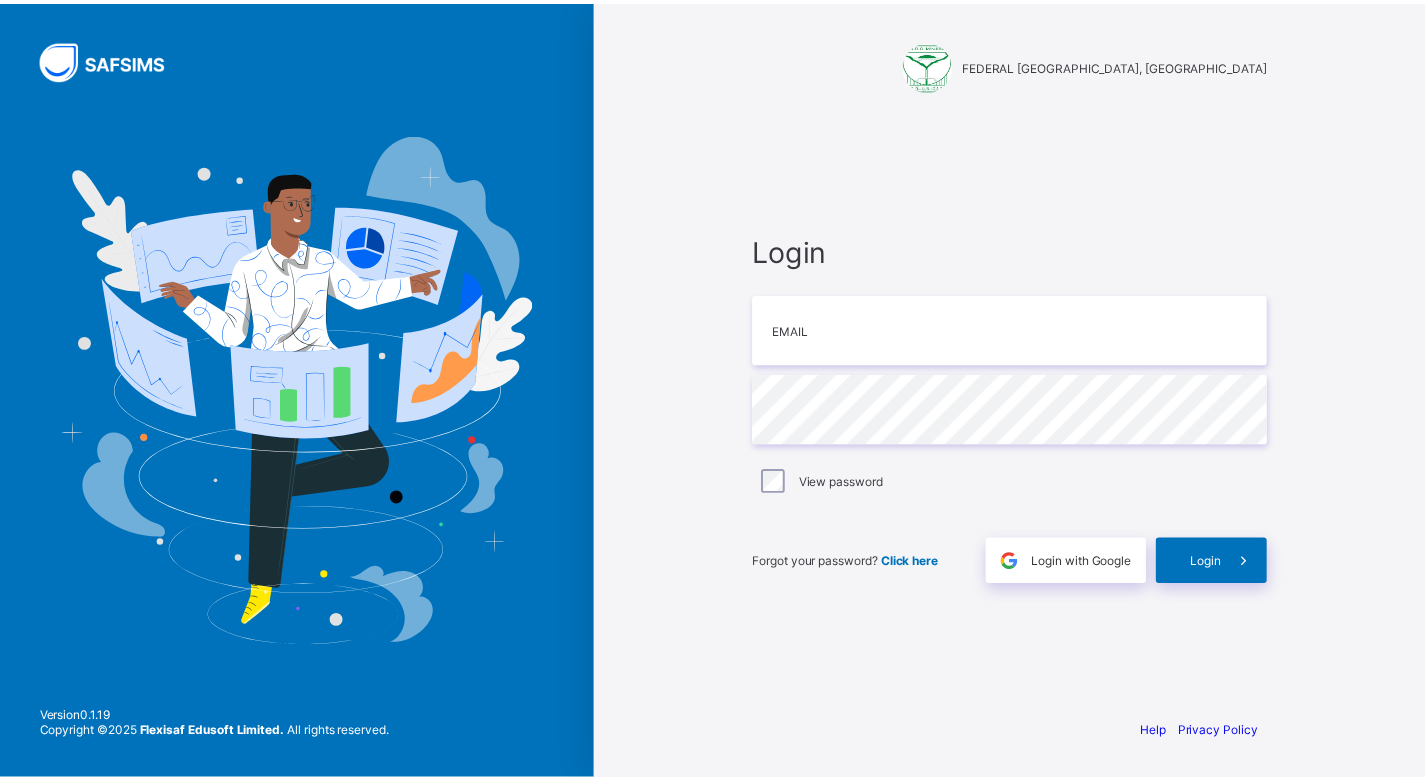 scroll, scrollTop: 0, scrollLeft: 0, axis: both 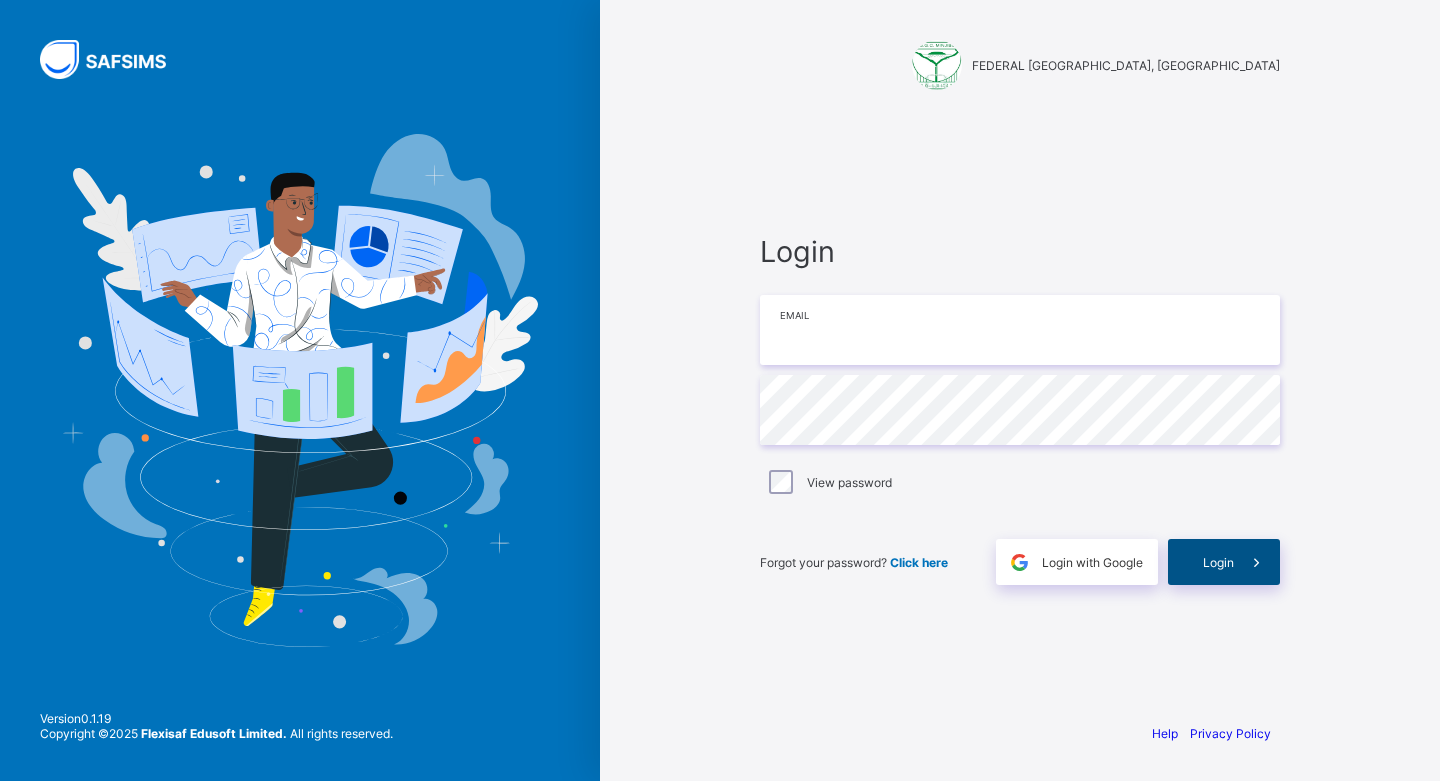 type on "**********" 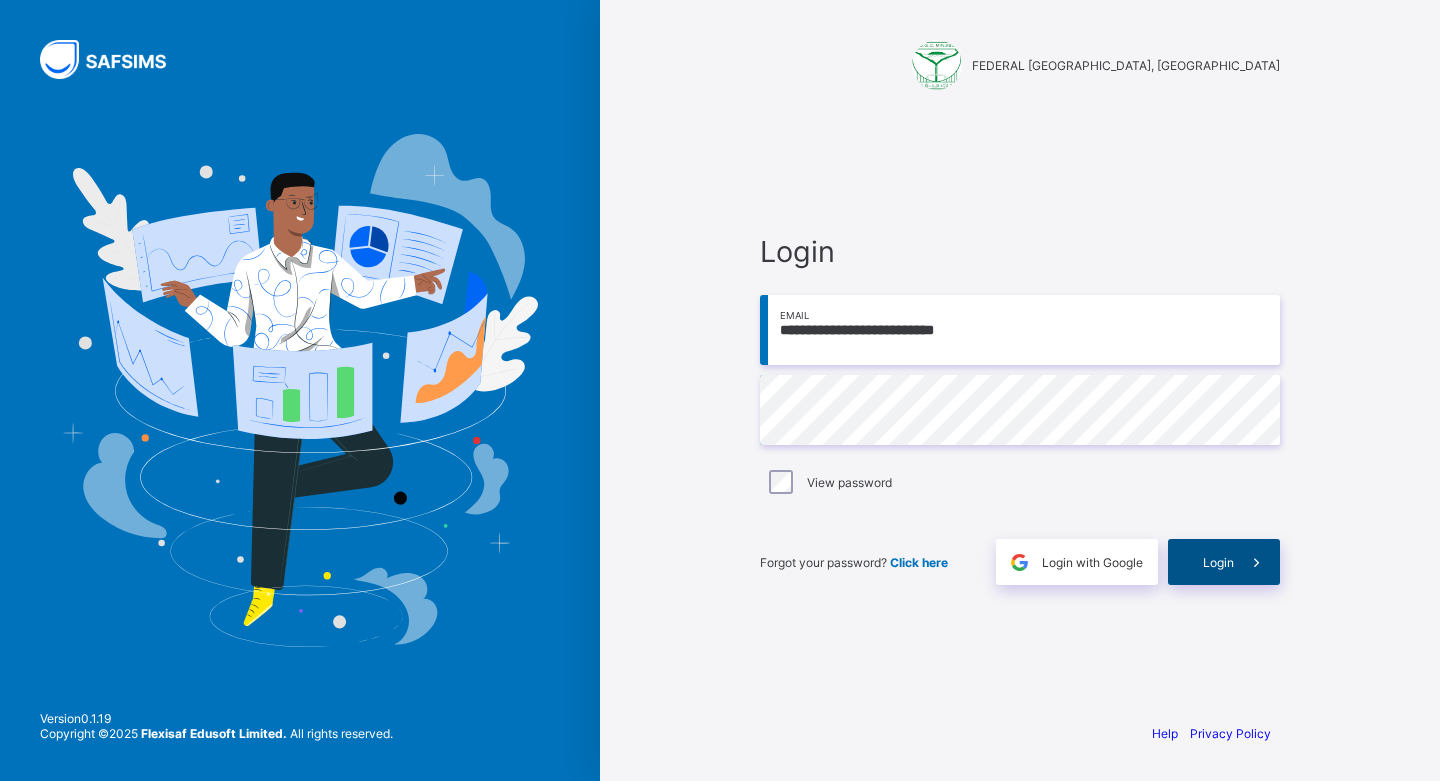 click on "Login" at bounding box center [1218, 562] 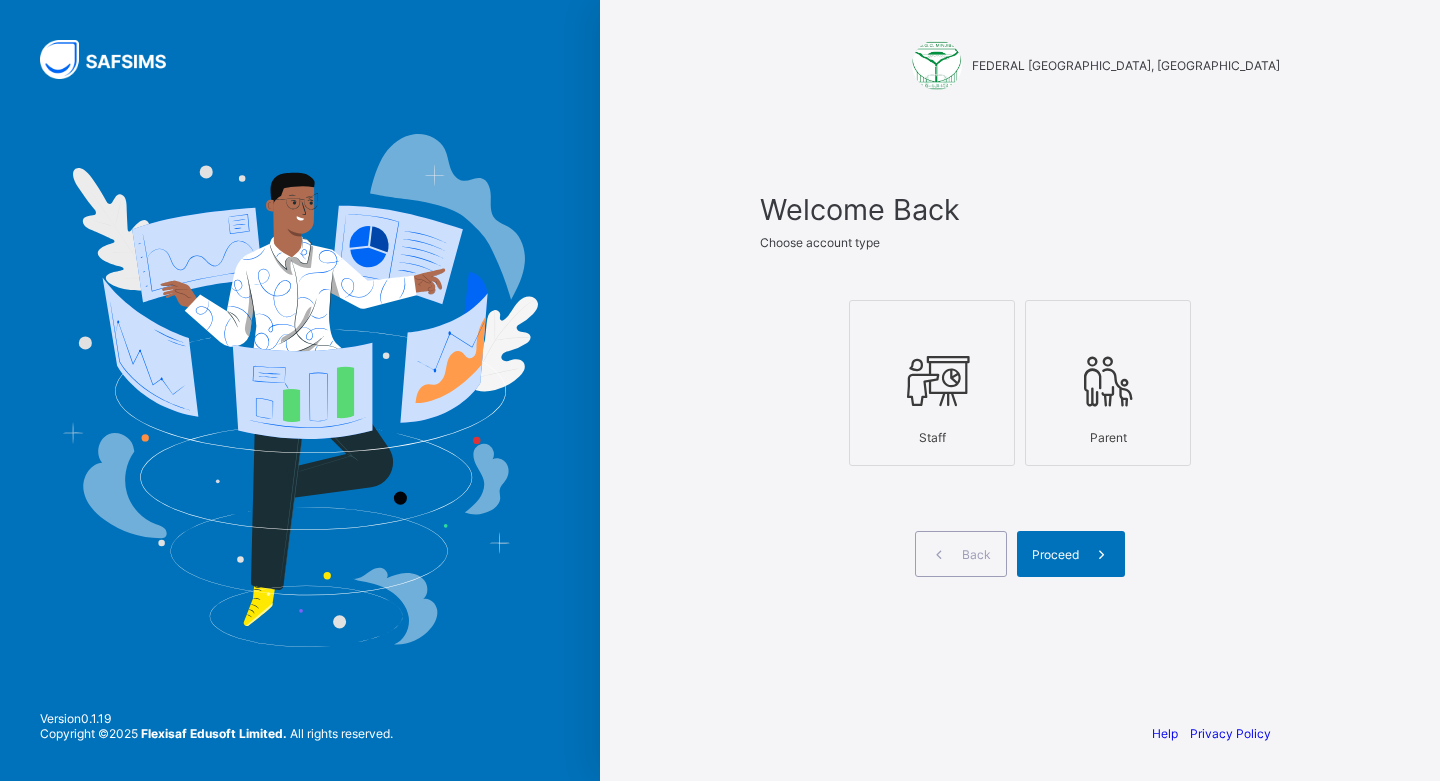 click at bounding box center [932, 381] 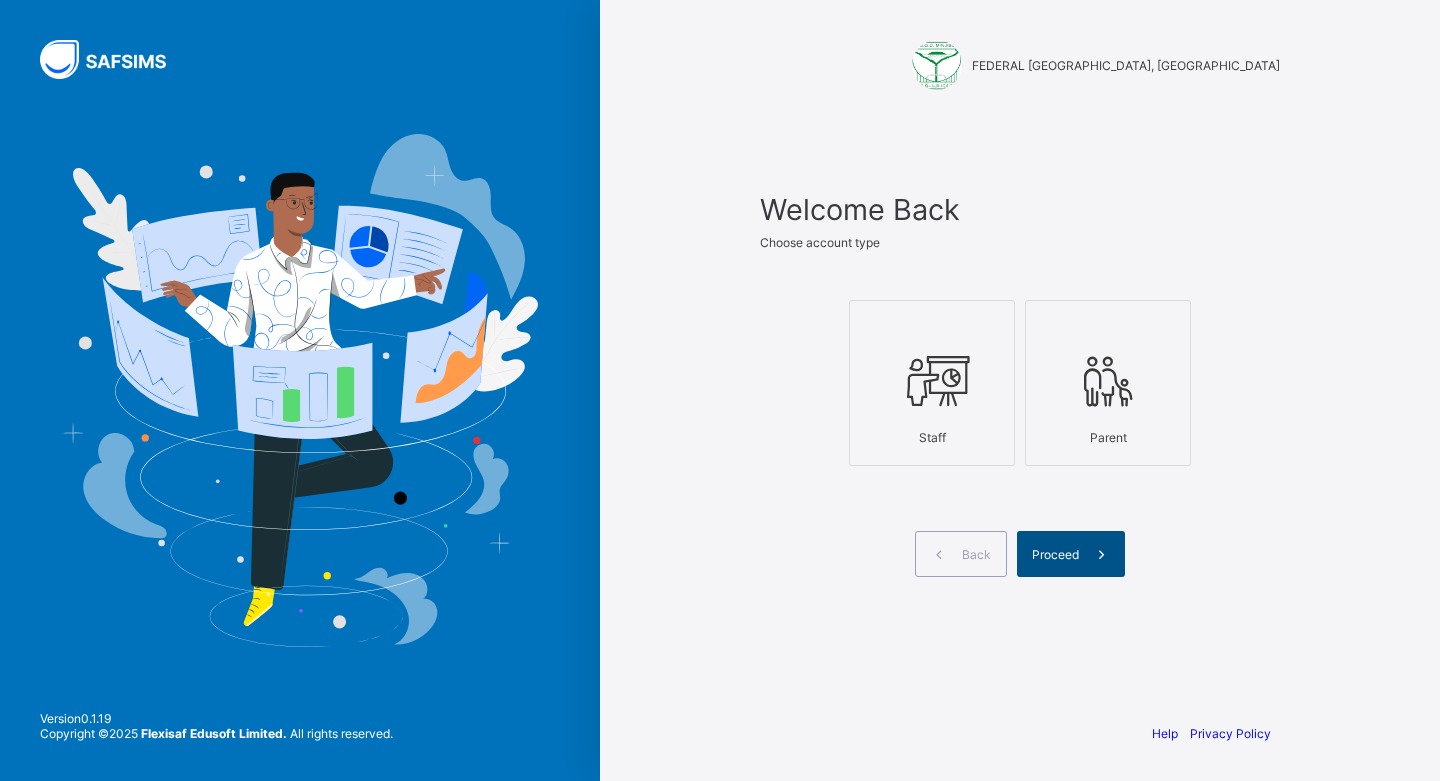 click at bounding box center (1102, 554) 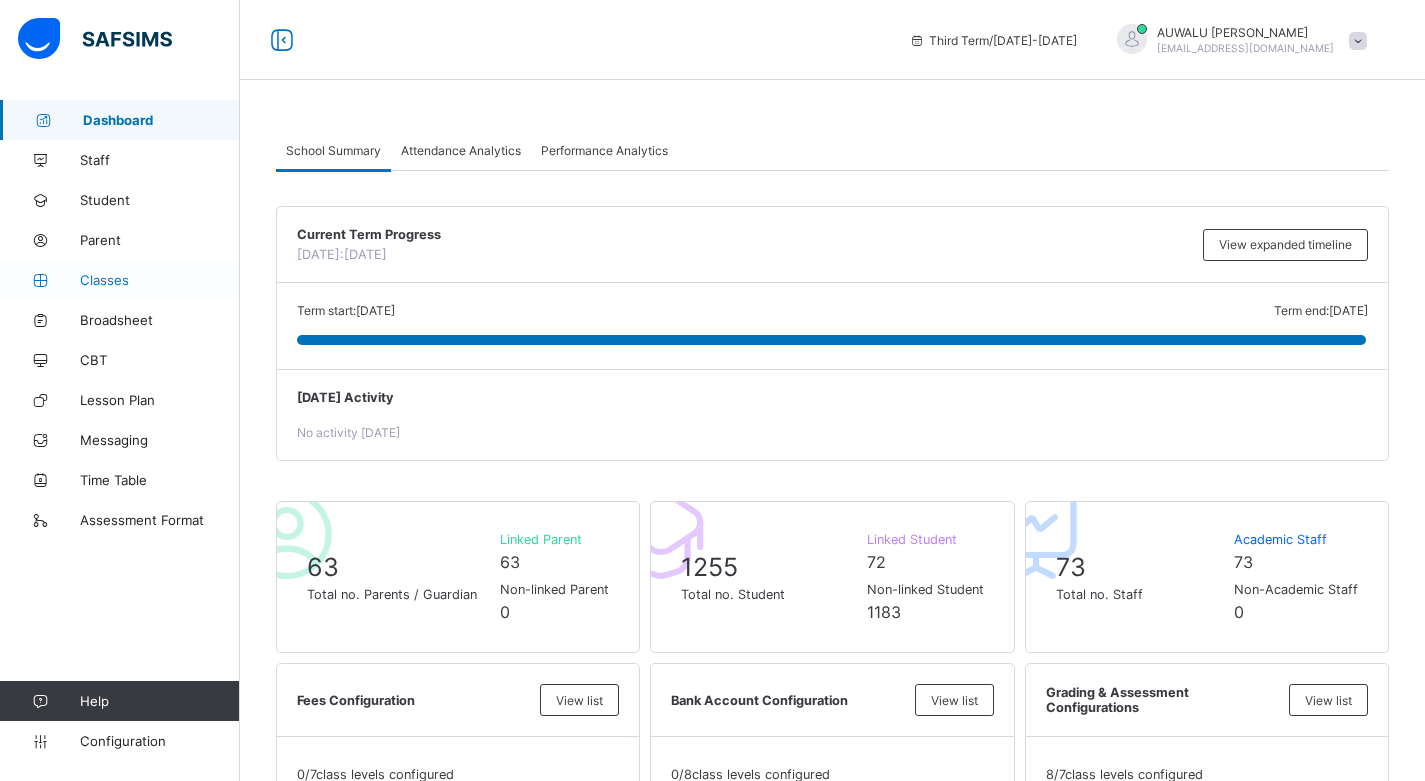 click on "Classes" at bounding box center [160, 280] 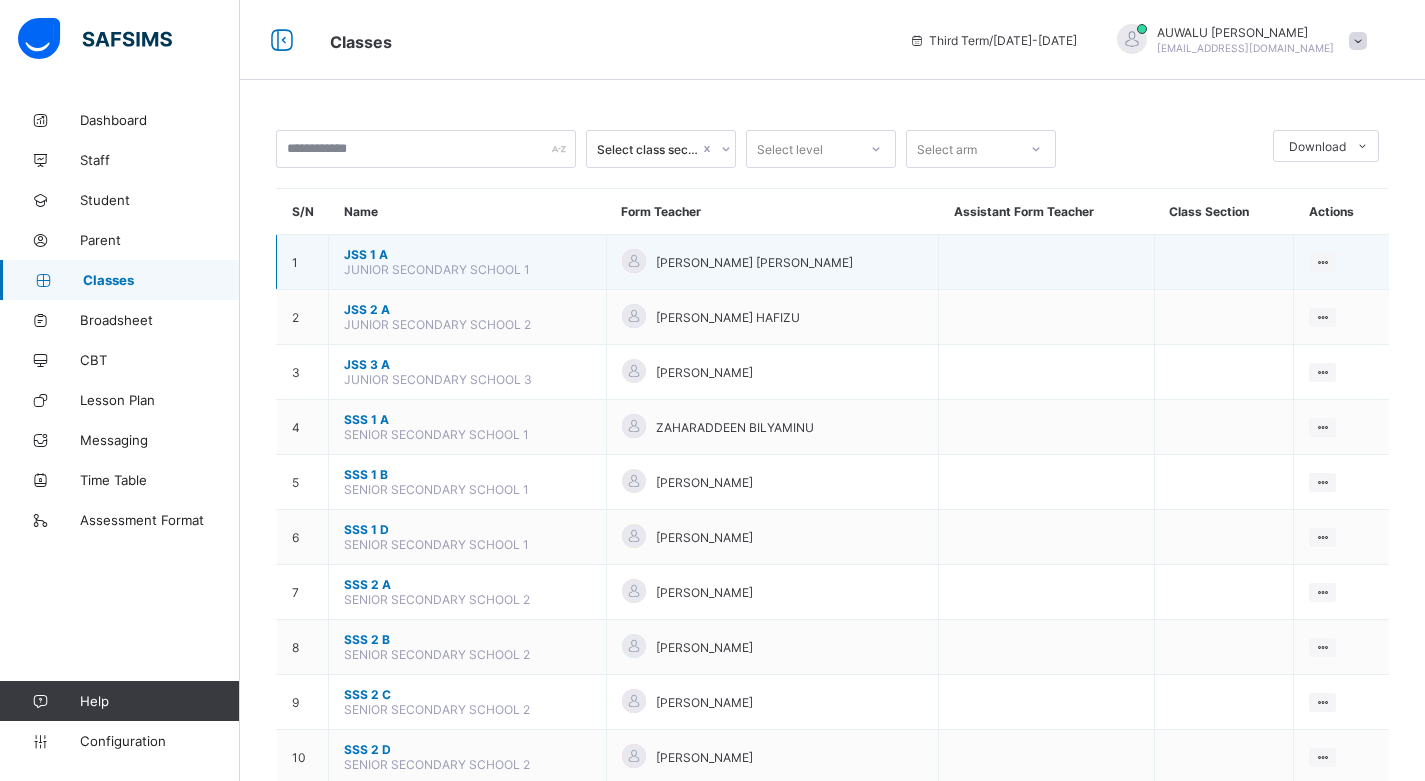 click on "JSS 1   A" at bounding box center [467, 254] 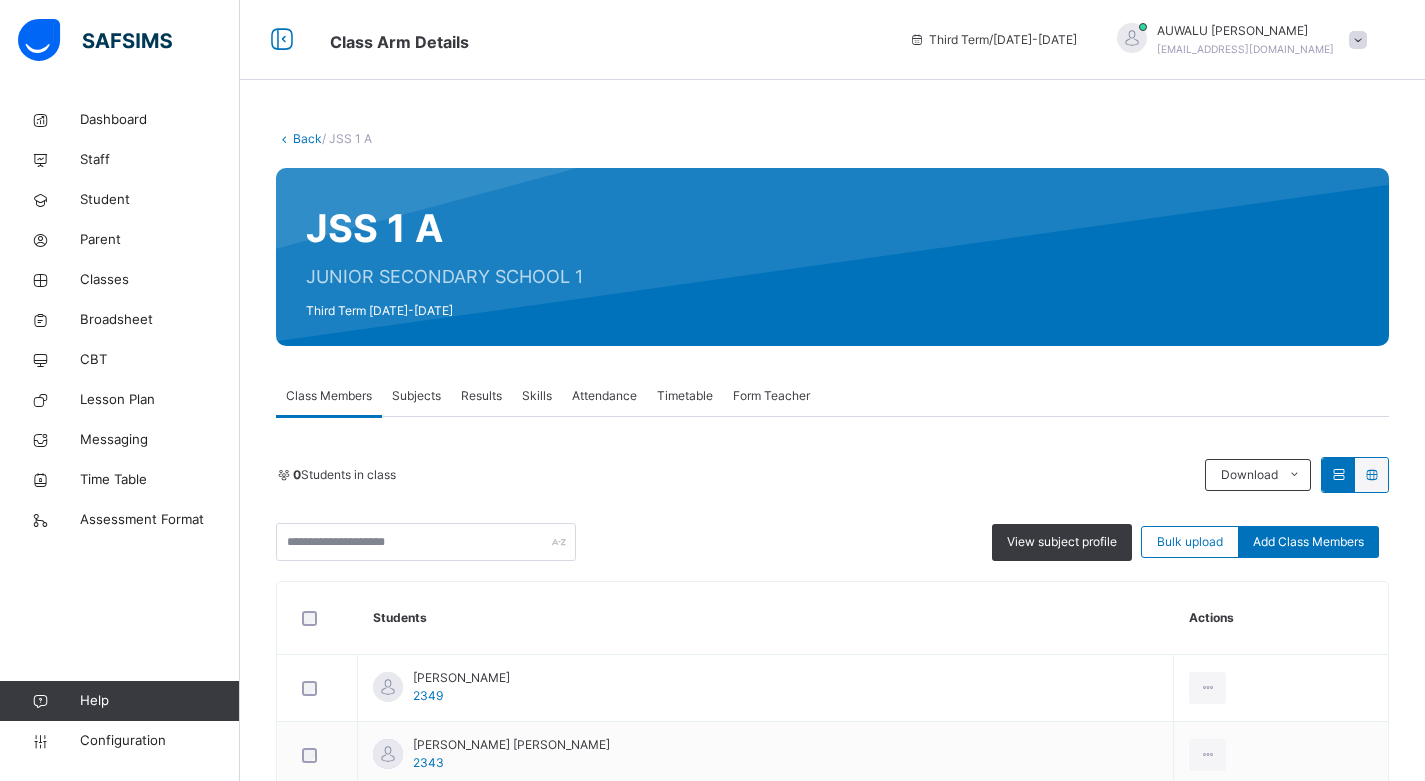 click on "Subjects" at bounding box center (416, 396) 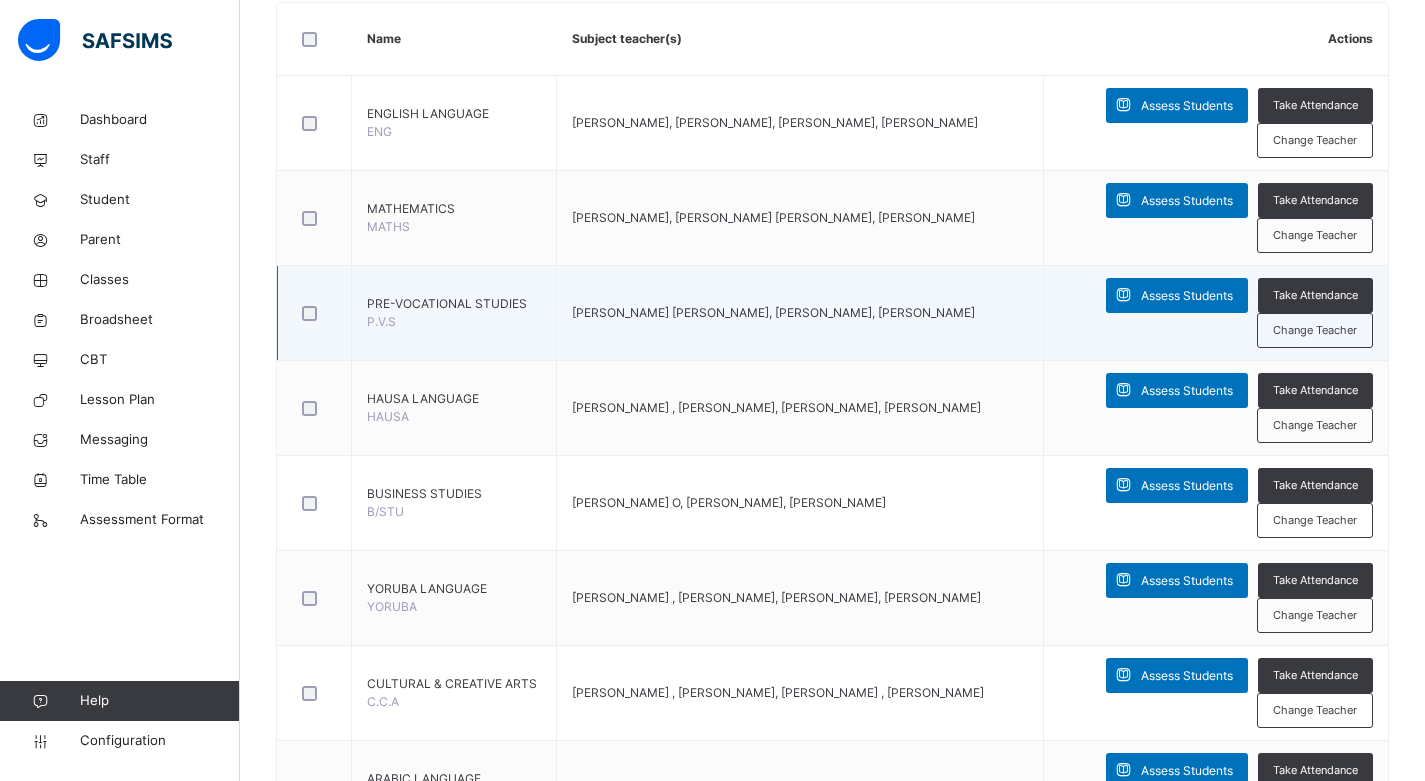 scroll, scrollTop: 500, scrollLeft: 0, axis: vertical 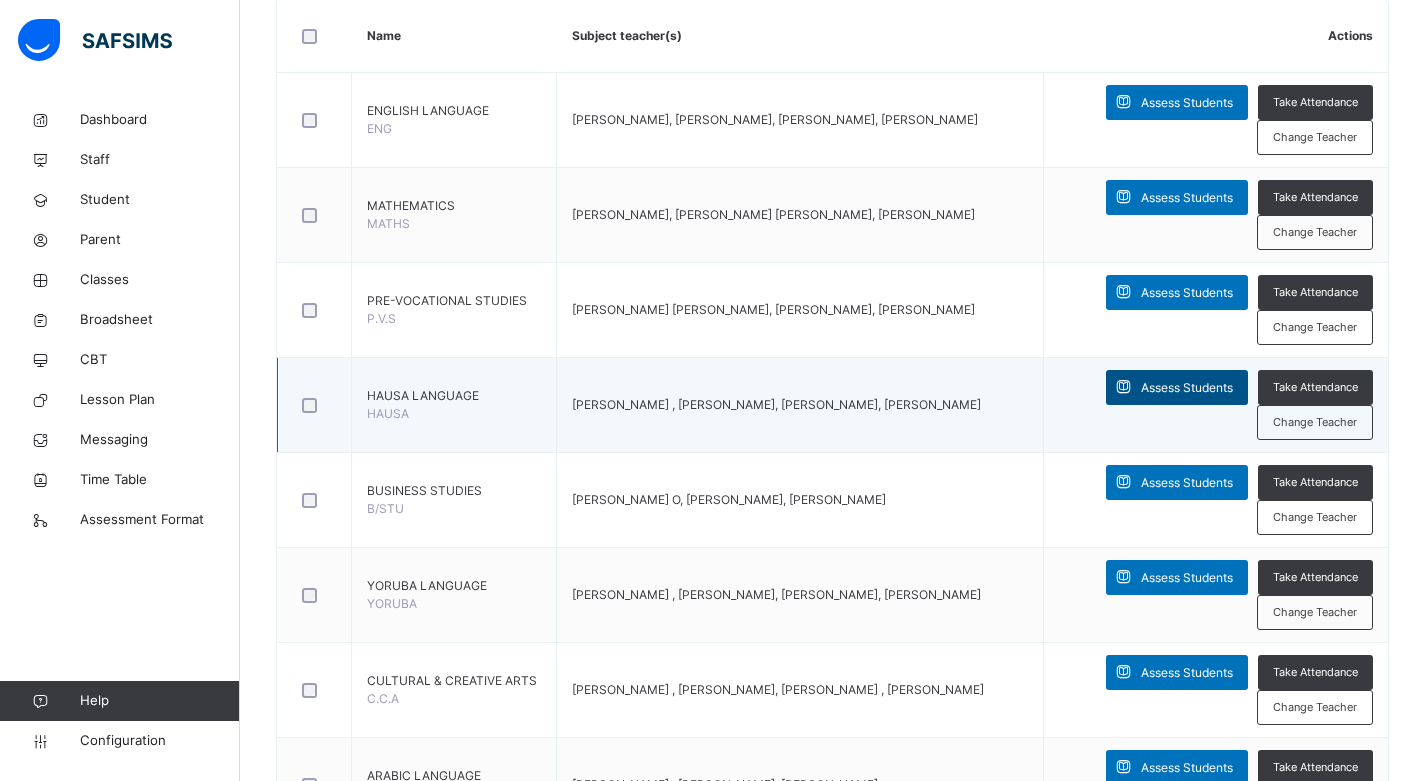 click on "Assess Students" at bounding box center [1187, 388] 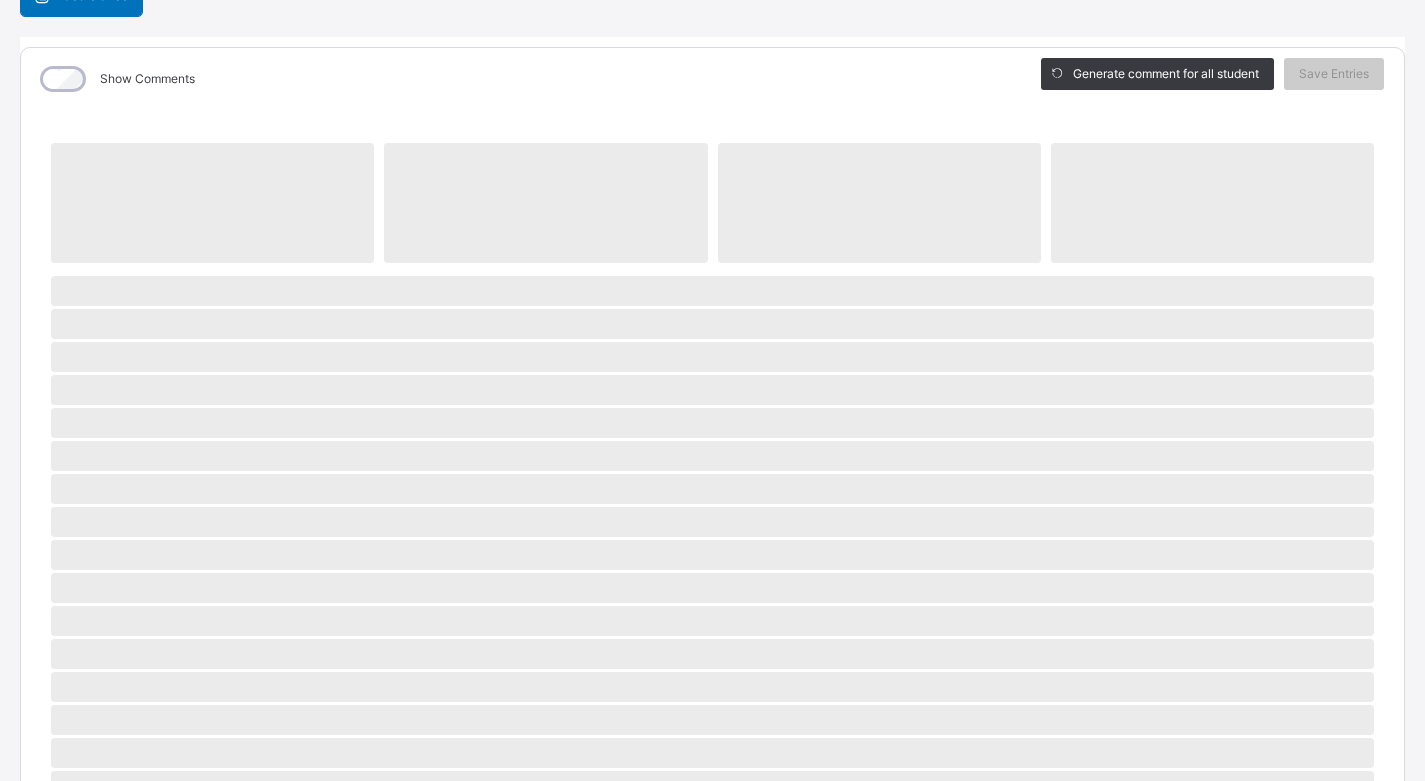 scroll, scrollTop: 0, scrollLeft: 0, axis: both 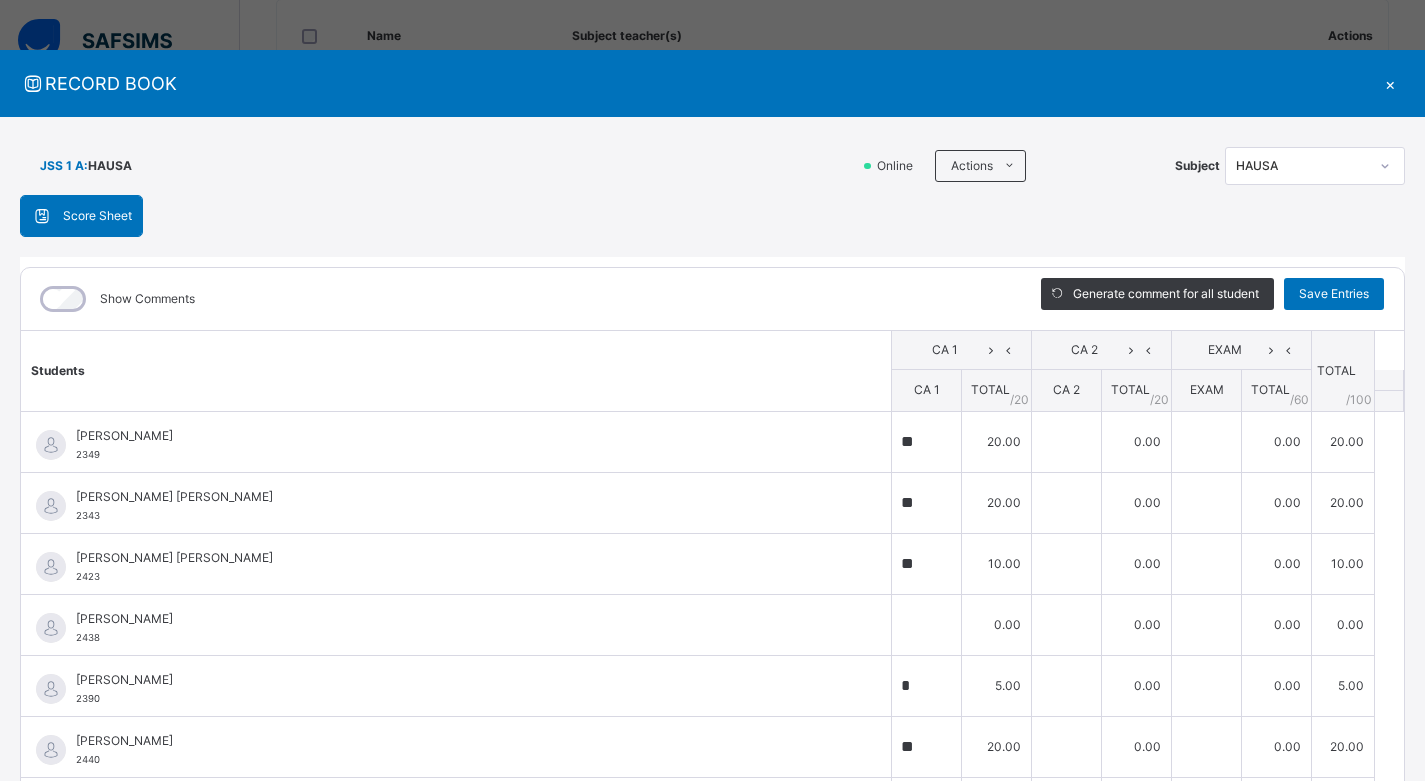 type on "**" 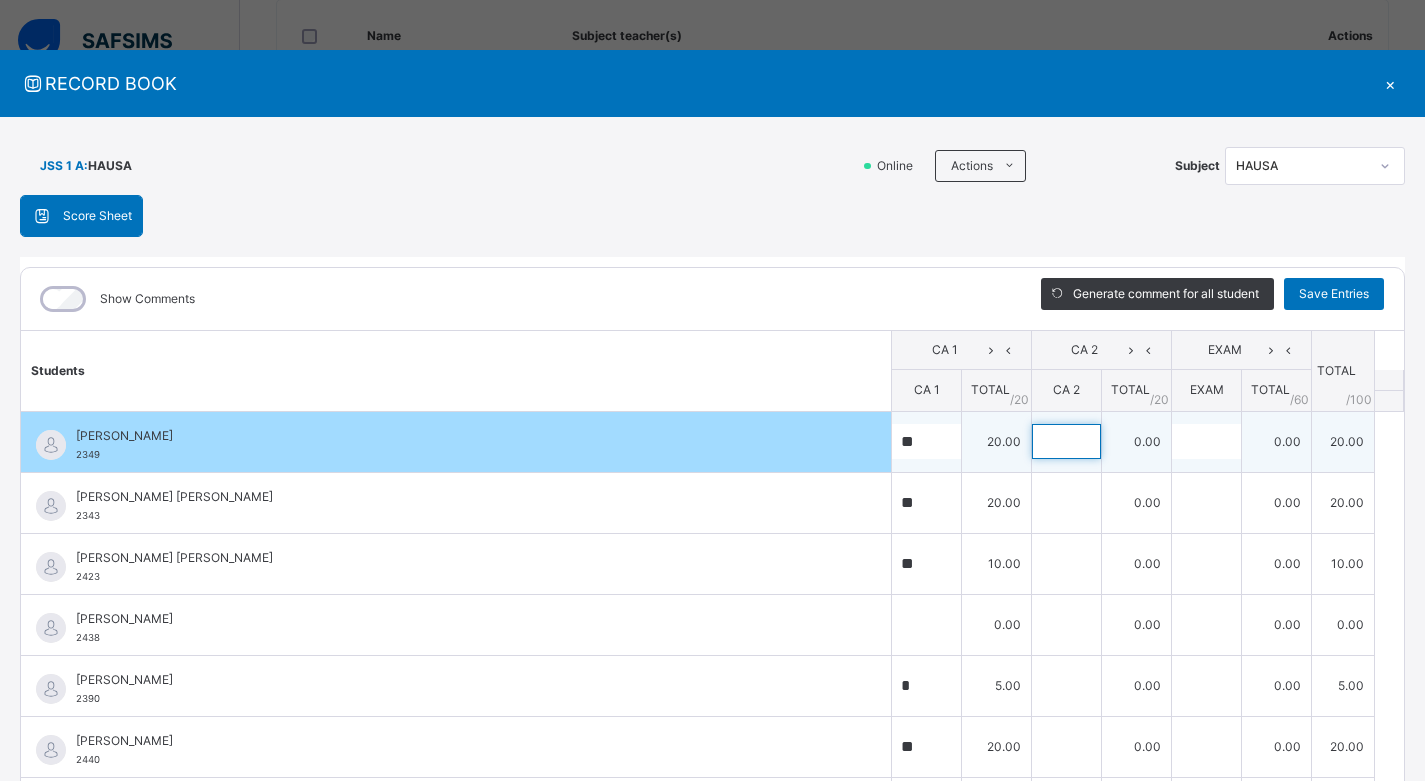 click at bounding box center (1066, 441) 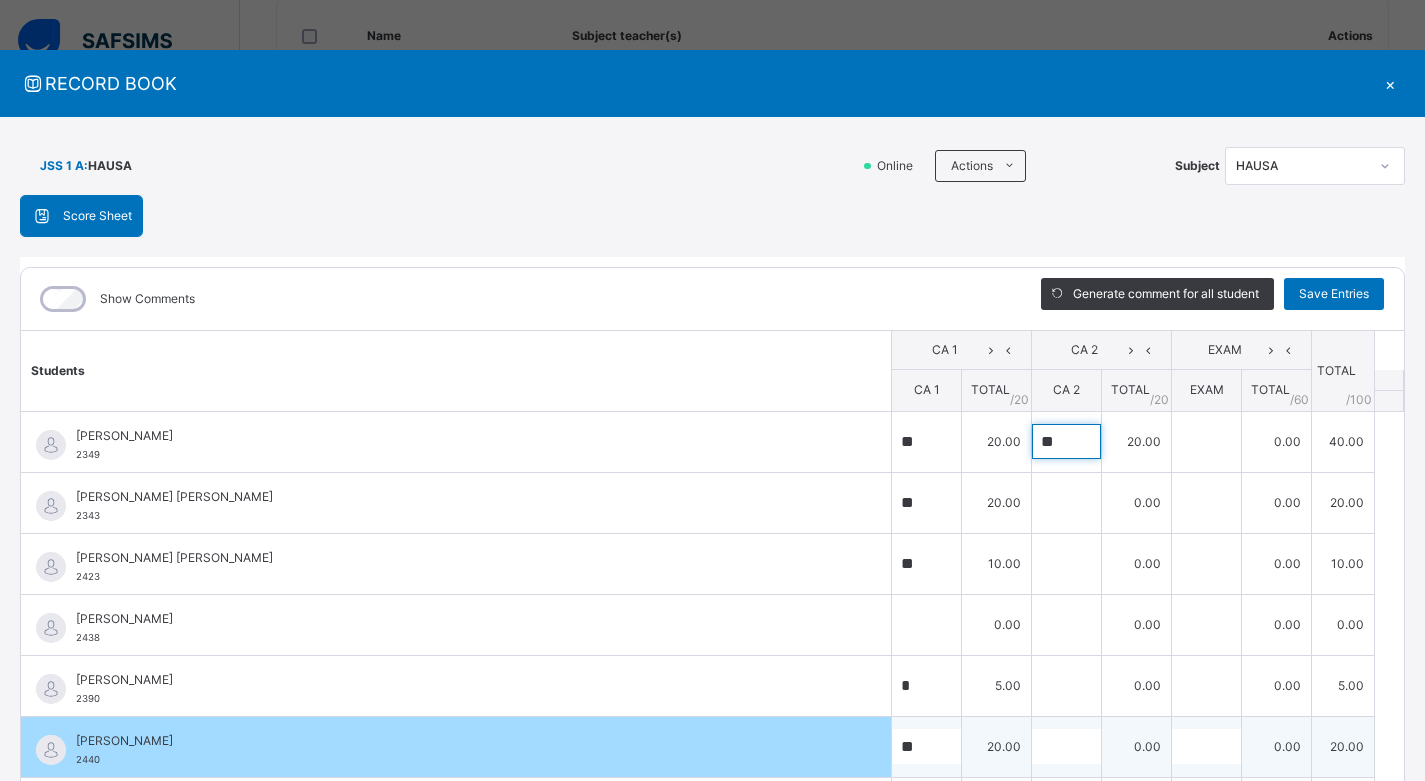 type on "**" 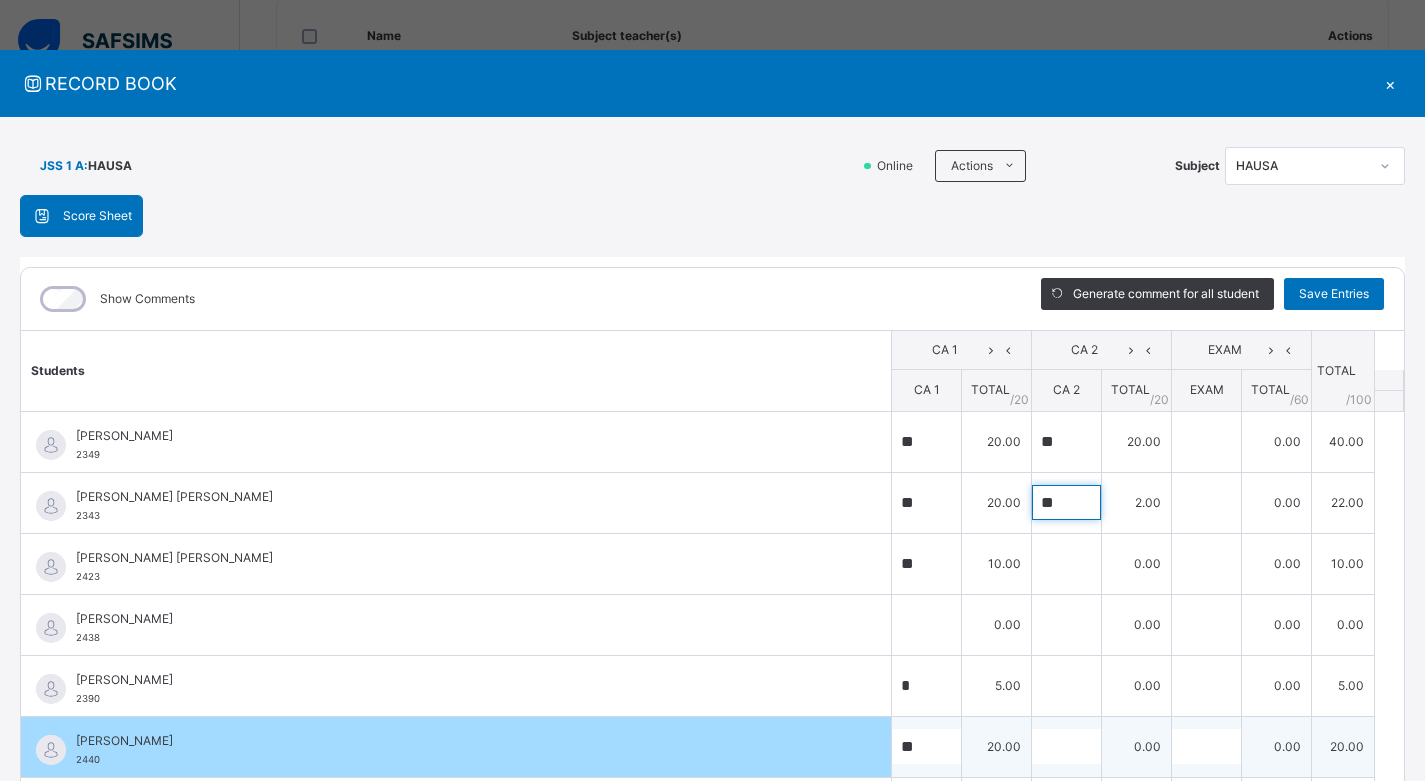 type on "**" 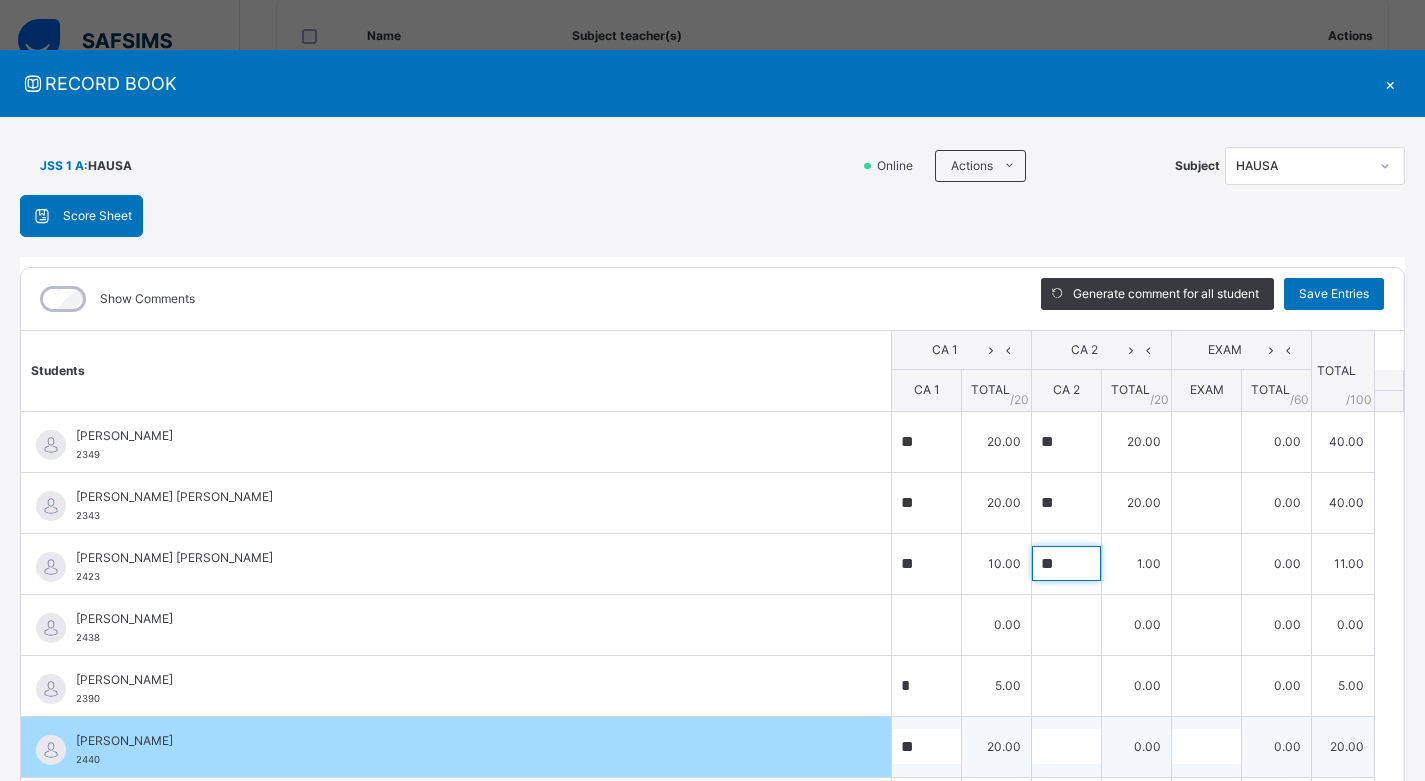type on "**" 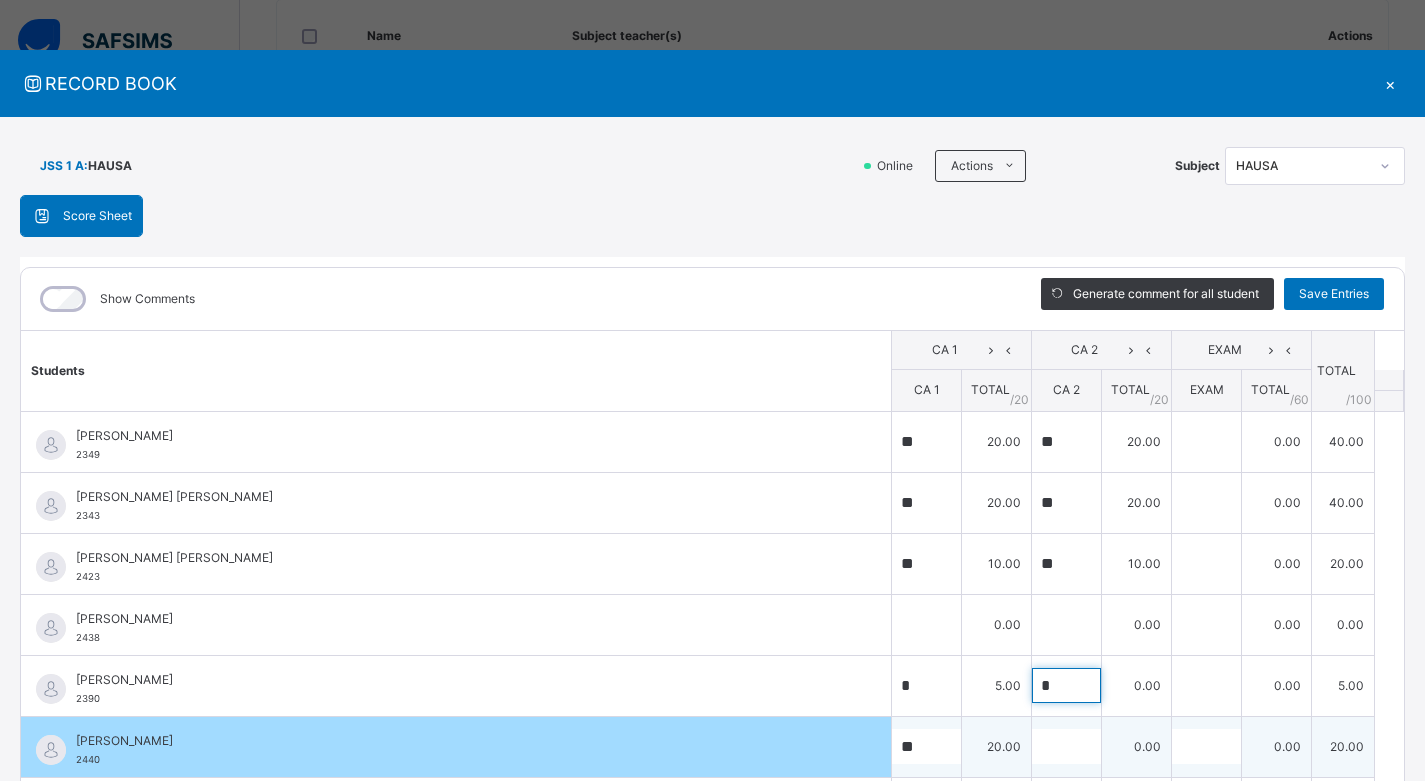 type on "*" 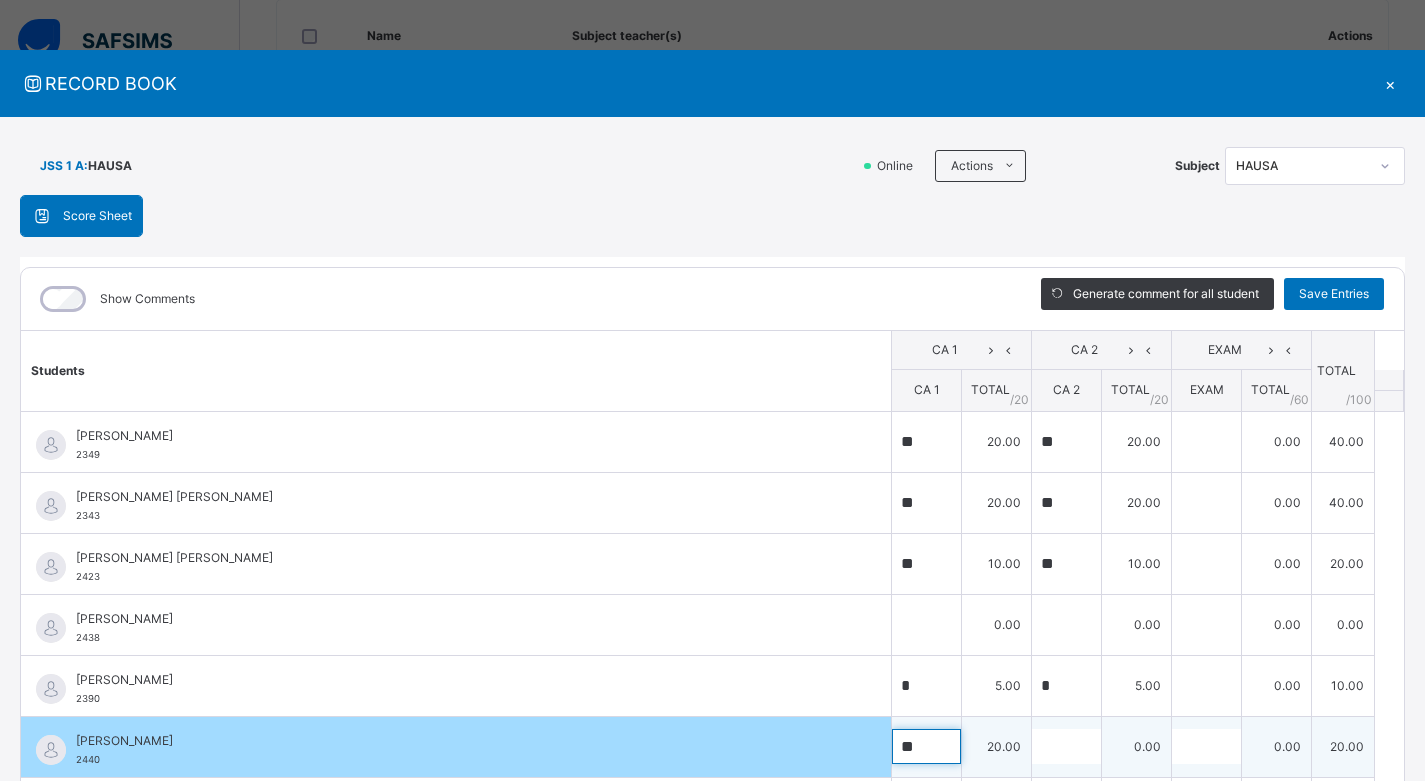 scroll, scrollTop: 8, scrollLeft: 0, axis: vertical 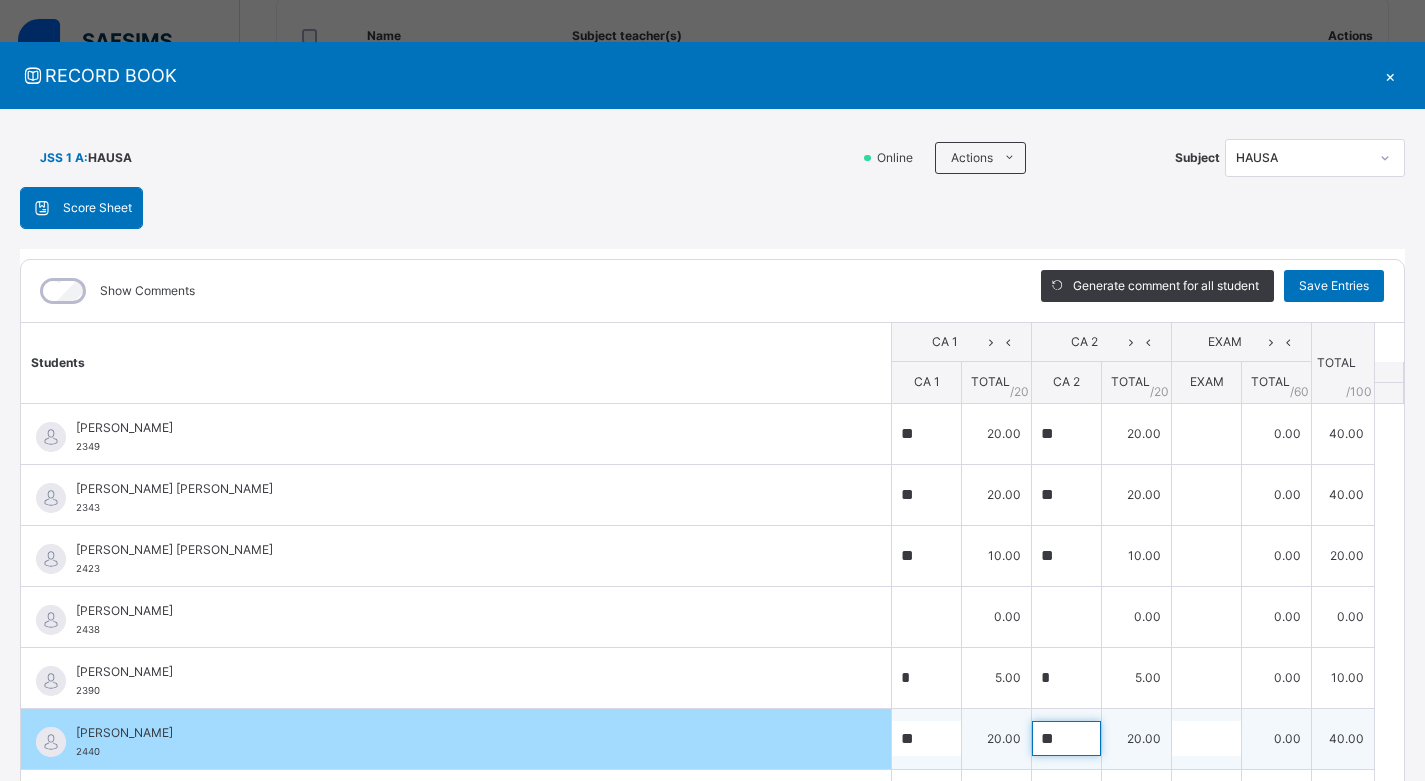 type on "**" 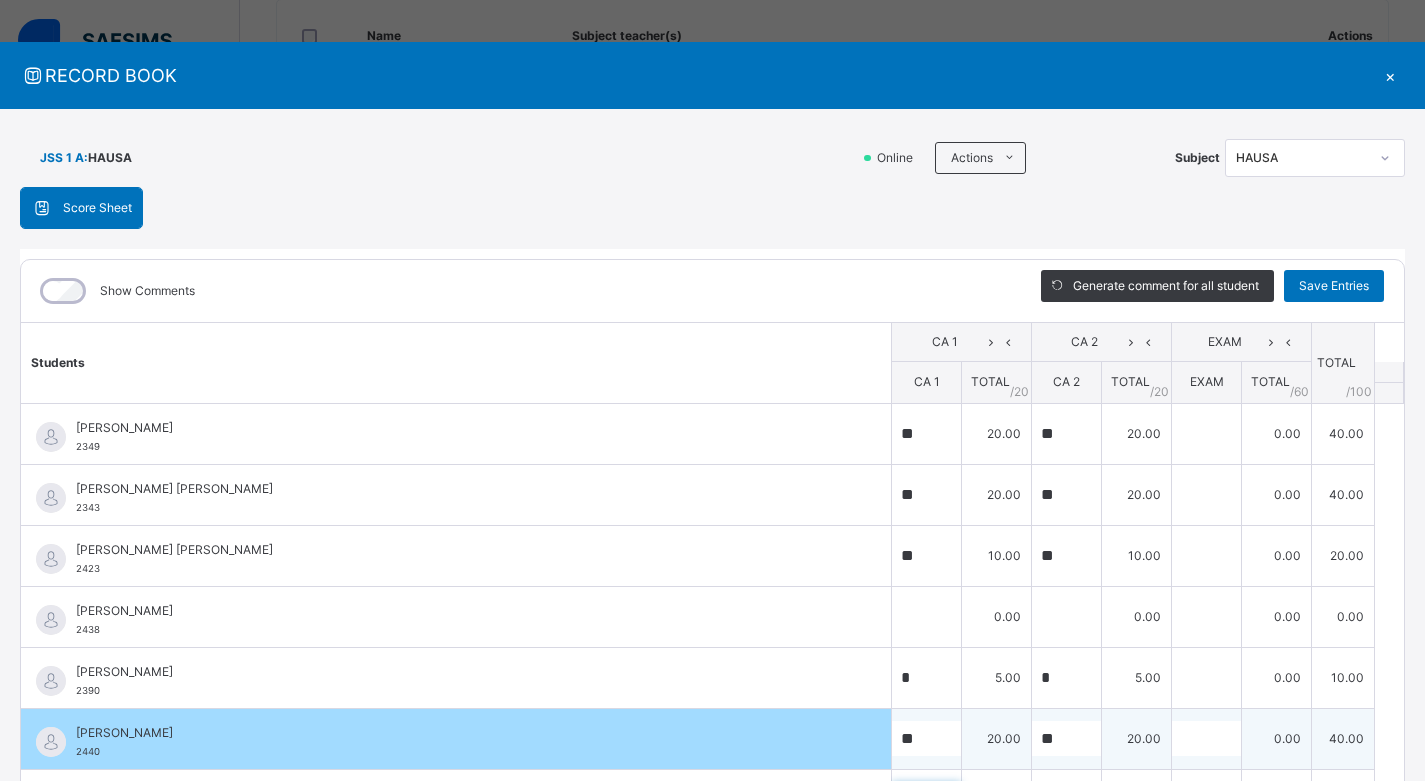 scroll, scrollTop: 20, scrollLeft: 0, axis: vertical 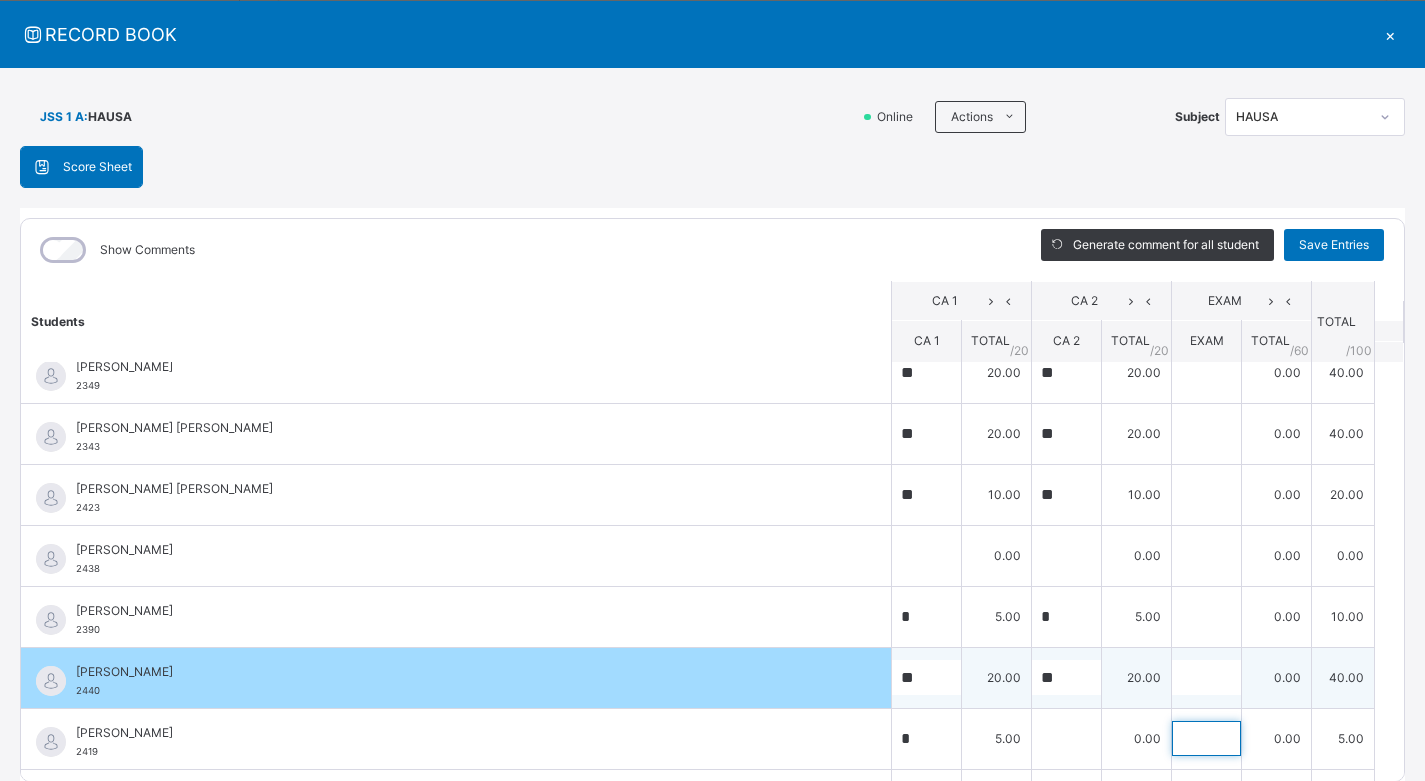 type on "*" 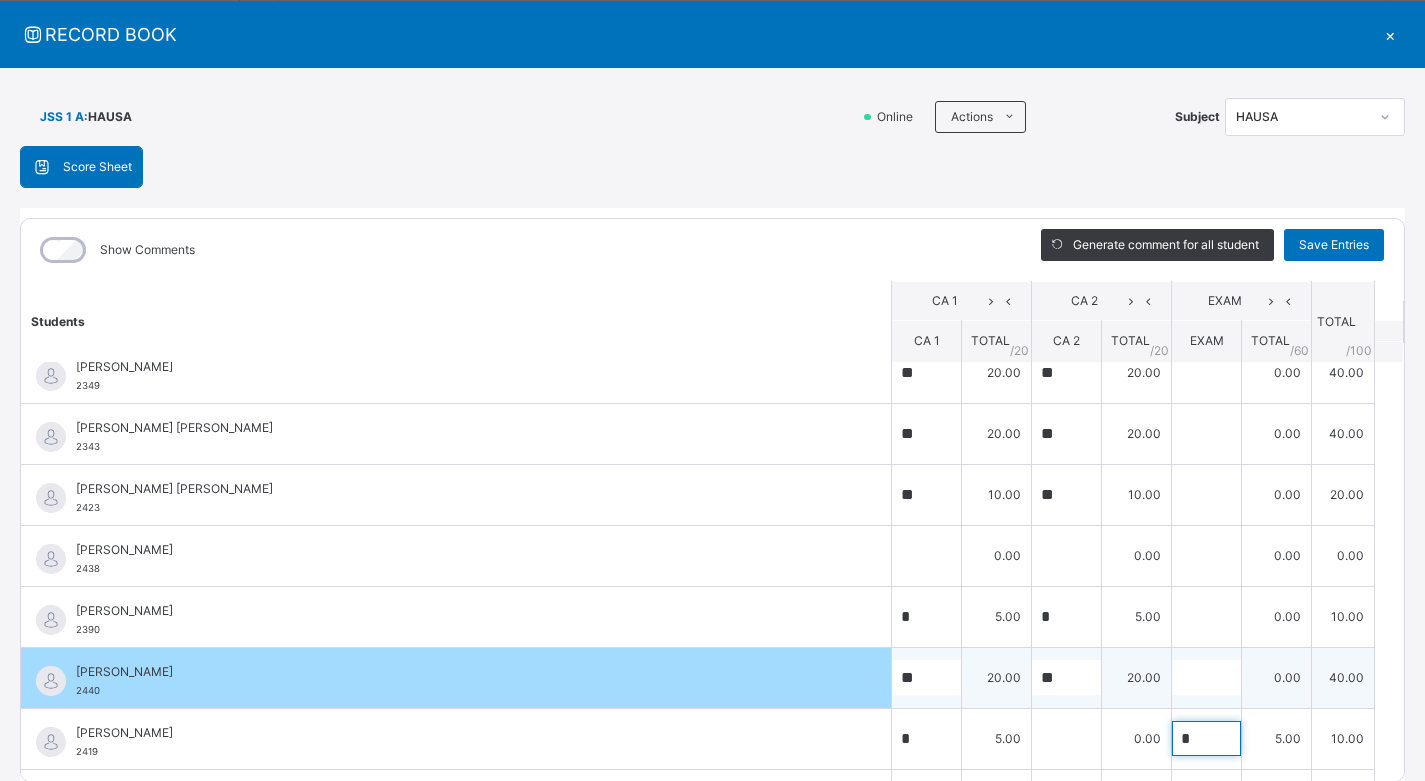 type 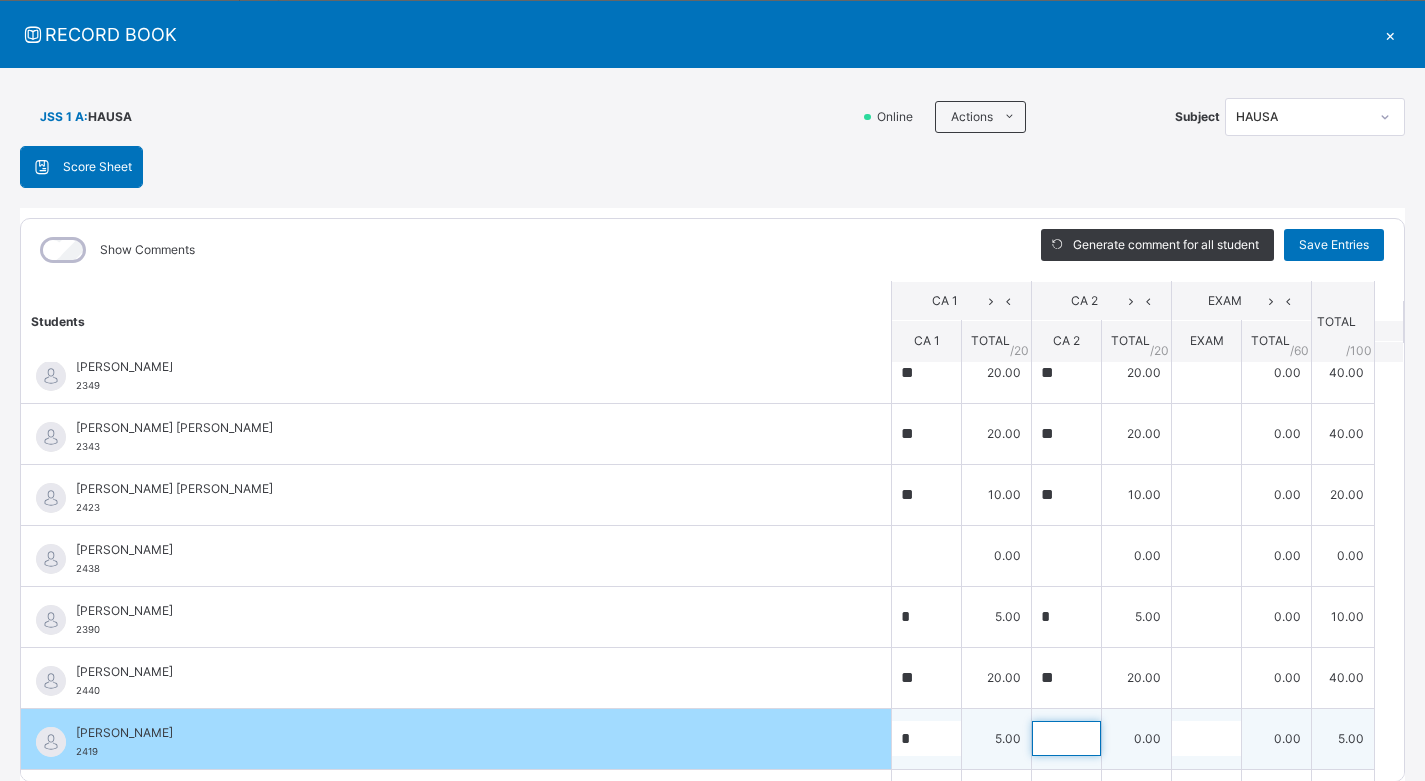 click at bounding box center (1066, 738) 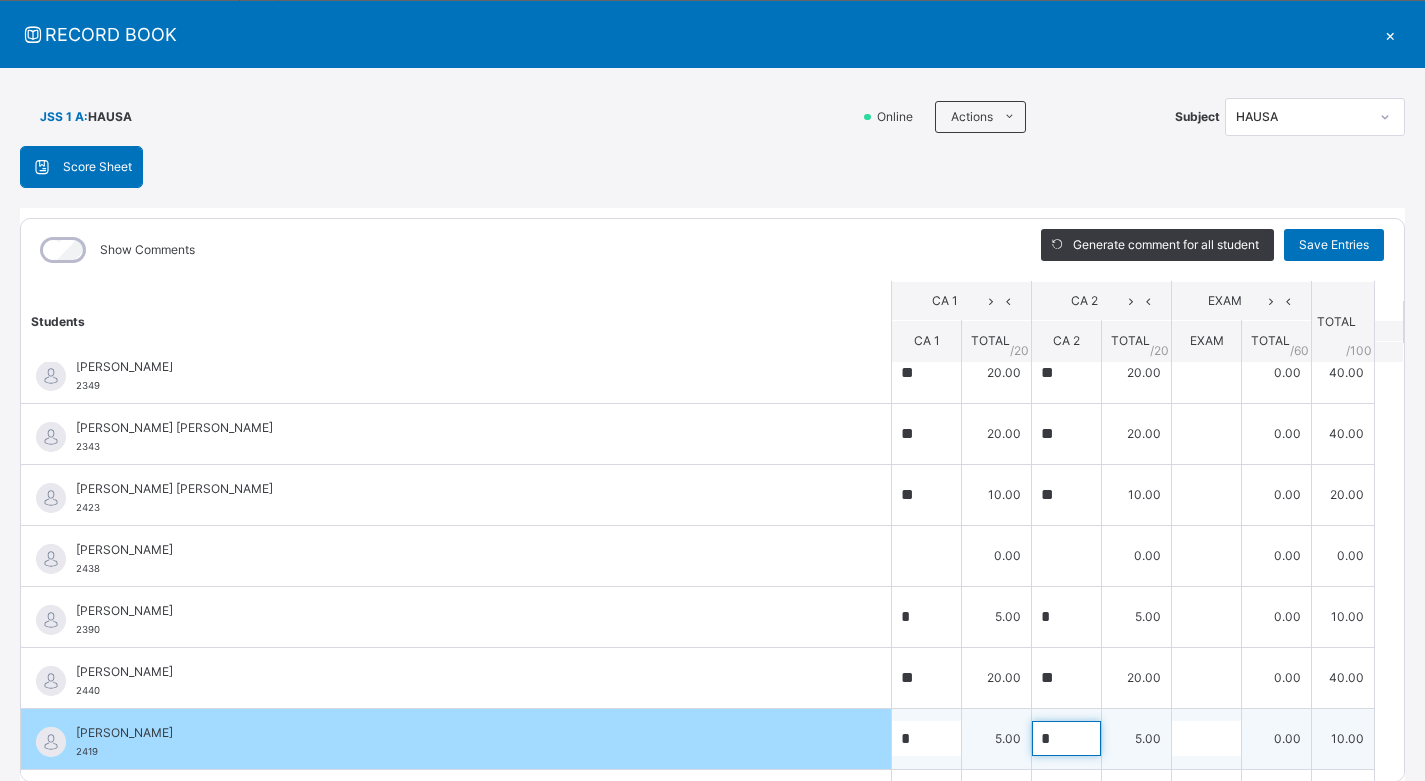 type on "*" 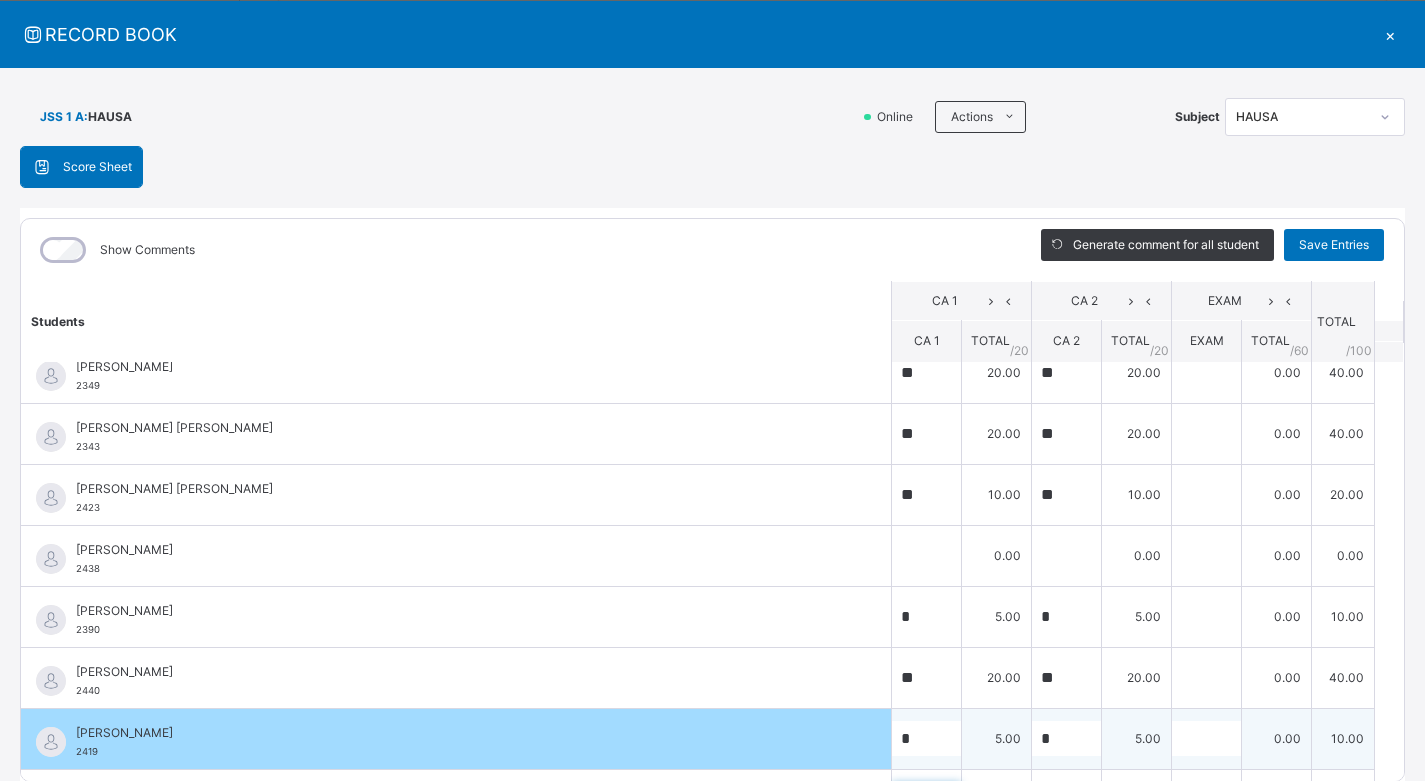 scroll, scrollTop: 301, scrollLeft: 0, axis: vertical 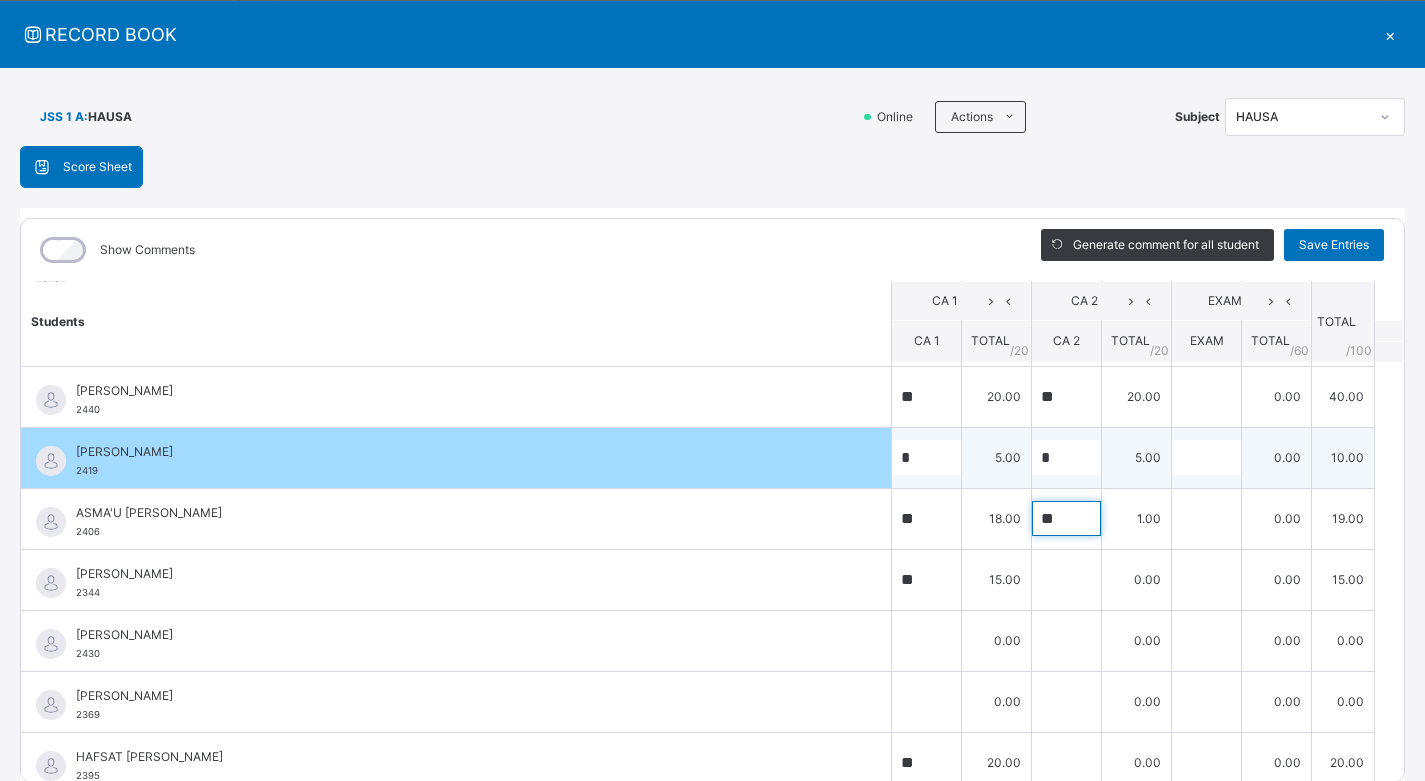 type on "**" 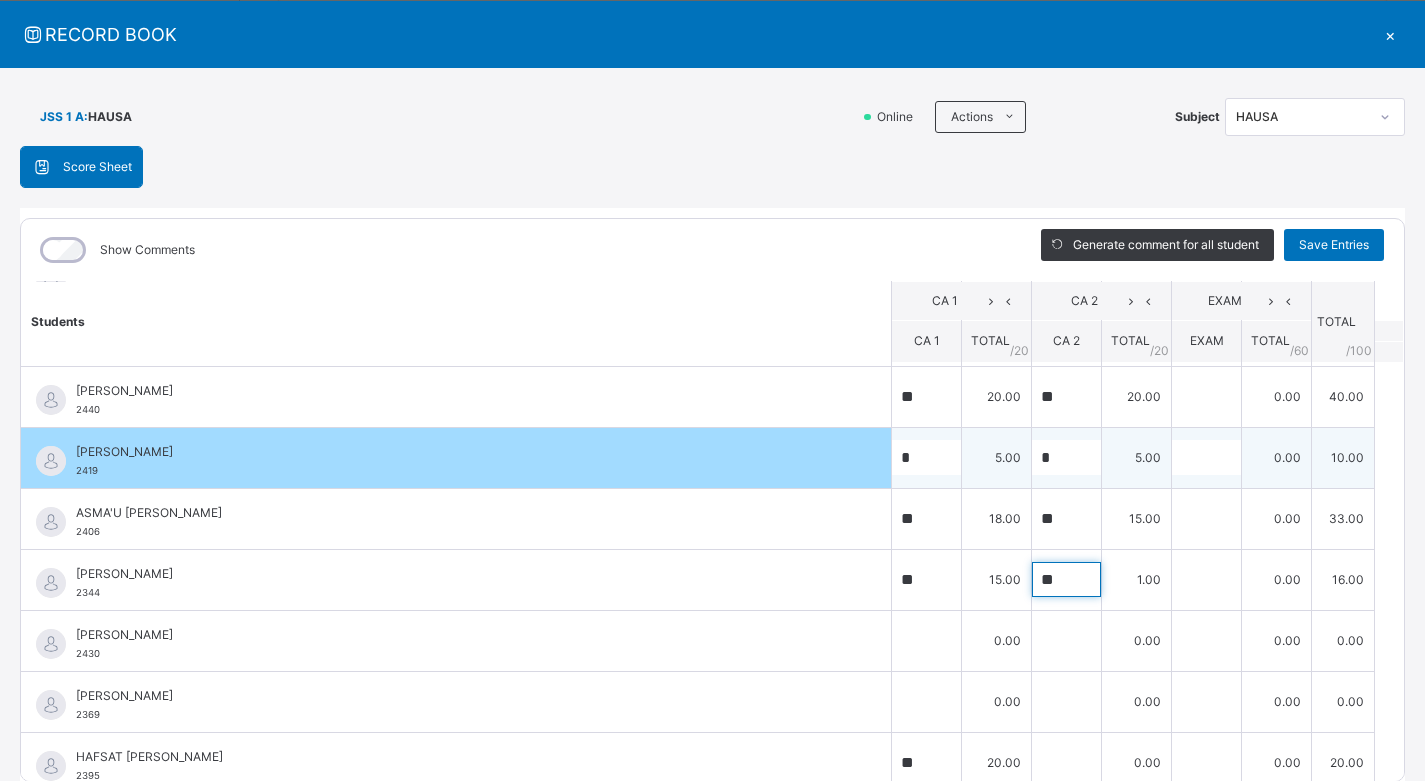 type on "**" 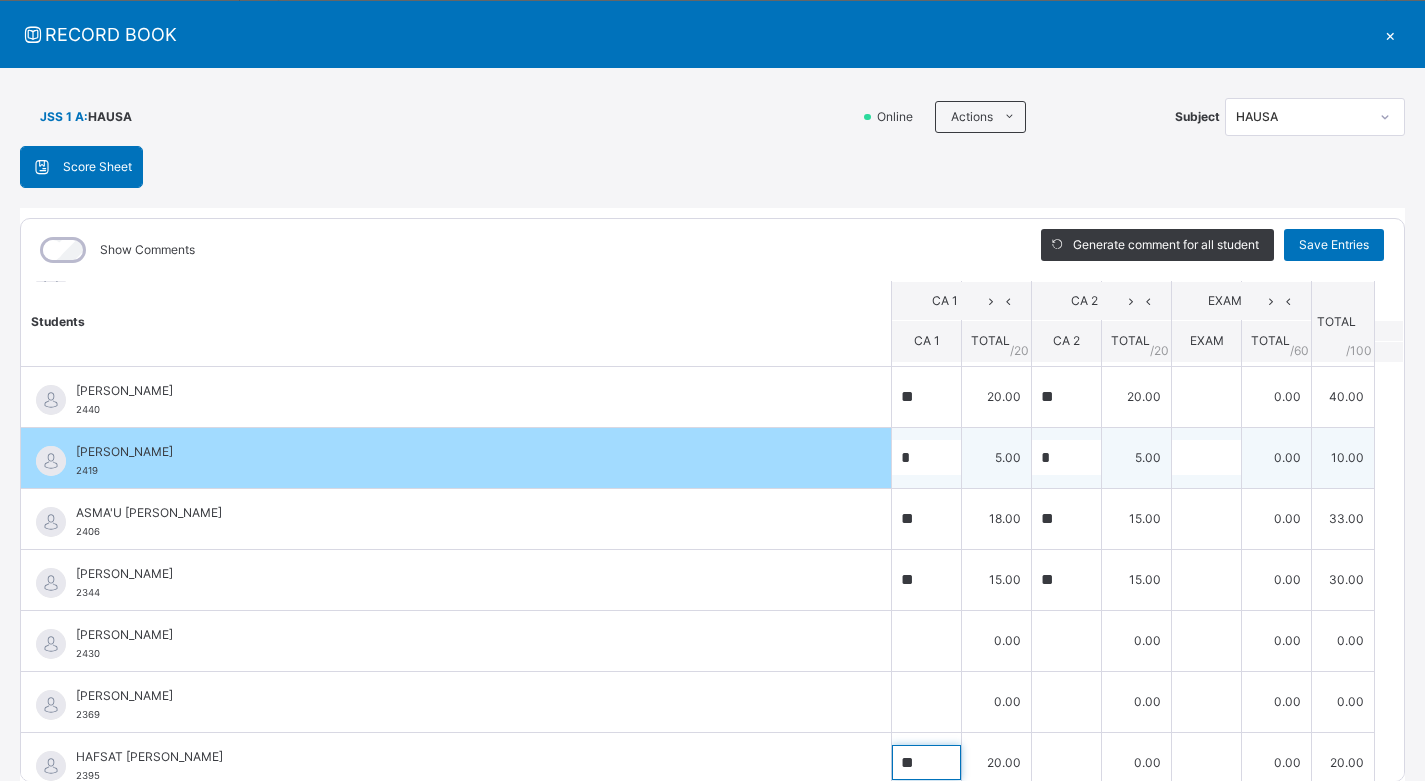 scroll, scrollTop: 325, scrollLeft: 0, axis: vertical 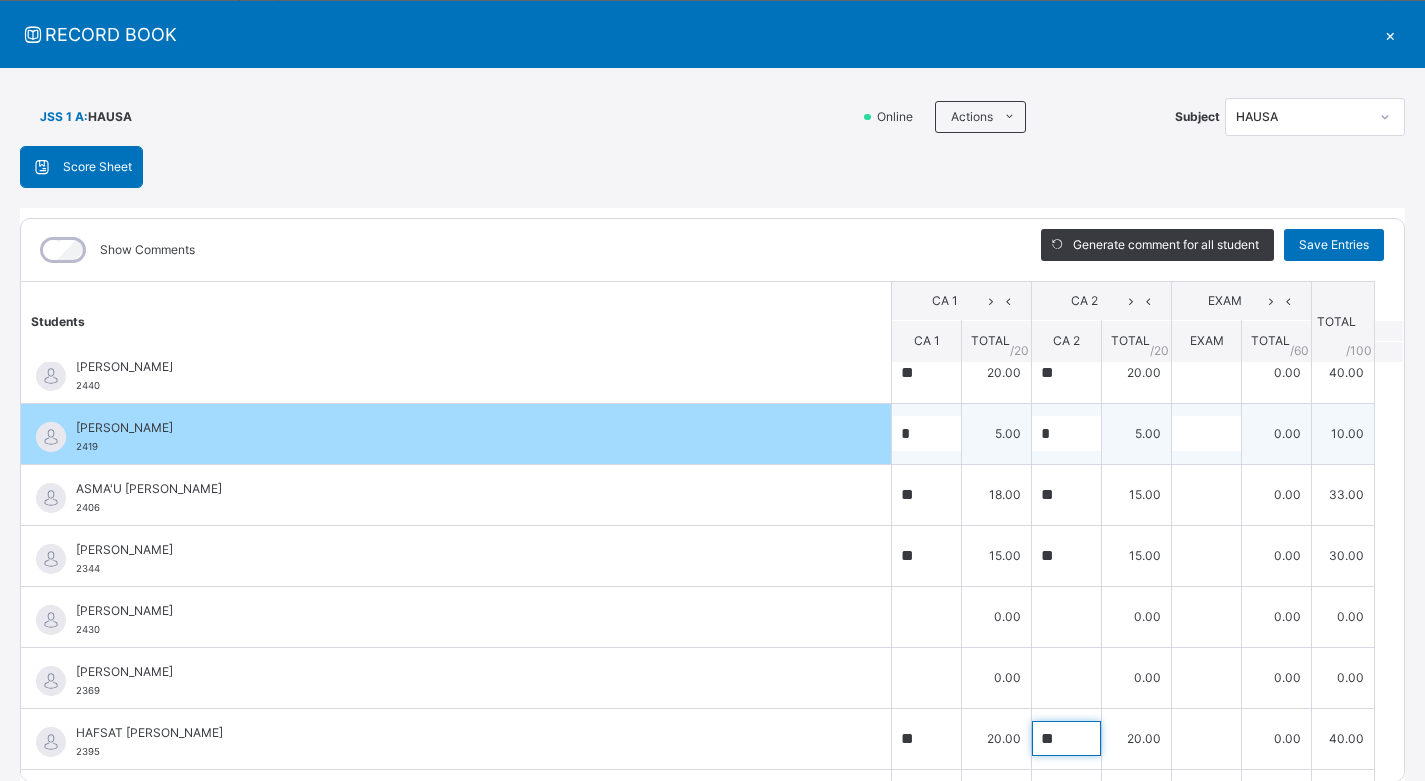 type on "**" 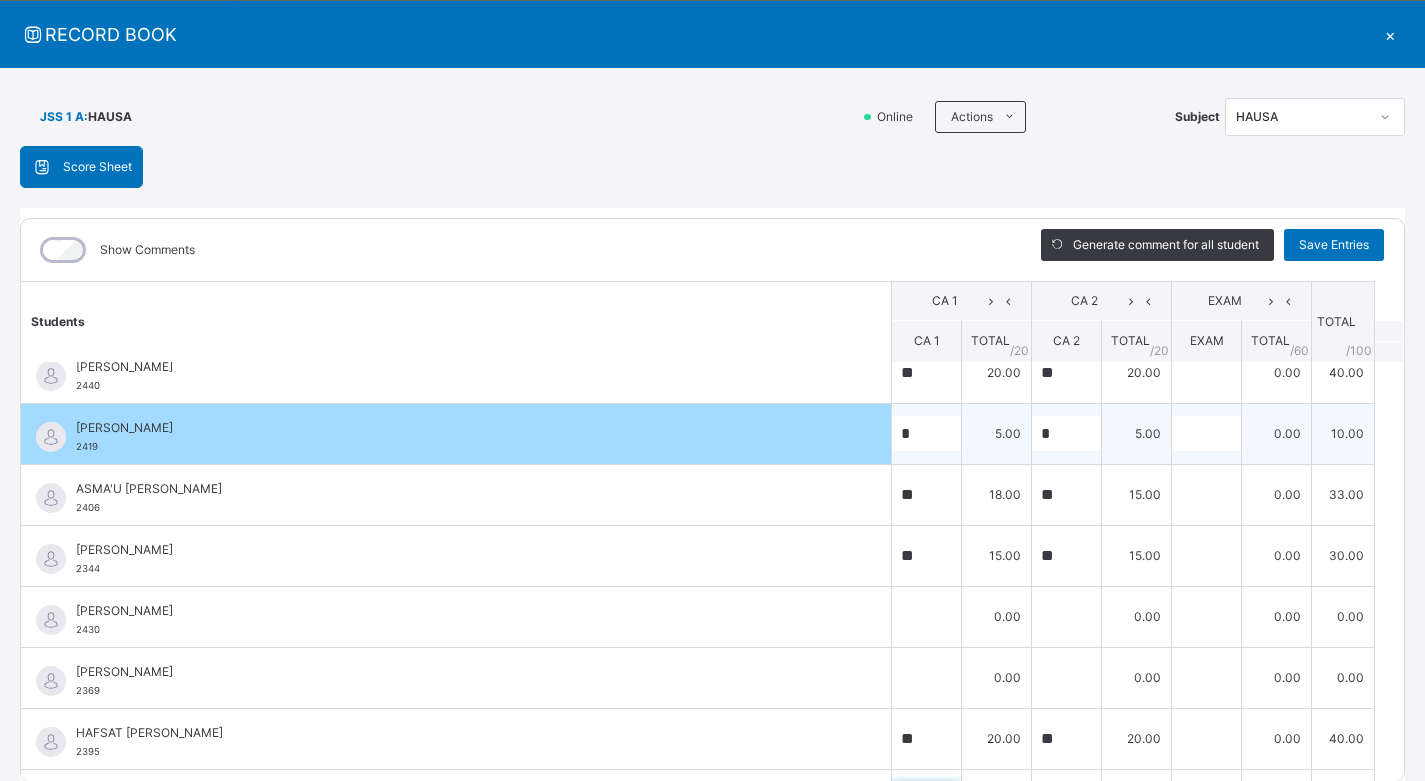 scroll, scrollTop: 606, scrollLeft: 0, axis: vertical 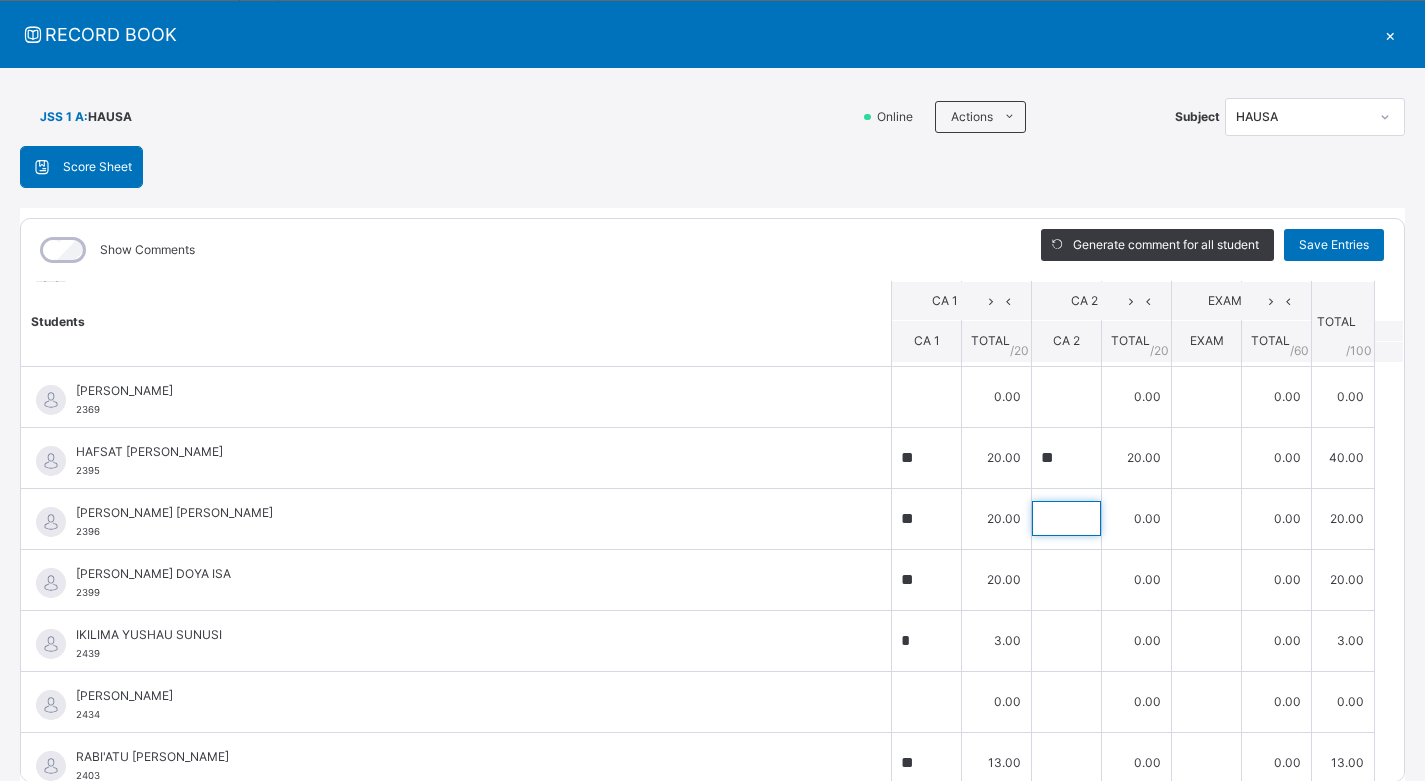 type on "*" 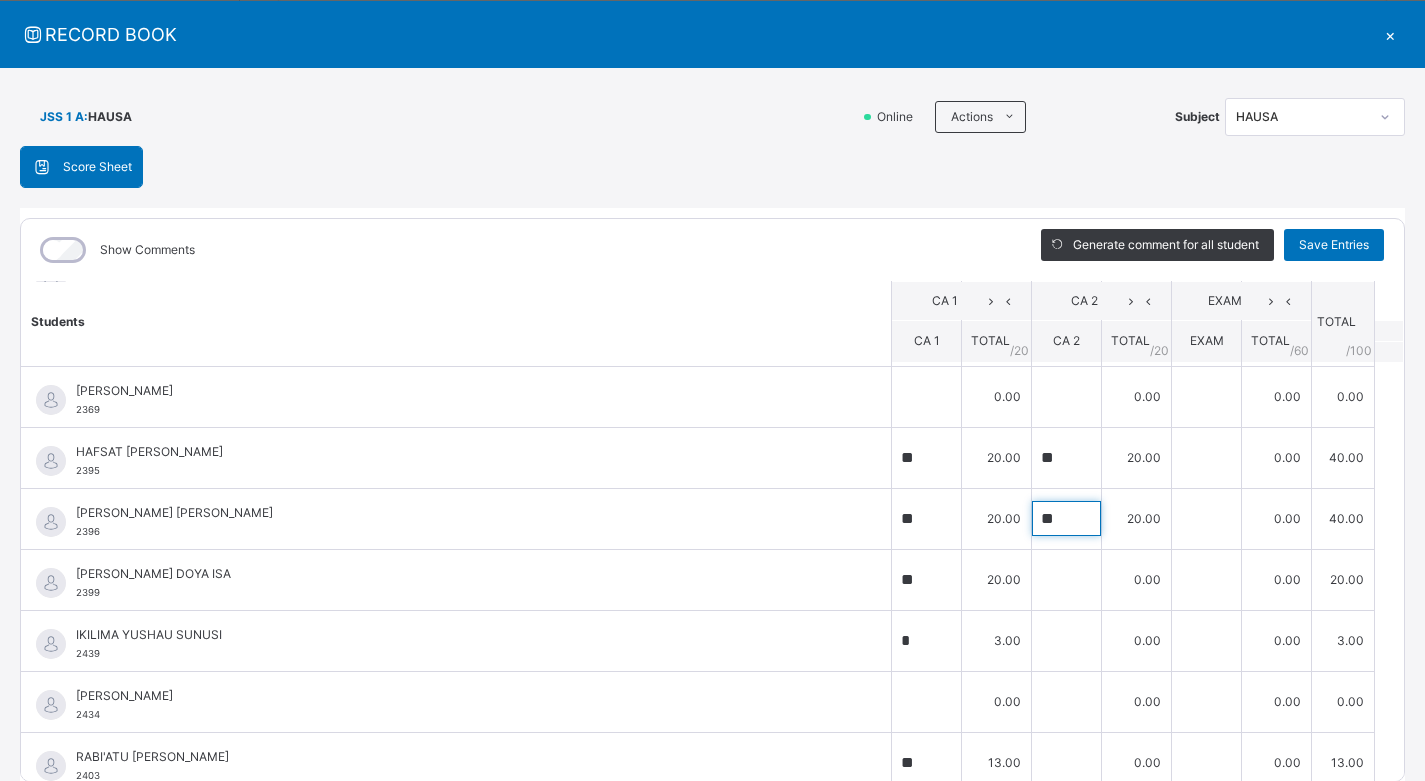 type on "**" 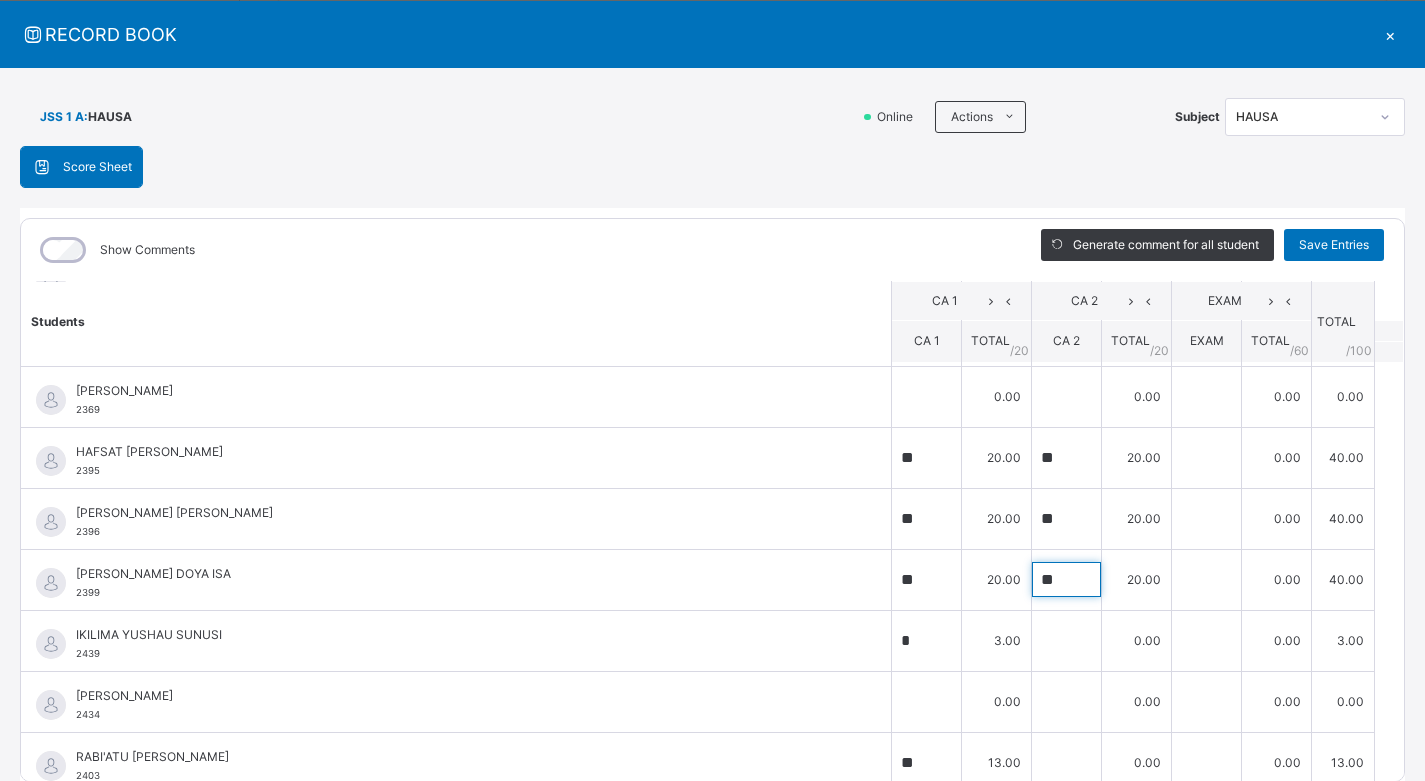 type on "**" 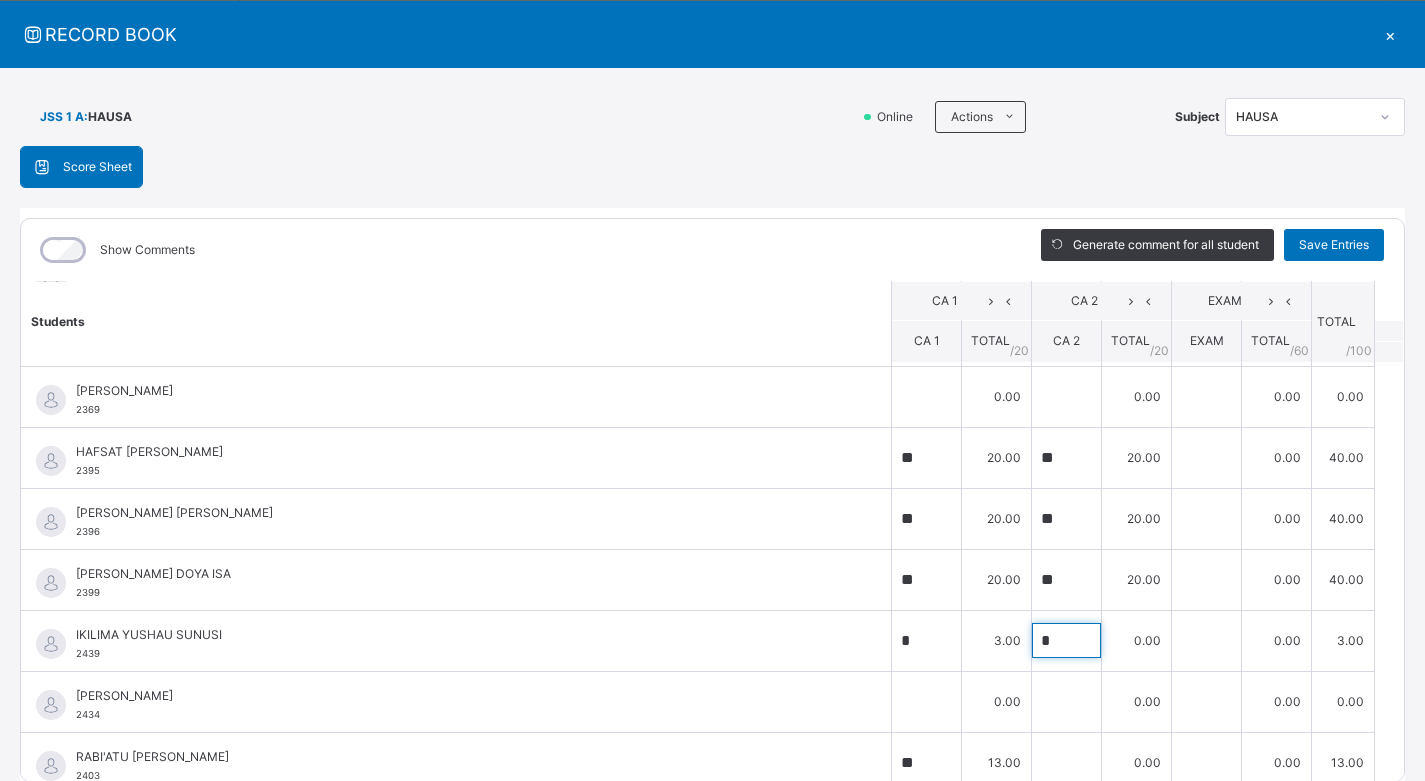 type on "*" 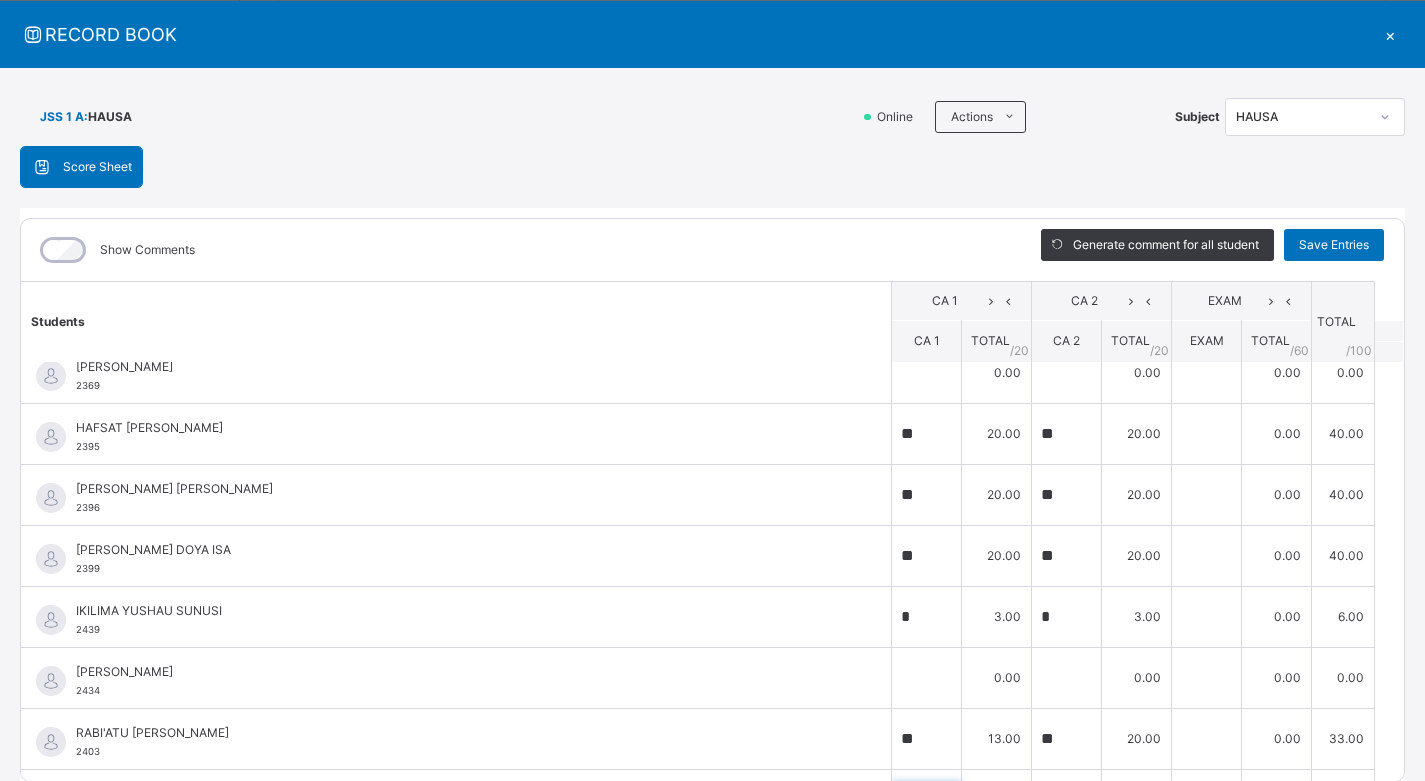 scroll, scrollTop: 911, scrollLeft: 0, axis: vertical 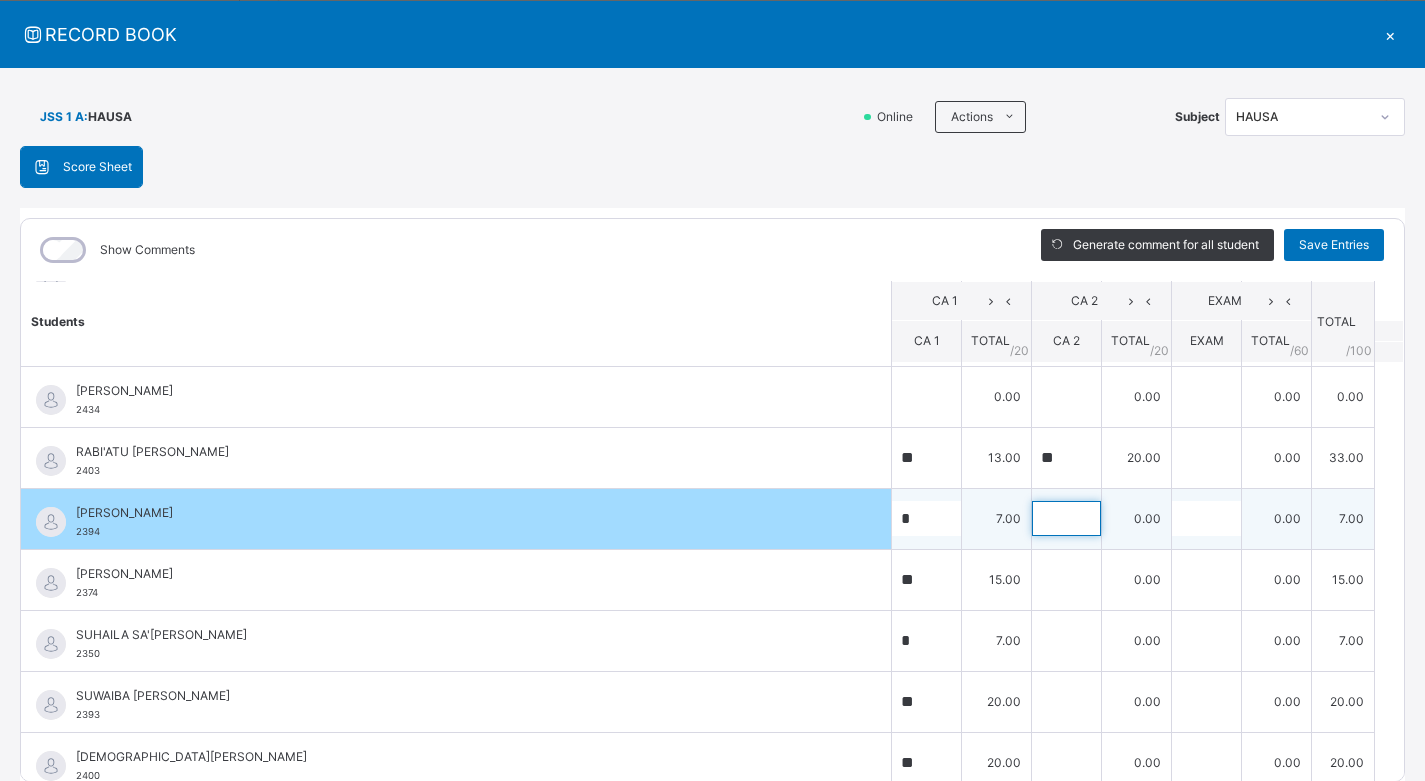 click at bounding box center (1066, 518) 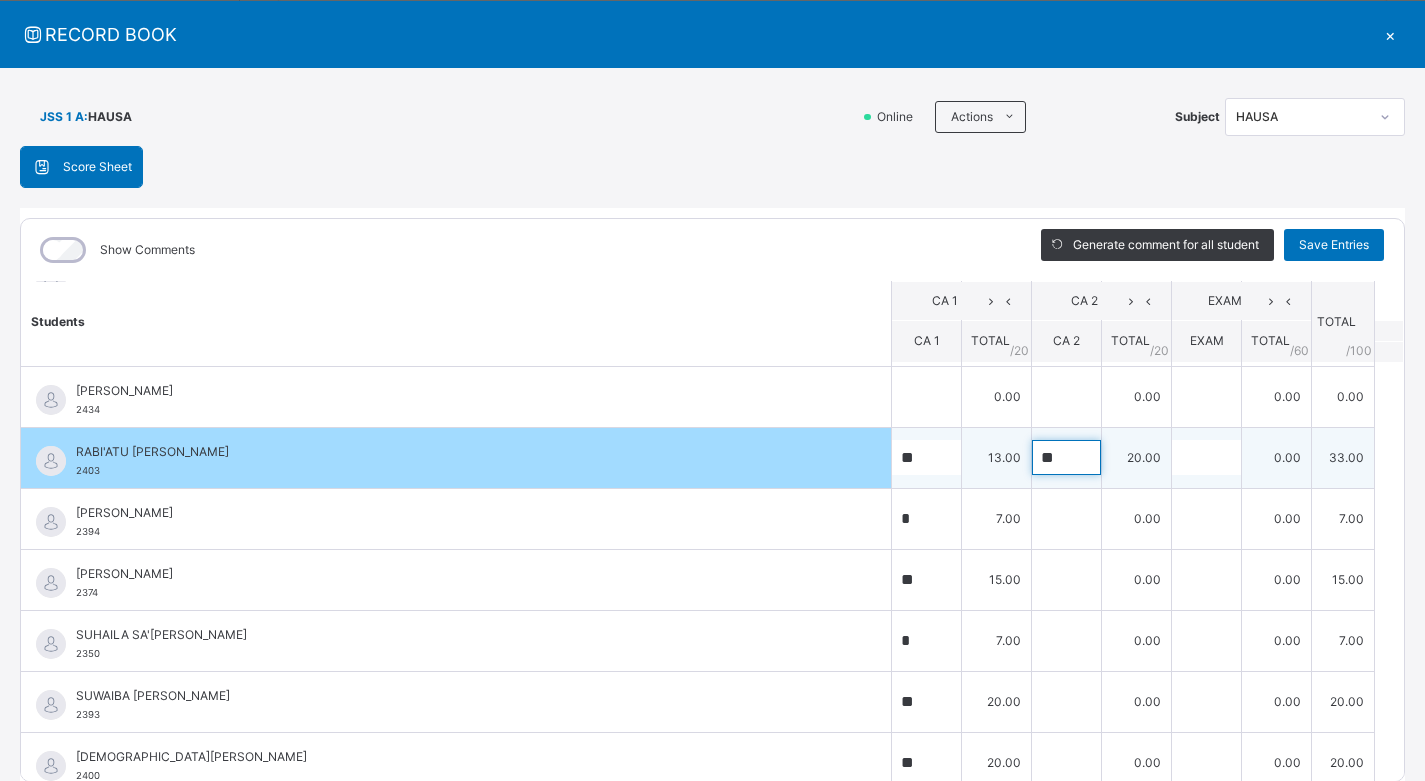 click on "**" at bounding box center [1066, 457] 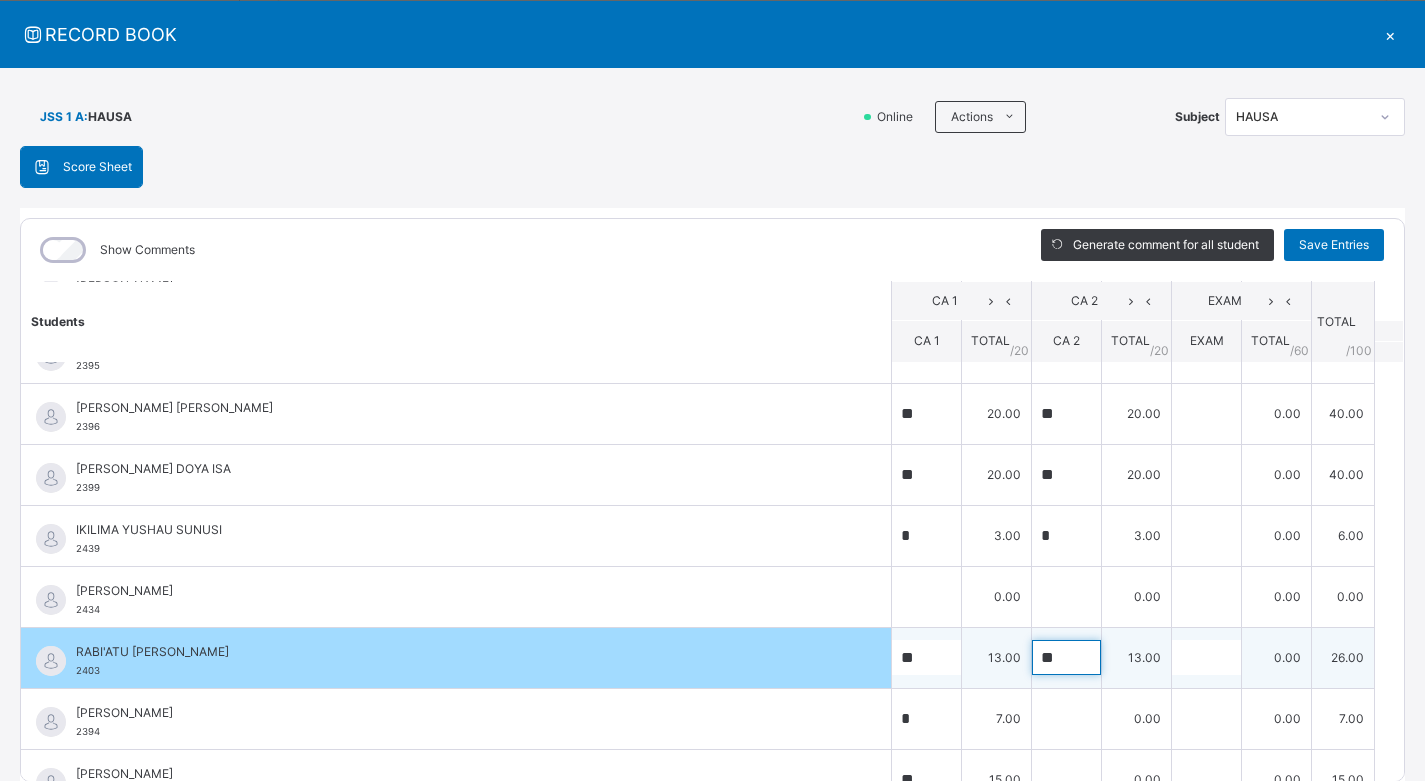 scroll, scrollTop: 811, scrollLeft: 0, axis: vertical 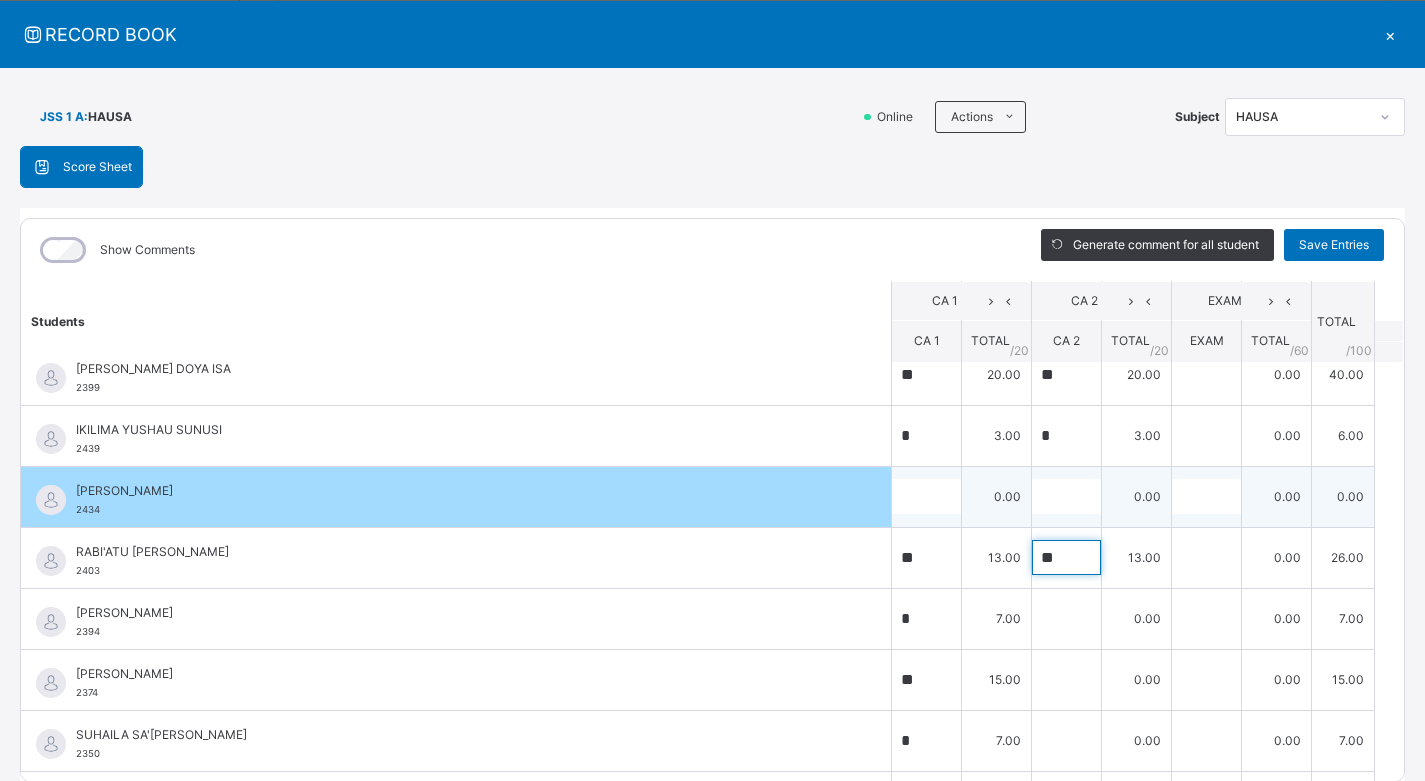 type on "**" 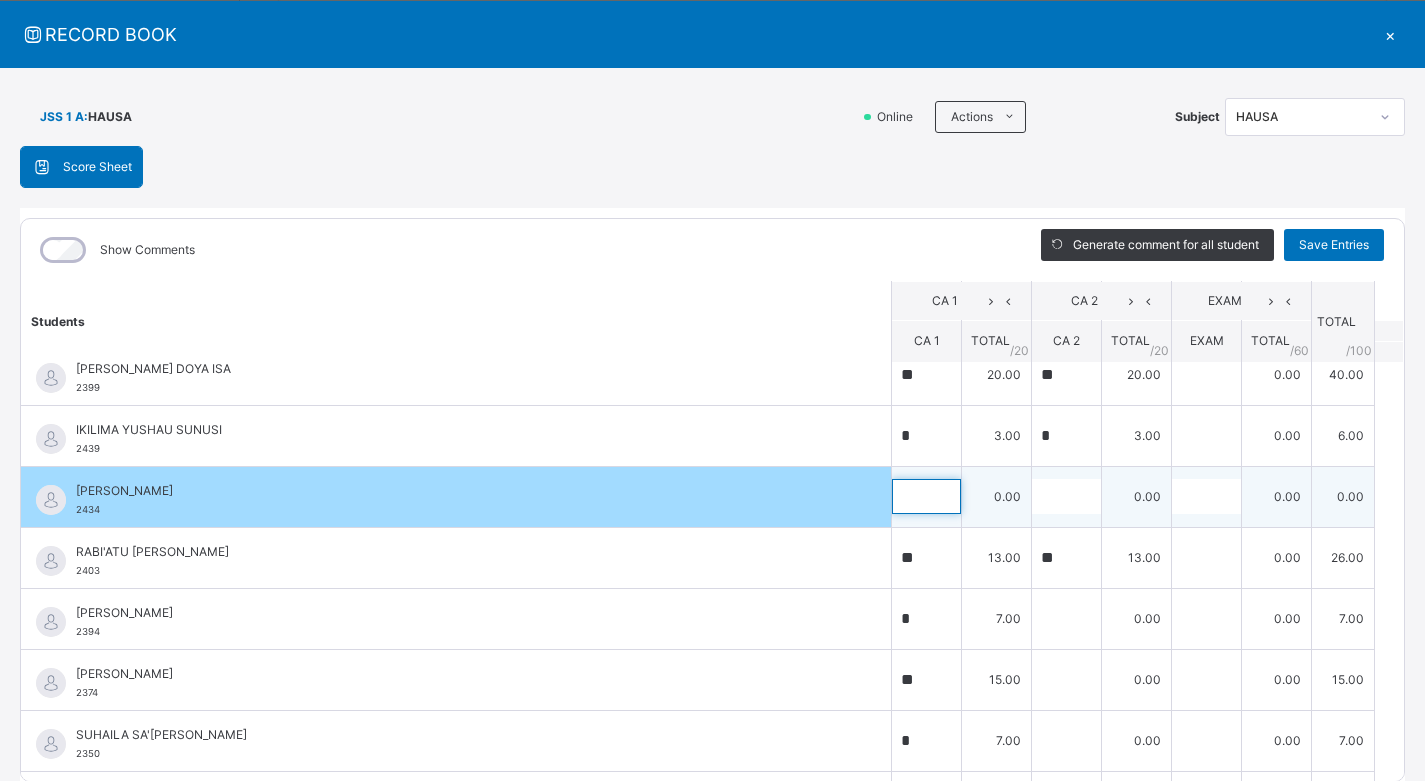 click at bounding box center [926, 496] 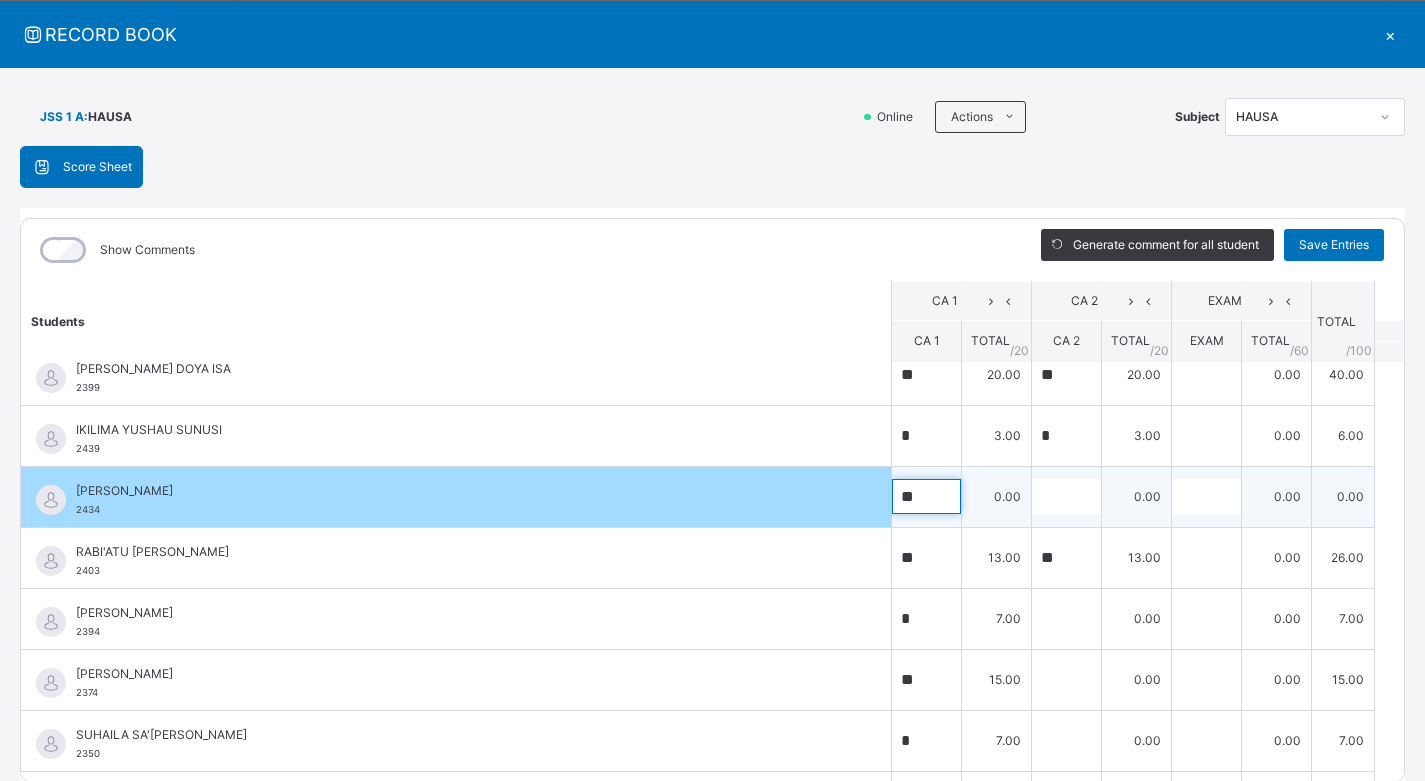 type on "**" 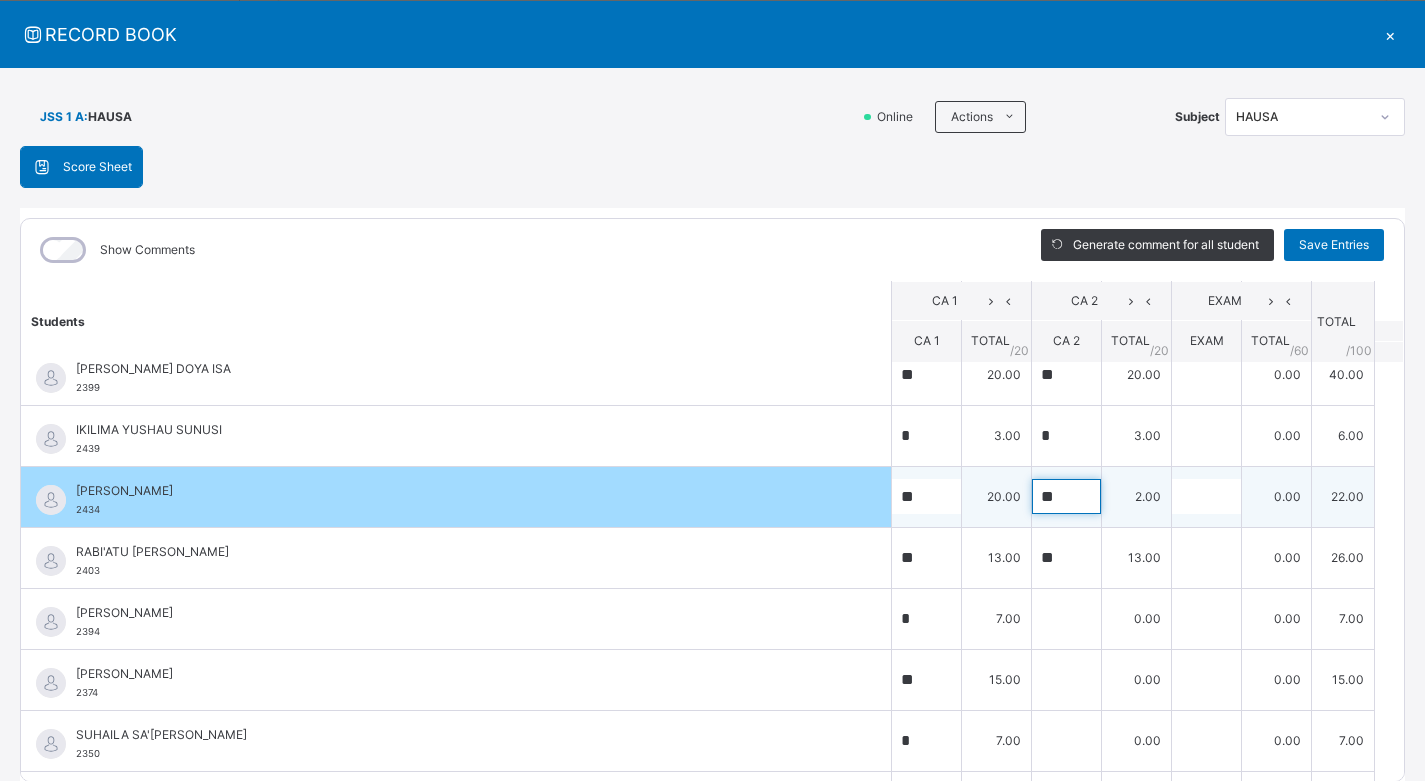 type on "**" 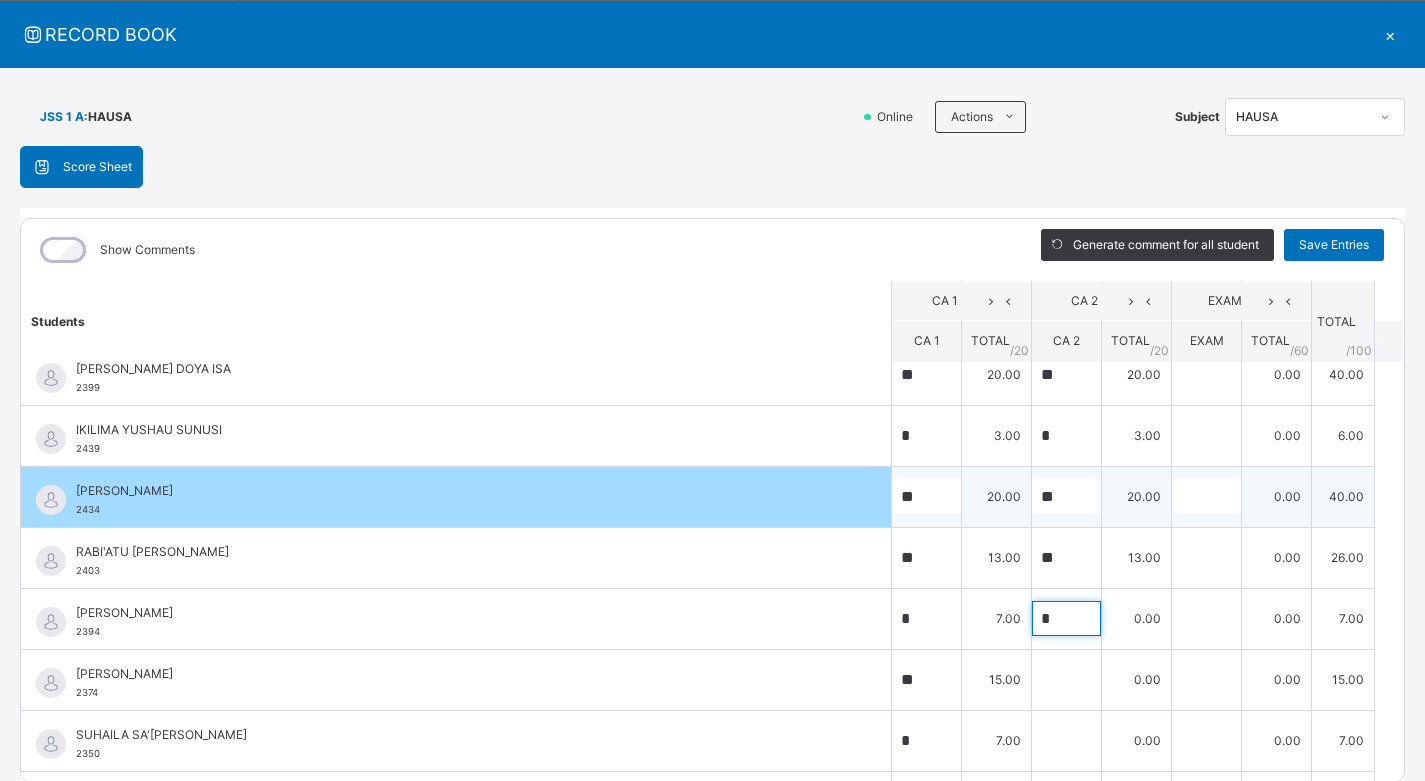 type on "*" 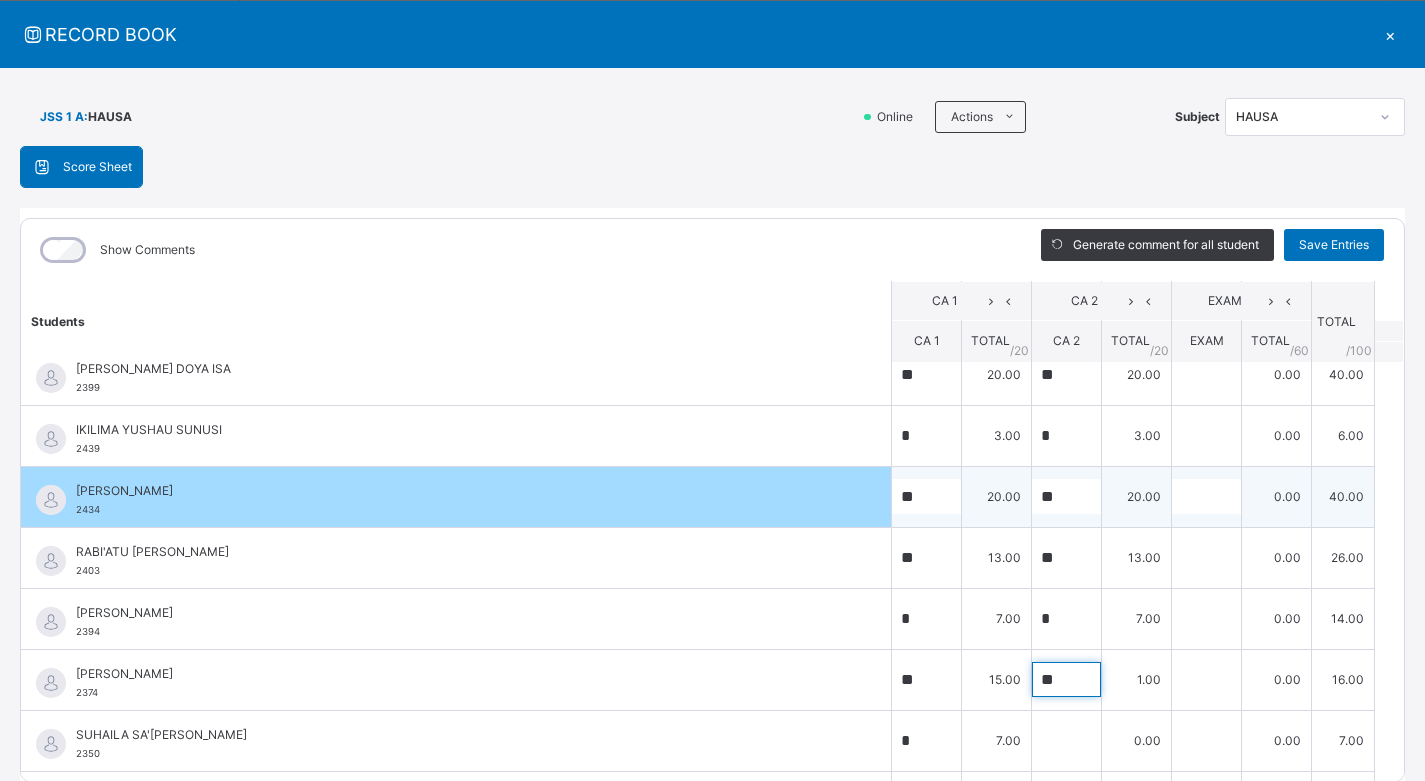 type on "**" 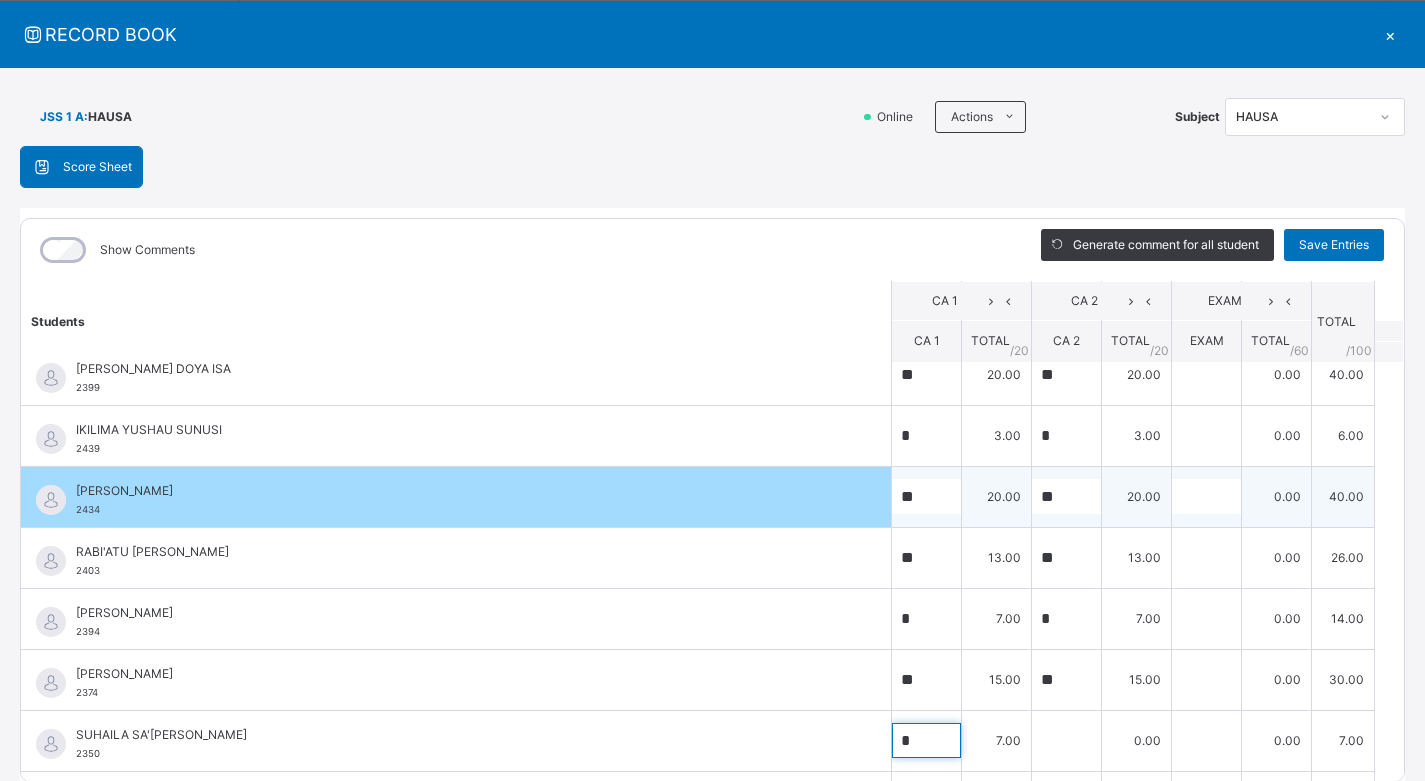 scroll, scrollTop: 813, scrollLeft: 0, axis: vertical 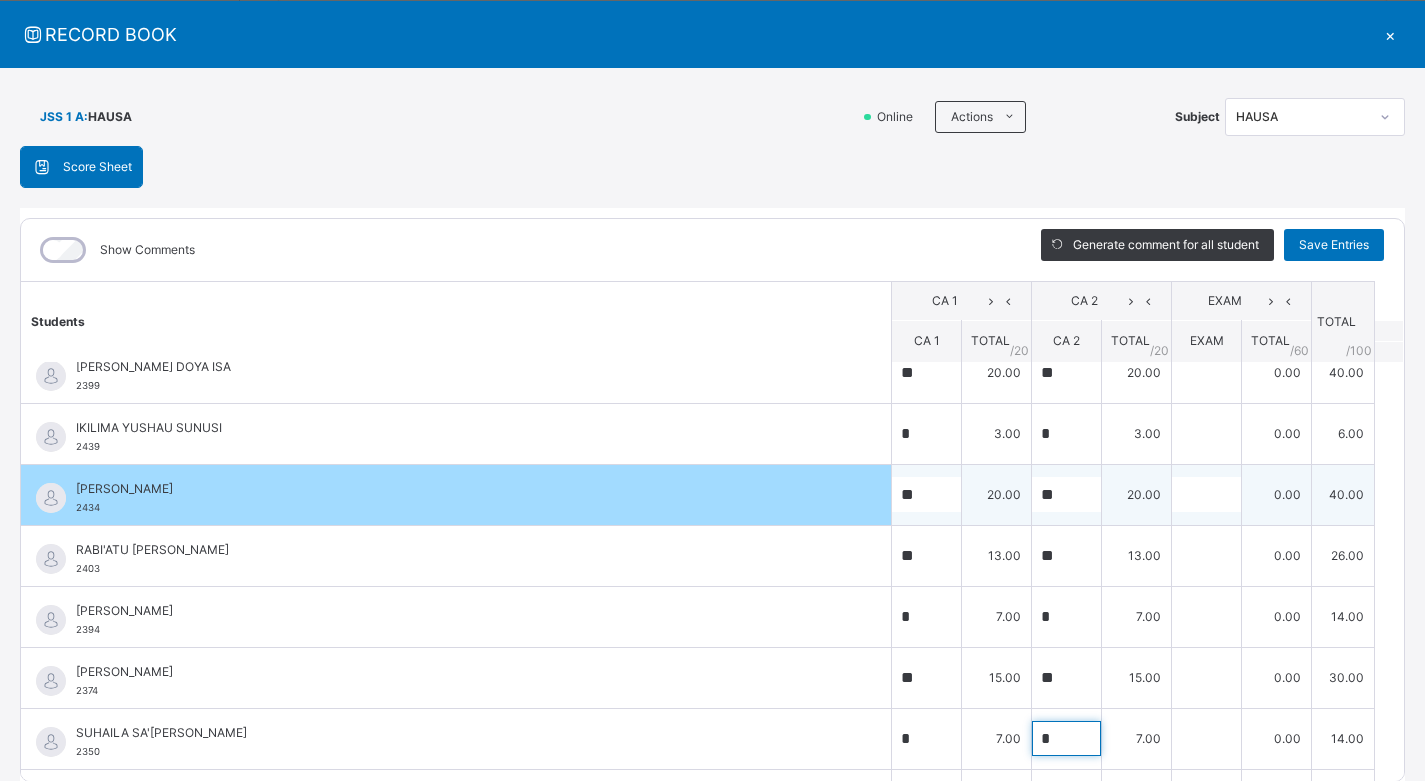 type on "*" 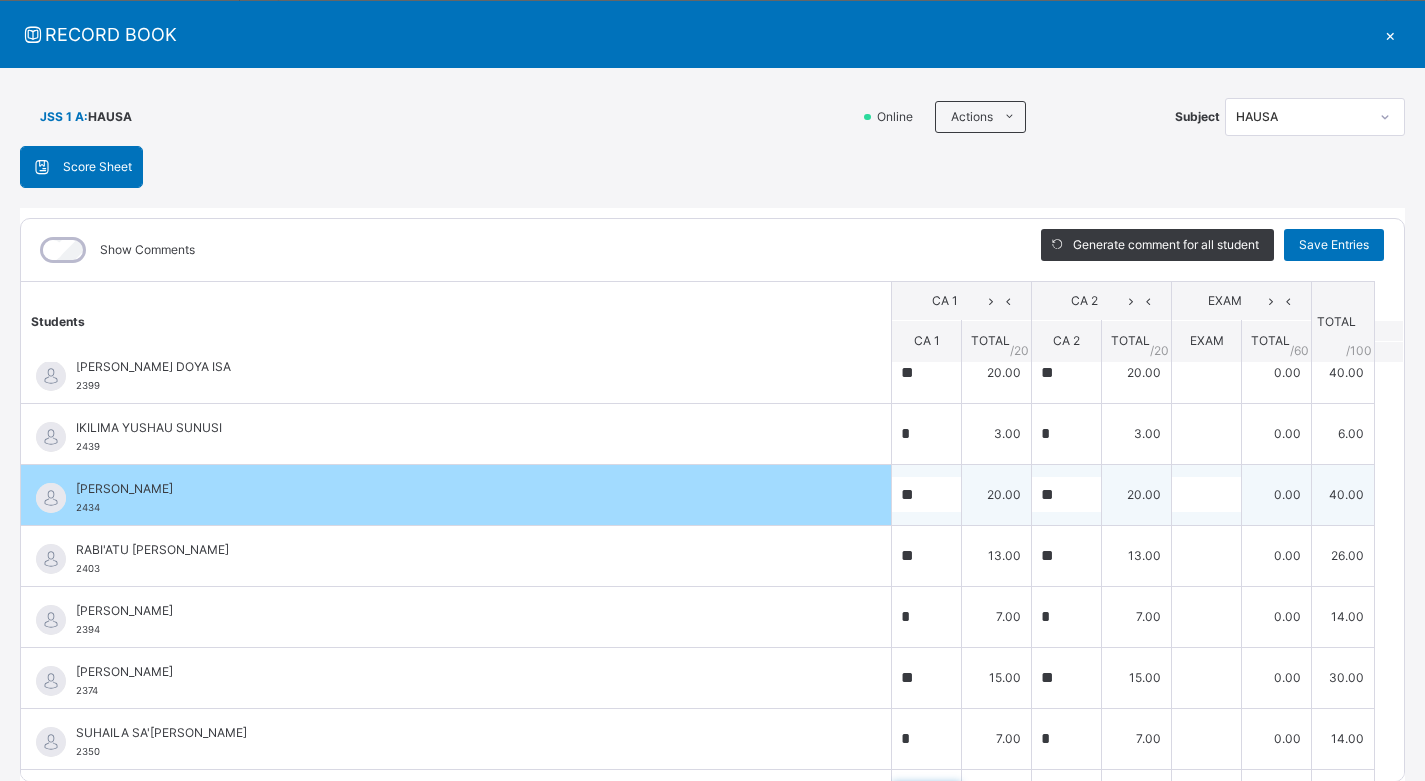 scroll, scrollTop: 1094, scrollLeft: 0, axis: vertical 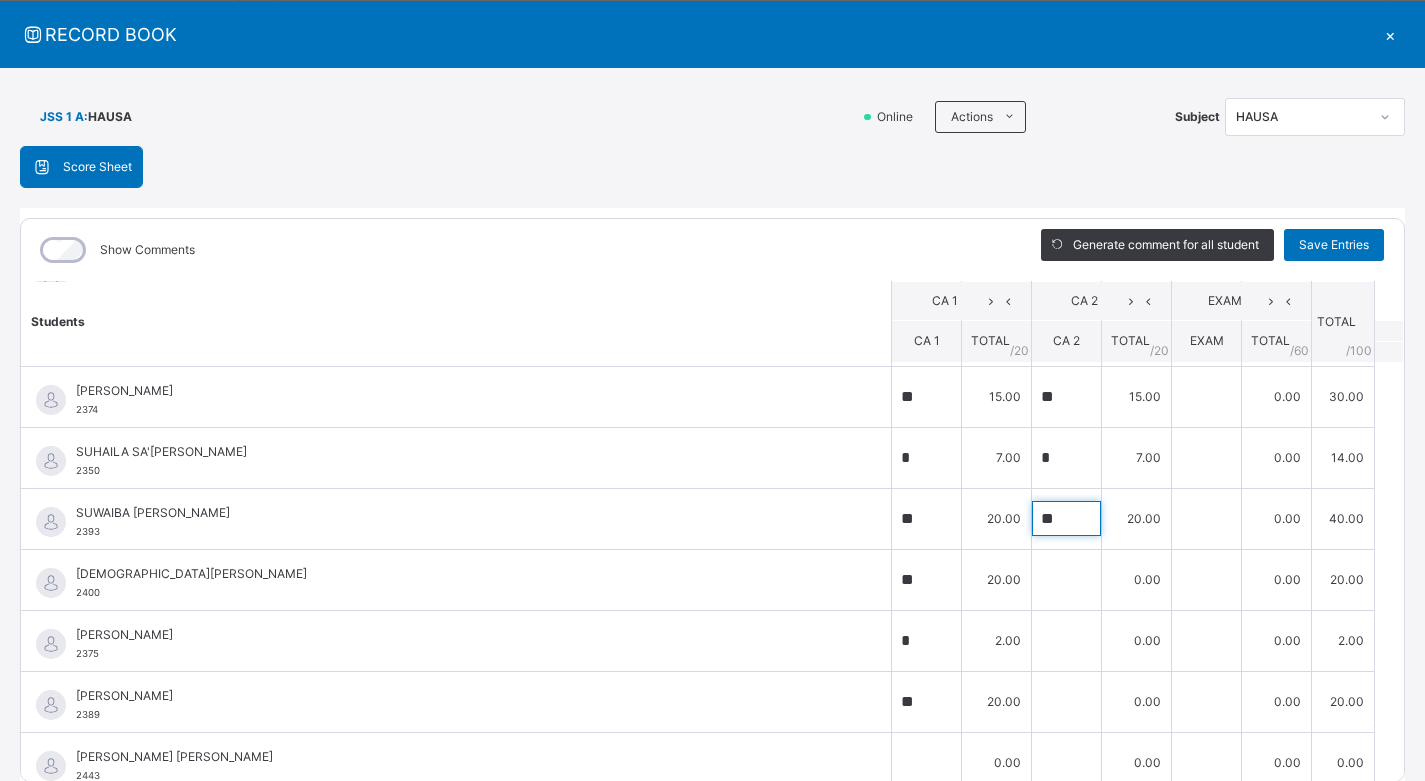 type on "**" 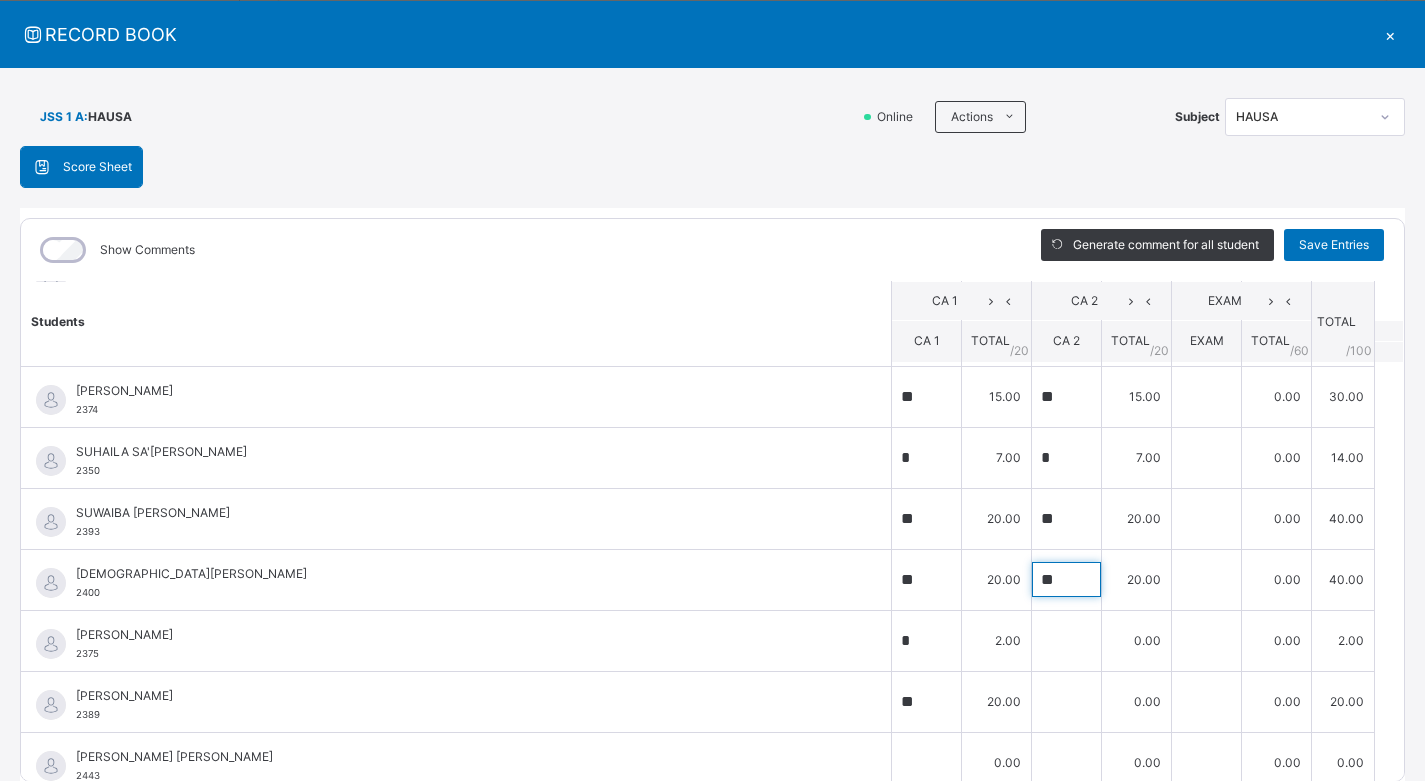 type on "**" 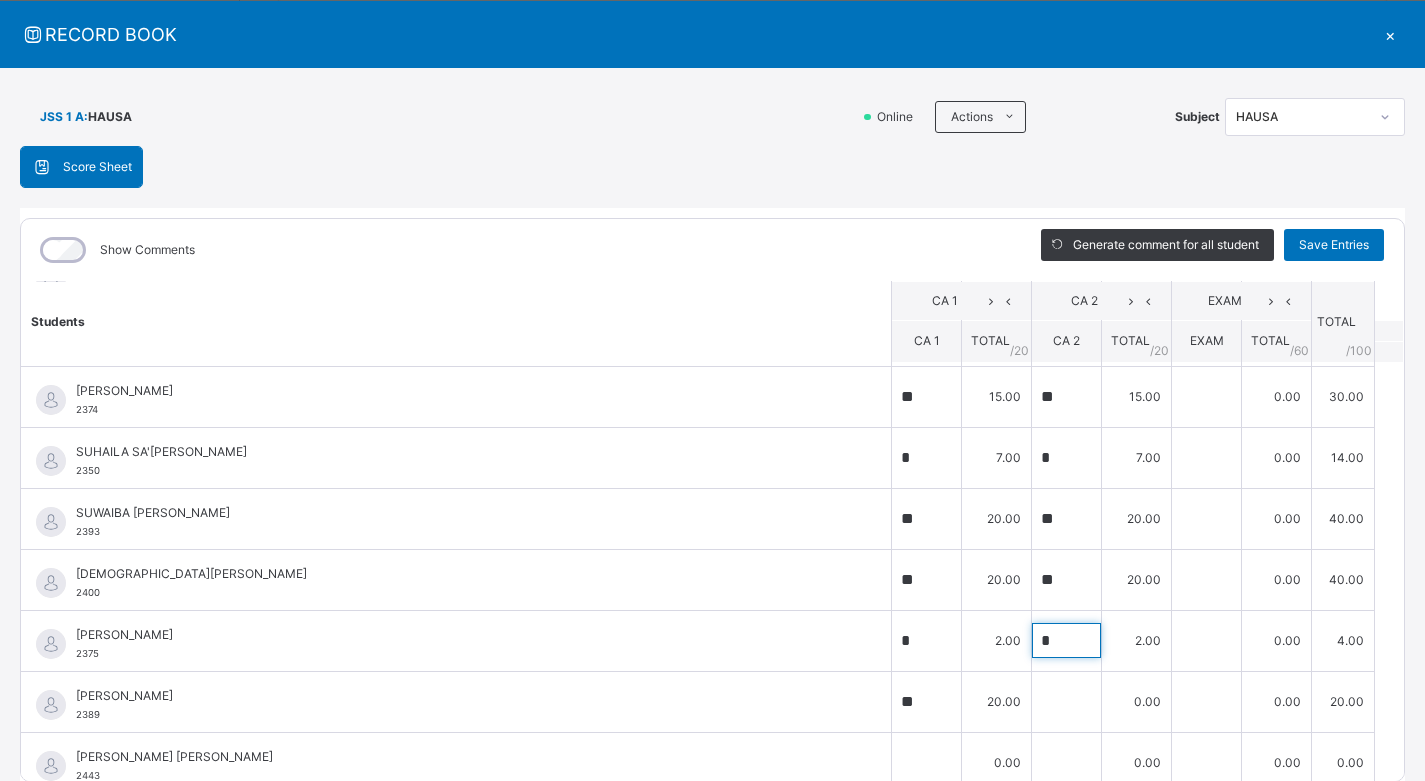 type on "*" 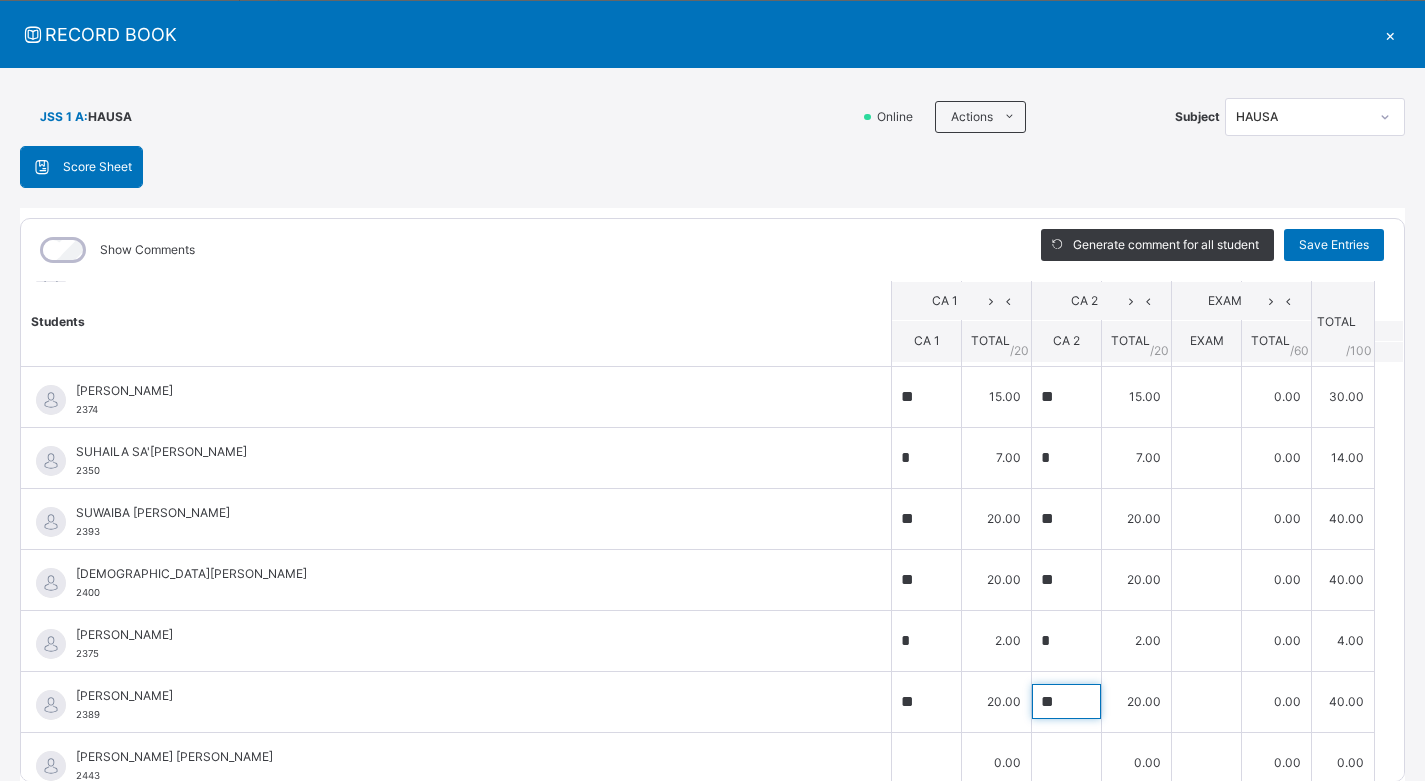 type on "**" 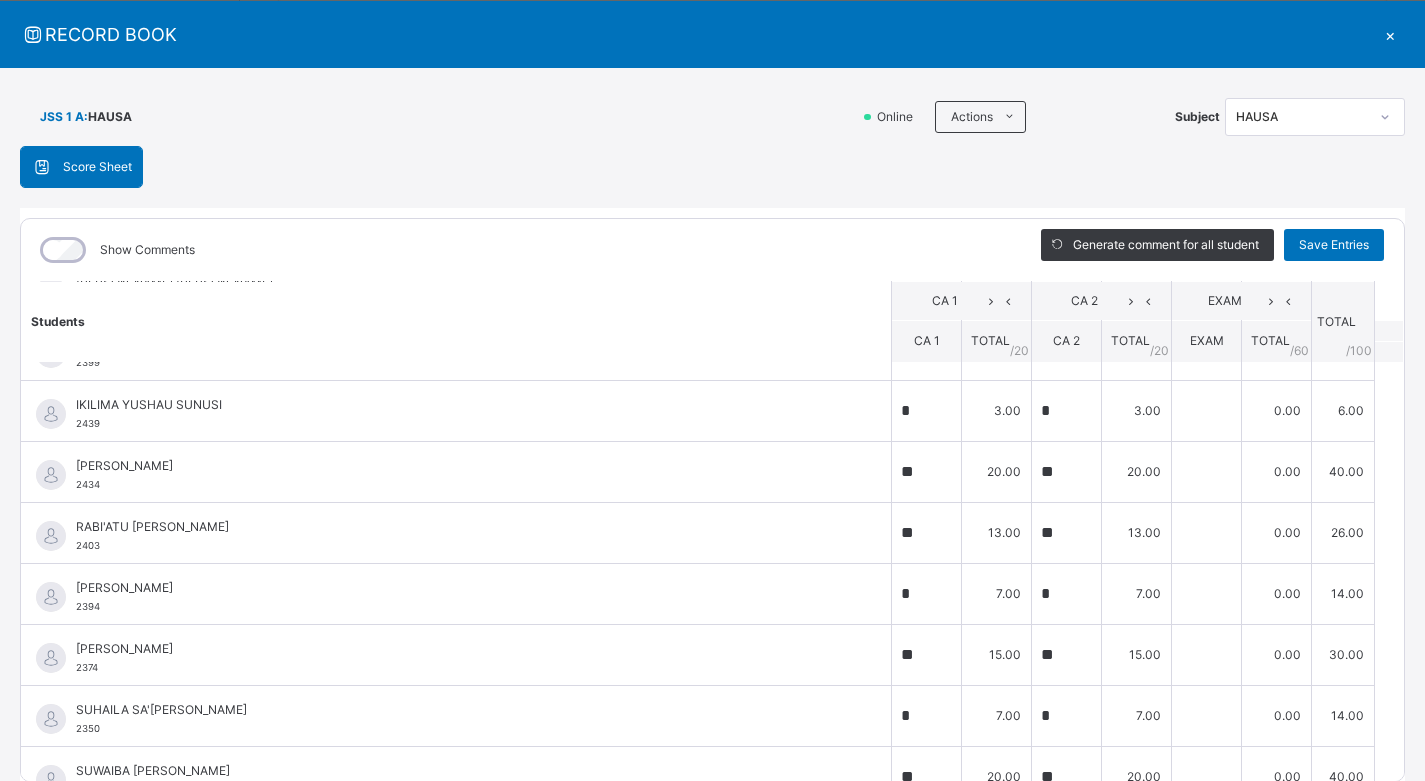 scroll, scrollTop: 819, scrollLeft: 0, axis: vertical 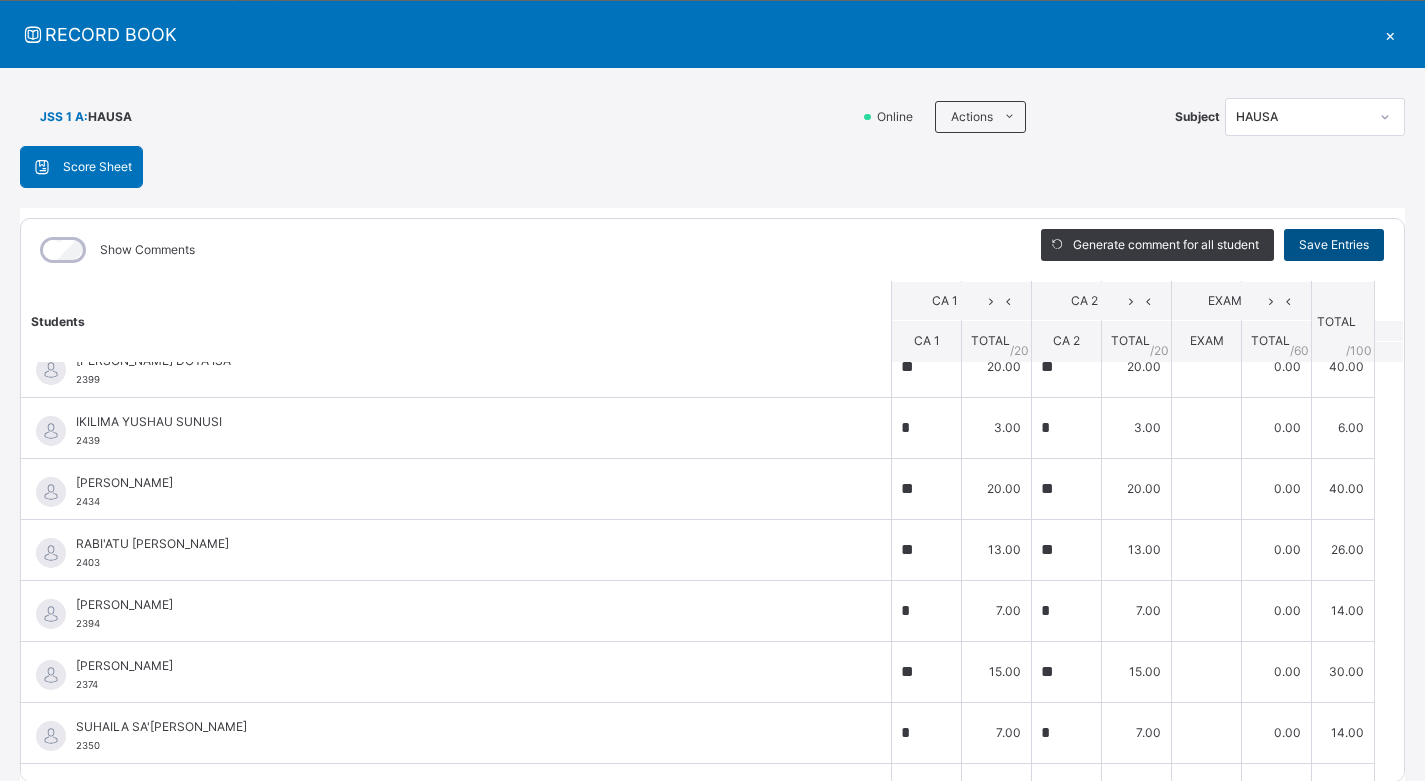 click on "Save Entries" at bounding box center [1334, 245] 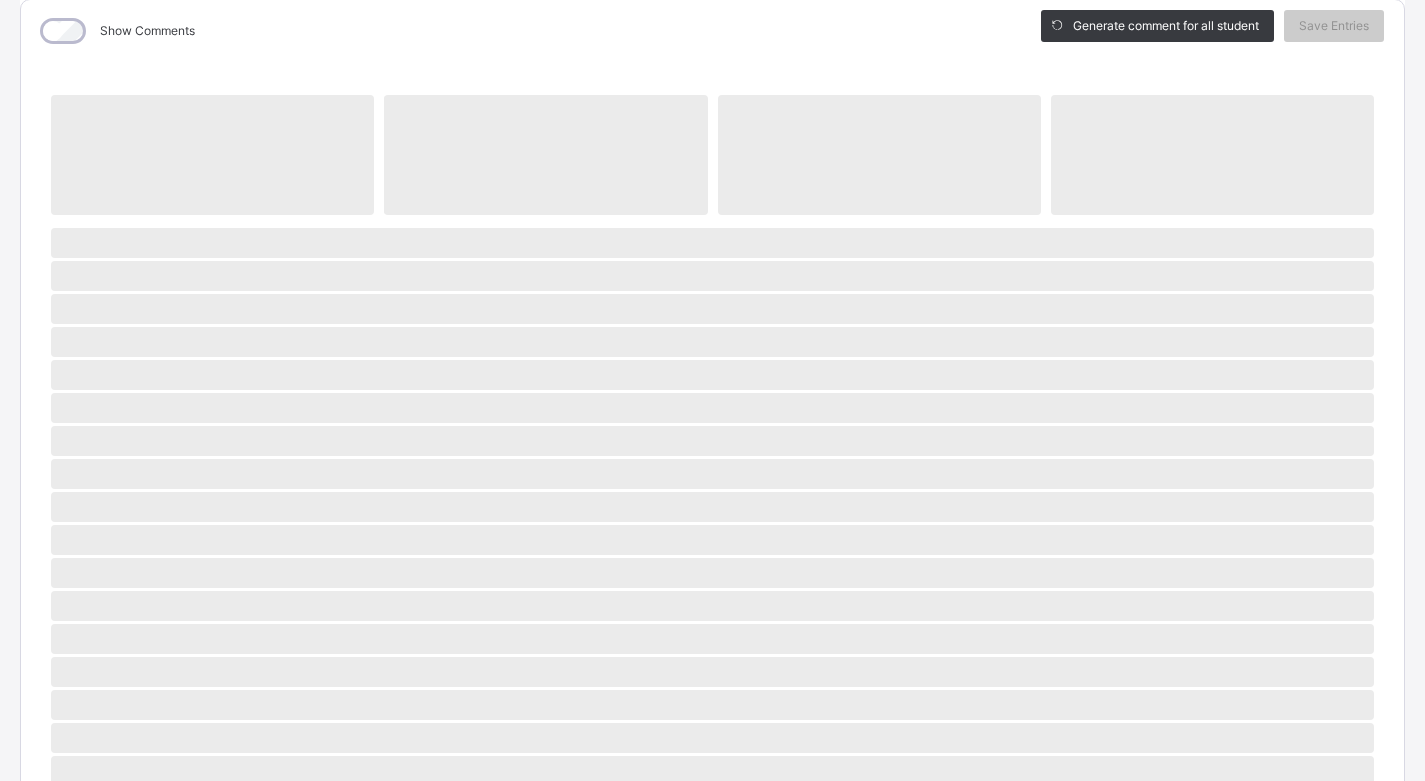 scroll, scrollTop: 0, scrollLeft: 0, axis: both 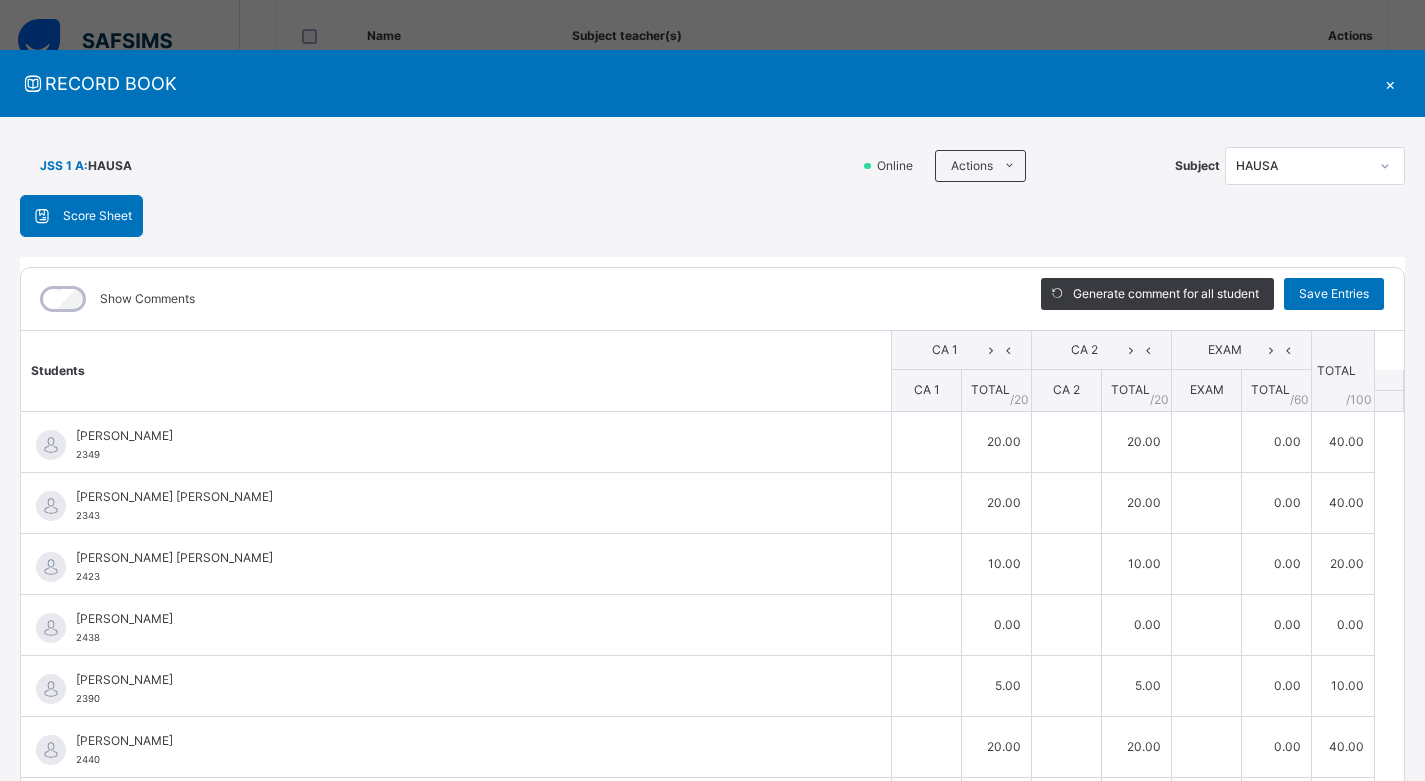 type on "**" 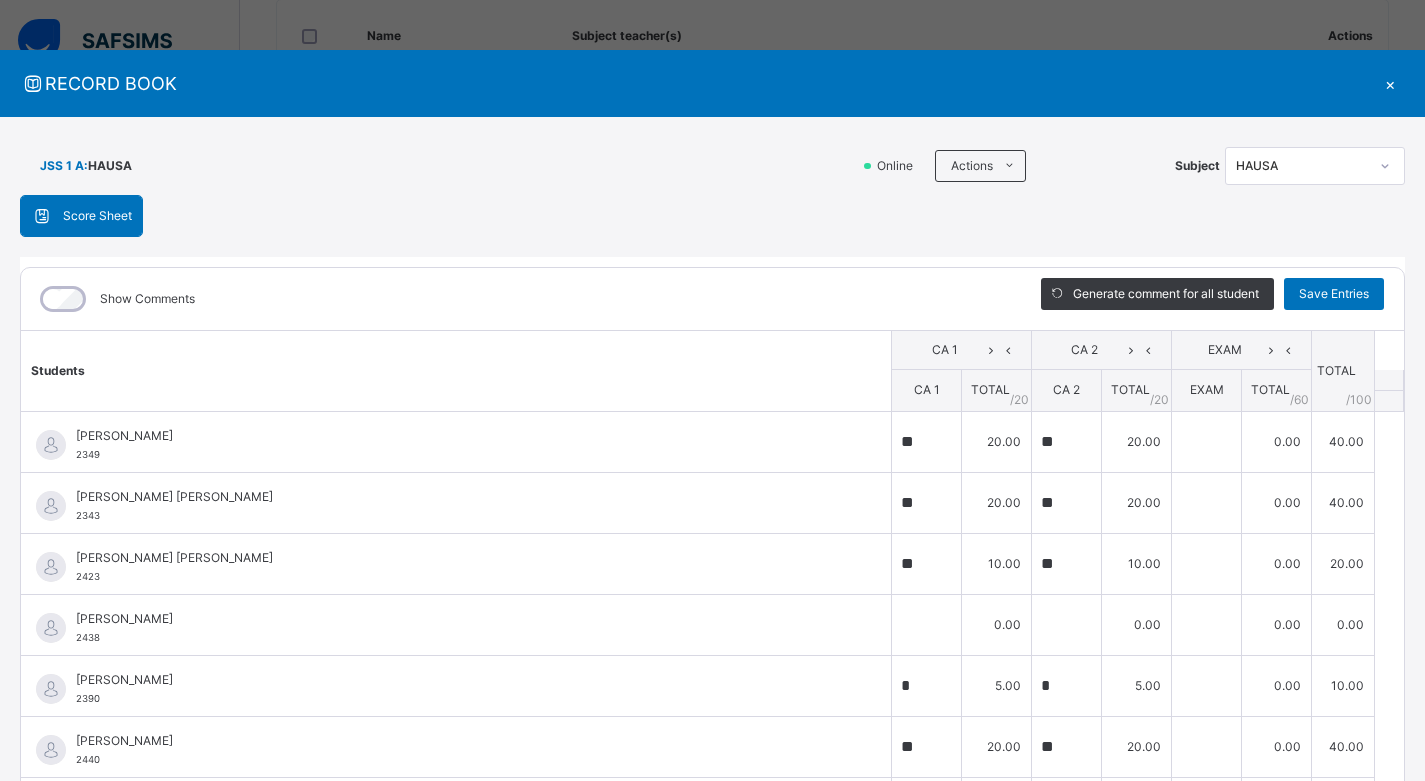 type on "**" 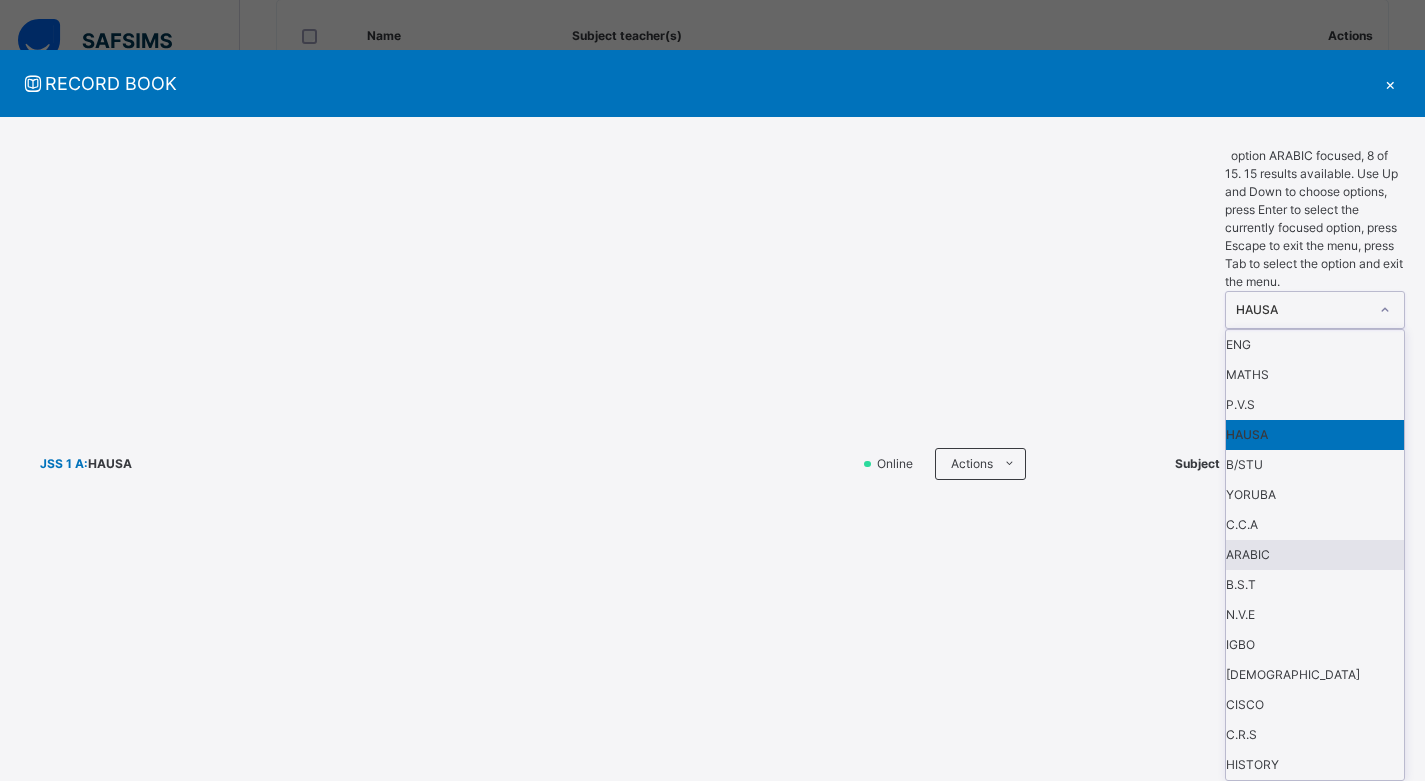 scroll, scrollTop: 0, scrollLeft: 0, axis: both 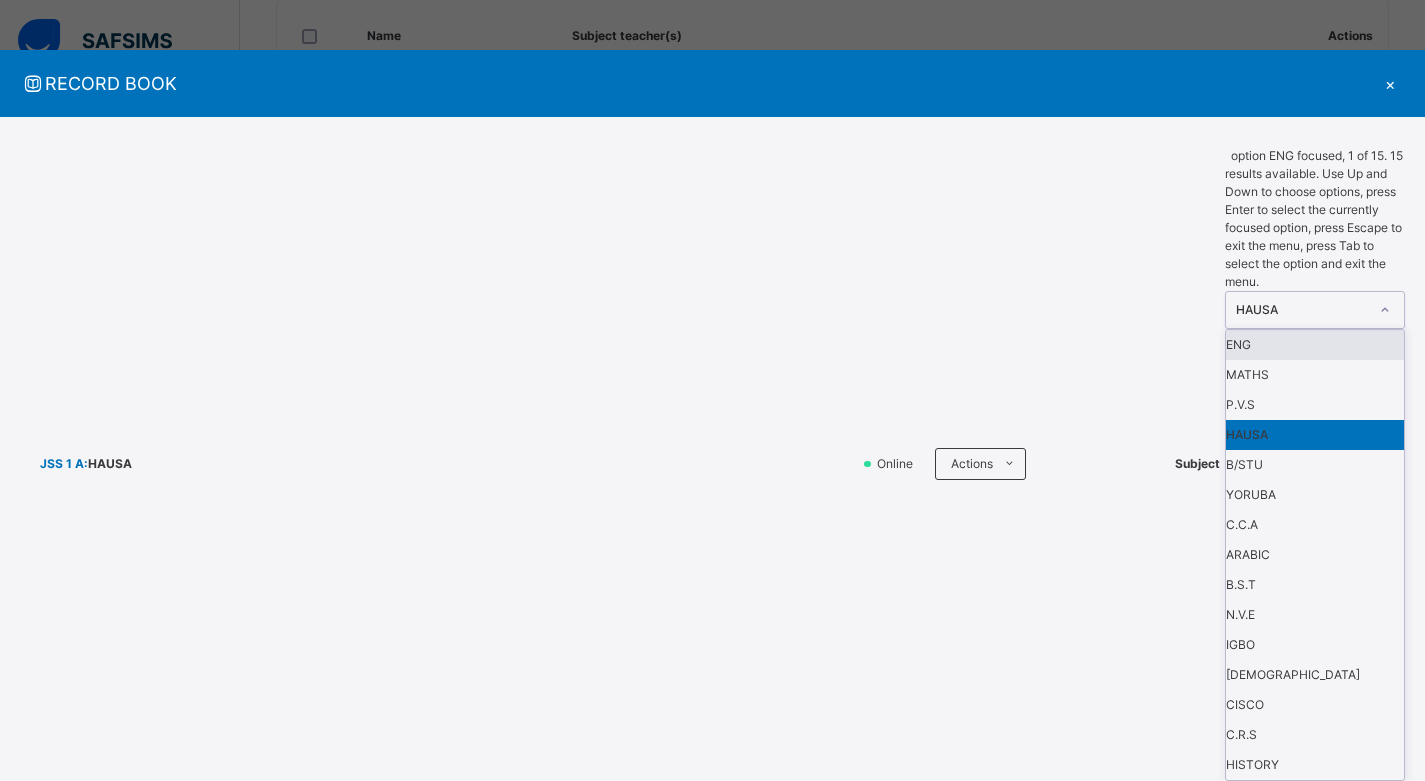 click on "ENG" at bounding box center [1315, 345] 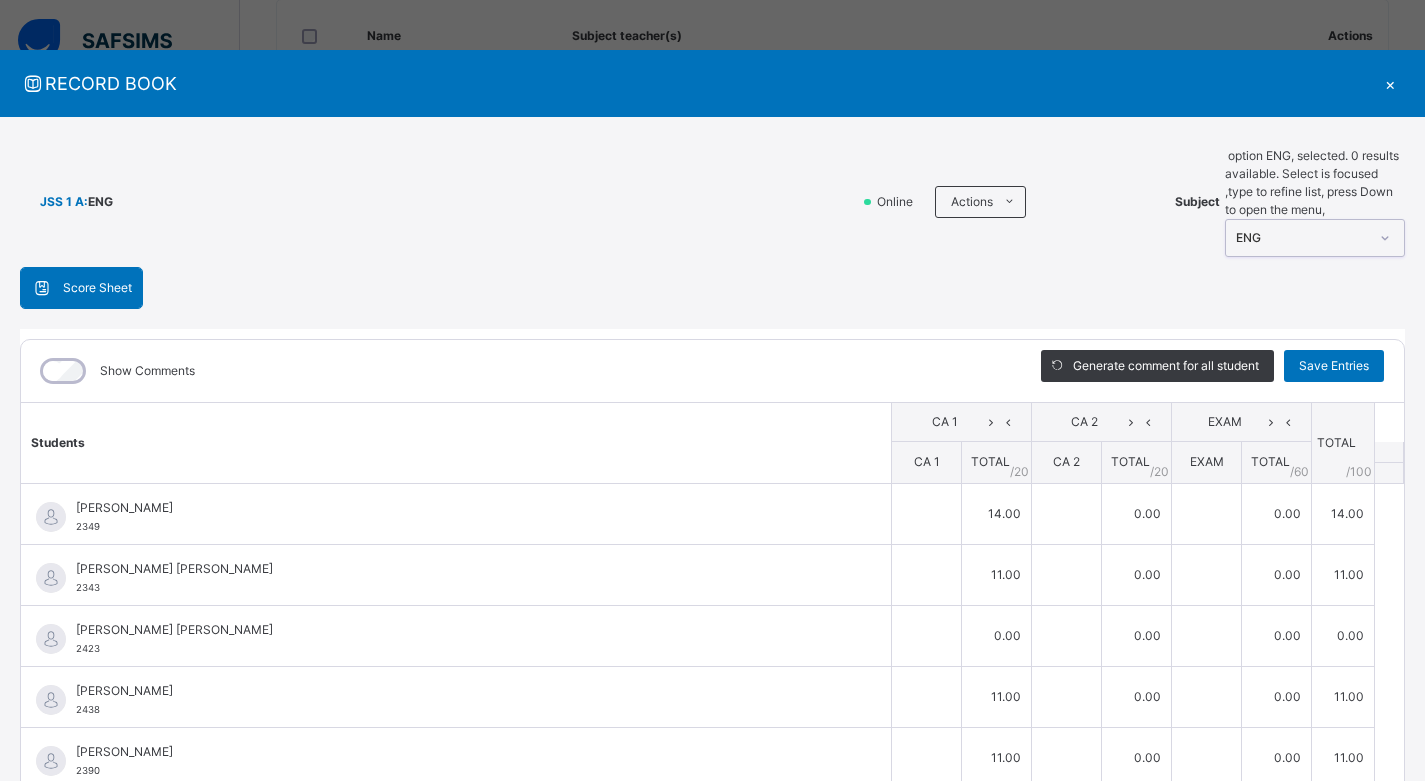 type on "**" 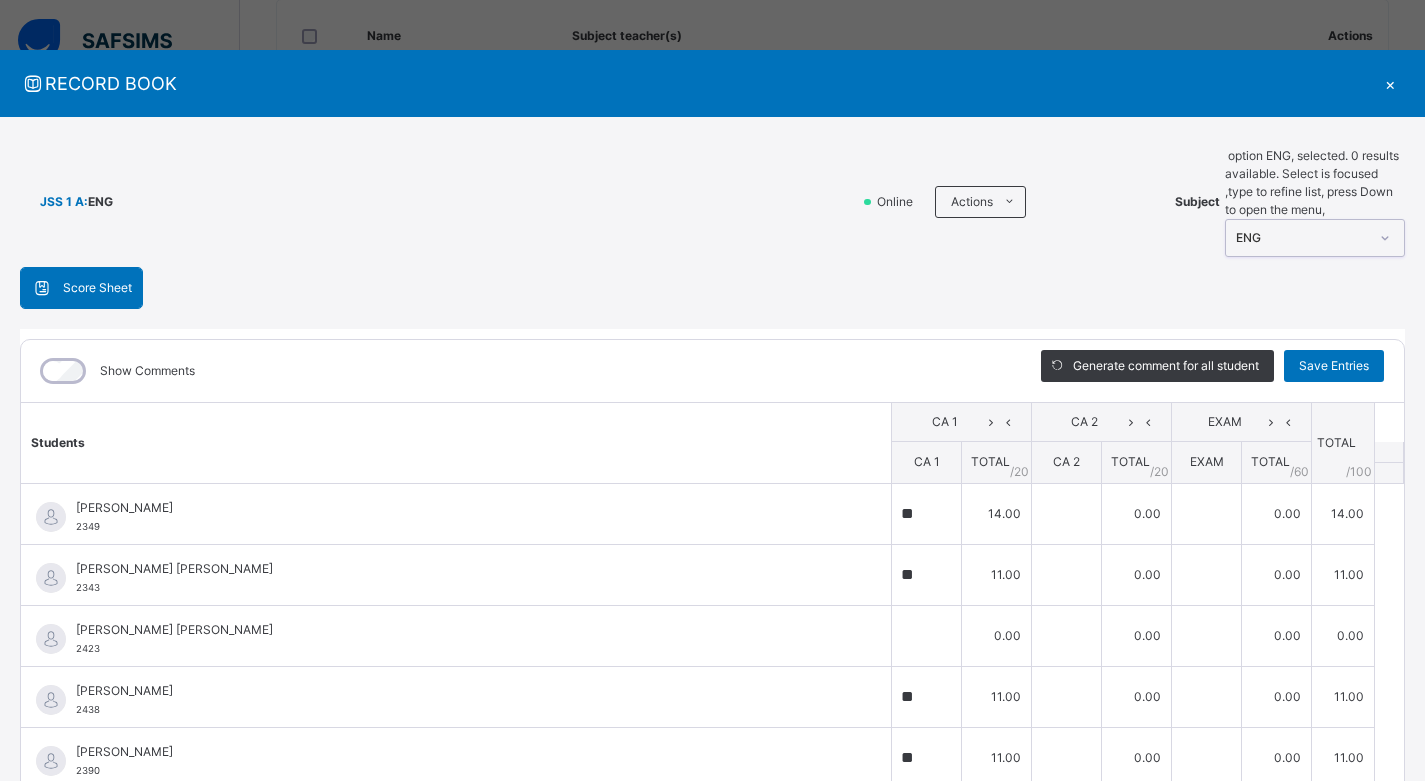 type on "*" 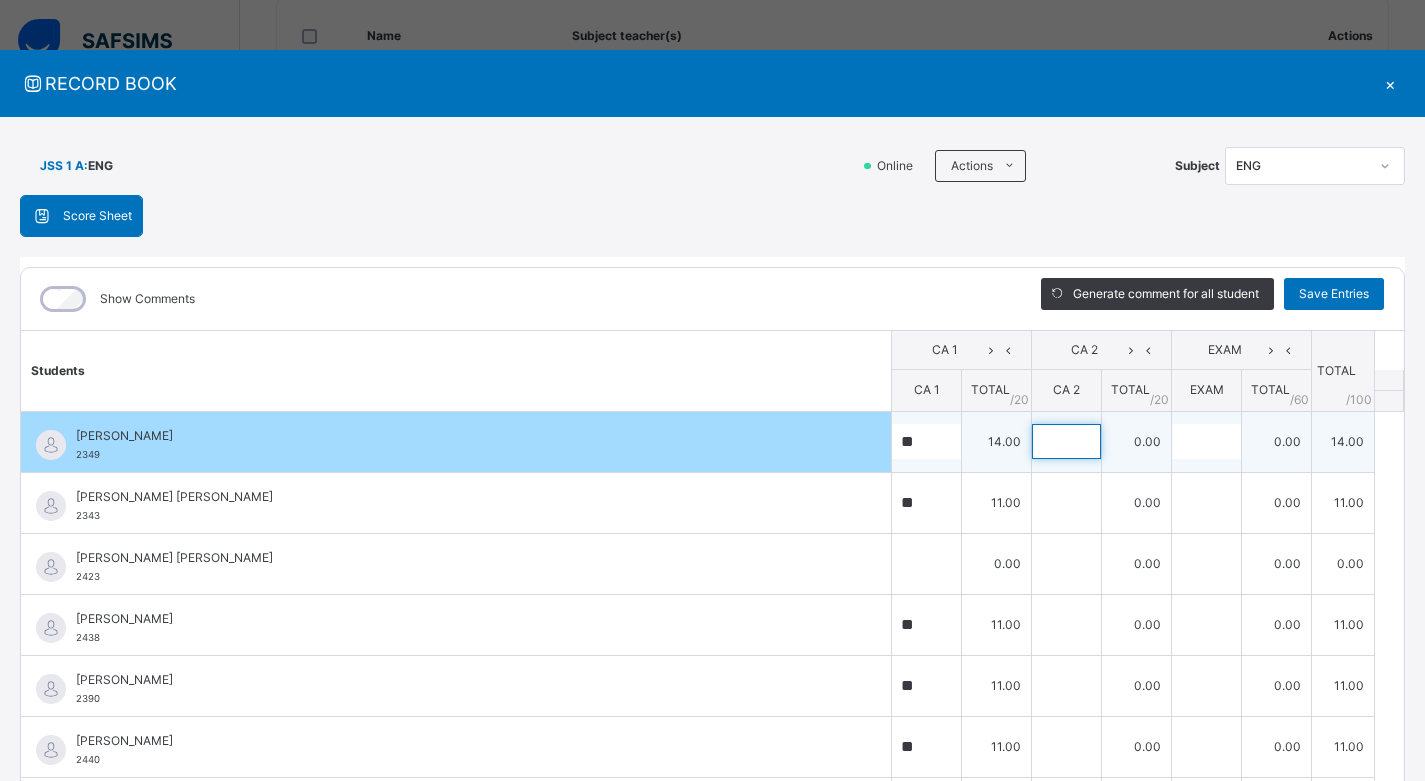 click at bounding box center [1066, 441] 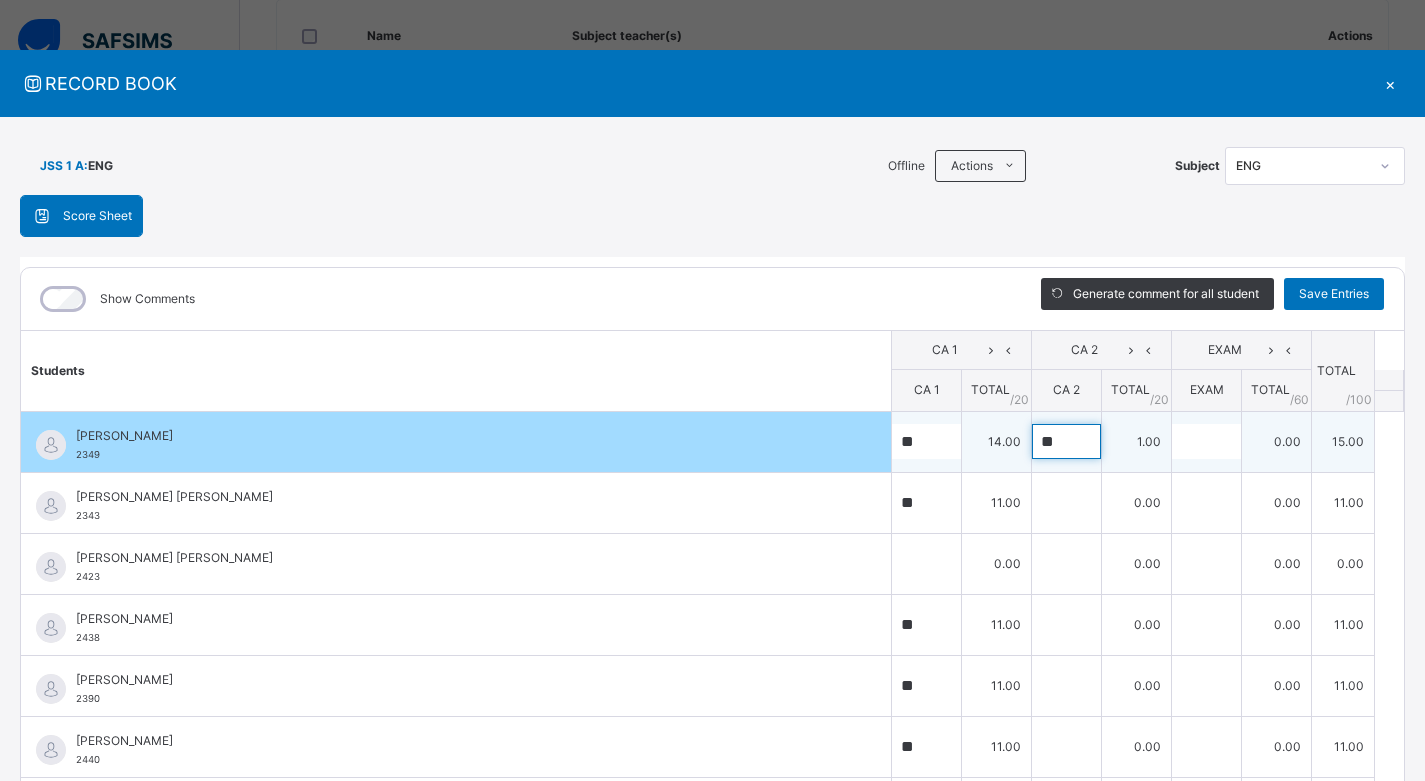 type on "**" 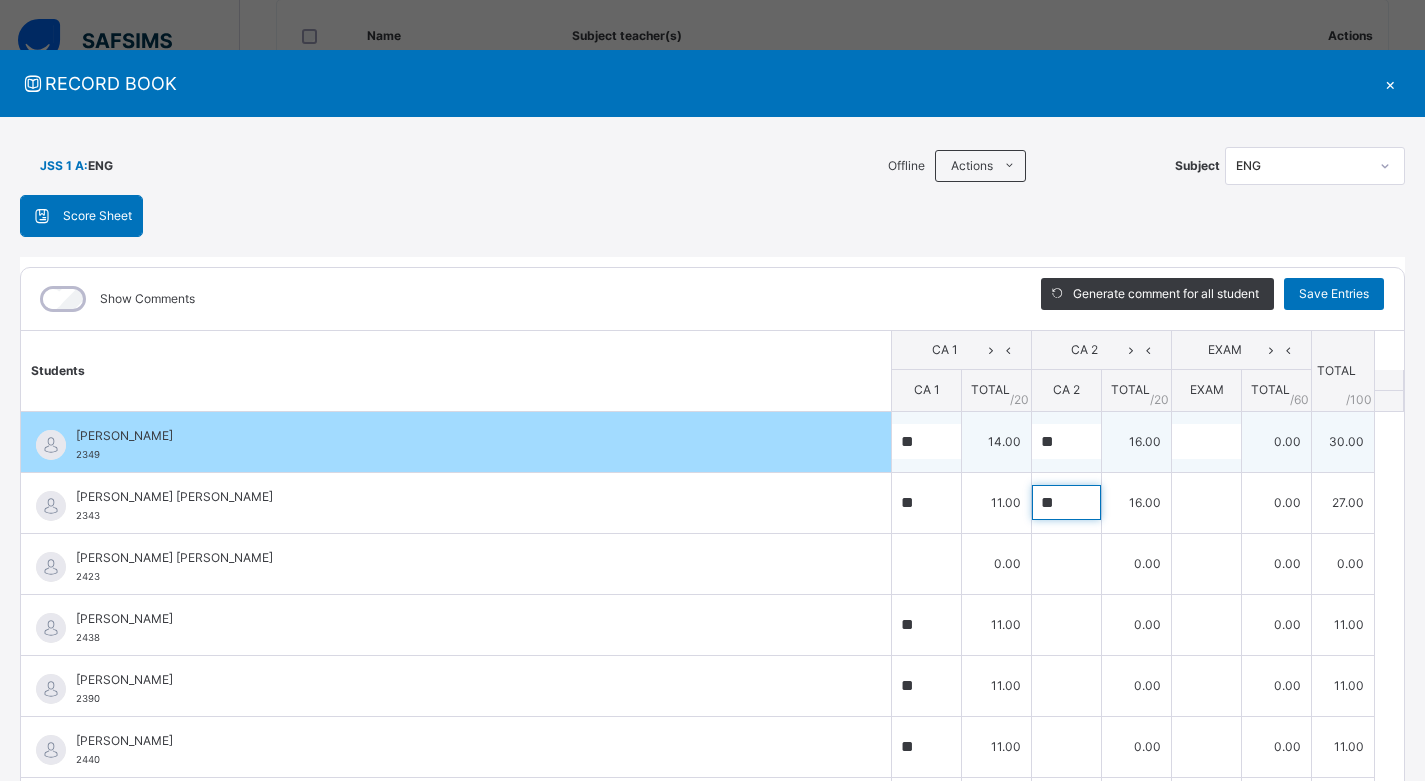 type on "**" 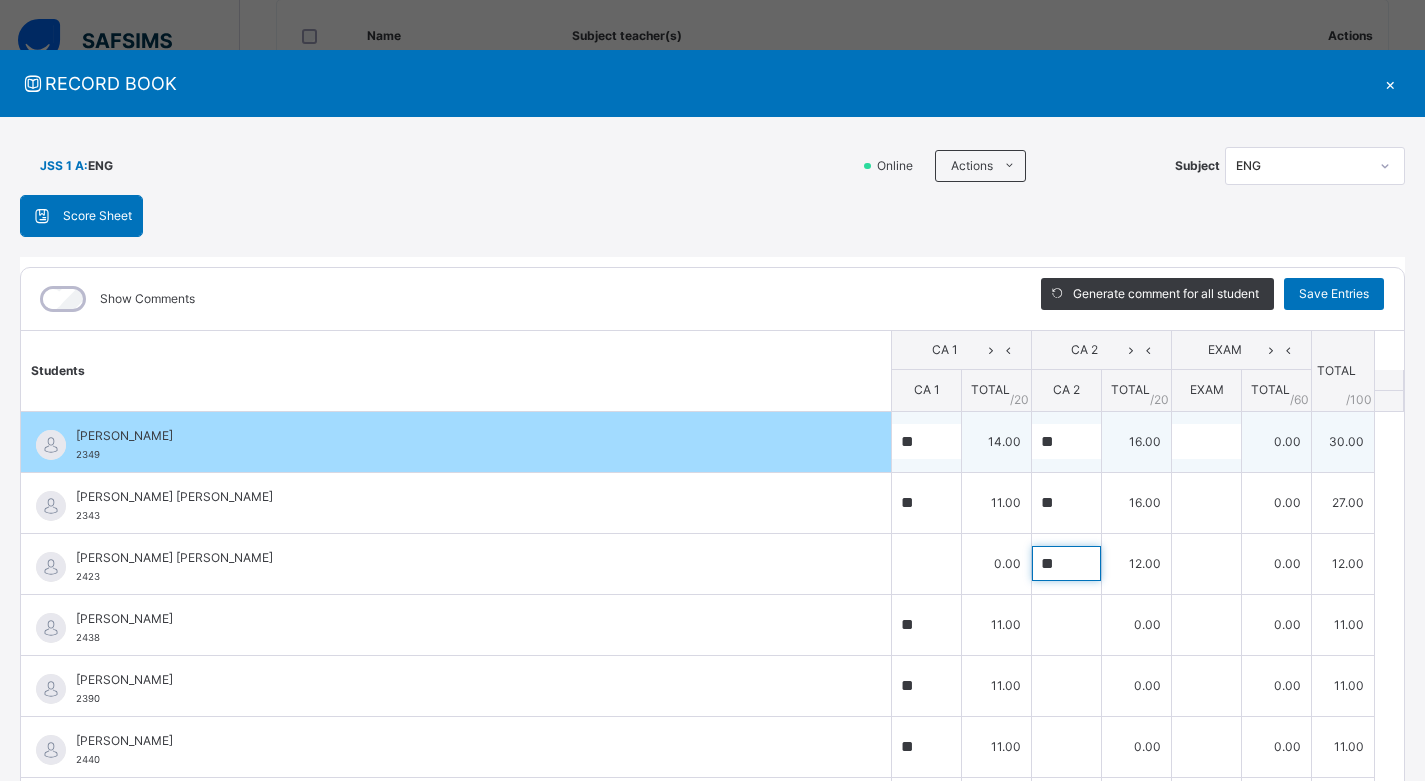 type on "**" 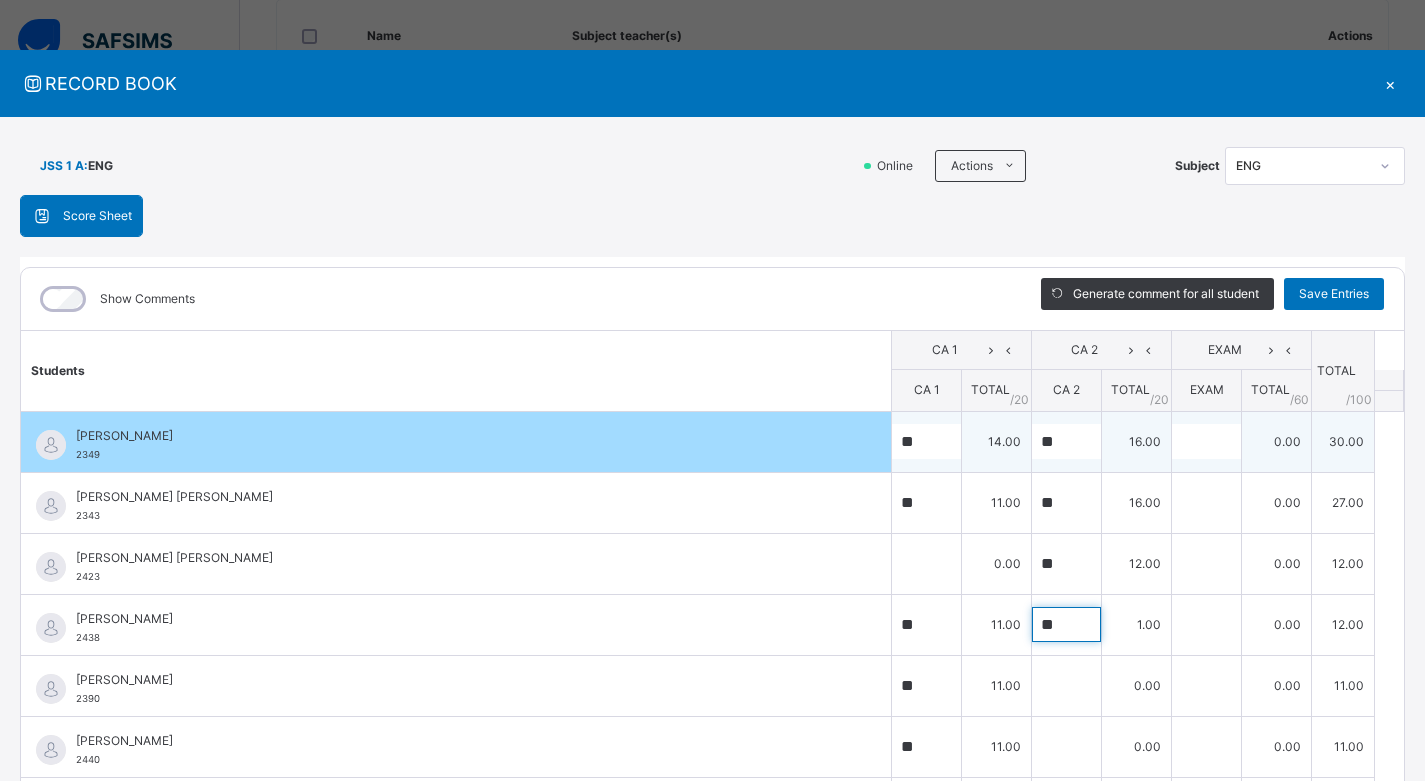 type on "**" 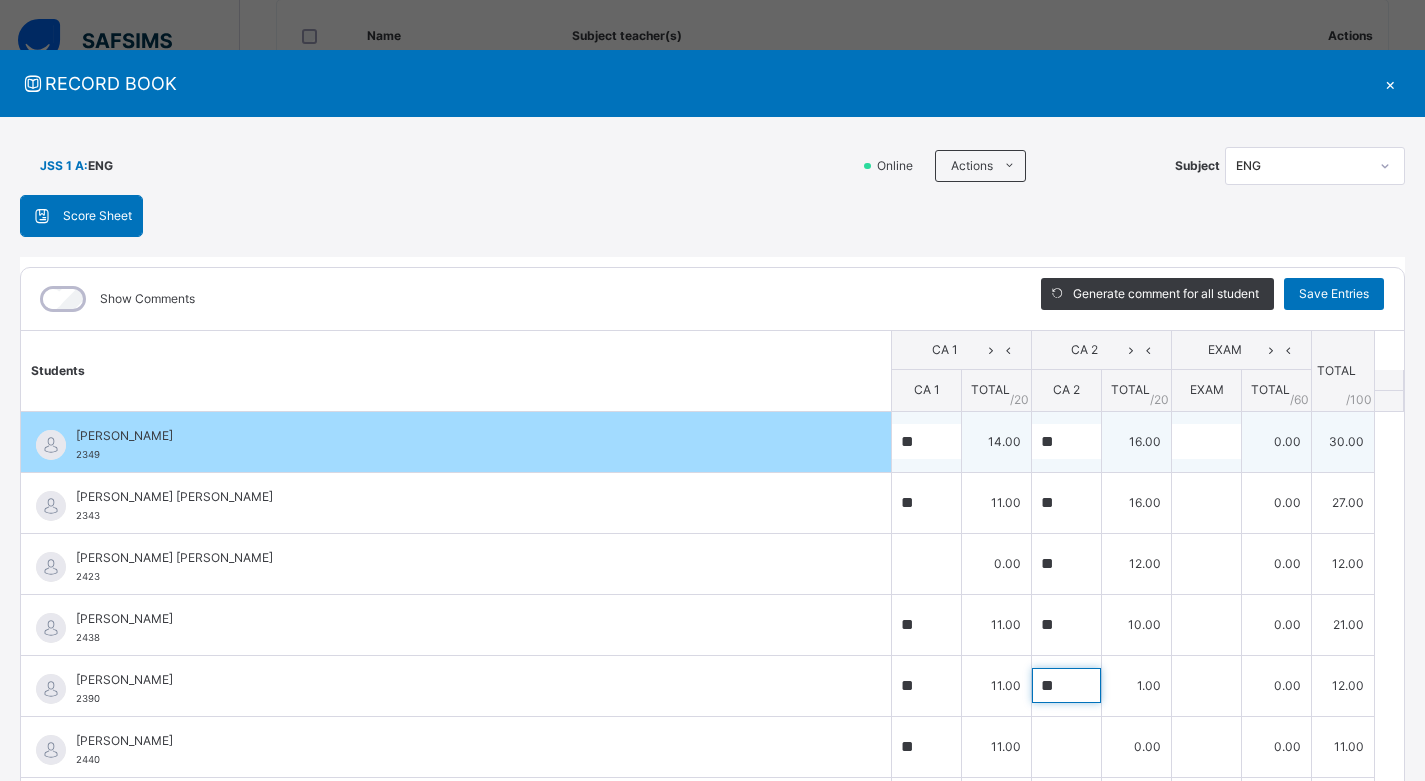 type on "**" 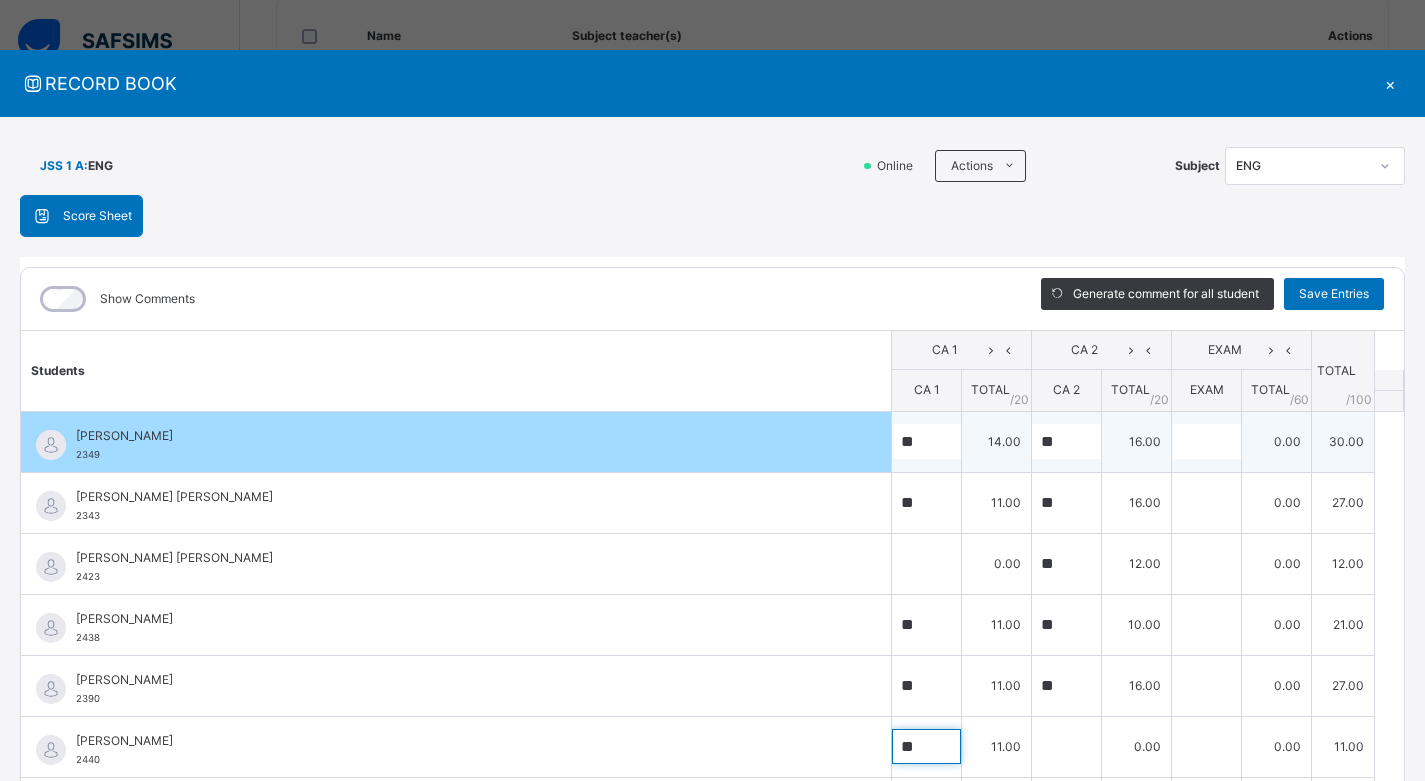 scroll, scrollTop: 8, scrollLeft: 0, axis: vertical 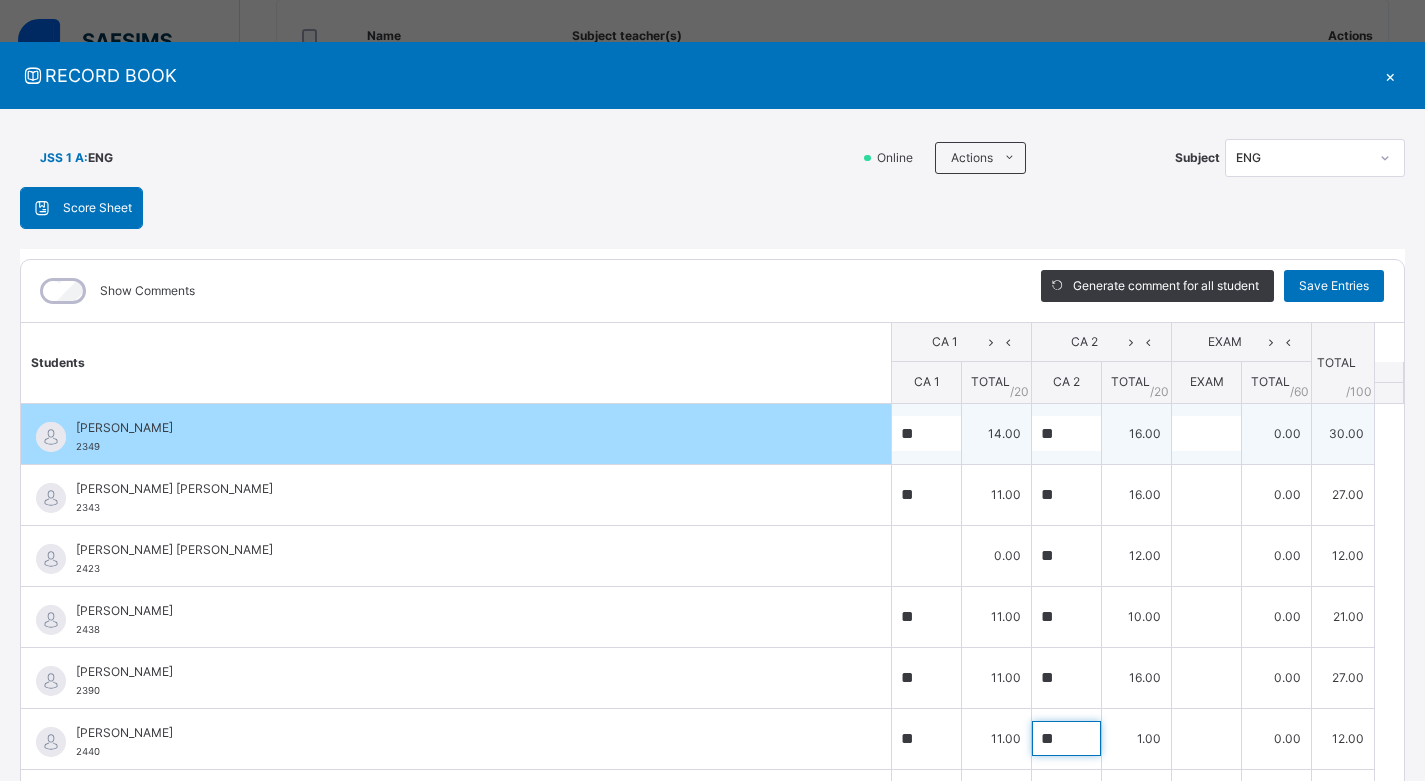 type on "**" 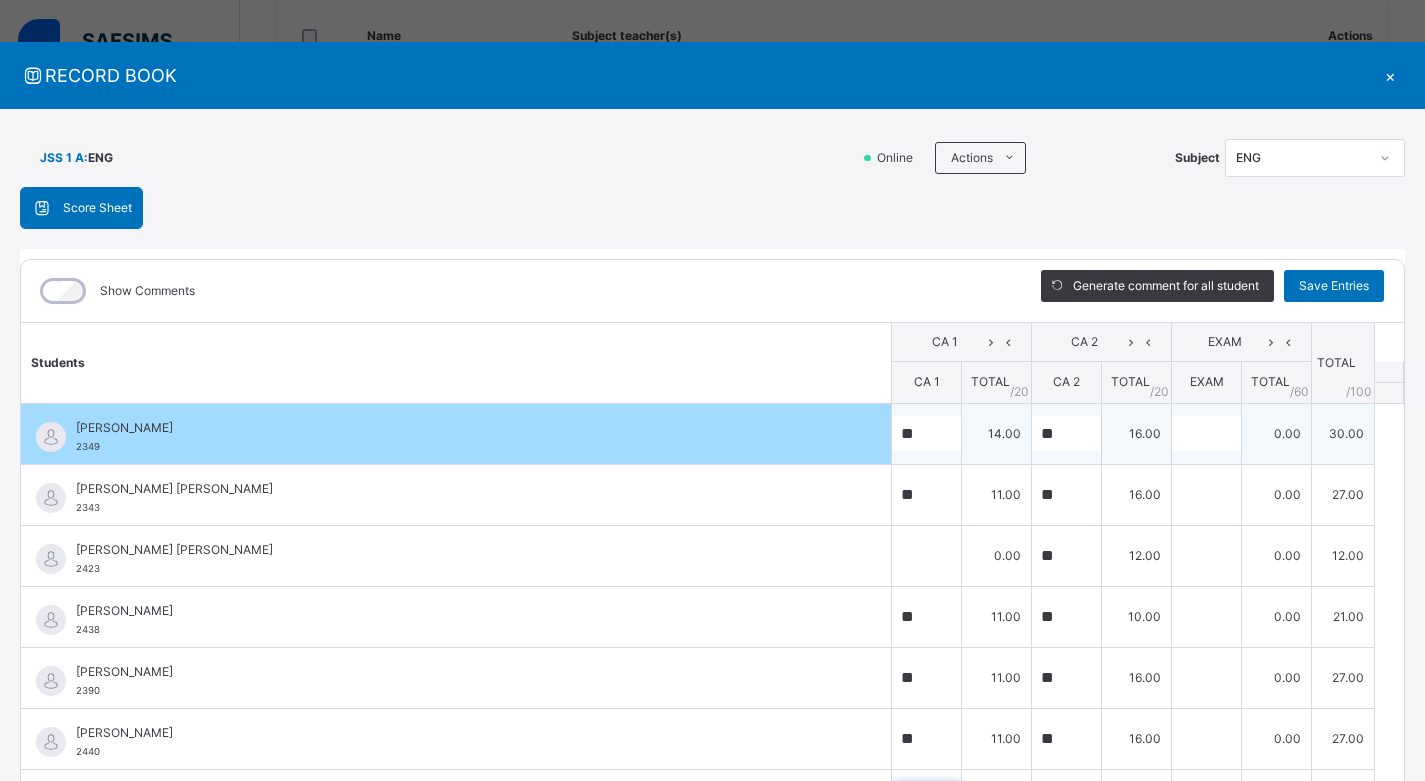 scroll, scrollTop: 20, scrollLeft: 0, axis: vertical 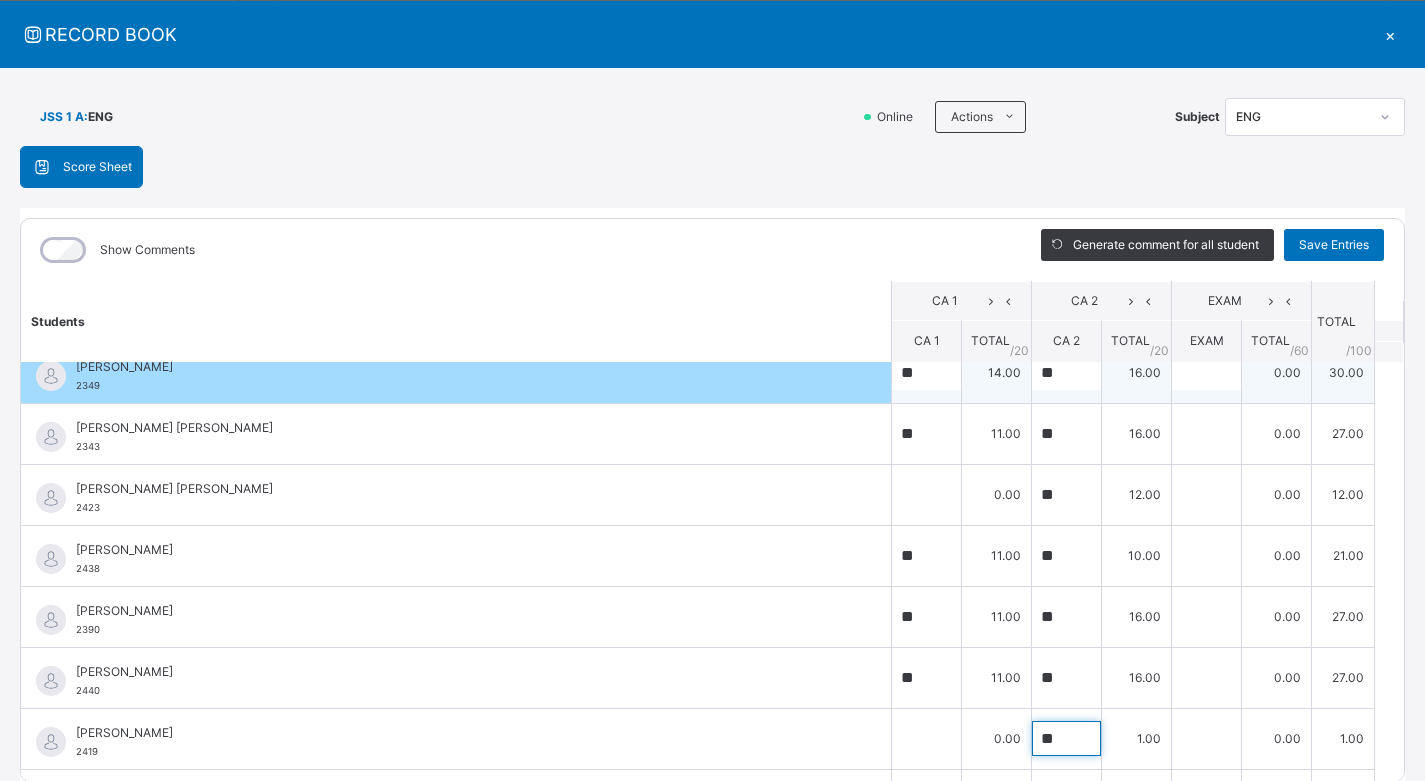 type on "**" 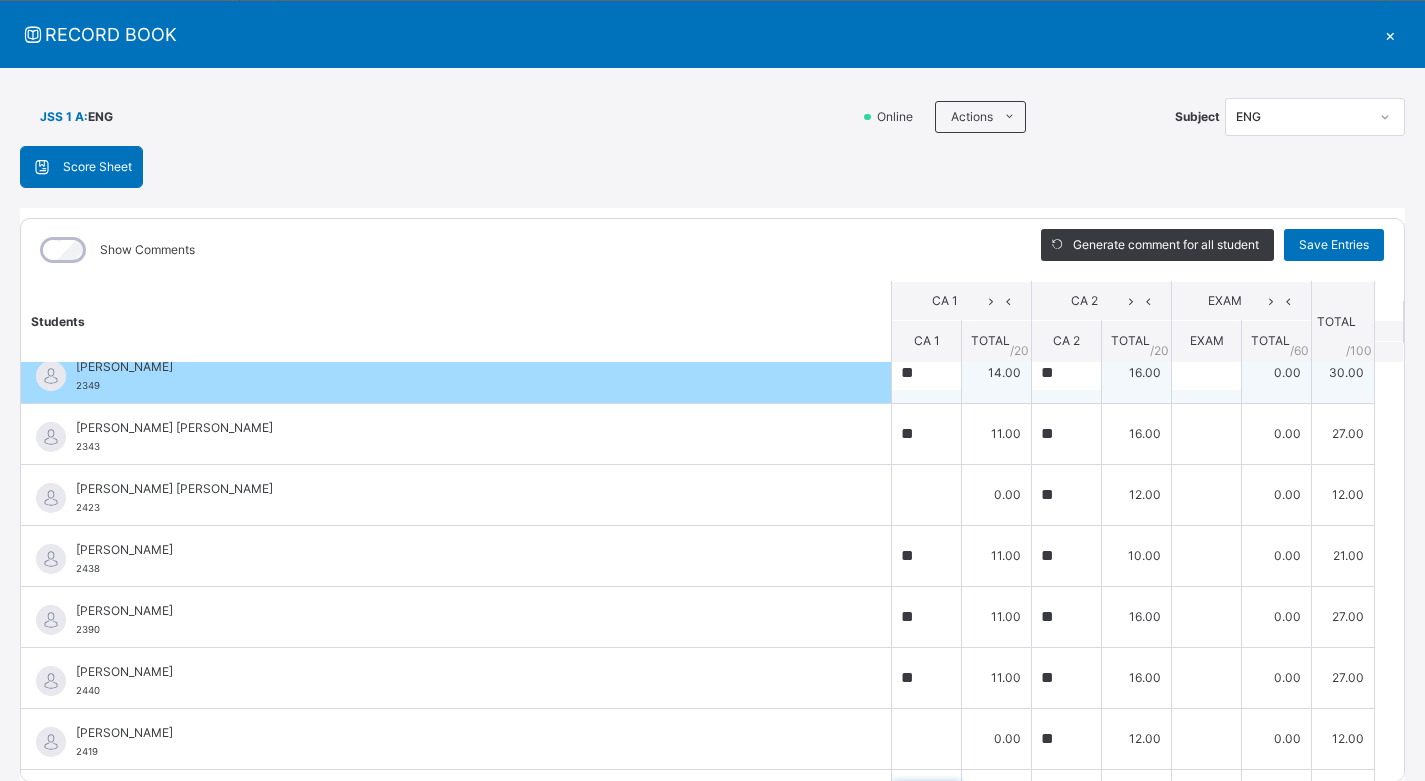 scroll, scrollTop: 301, scrollLeft: 0, axis: vertical 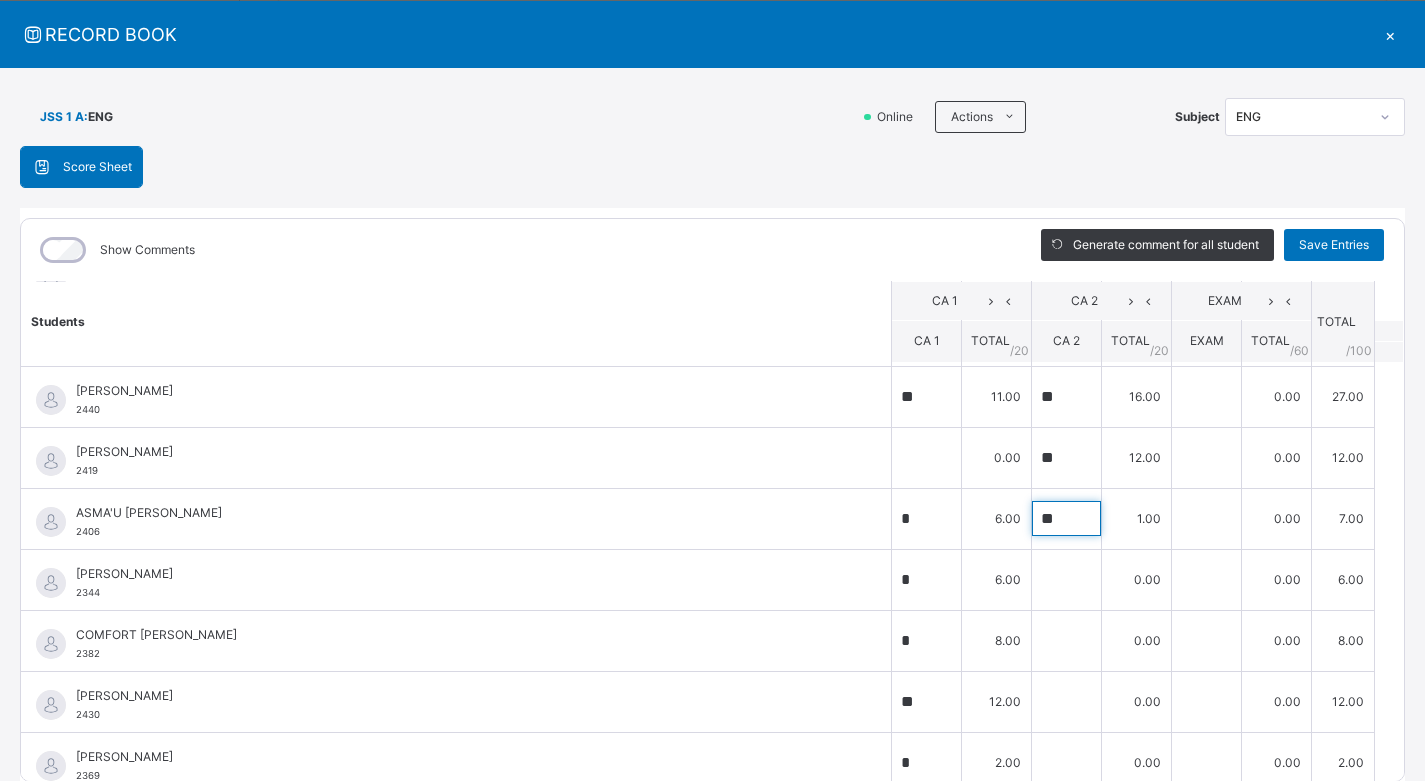 type on "**" 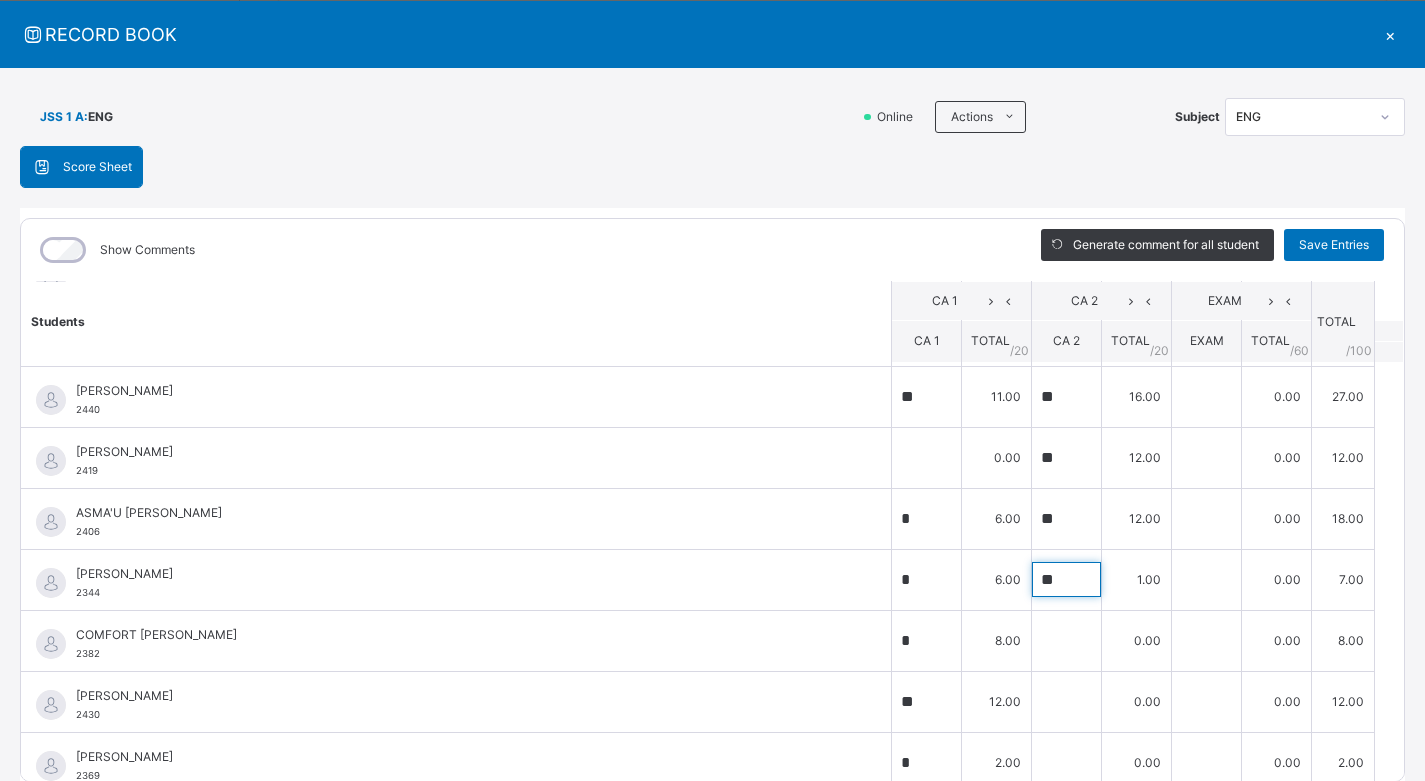 type on "**" 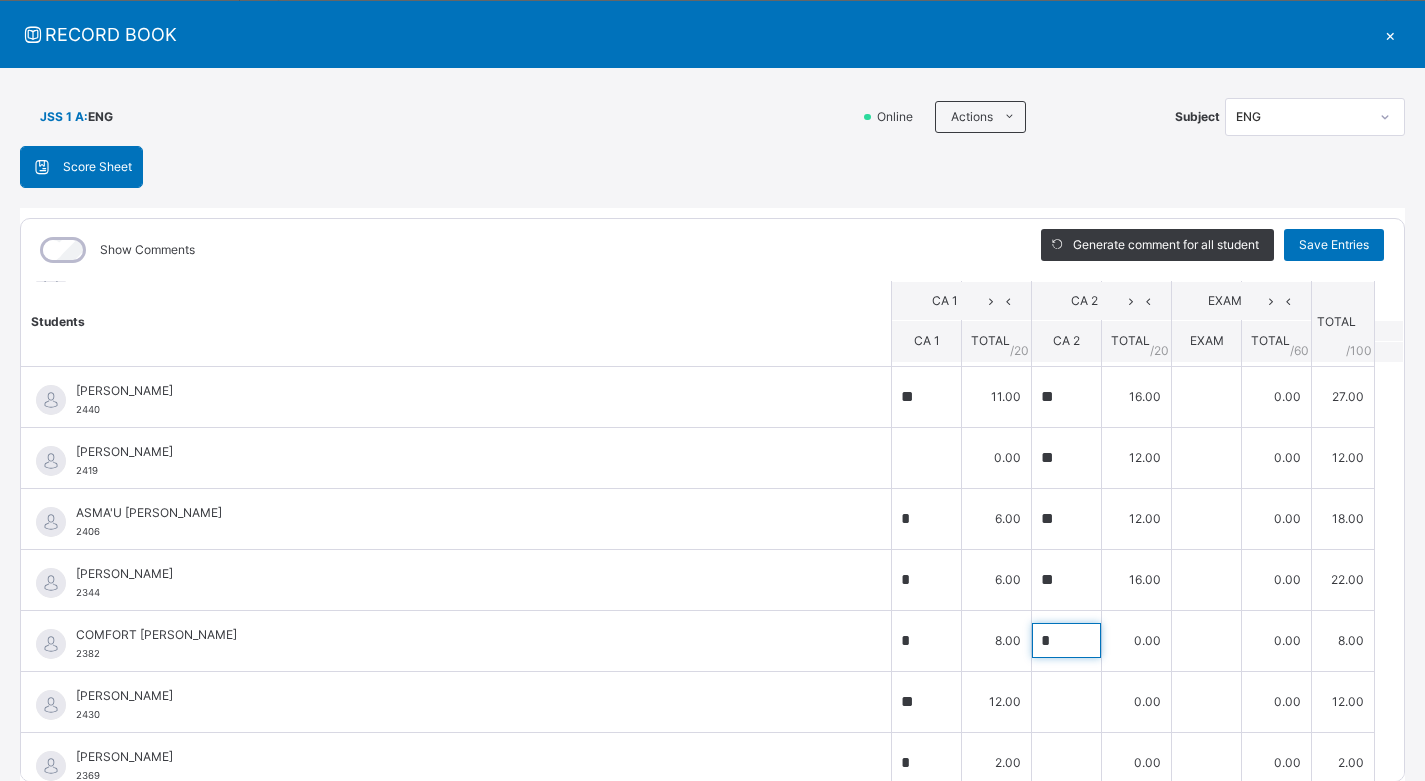 type on "*" 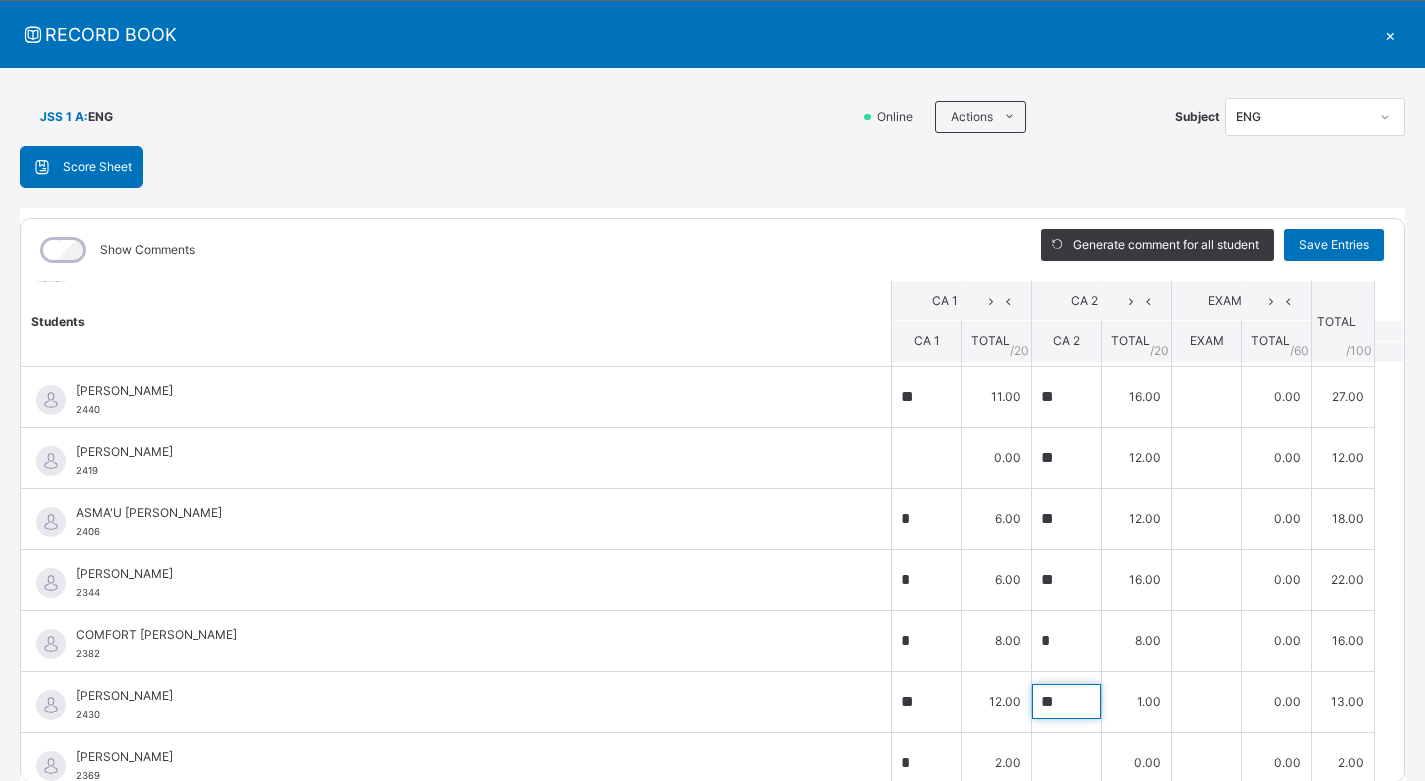 type on "**" 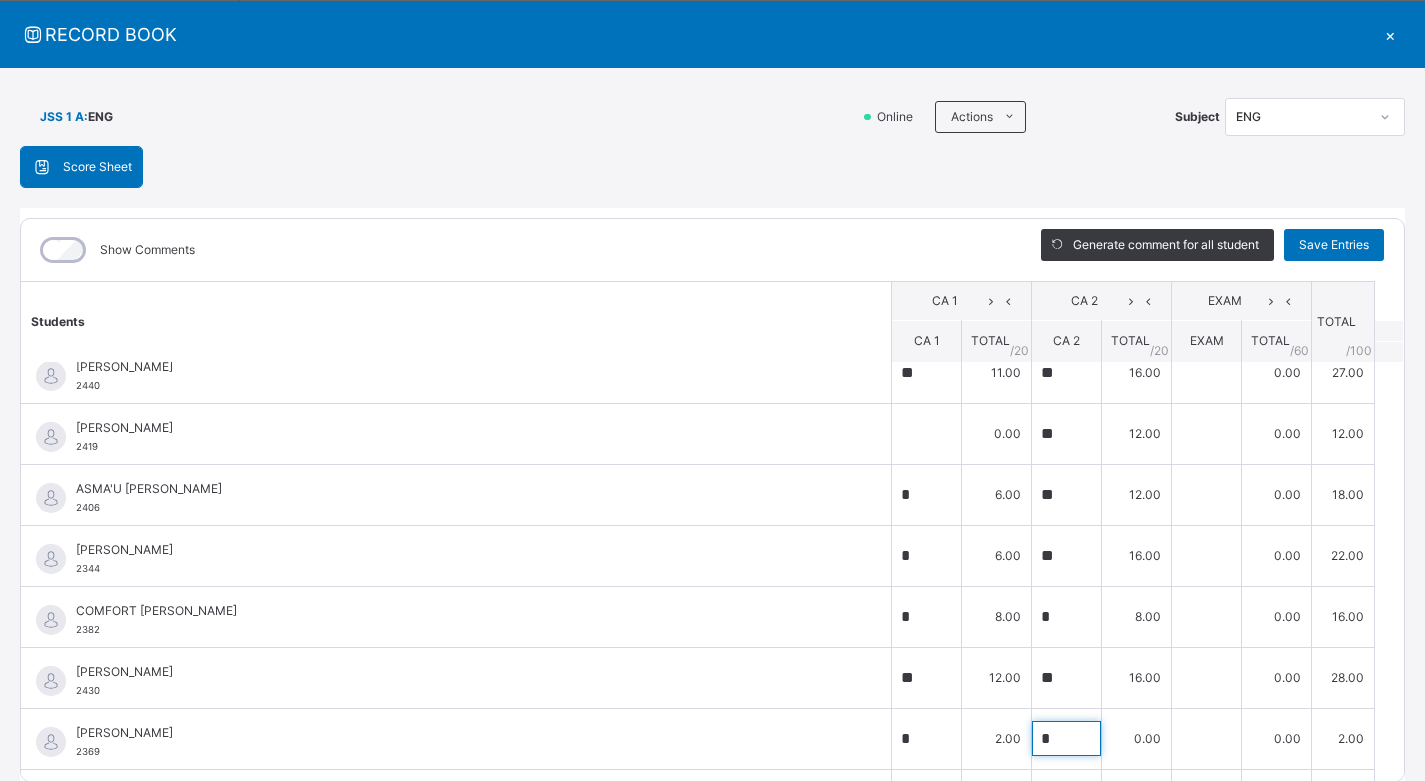 type on "*" 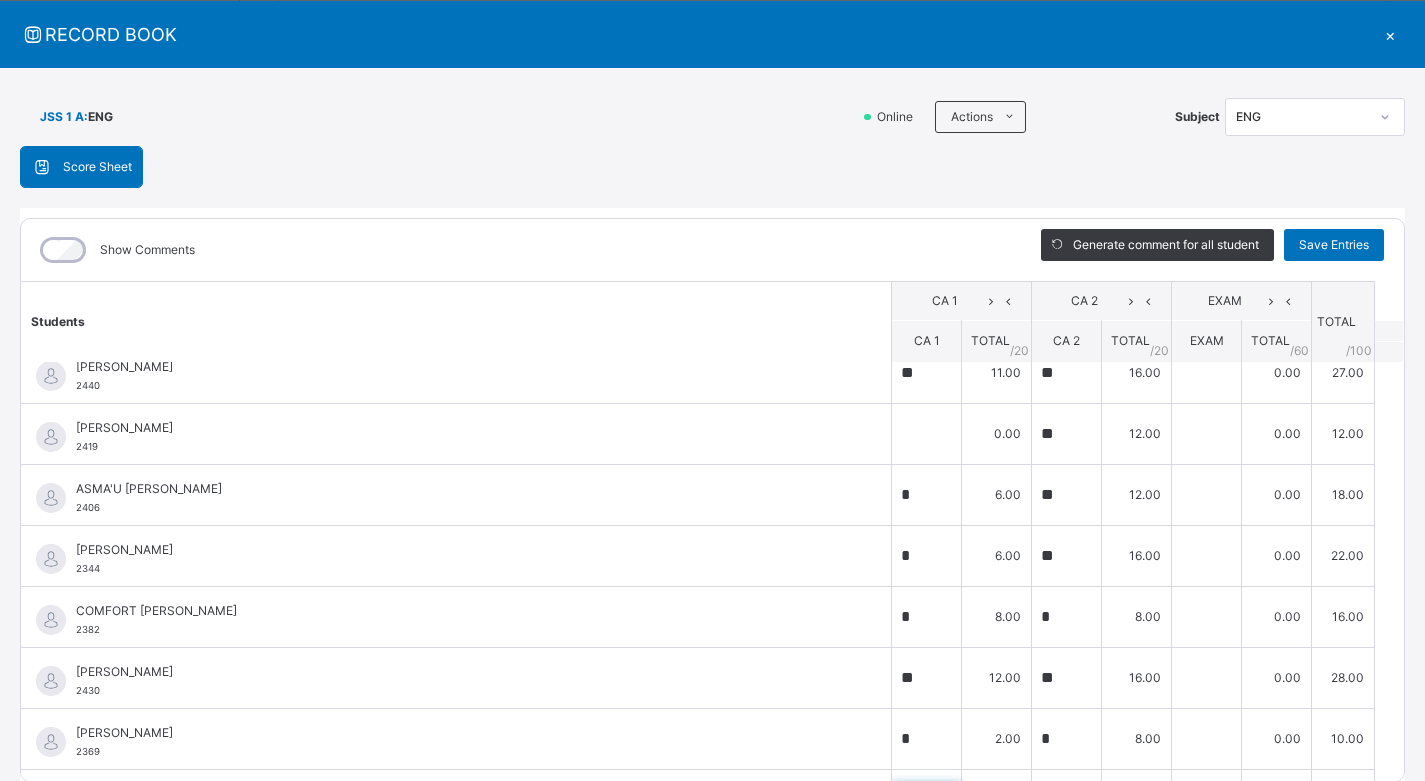 scroll, scrollTop: 606, scrollLeft: 0, axis: vertical 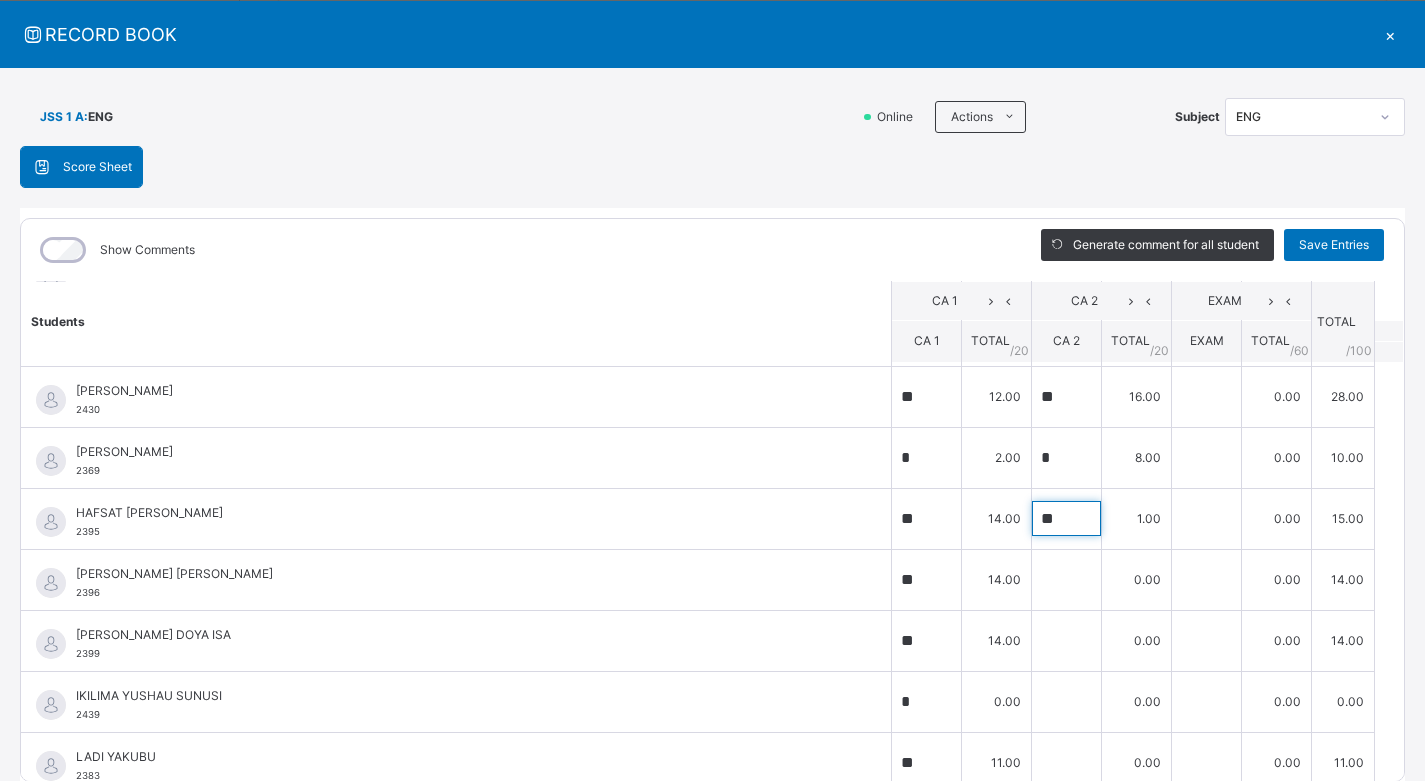 type on "**" 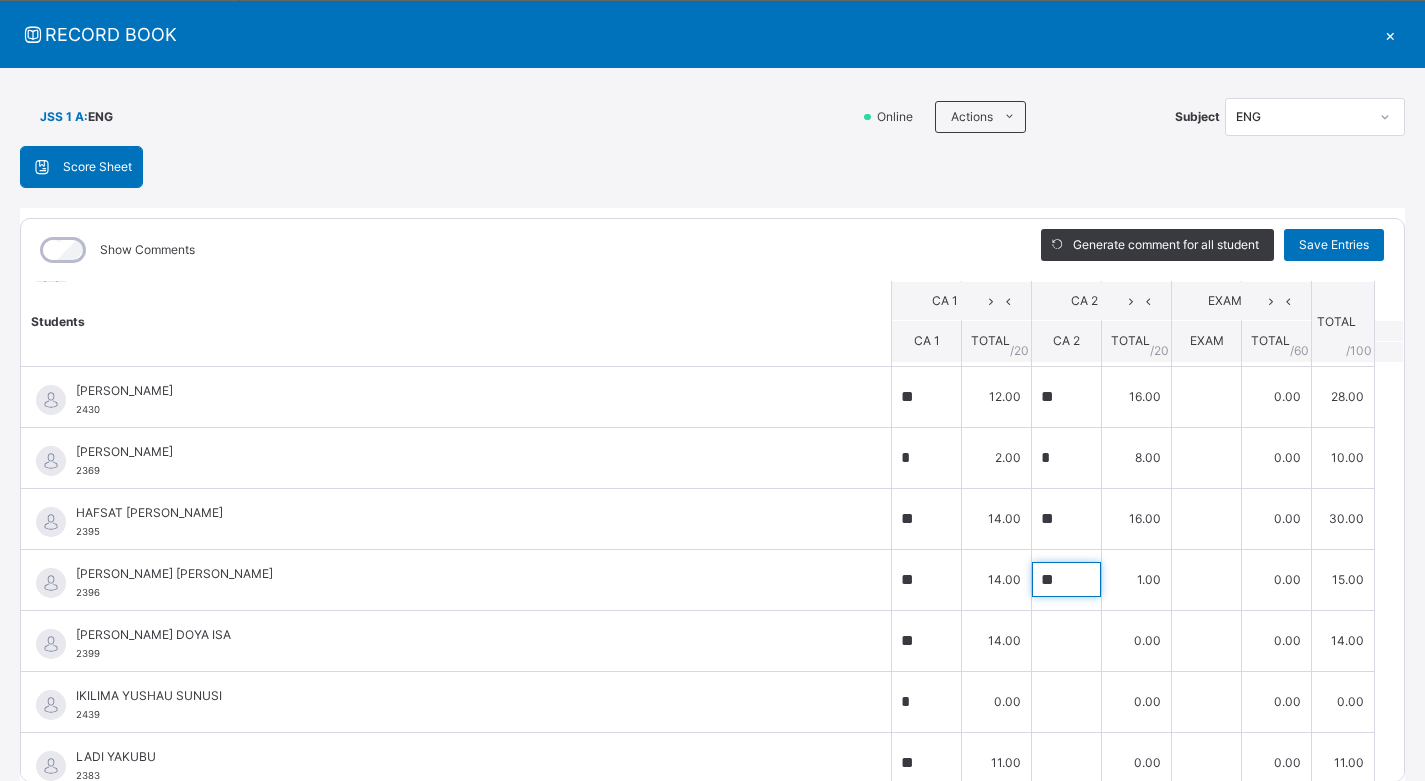 type on "**" 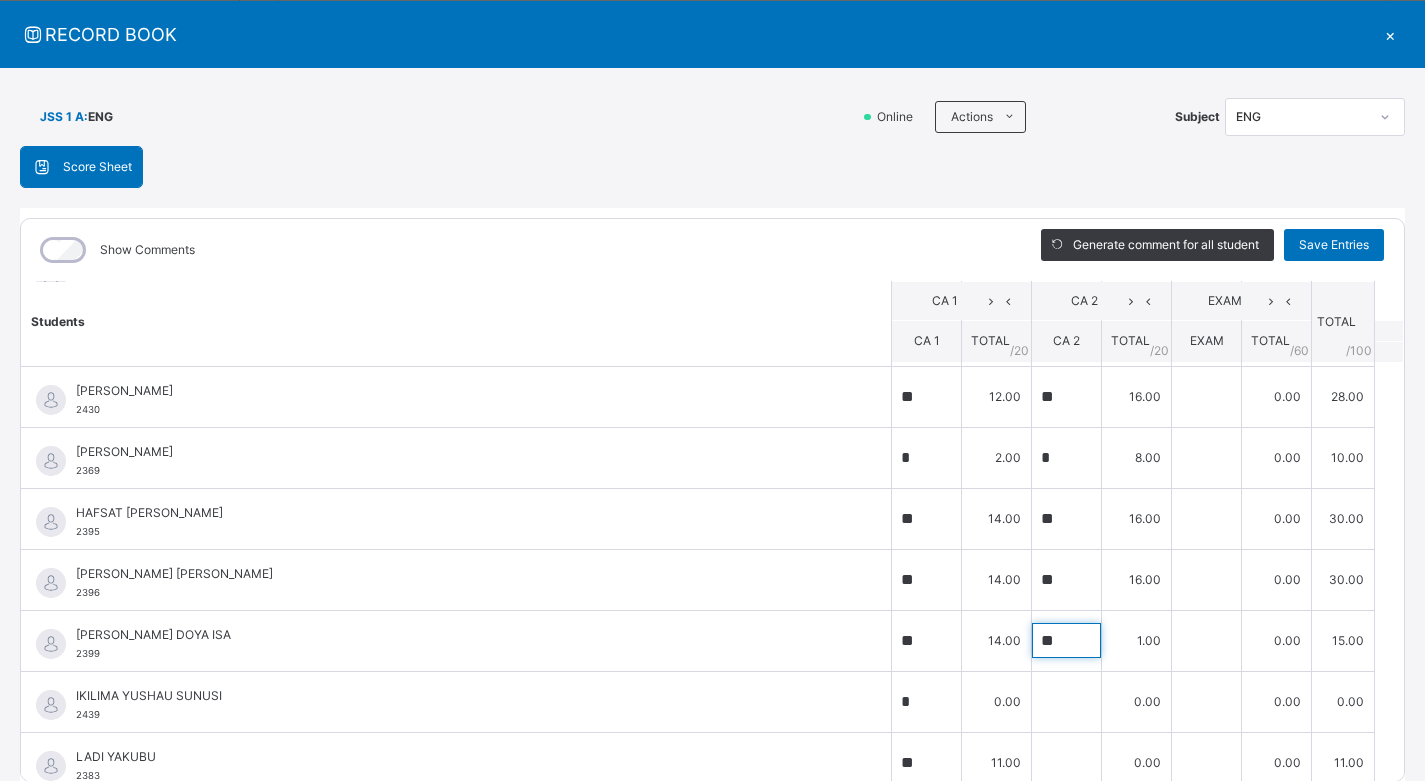 type on "**" 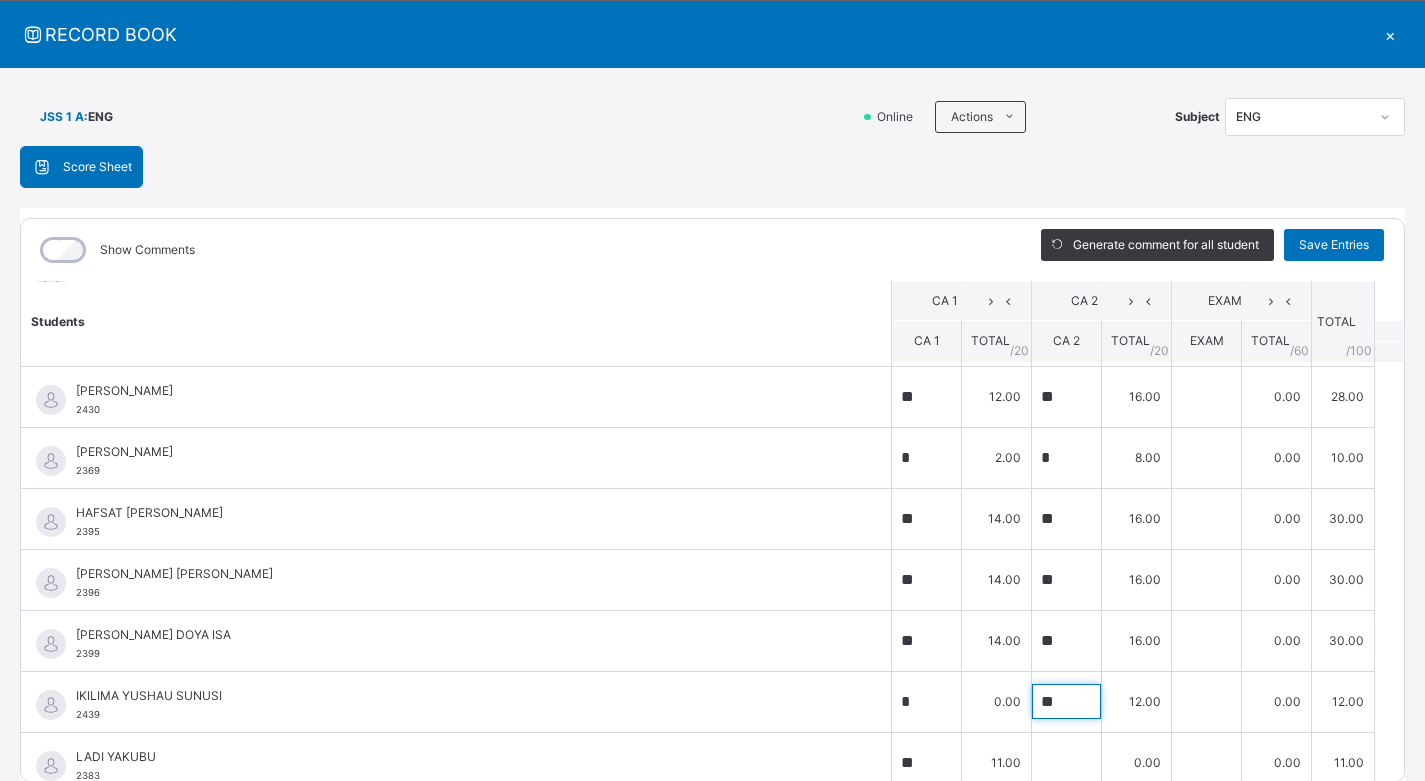 type on "**" 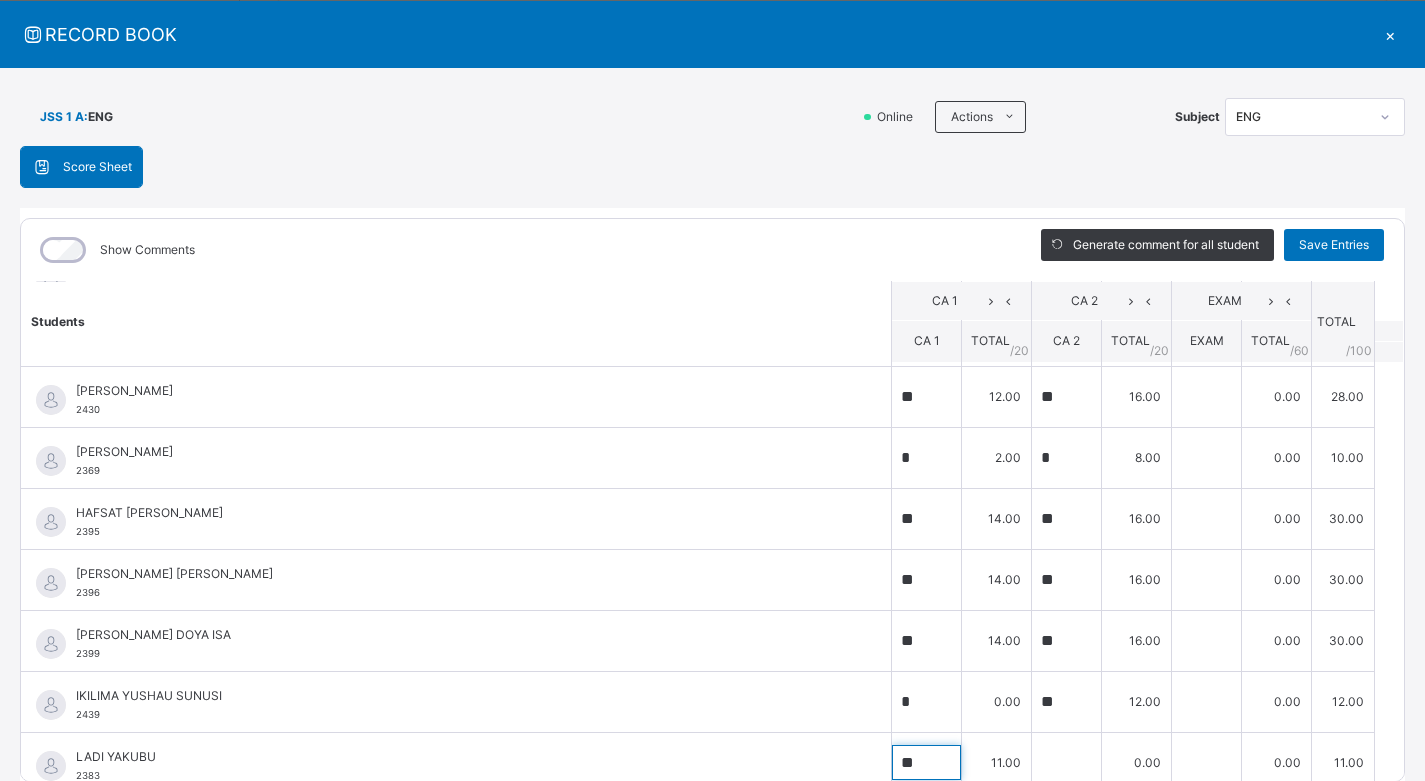 scroll, scrollTop: 630, scrollLeft: 0, axis: vertical 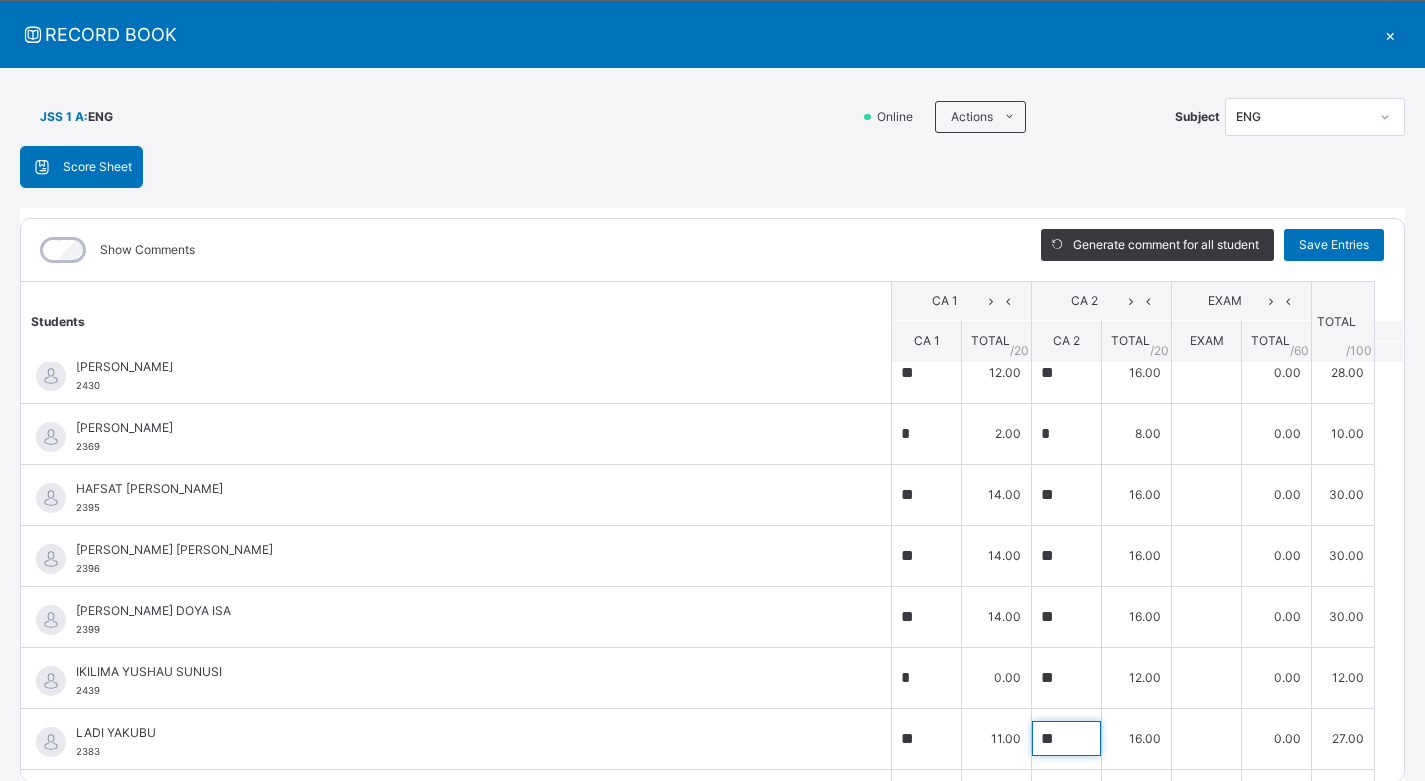 type on "**" 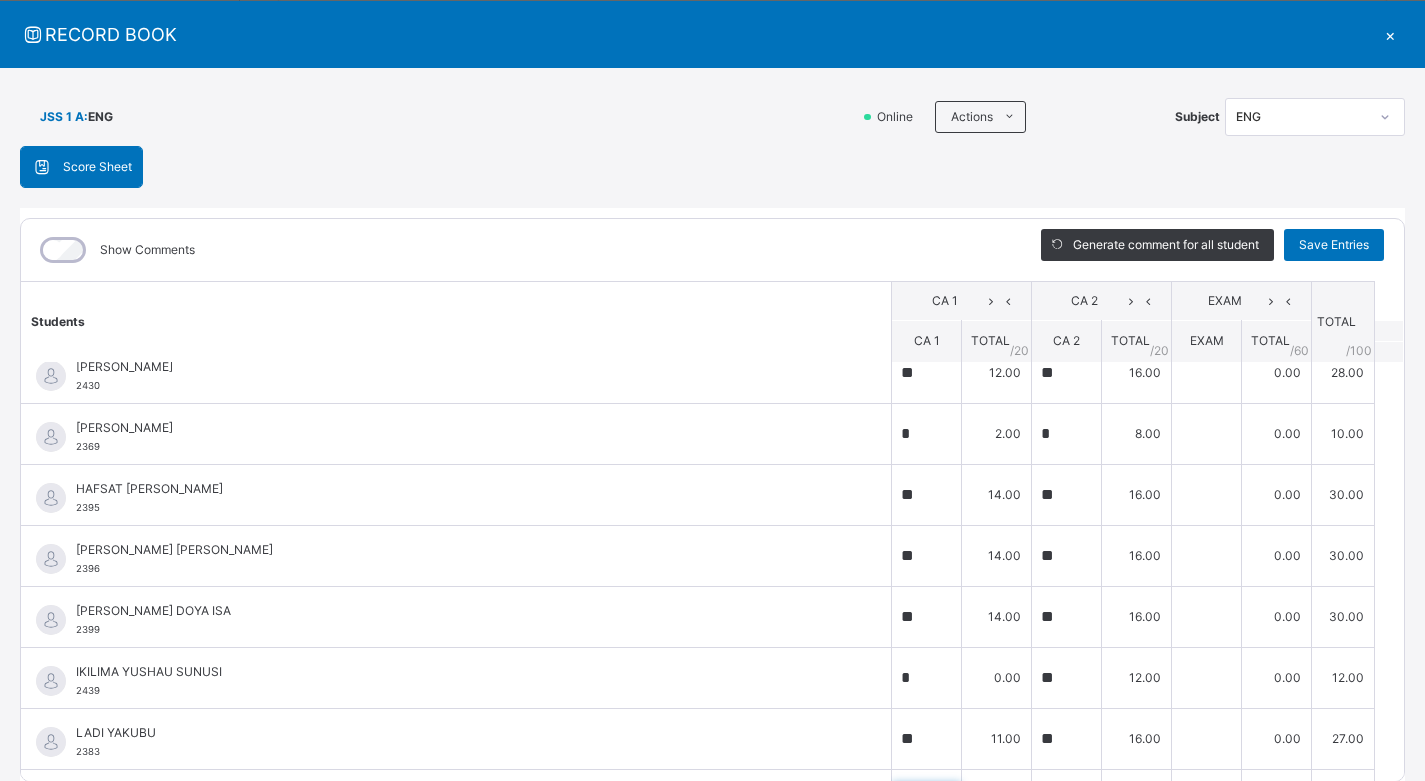 scroll, scrollTop: 911, scrollLeft: 0, axis: vertical 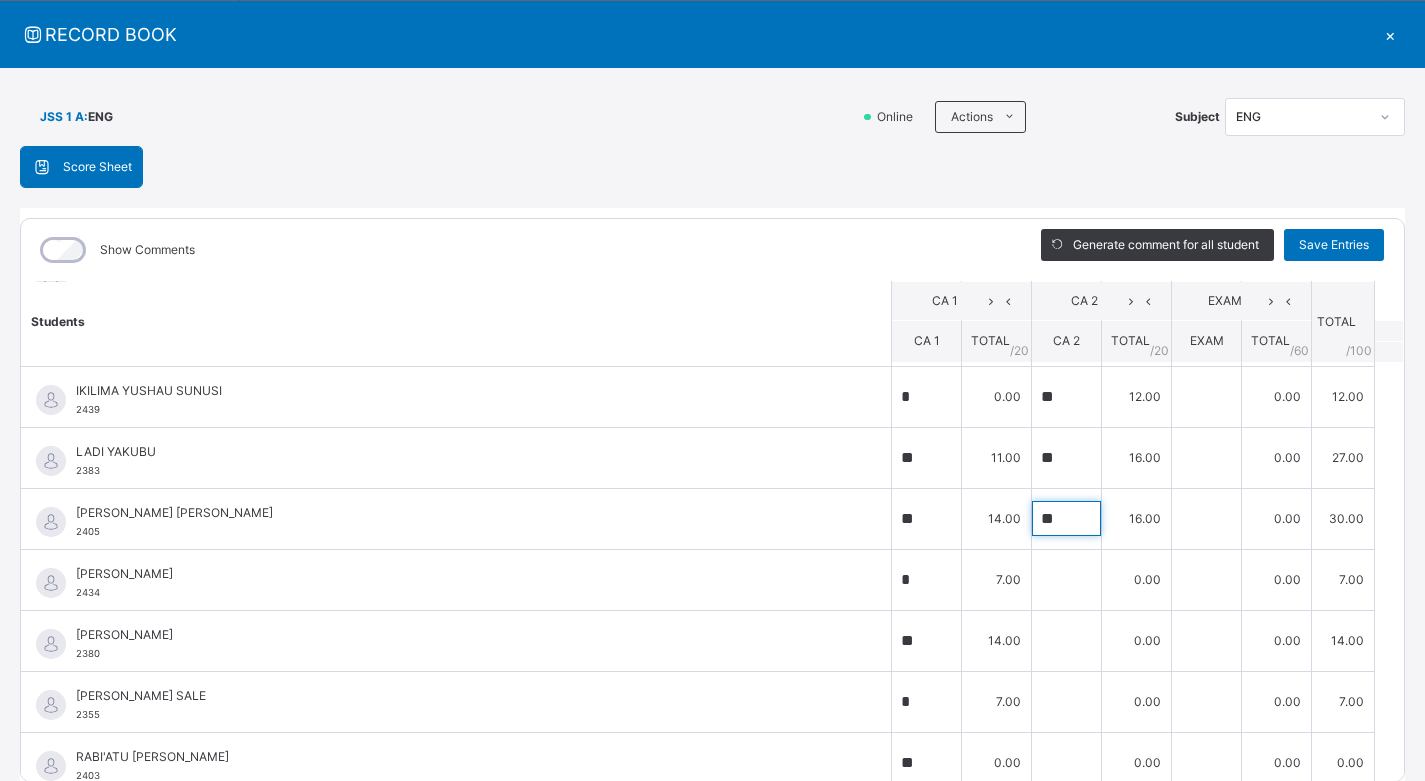 type on "**" 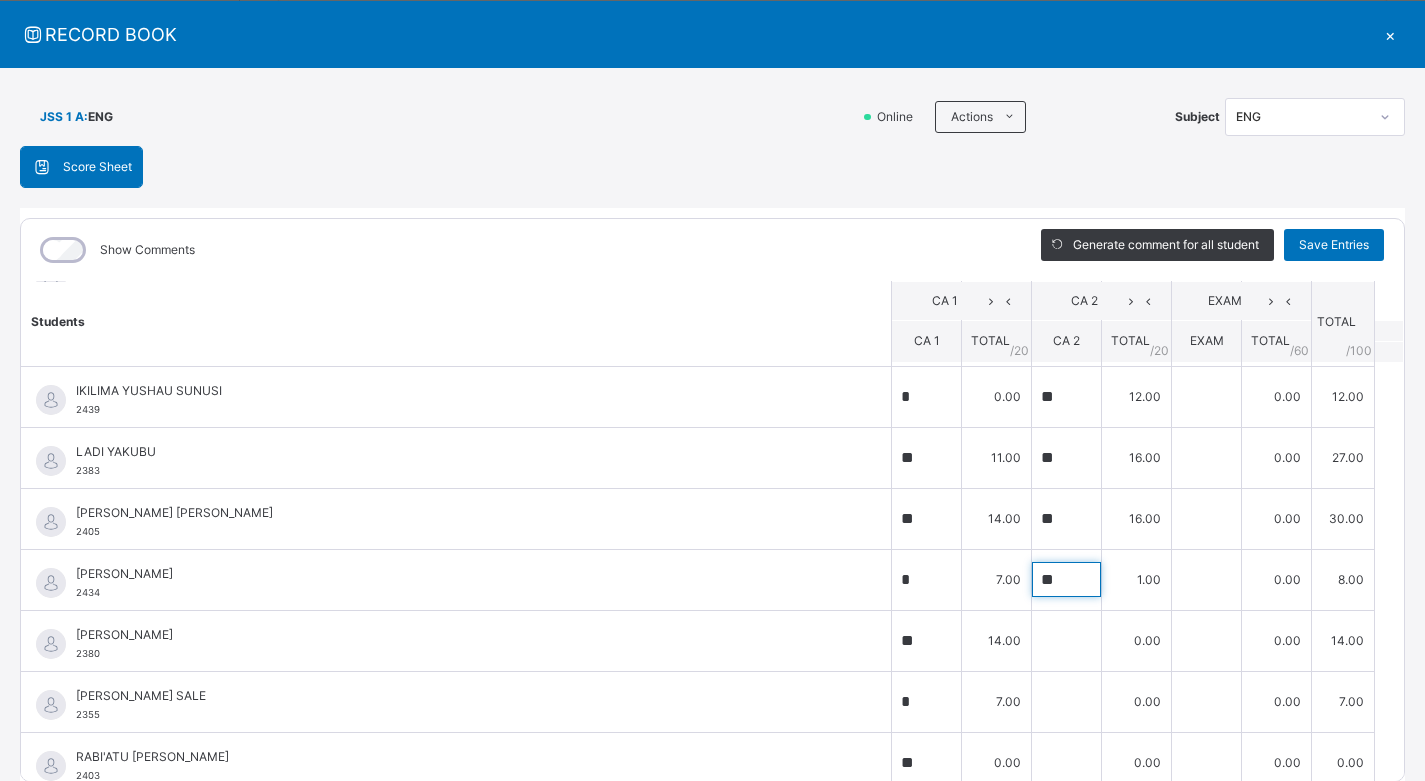 type on "**" 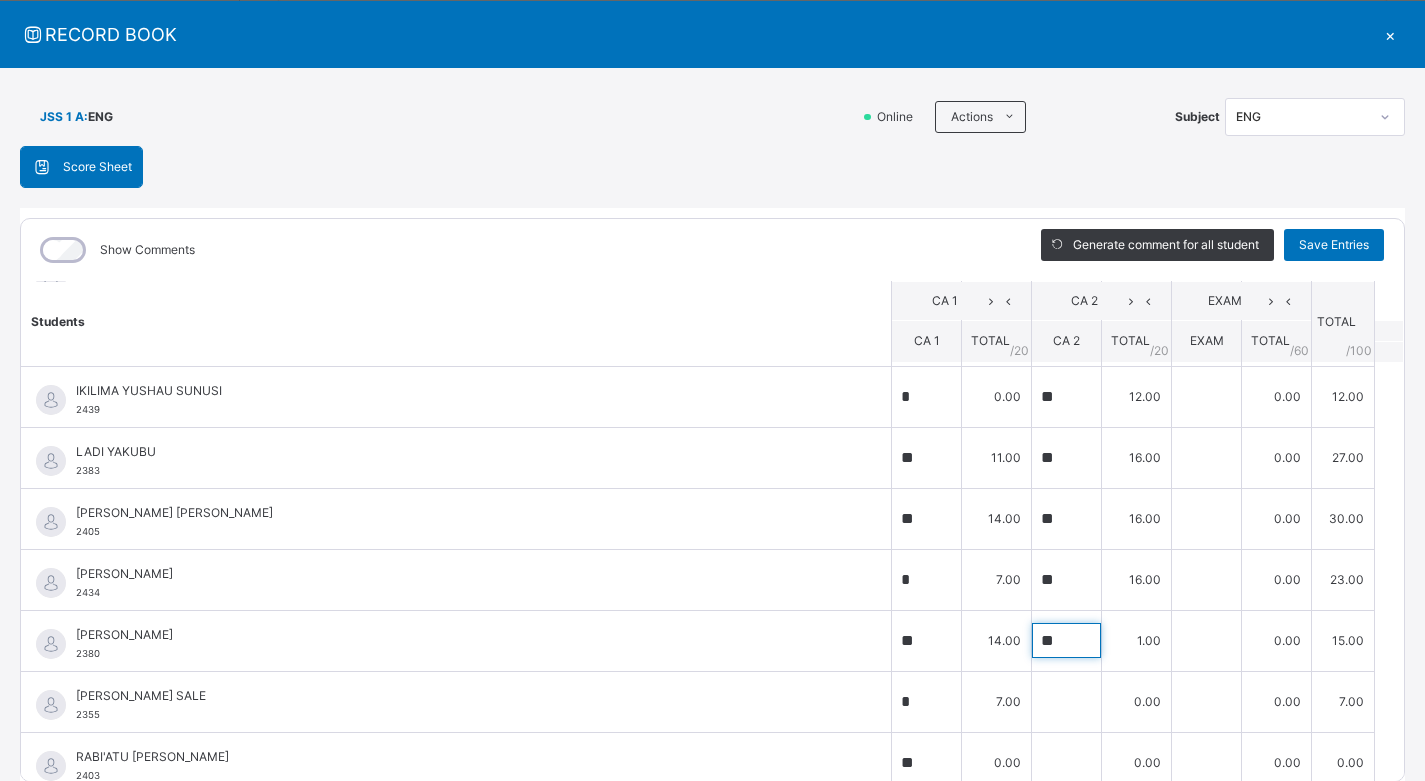 type on "**" 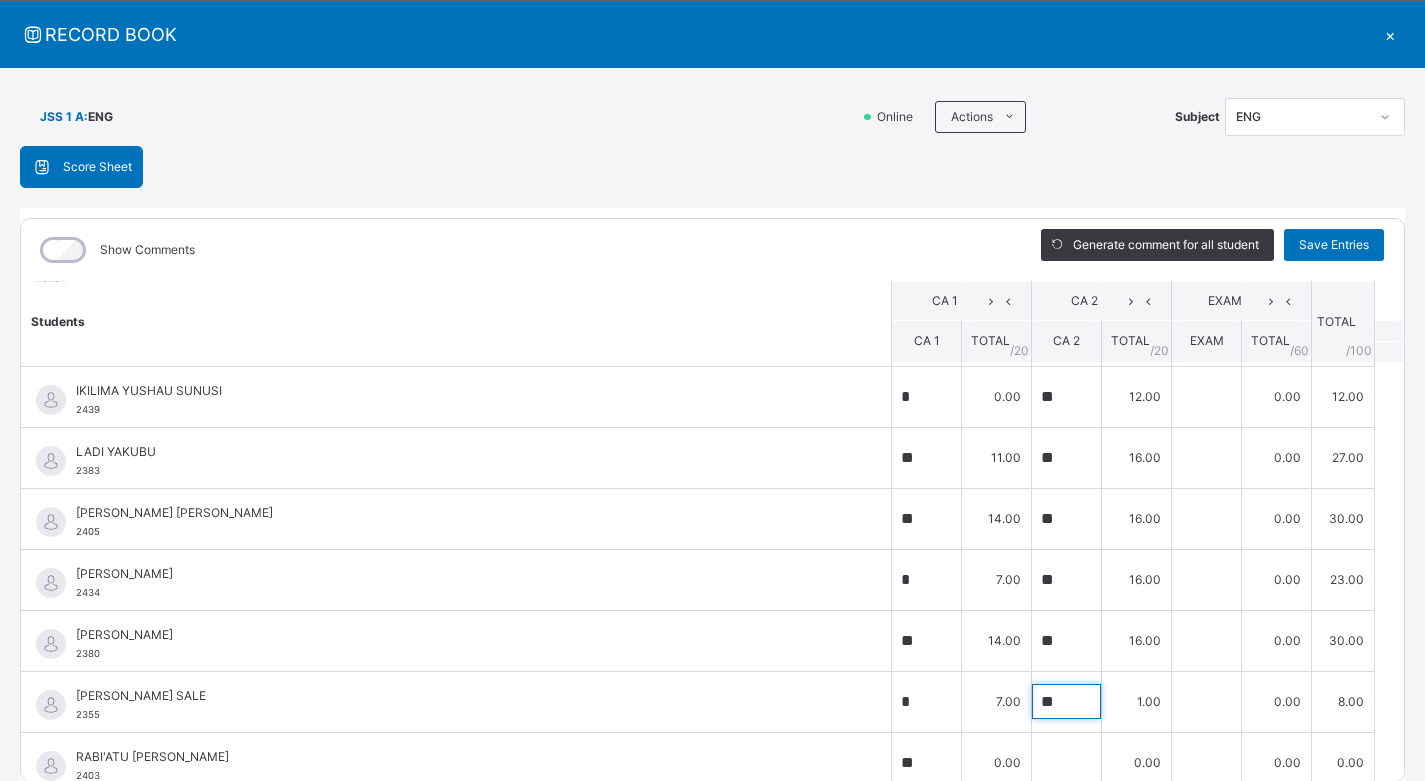 type on "**" 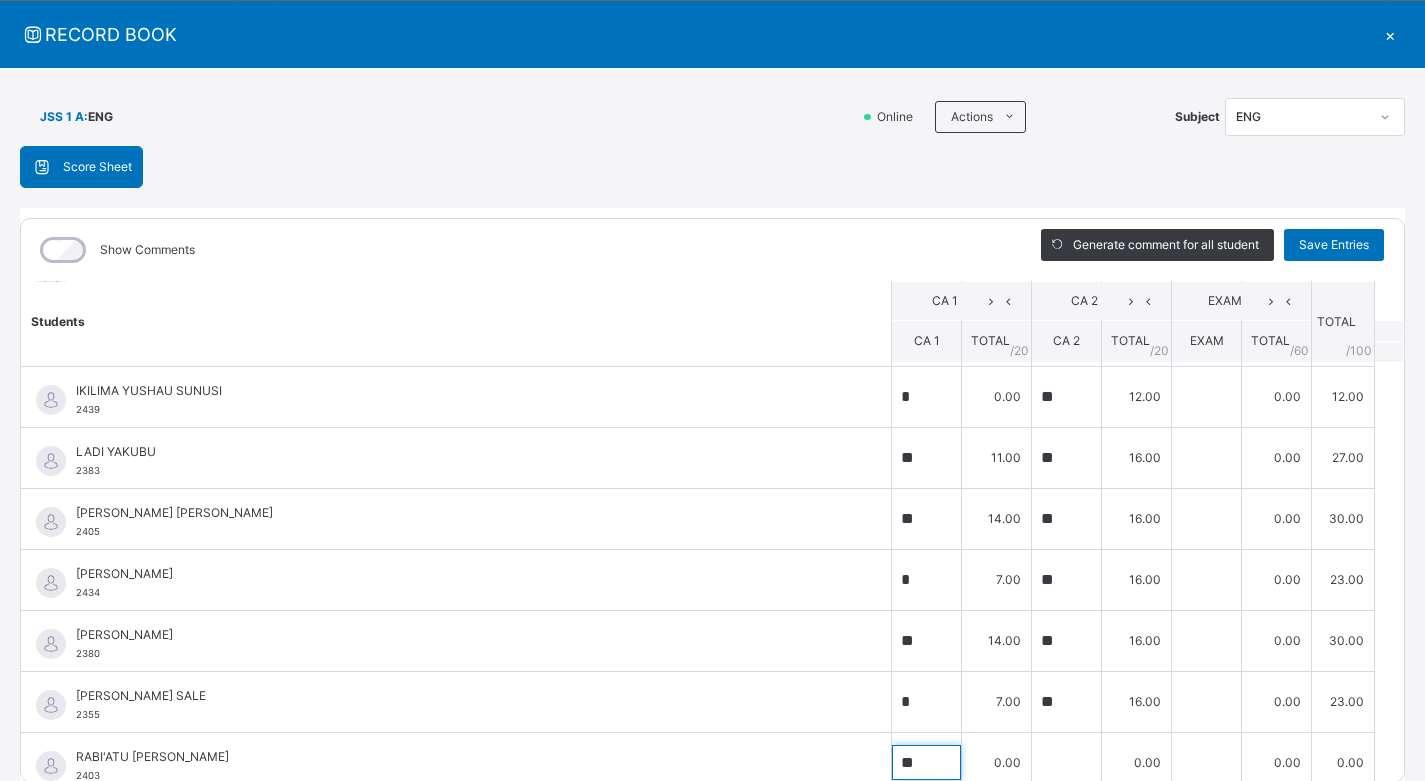 scroll, scrollTop: 935, scrollLeft: 0, axis: vertical 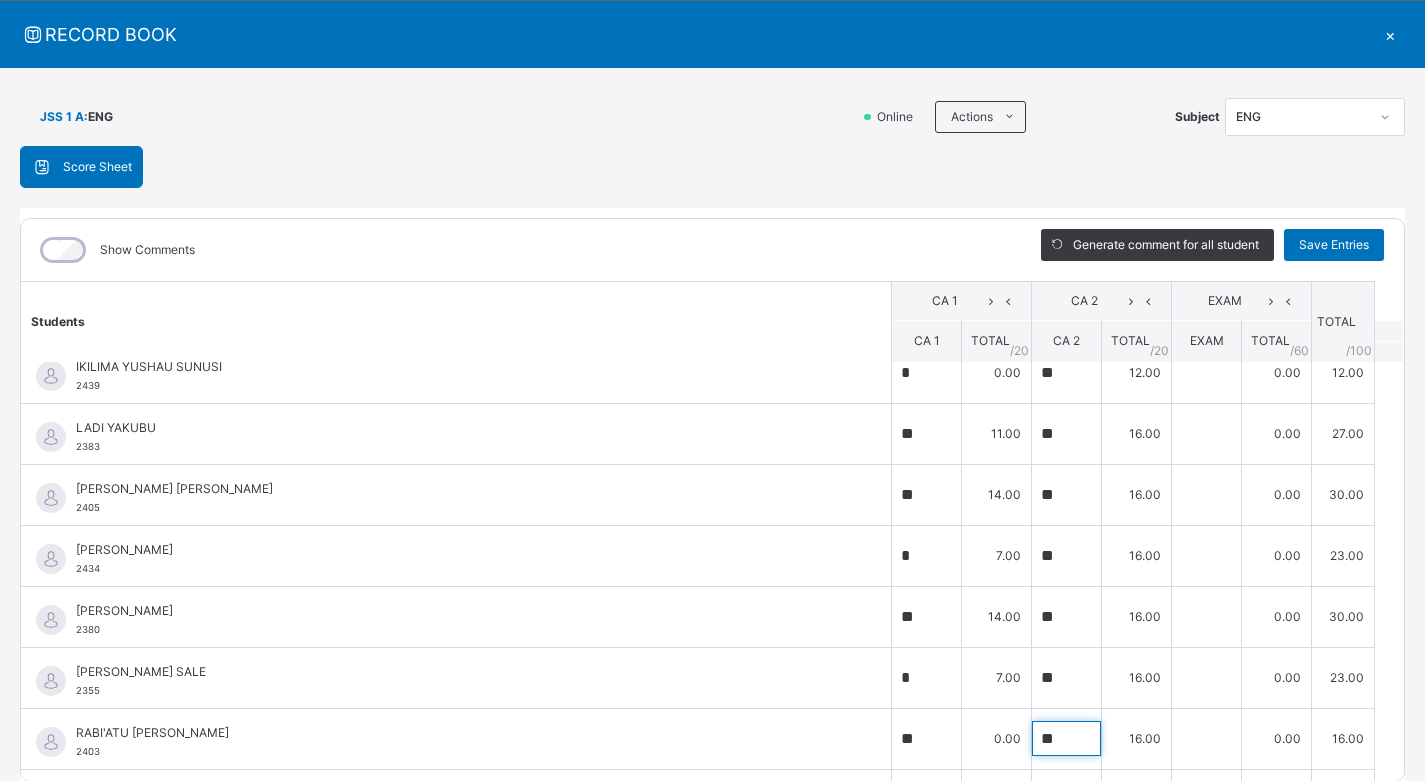 type on "**" 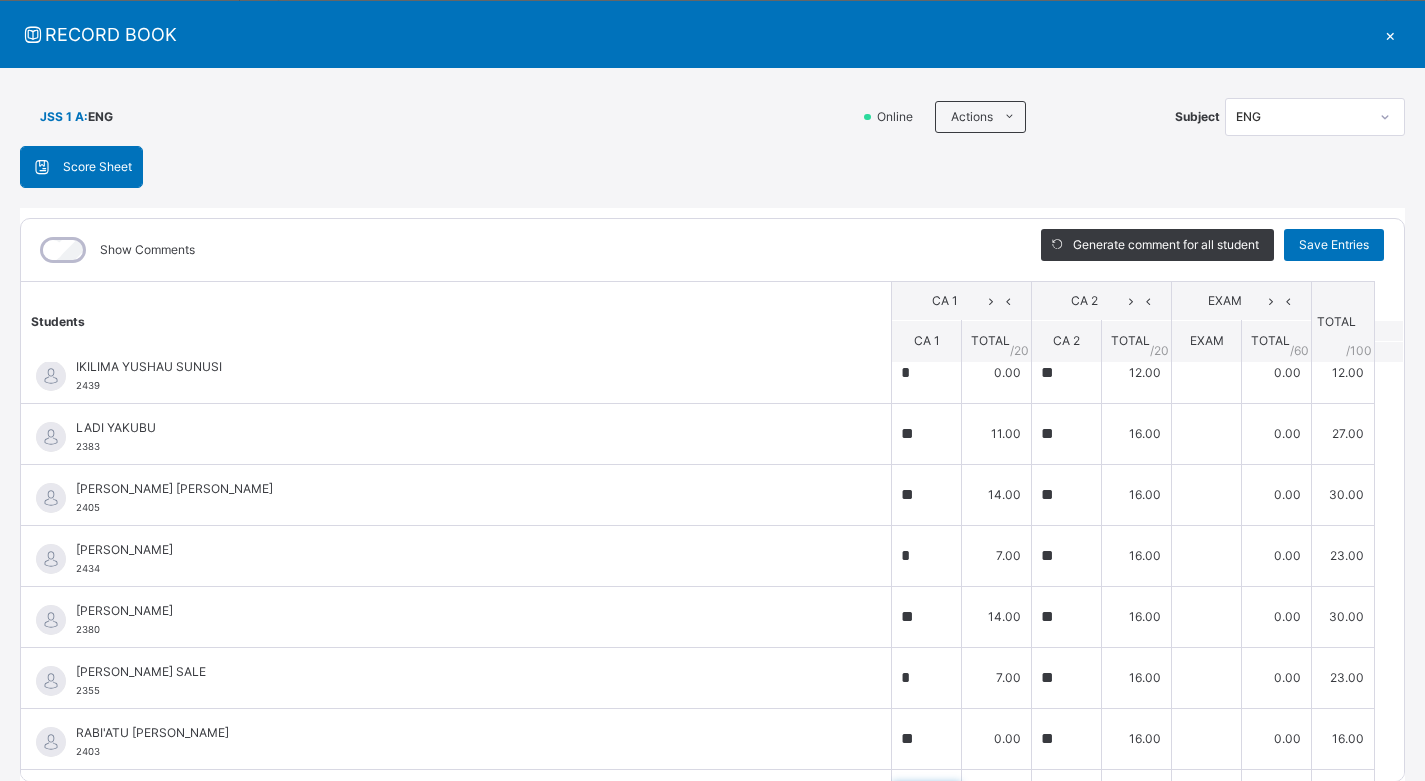 scroll, scrollTop: 1216, scrollLeft: 0, axis: vertical 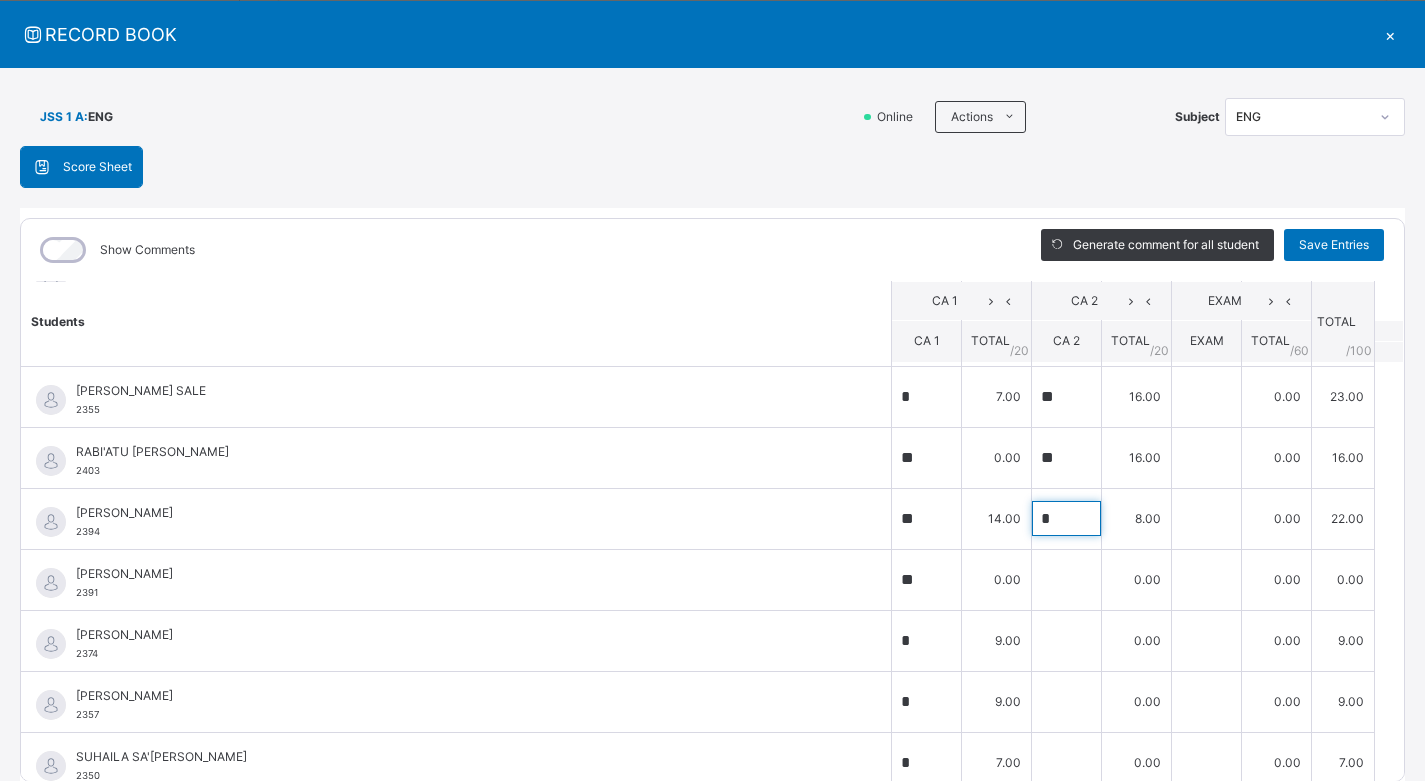 type on "*" 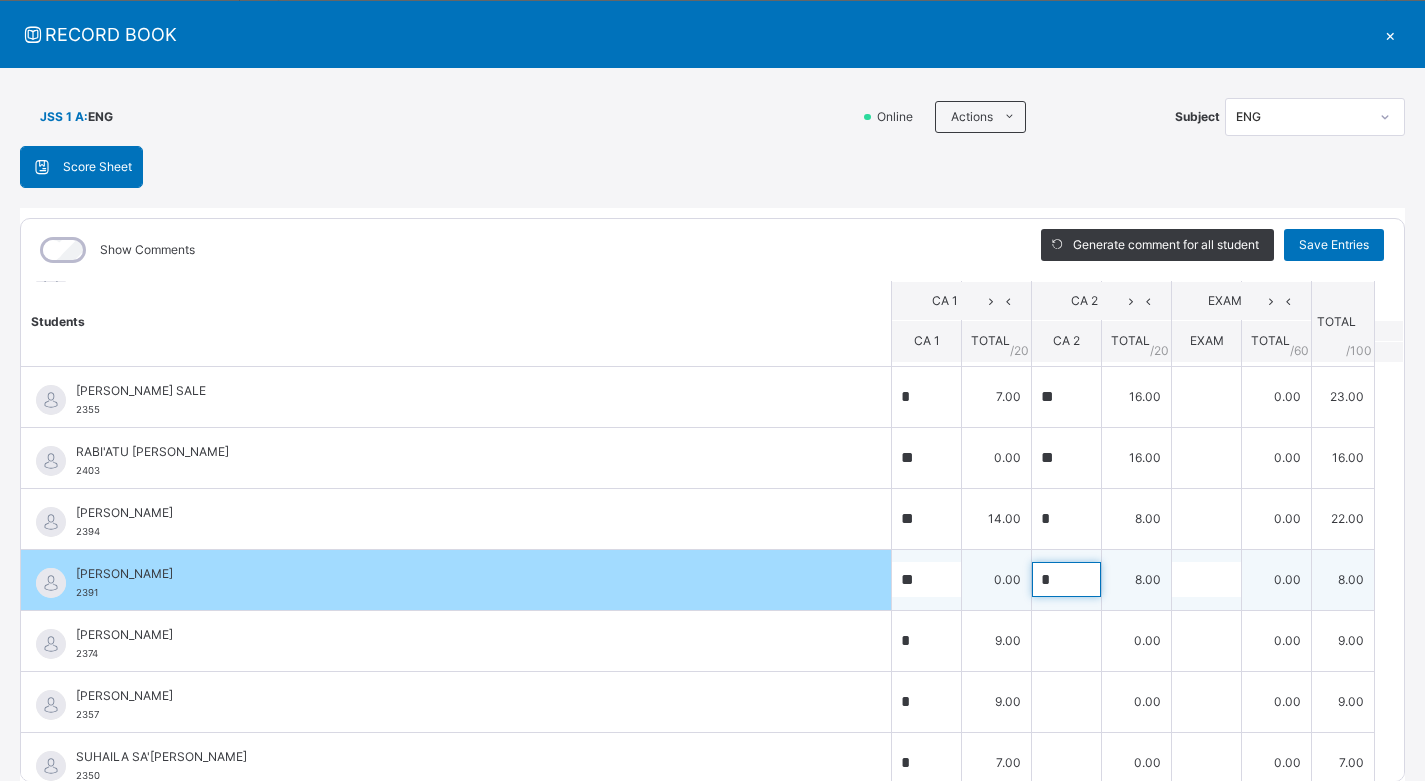 type on "*" 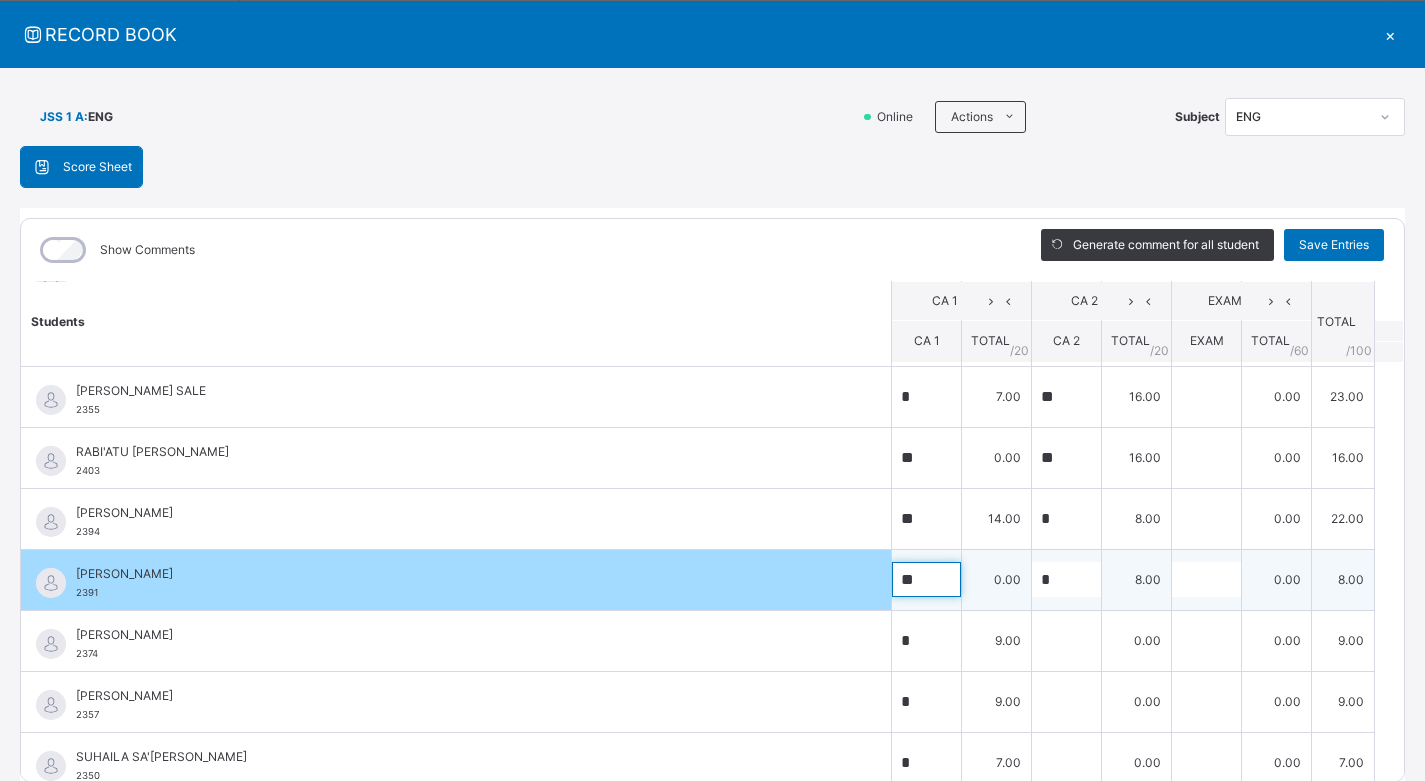 drag, startPoint x: 892, startPoint y: 597, endPoint x: 914, endPoint y: 594, distance: 22.203604 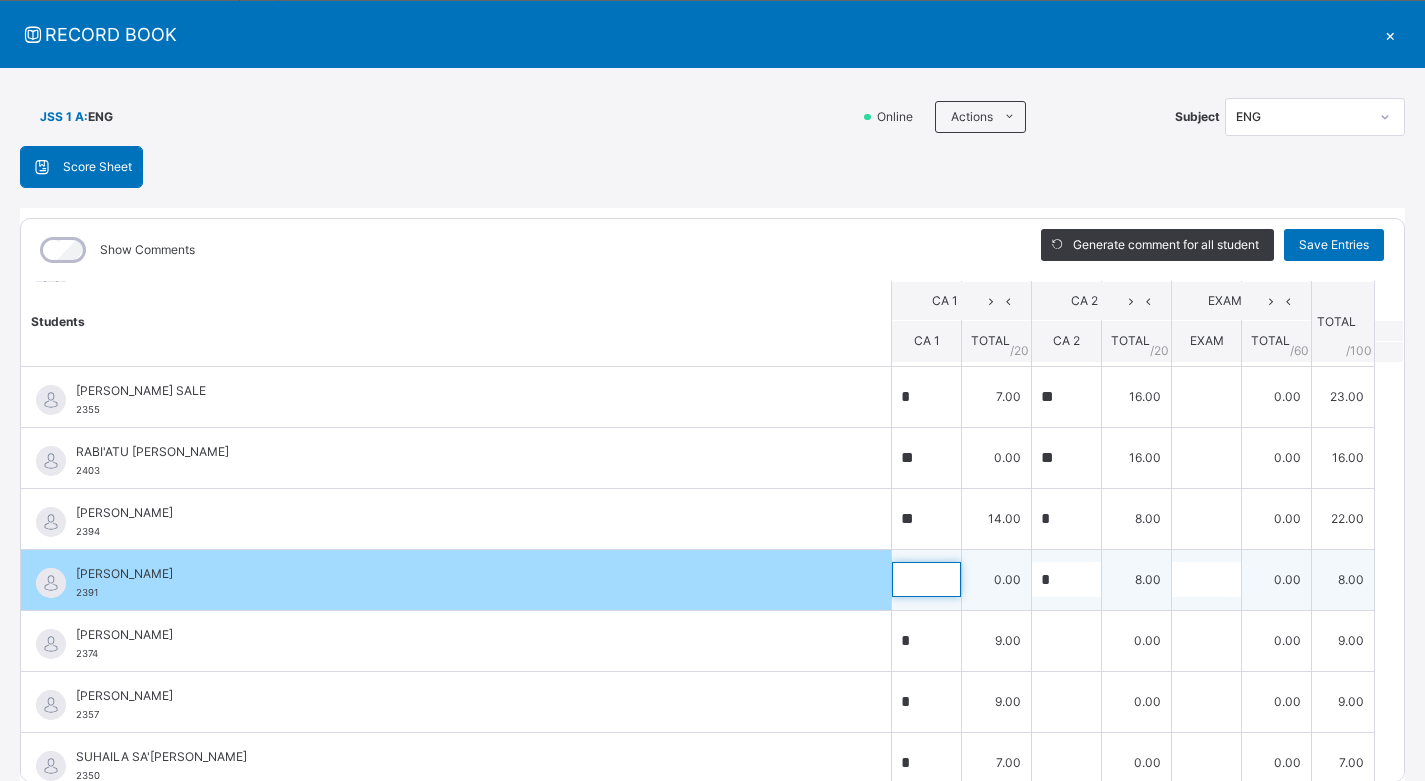 type 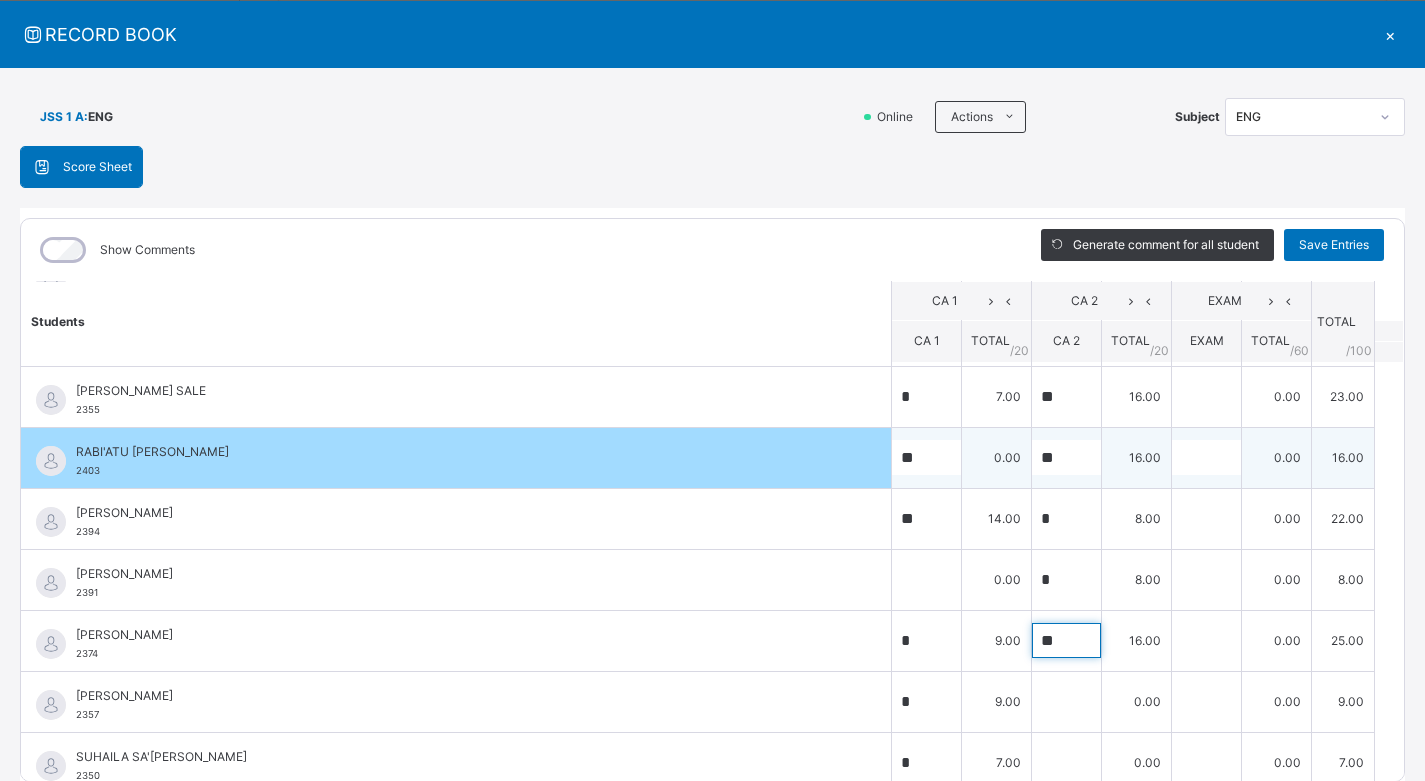 type on "**" 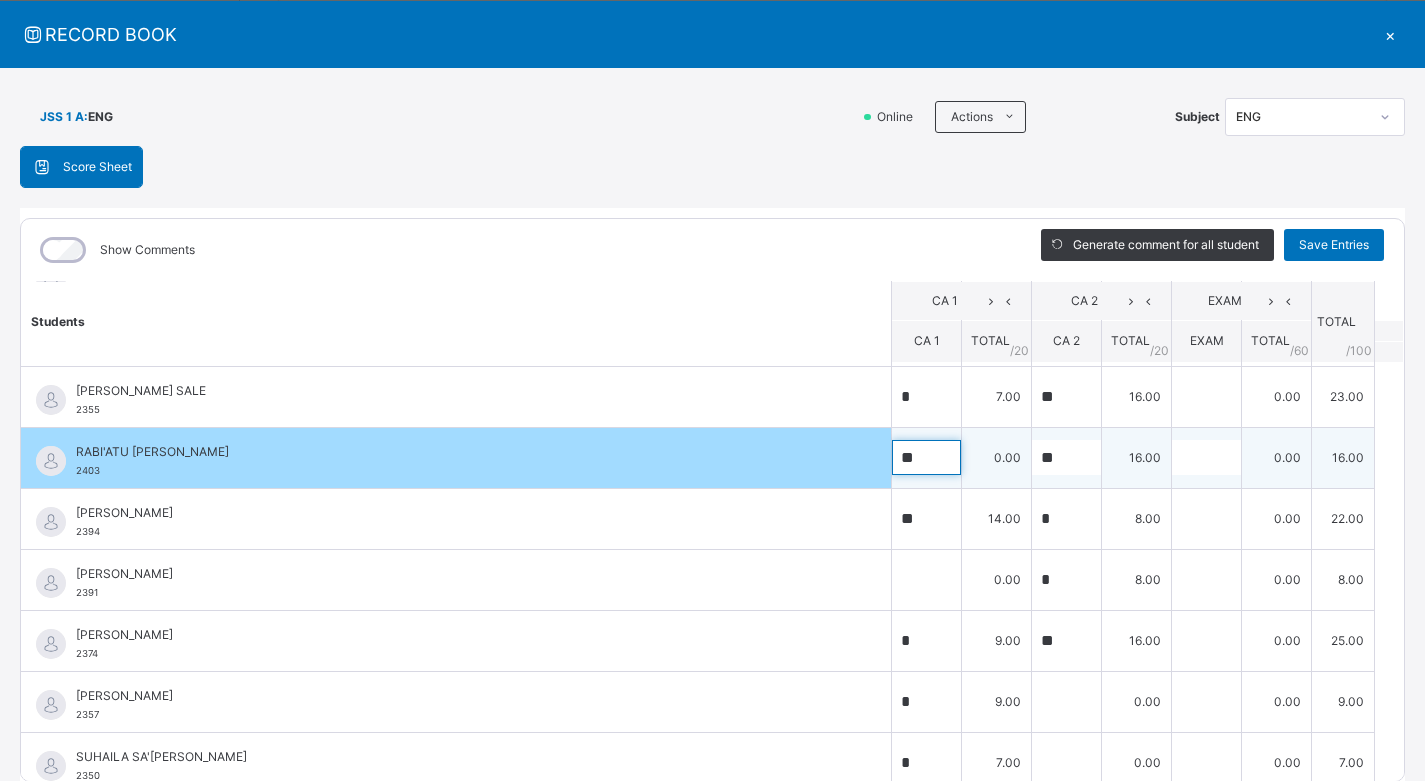 drag, startPoint x: 889, startPoint y: 467, endPoint x: 911, endPoint y: 462, distance: 22.561028 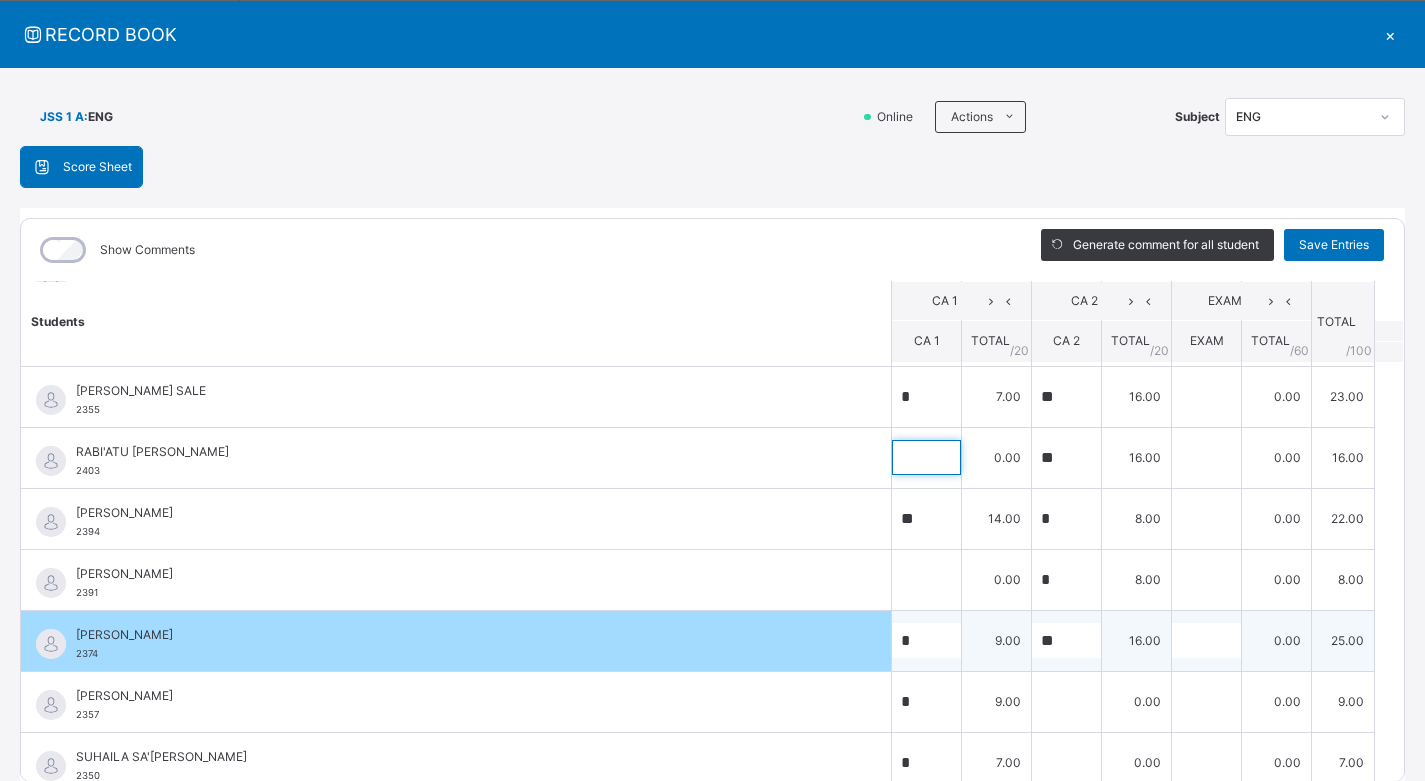 type 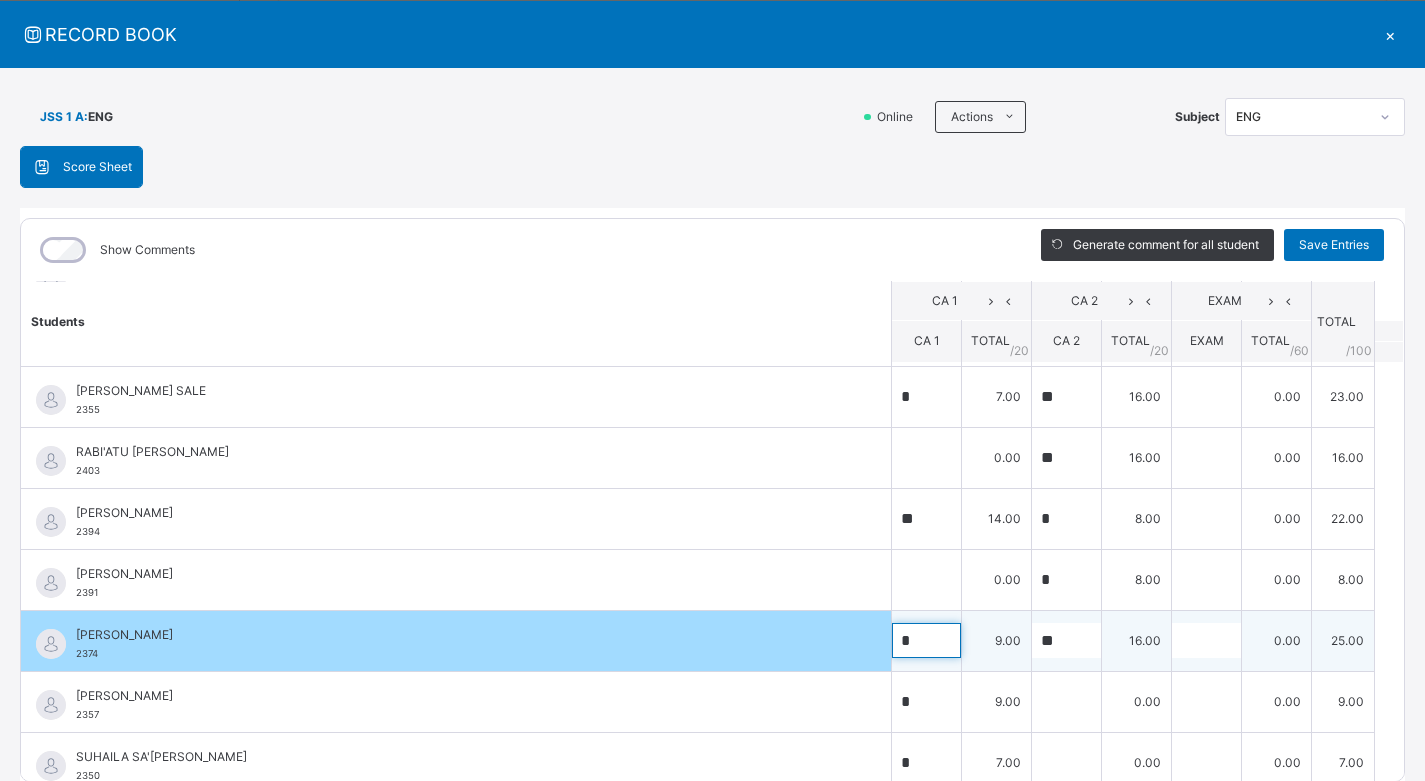 click on "*" at bounding box center (926, 640) 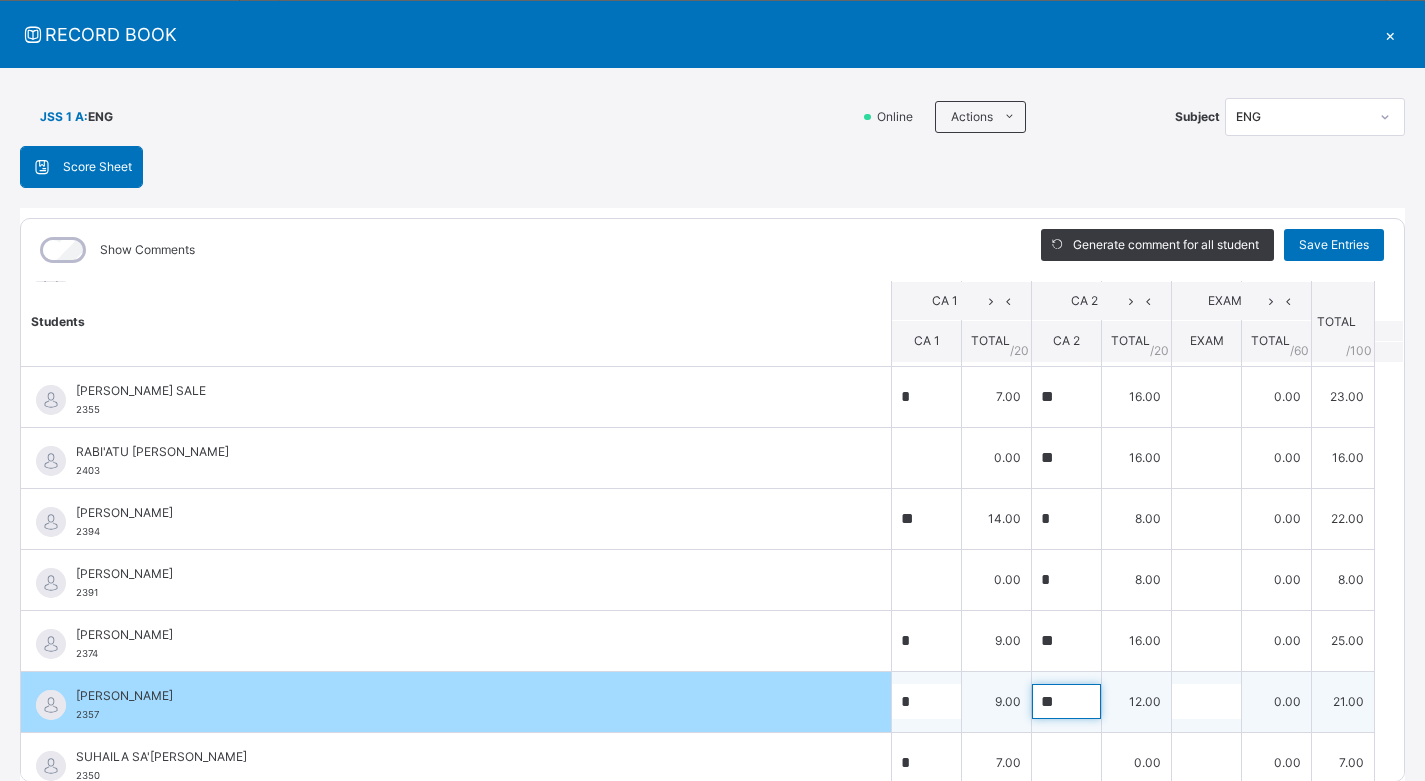 type on "**" 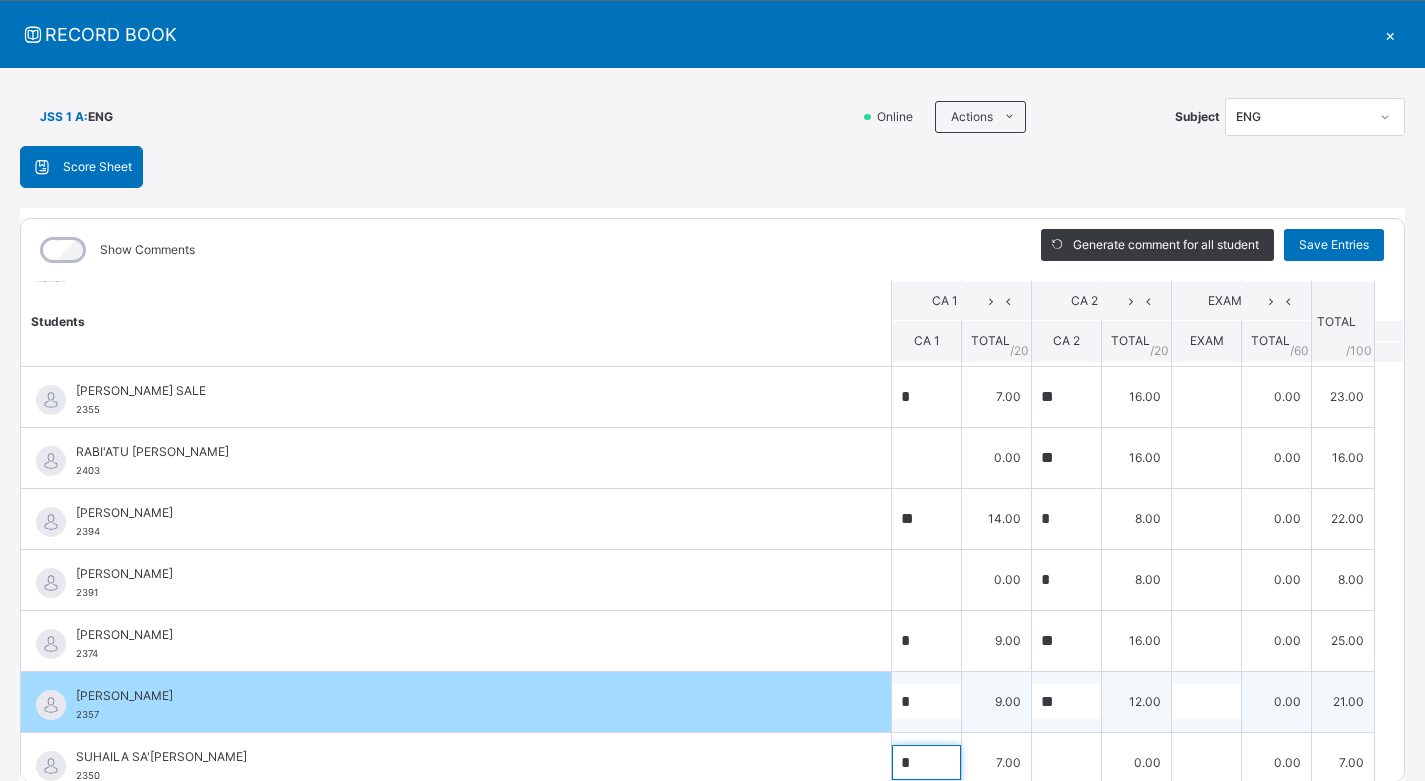 scroll, scrollTop: 1240, scrollLeft: 0, axis: vertical 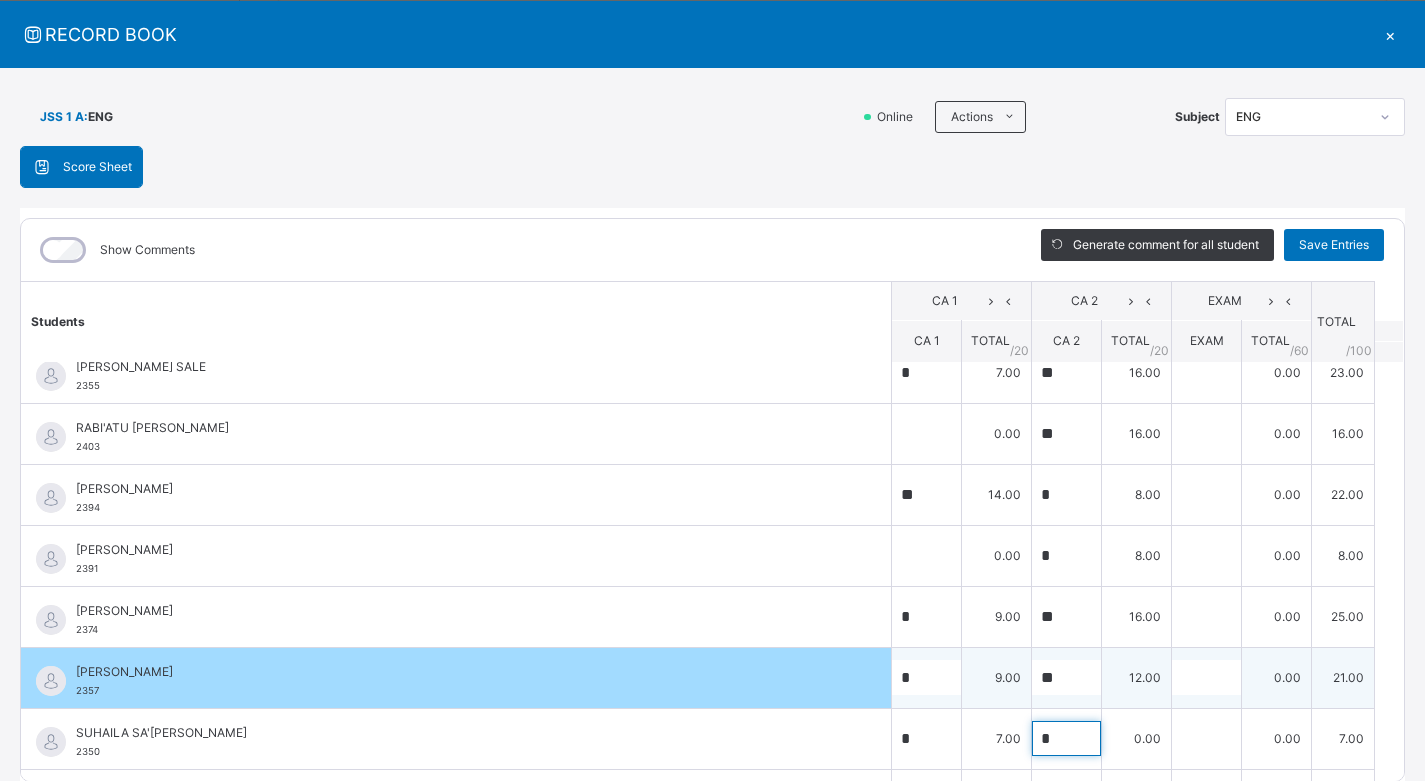 type on "*" 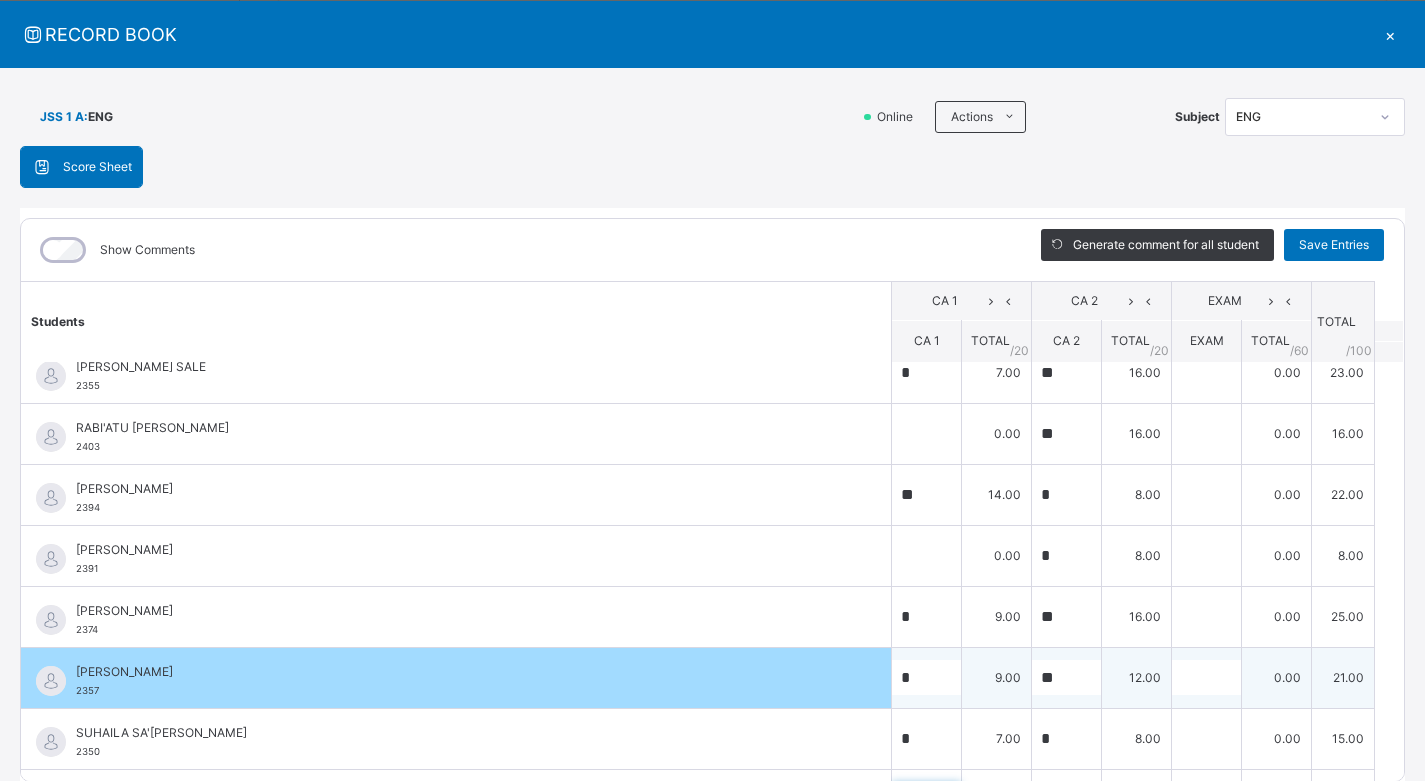 scroll, scrollTop: 1521, scrollLeft: 0, axis: vertical 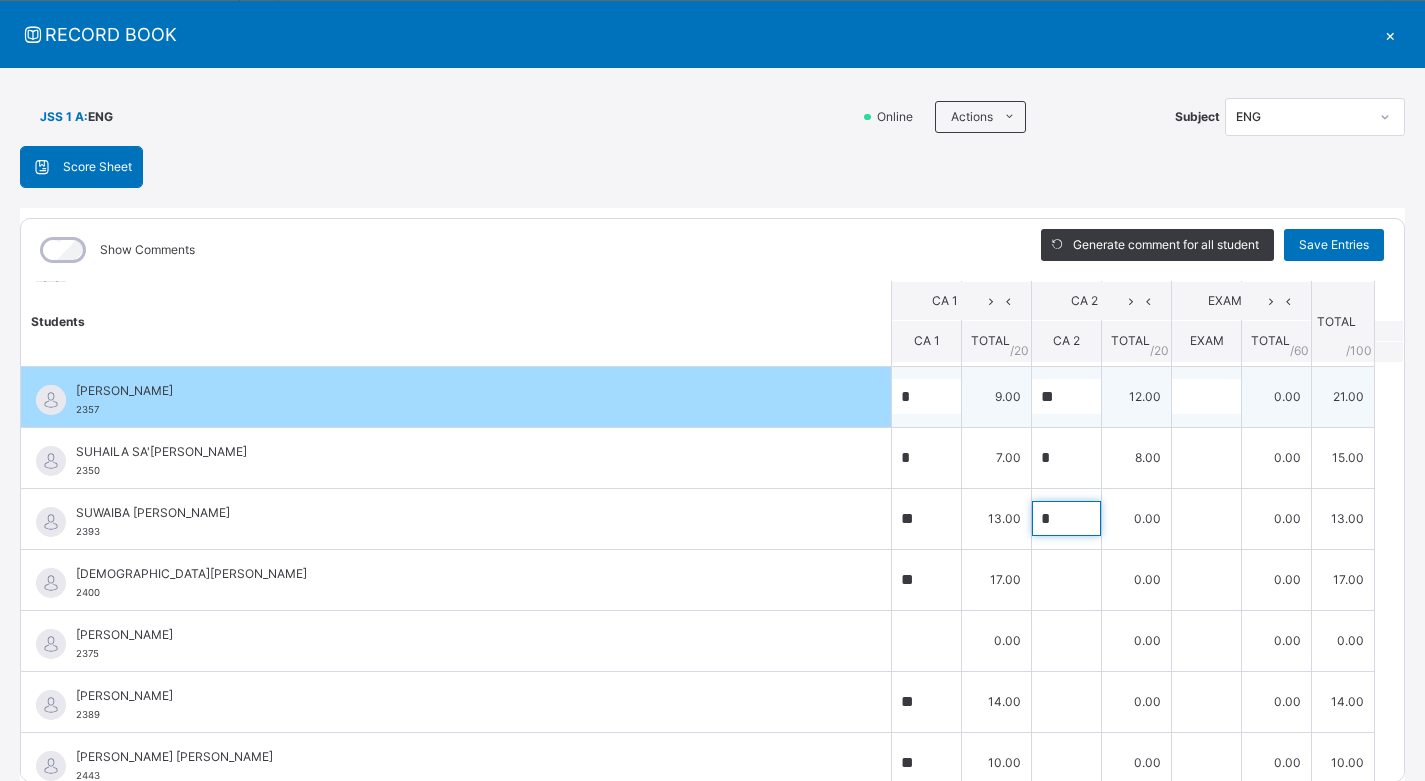 type on "*" 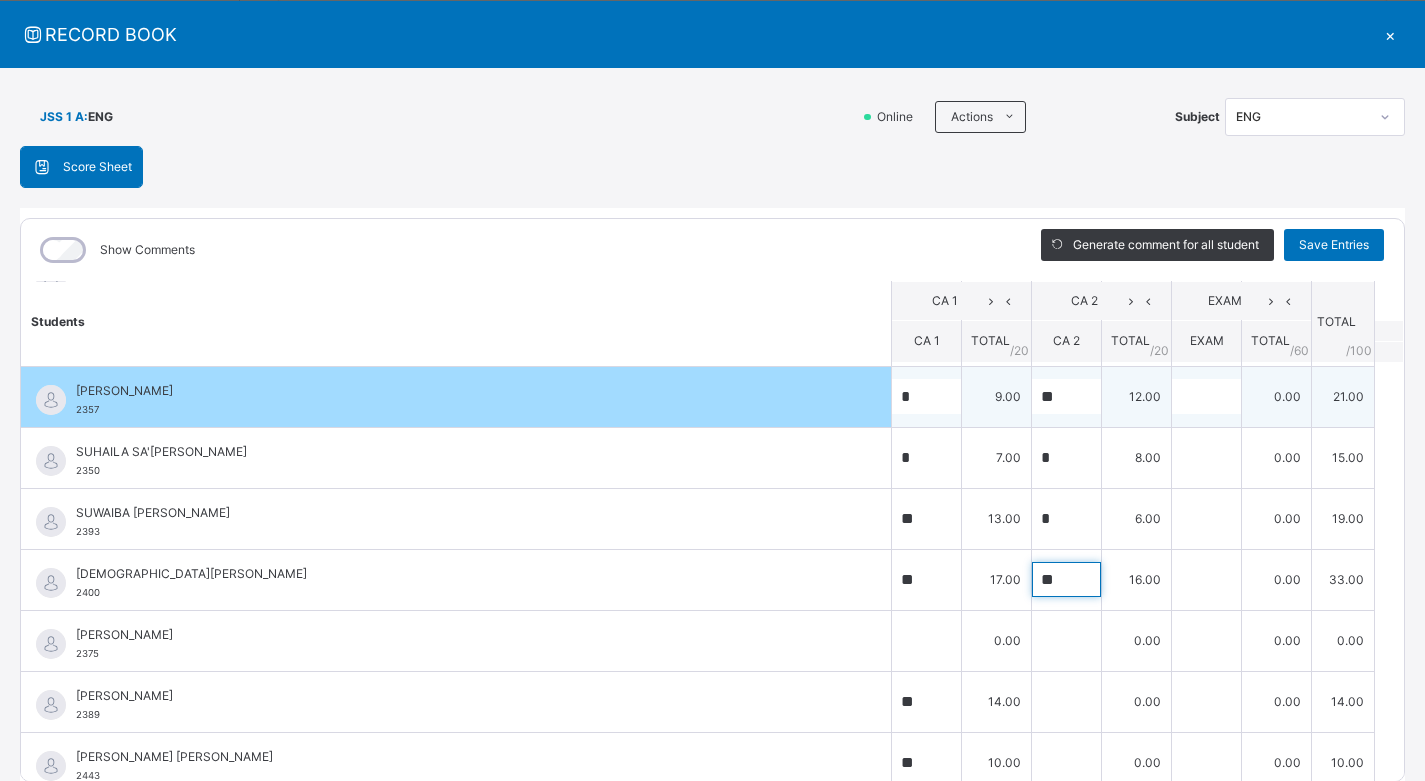 type on "**" 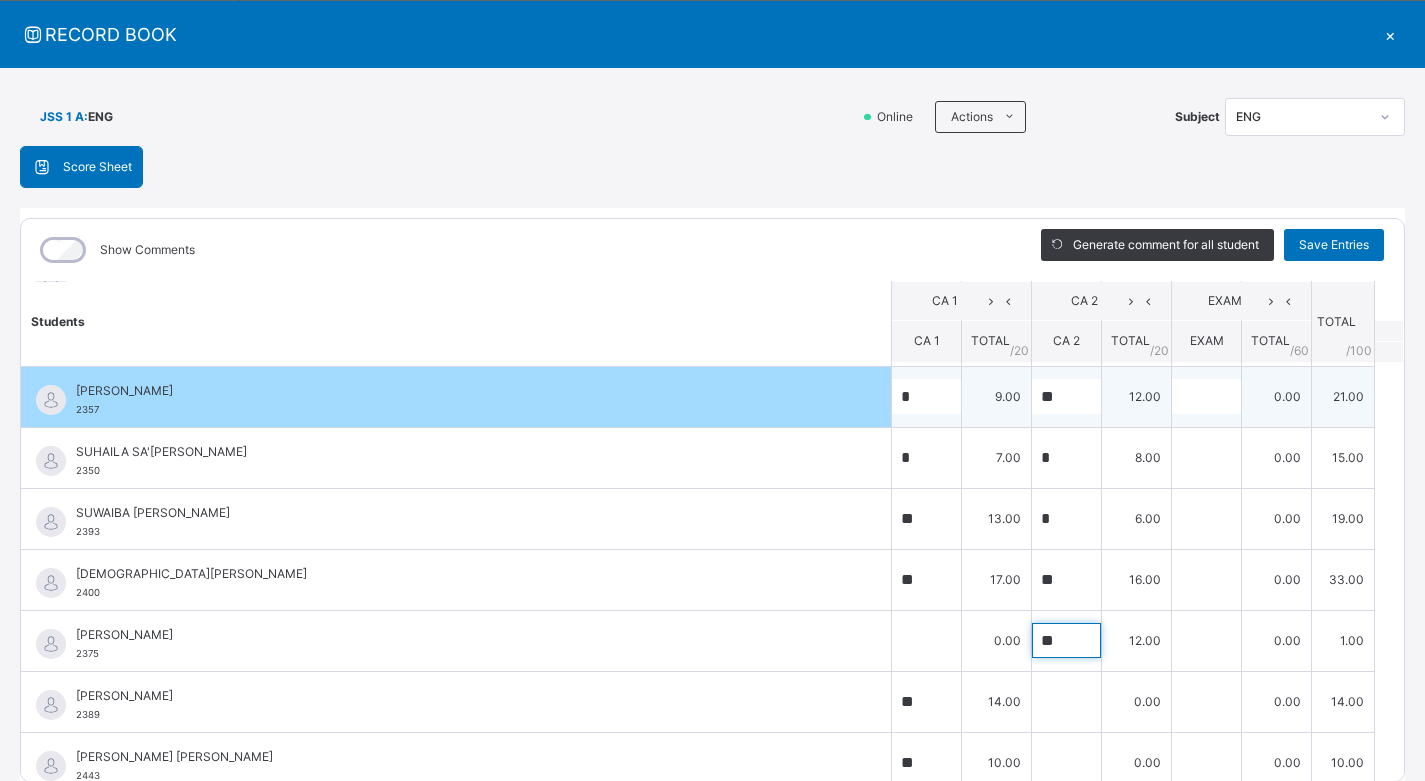 type on "**" 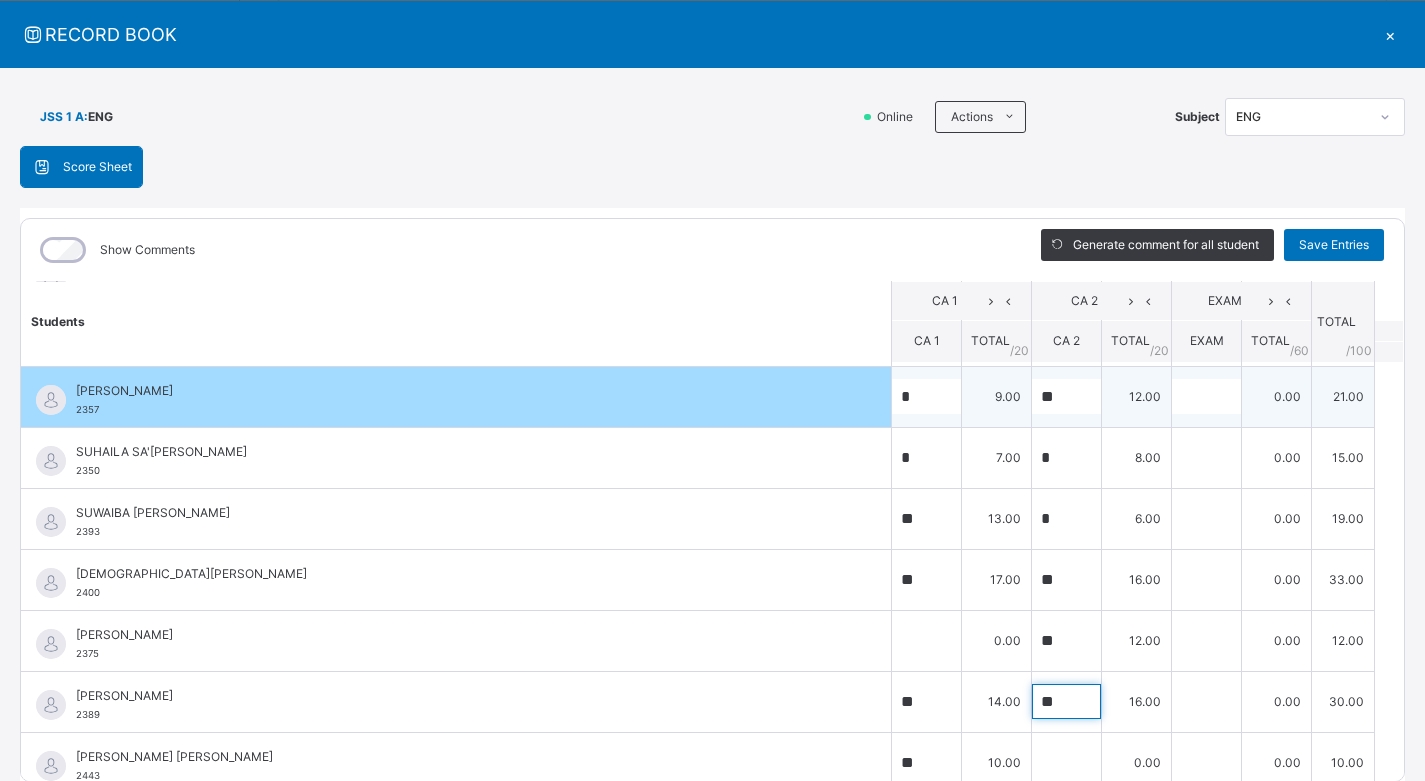type on "**" 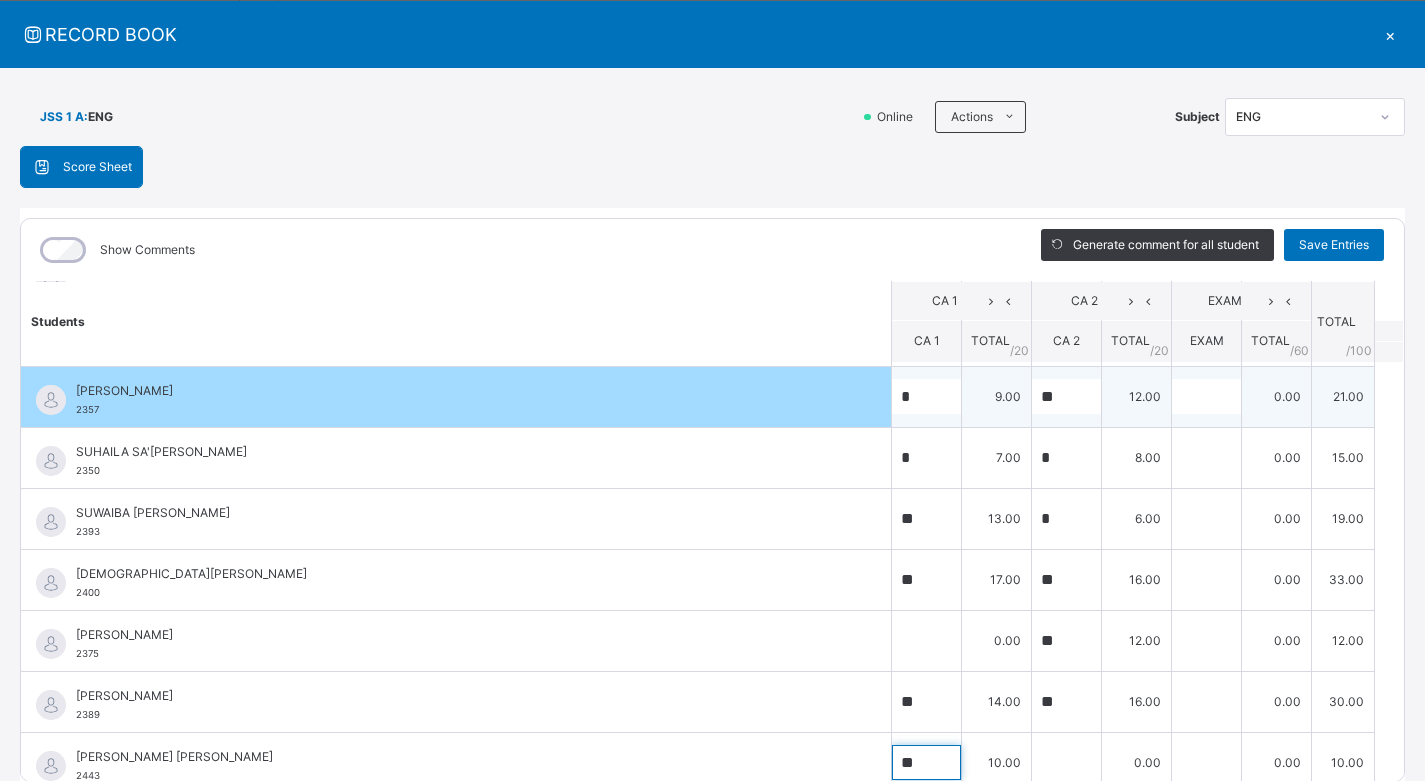scroll, scrollTop: 1545, scrollLeft: 0, axis: vertical 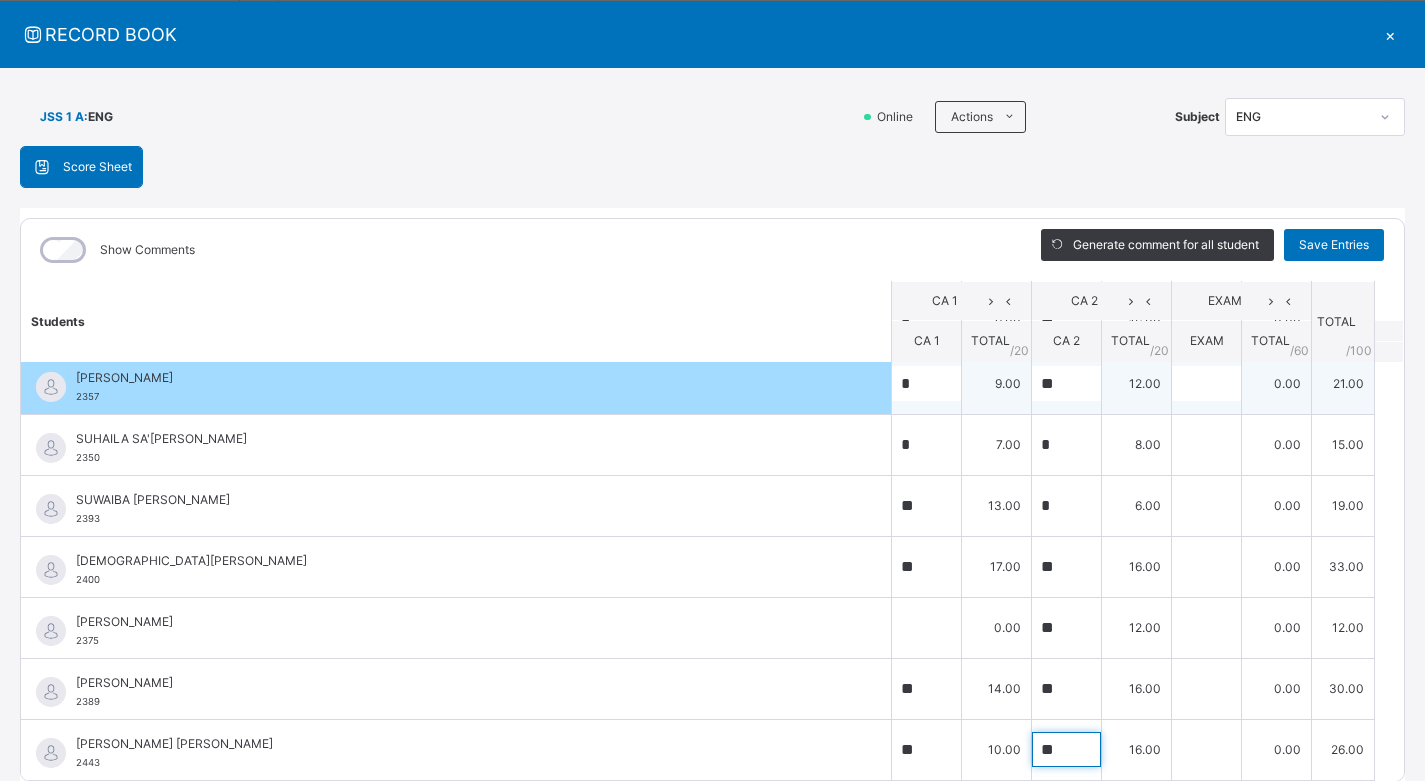 type on "**" 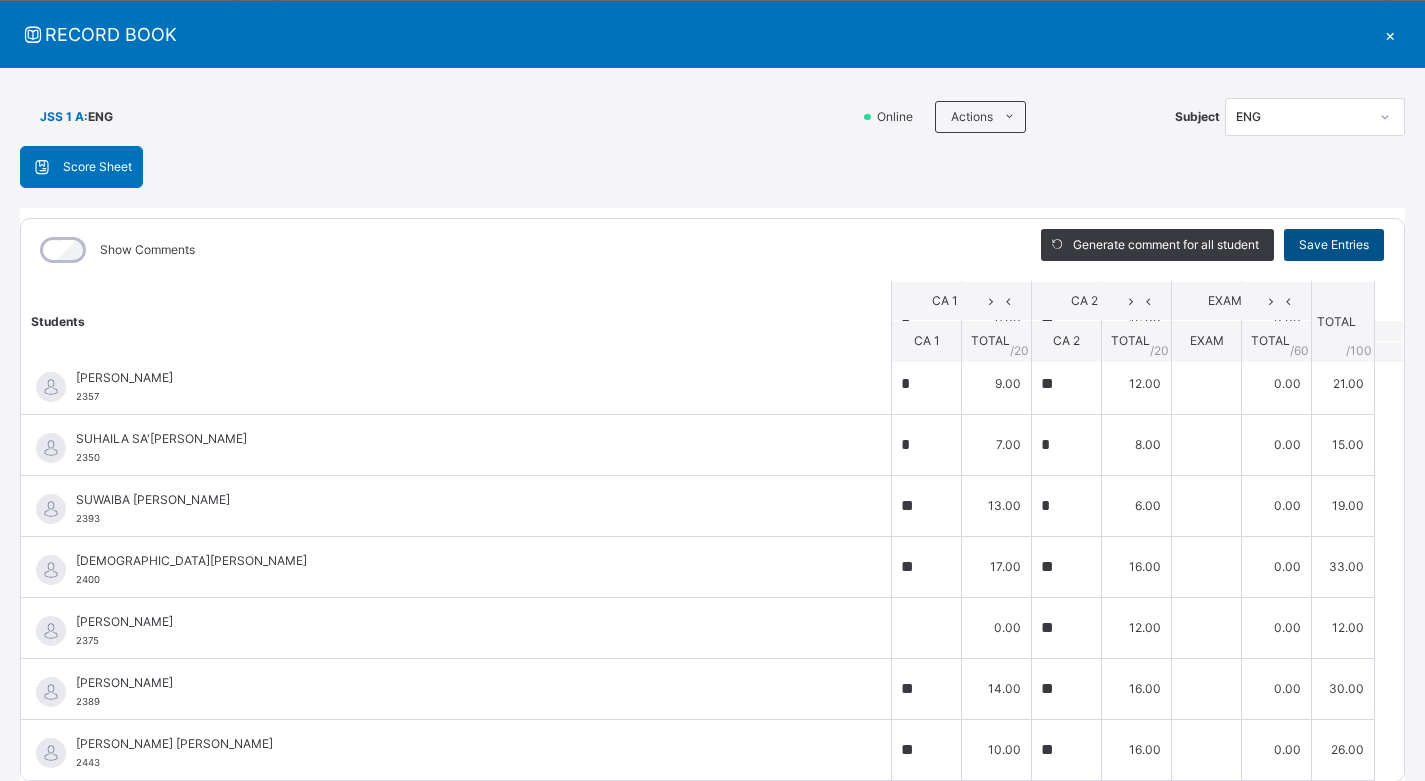 click on "Save Entries" at bounding box center (1334, 245) 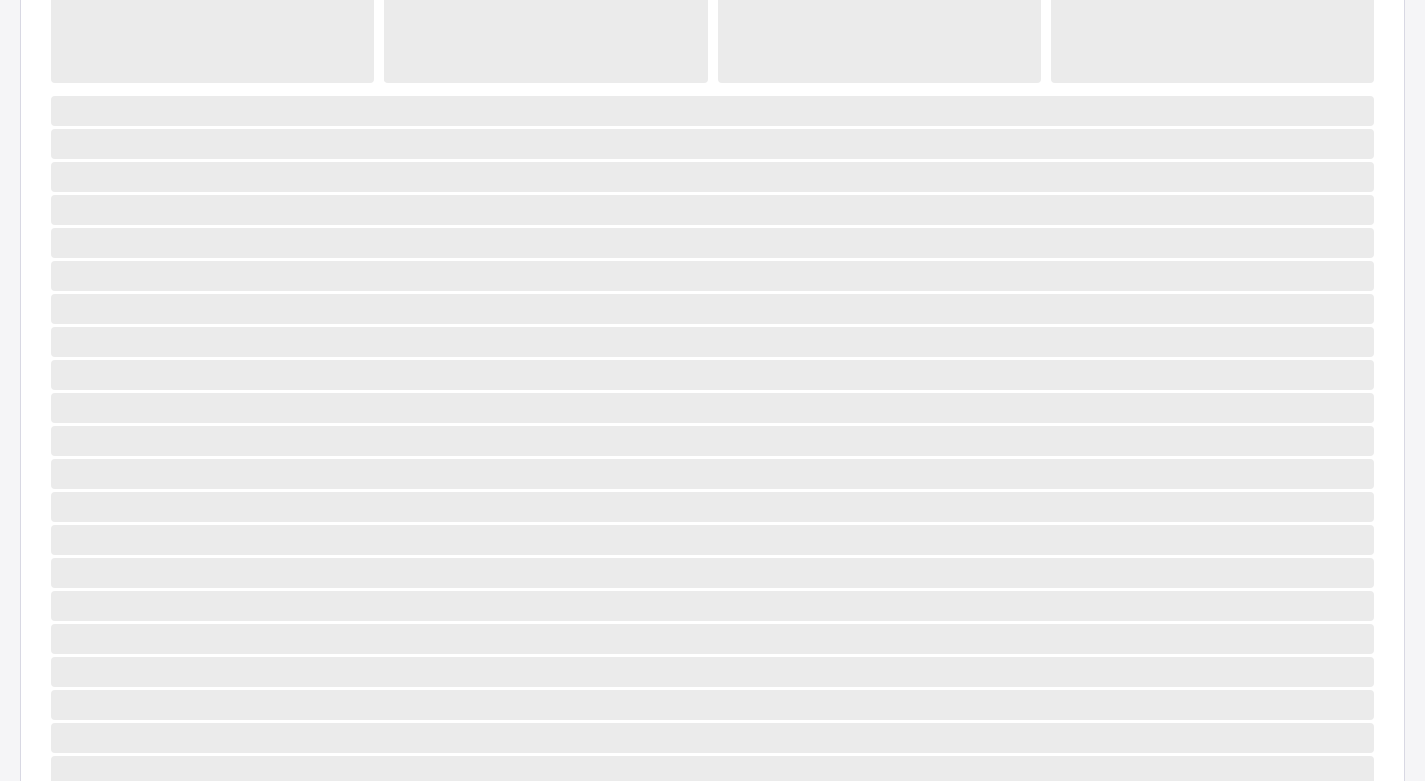 scroll, scrollTop: 0, scrollLeft: 0, axis: both 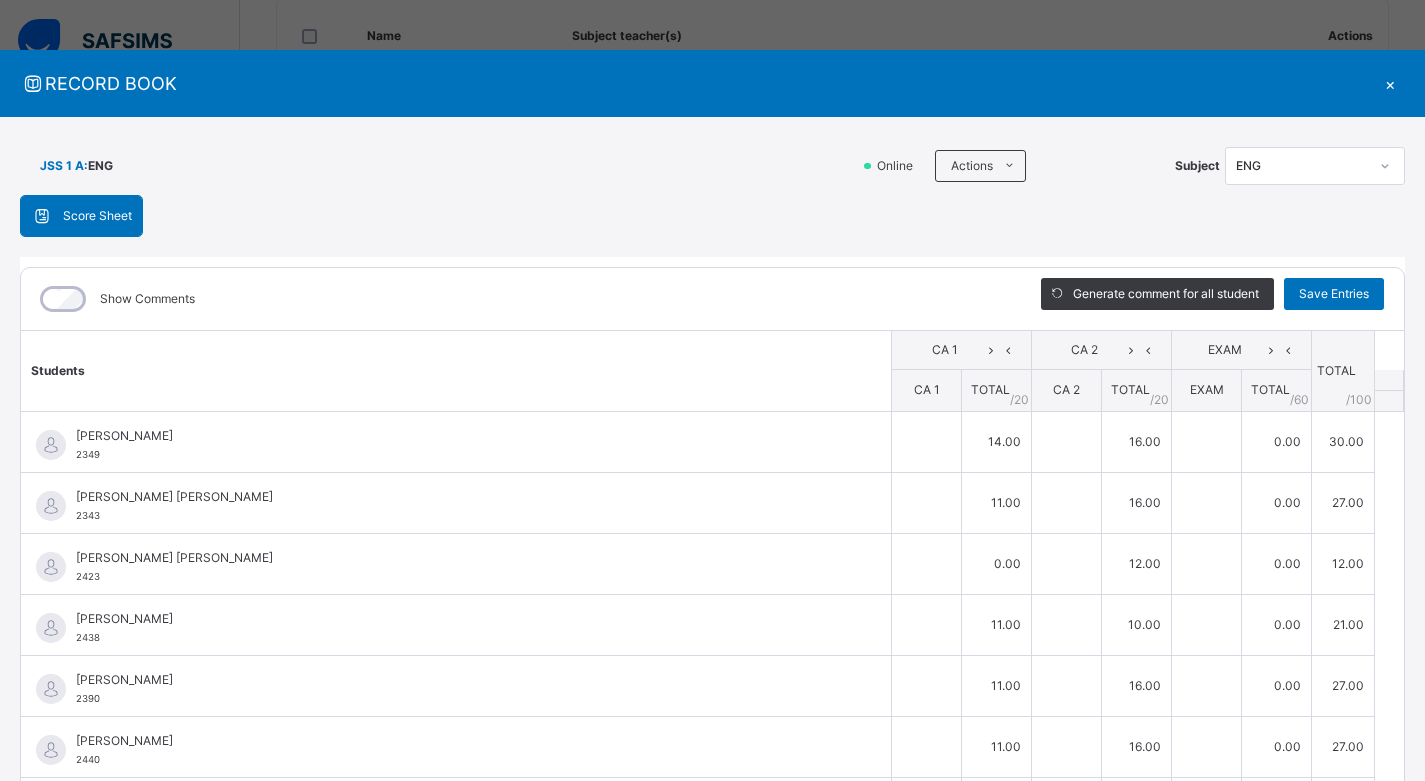 type on "**" 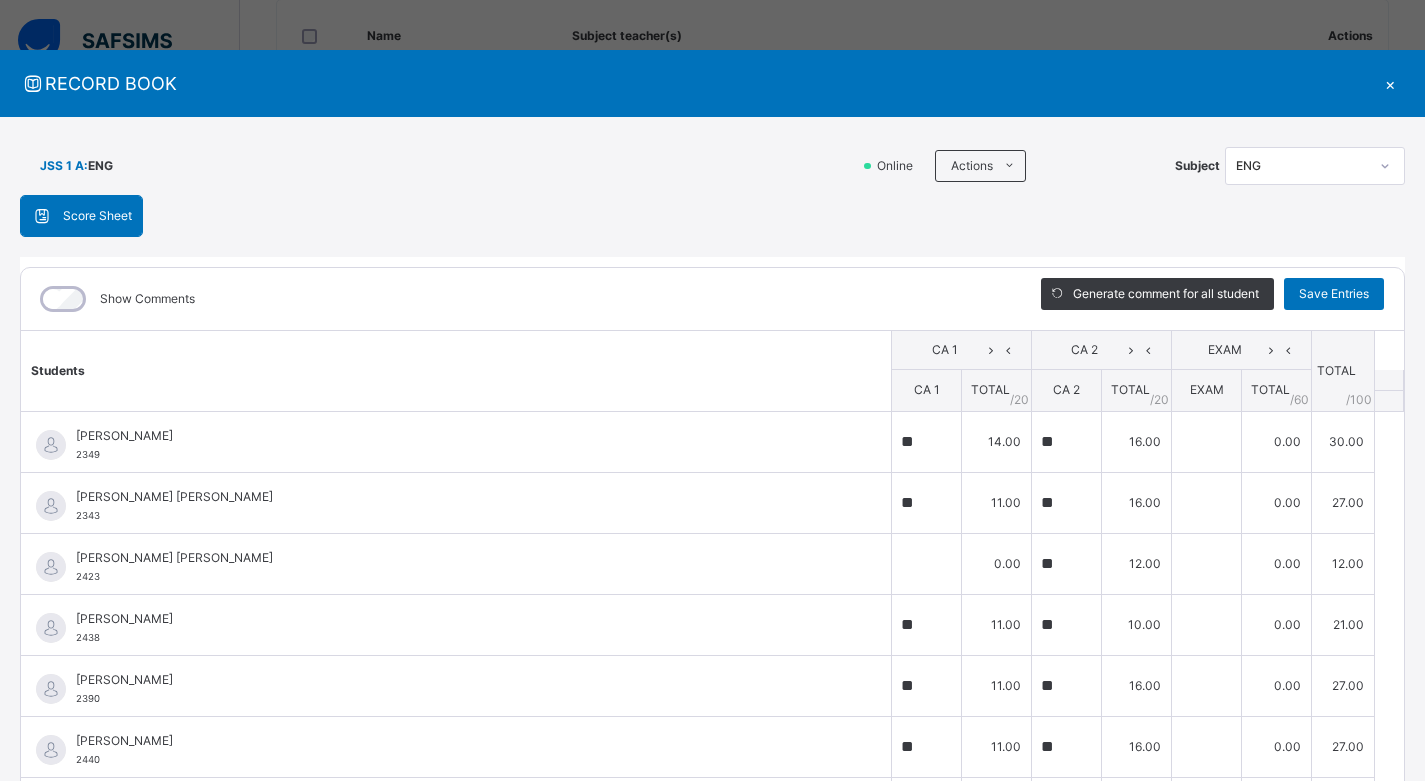 type on "**" 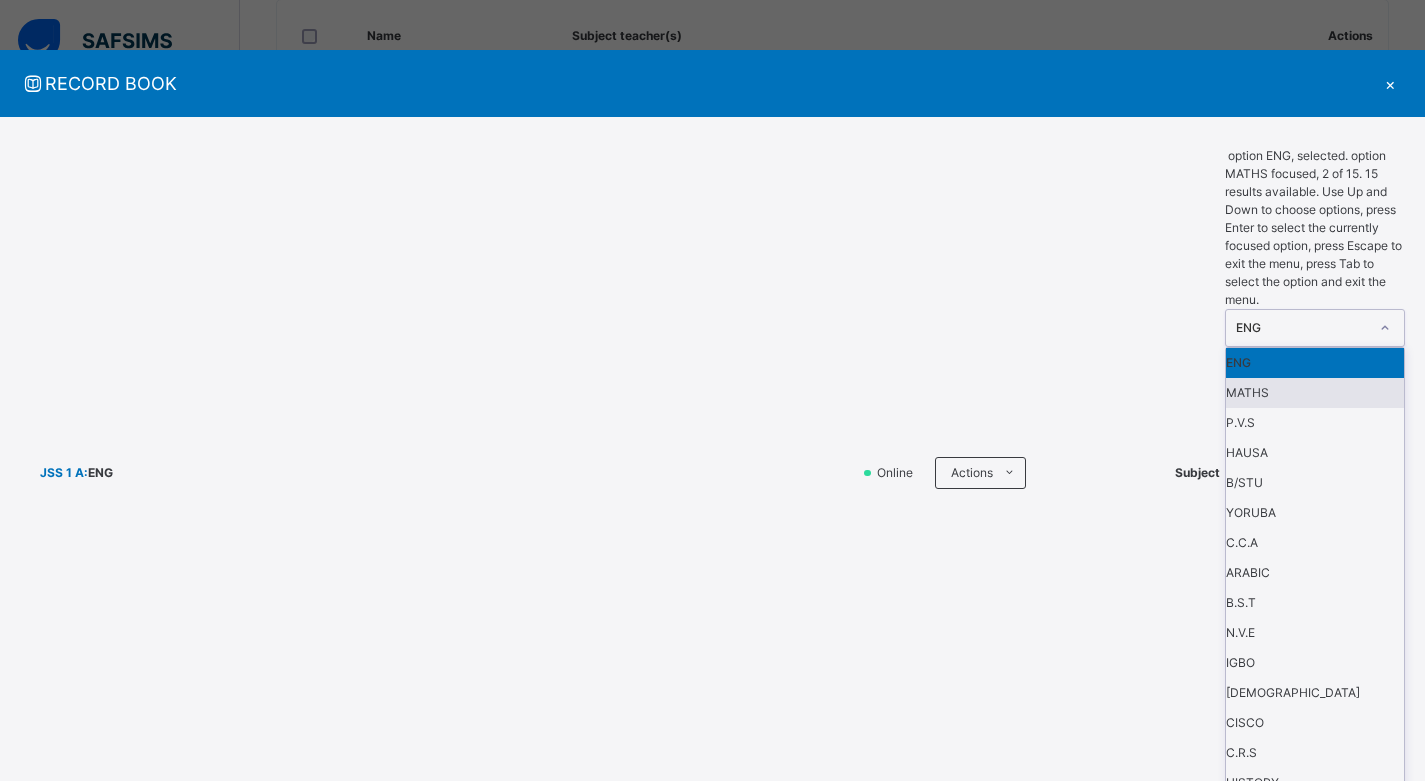 click on "MATHS" at bounding box center (1315, 393) 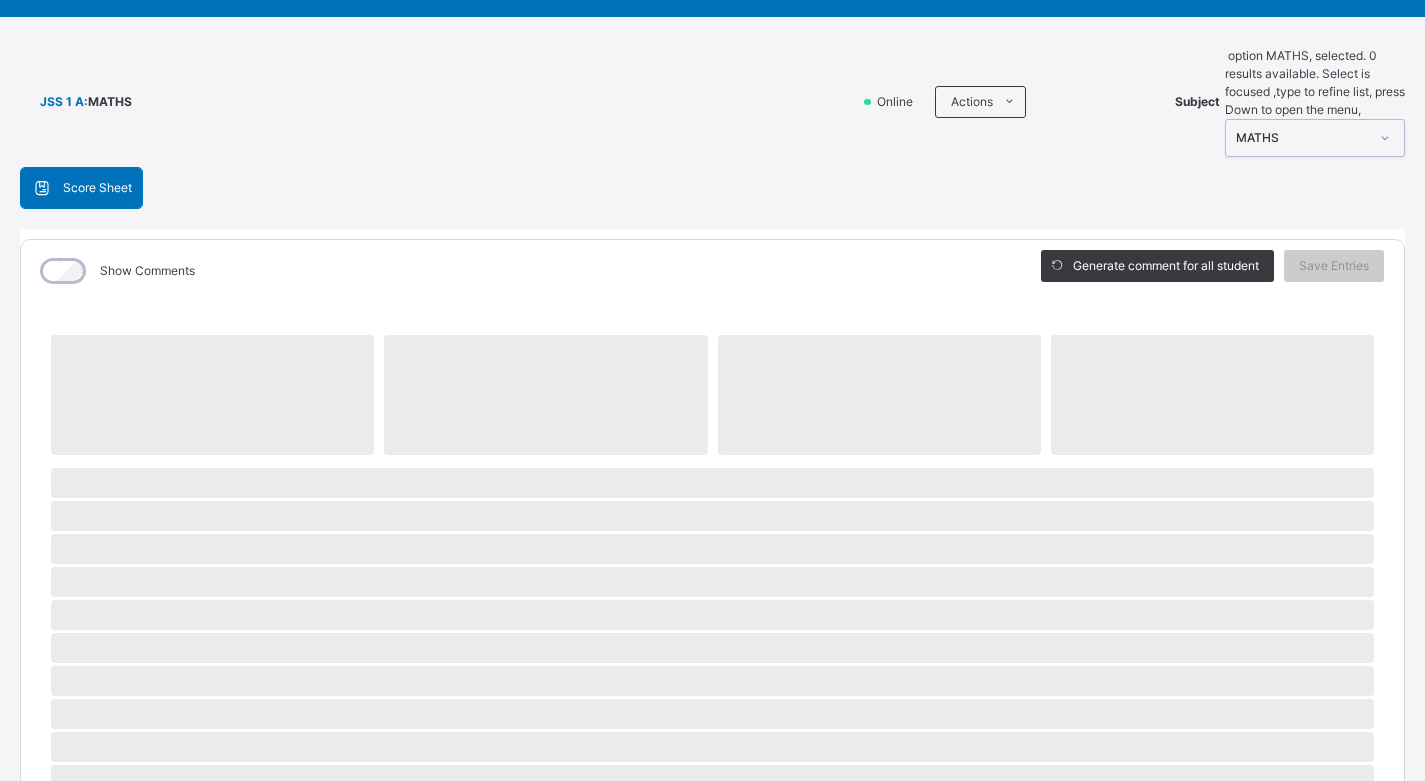 scroll, scrollTop: 0, scrollLeft: 0, axis: both 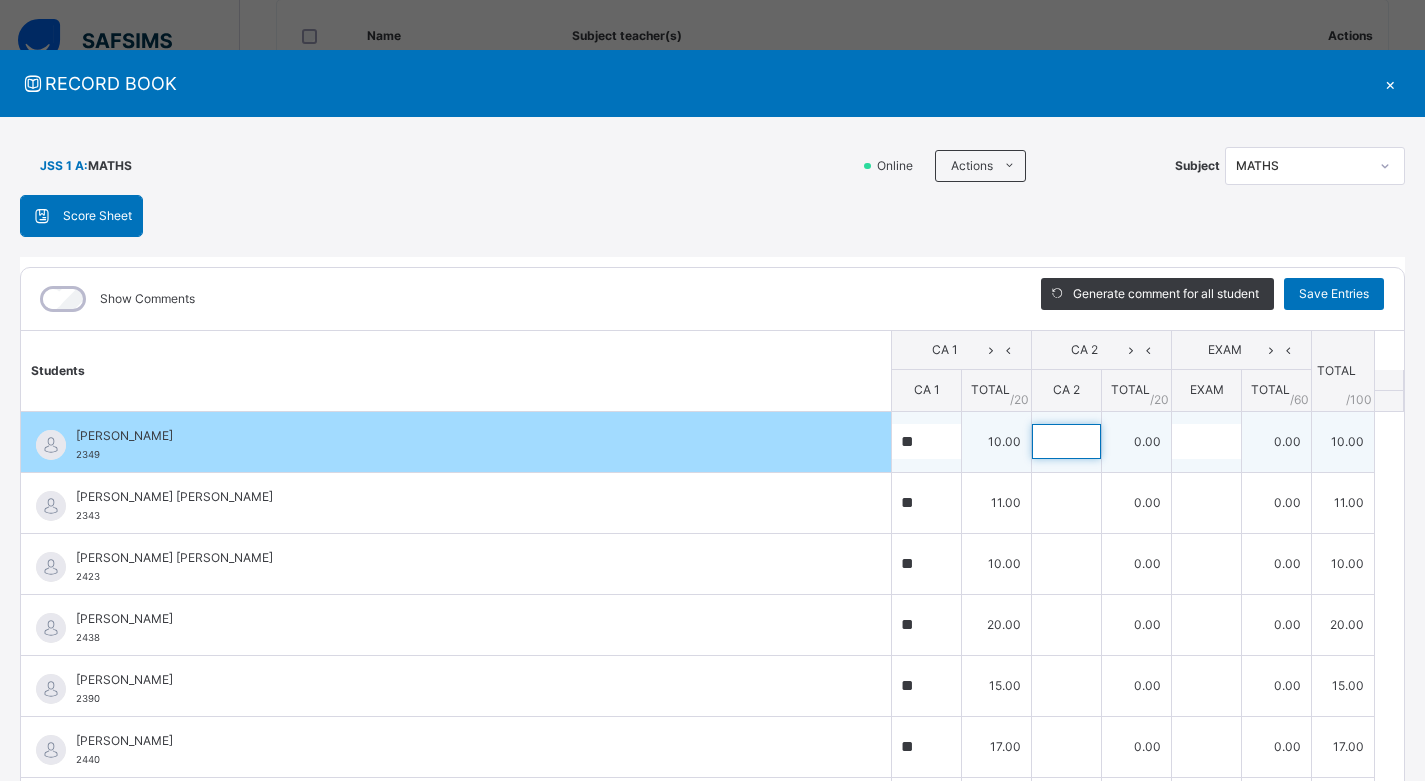 click at bounding box center (1066, 441) 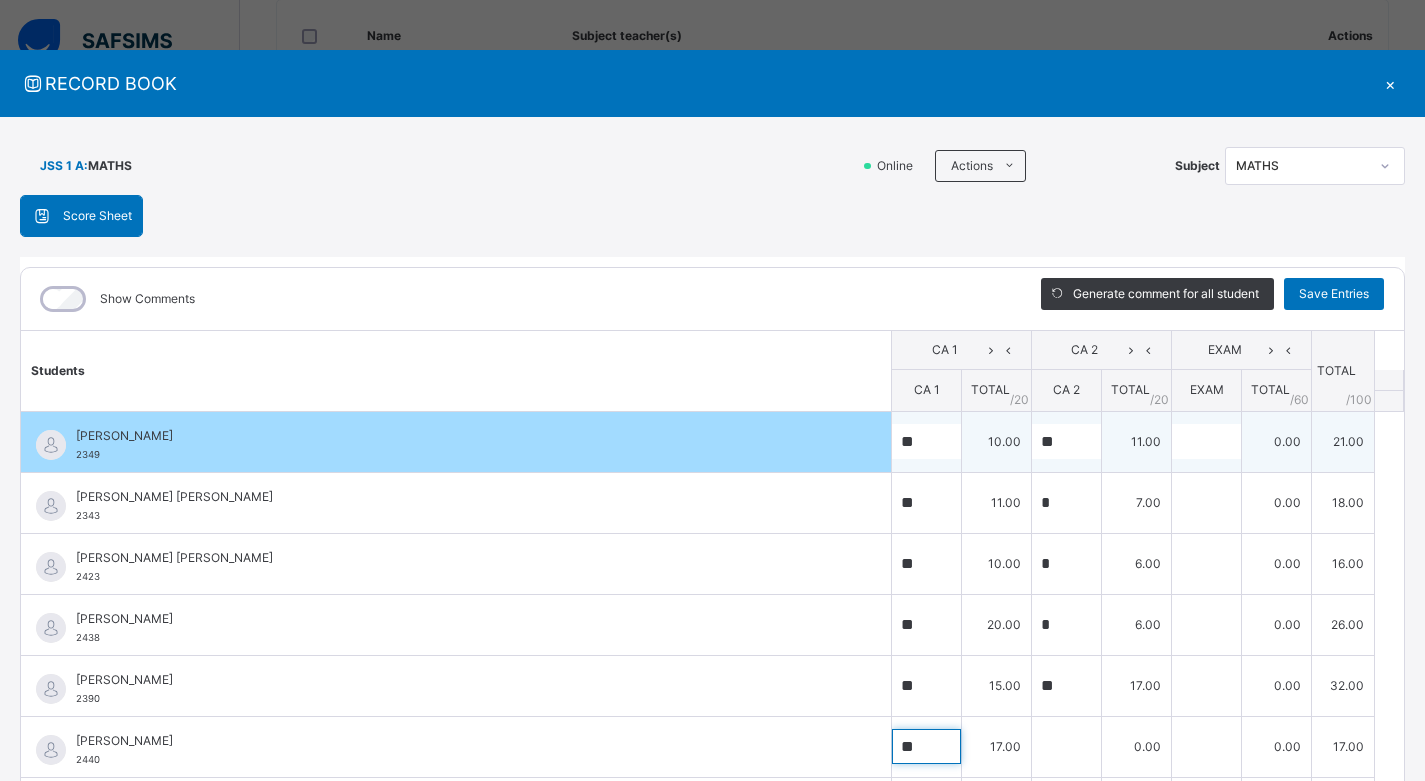 scroll, scrollTop: 8, scrollLeft: 0, axis: vertical 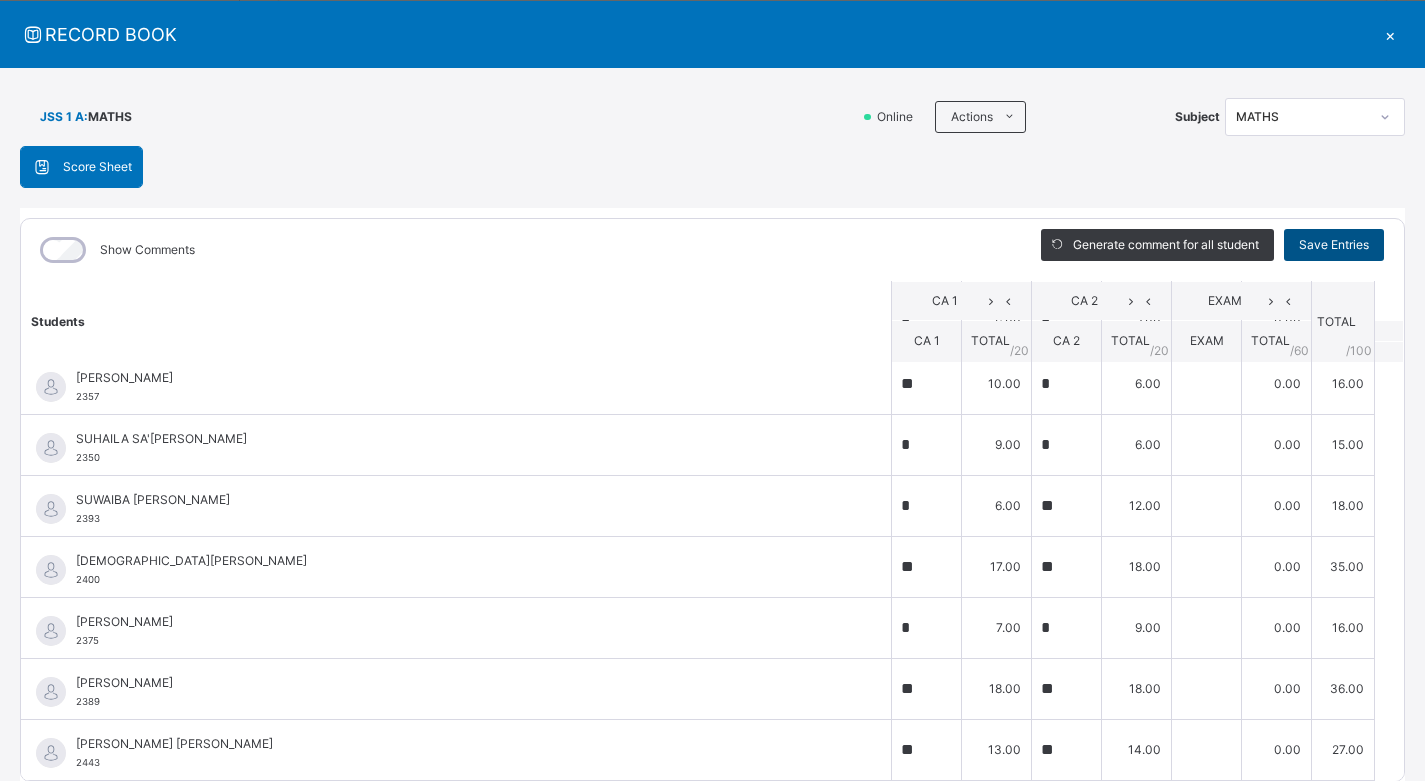 click on "Save Entries" at bounding box center (1334, 245) 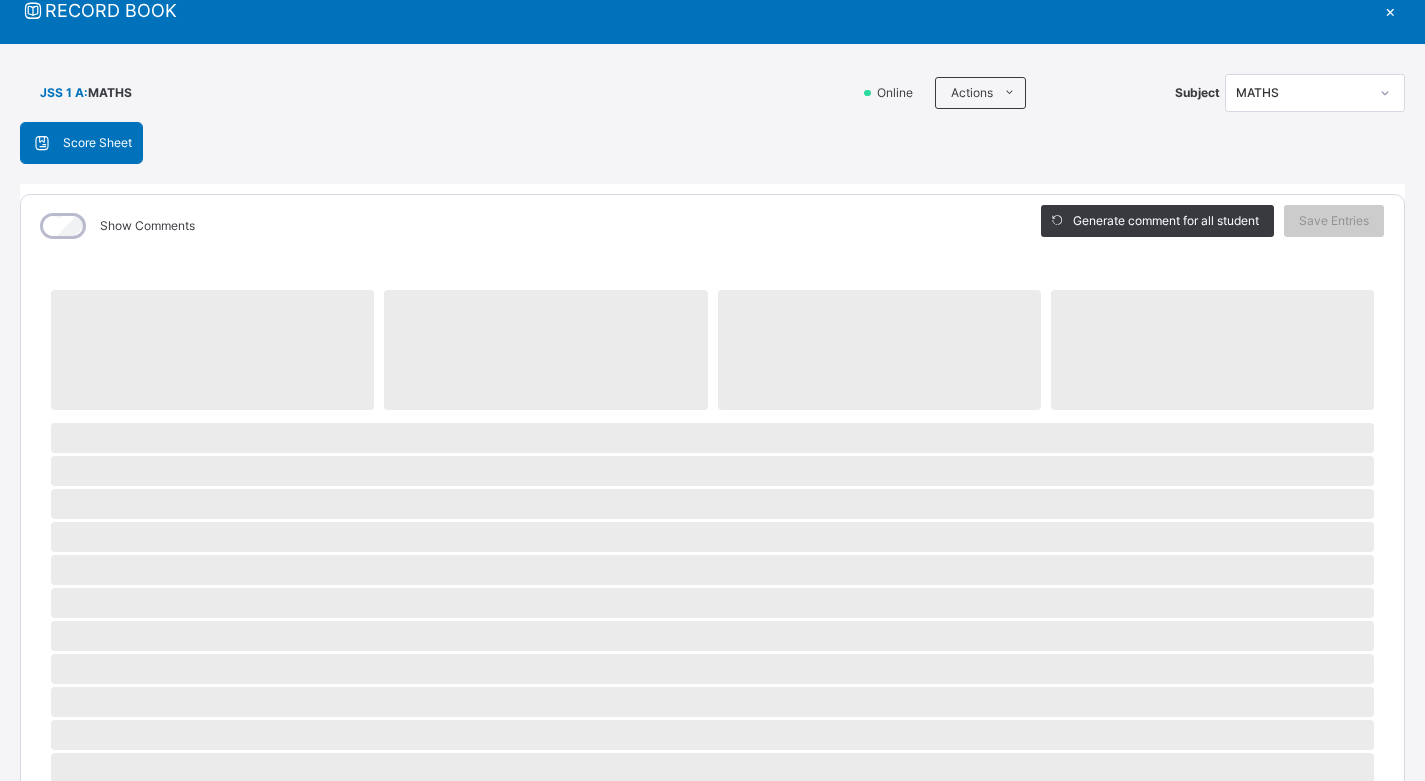 scroll, scrollTop: 0, scrollLeft: 0, axis: both 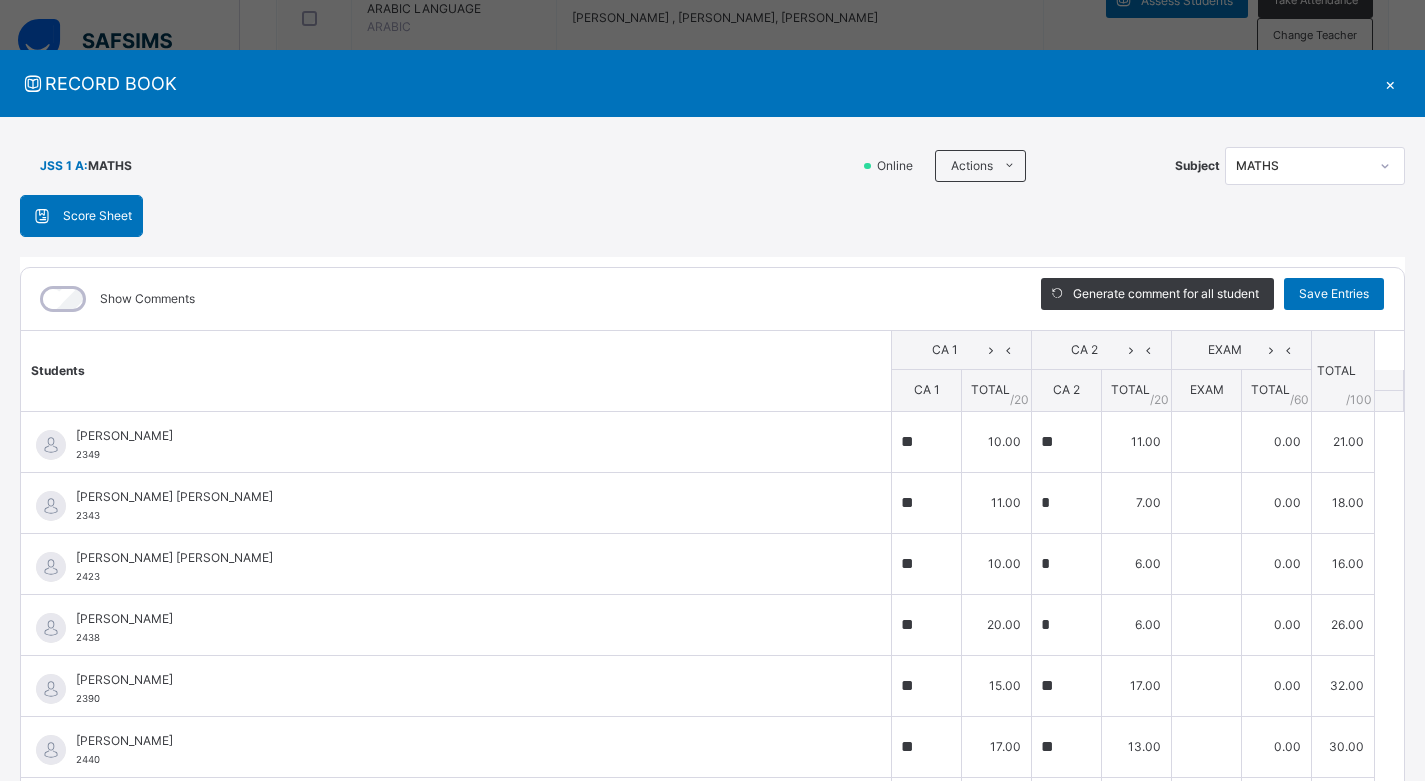 click on "×" at bounding box center (1390, 83) 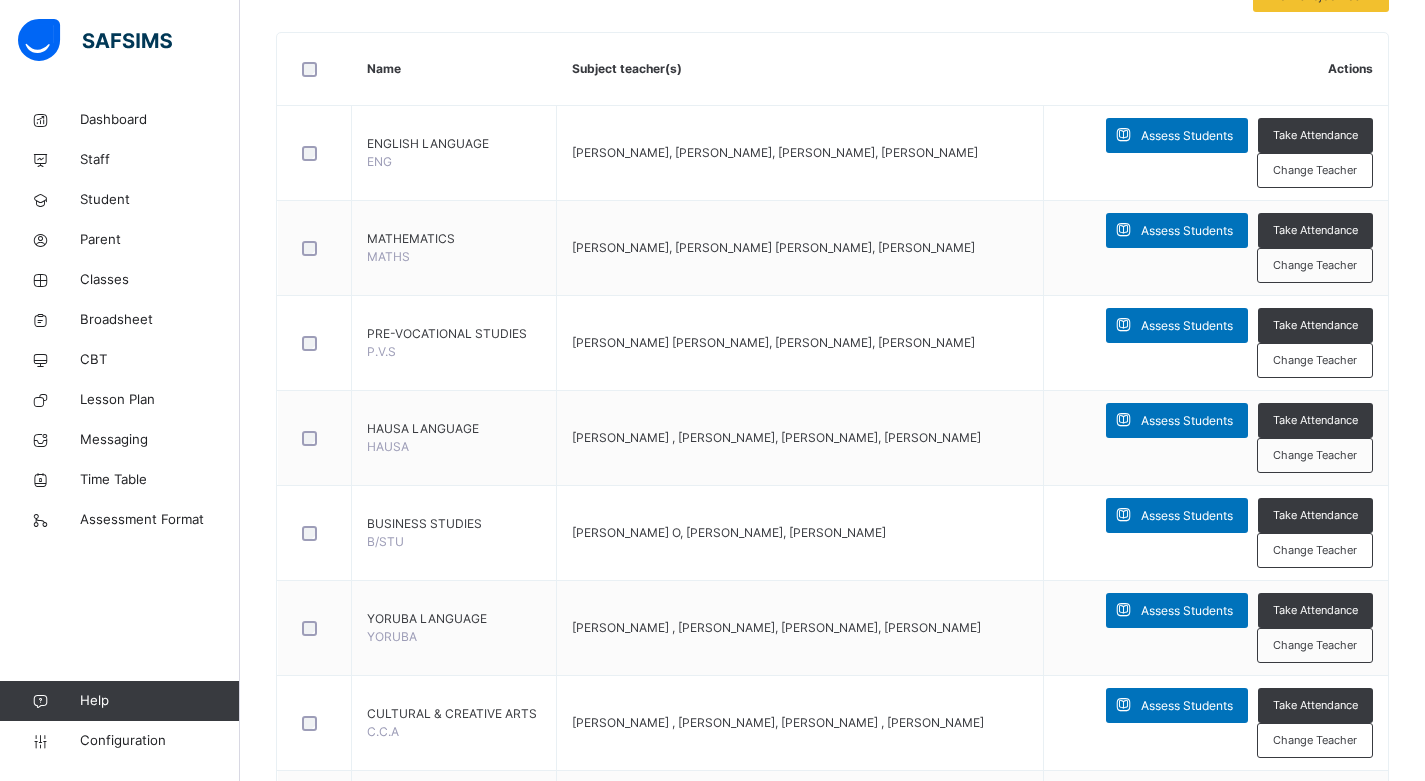 scroll, scrollTop: 0, scrollLeft: 0, axis: both 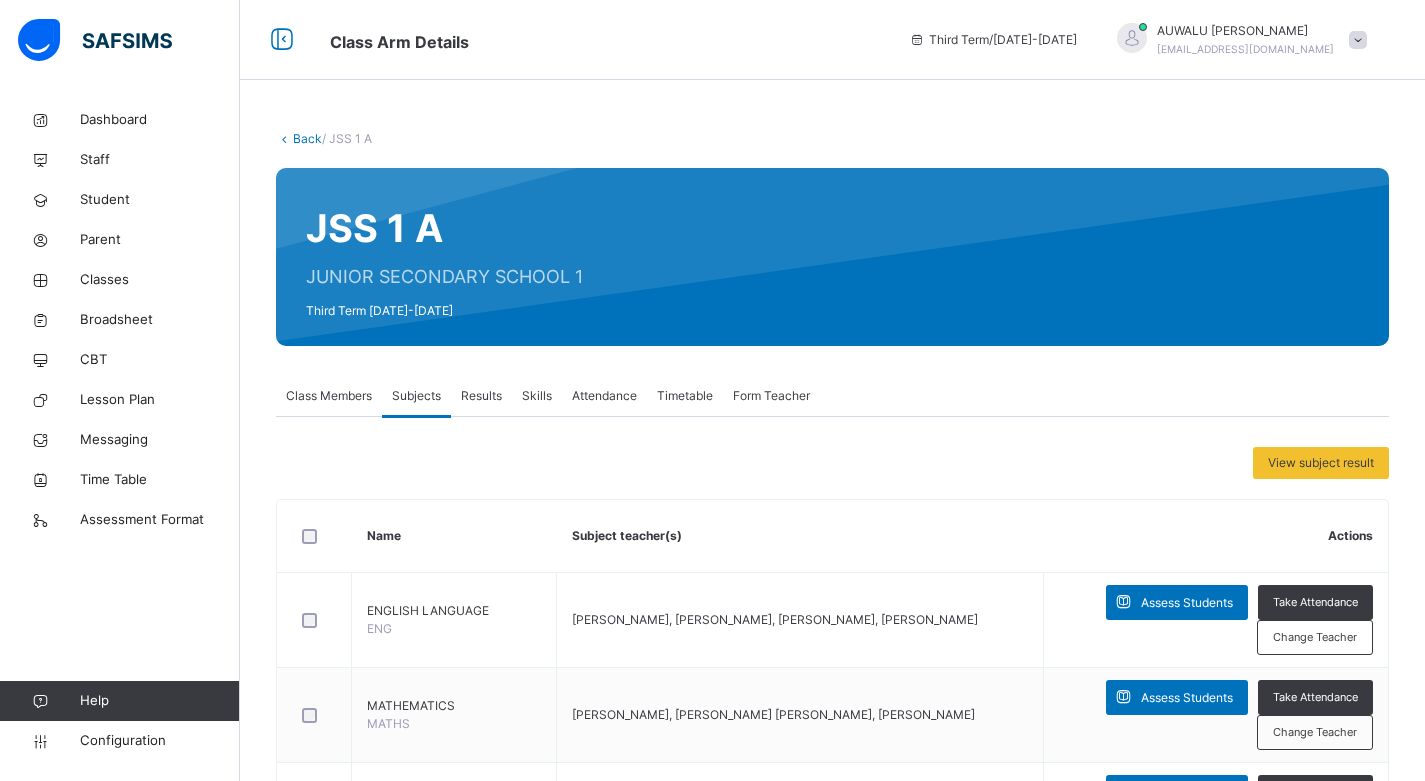 click on "Back" at bounding box center [307, 138] 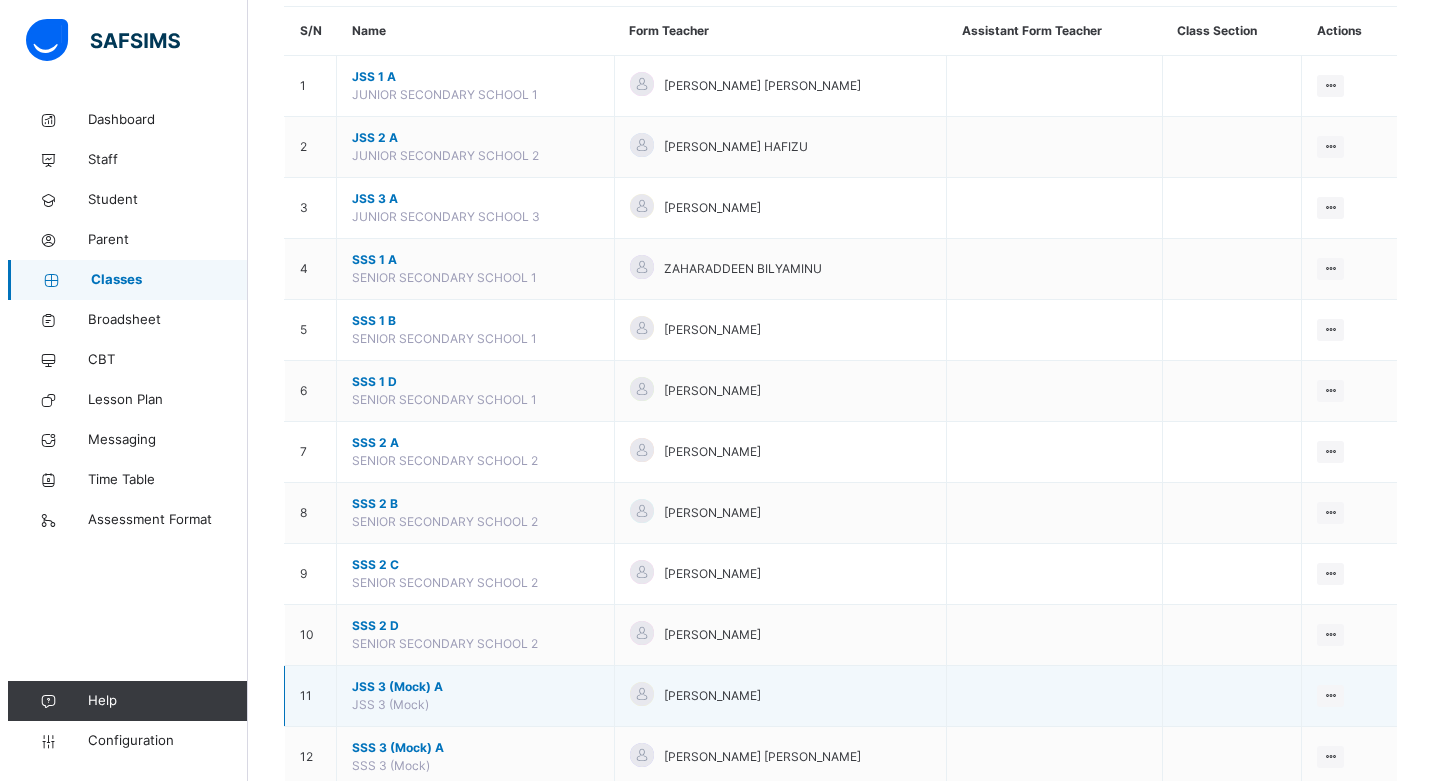 scroll, scrollTop: 0, scrollLeft: 0, axis: both 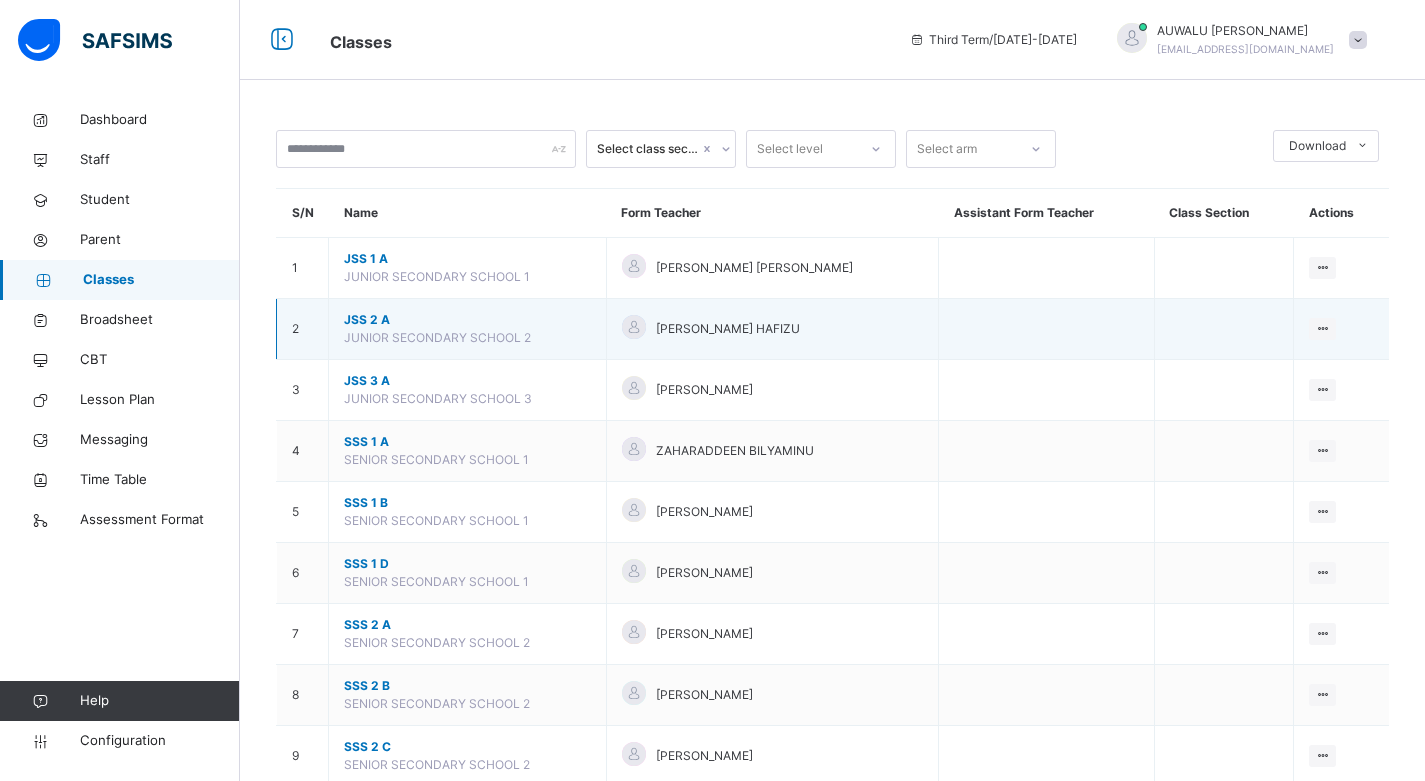 click on "JSS 2   A" at bounding box center (467, 320) 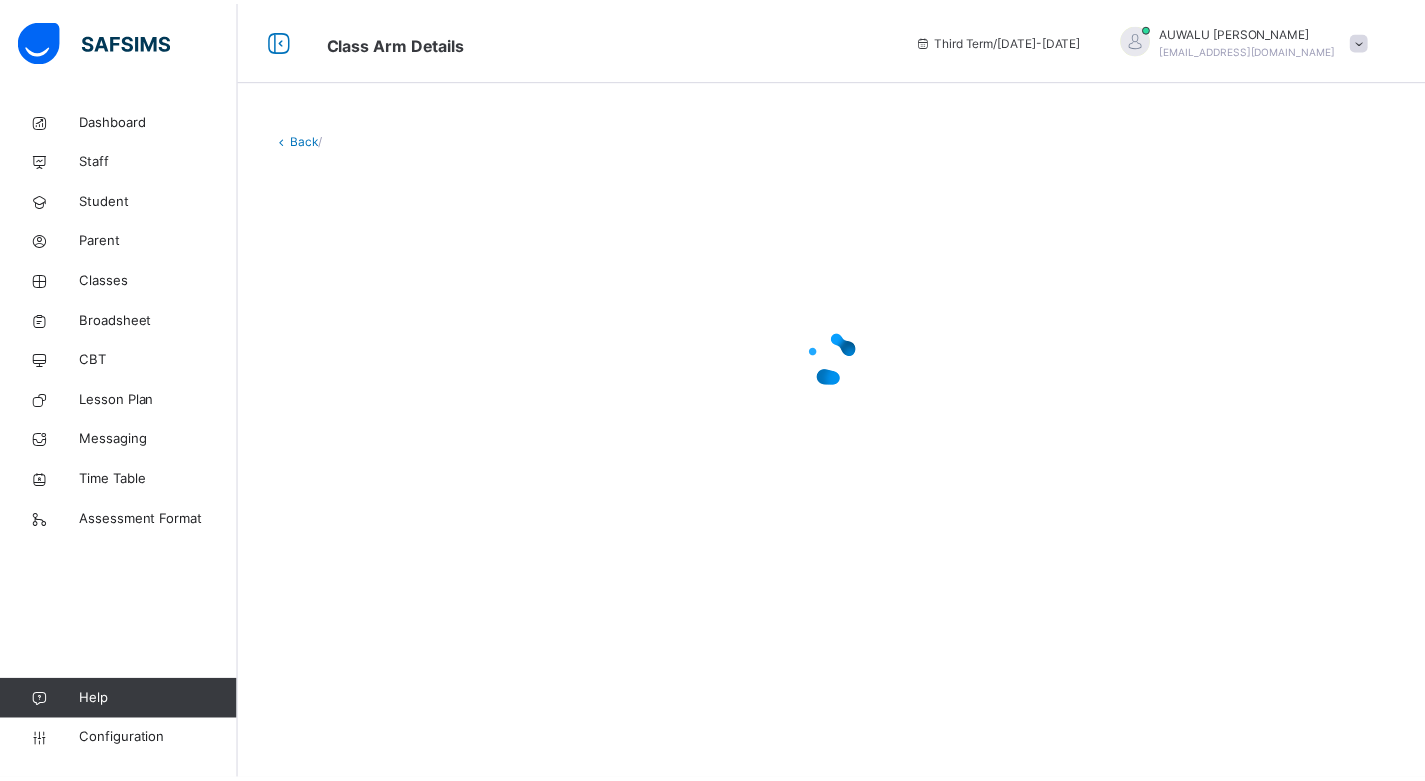 scroll, scrollTop: 0, scrollLeft: 0, axis: both 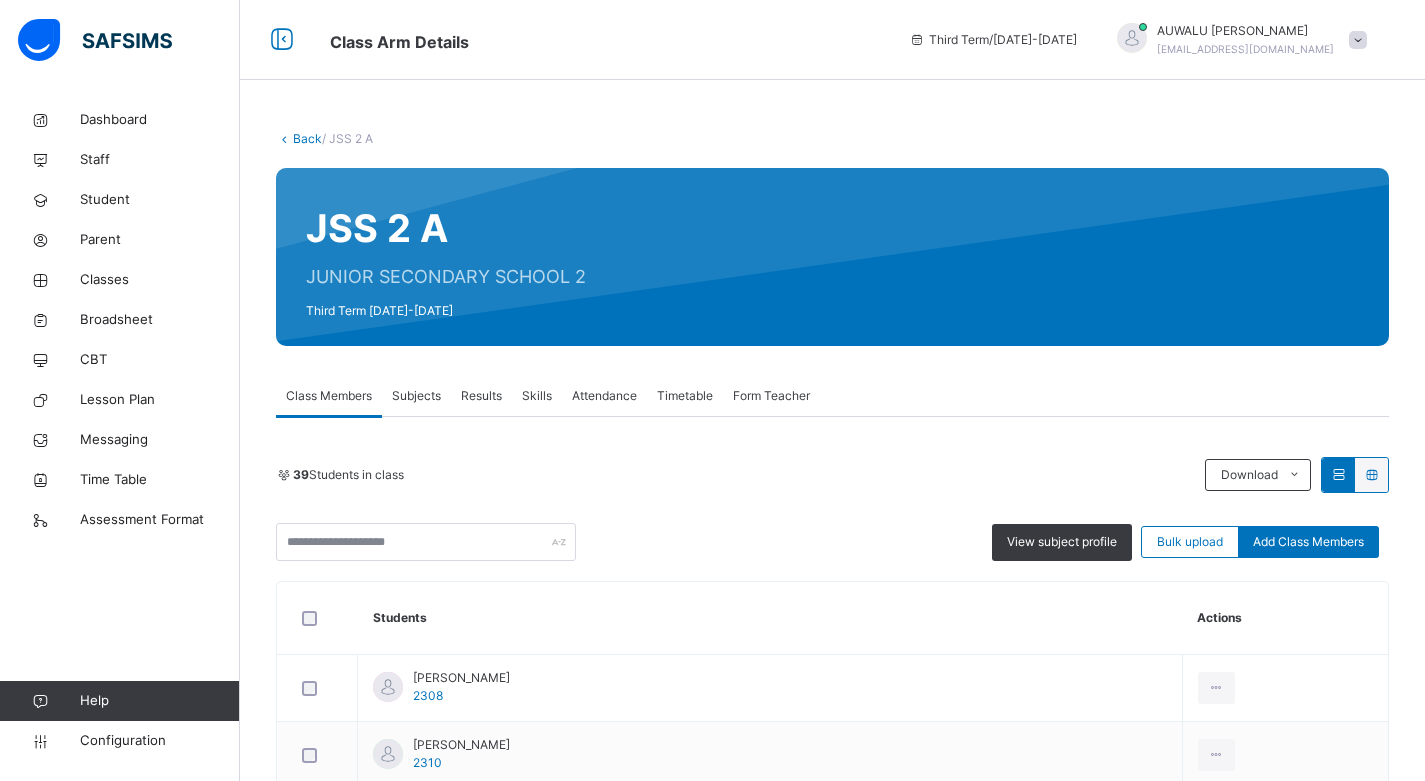 click on "Subjects" at bounding box center [416, 396] 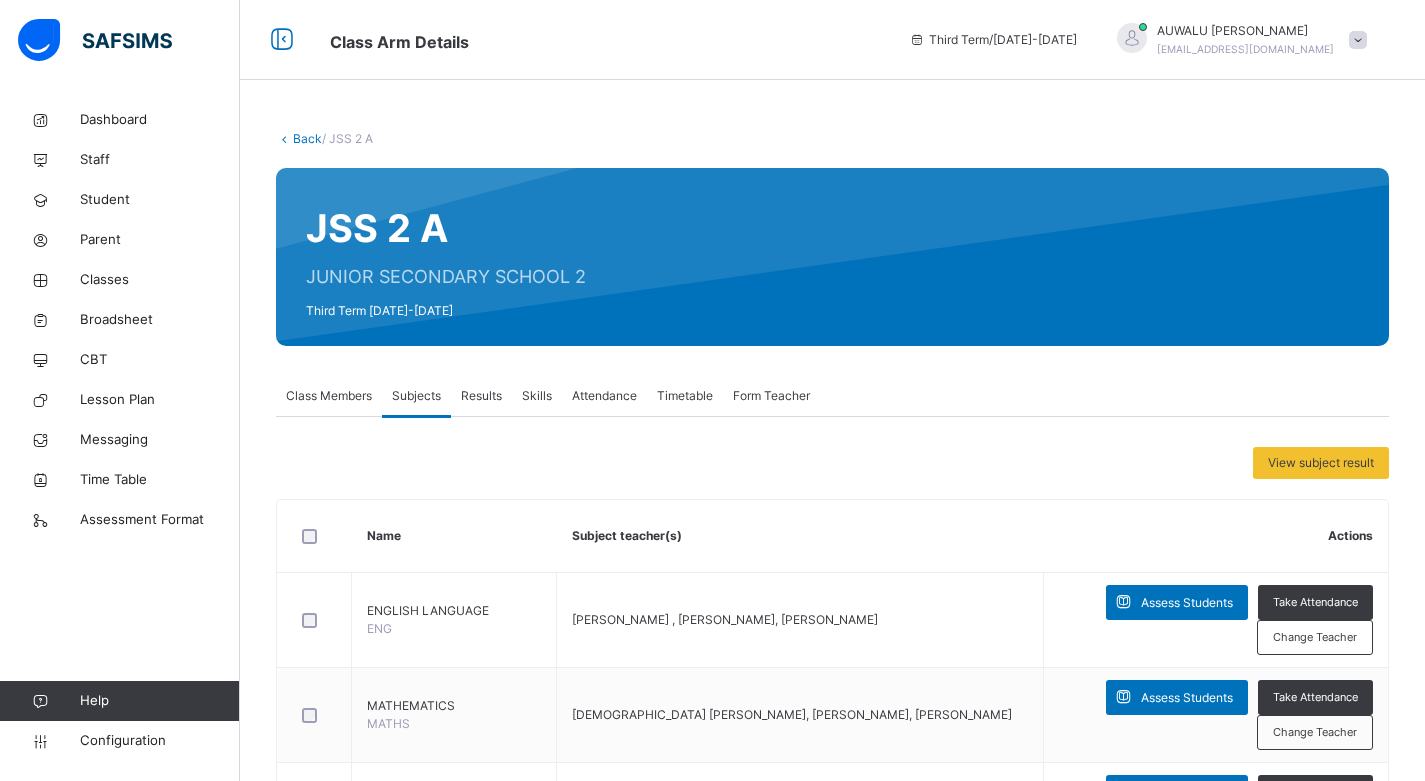 click on "Class Members" at bounding box center (329, 396) 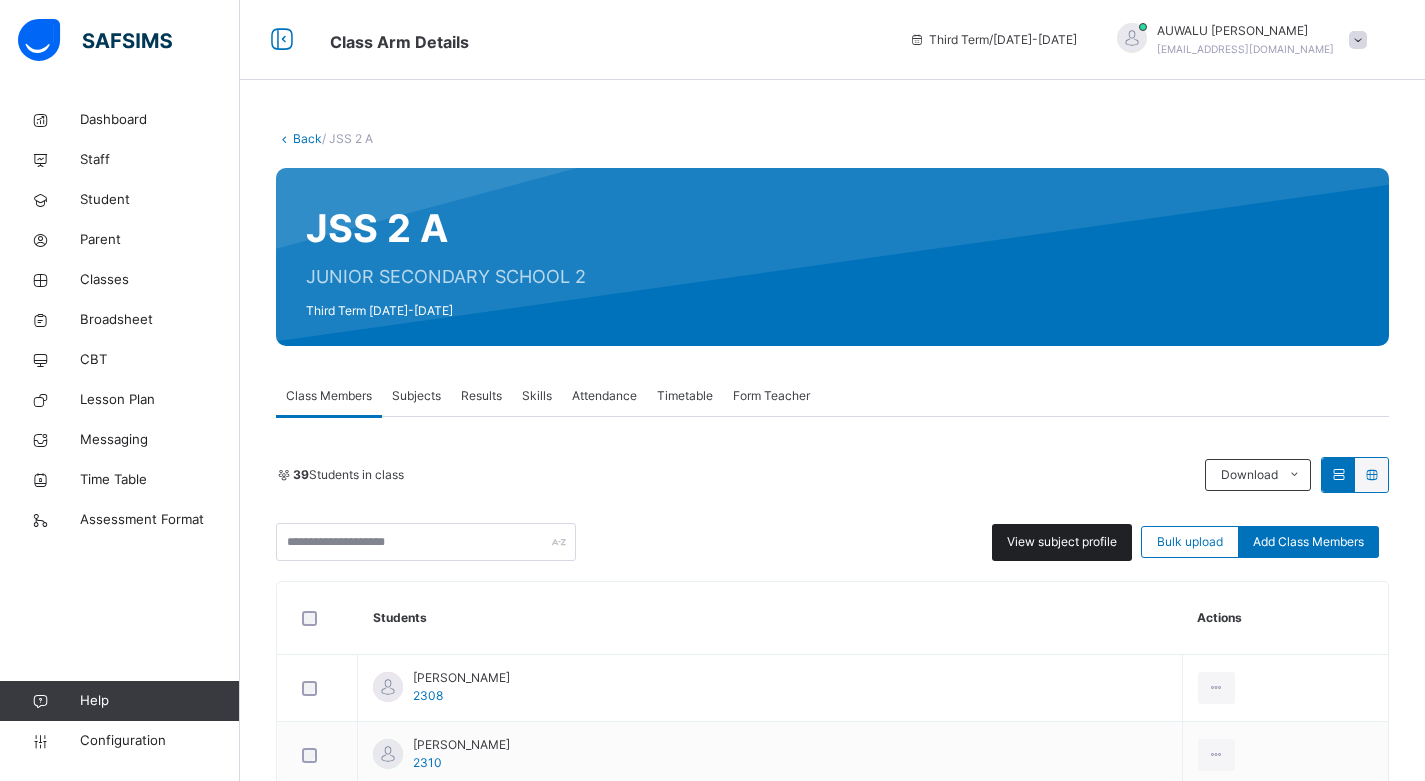 click on "View subject profile" at bounding box center [1062, 542] 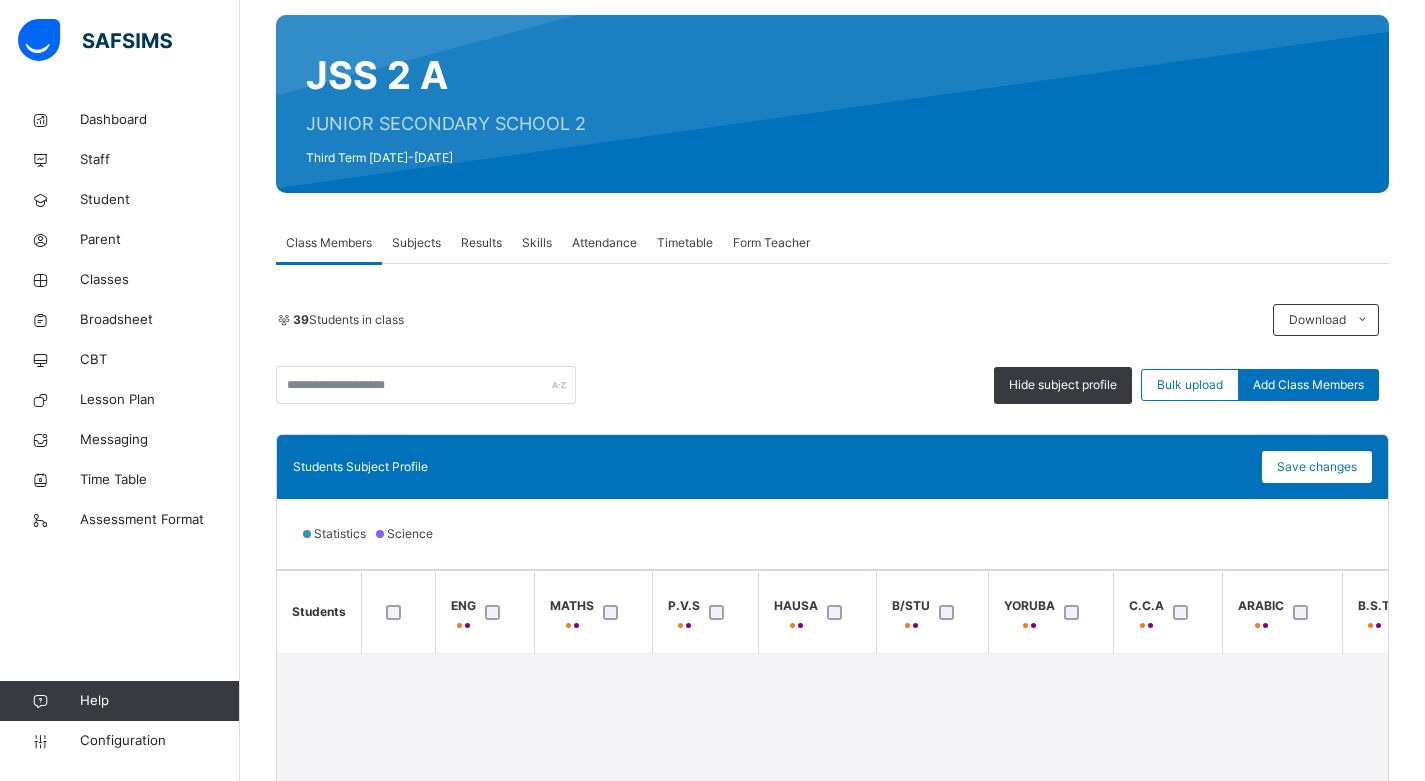 scroll, scrollTop: 300, scrollLeft: 0, axis: vertical 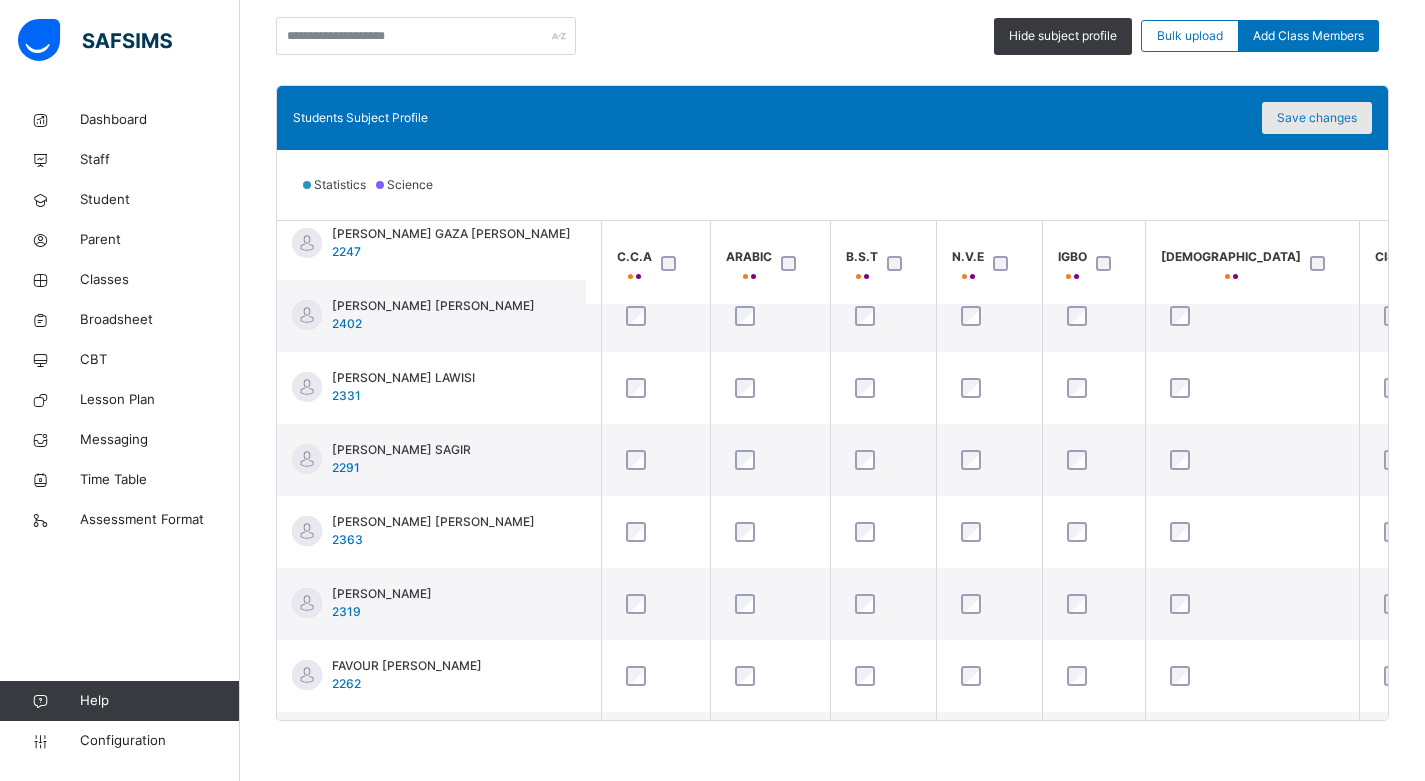 click on "Save changes" at bounding box center (1317, 118) 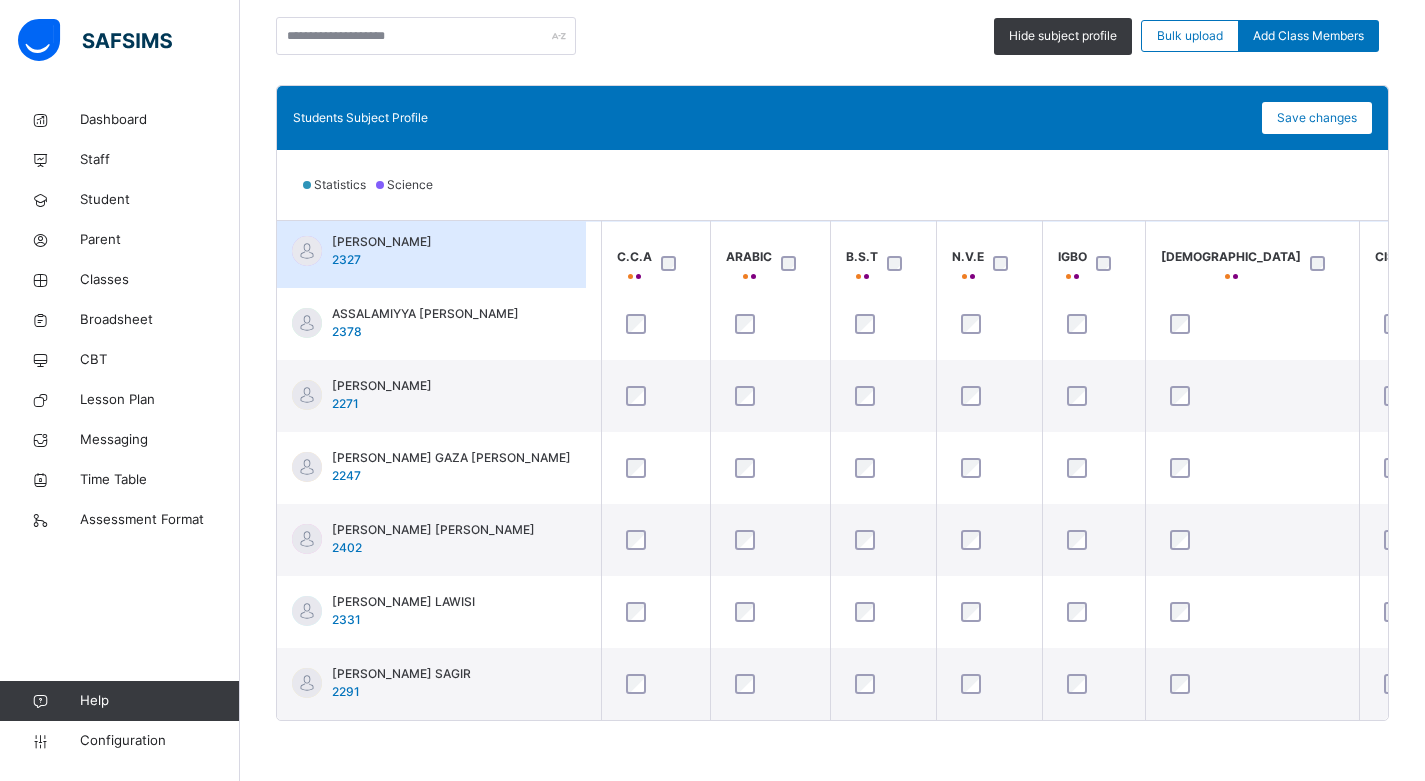 scroll, scrollTop: 0, scrollLeft: 742, axis: horizontal 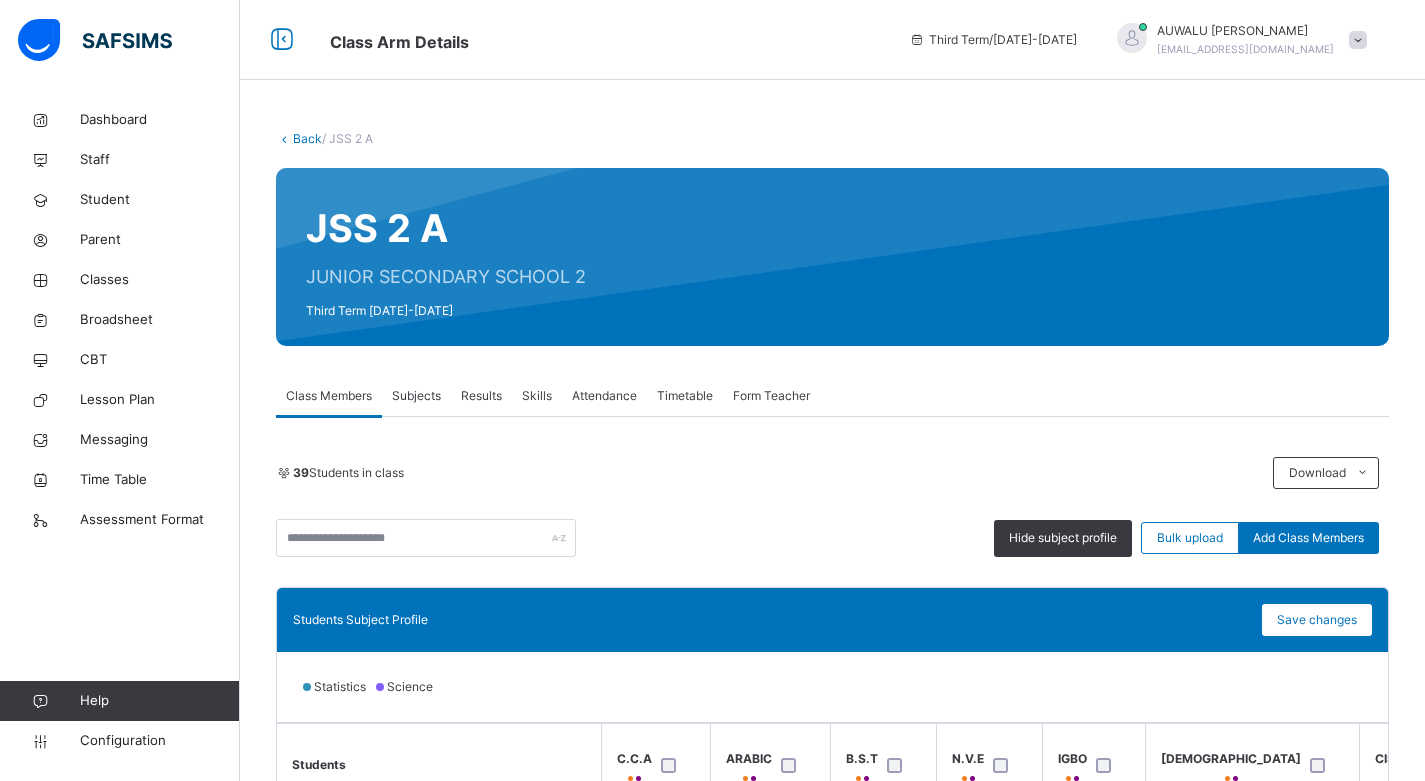 click on "Subjects" at bounding box center (416, 396) 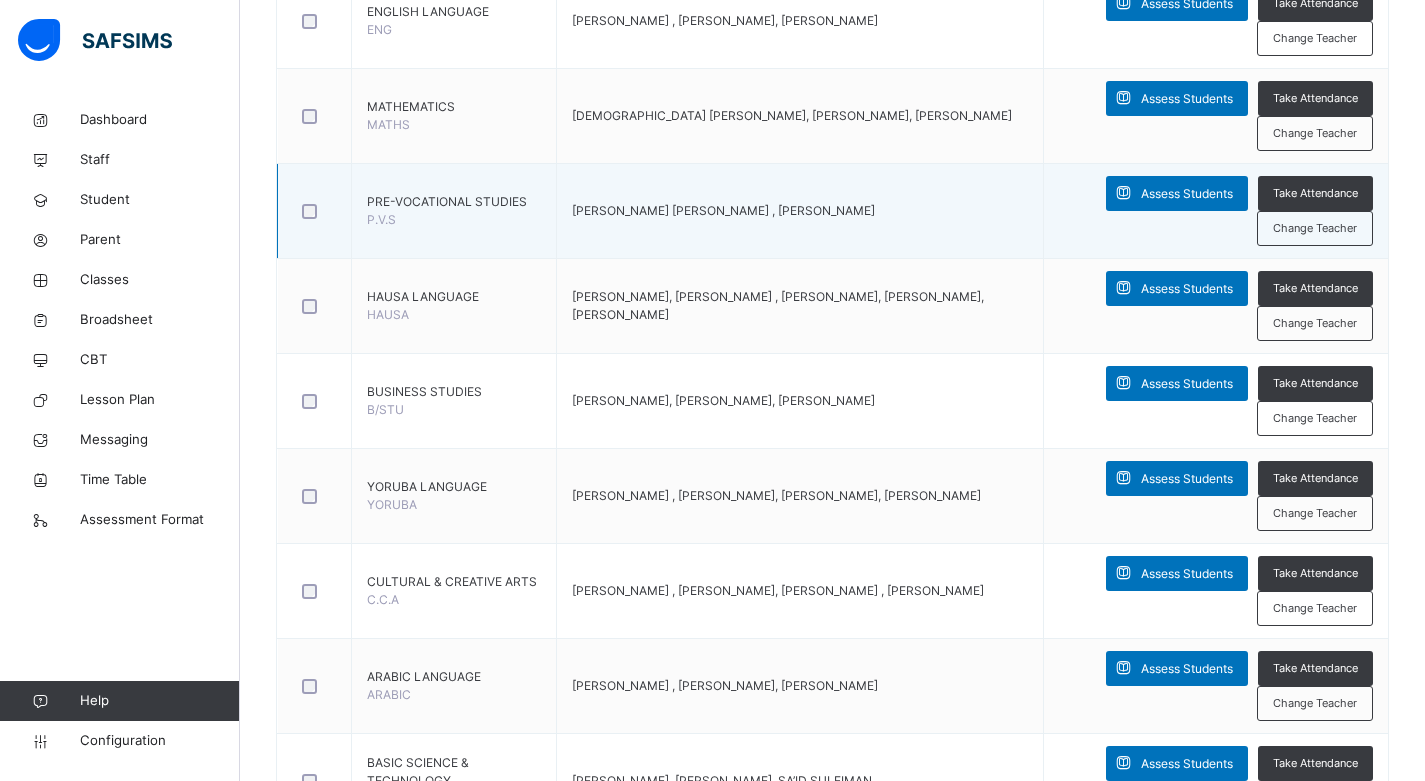 scroll, scrollTop: 600, scrollLeft: 0, axis: vertical 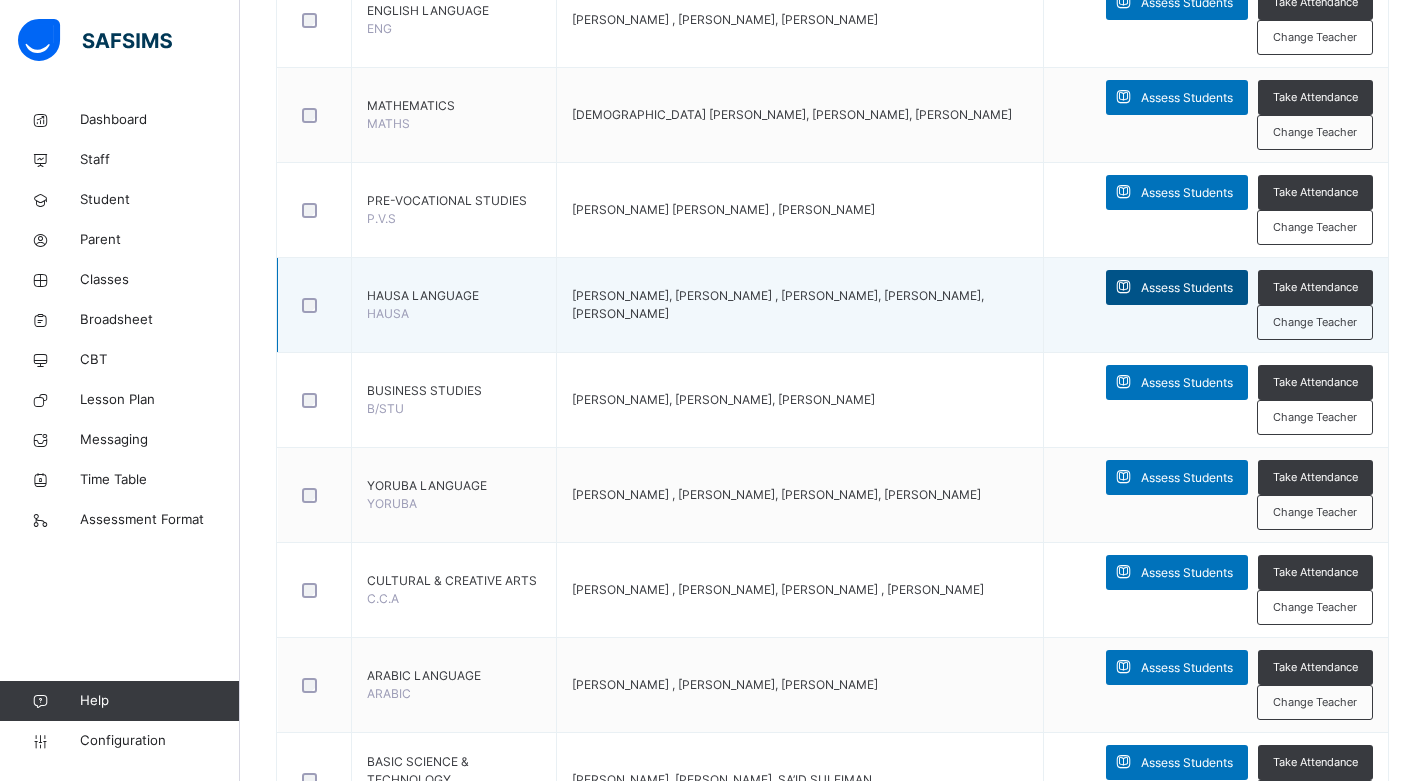 click on "Assess Students" at bounding box center [1187, 288] 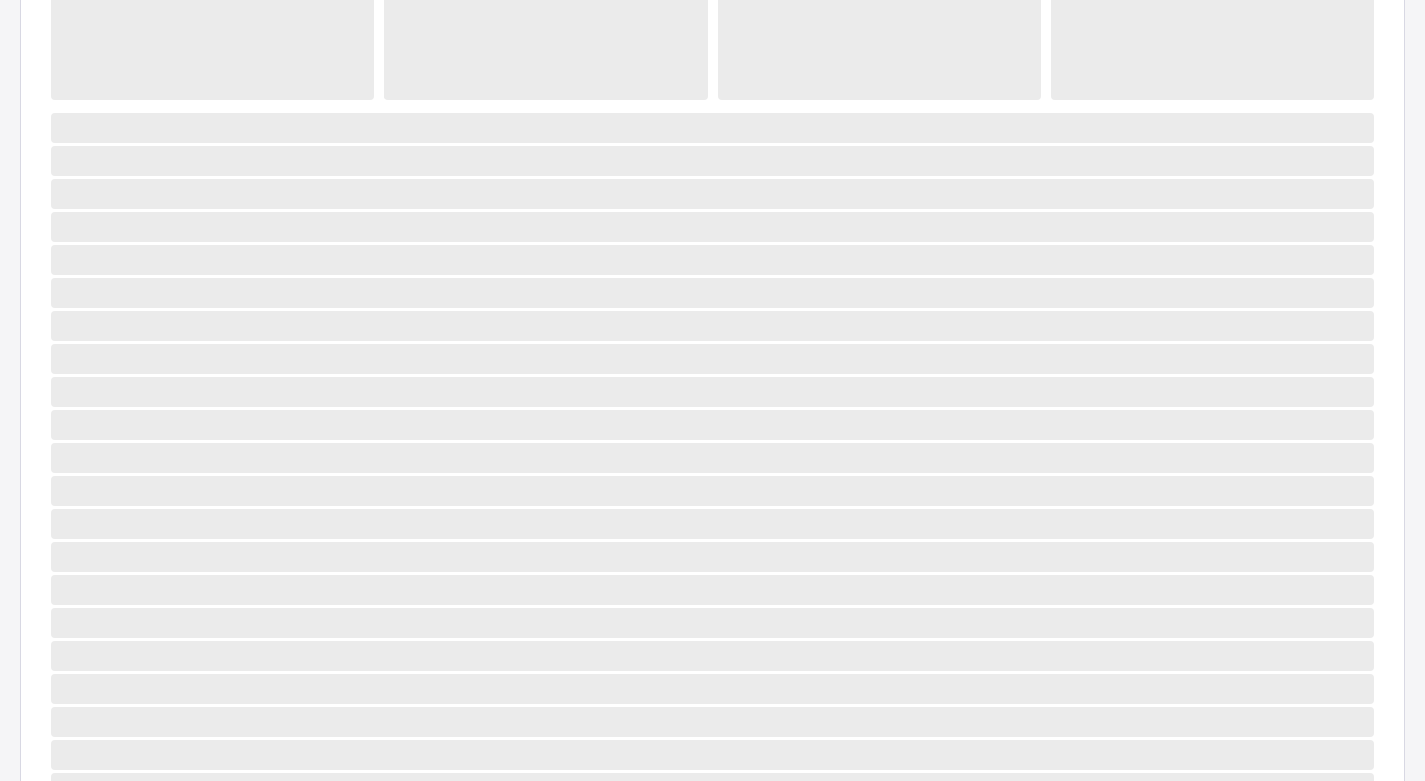 scroll, scrollTop: 0, scrollLeft: 0, axis: both 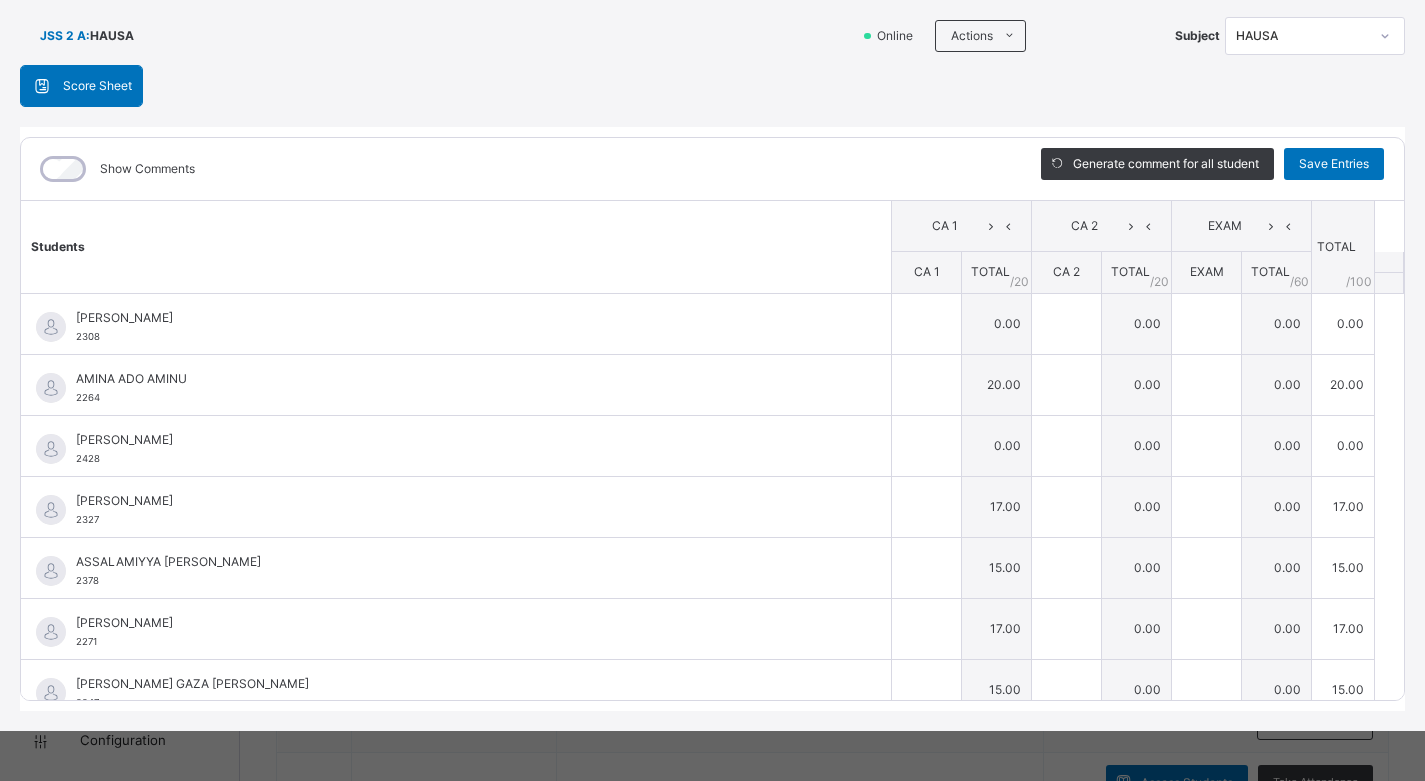 type on "**" 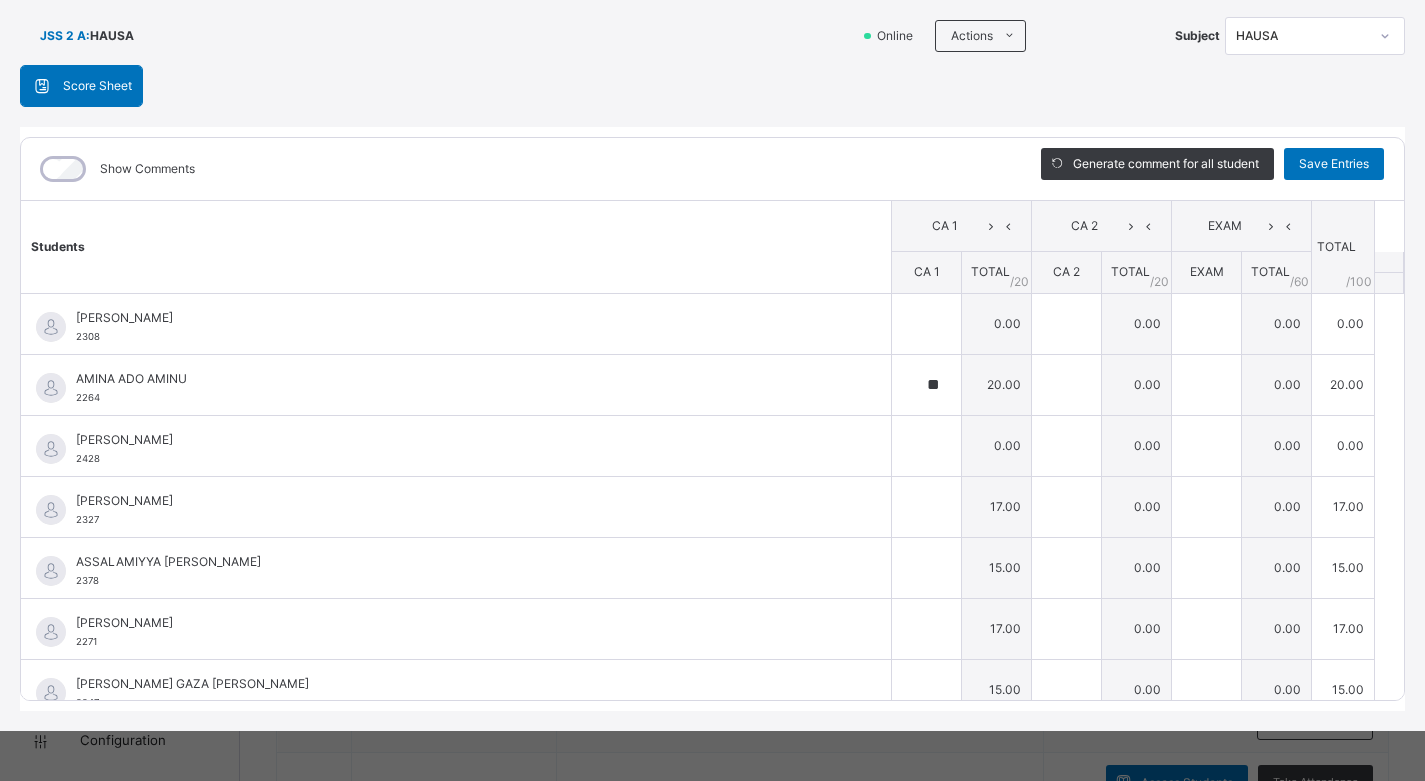 type on "**" 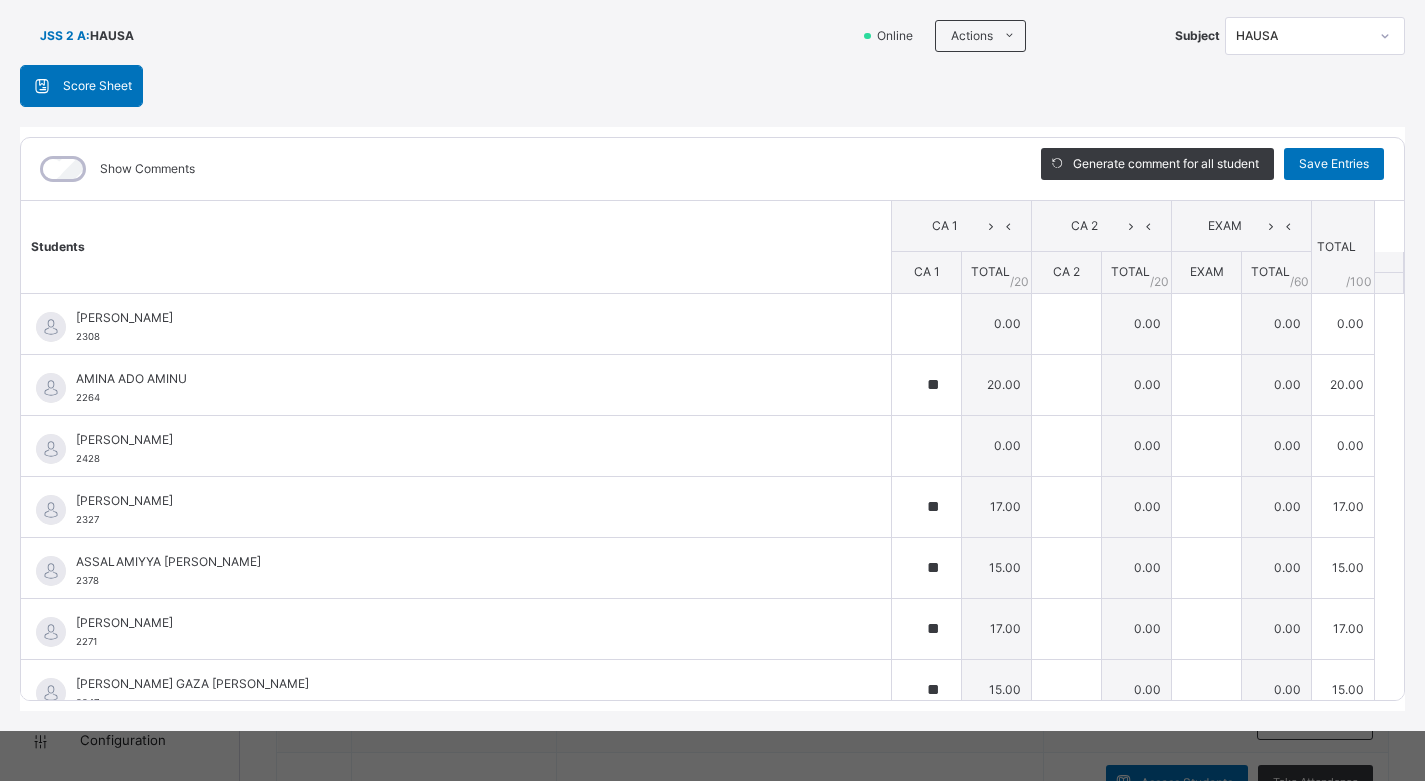 scroll, scrollTop: 0, scrollLeft: 0, axis: both 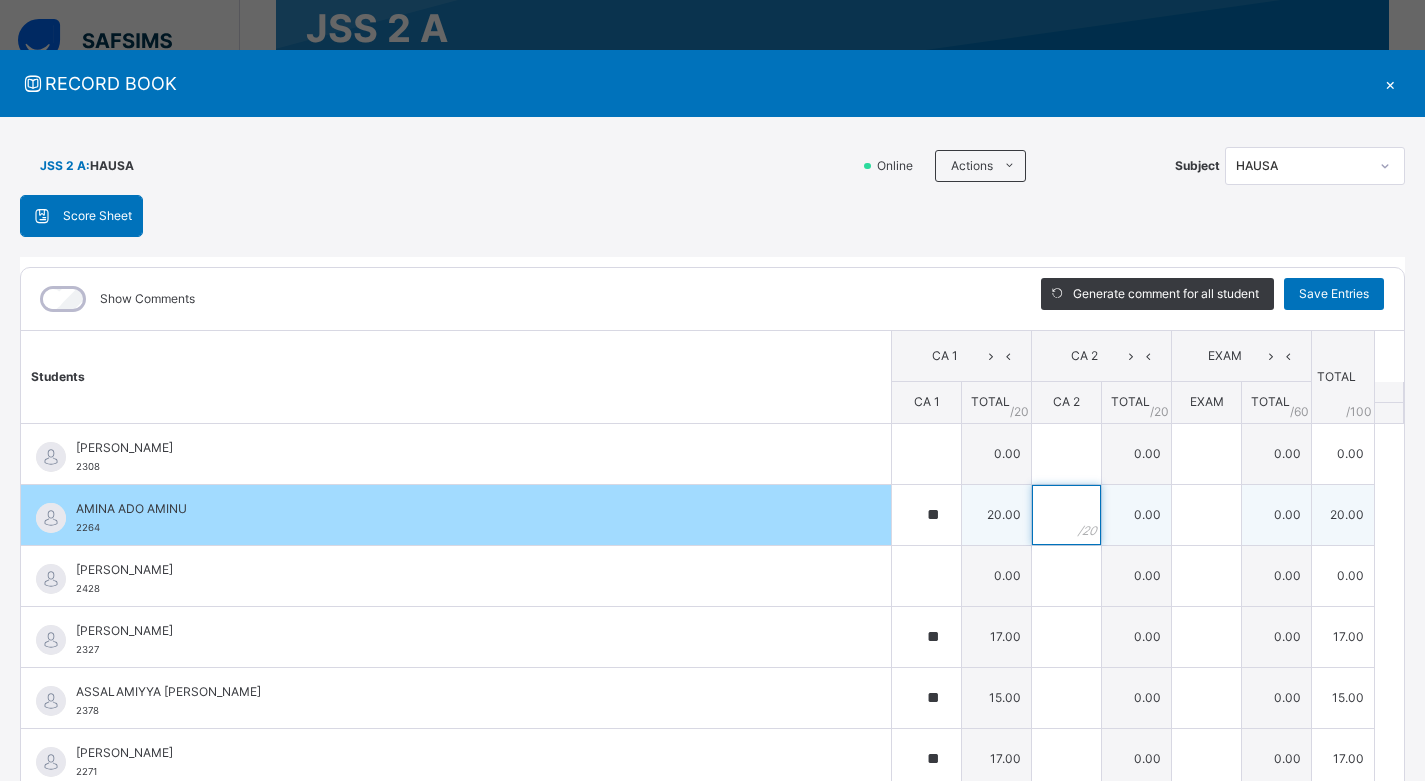 click at bounding box center [1066, 515] 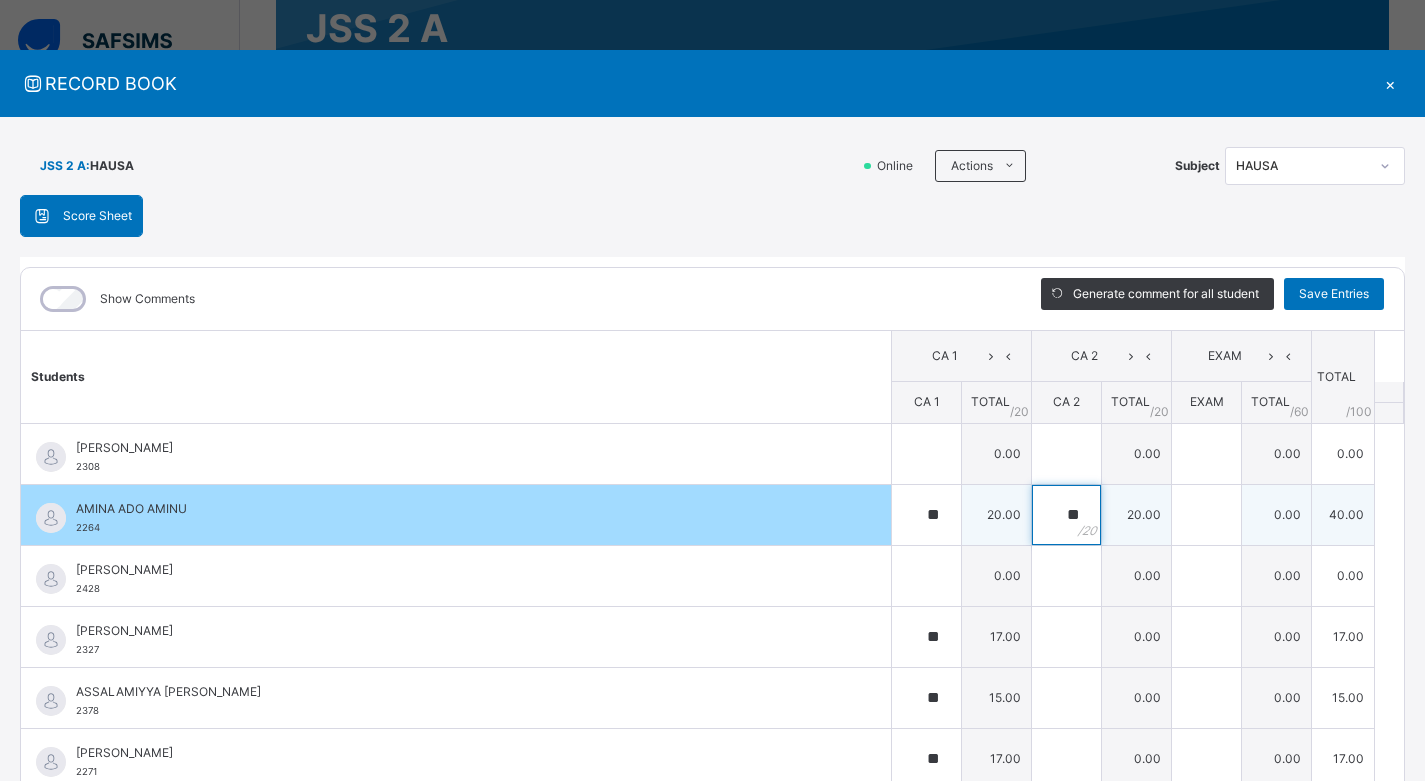 type on "**" 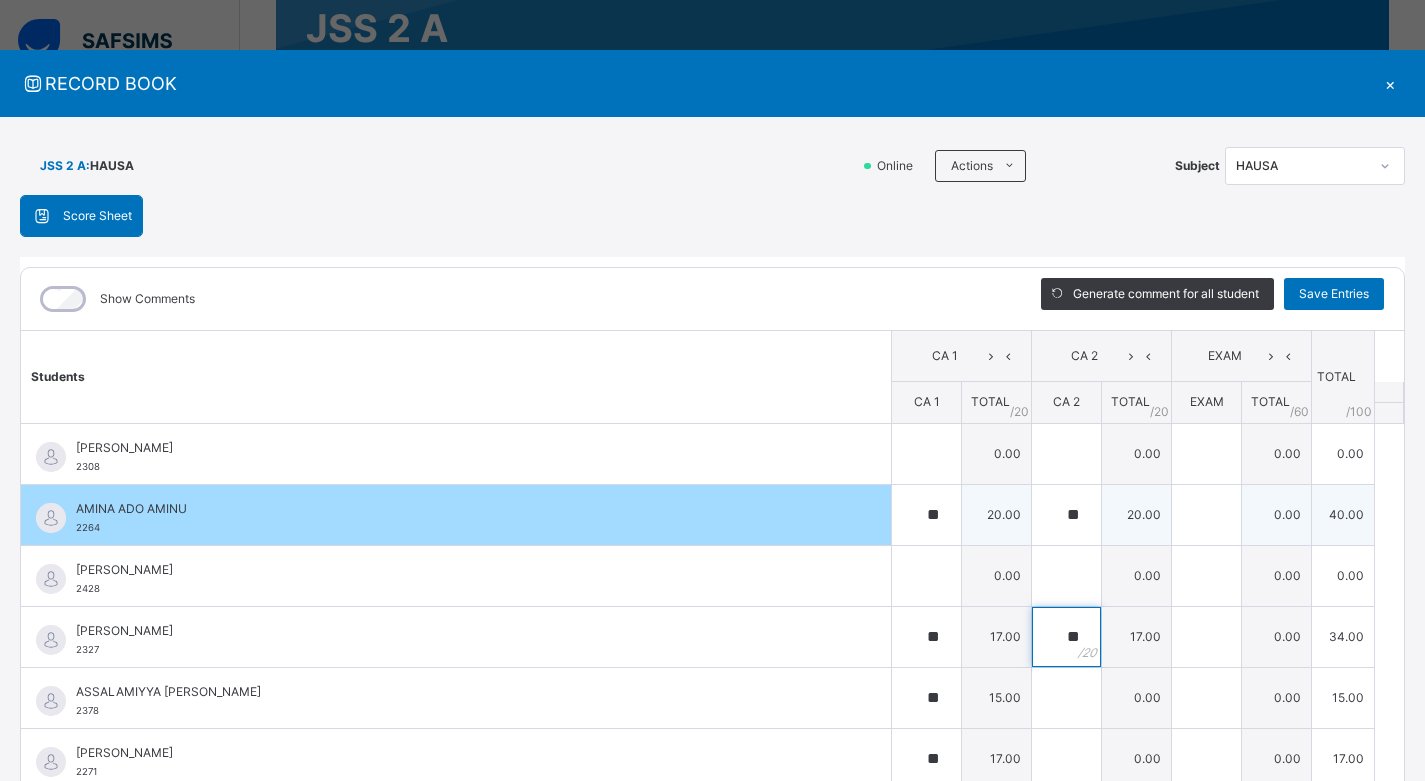 type on "**" 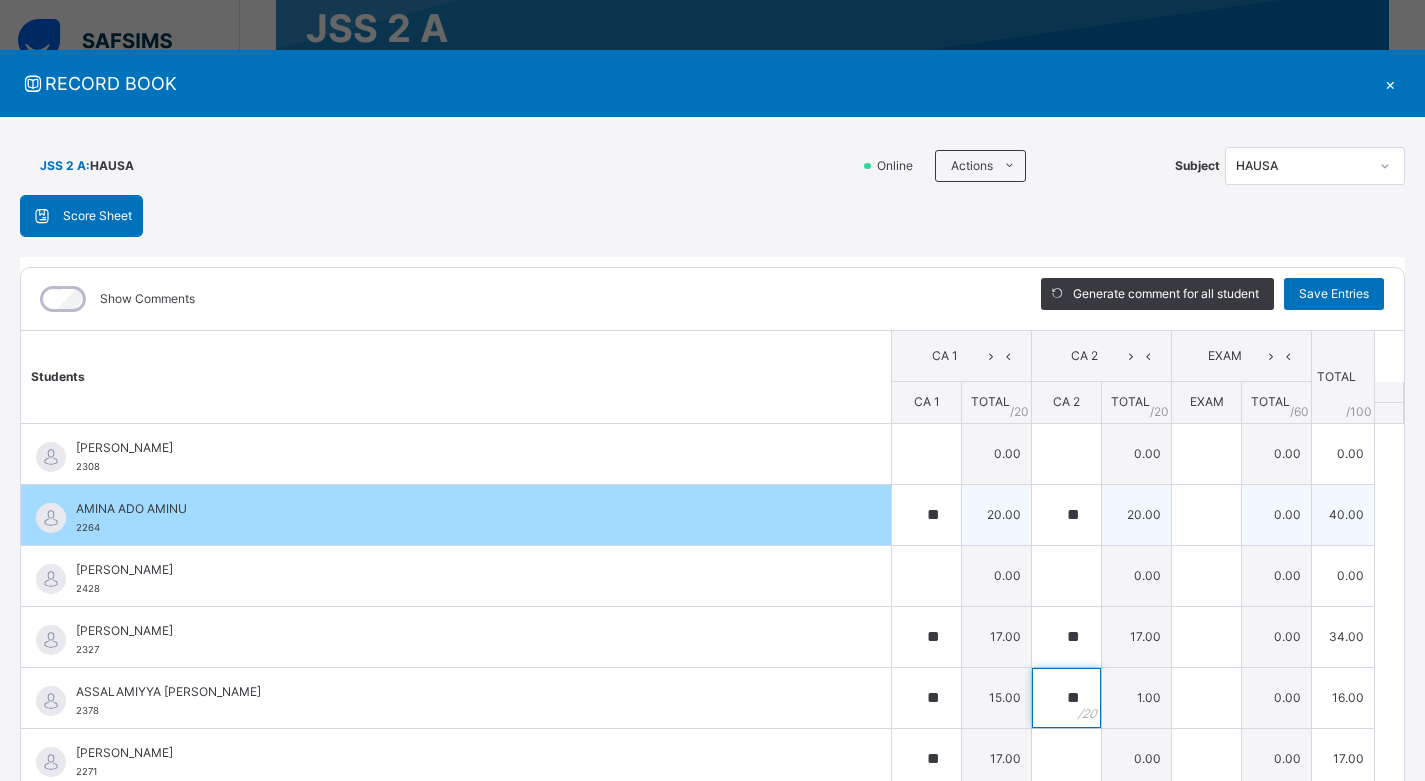 type on "**" 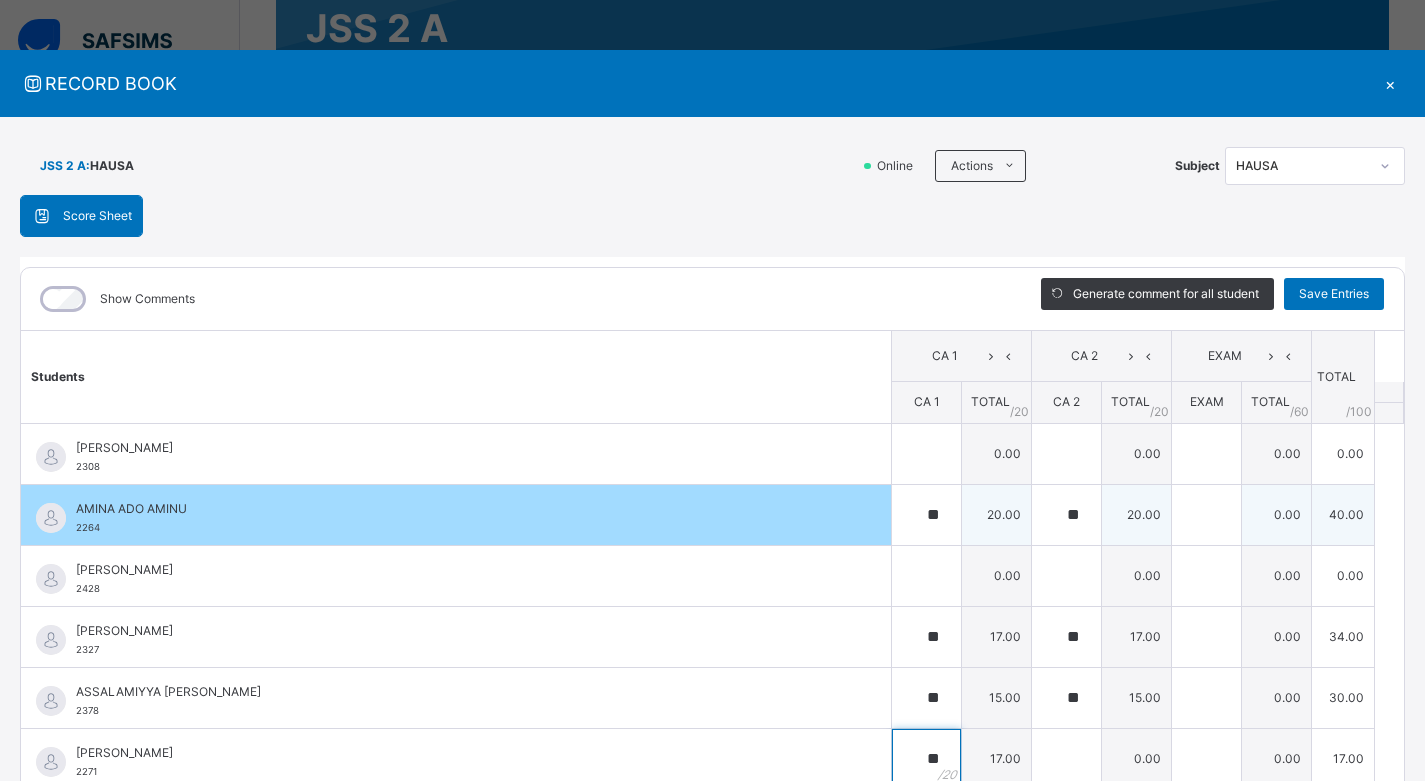 scroll, scrollTop: 8, scrollLeft: 0, axis: vertical 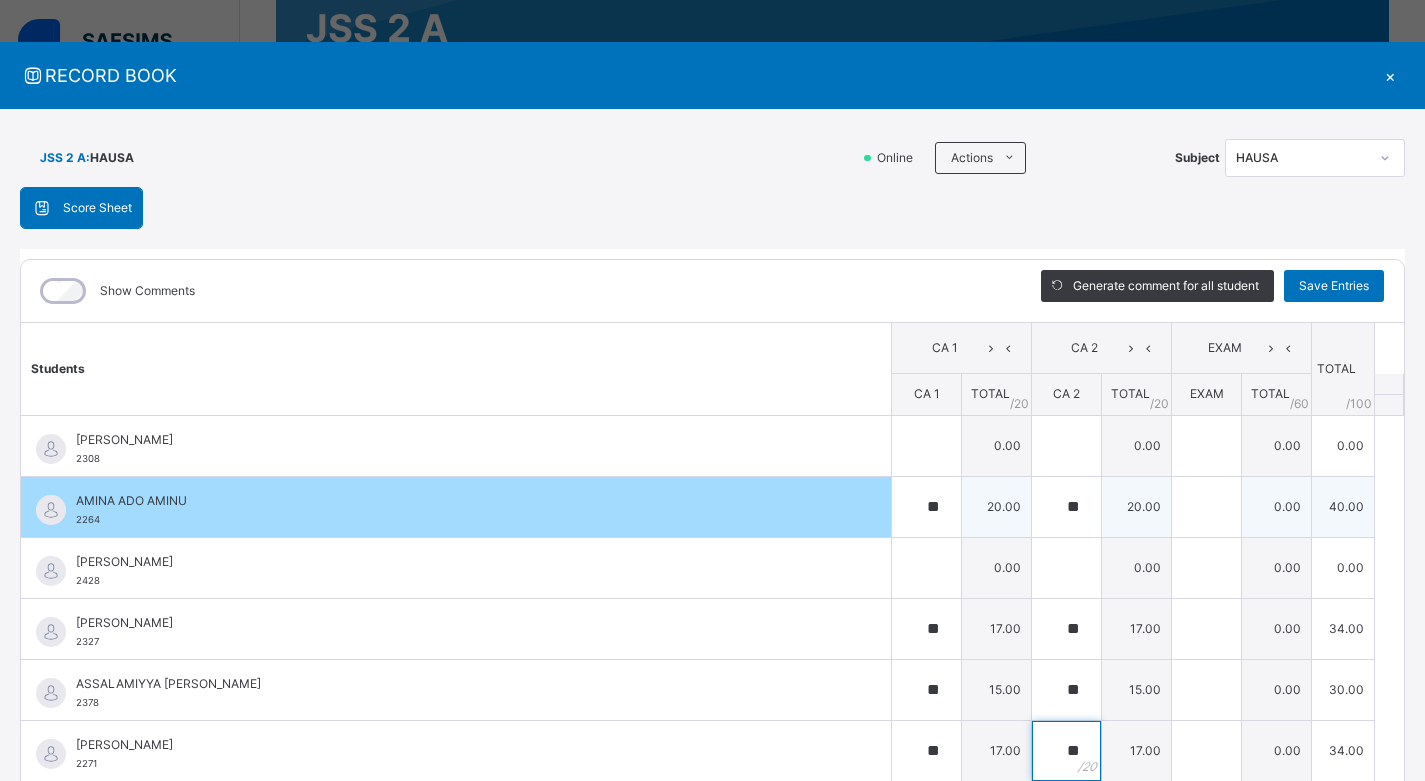 type on "**" 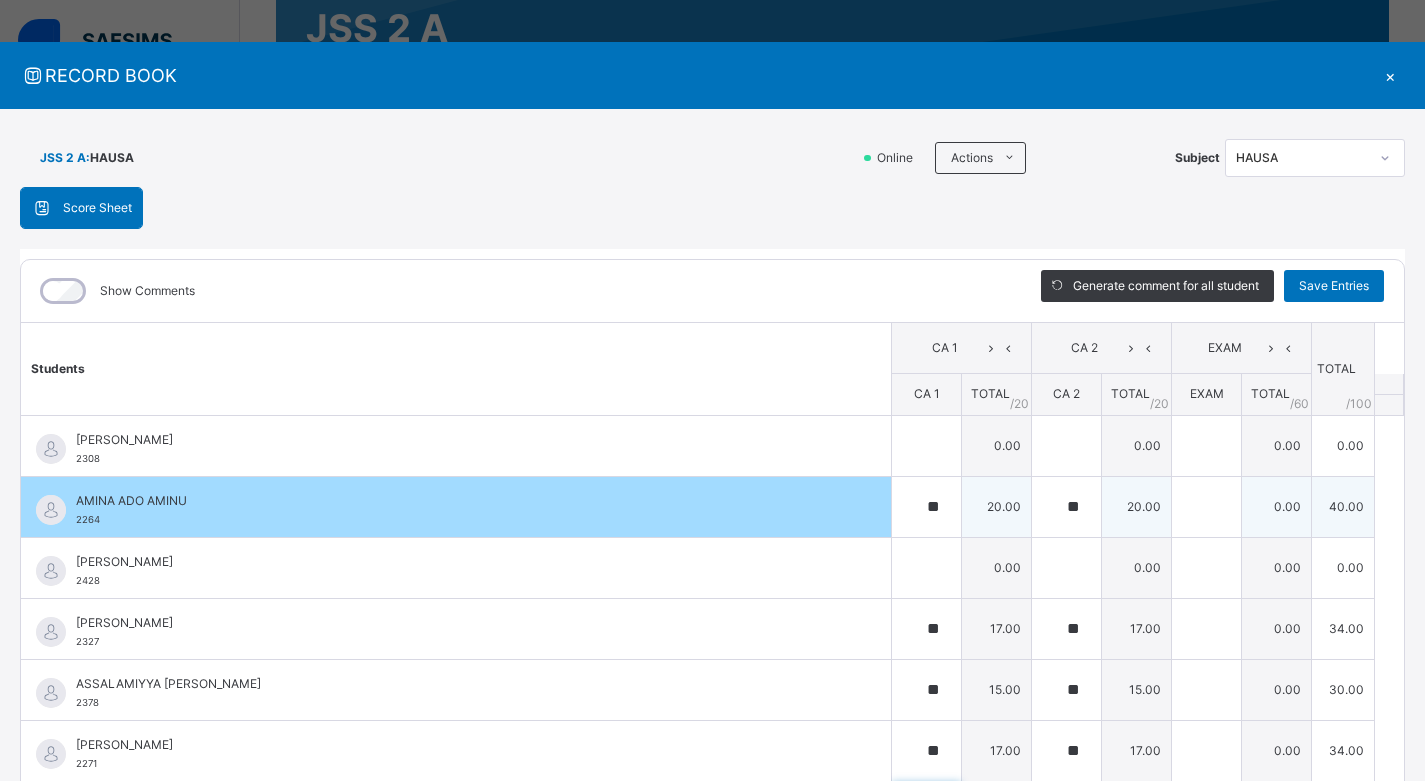 scroll, scrollTop: 20, scrollLeft: 0, axis: vertical 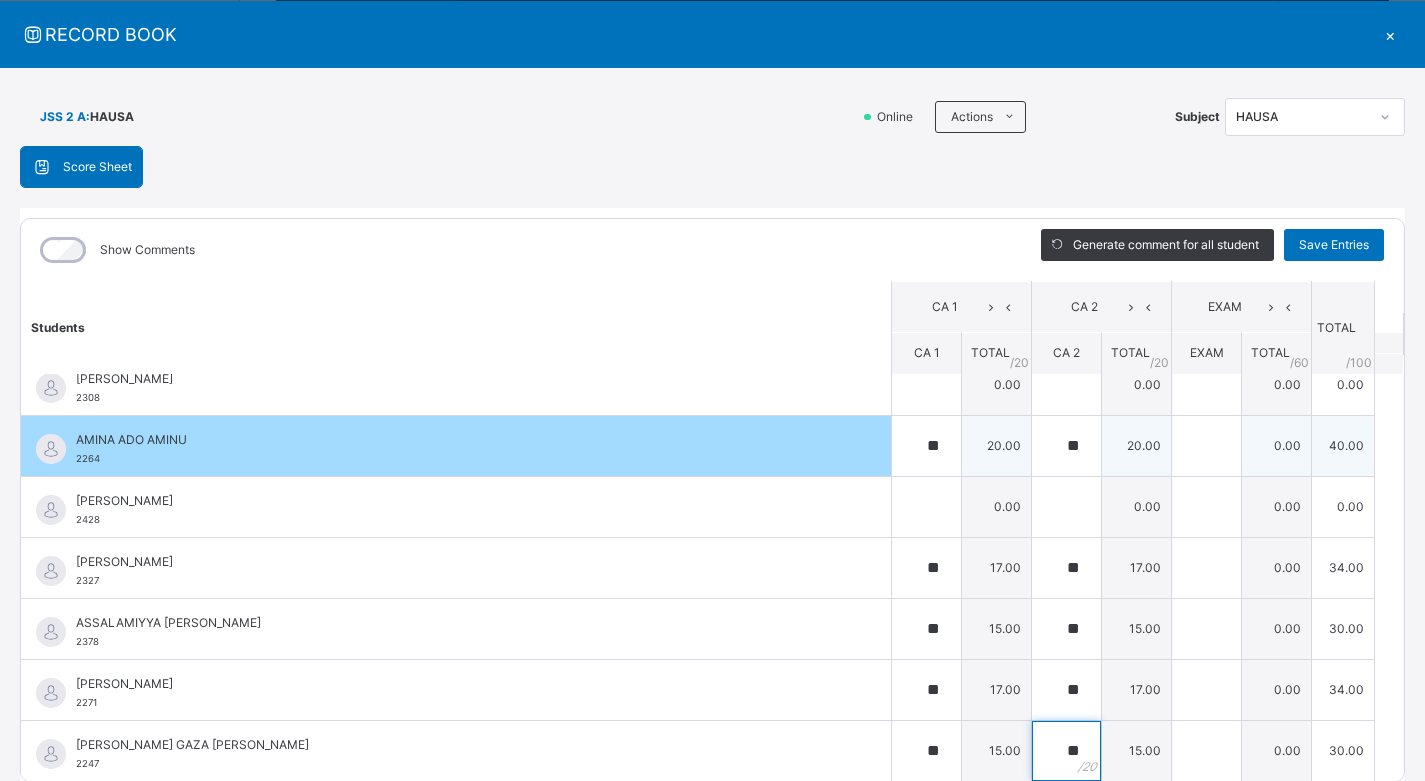type on "**" 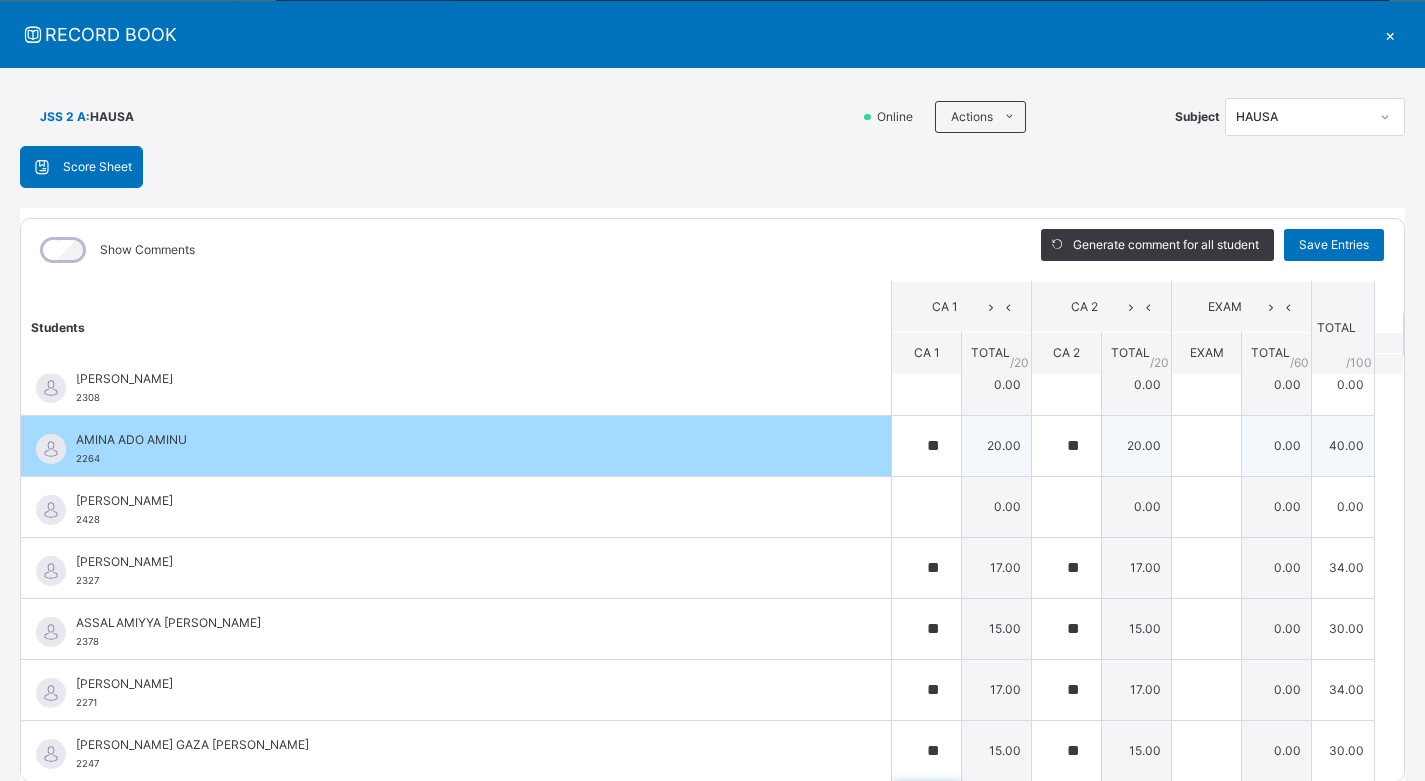 scroll, scrollTop: 301, scrollLeft: 0, axis: vertical 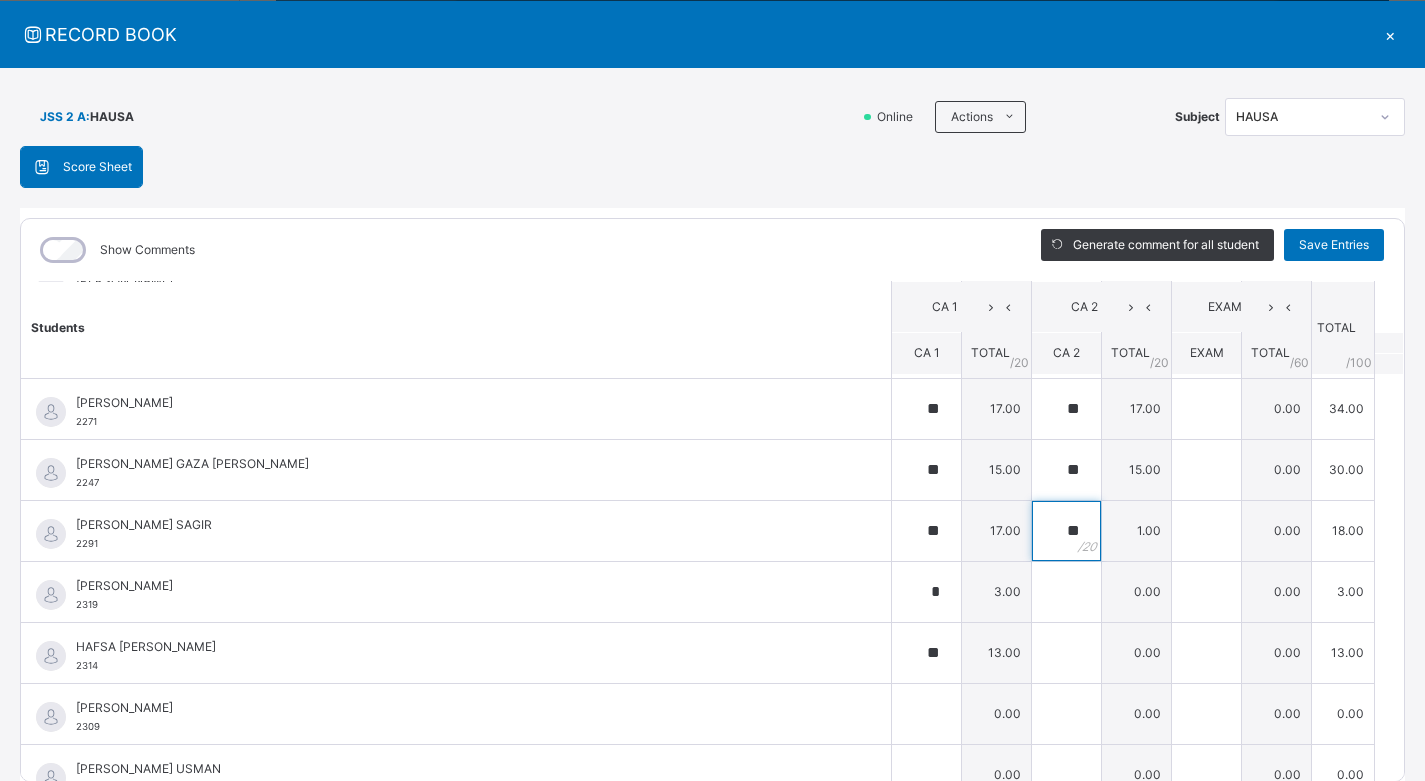 type on "**" 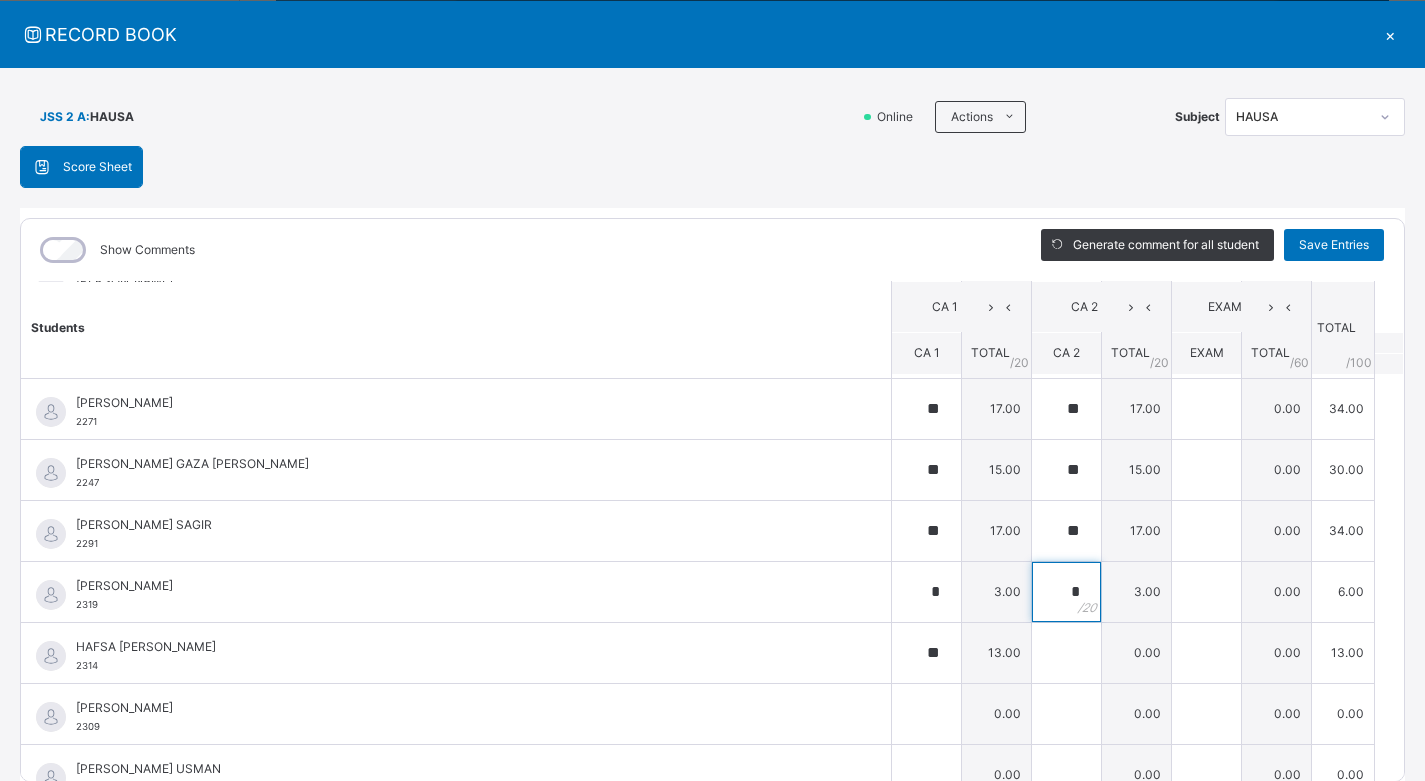 type on "*" 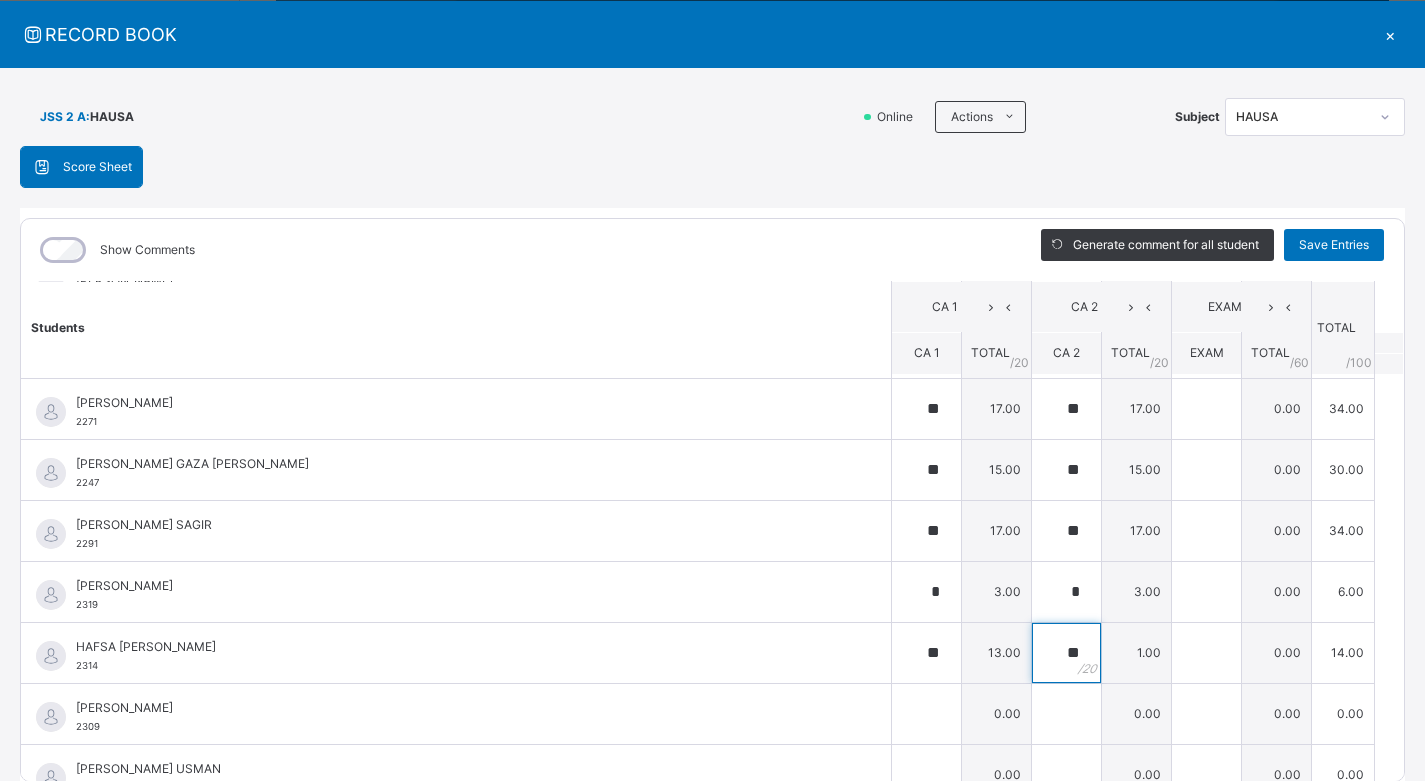 type on "**" 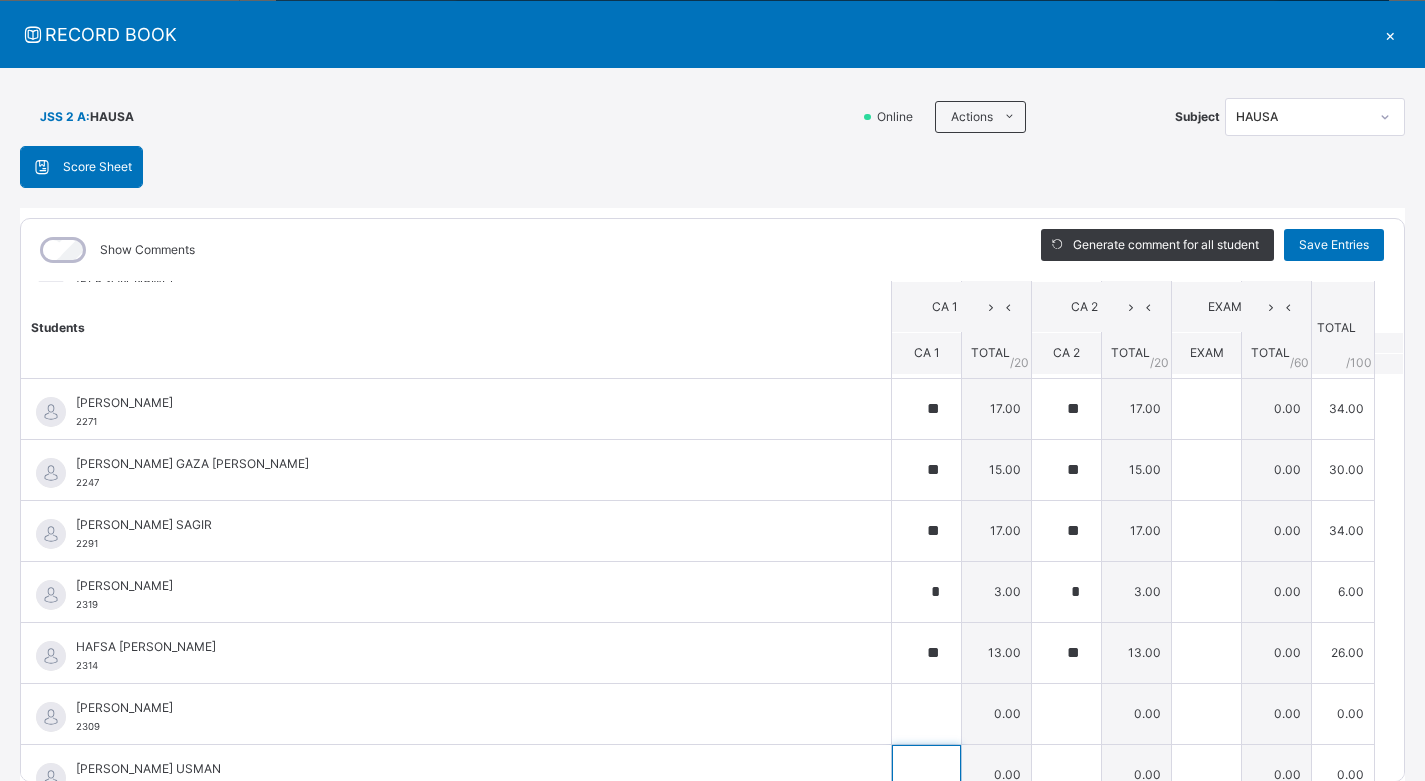 scroll, scrollTop: 325, scrollLeft: 0, axis: vertical 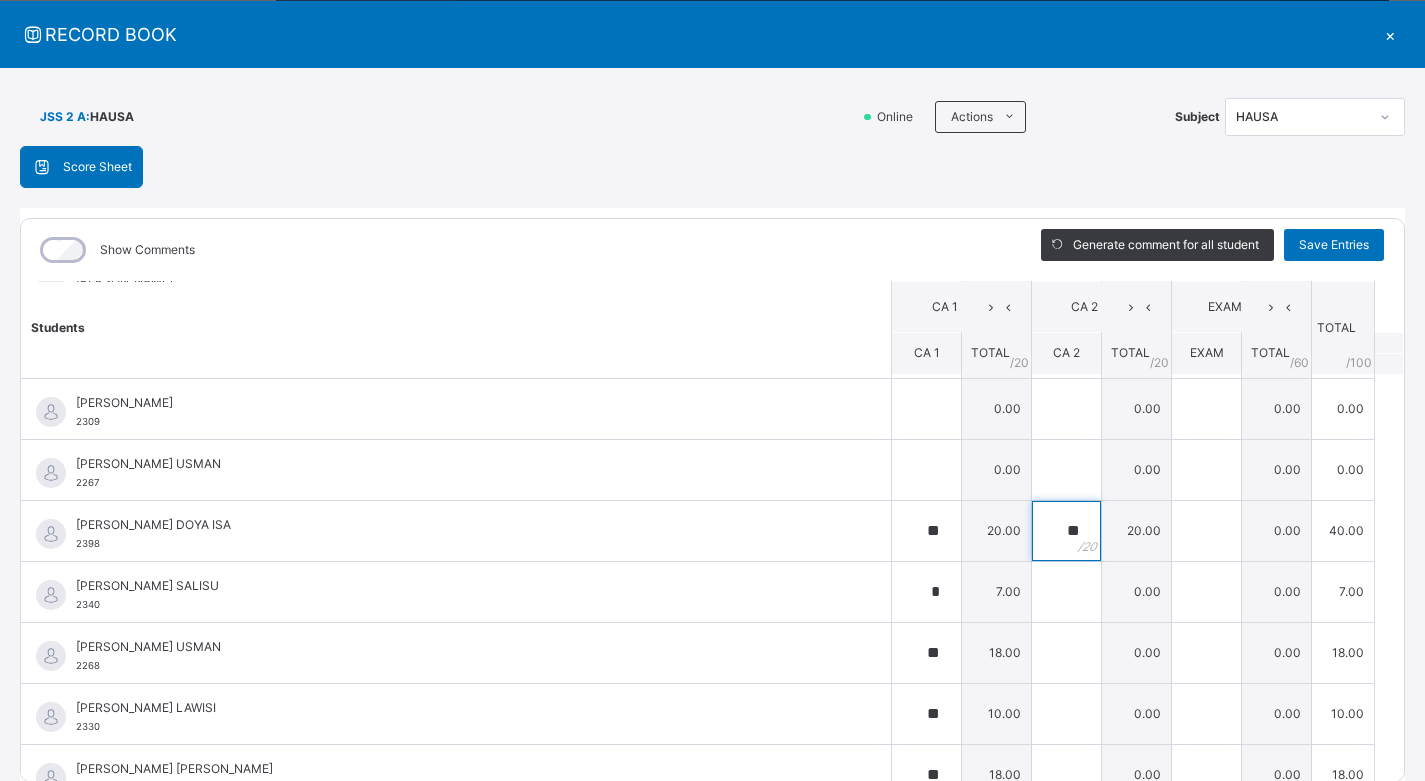 type on "**" 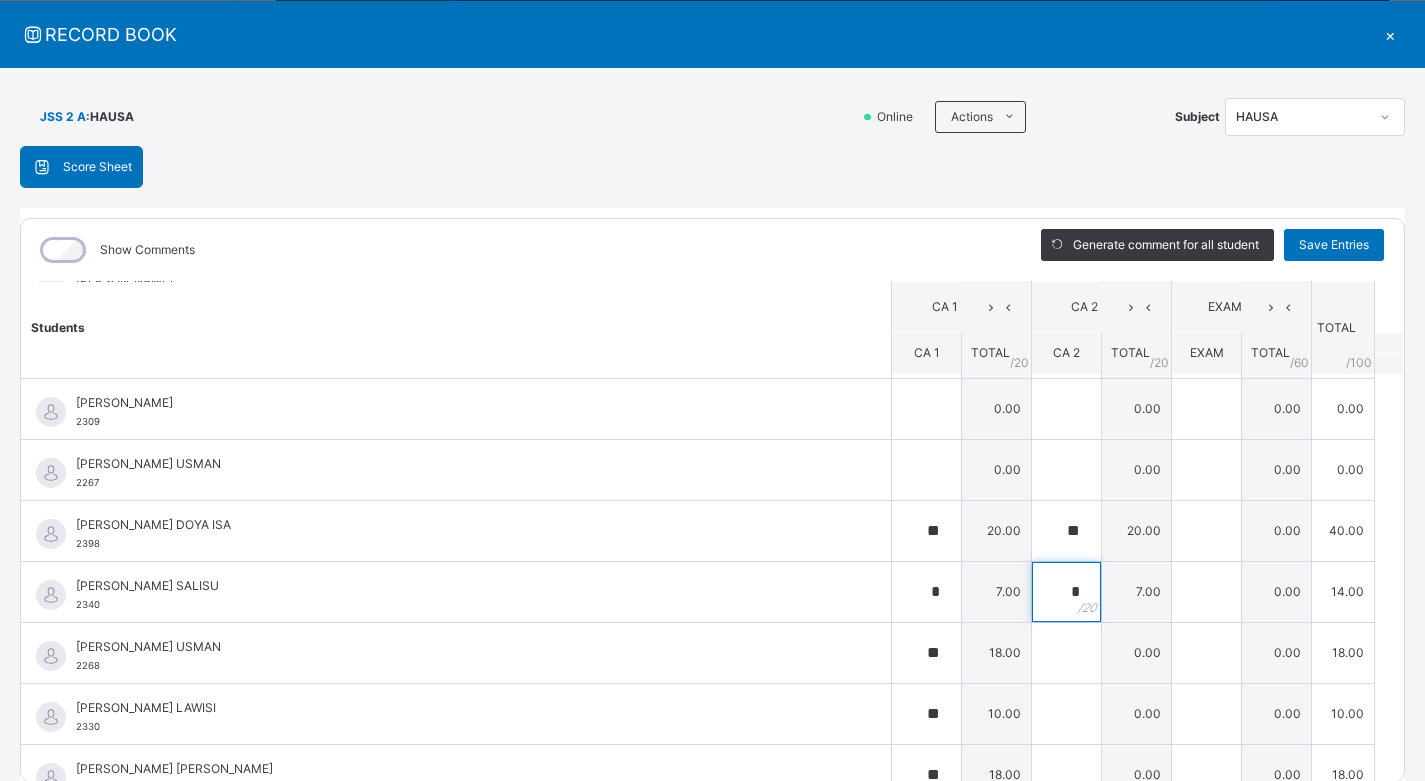 type on "*" 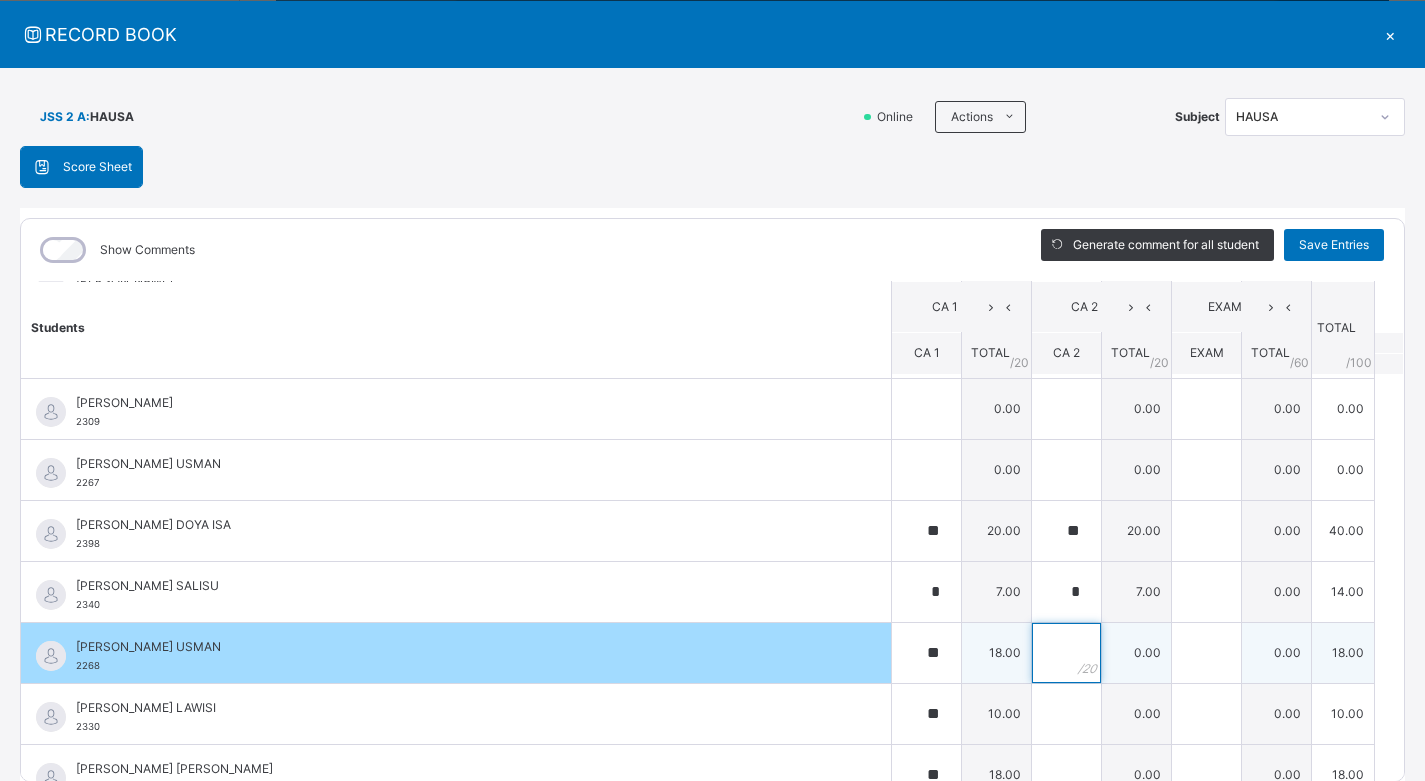 click at bounding box center (1066, 653) 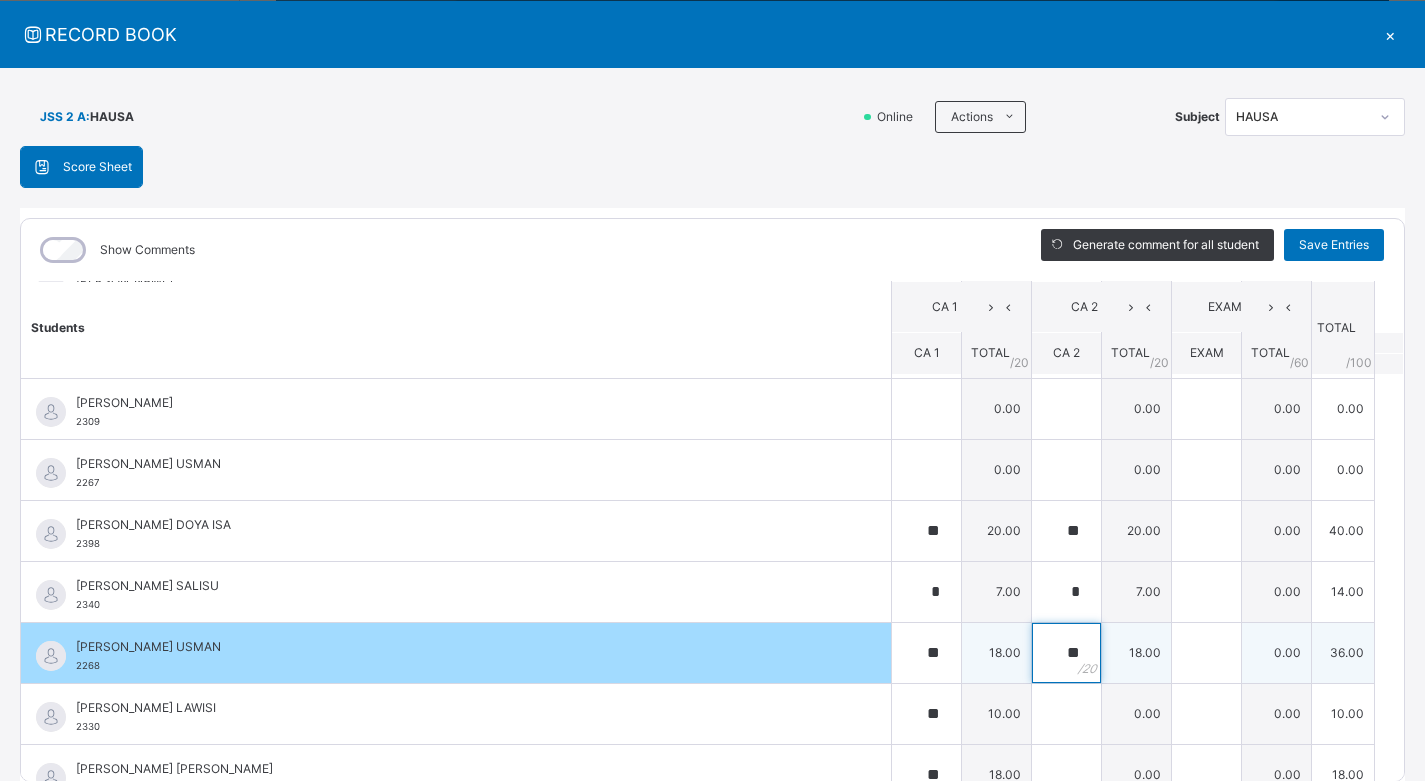 type on "**" 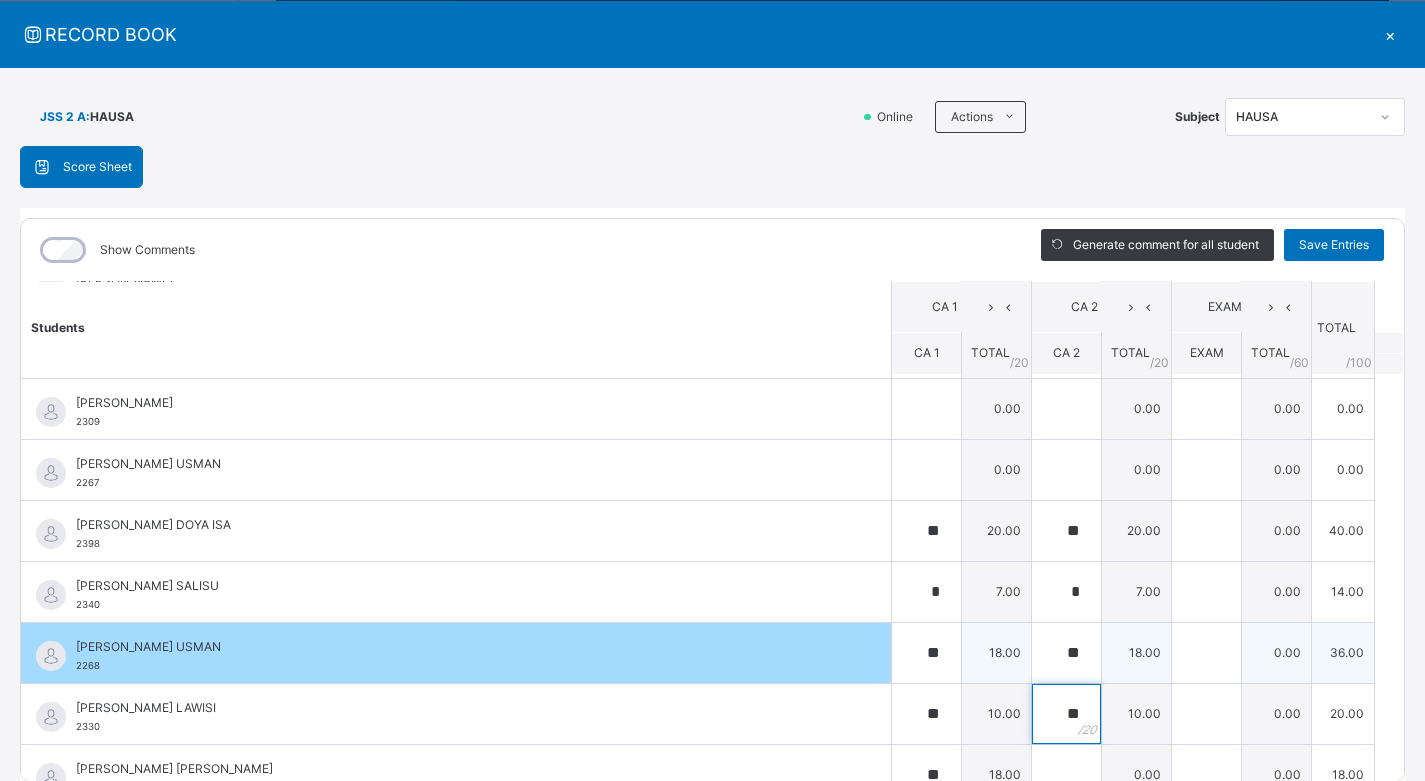 type on "**" 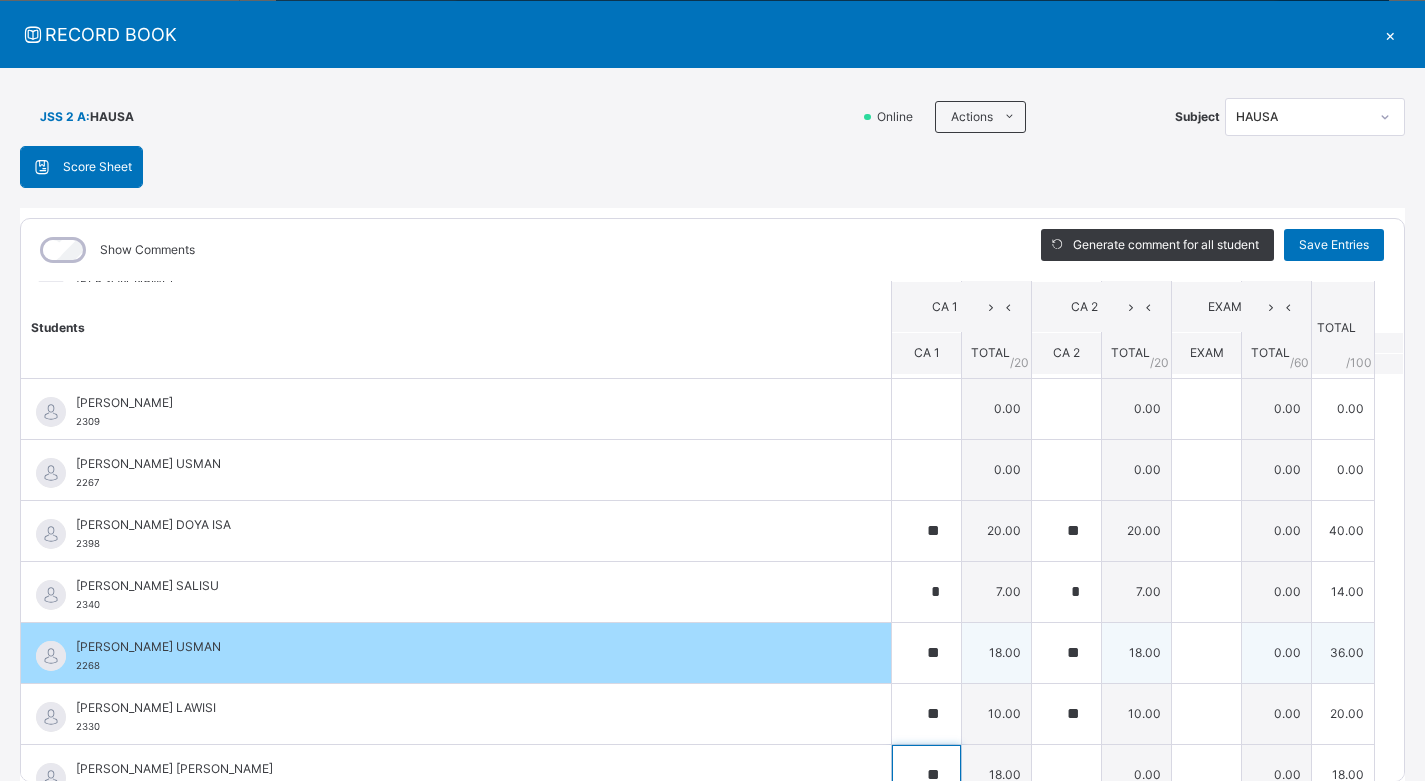 scroll, scrollTop: 630, scrollLeft: 0, axis: vertical 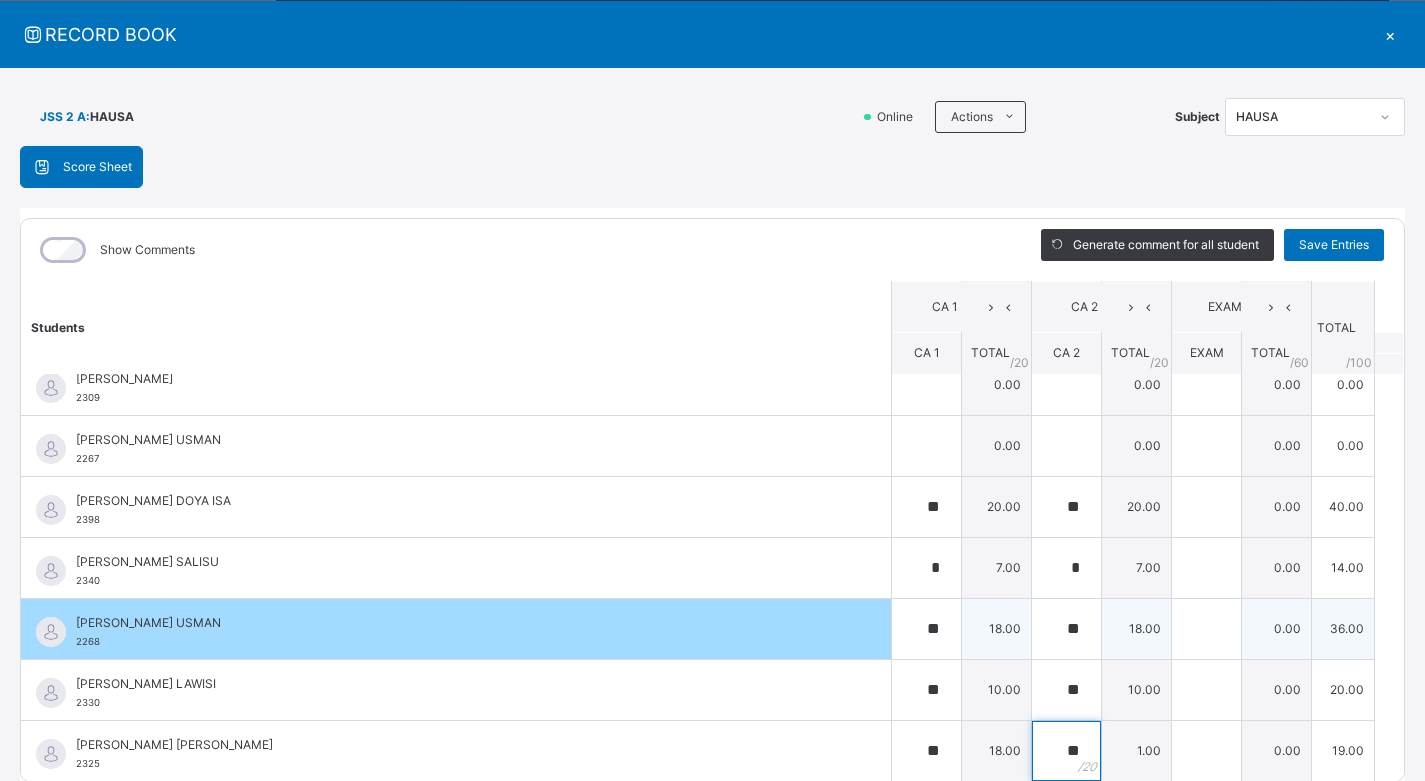 type on "**" 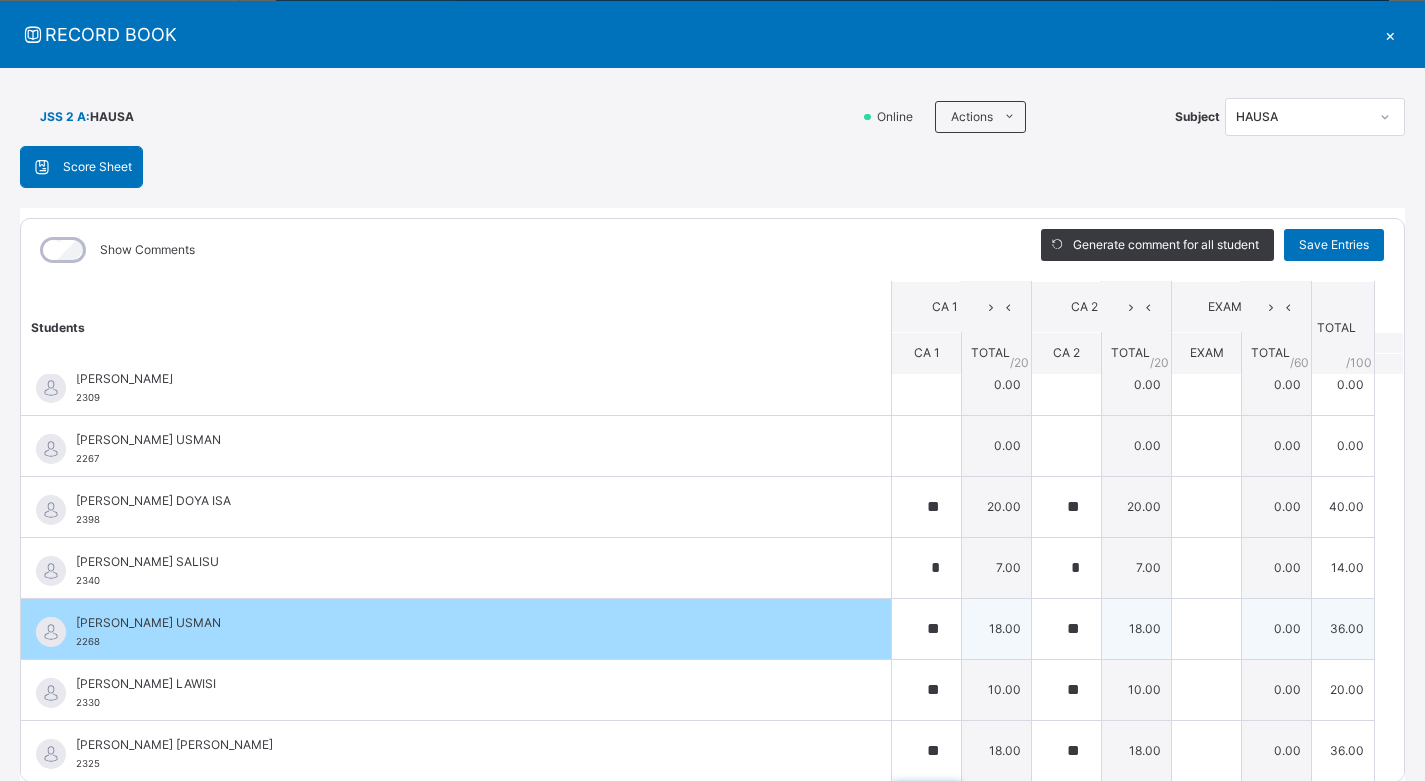 scroll, scrollTop: 875, scrollLeft: 0, axis: vertical 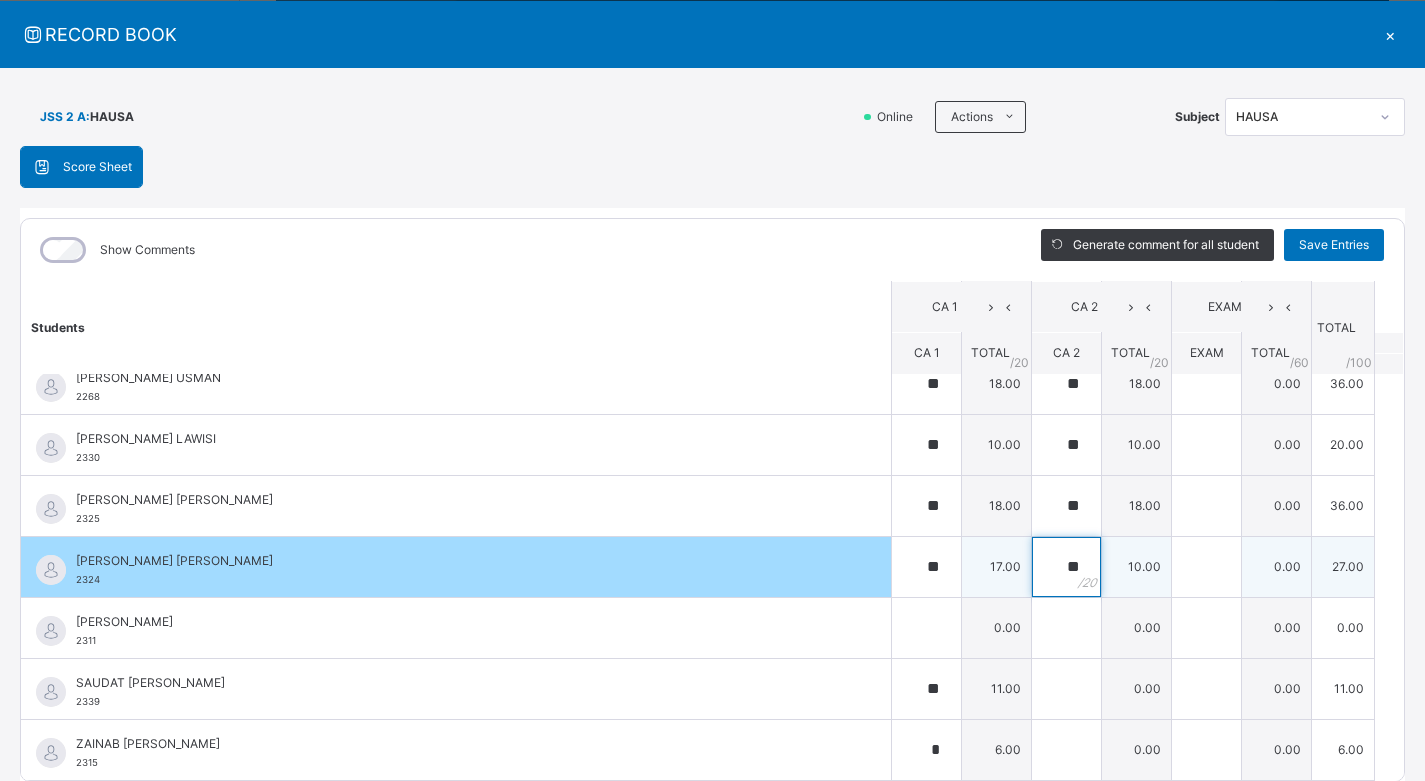 click on "**" at bounding box center (1066, 567) 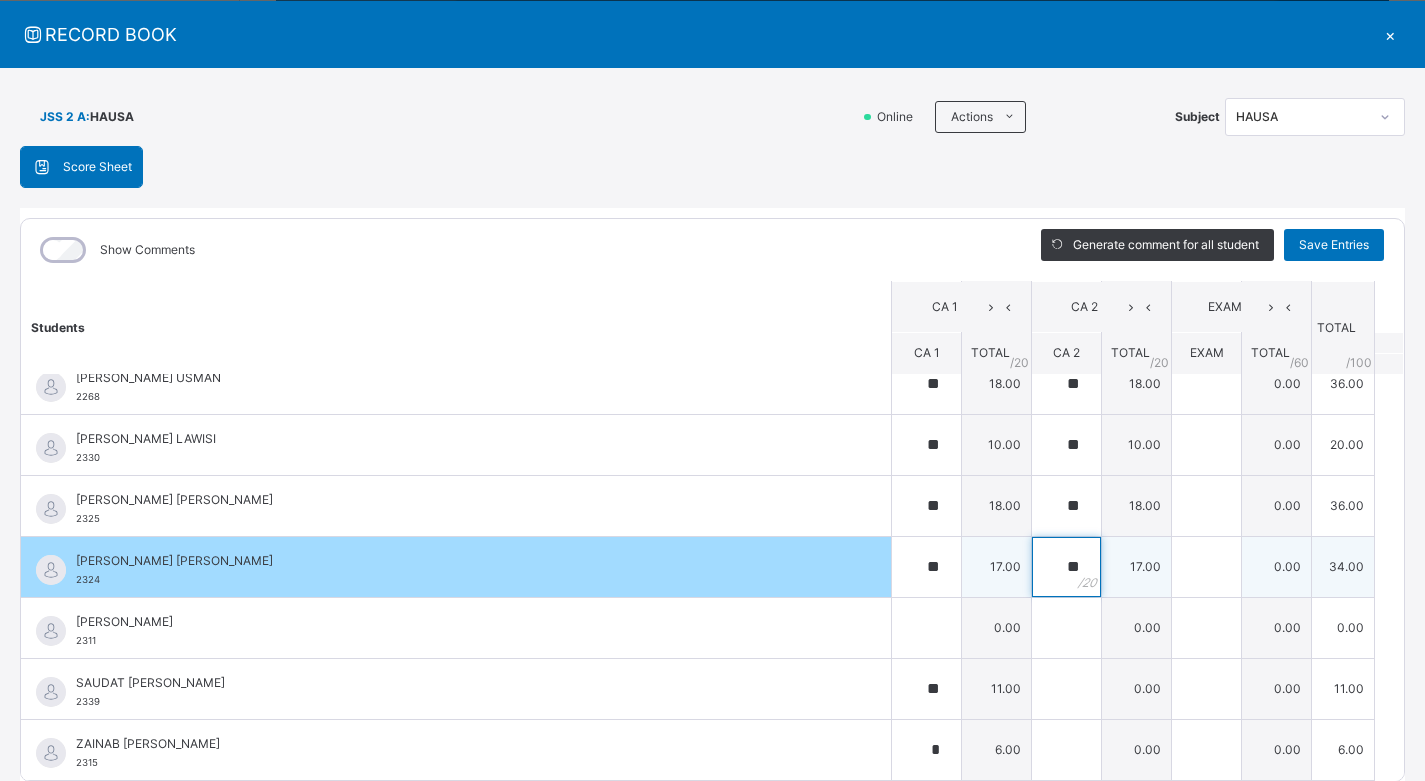 type on "**" 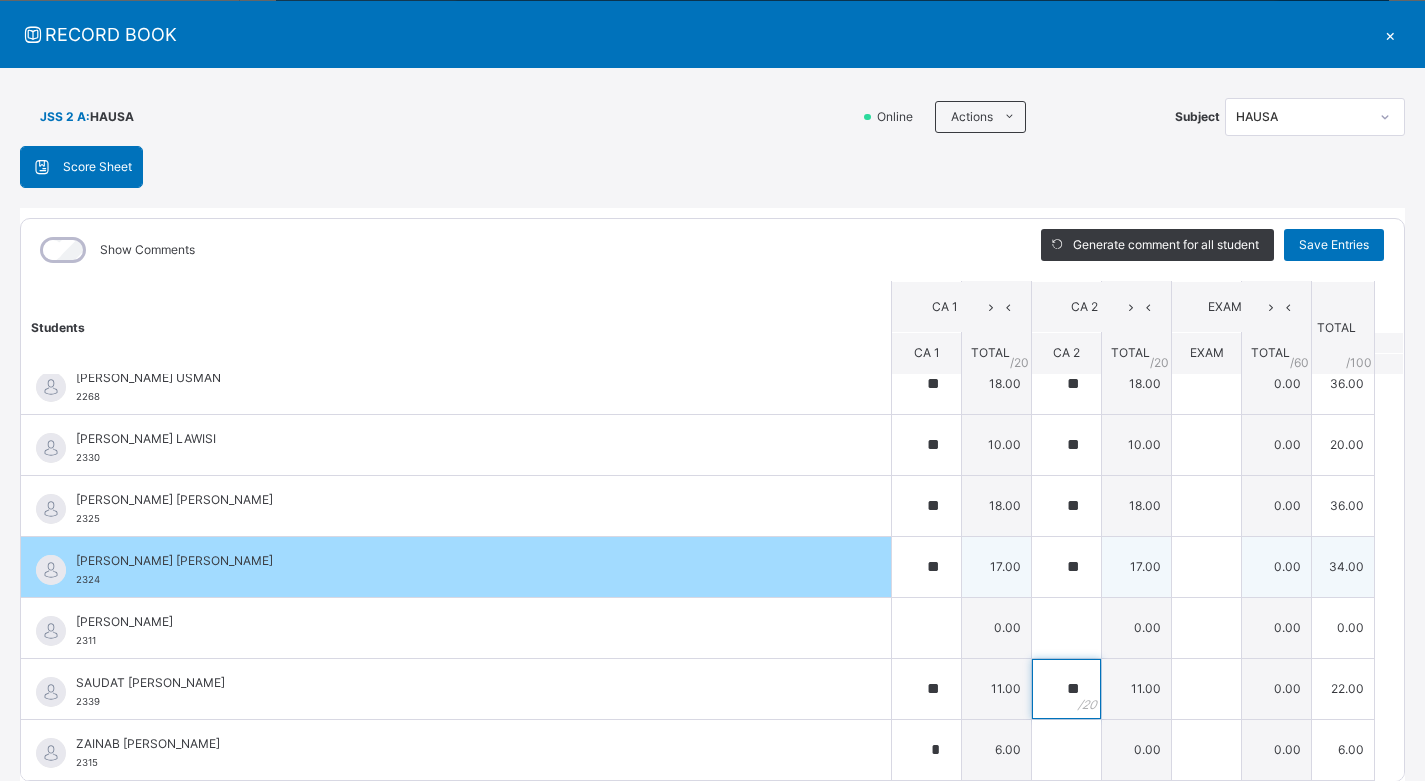 type on "**" 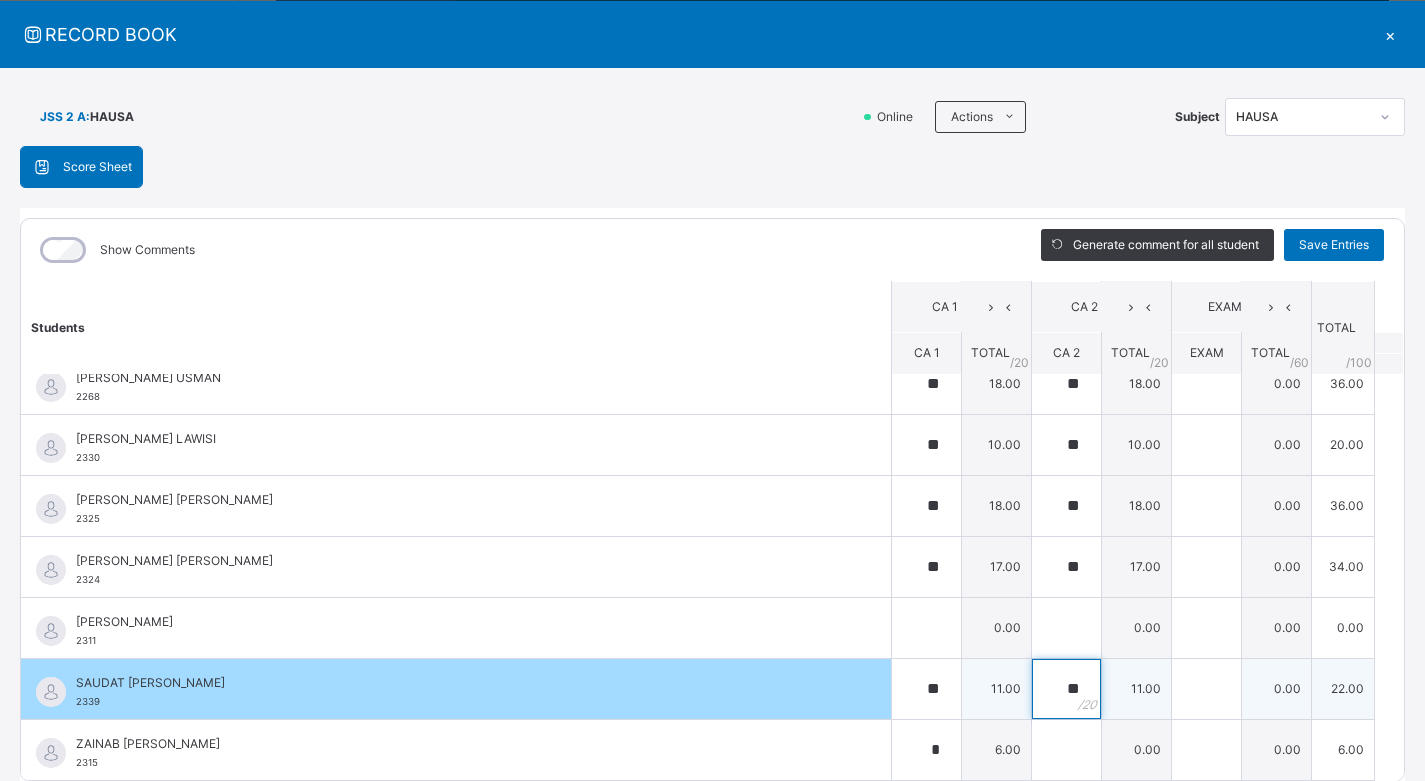 click on "**" at bounding box center (1066, 689) 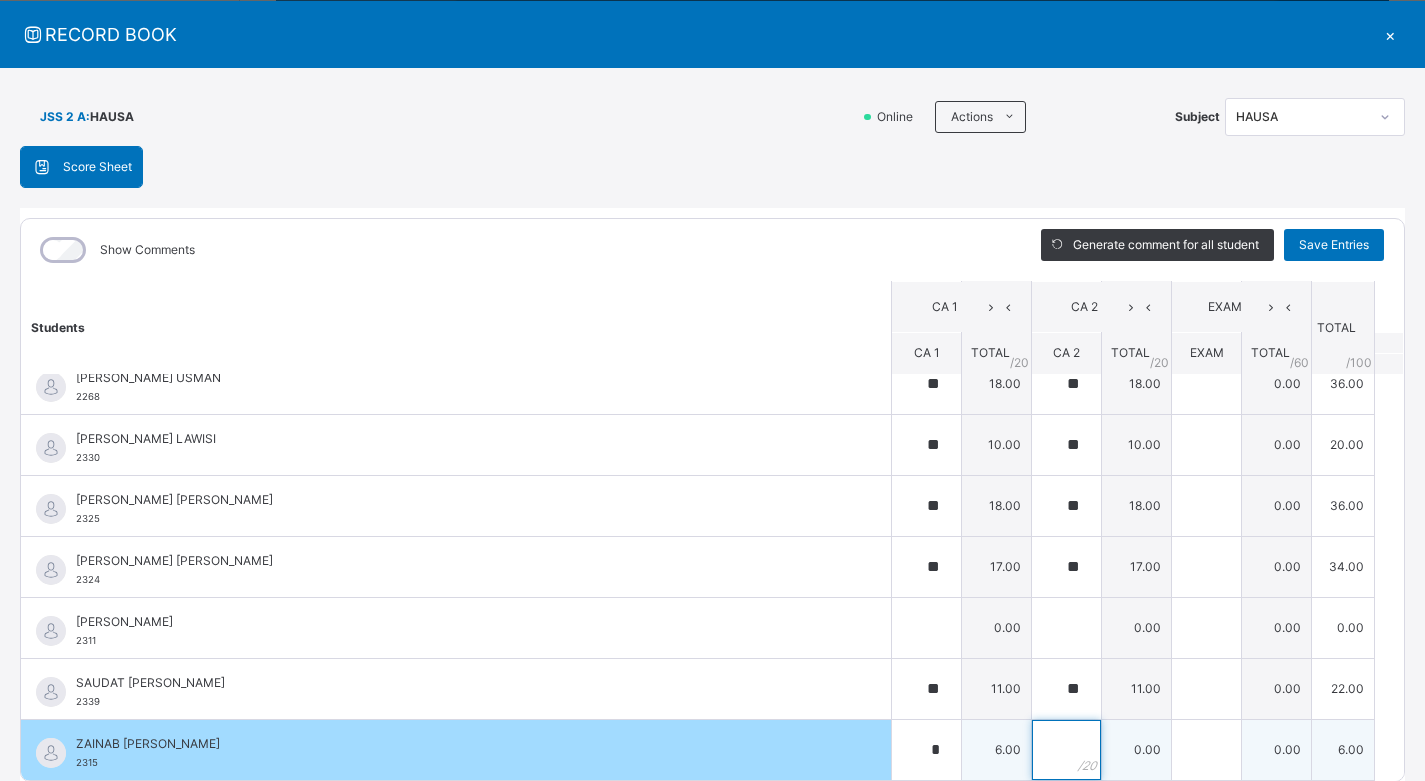click at bounding box center (1066, 750) 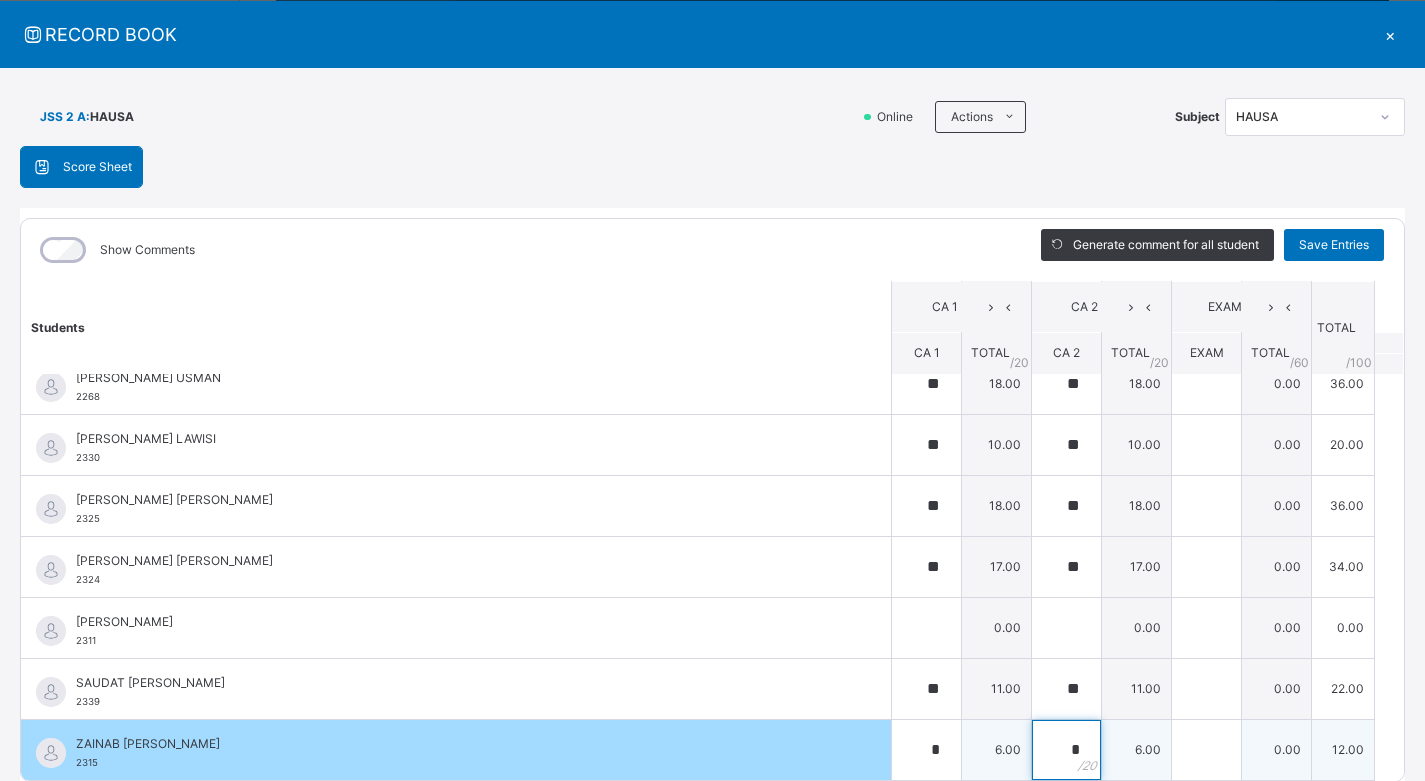 type on "*" 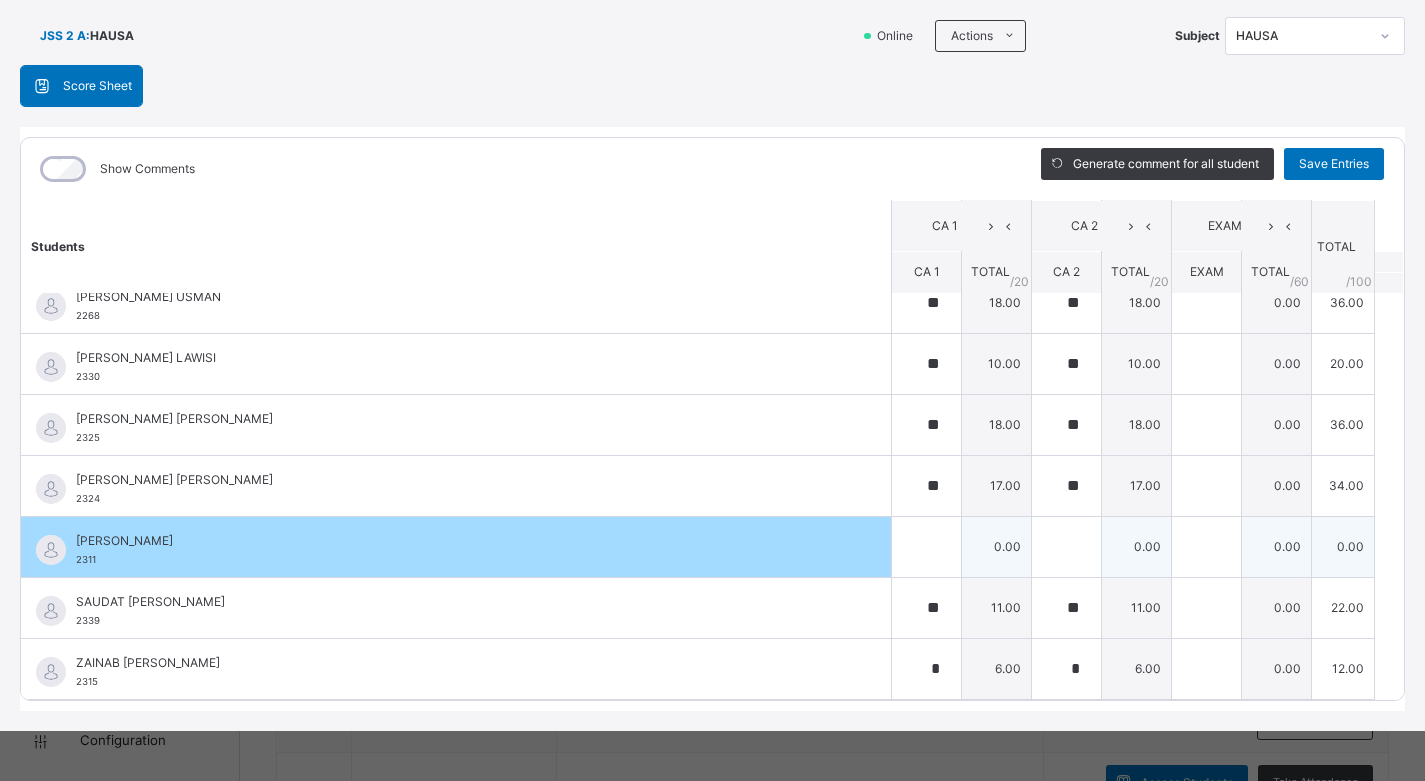 scroll, scrollTop: 0, scrollLeft: 0, axis: both 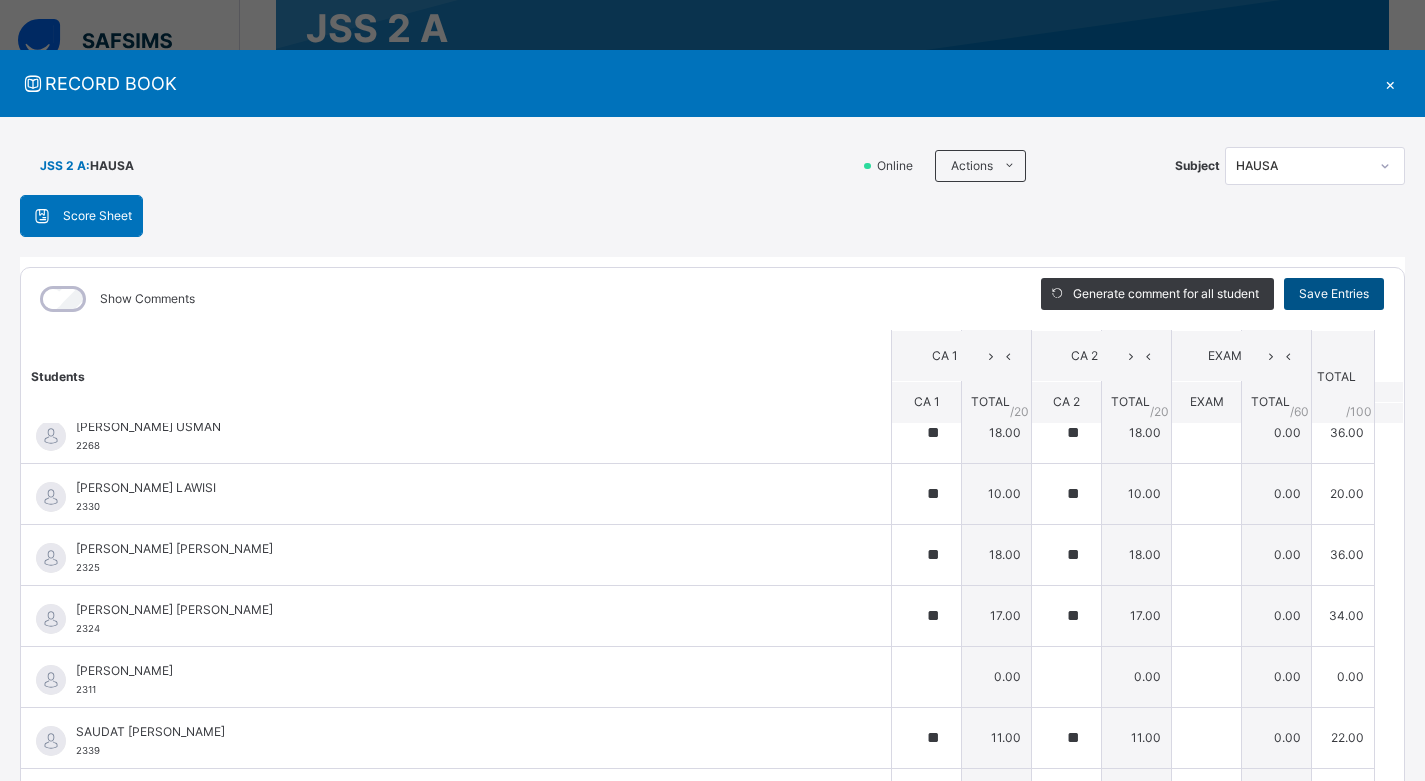 click on "Save Entries" at bounding box center (1334, 294) 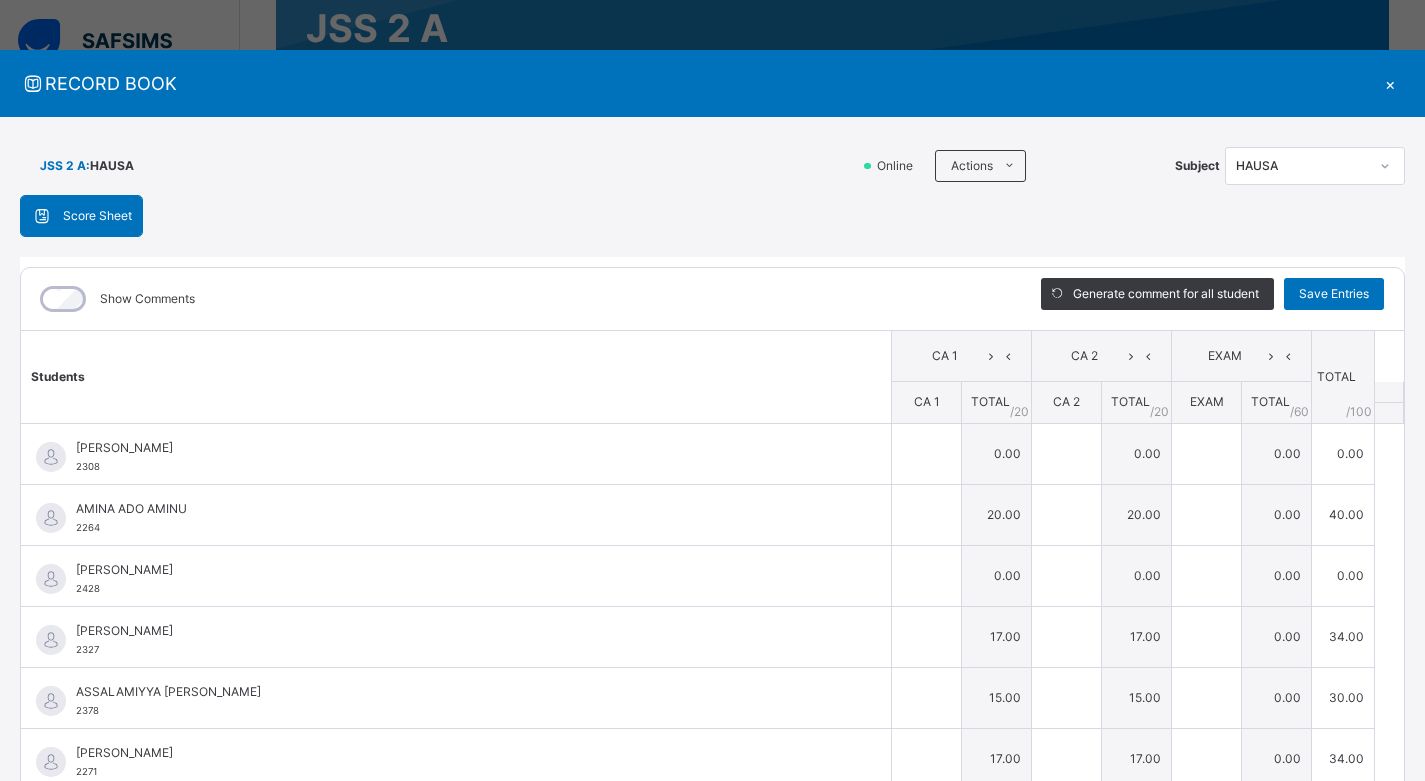 type on "**" 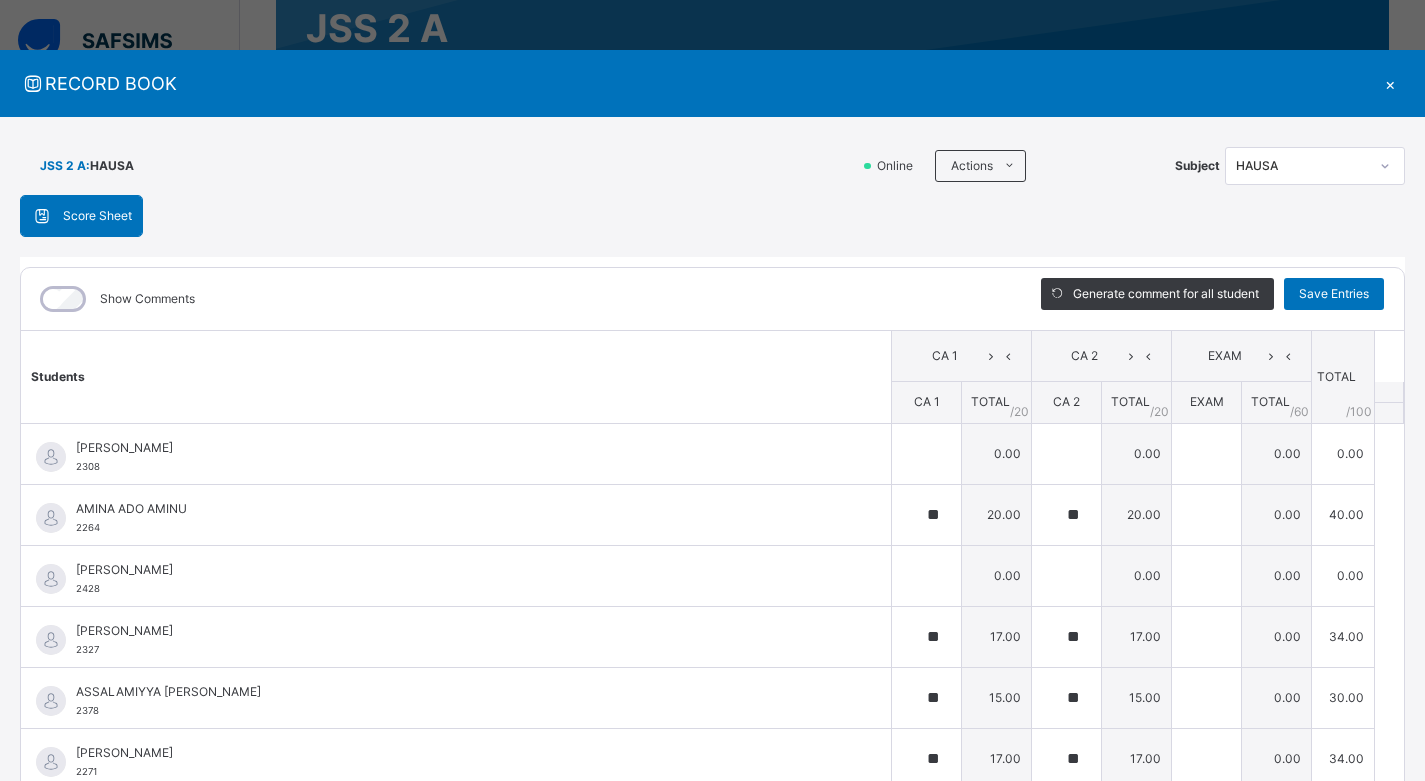 type on "**" 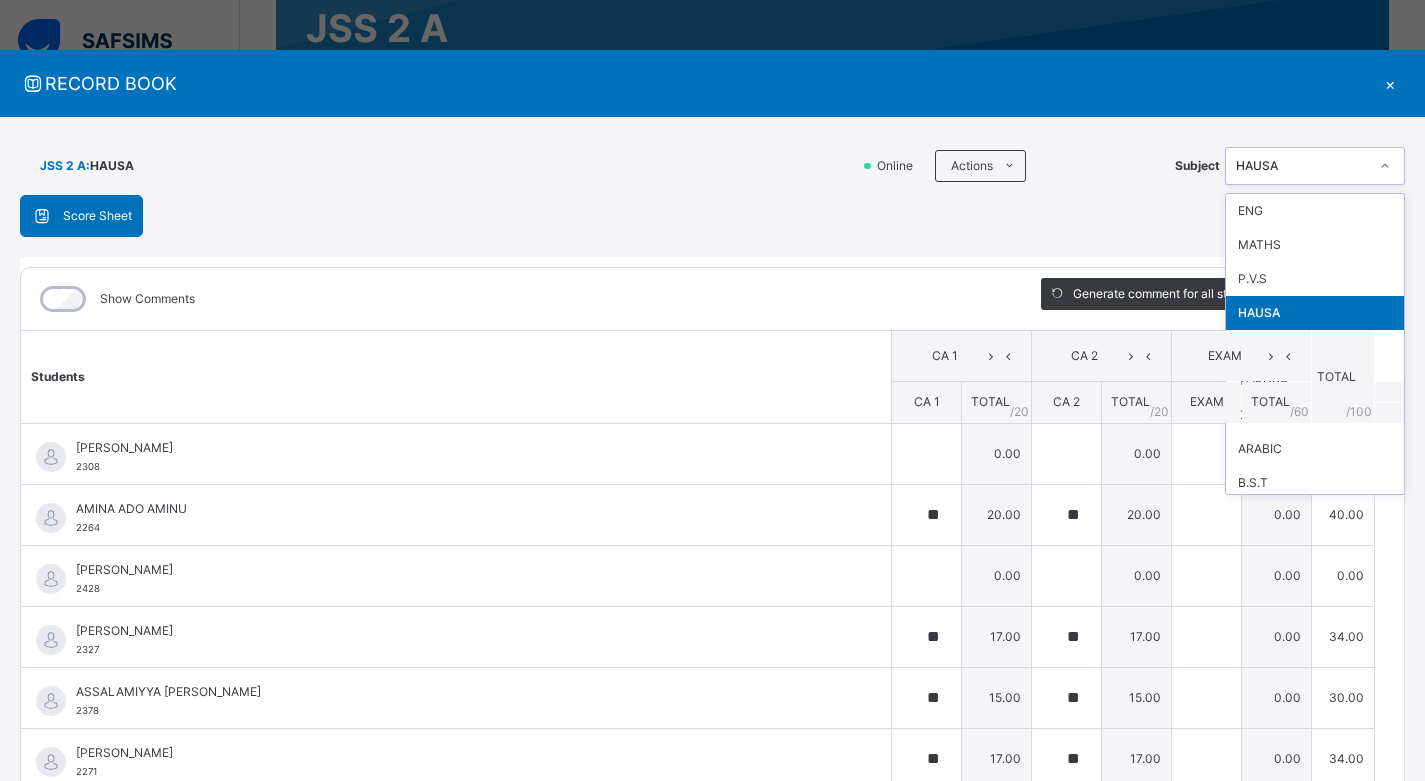 scroll, scrollTop: 210, scrollLeft: 0, axis: vertical 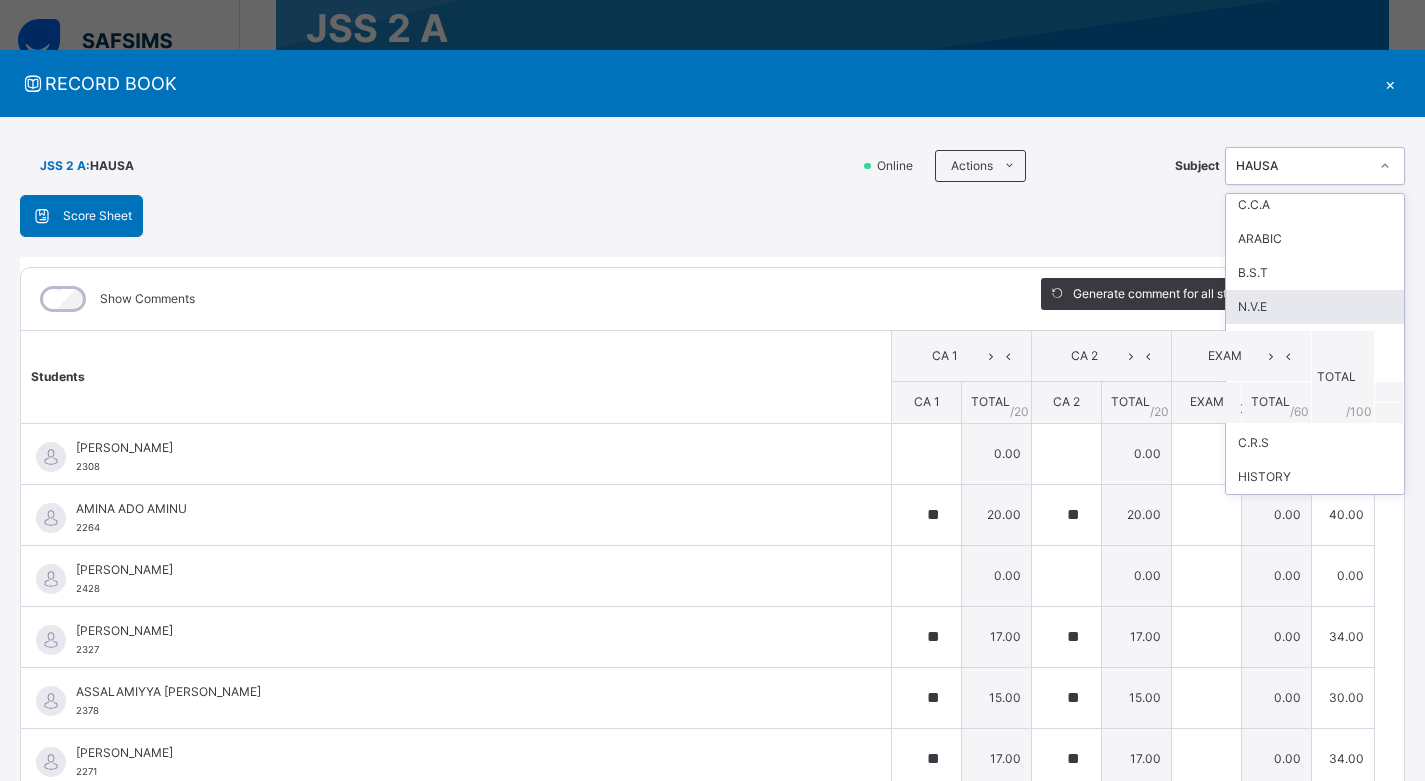 click on "N.V.E" at bounding box center [1315, 307] 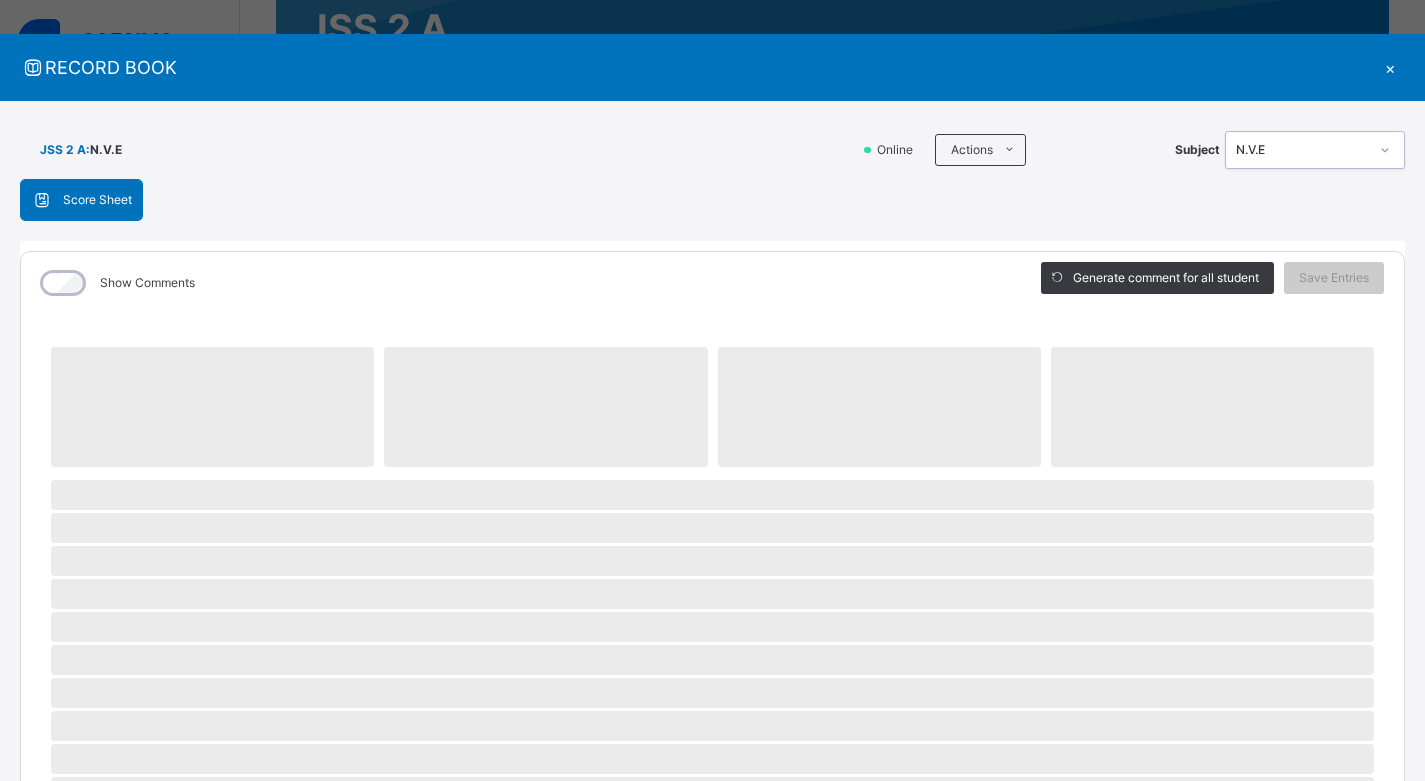 scroll, scrollTop: 0, scrollLeft: 0, axis: both 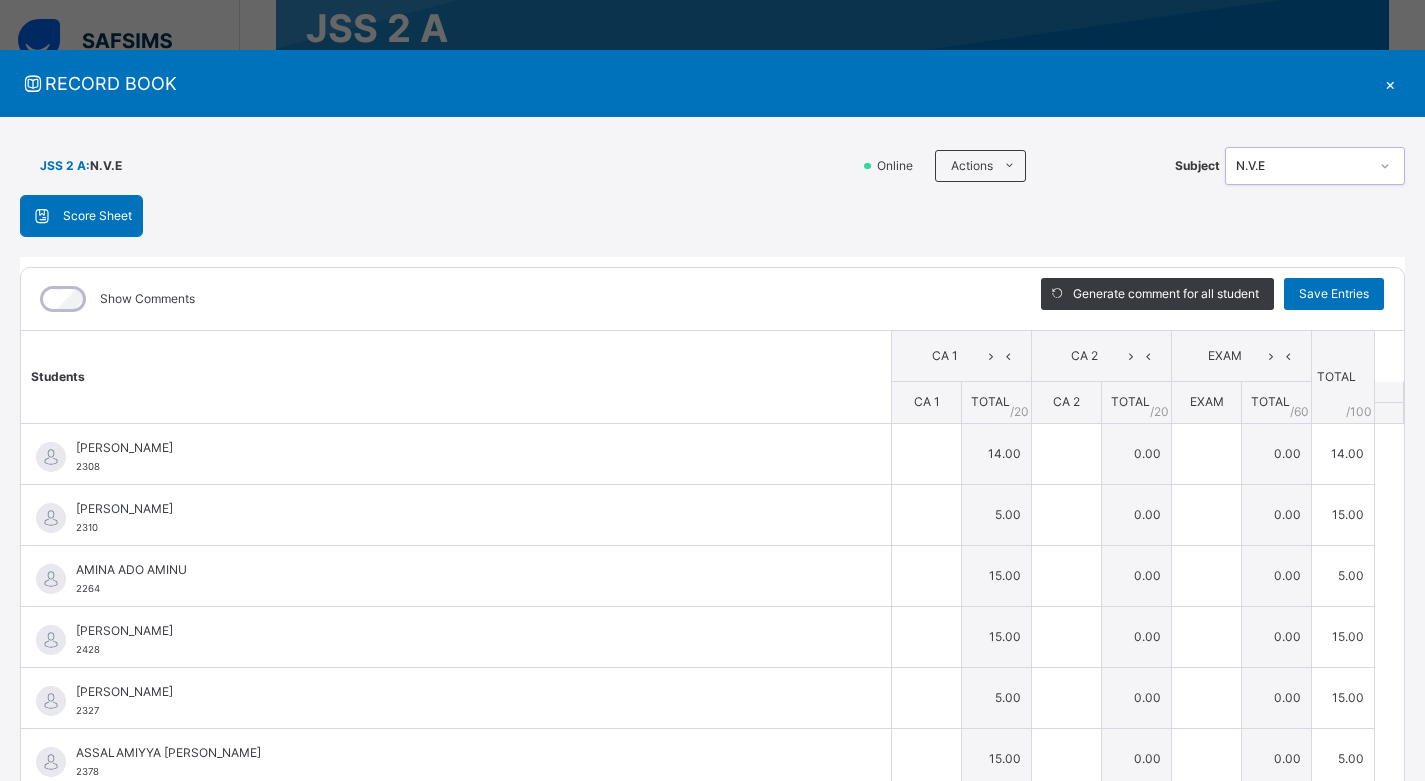 type on "**" 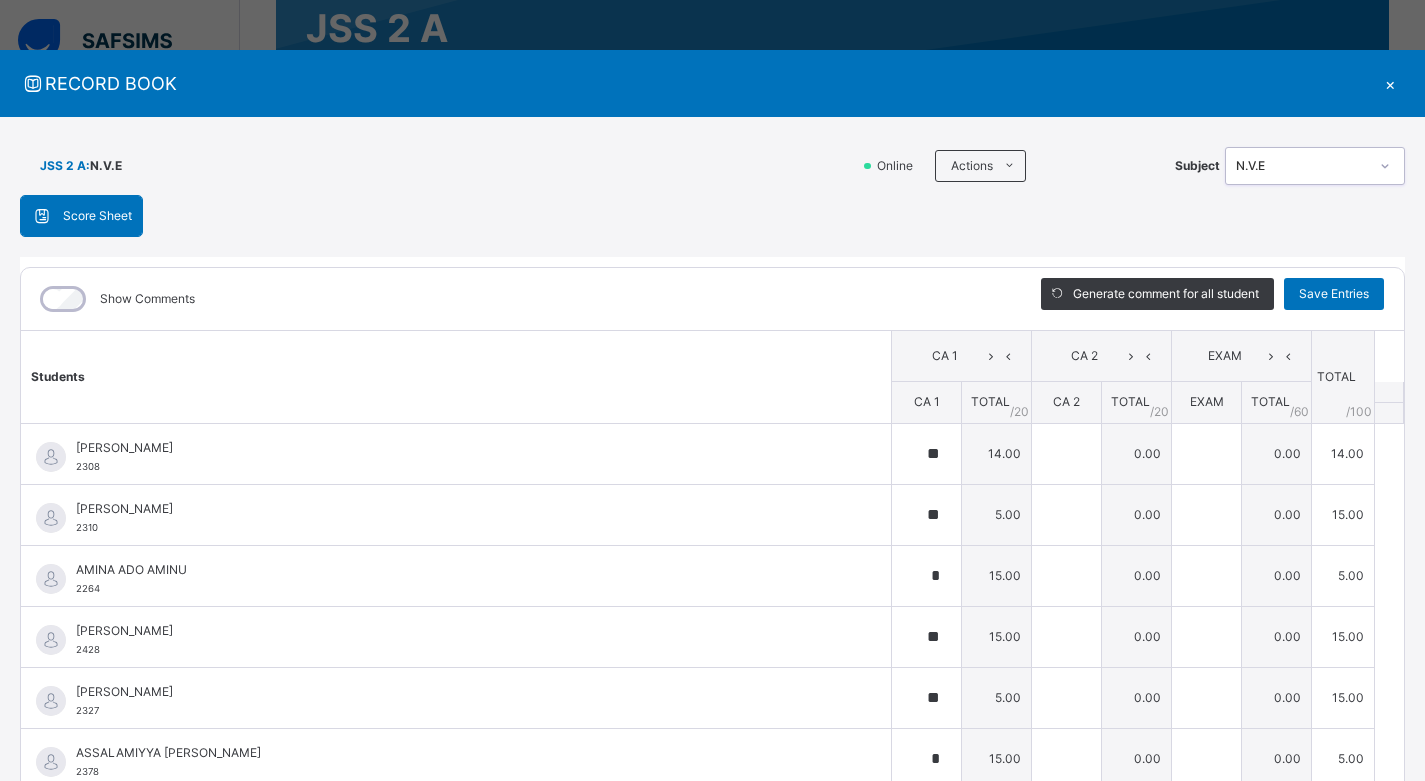type on "*" 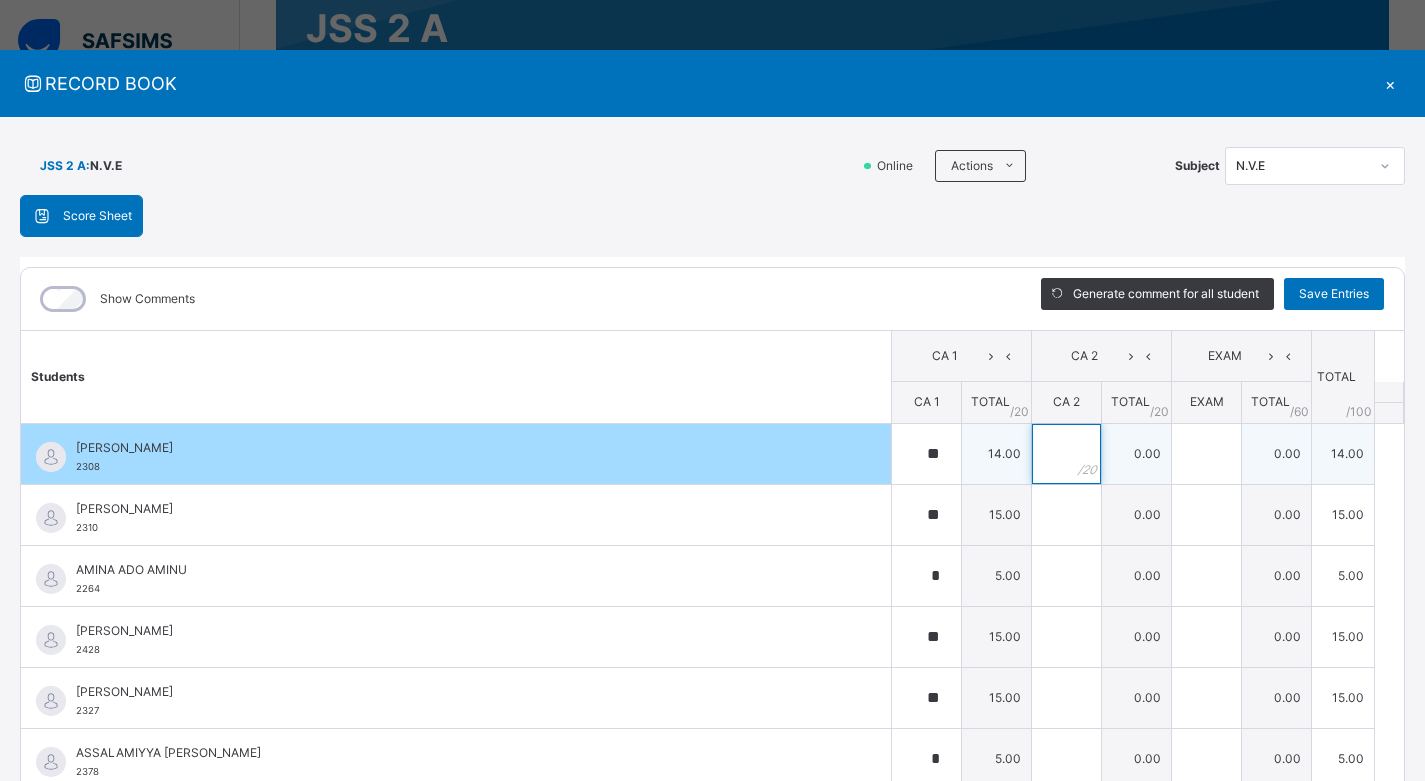 click at bounding box center [1066, 454] 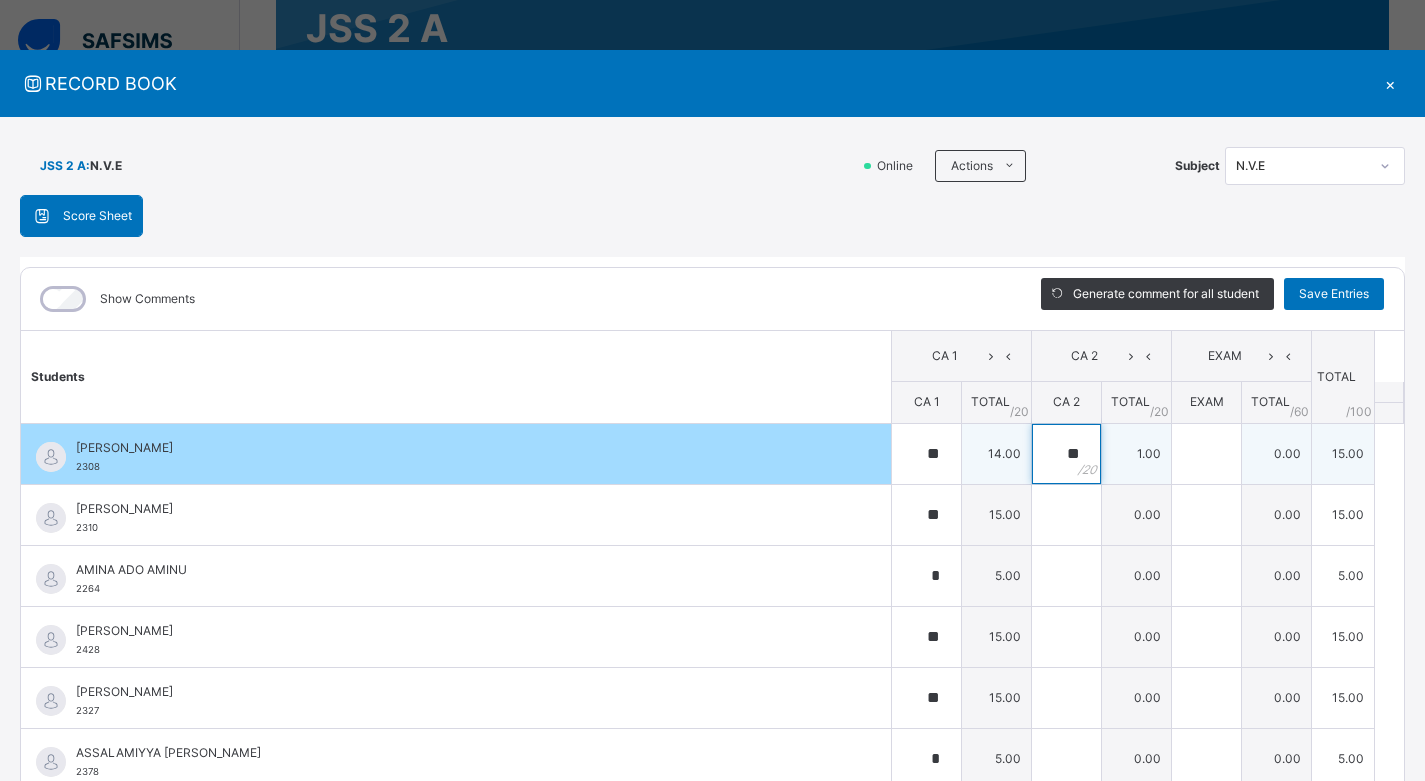 type on "**" 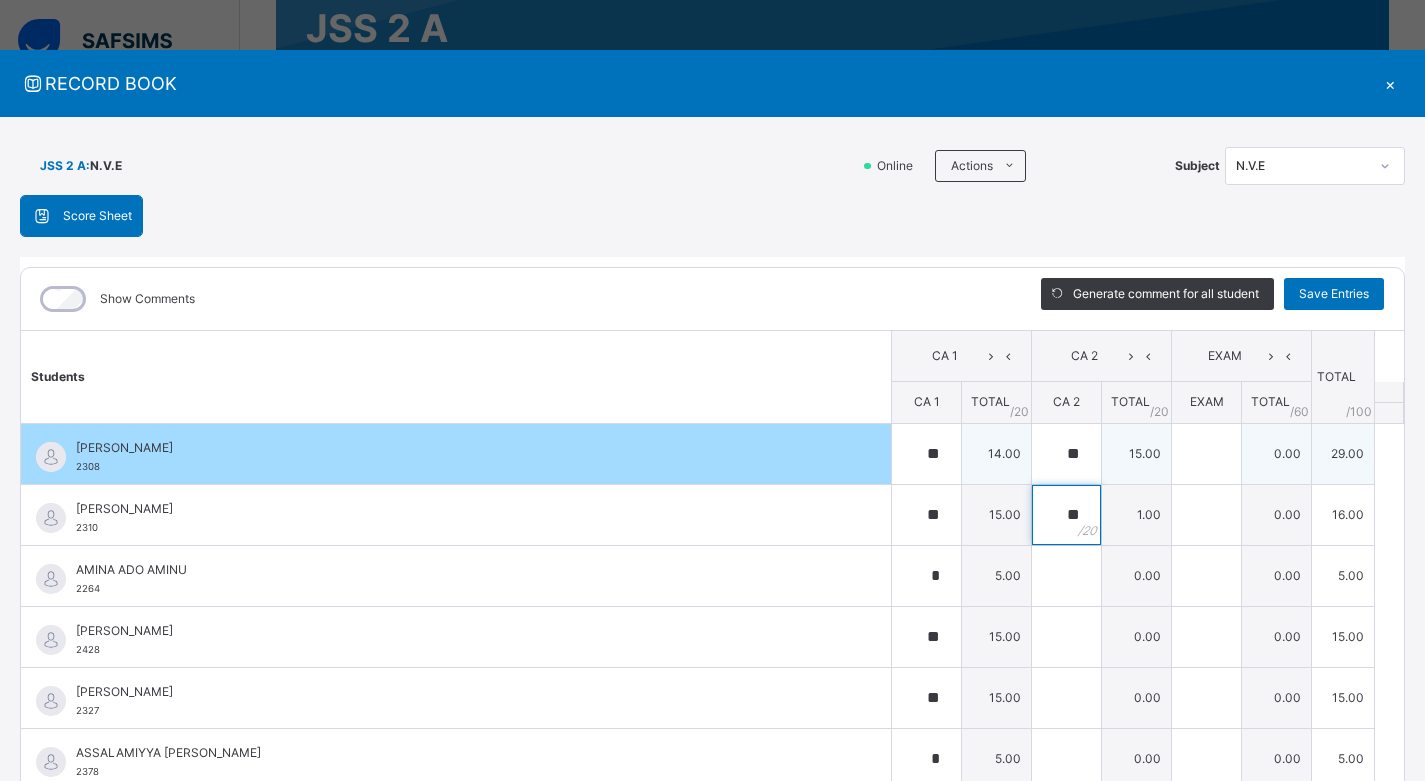 type on "**" 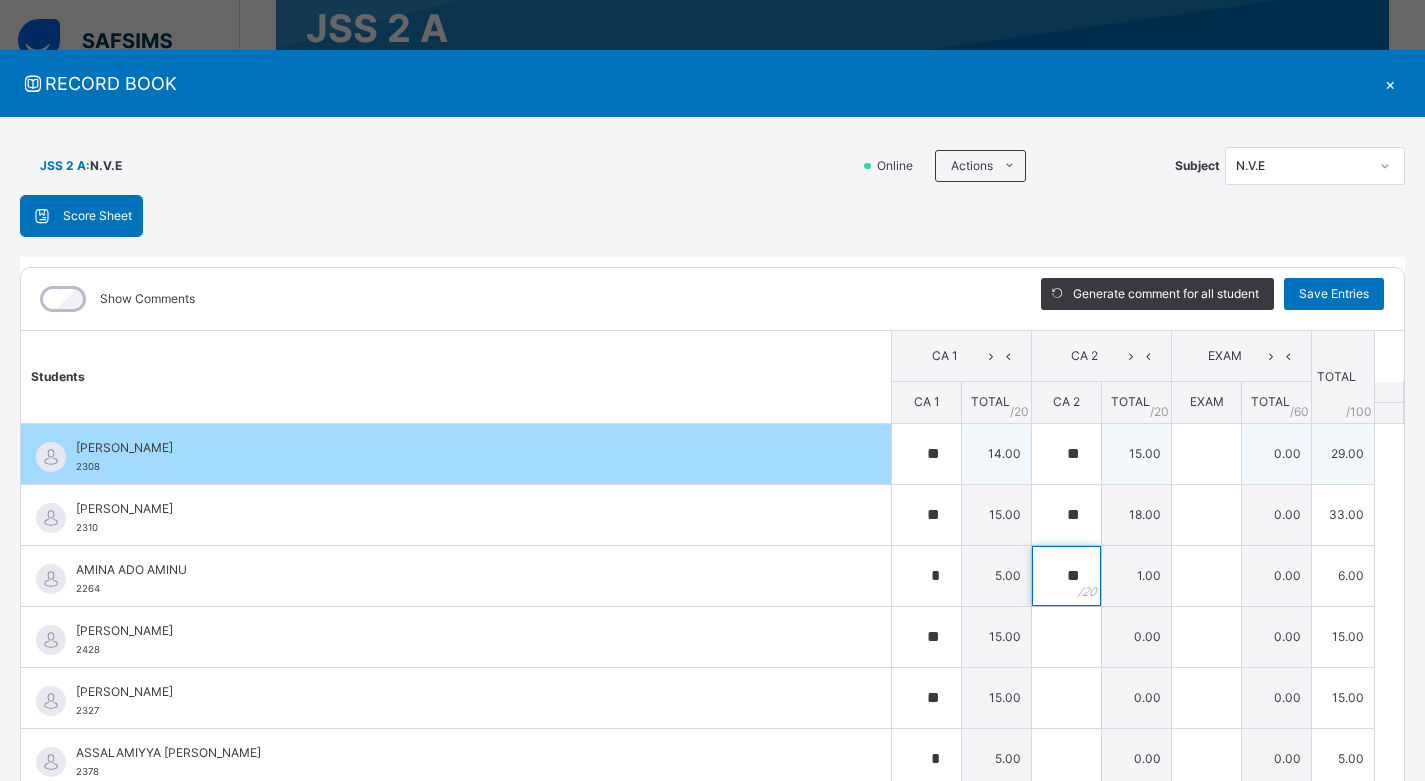 type on "**" 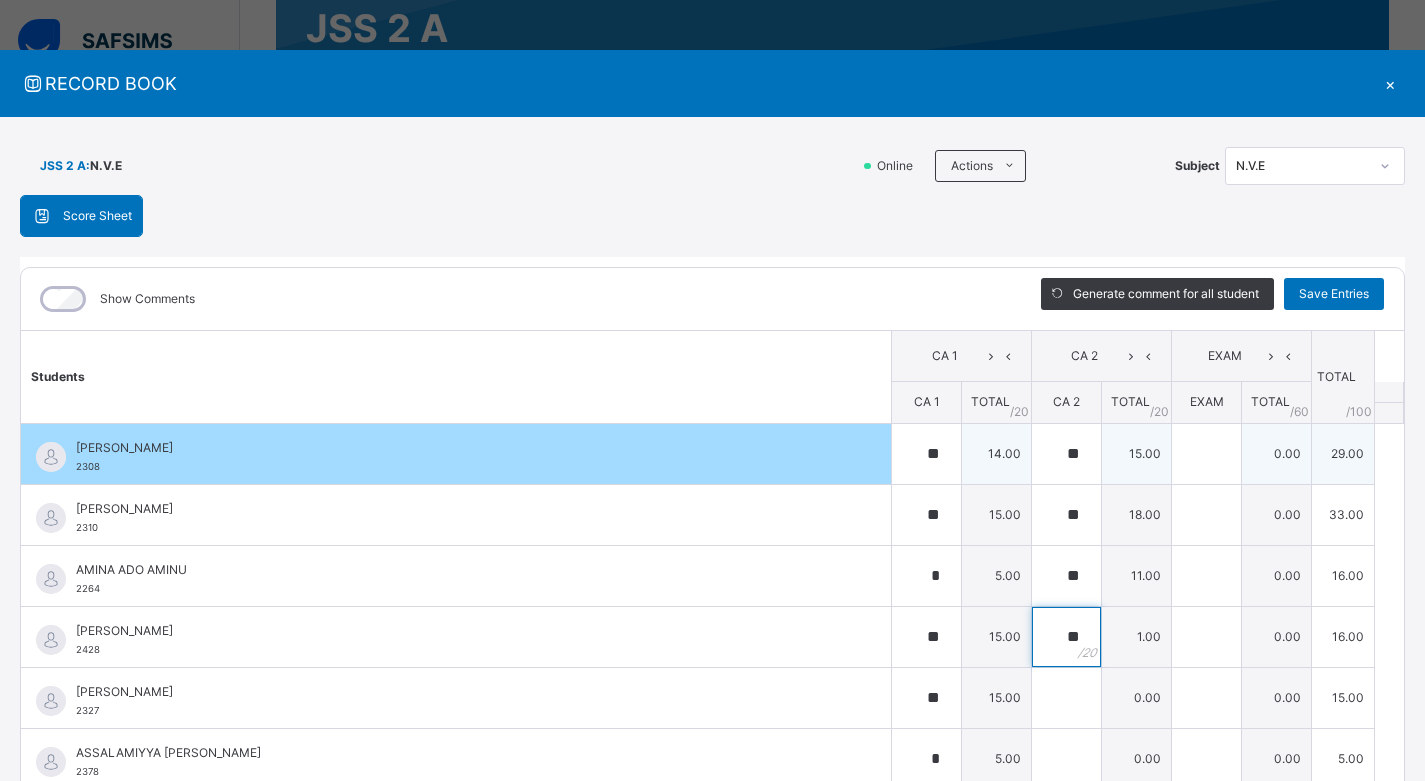 type on "**" 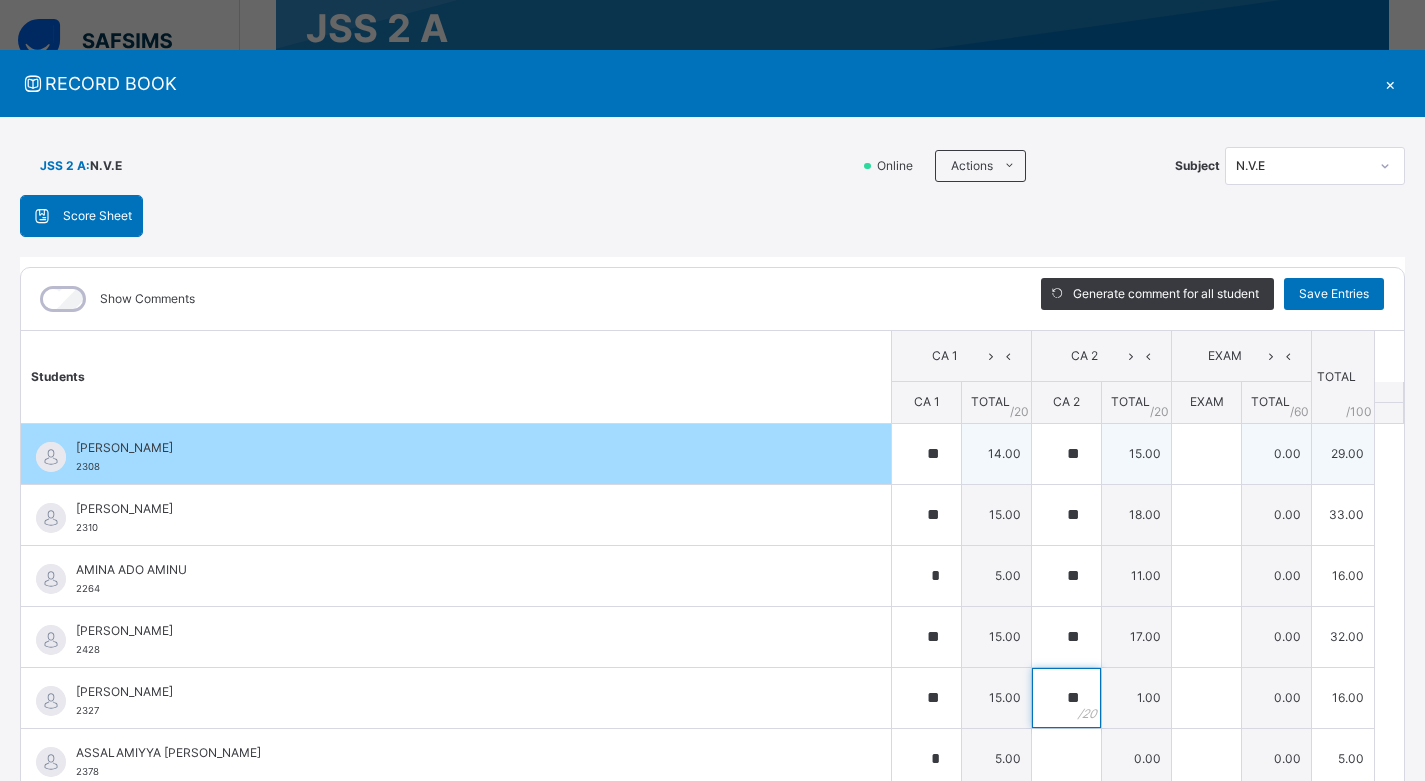 type on "**" 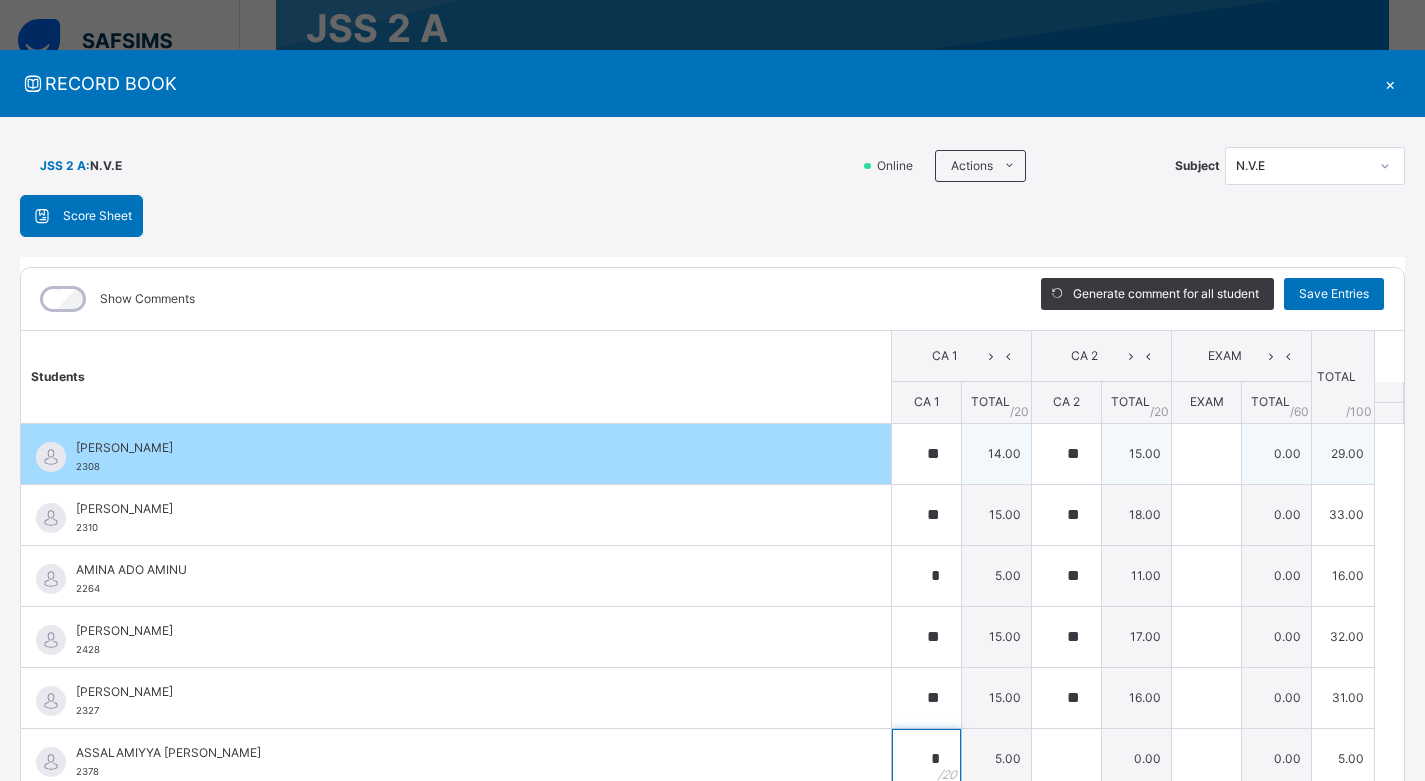 scroll, scrollTop: 8, scrollLeft: 0, axis: vertical 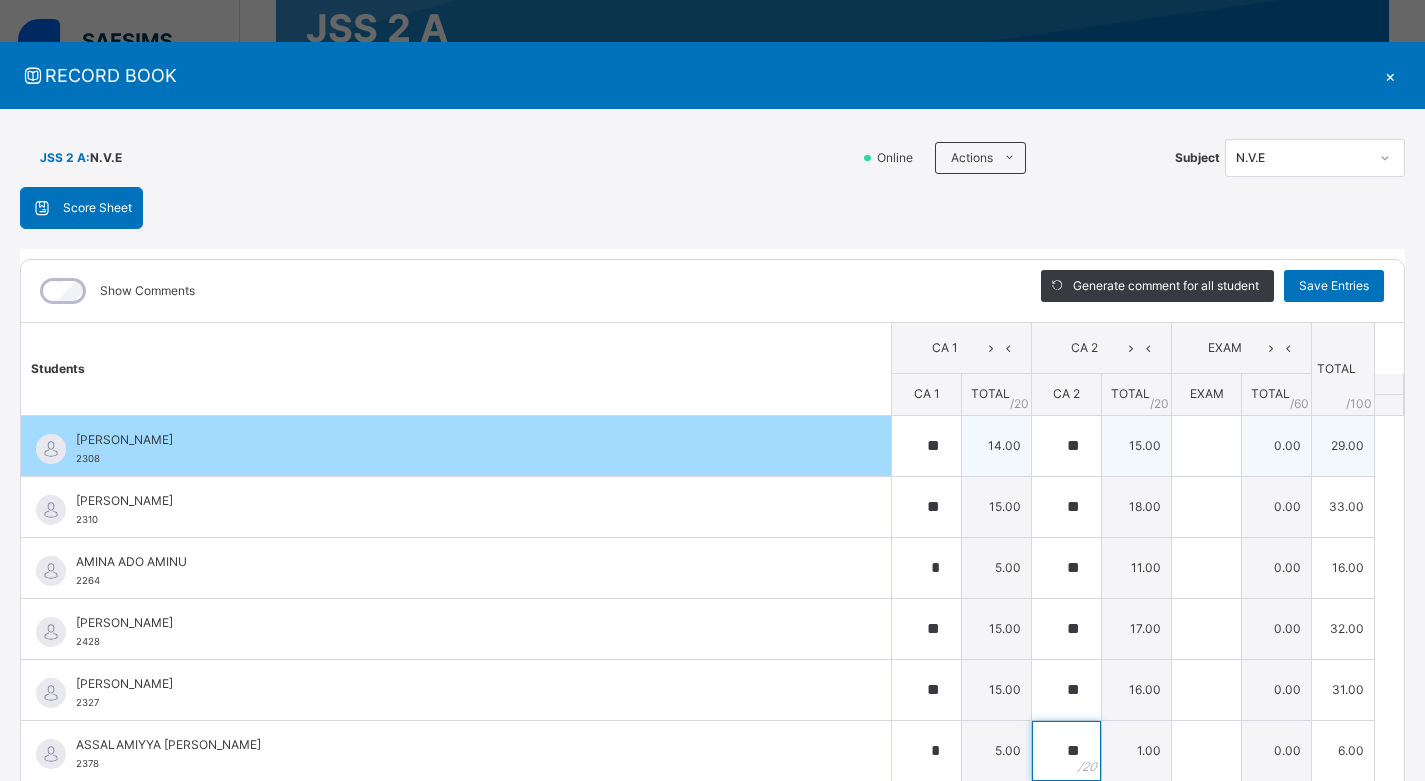 type on "**" 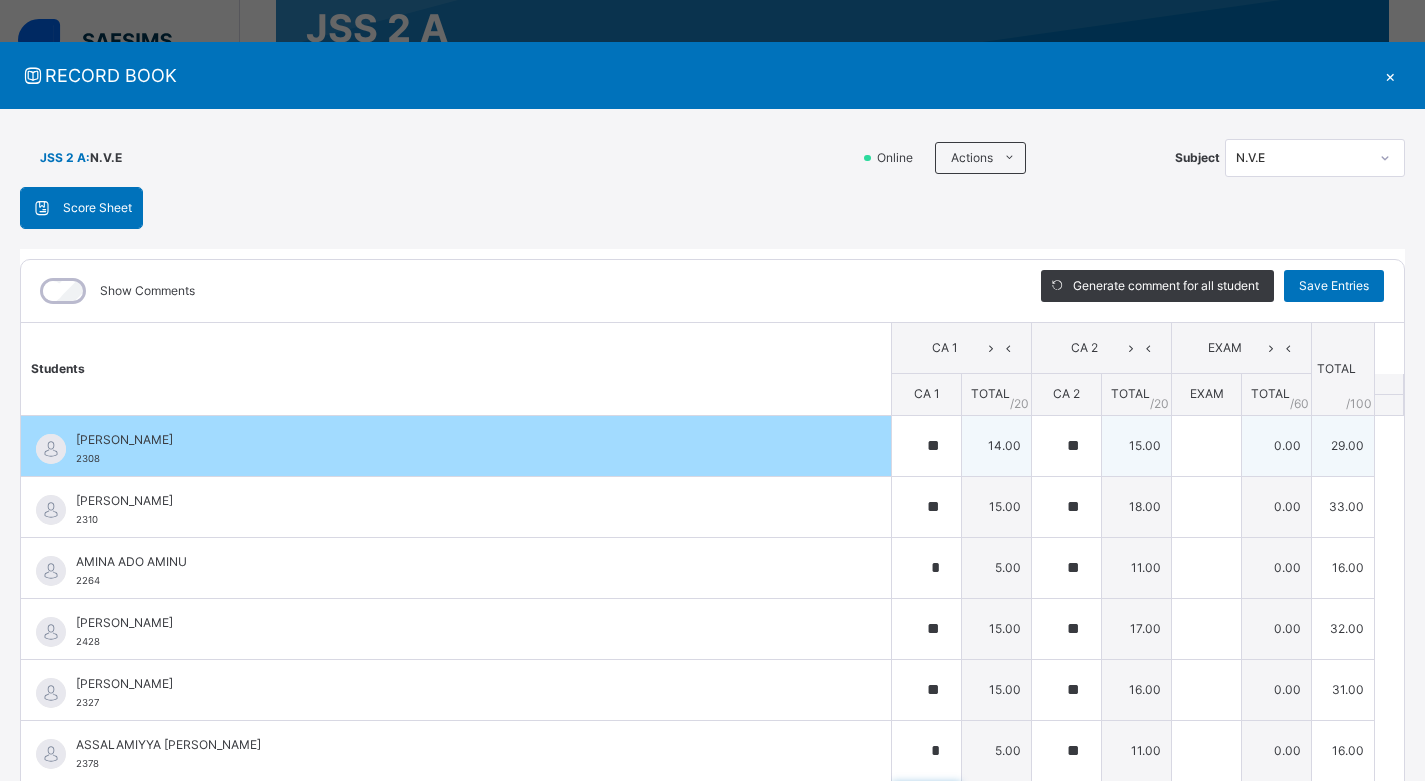 scroll, scrollTop: 20, scrollLeft: 0, axis: vertical 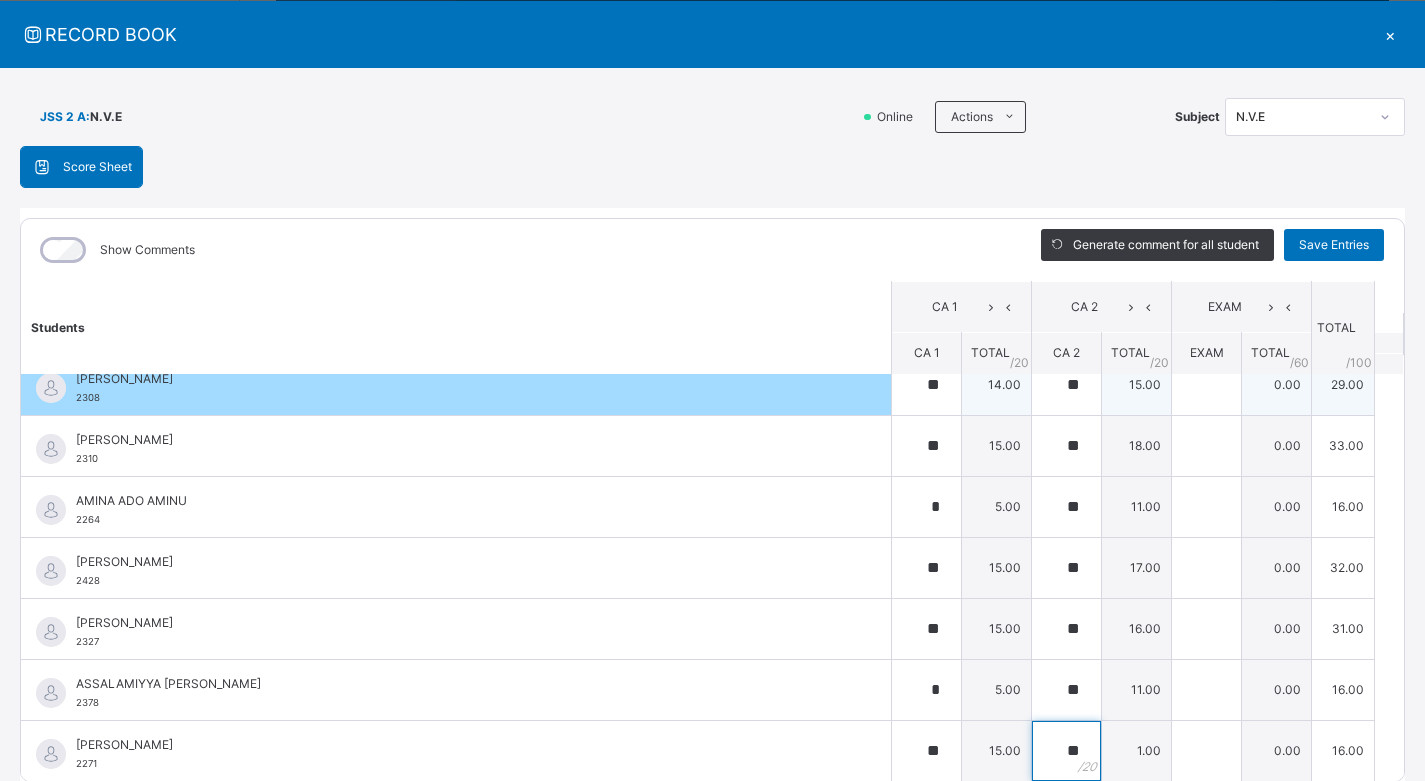 type on "**" 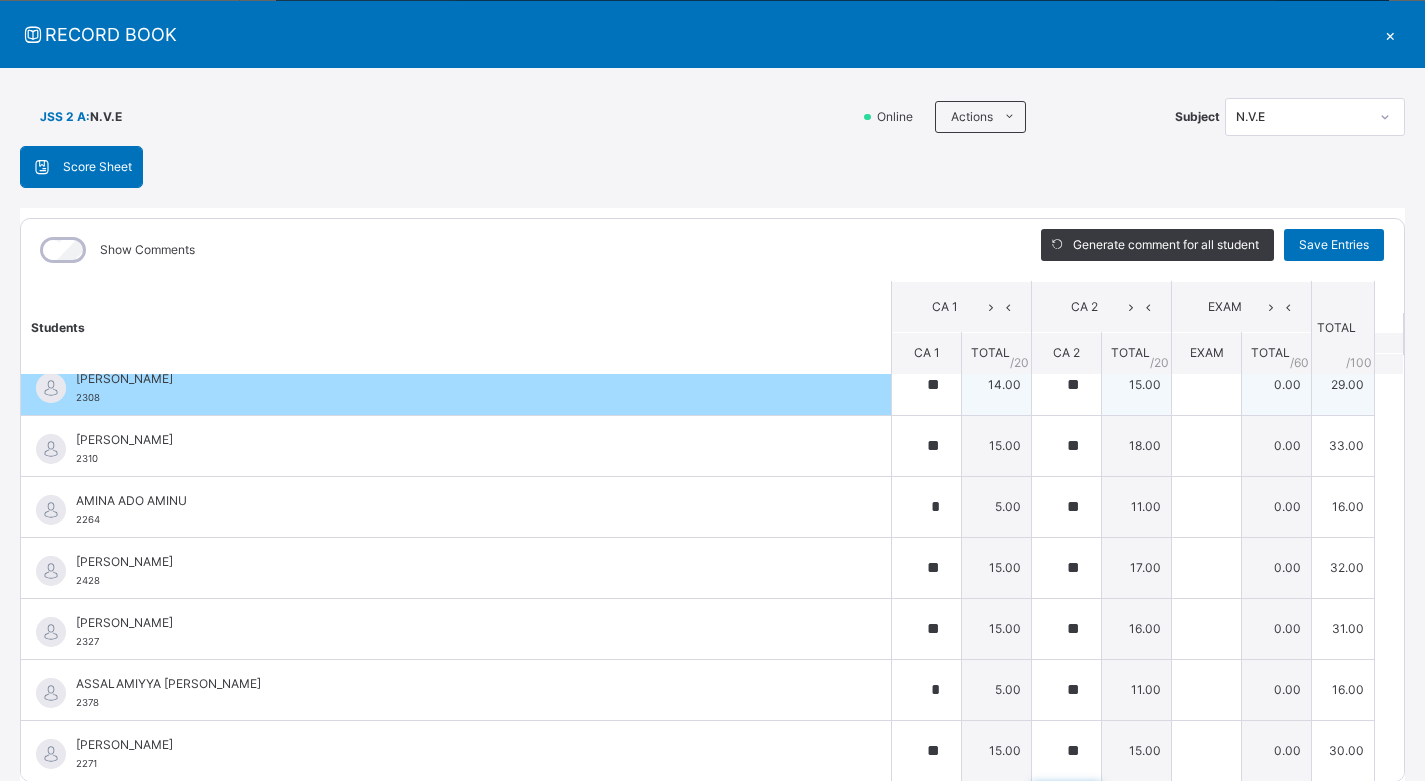 scroll, scrollTop: 301, scrollLeft: 0, axis: vertical 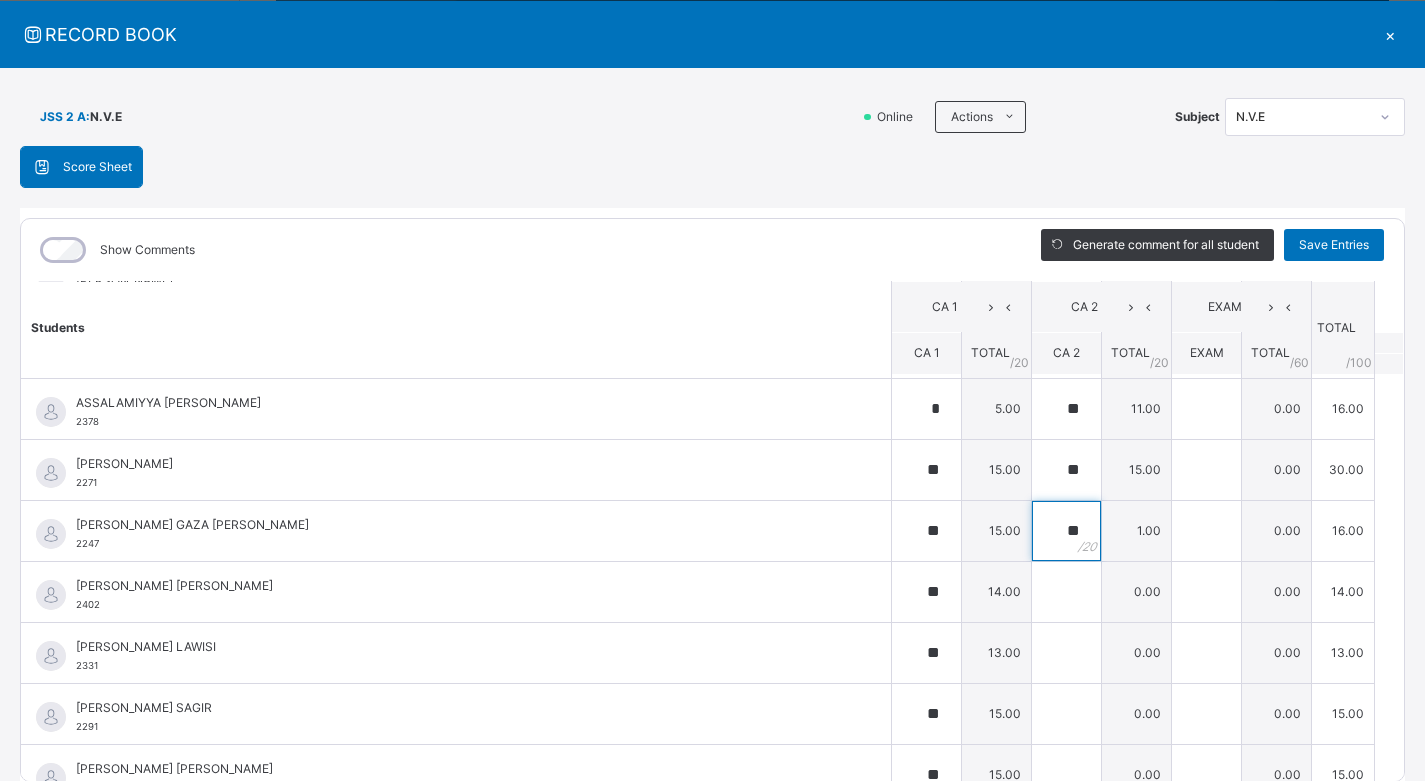 type on "**" 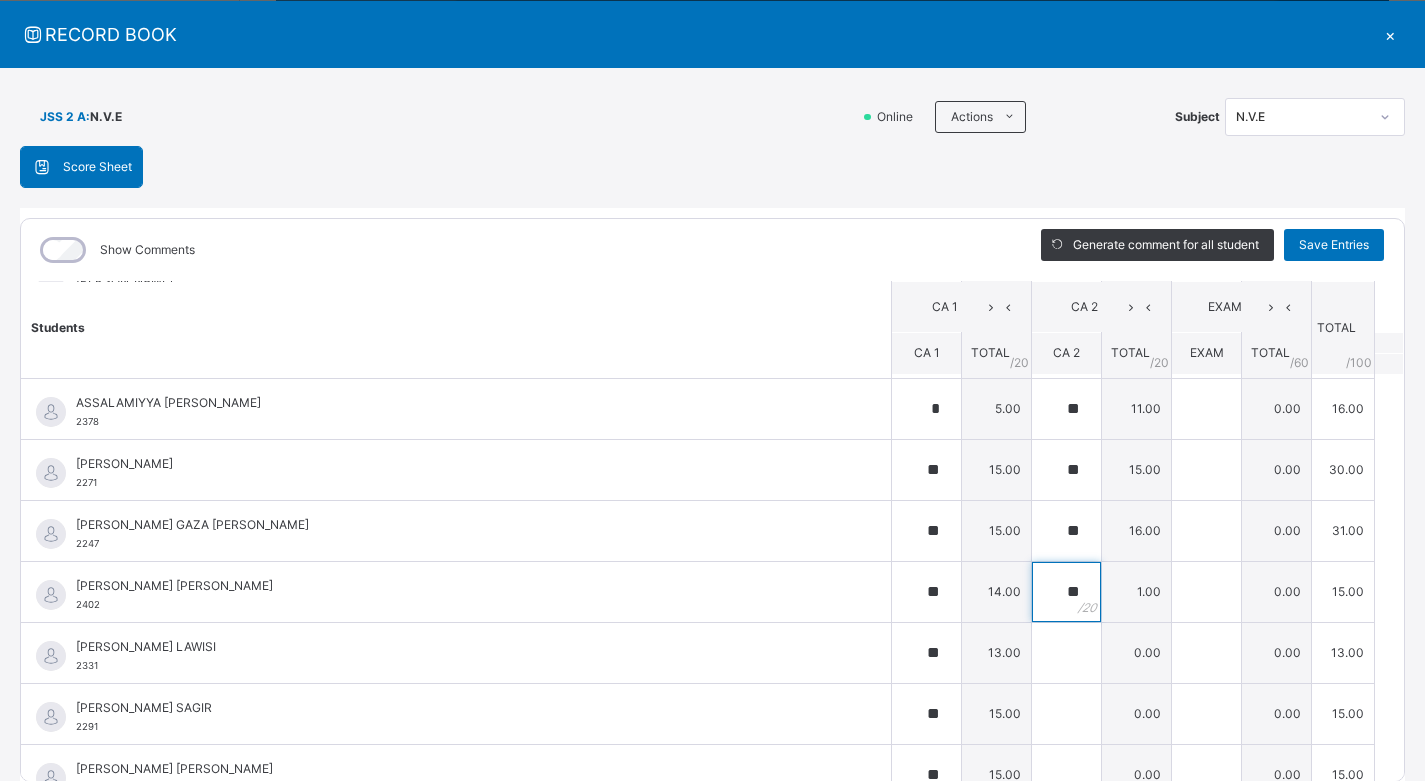 type on "**" 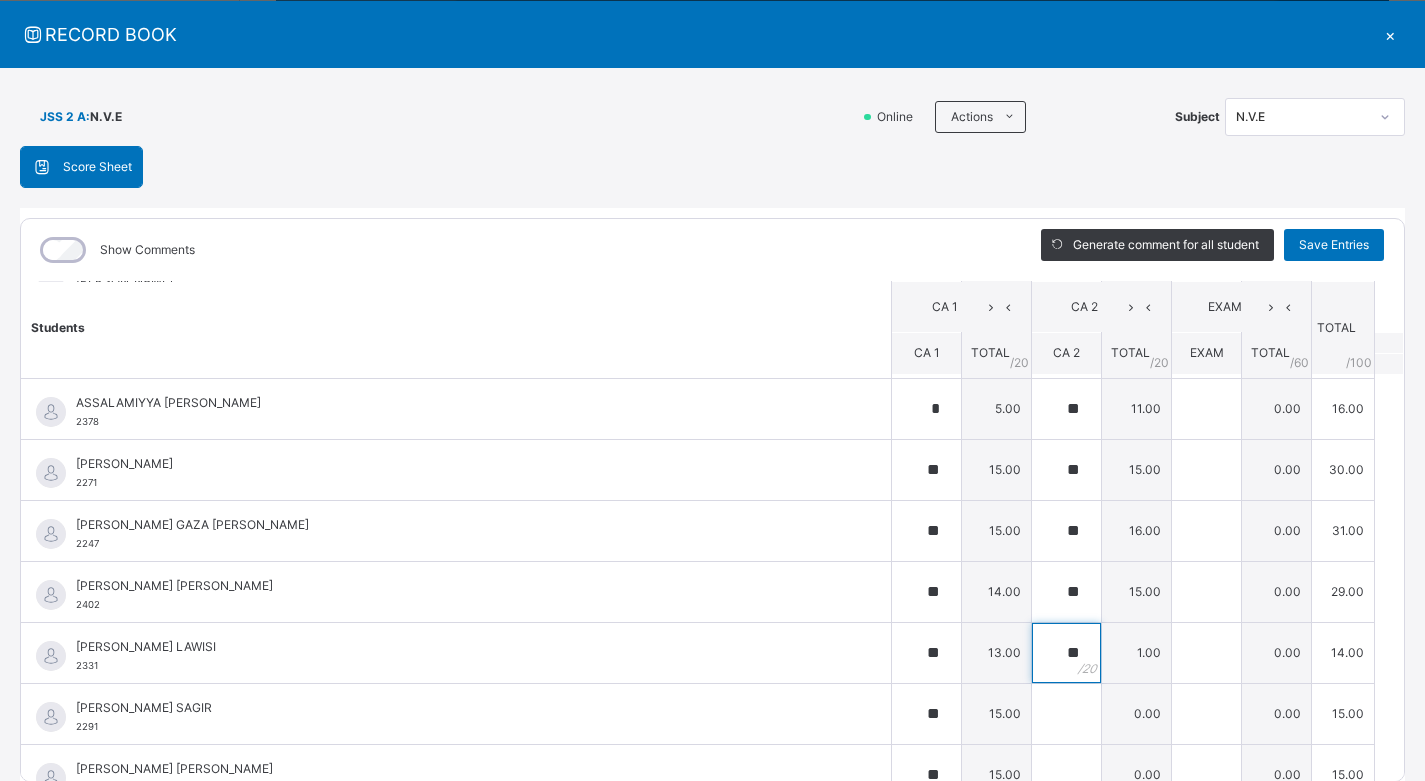 type on "**" 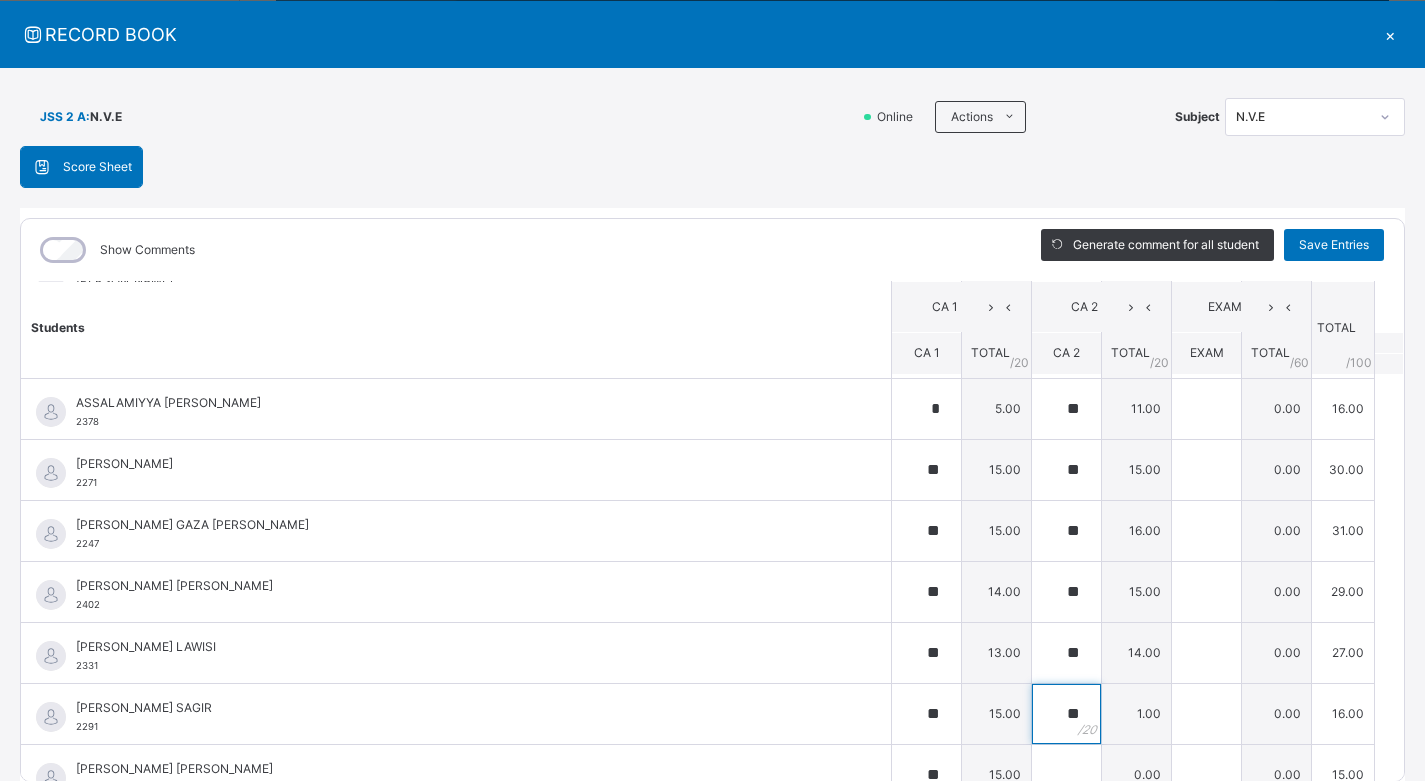 type on "**" 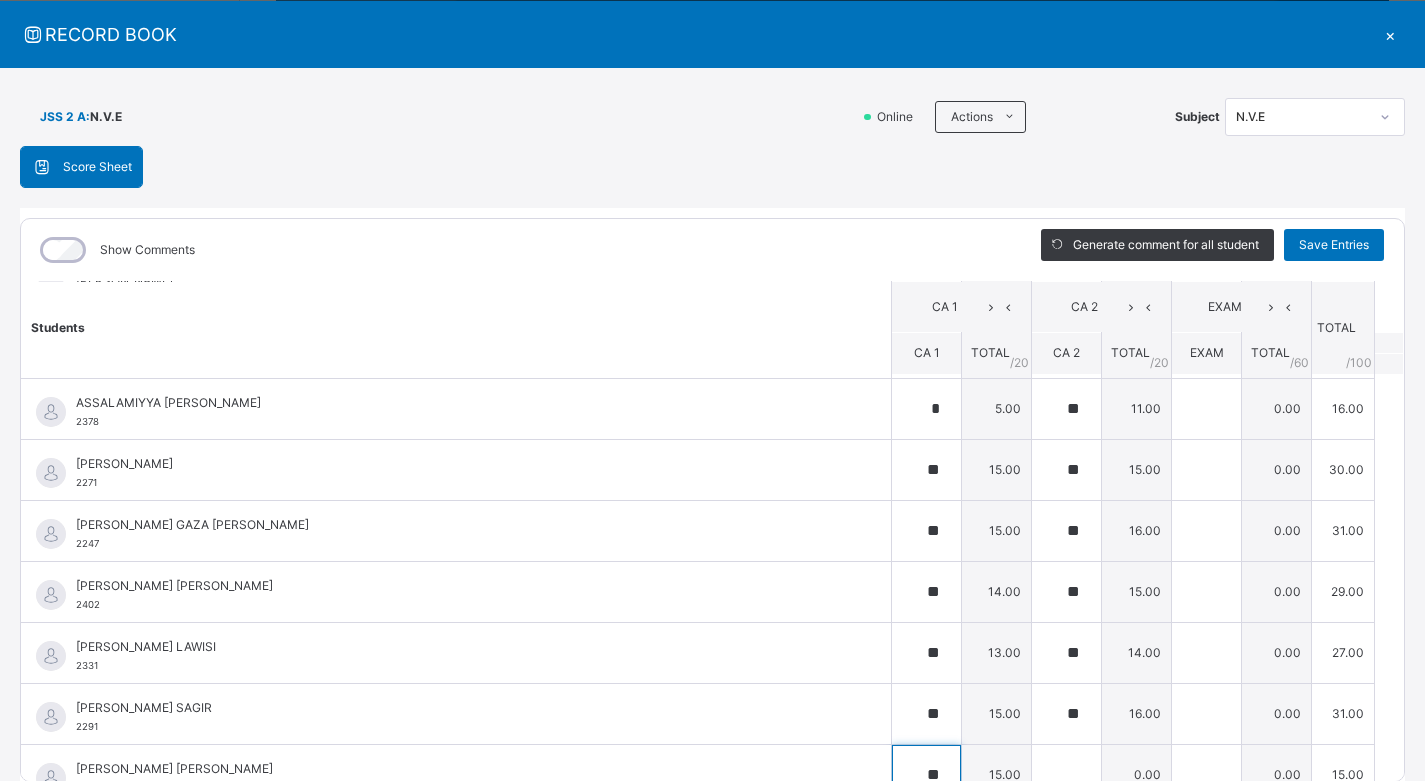 scroll, scrollTop: 325, scrollLeft: 0, axis: vertical 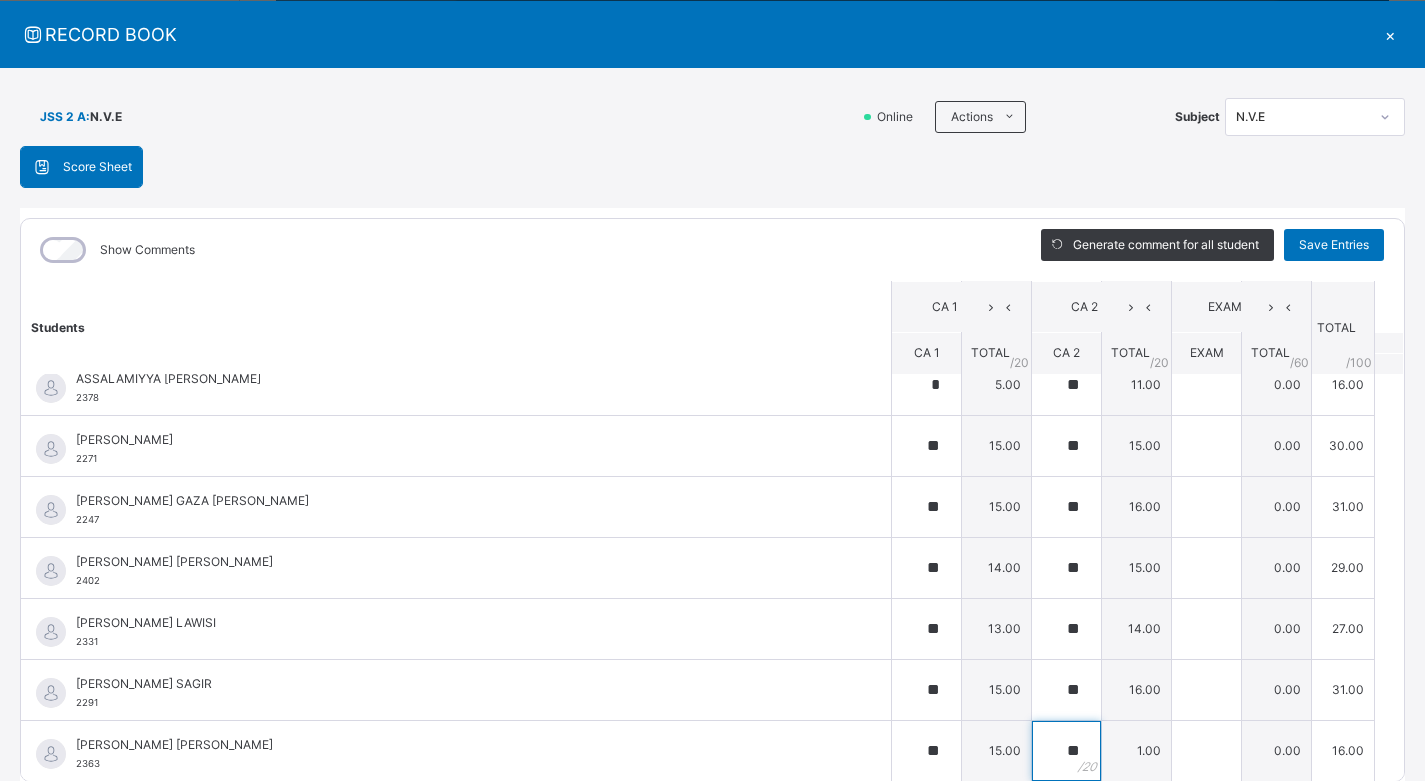 type on "**" 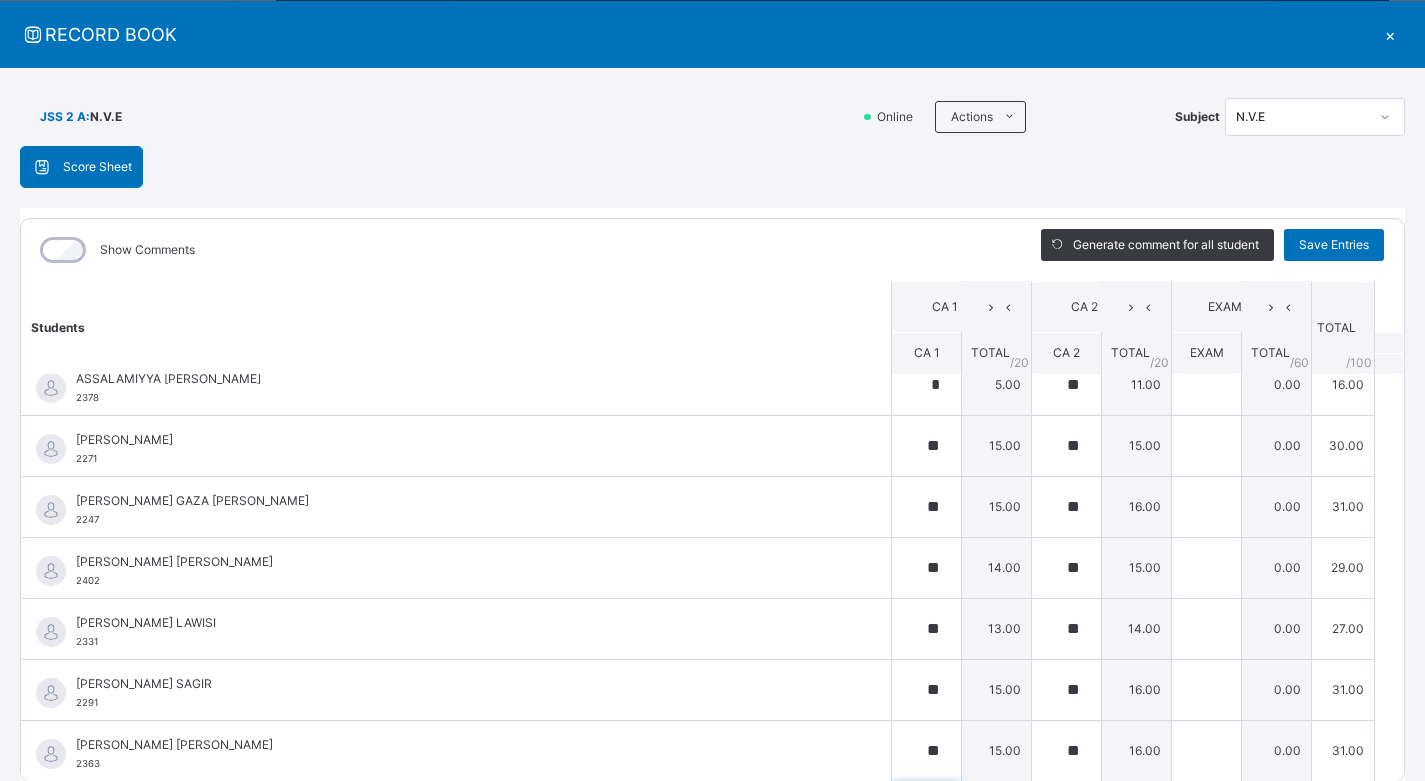 scroll, scrollTop: 606, scrollLeft: 0, axis: vertical 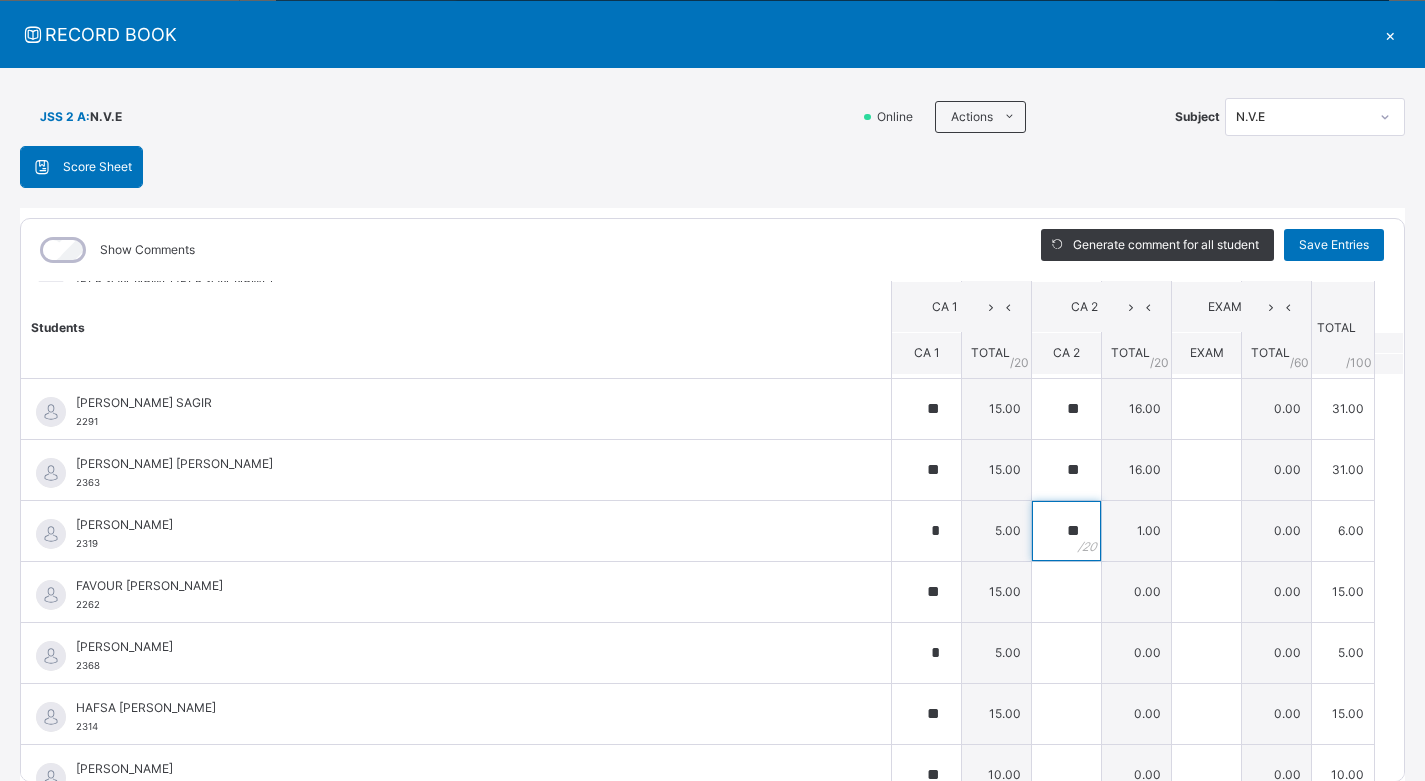 type on "**" 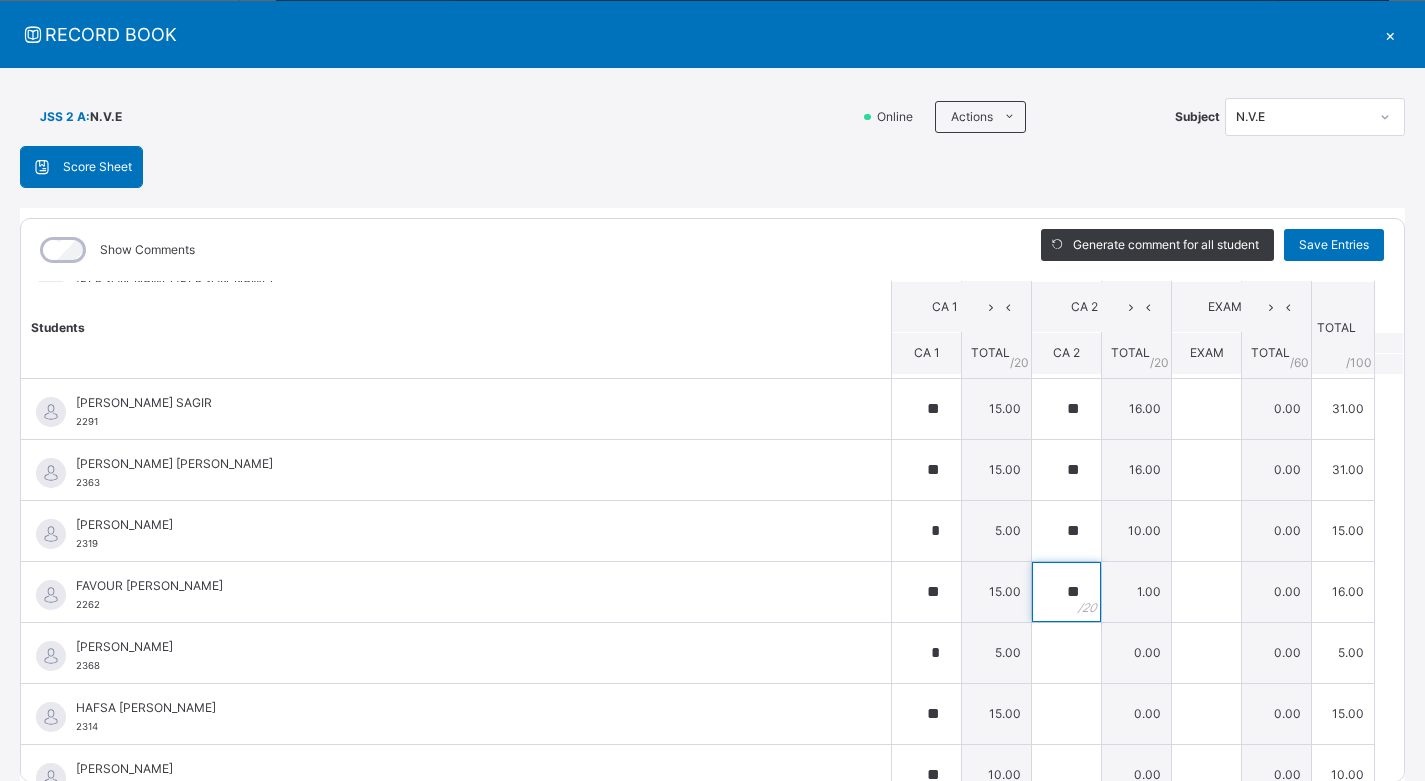 type on "**" 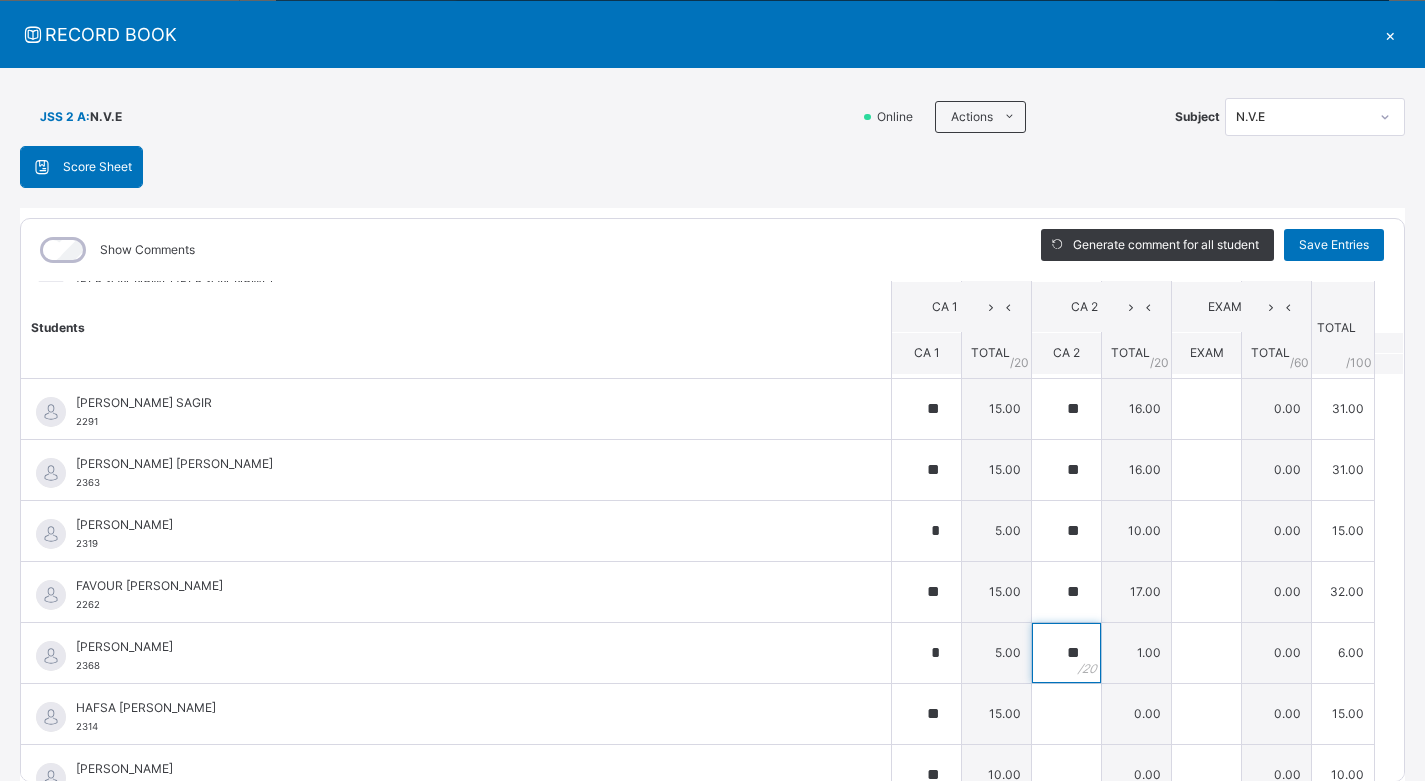 type on "**" 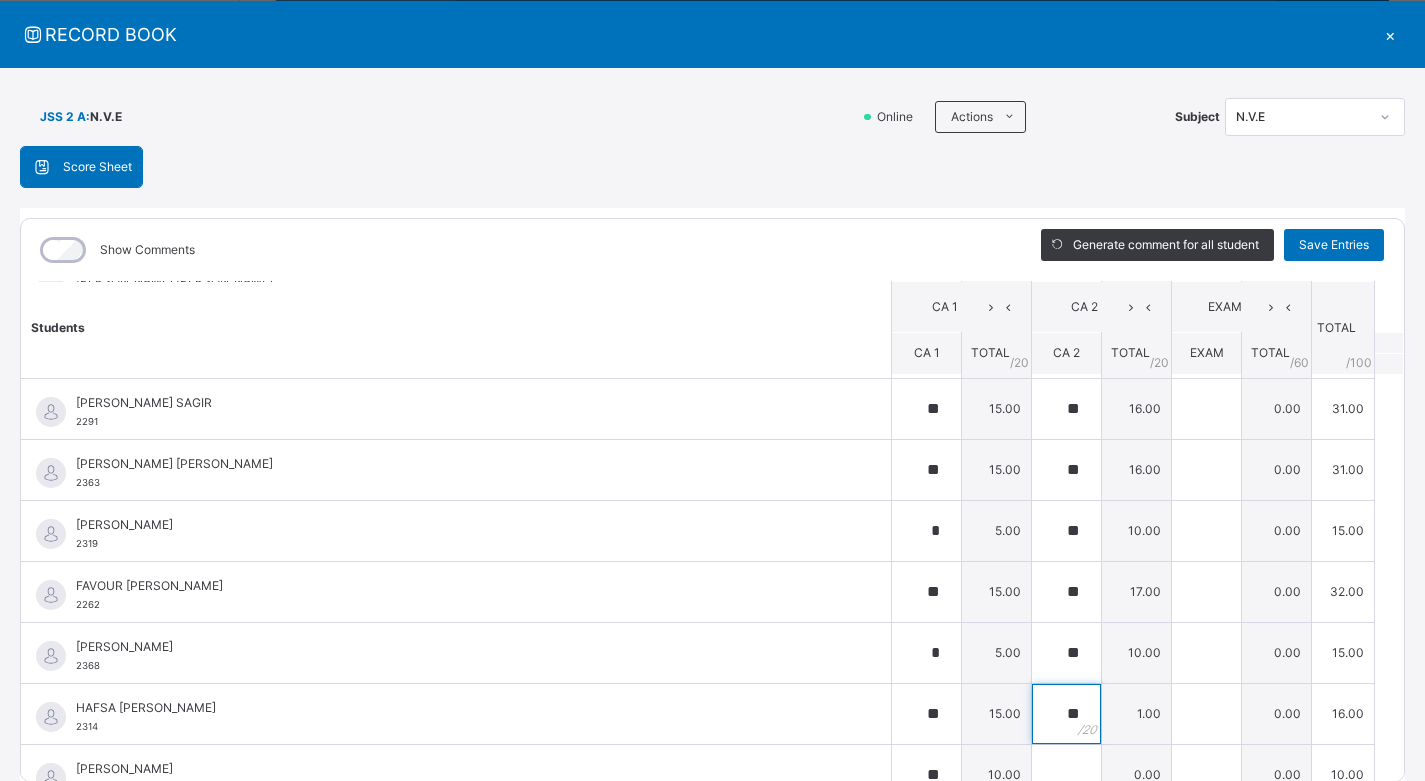 type on "**" 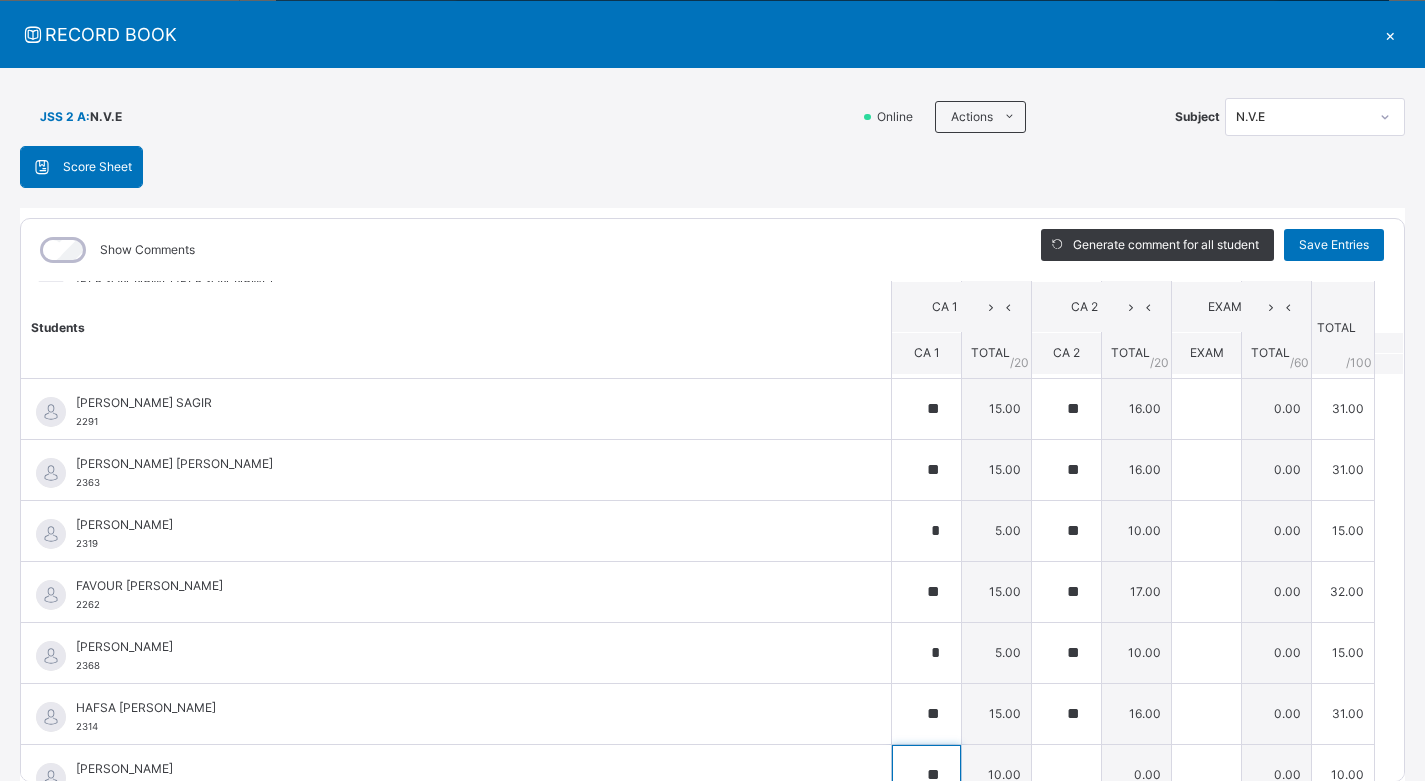 scroll, scrollTop: 630, scrollLeft: 0, axis: vertical 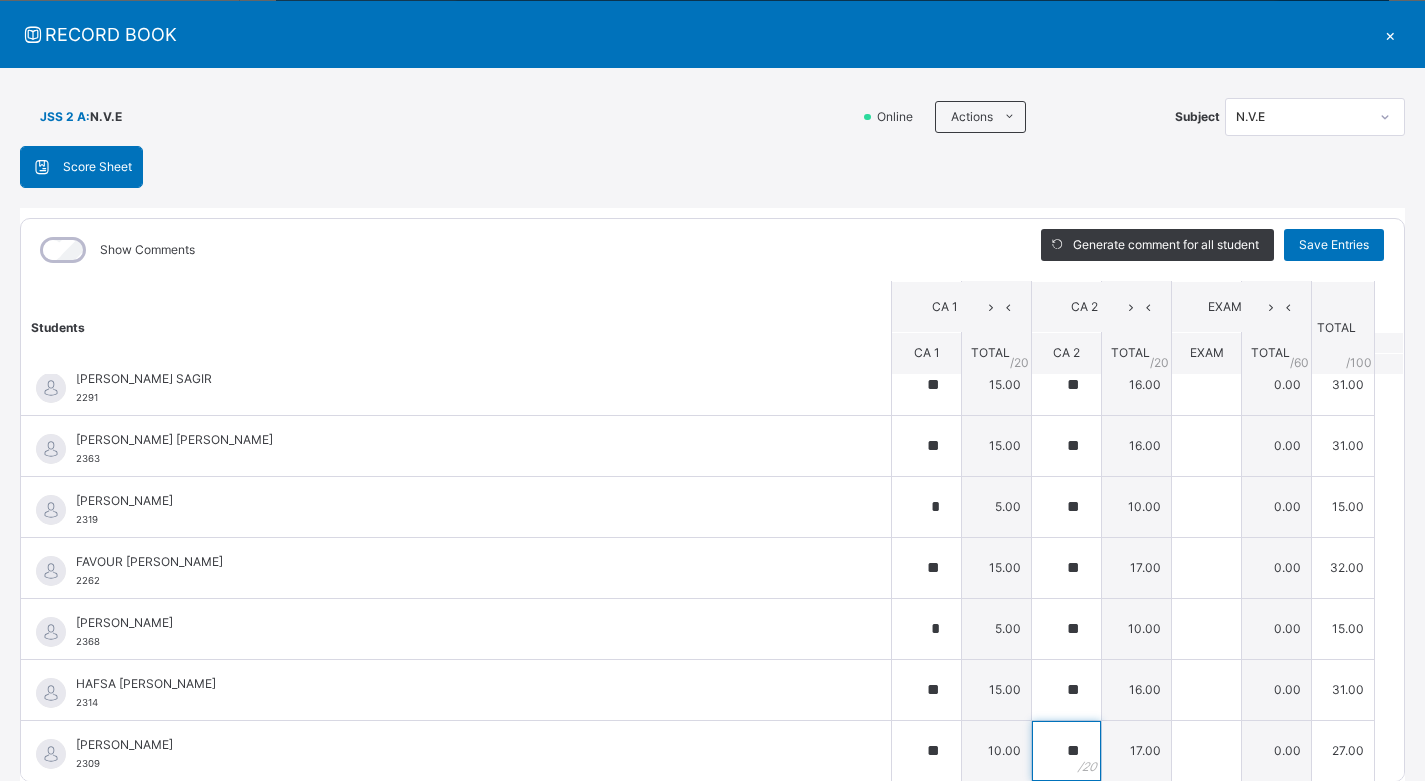 type on "**" 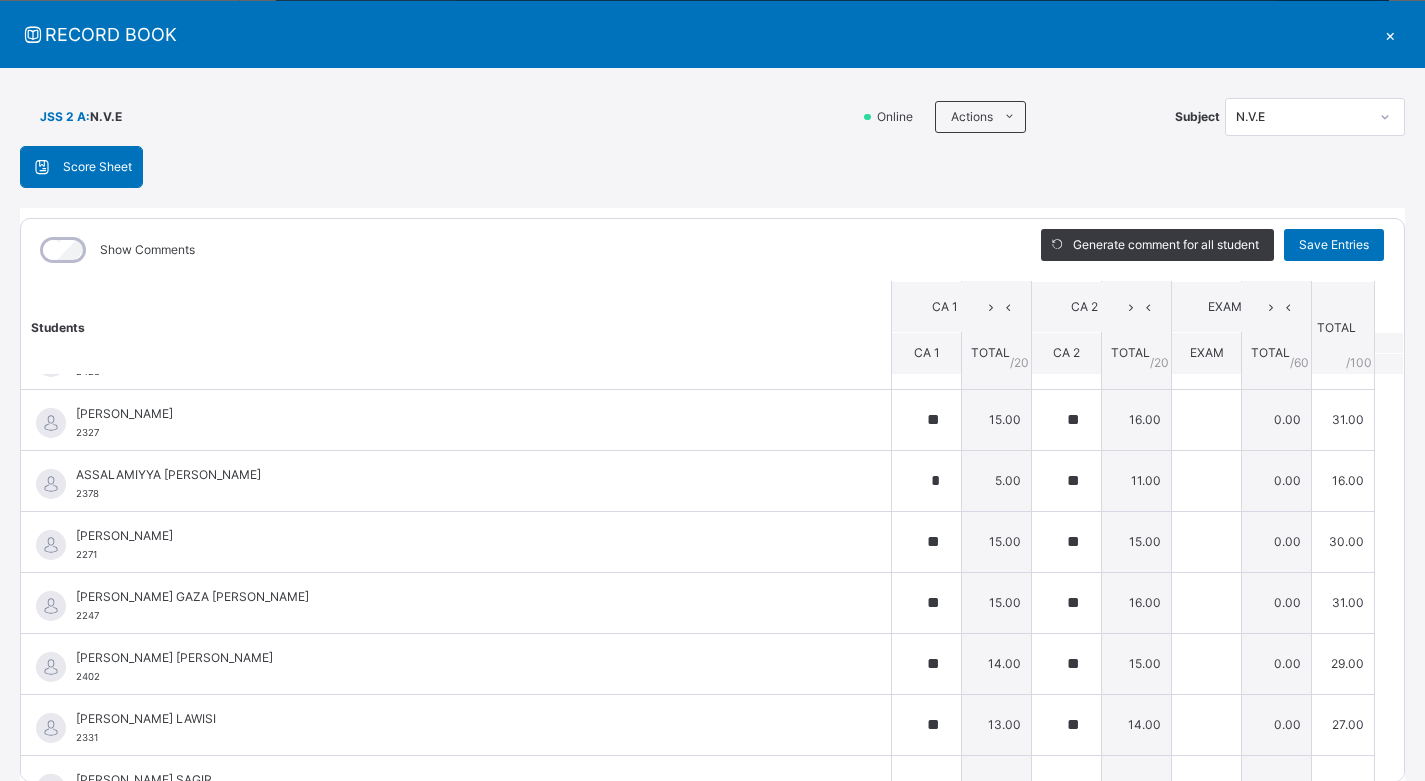 scroll, scrollTop: 300, scrollLeft: 0, axis: vertical 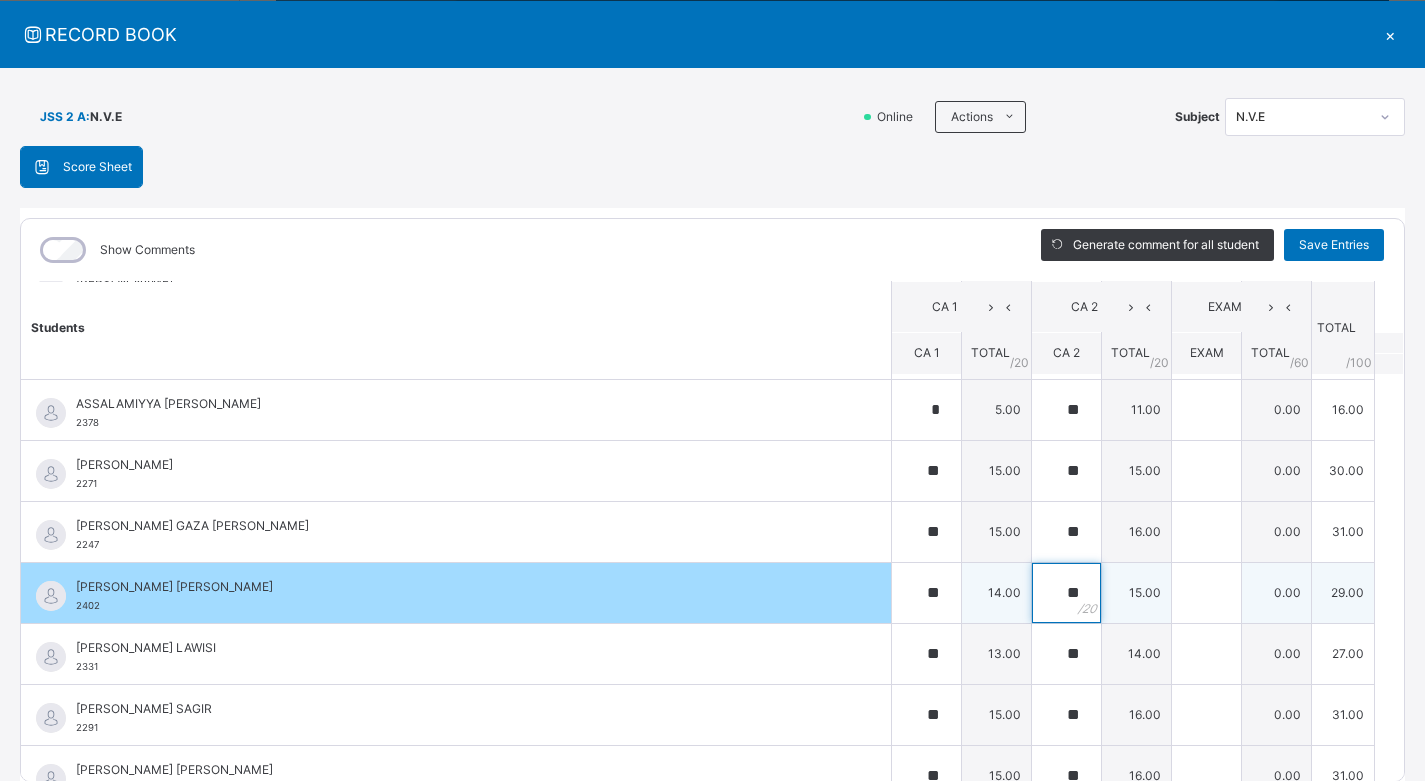 click on "**" at bounding box center [1066, 593] 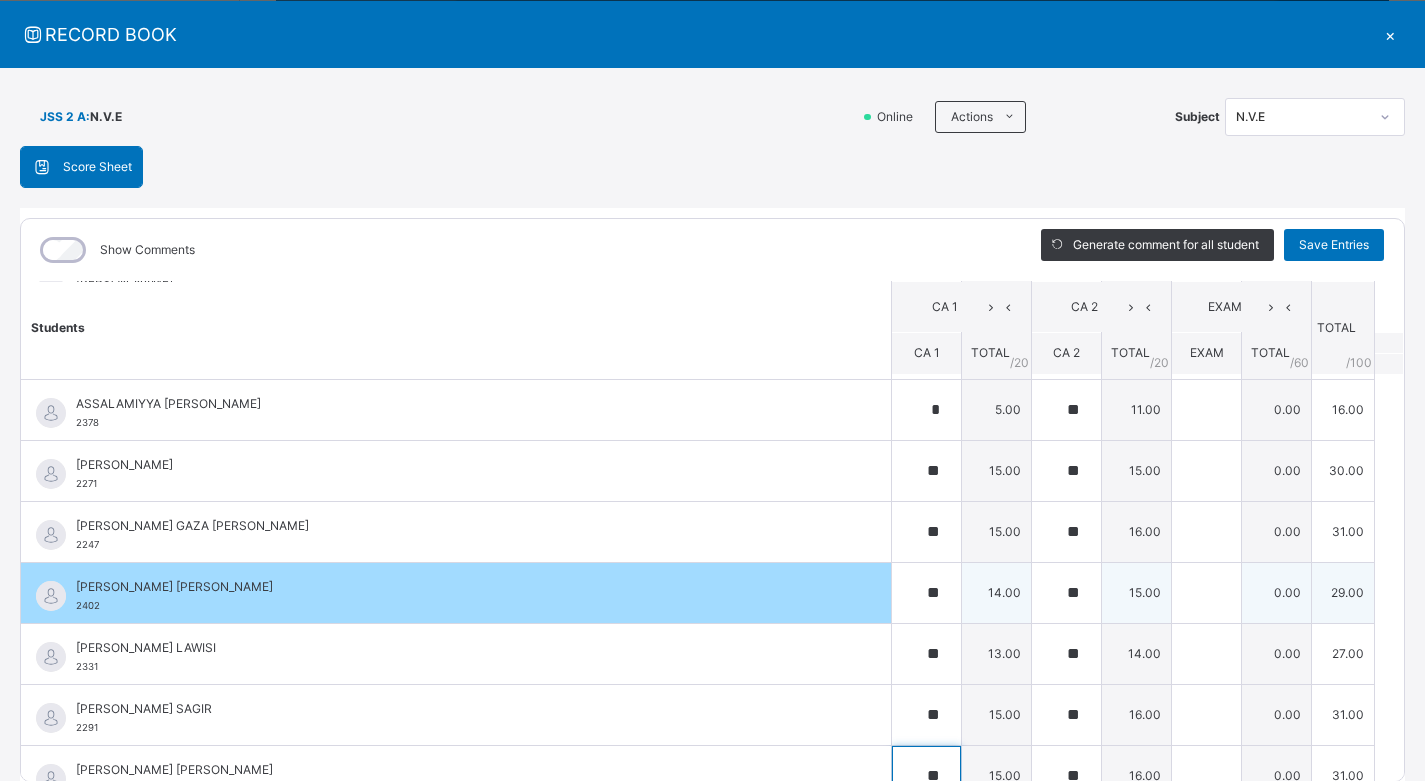 scroll, scrollTop: 325, scrollLeft: 0, axis: vertical 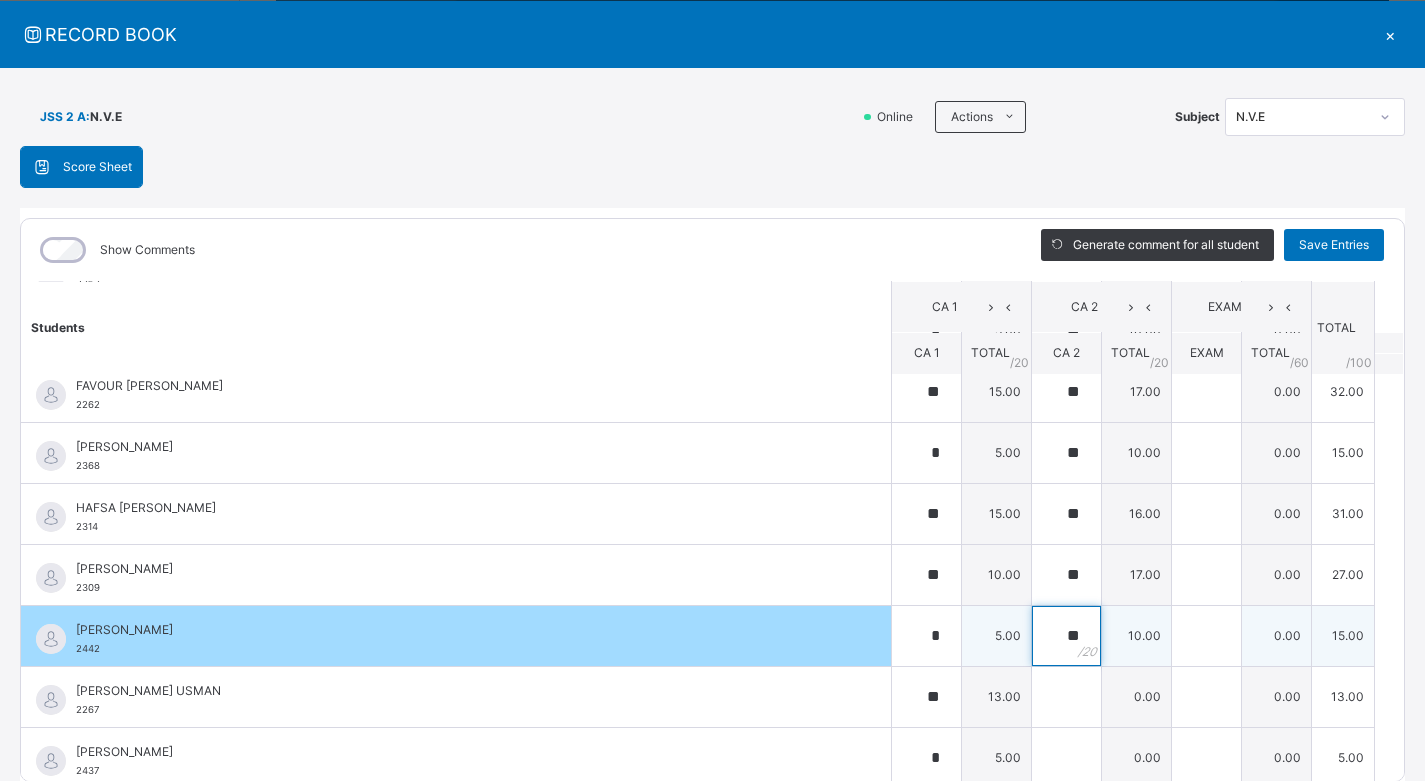 drag, startPoint x: 1038, startPoint y: 633, endPoint x: 1058, endPoint y: 635, distance: 20.09975 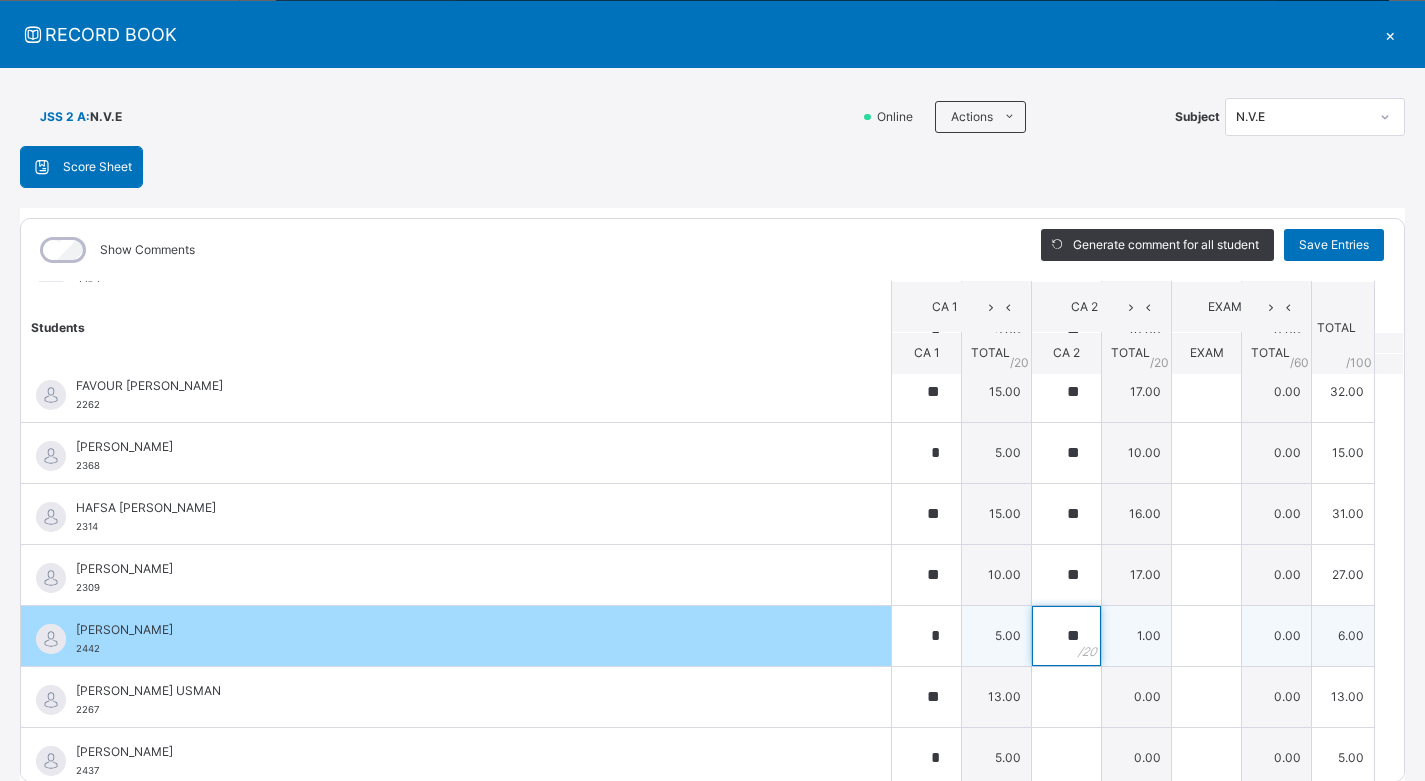 type on "**" 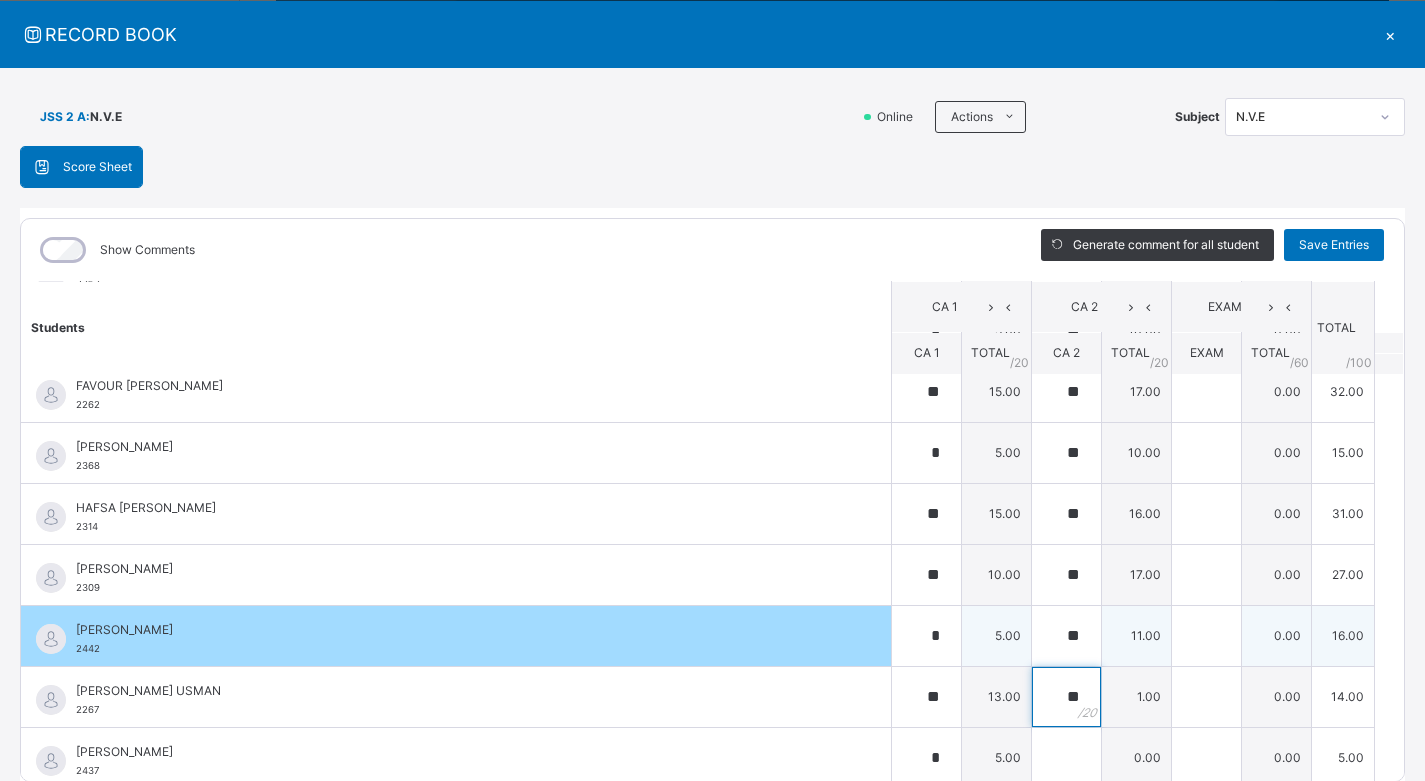 type on "**" 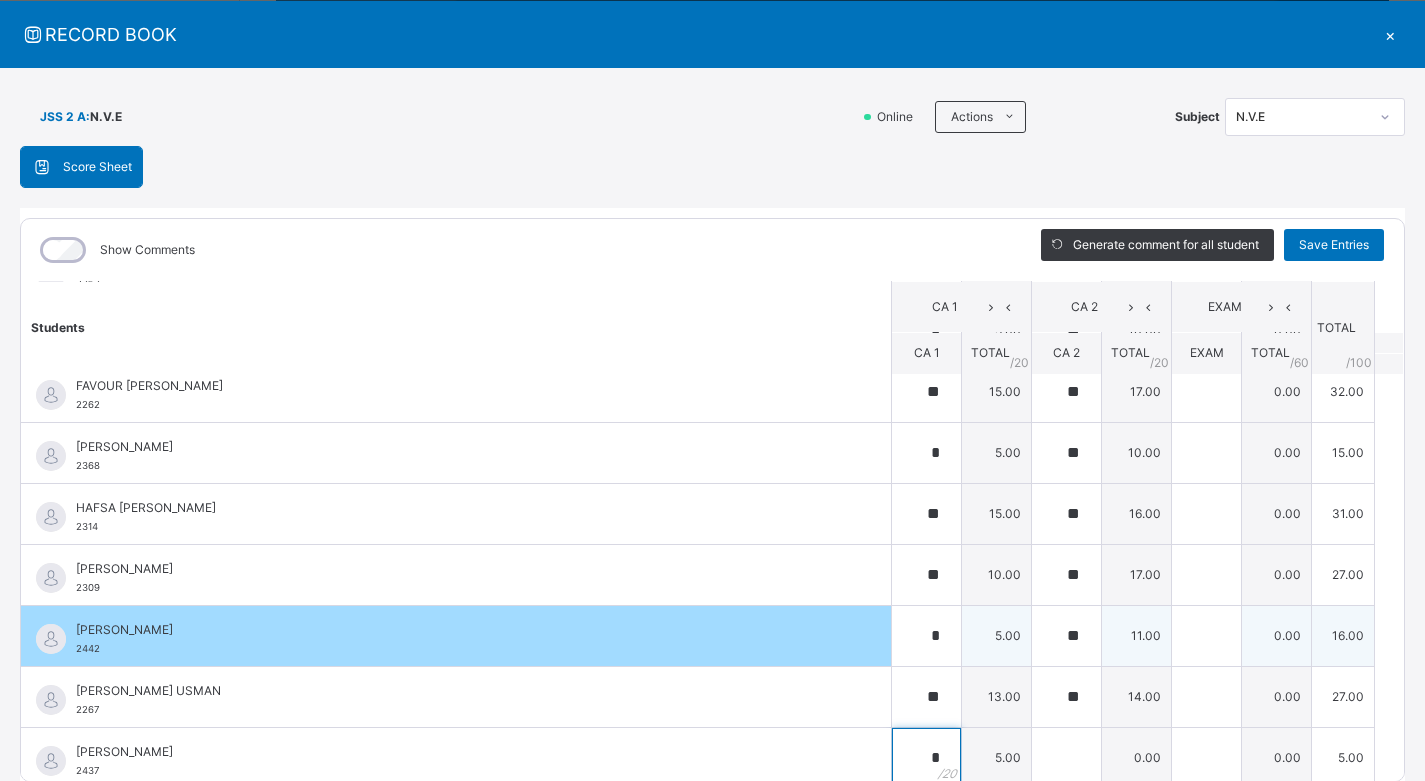 scroll, scrollTop: 813, scrollLeft: 0, axis: vertical 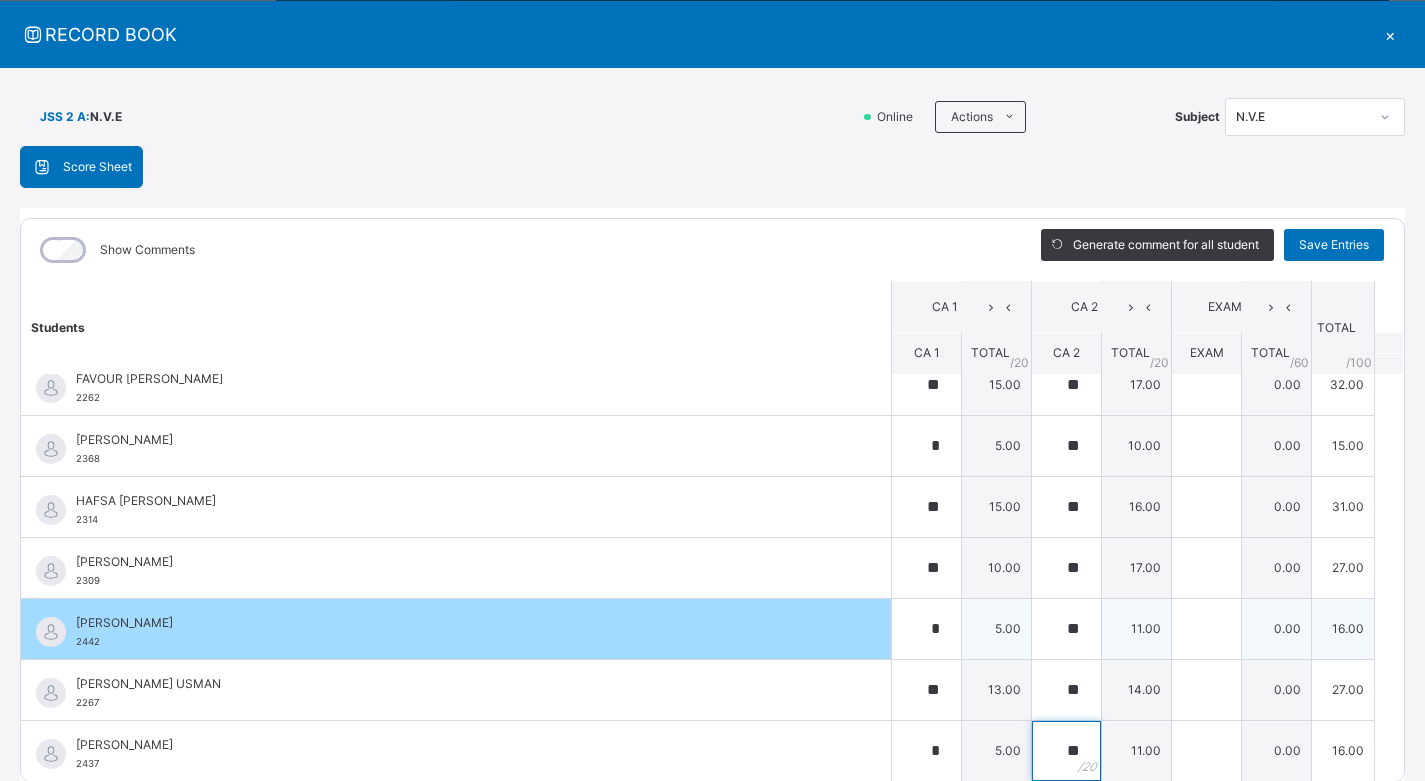 type on "**" 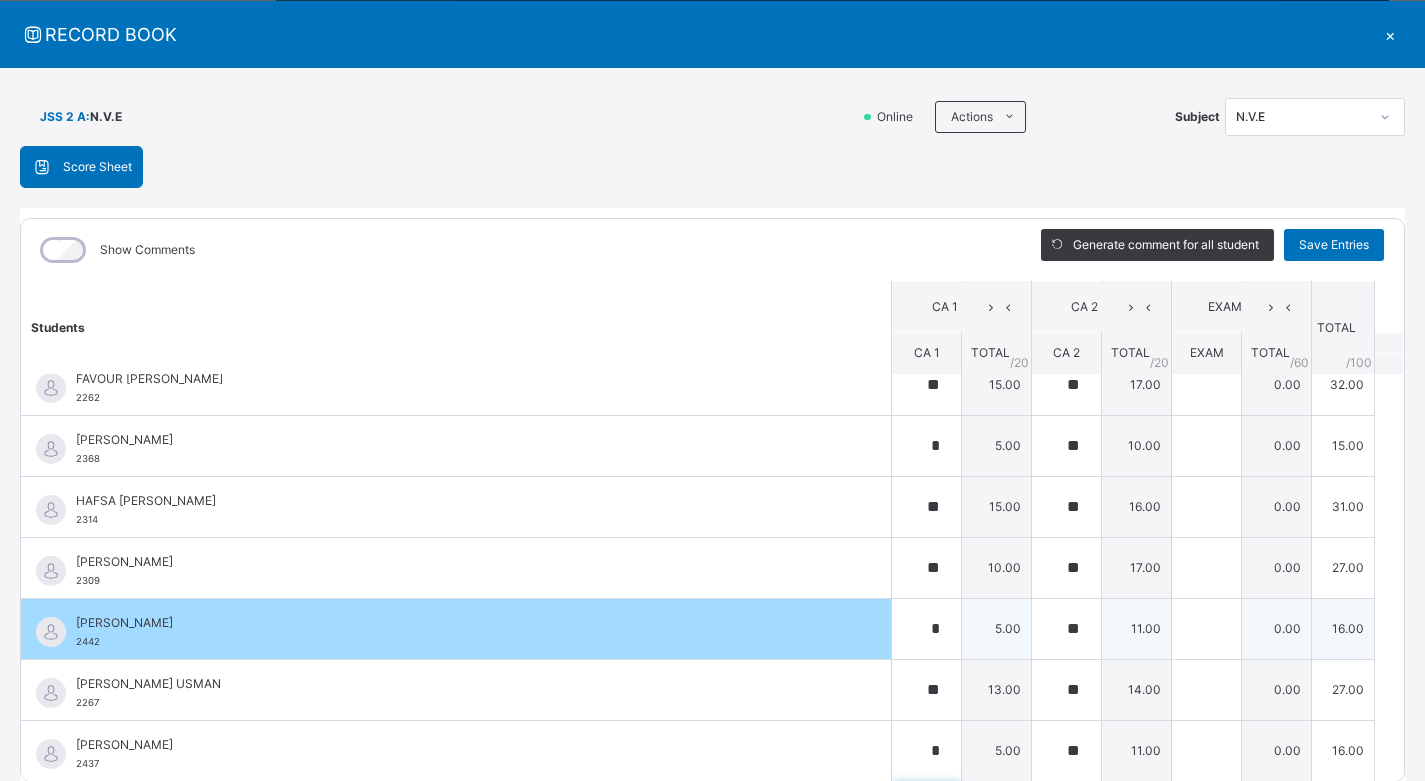 scroll, scrollTop: 1094, scrollLeft: 0, axis: vertical 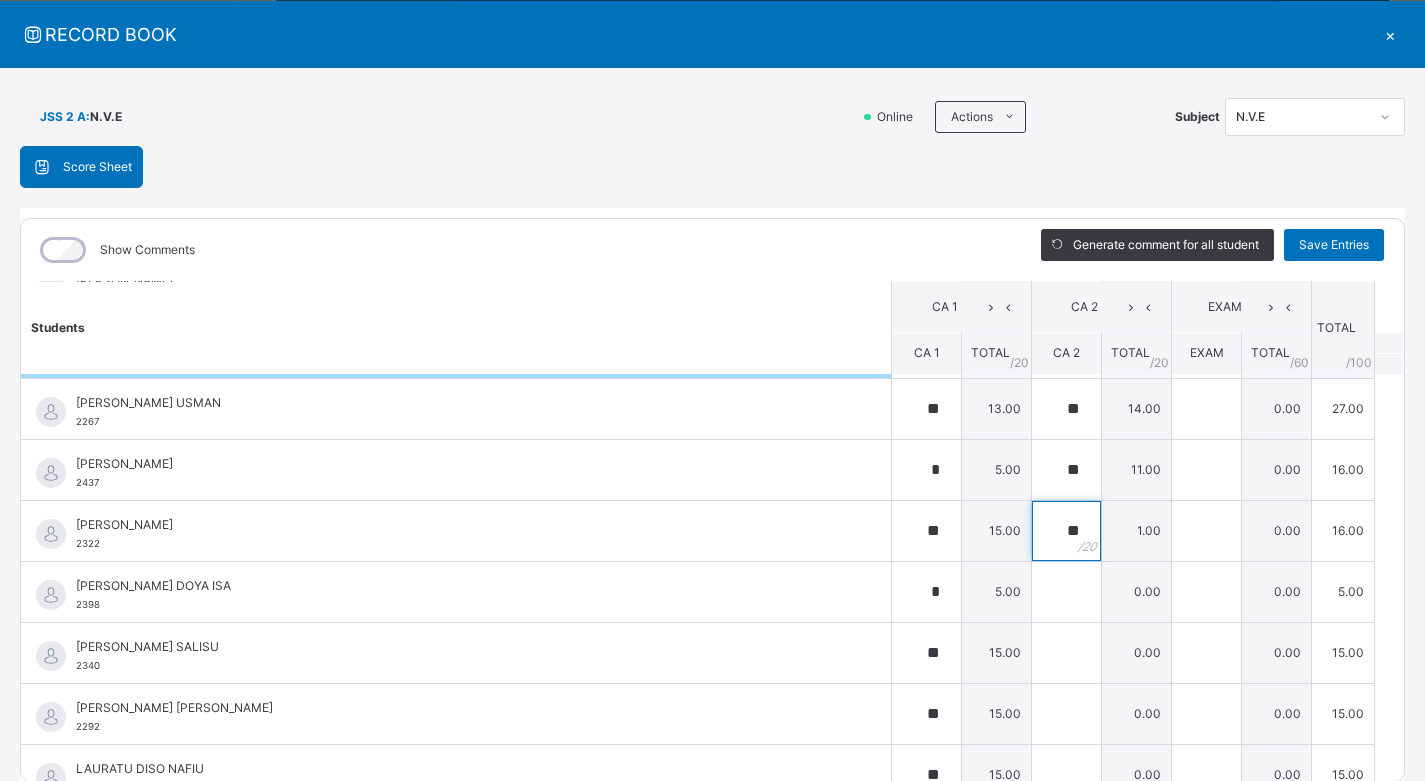 type on "**" 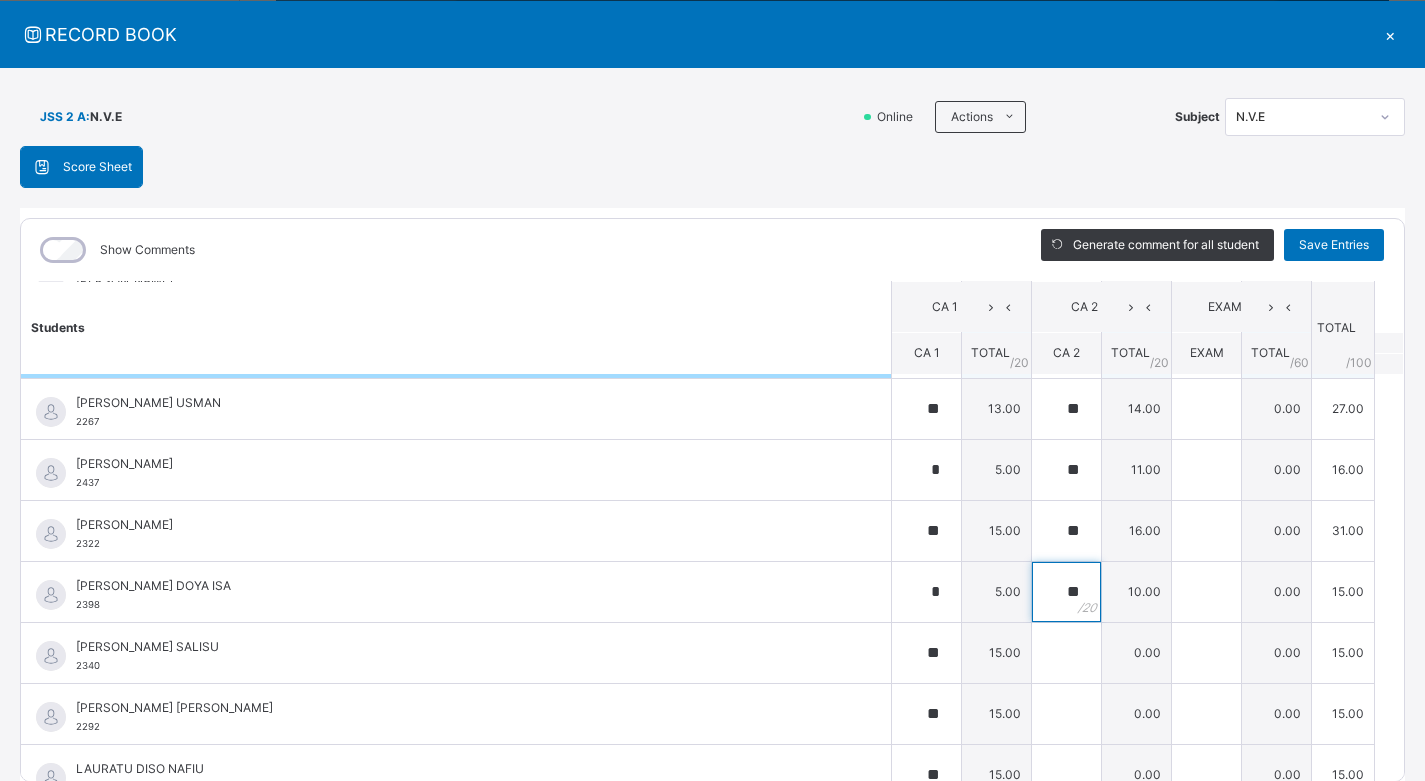 type on "**" 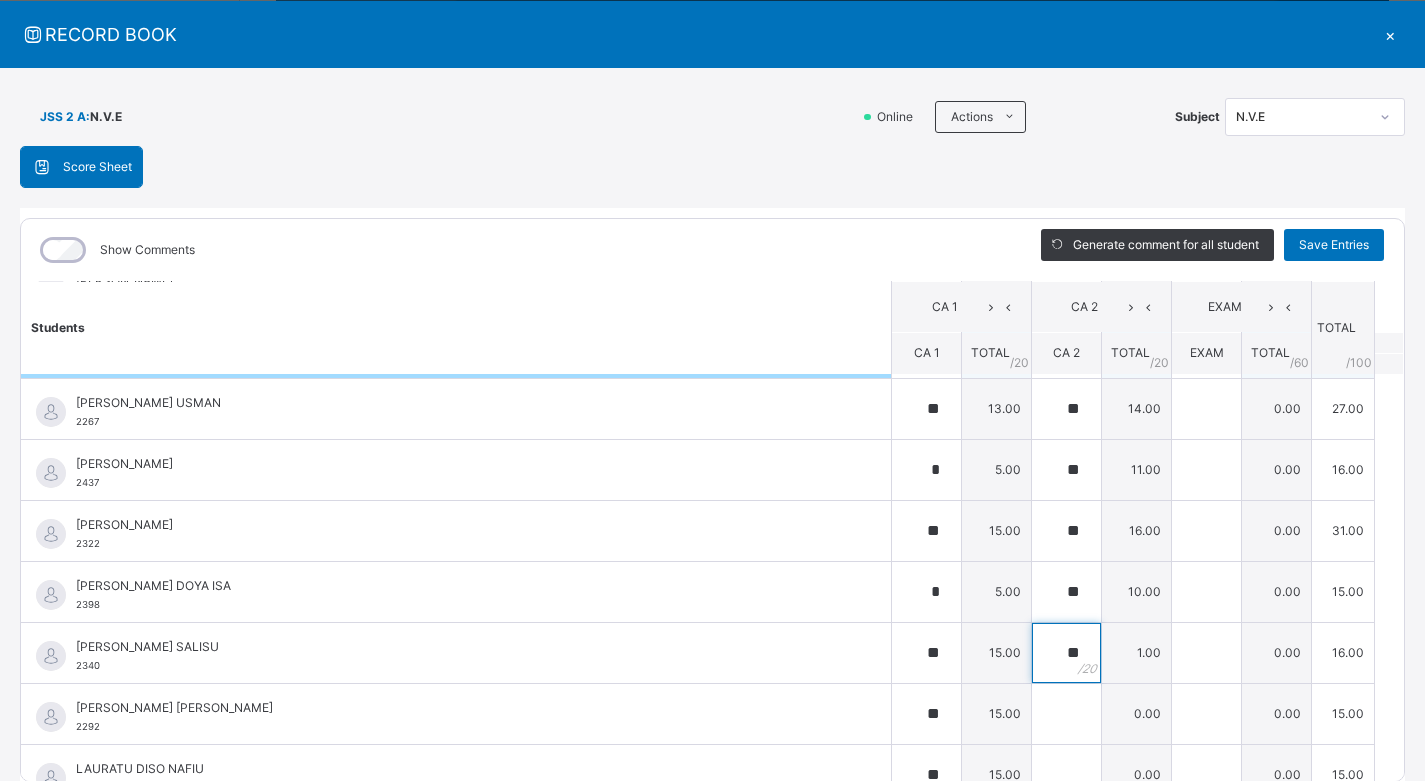 type on "**" 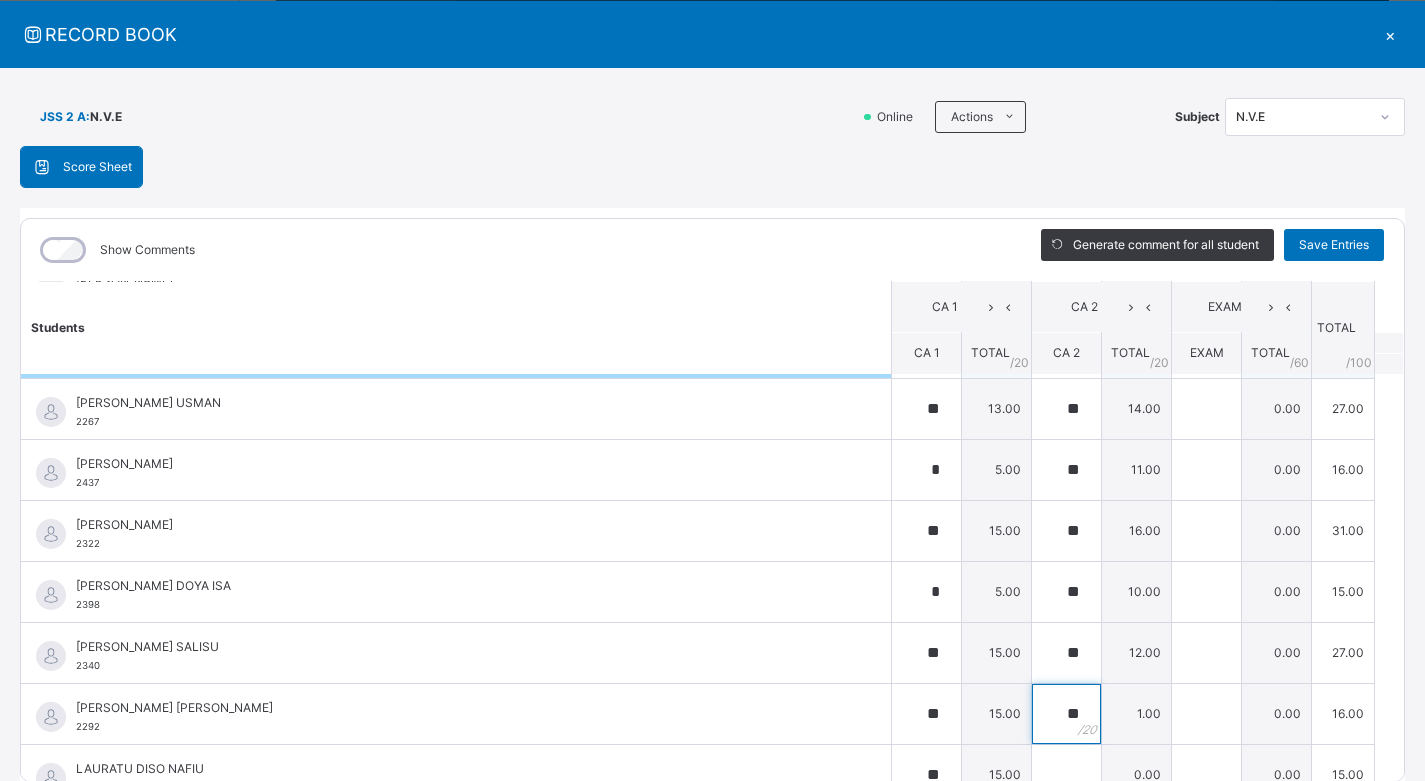 type on "**" 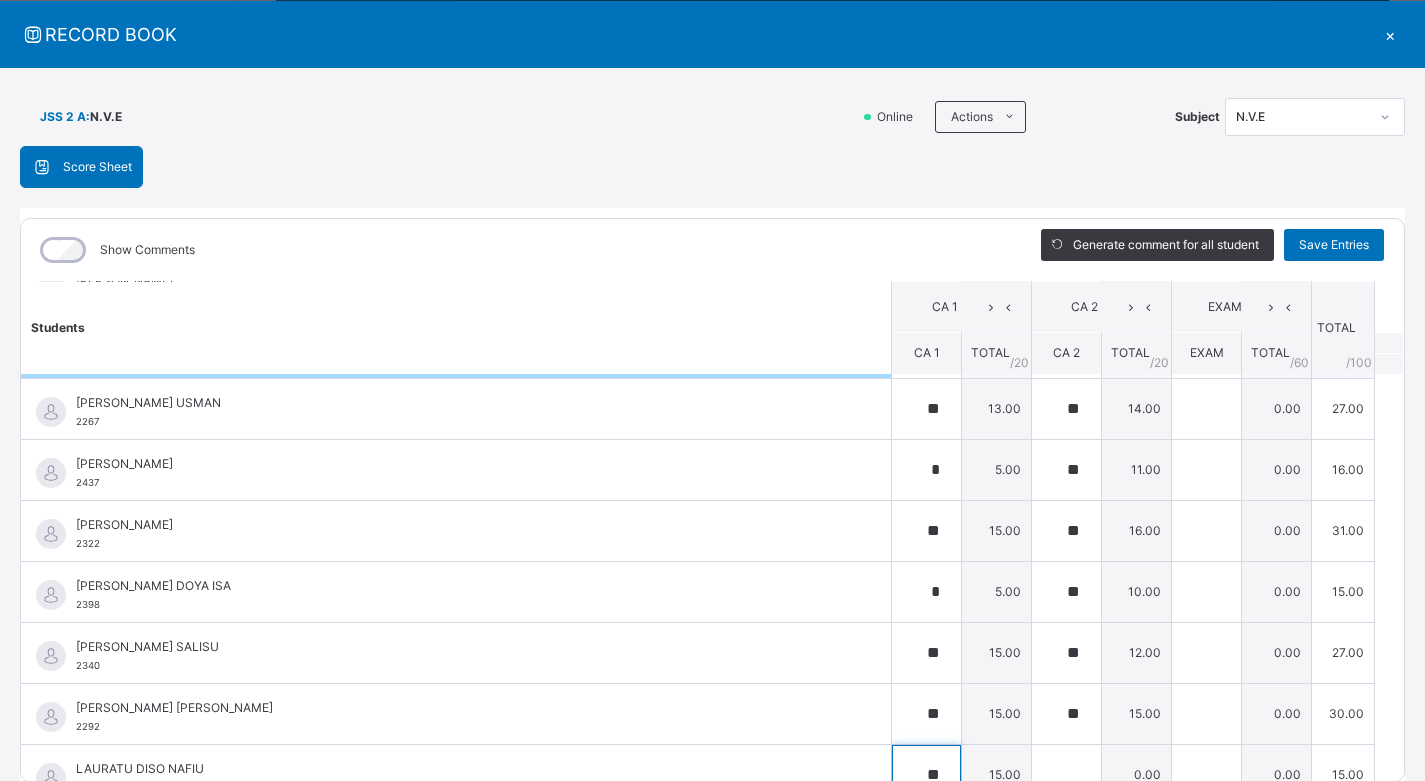 scroll, scrollTop: 1118, scrollLeft: 0, axis: vertical 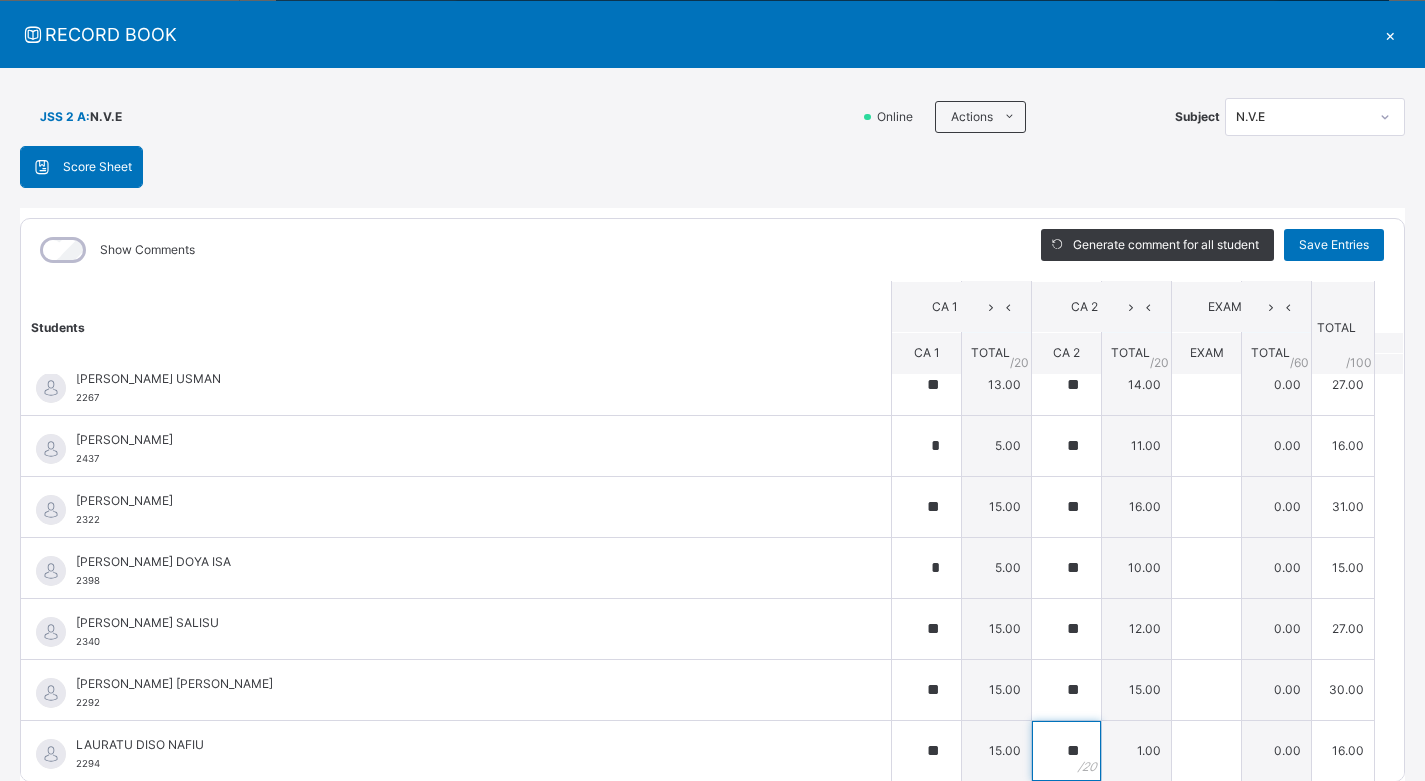 type on "**" 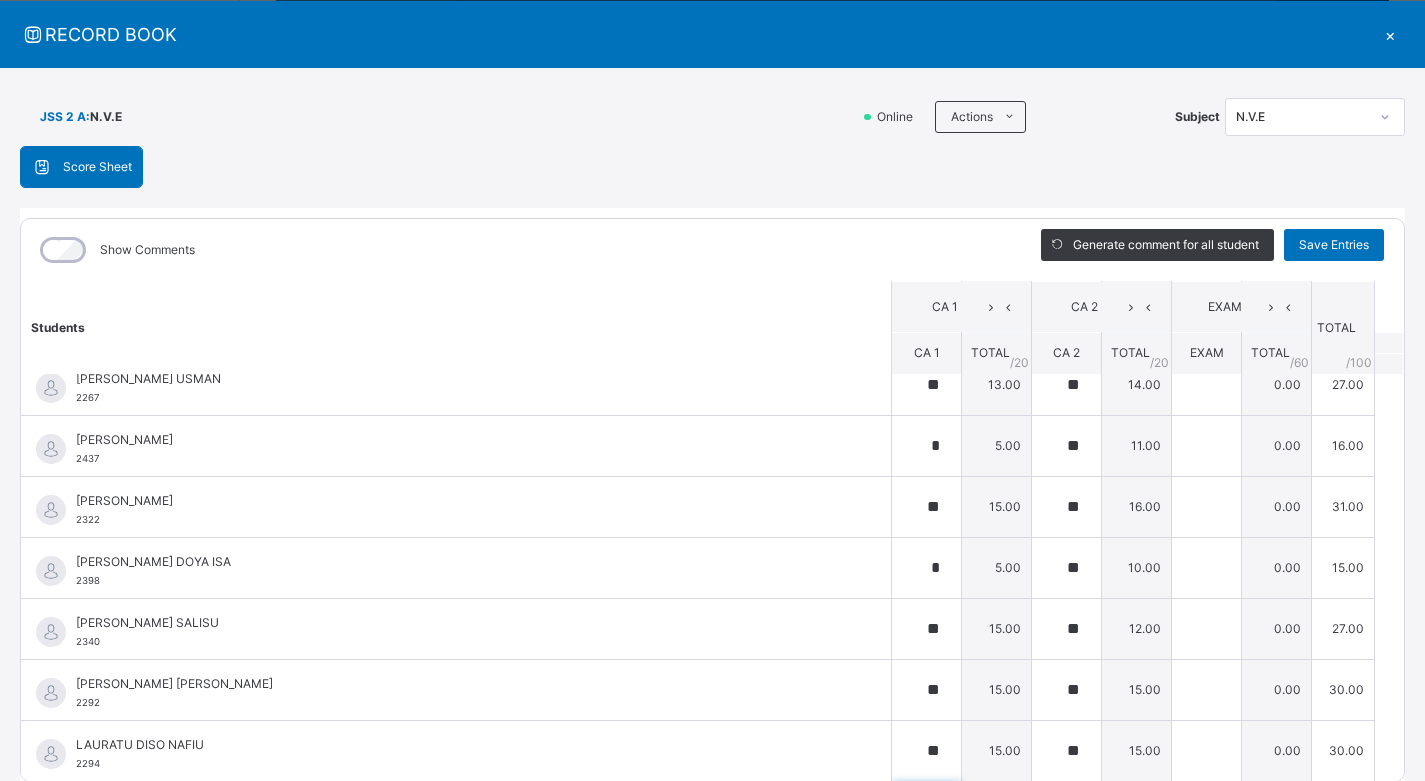 scroll, scrollTop: 1399, scrollLeft: 0, axis: vertical 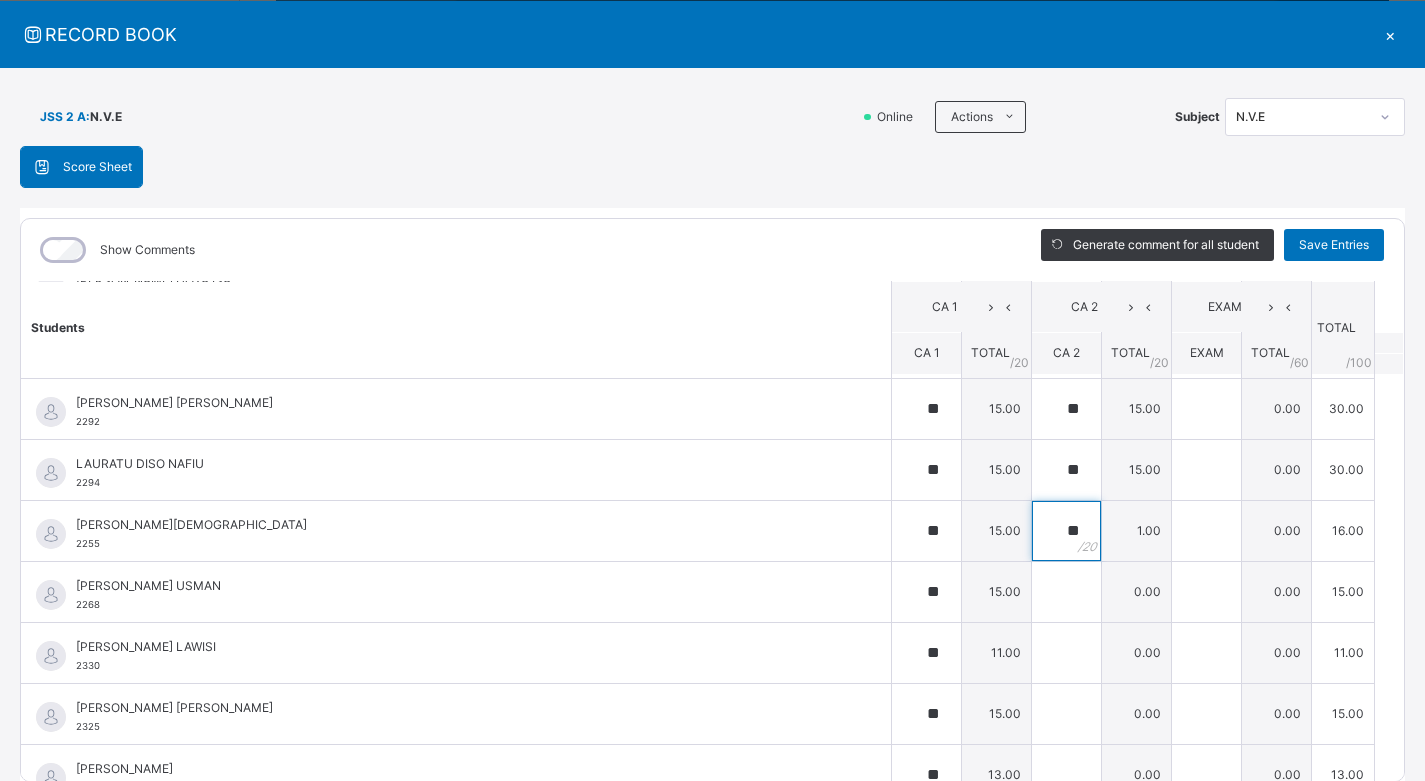 type on "**" 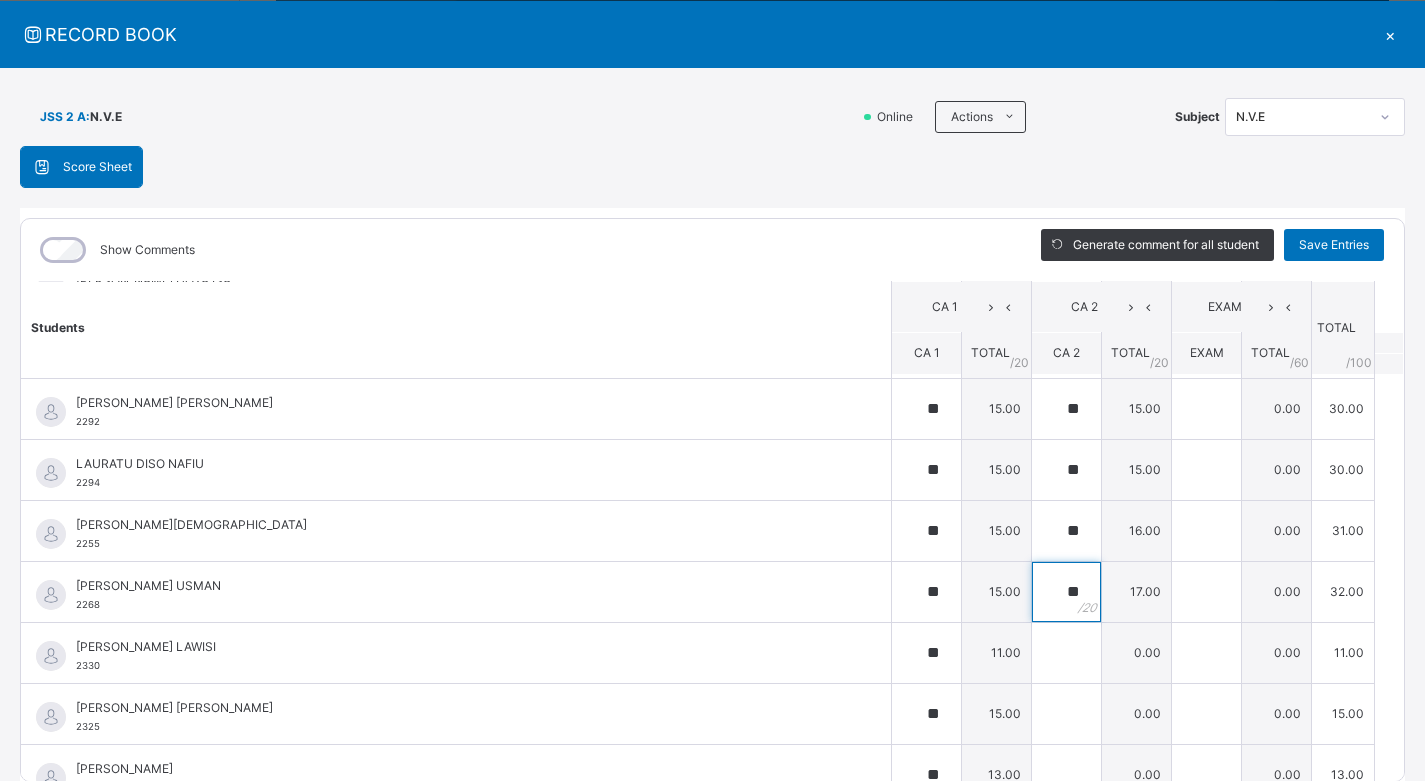 type on "**" 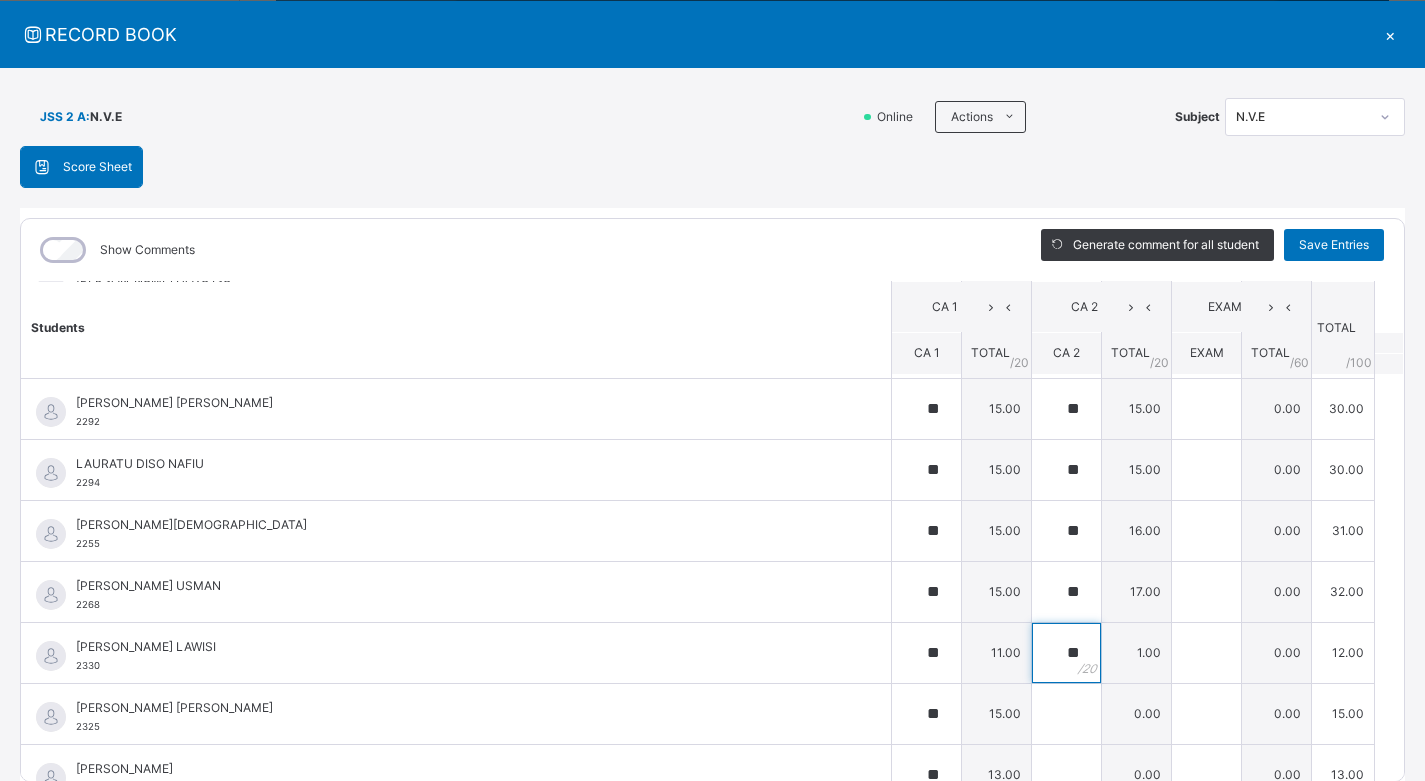 type on "**" 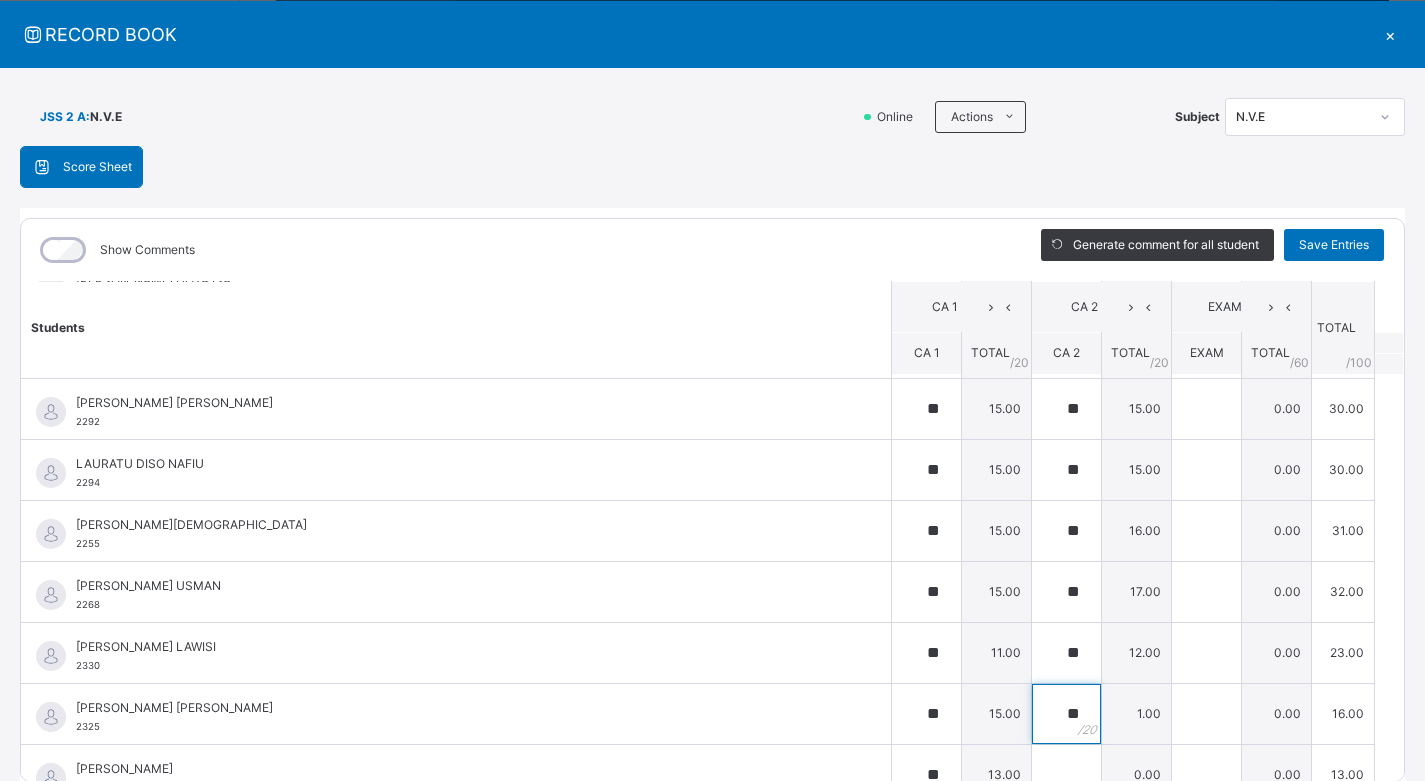type on "**" 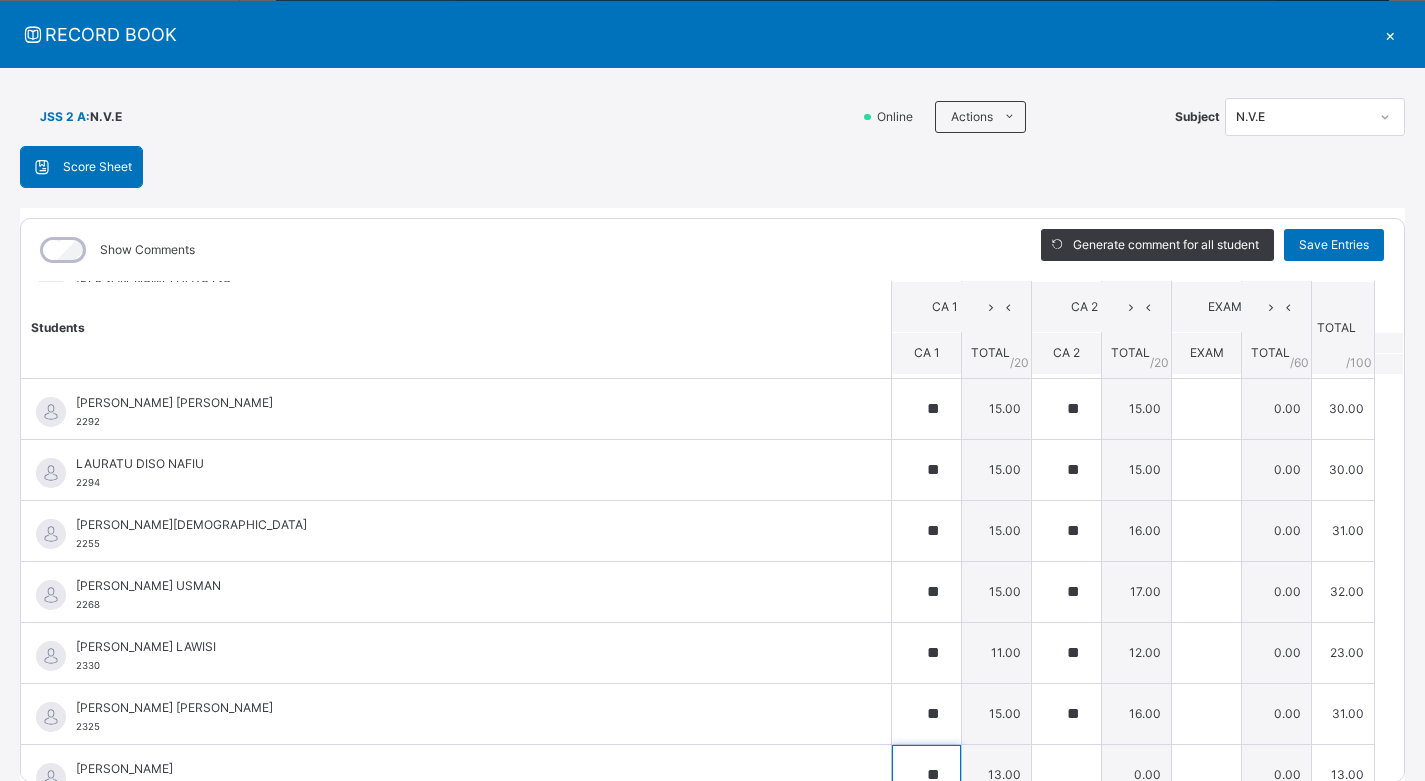scroll, scrollTop: 1423, scrollLeft: 0, axis: vertical 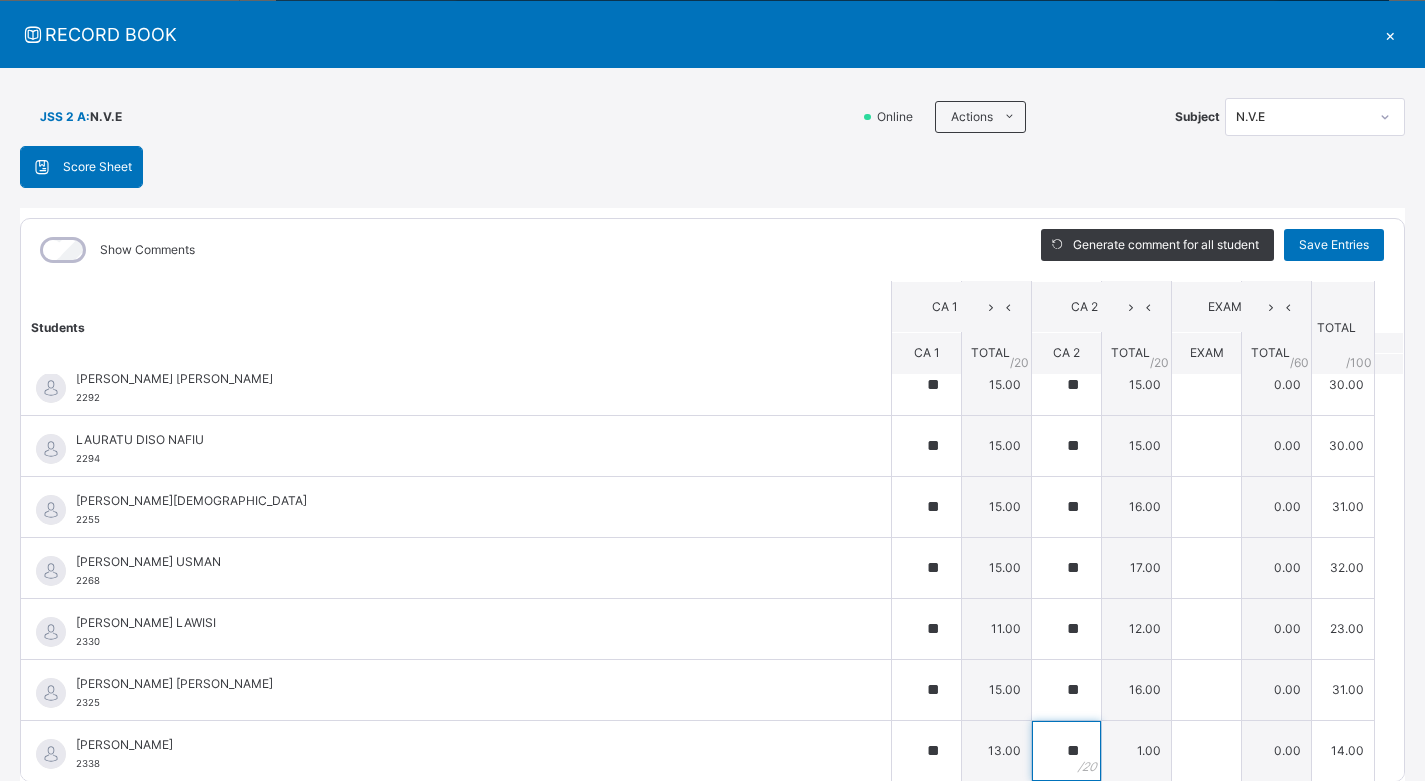 type on "**" 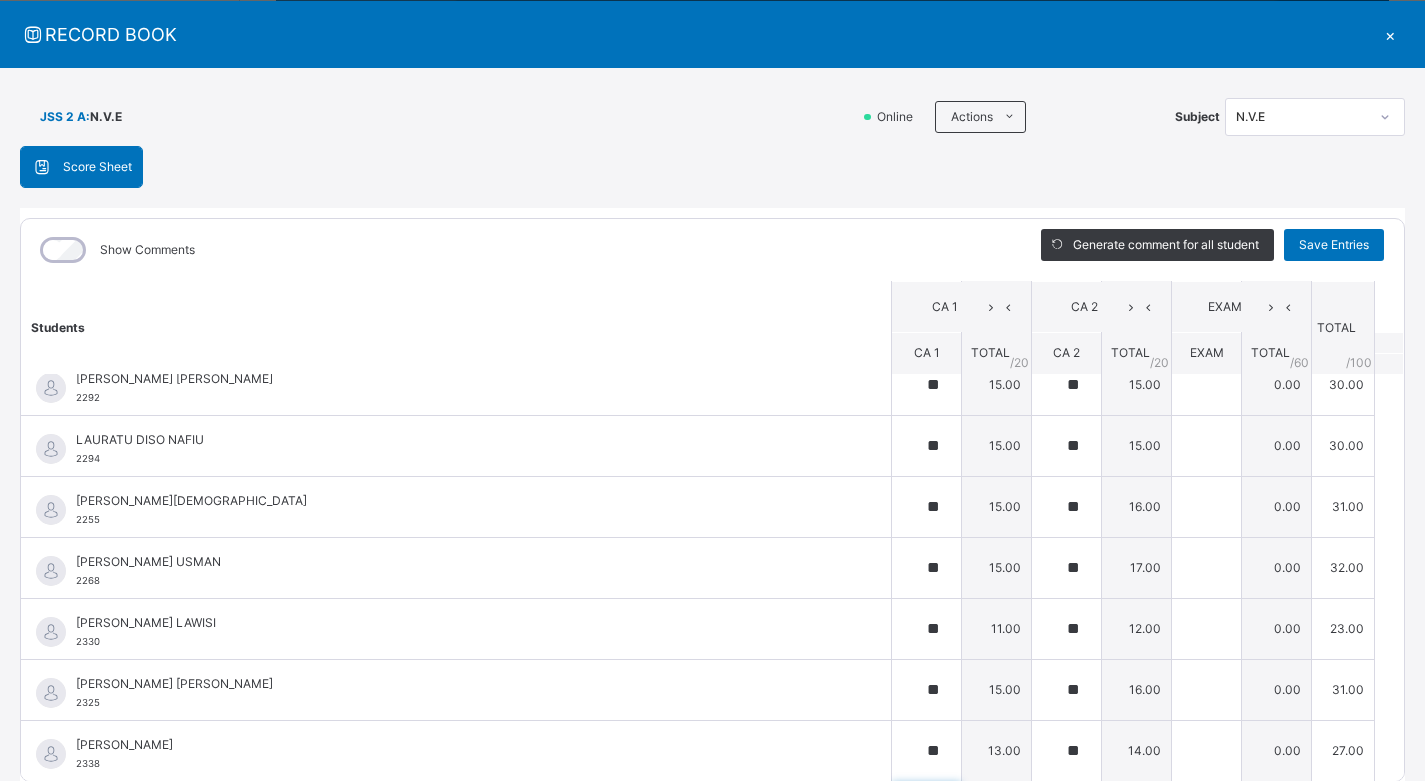 scroll, scrollTop: 1704, scrollLeft: 0, axis: vertical 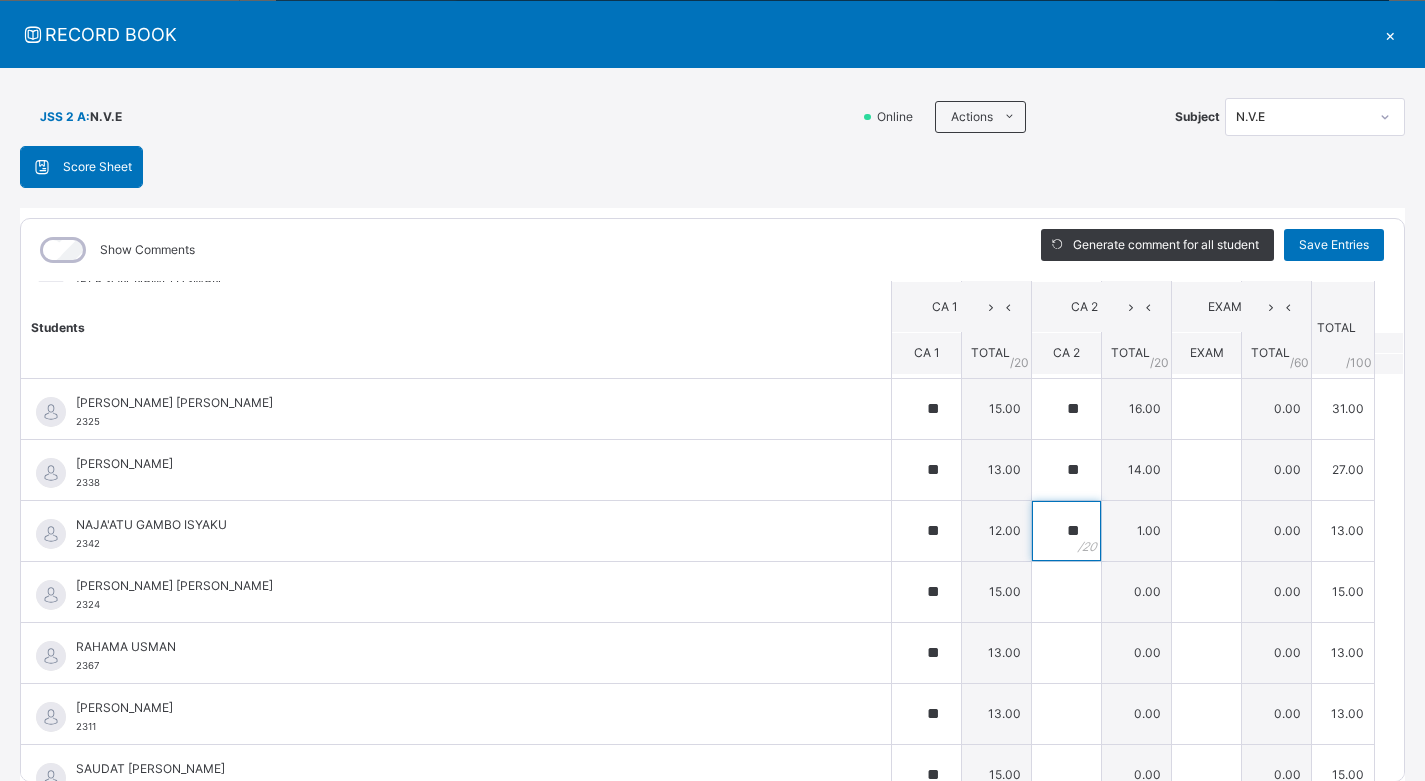 type on "**" 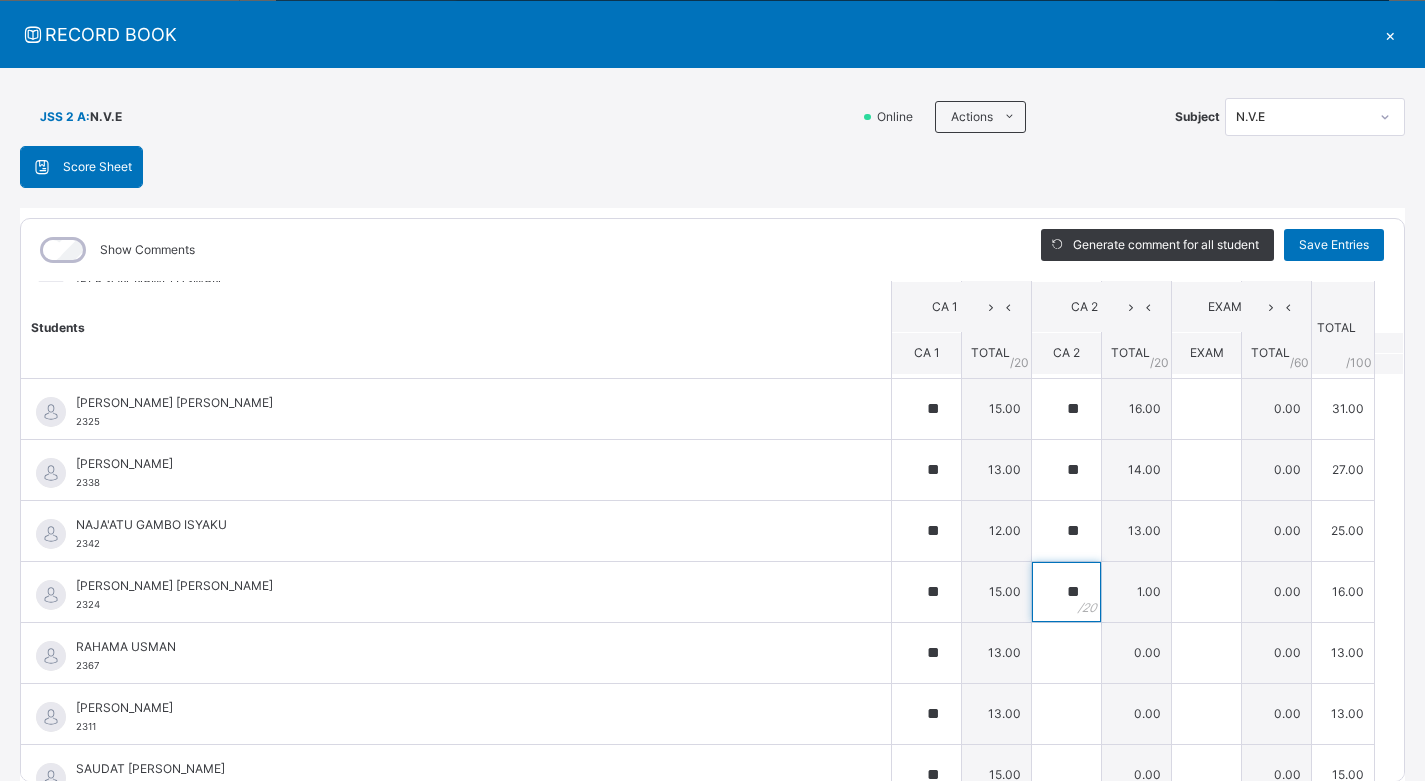 type on "**" 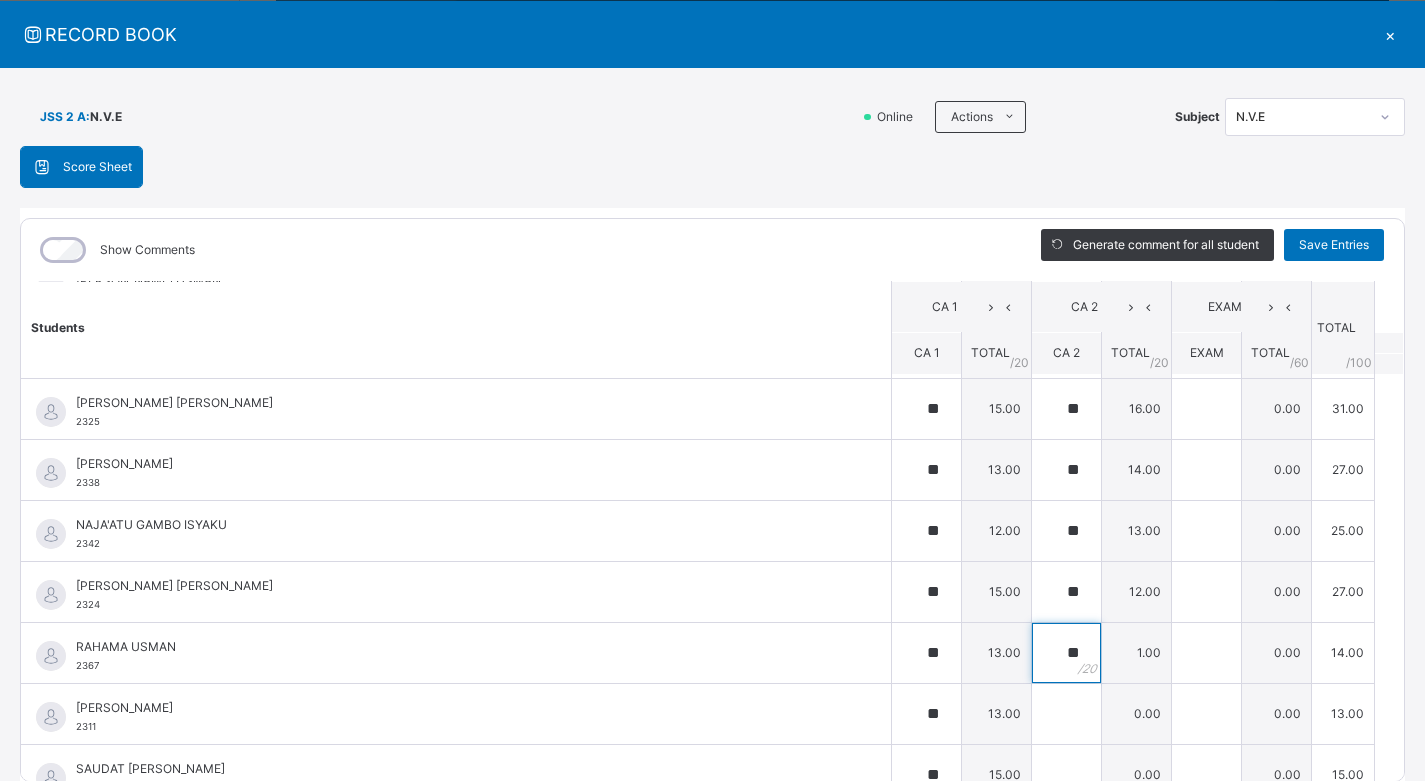 type on "**" 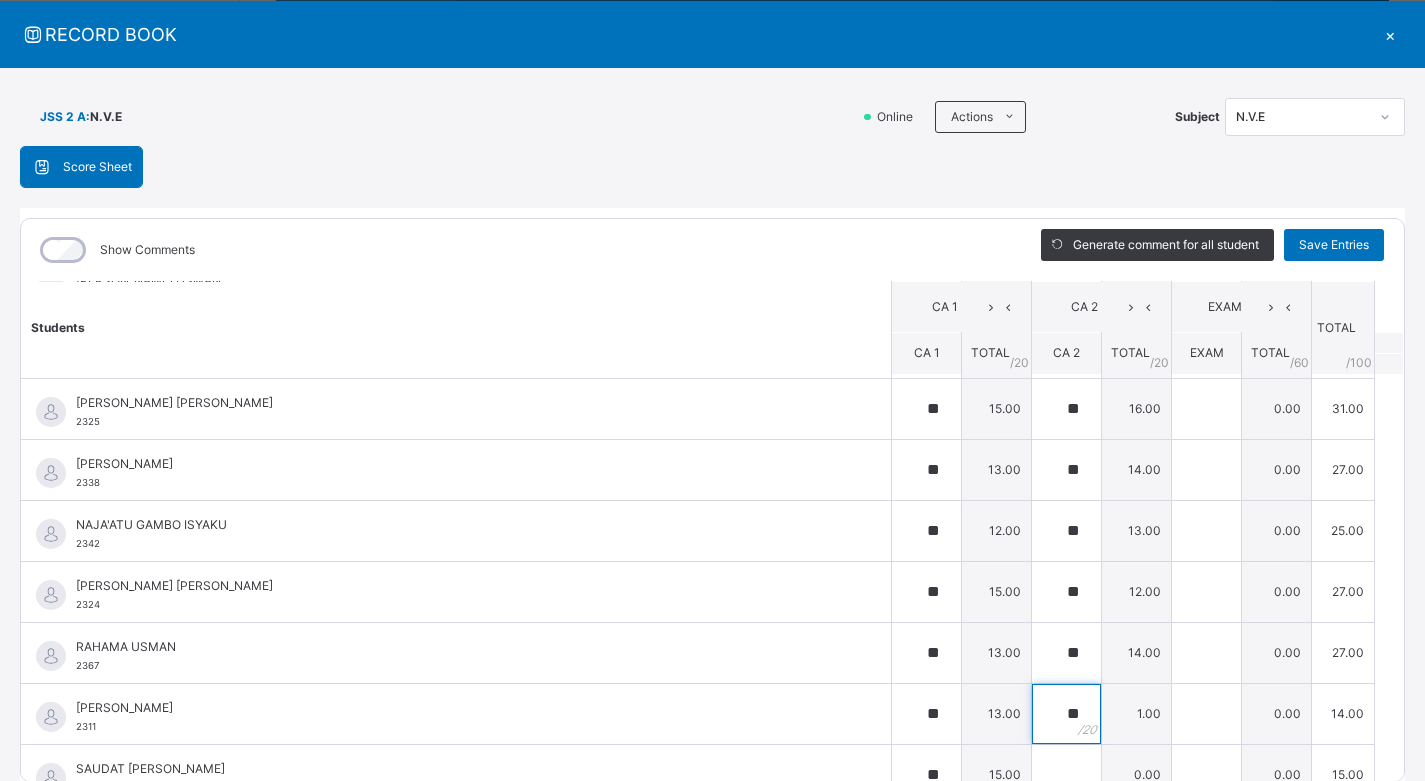 type on "**" 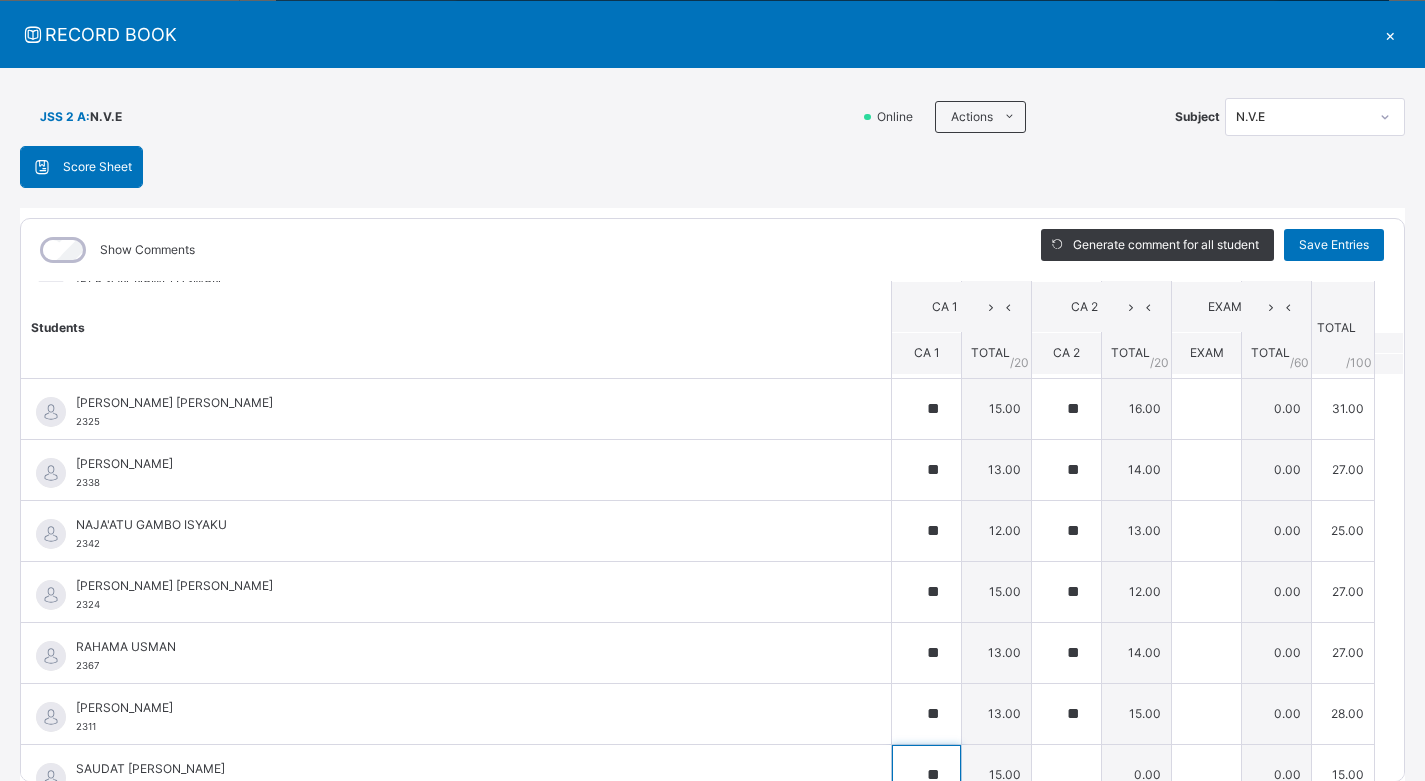 scroll, scrollTop: 1728, scrollLeft: 0, axis: vertical 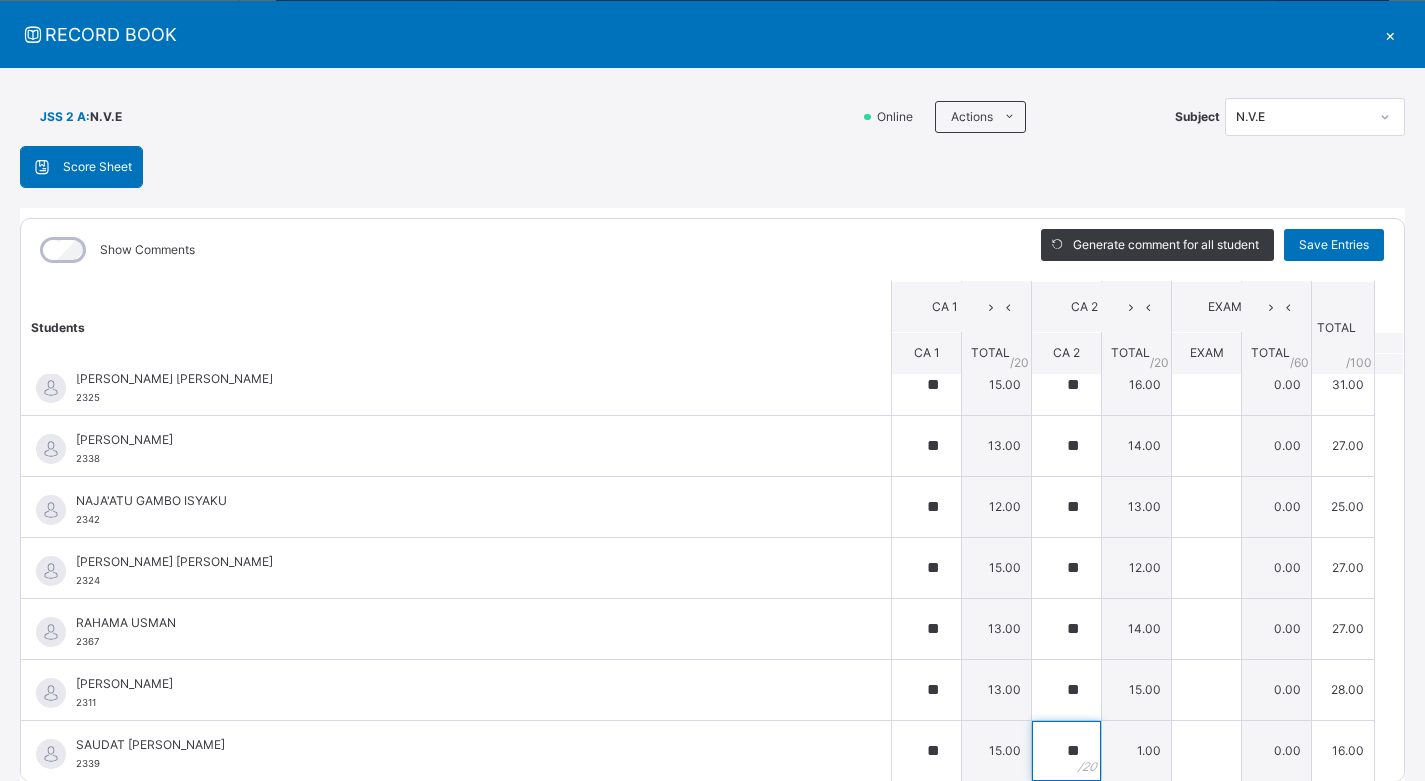type on "**" 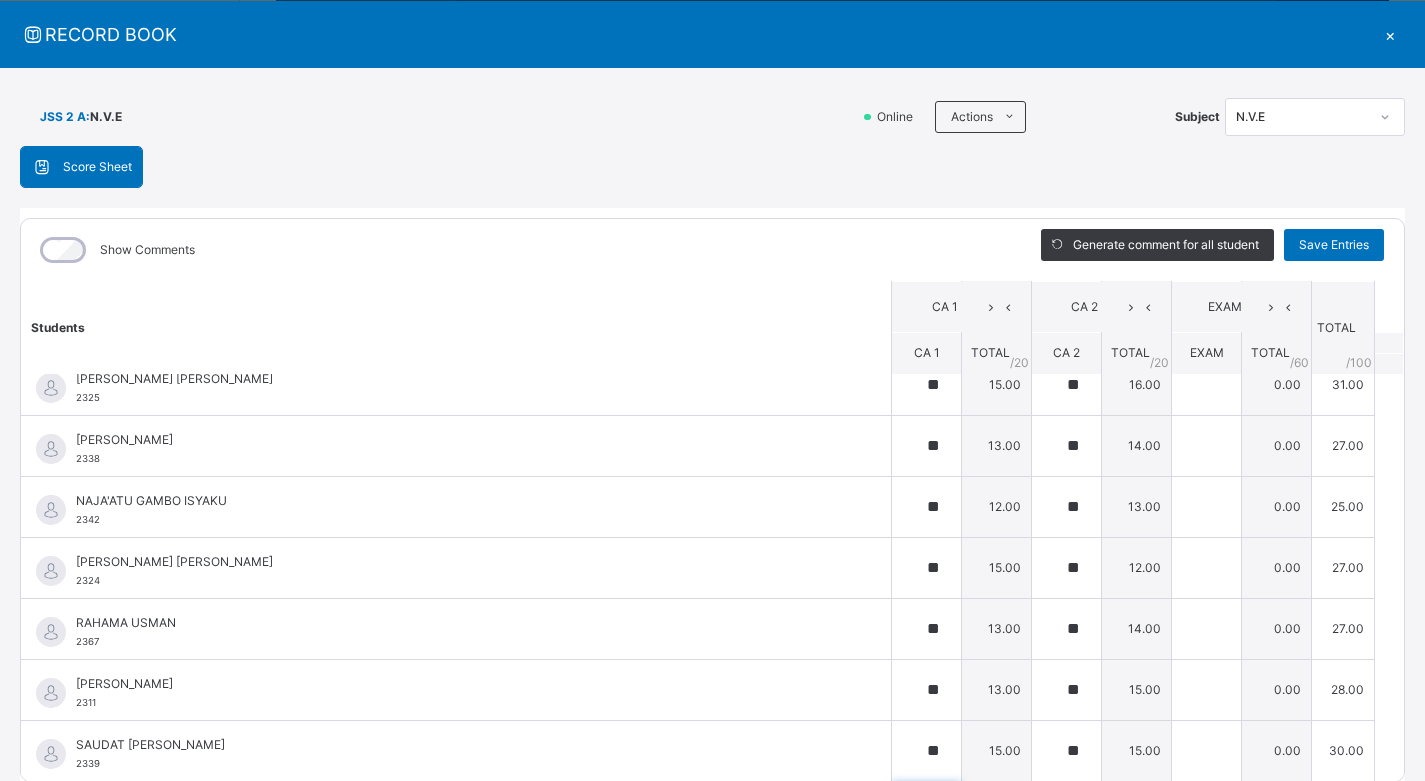 scroll, scrollTop: 1973, scrollLeft: 0, axis: vertical 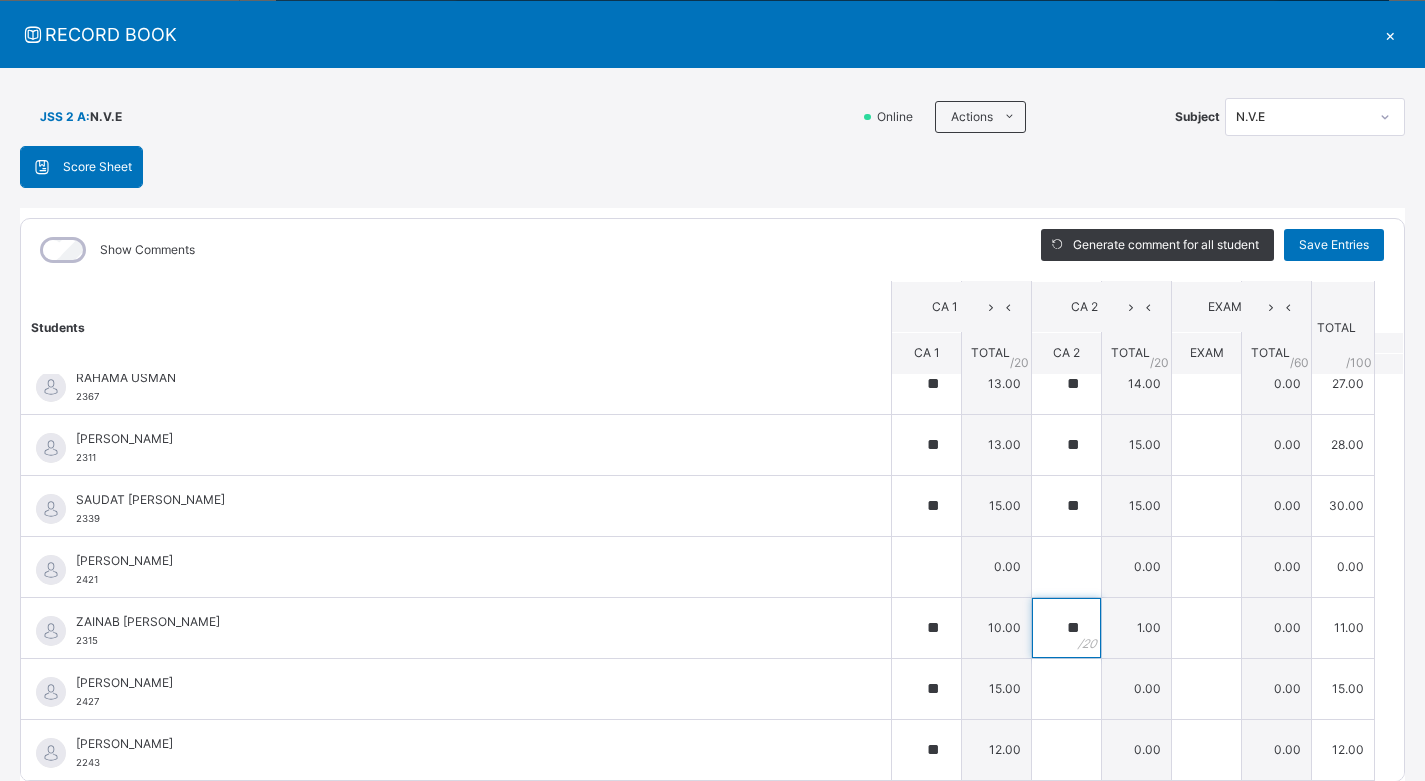 type on "**" 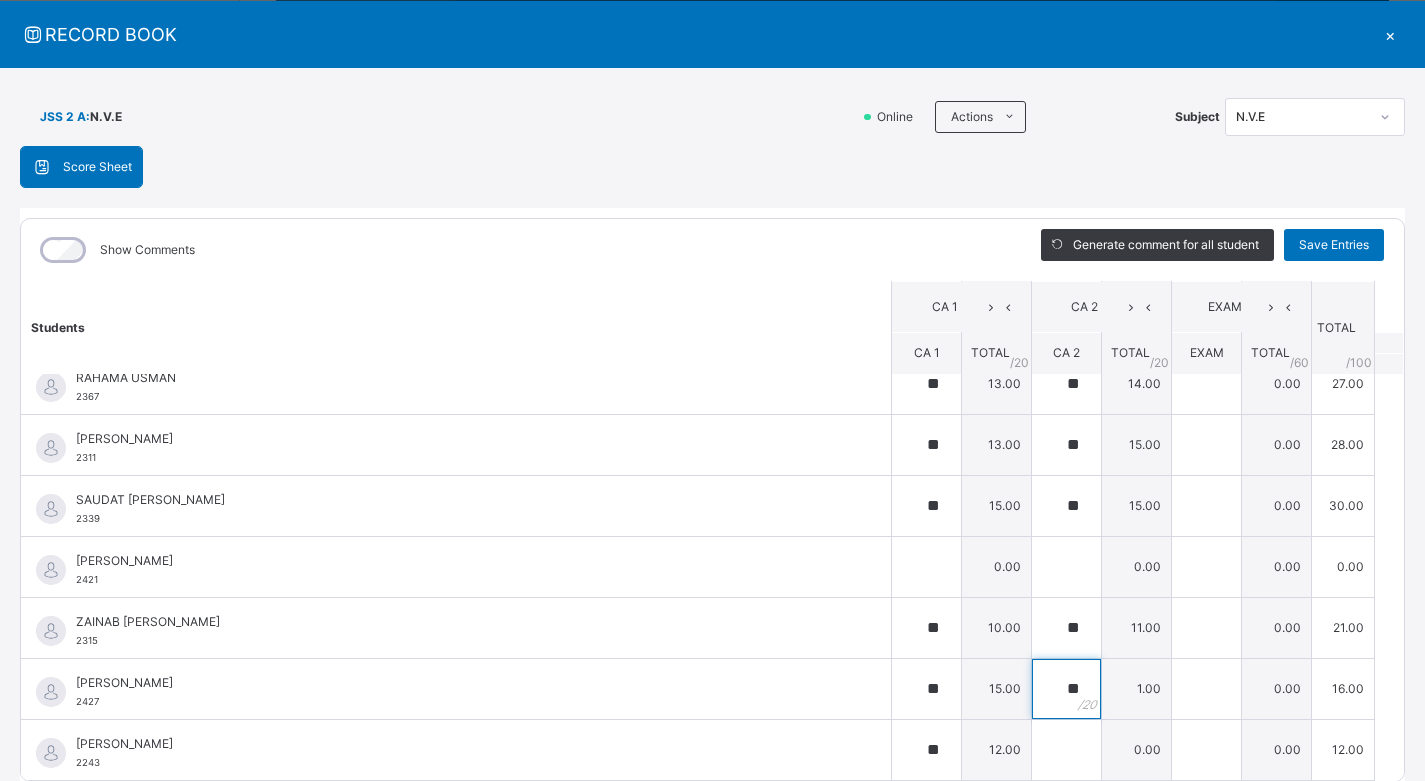 type on "**" 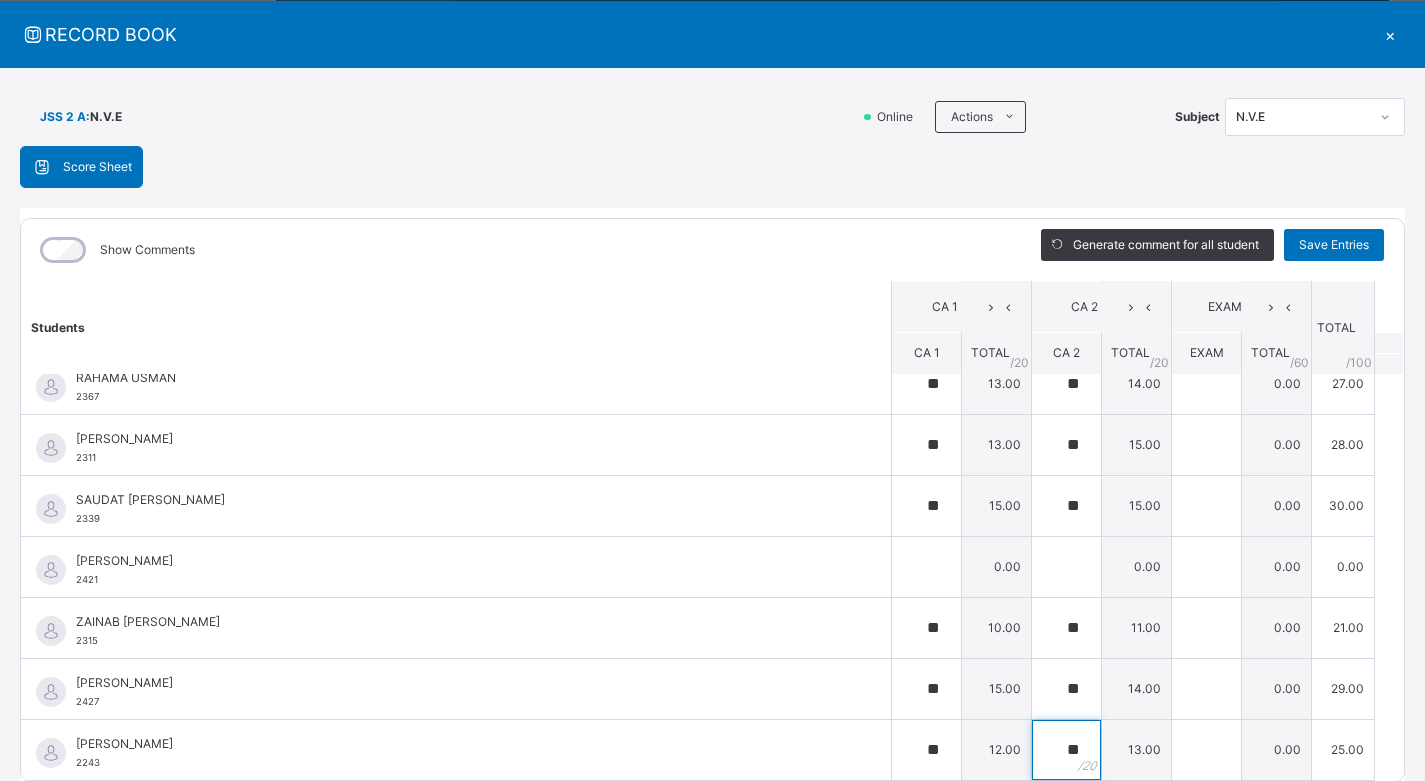 type on "**" 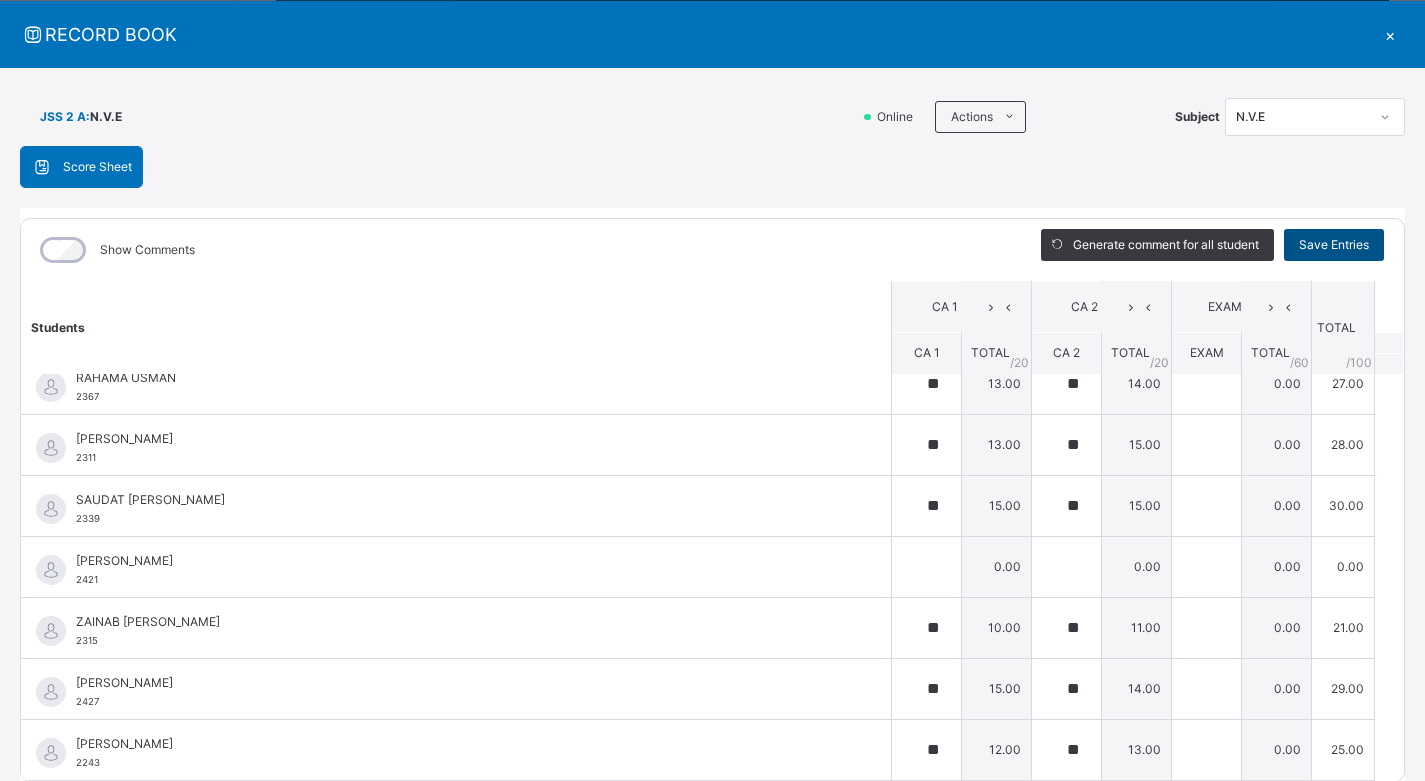 click on "Save Entries" at bounding box center (1334, 245) 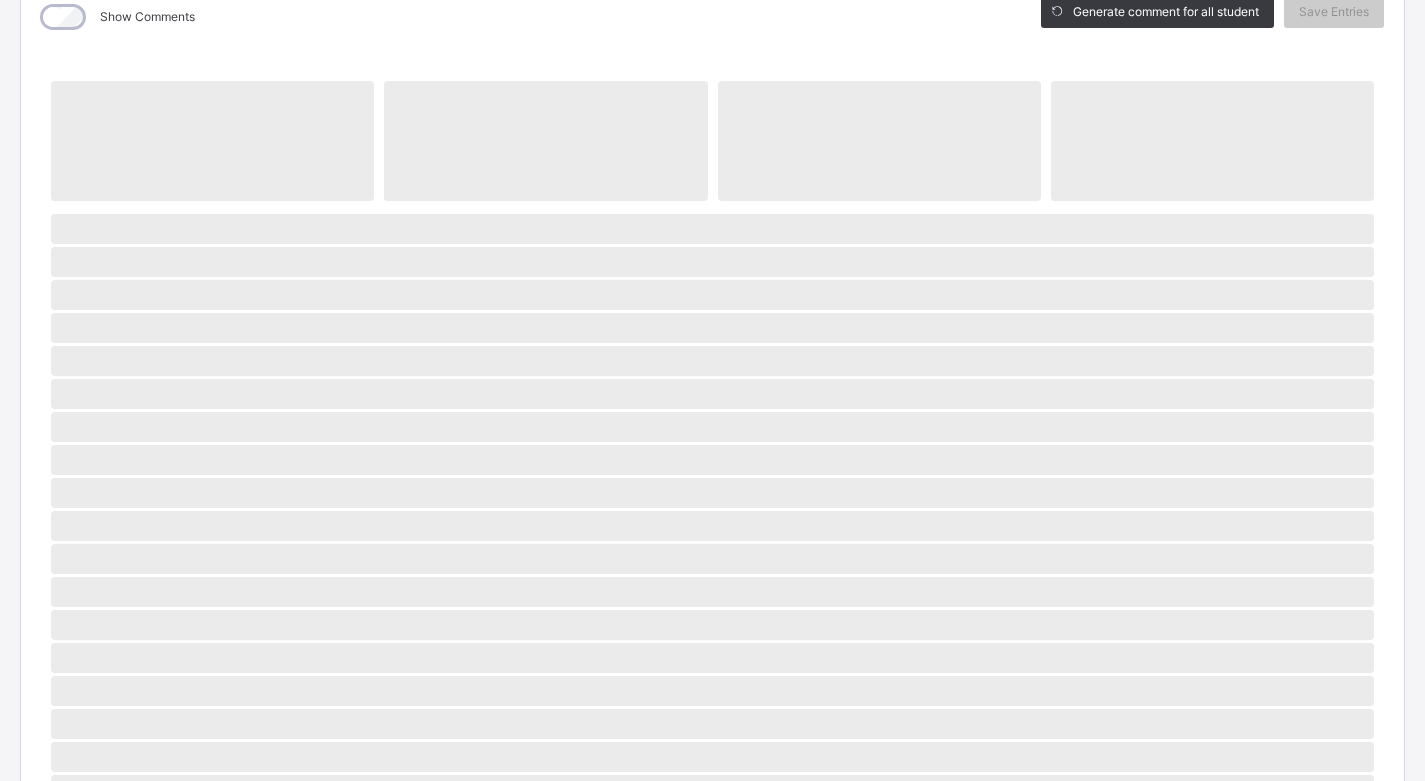scroll, scrollTop: 500, scrollLeft: 0, axis: vertical 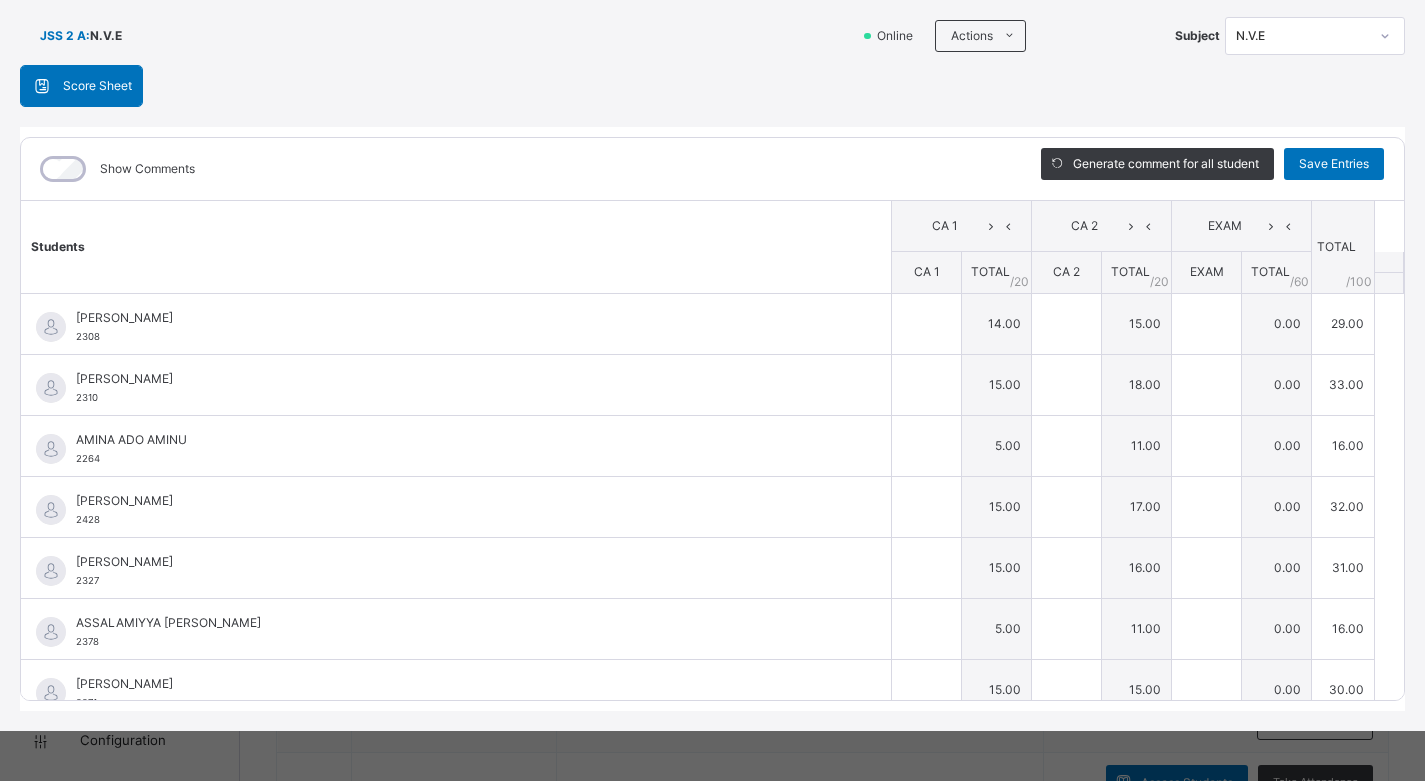 type on "**" 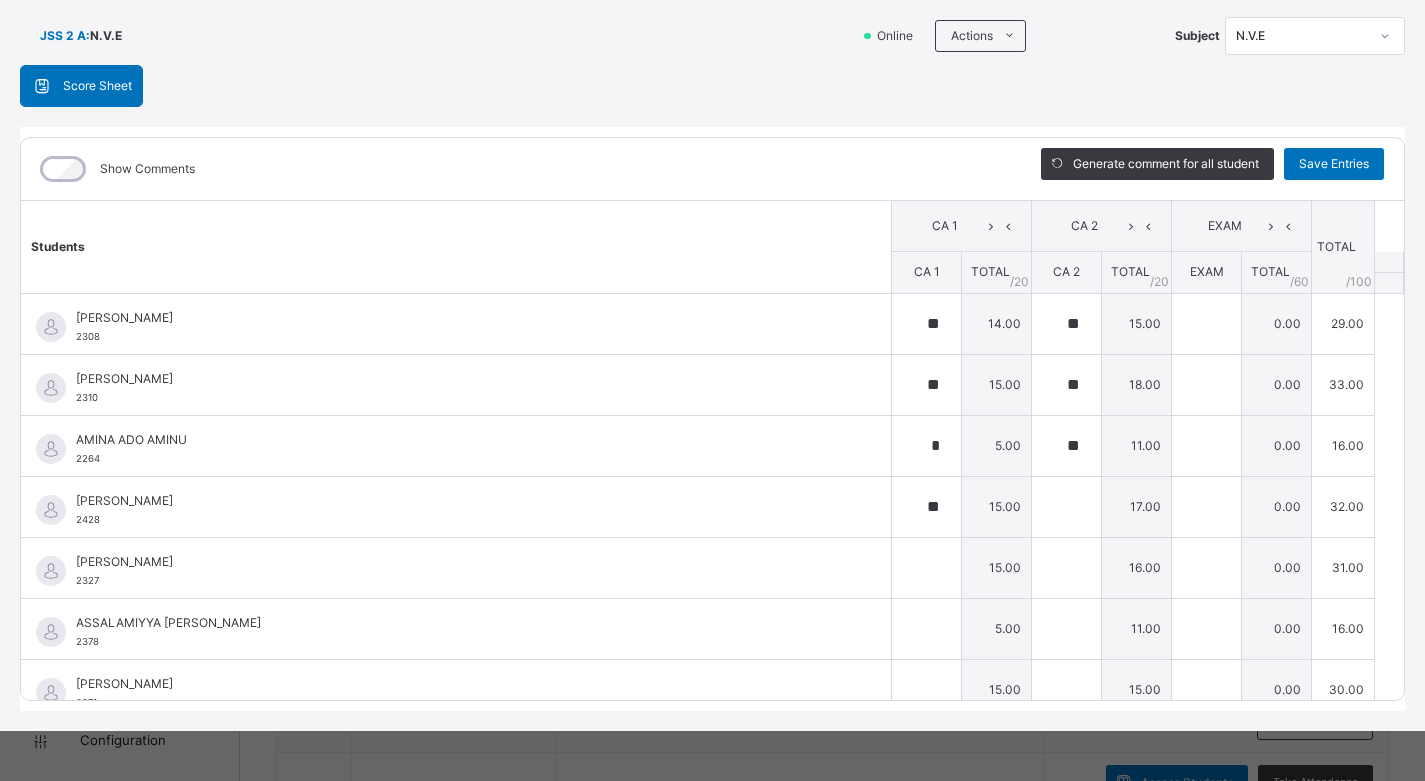 type on "**" 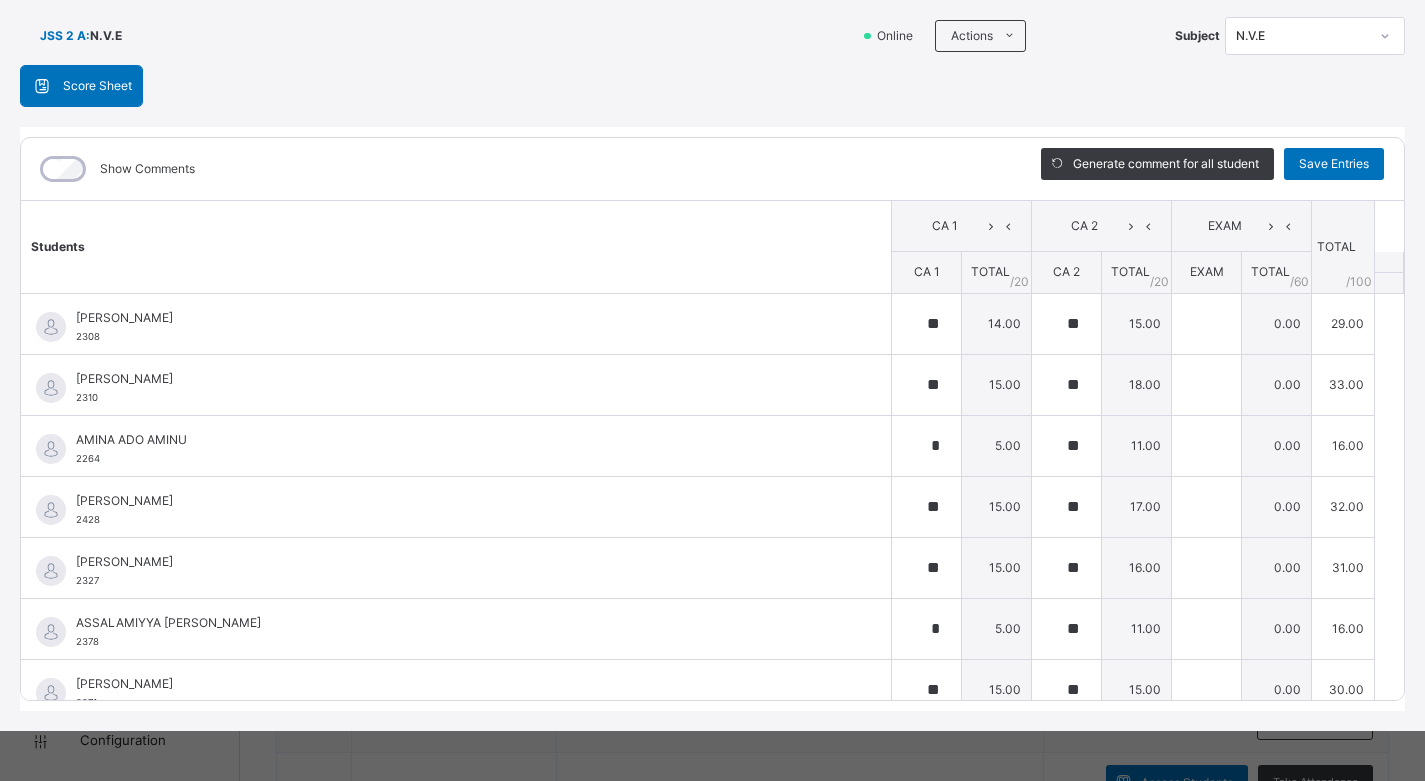 type on "**" 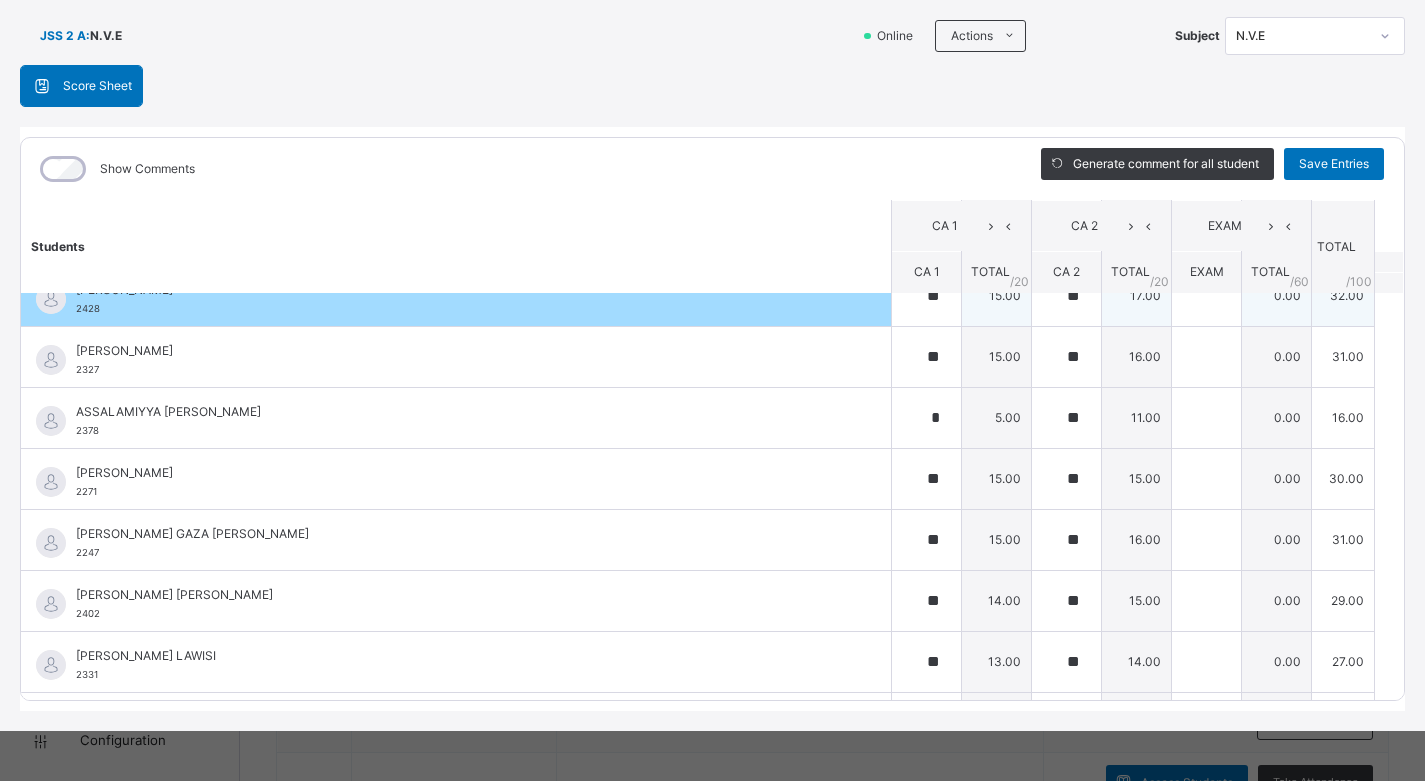 scroll, scrollTop: 0, scrollLeft: 0, axis: both 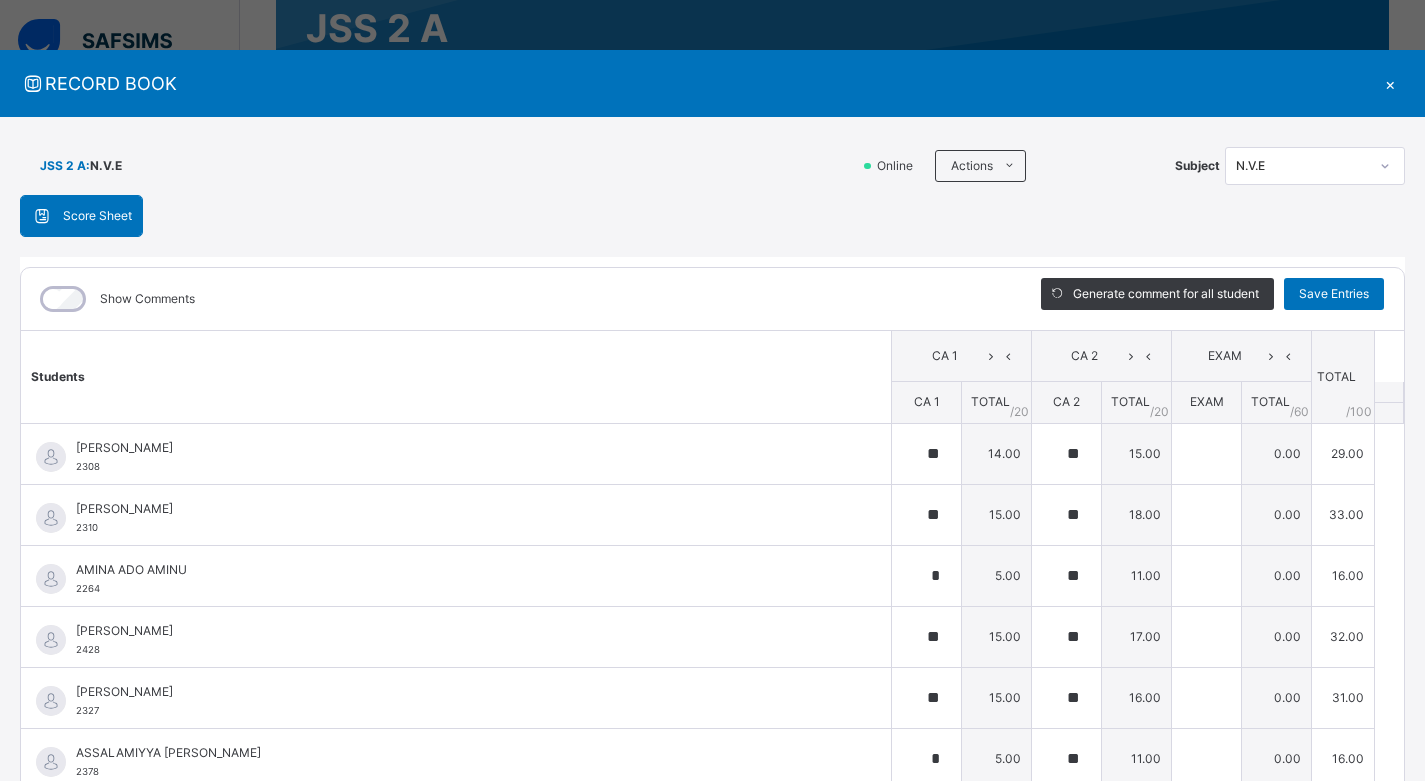 click on "×" at bounding box center [1390, 83] 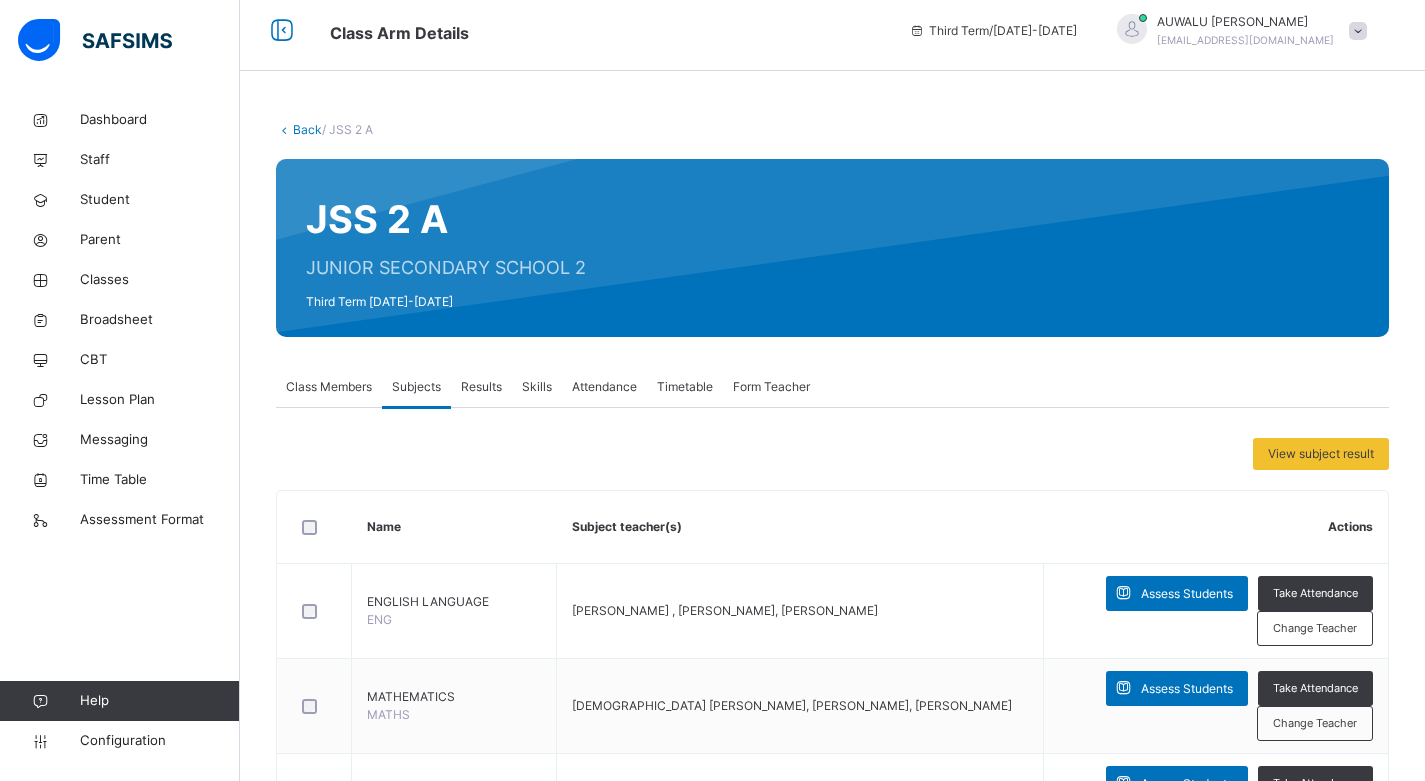 scroll, scrollTop: 0, scrollLeft: 0, axis: both 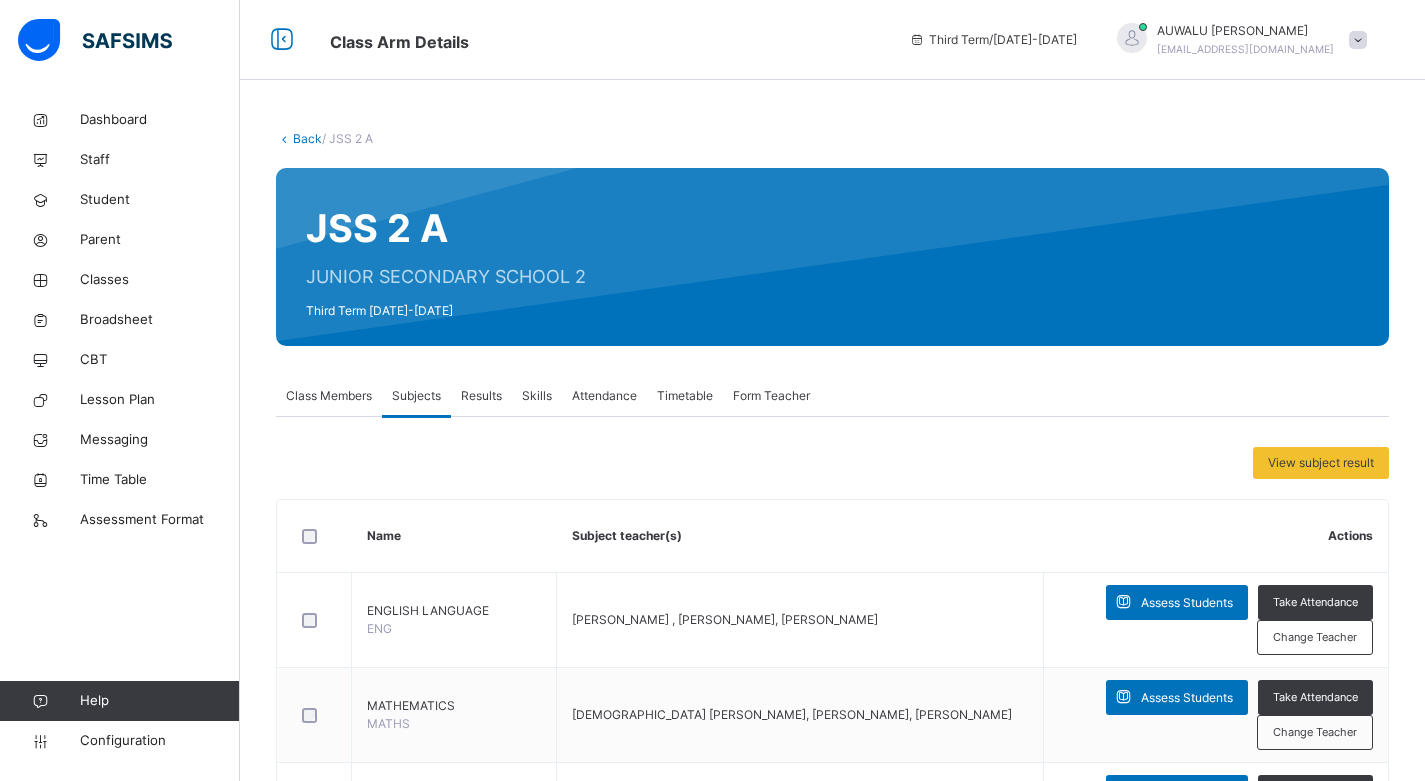 click on "Back" at bounding box center [307, 138] 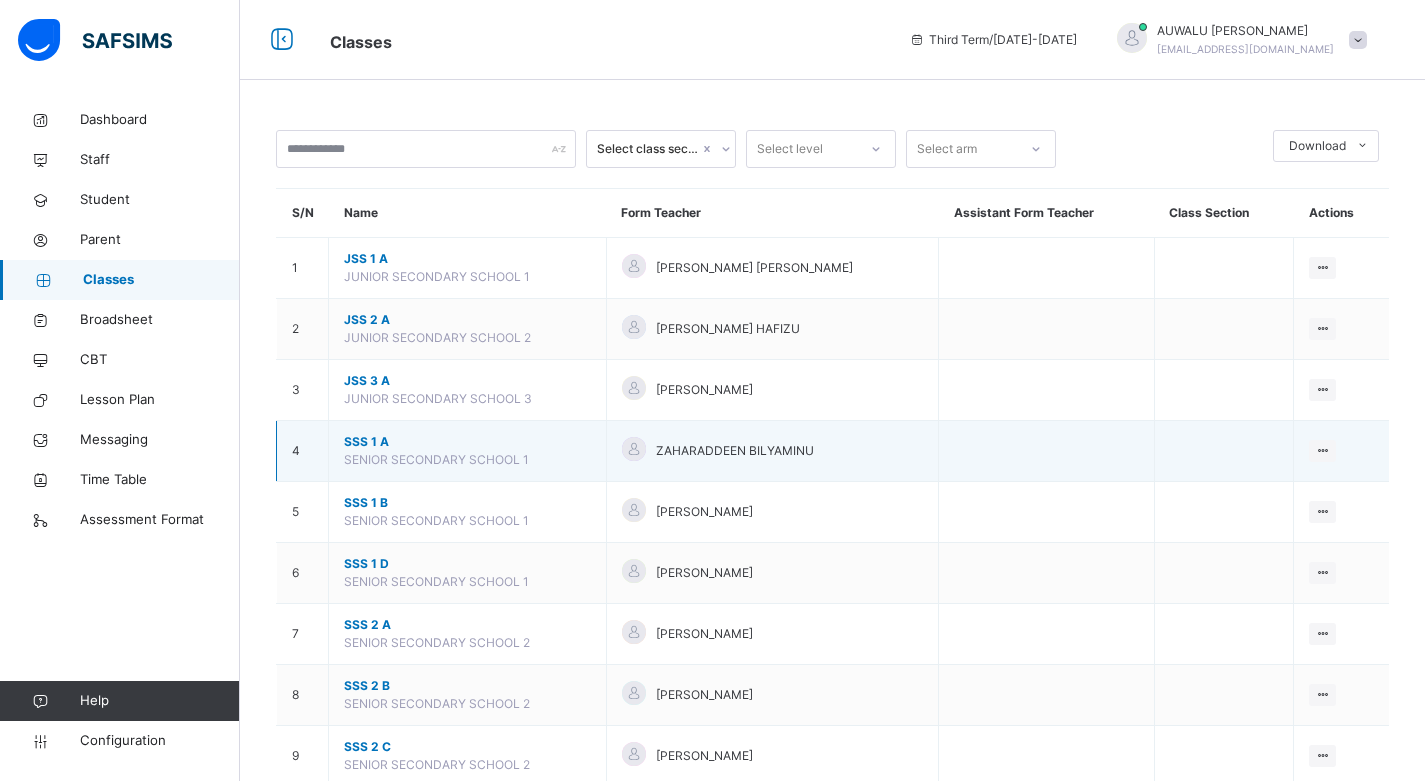 click on "SSS 1   A" at bounding box center (467, 442) 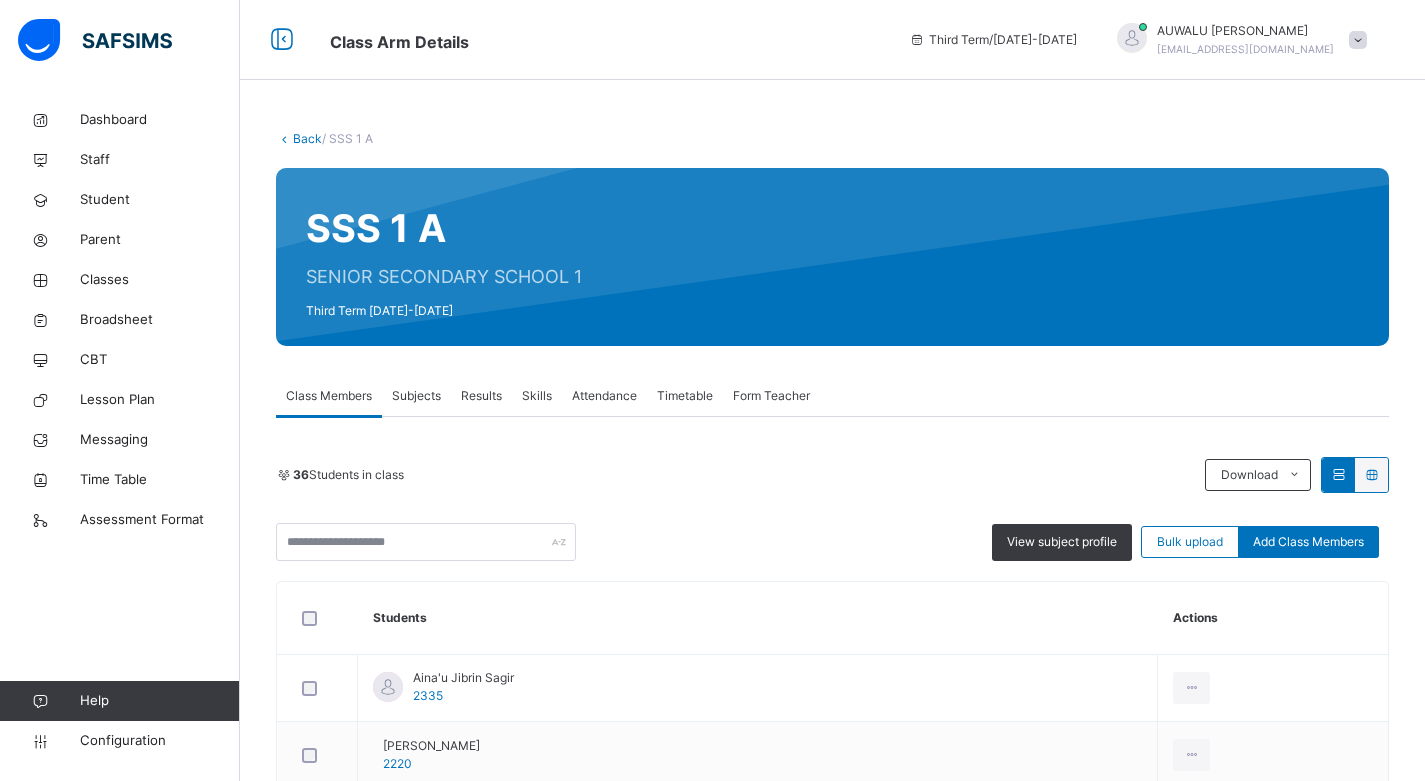 click on "Subjects" at bounding box center (416, 396) 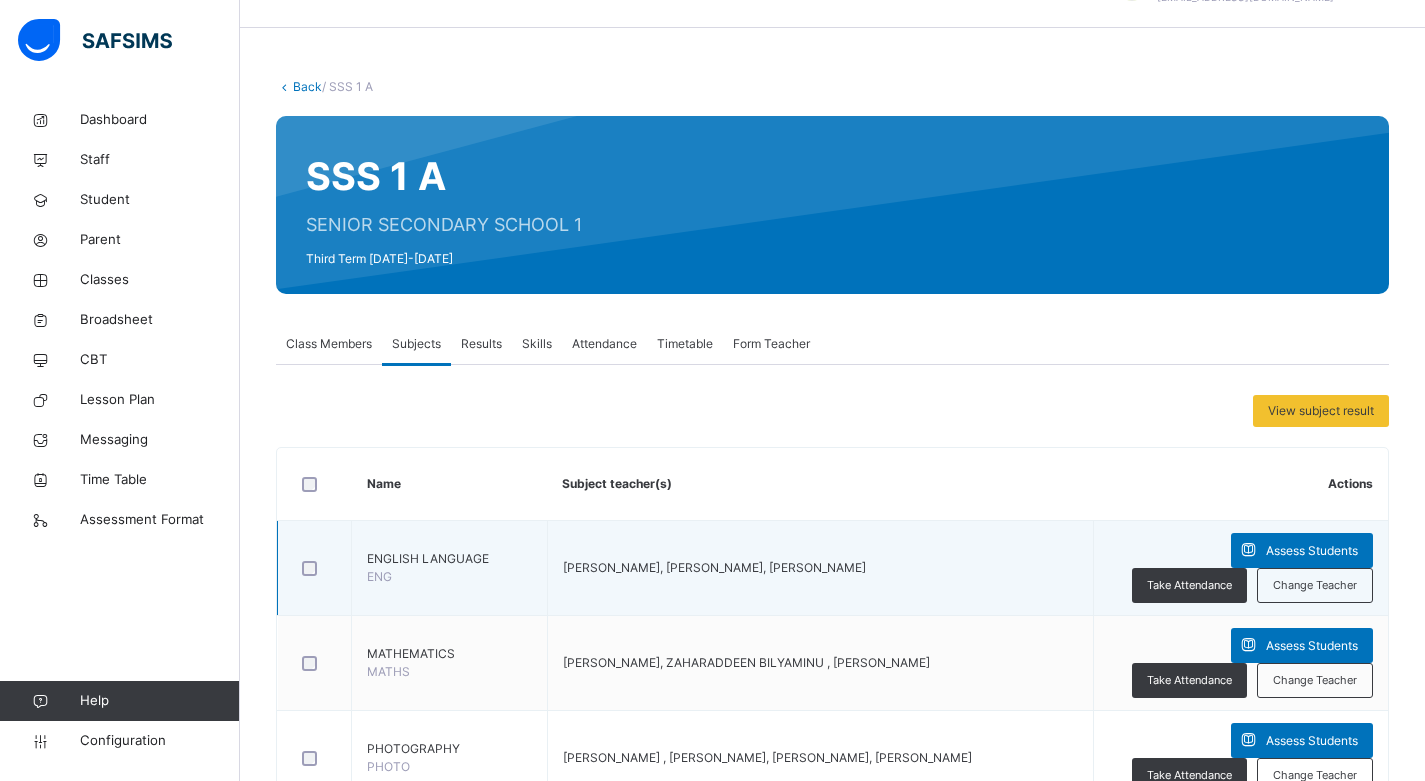 scroll, scrollTop: 100, scrollLeft: 0, axis: vertical 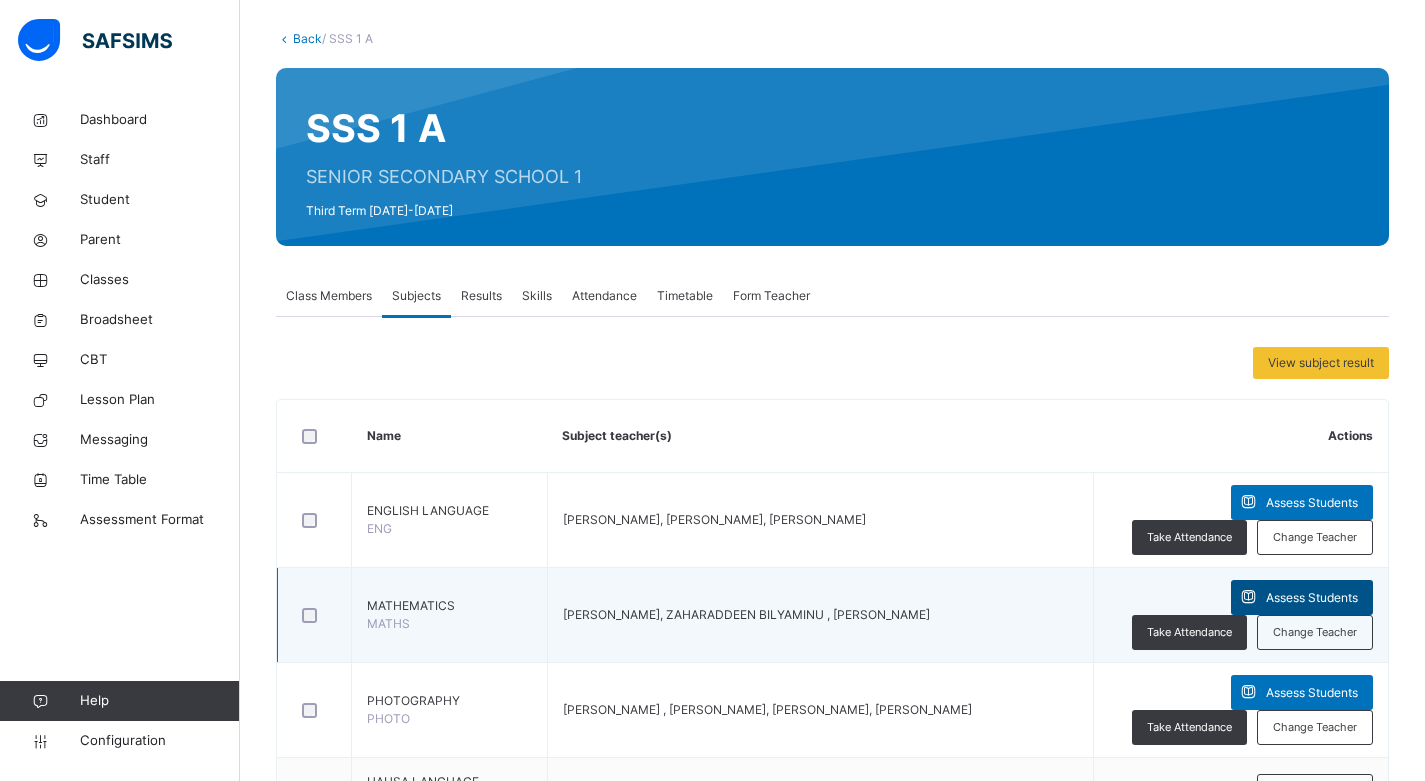 click on "Assess Students" at bounding box center [1312, 598] 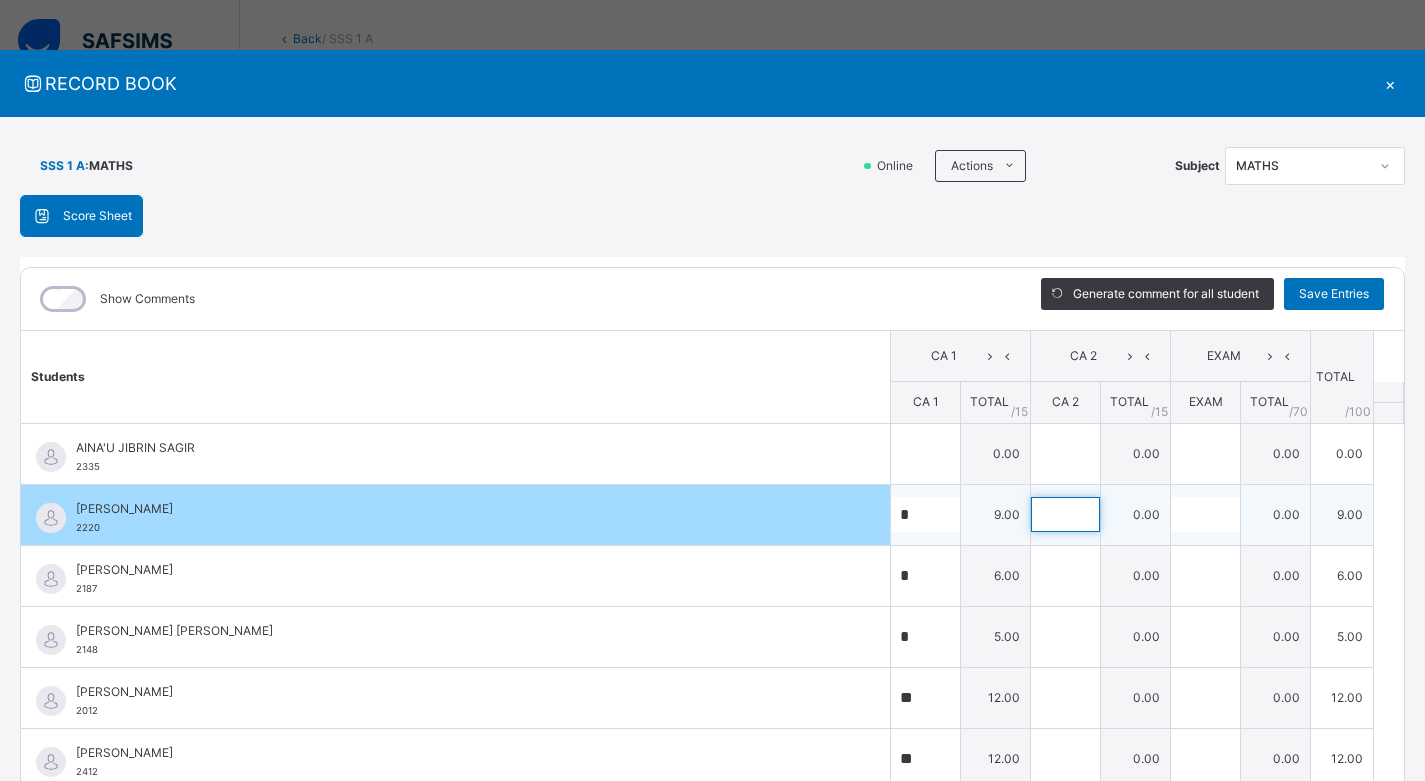 click at bounding box center [1065, 514] 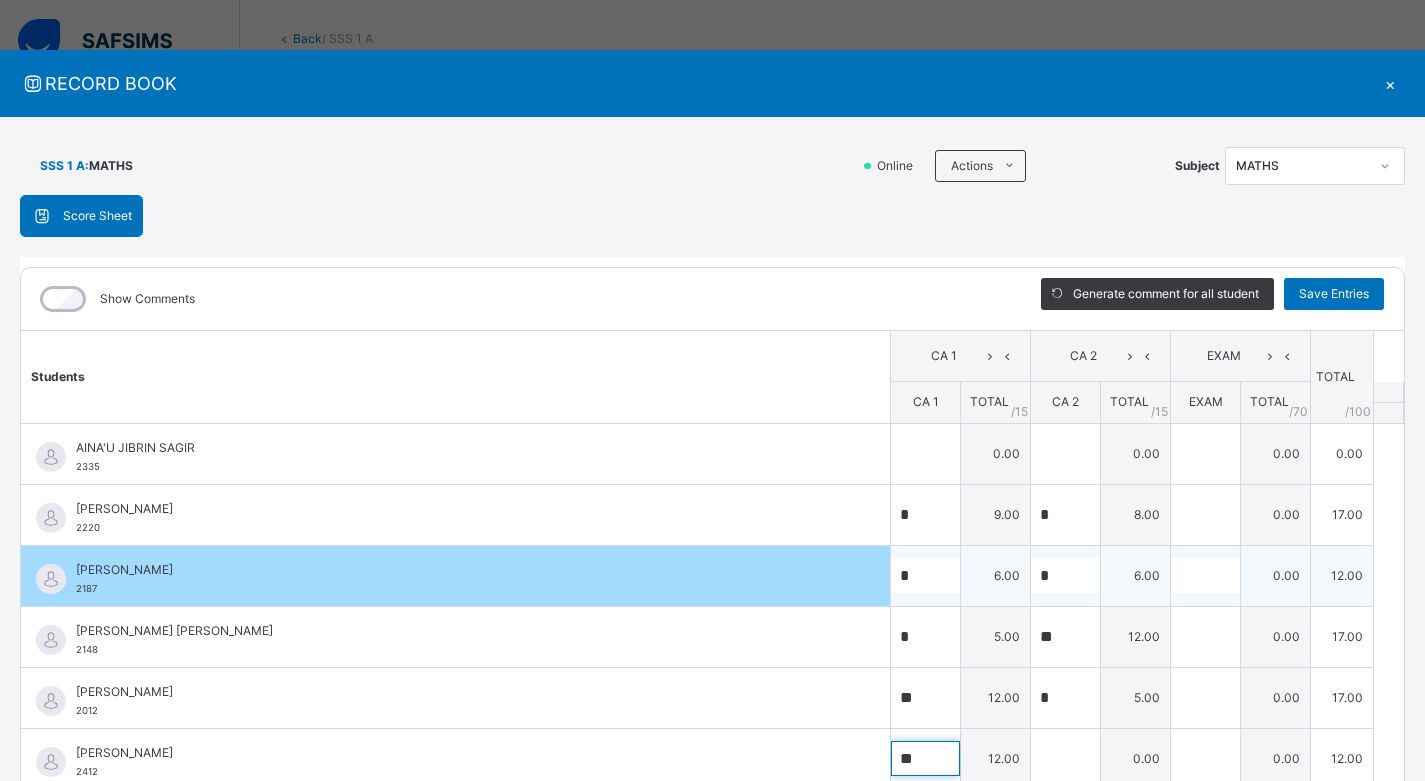 scroll, scrollTop: 8, scrollLeft: 0, axis: vertical 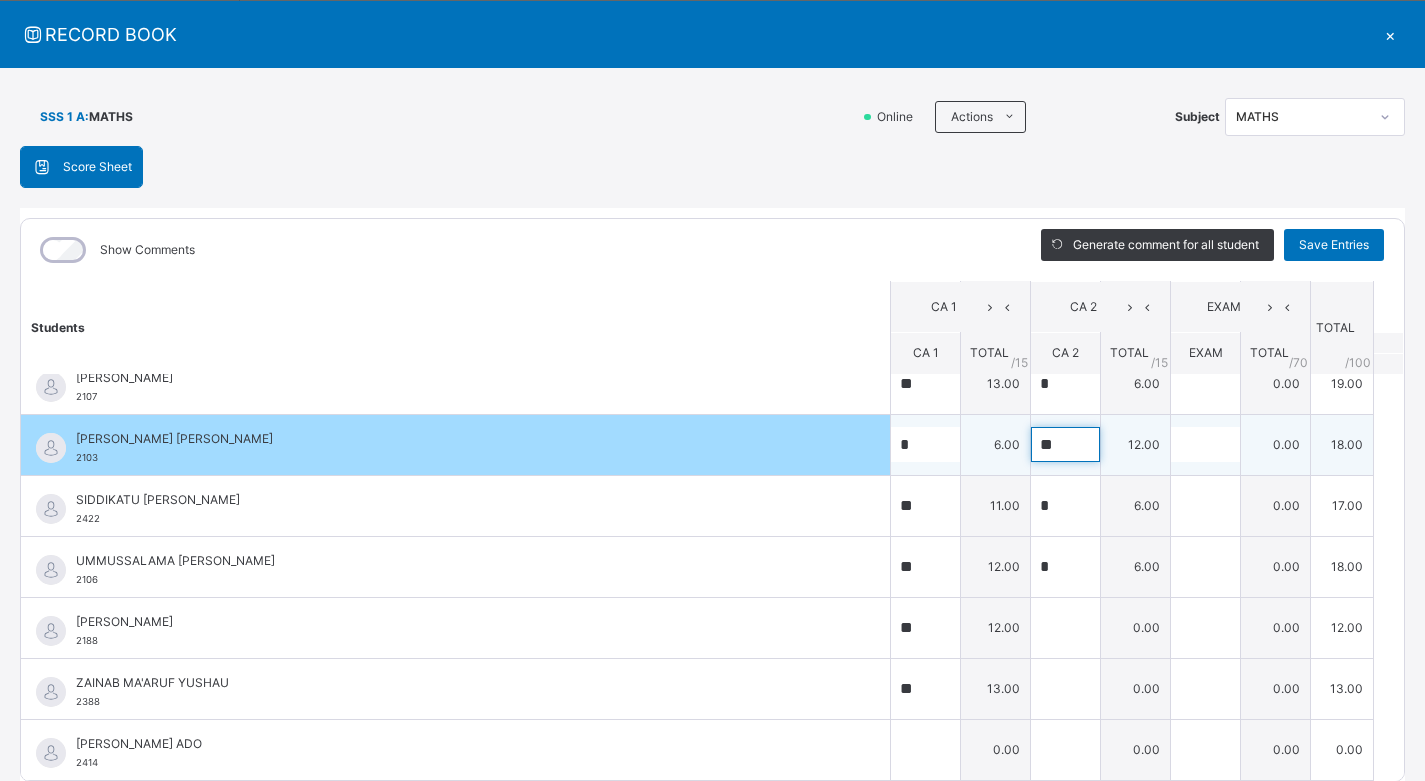 drag, startPoint x: 1038, startPoint y: 448, endPoint x: 1056, endPoint y: 446, distance: 18.110771 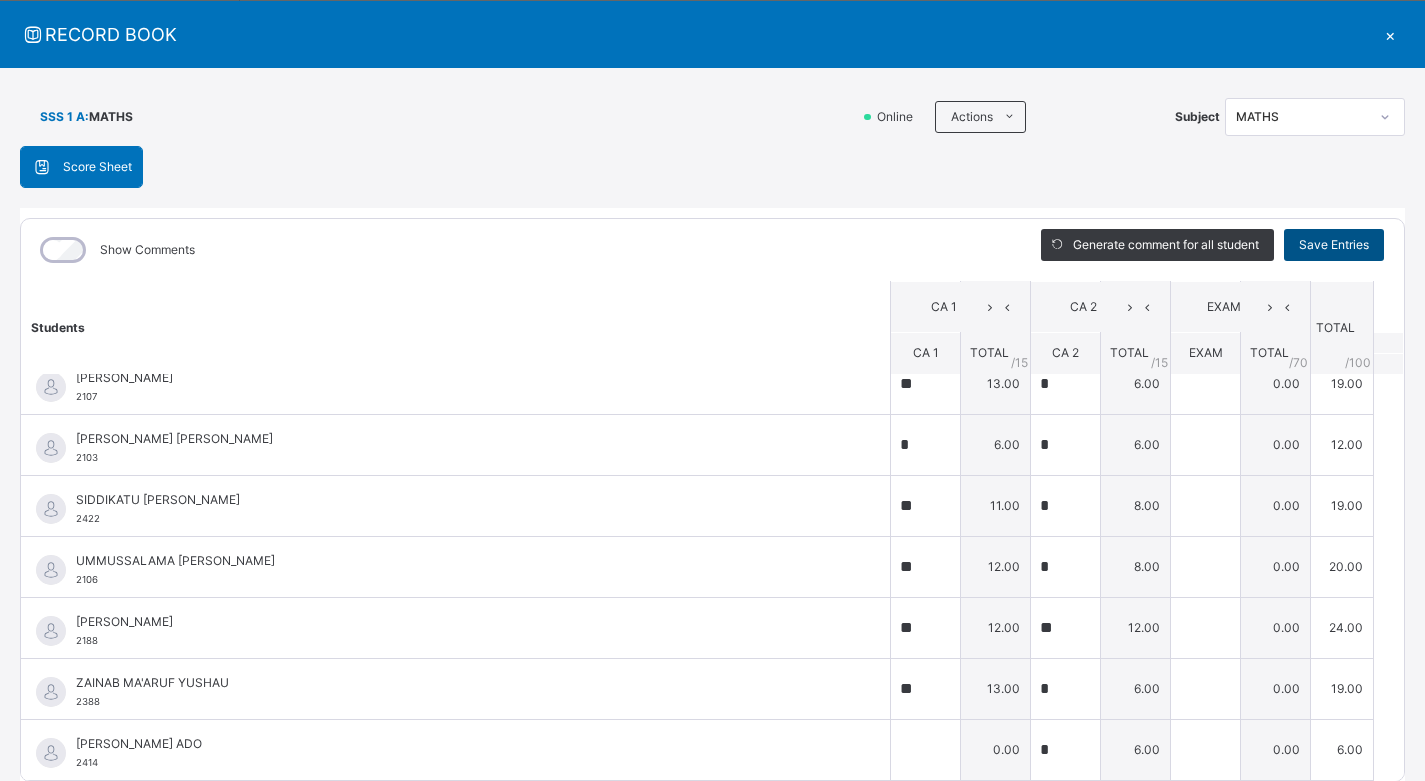 click on "Save Entries" at bounding box center (1334, 245) 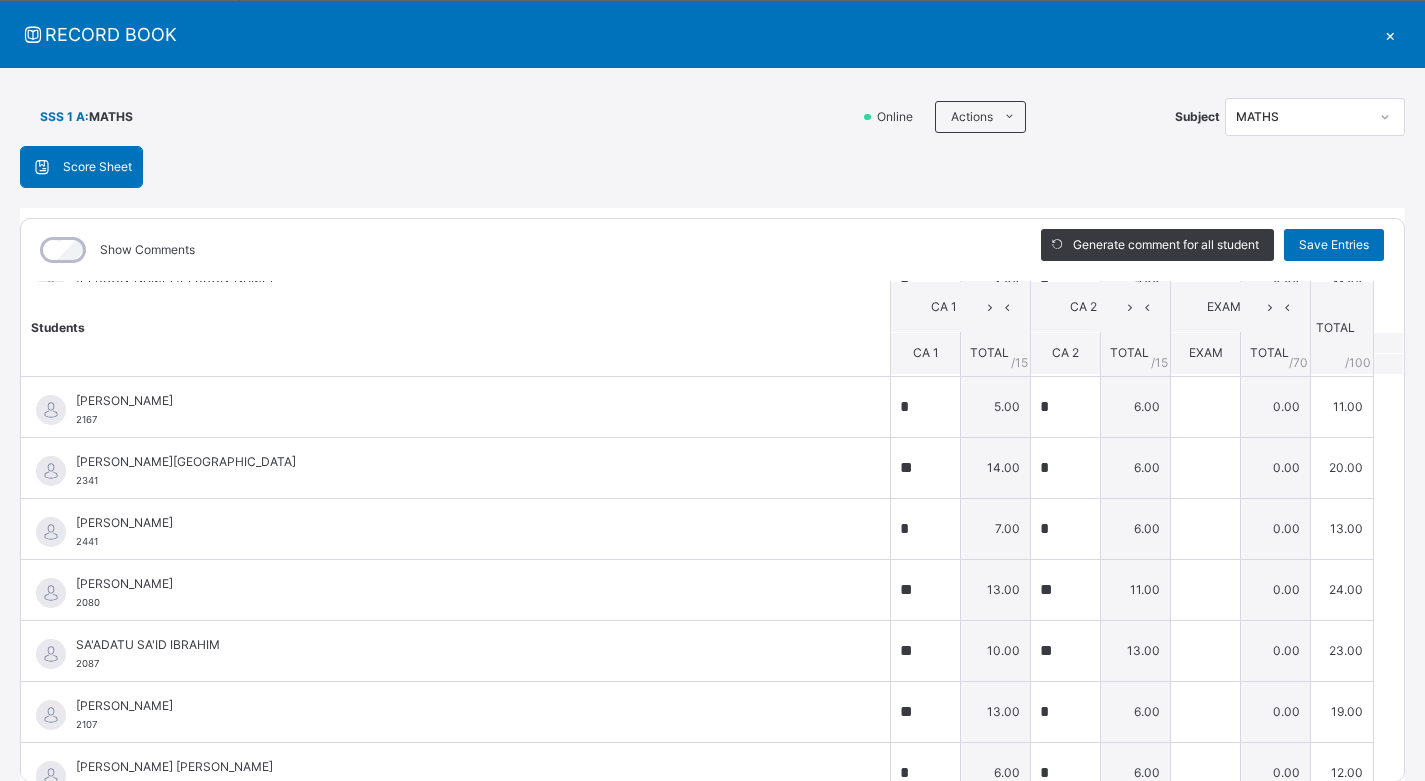 scroll, scrollTop: 1790, scrollLeft: 0, axis: vertical 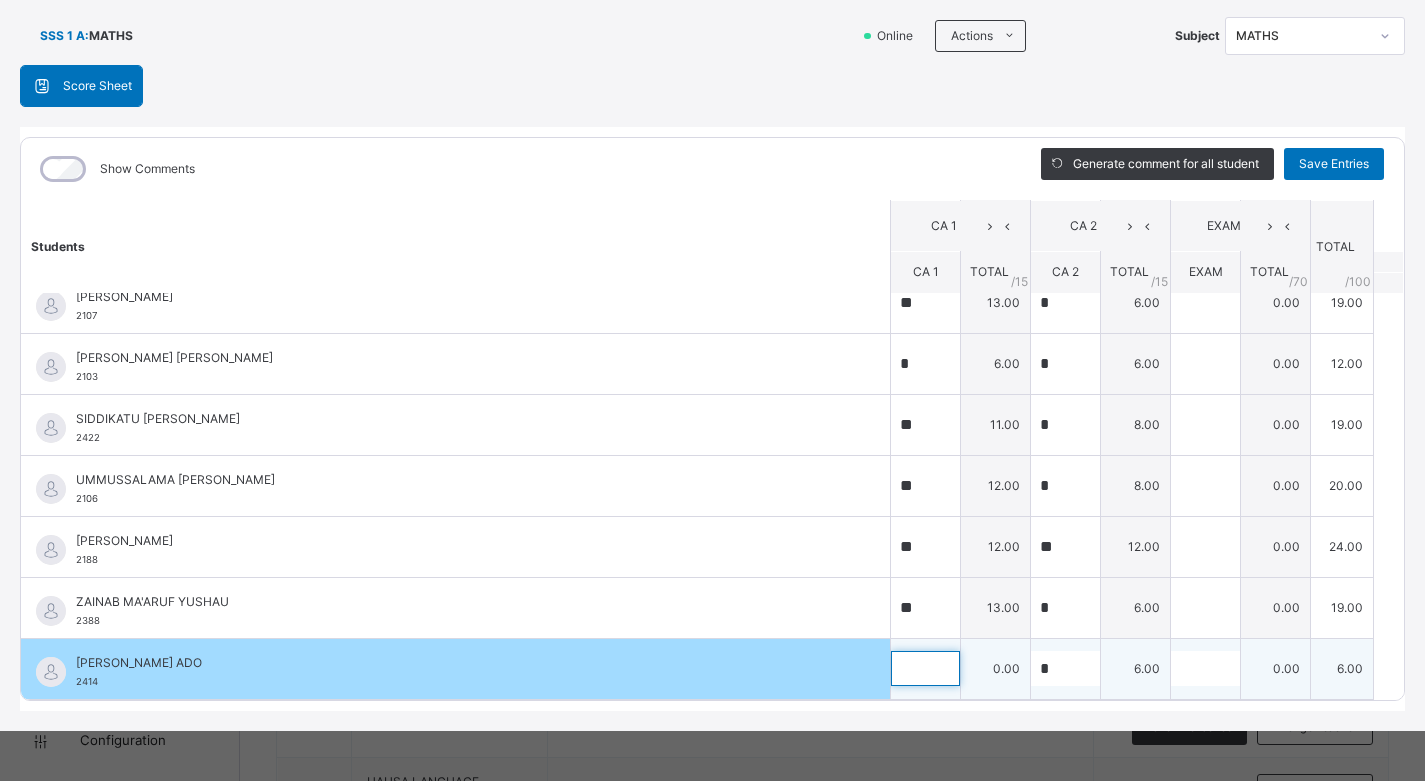 click at bounding box center (925, 668) 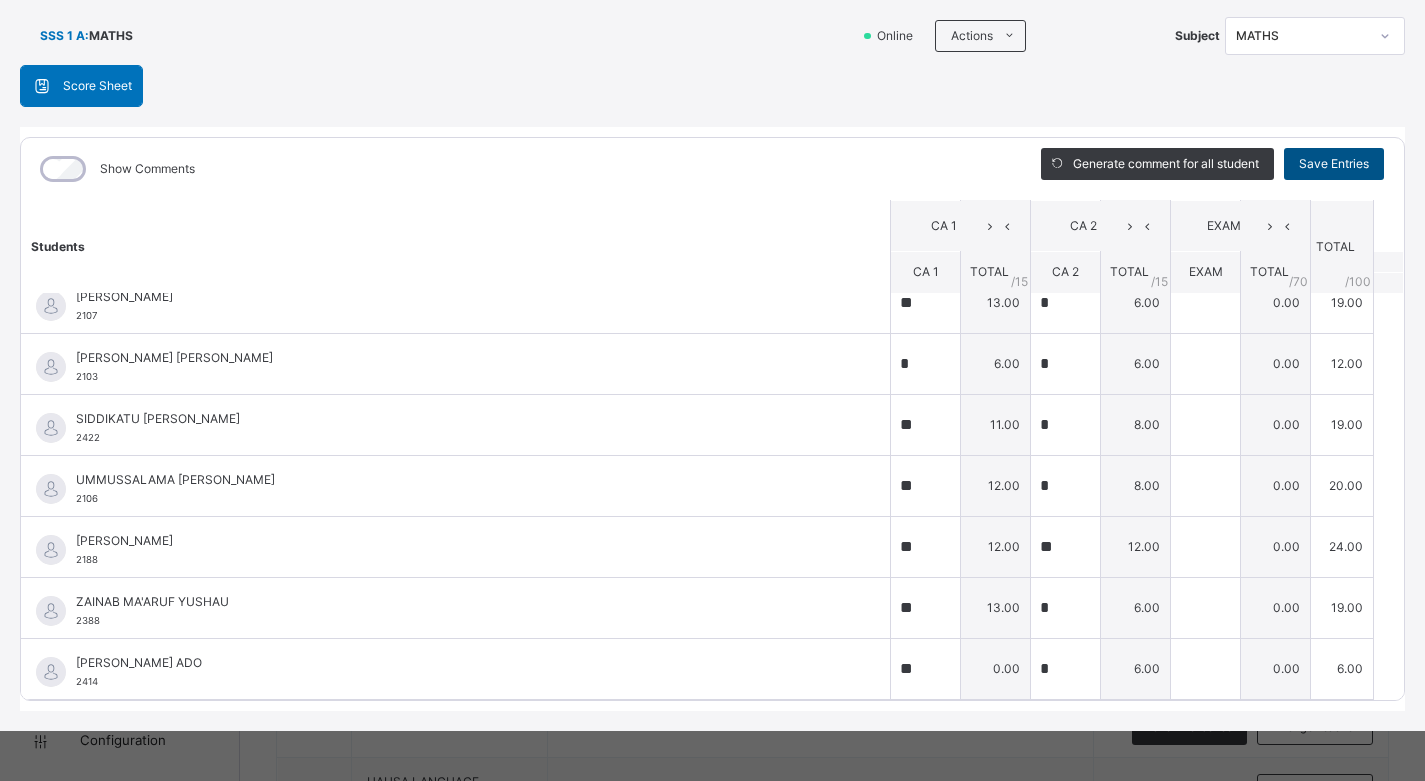 click on "Save Entries" at bounding box center (1334, 164) 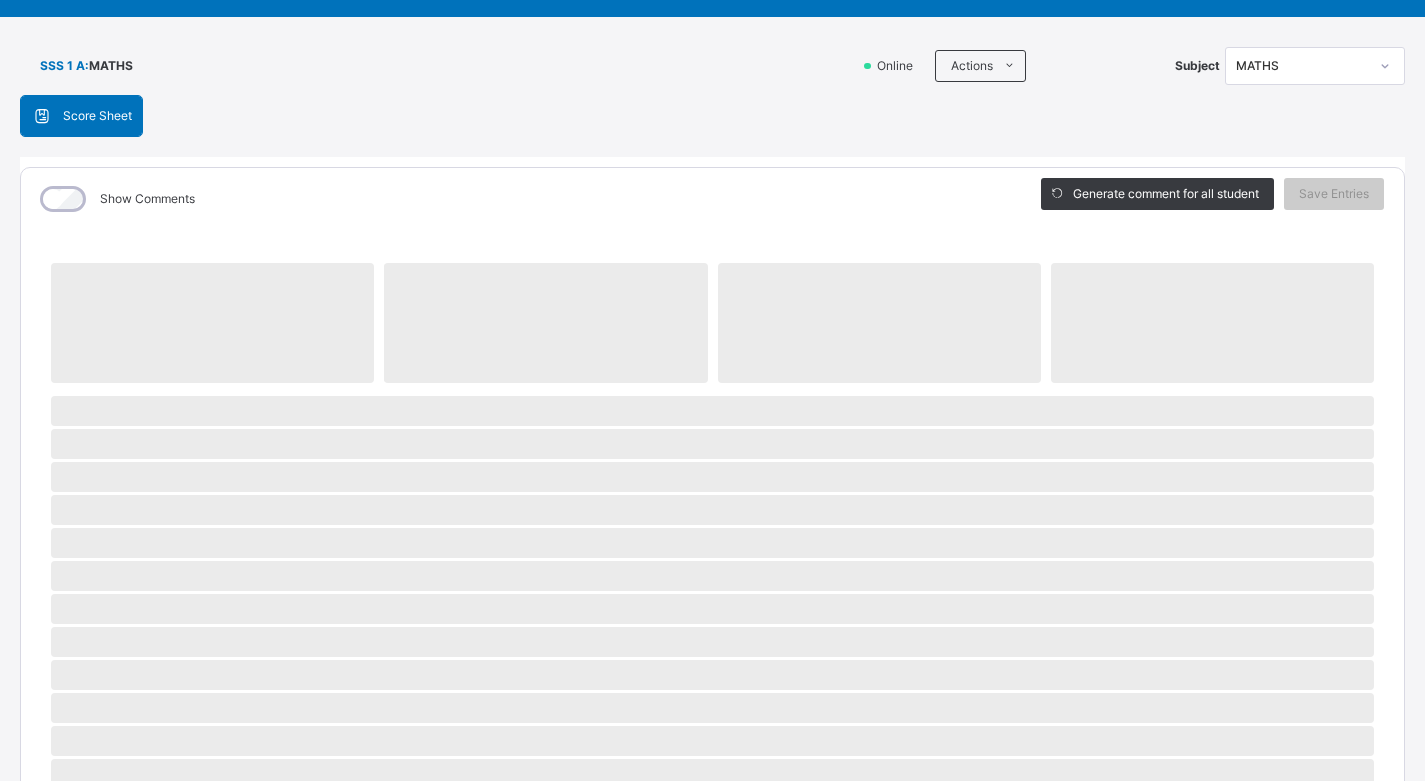 scroll, scrollTop: 0, scrollLeft: 0, axis: both 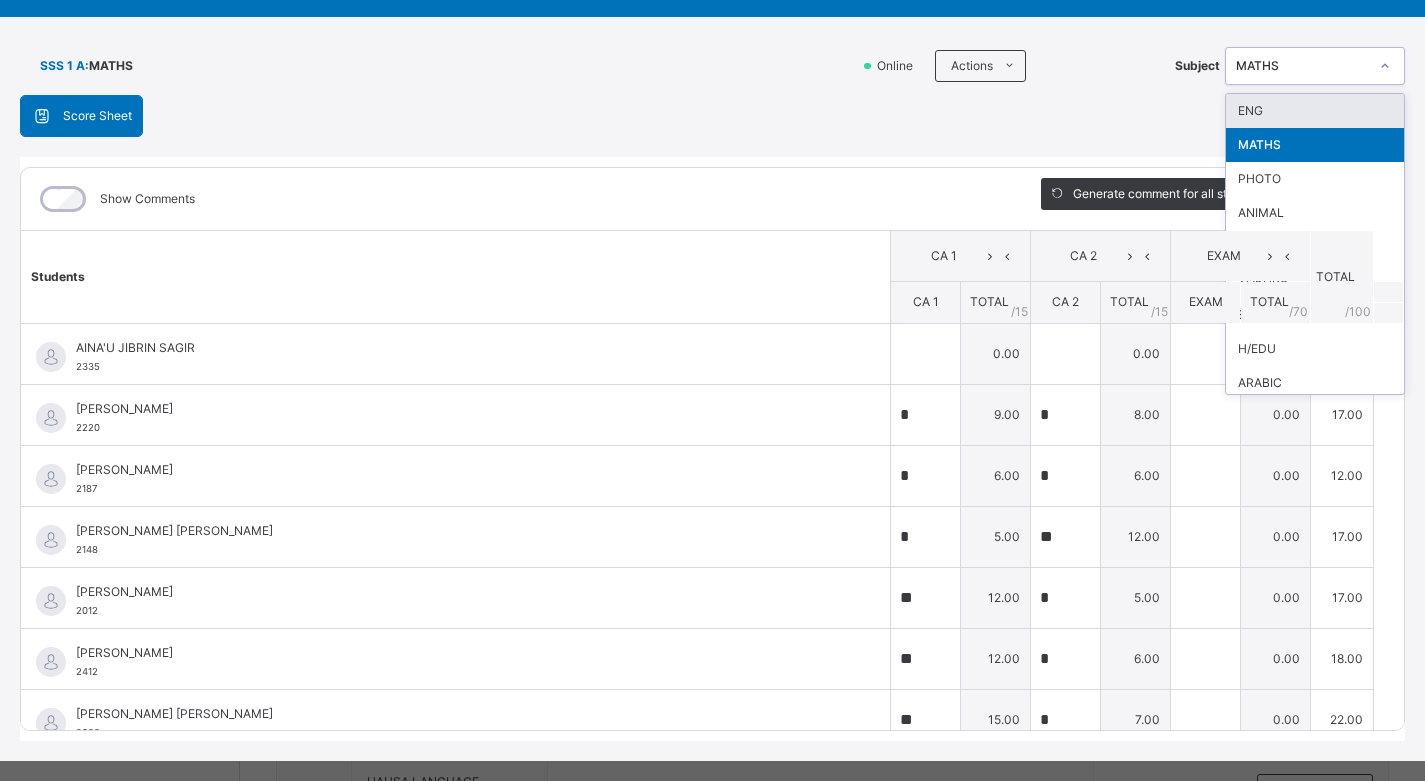 click 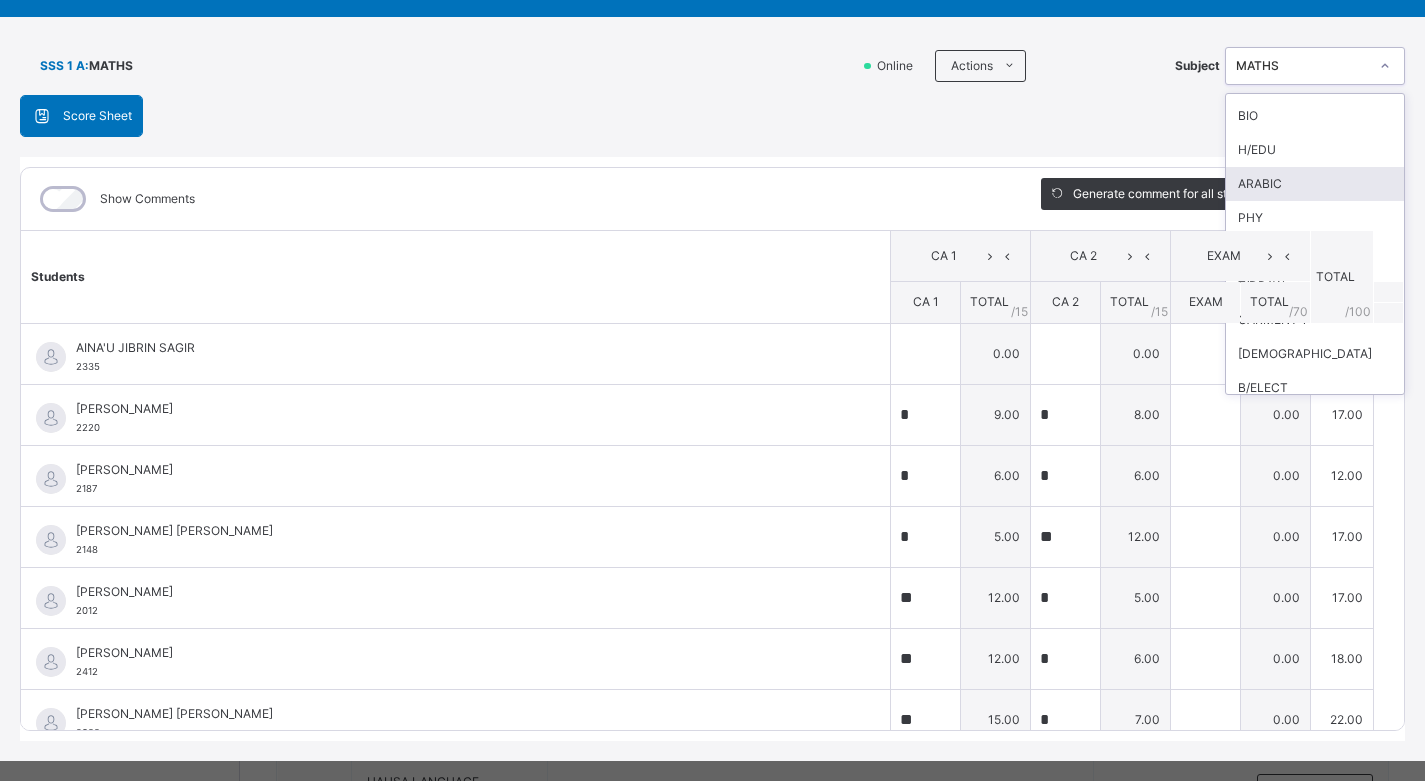 scroll, scrollTop: 200, scrollLeft: 0, axis: vertical 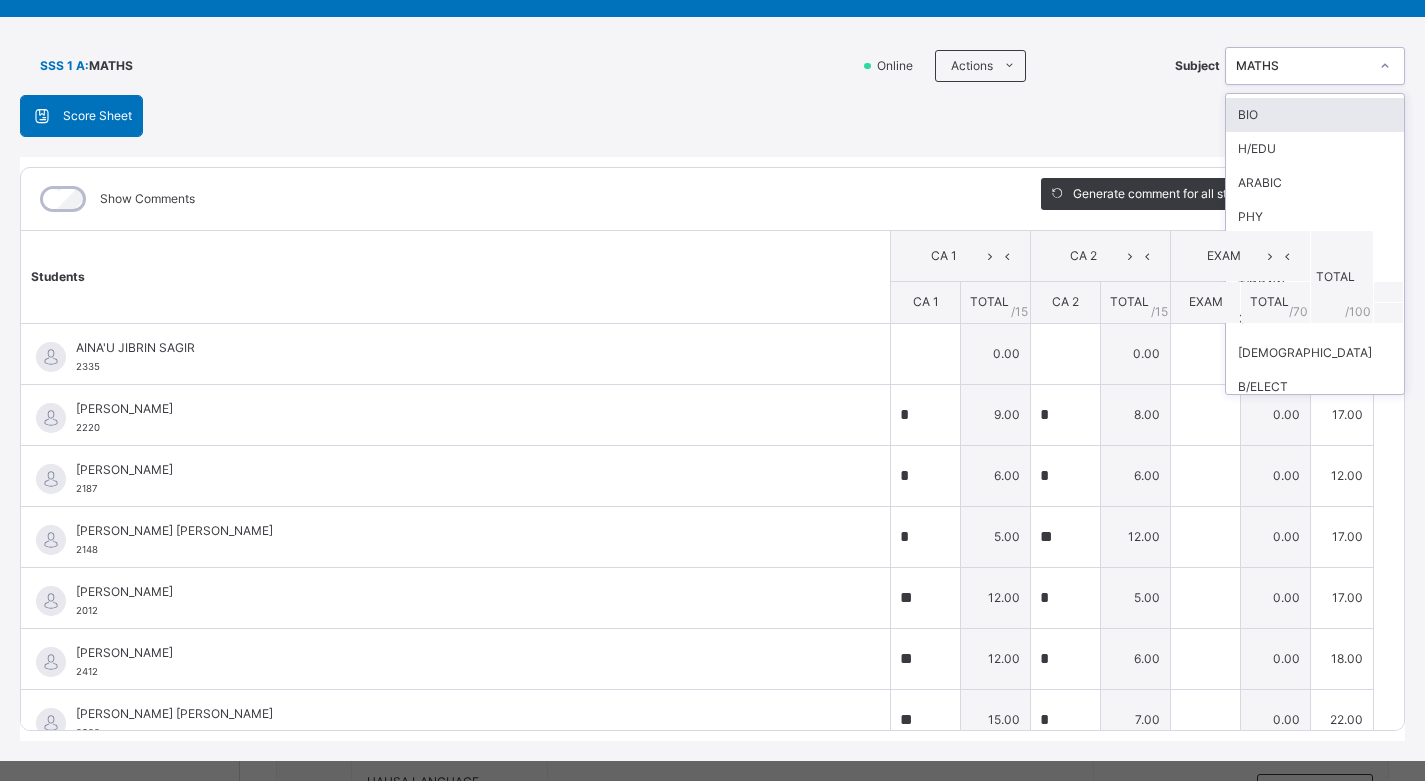 click on "BIO" at bounding box center [1315, 115] 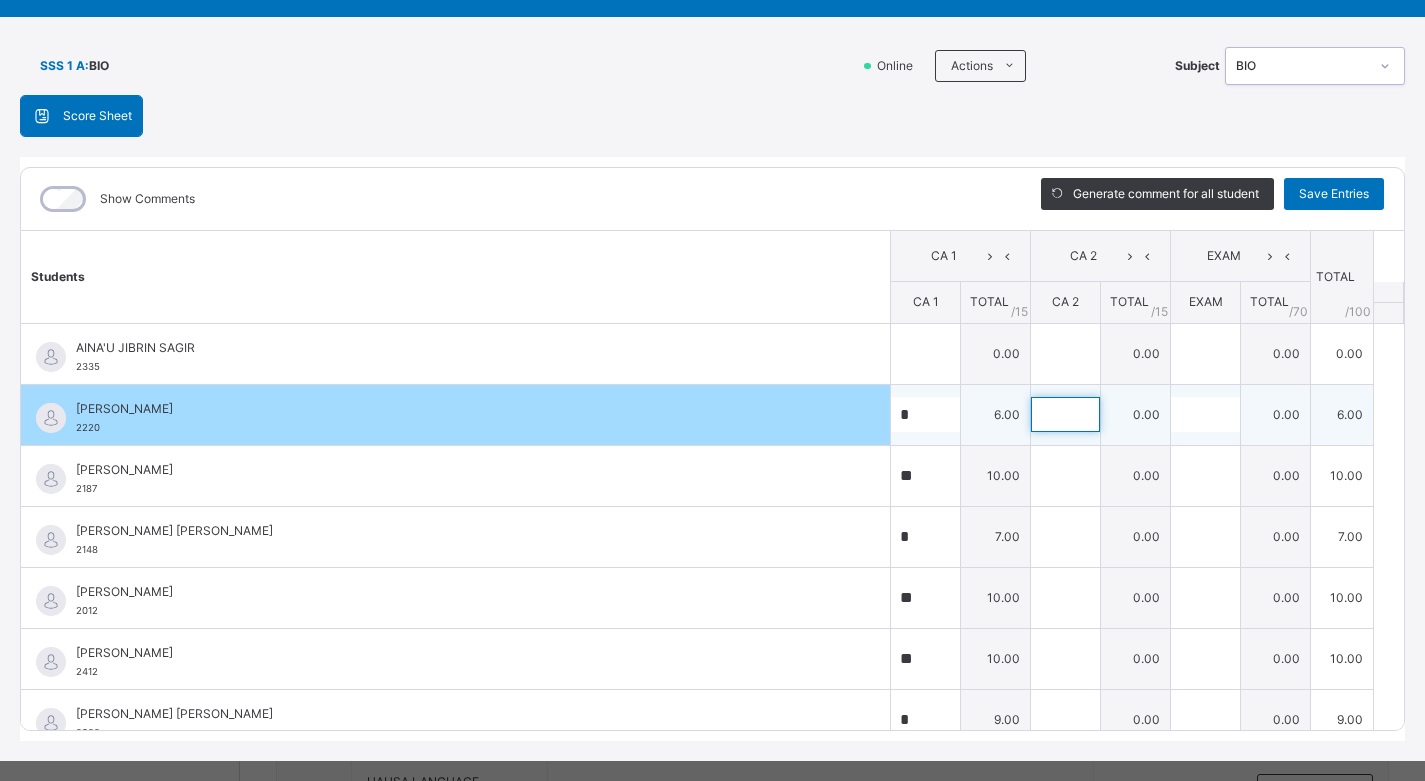 click at bounding box center (1065, 414) 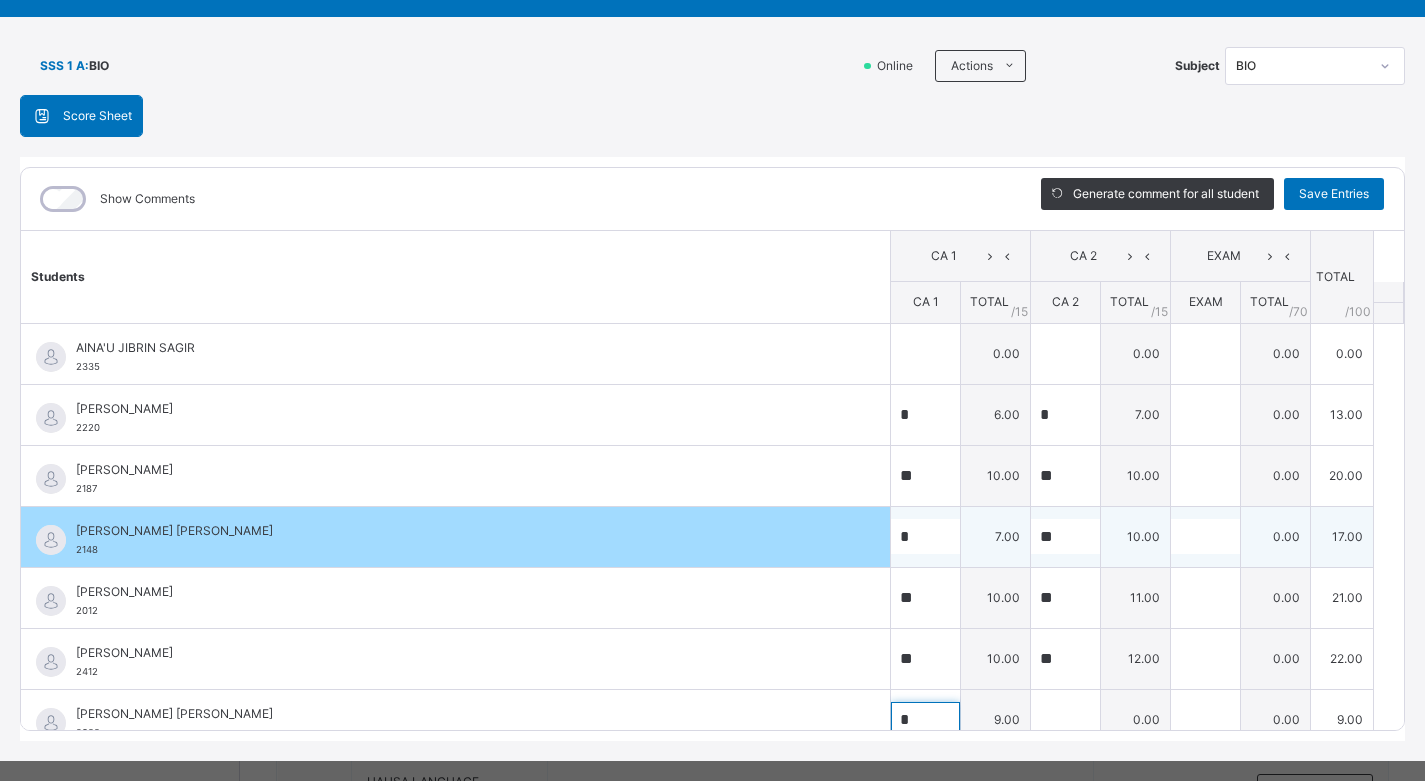 scroll, scrollTop: 20, scrollLeft: 0, axis: vertical 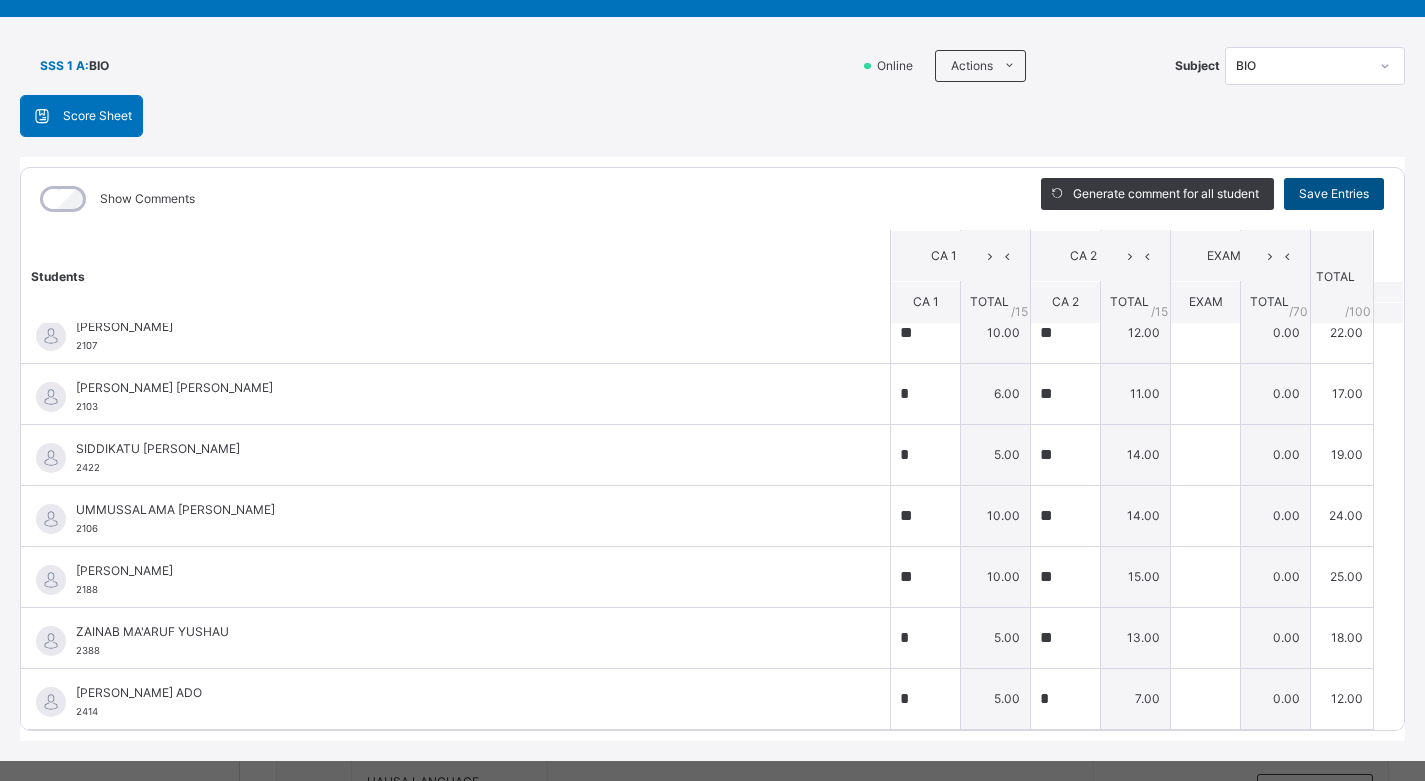 click on "Save Entries" at bounding box center [1334, 194] 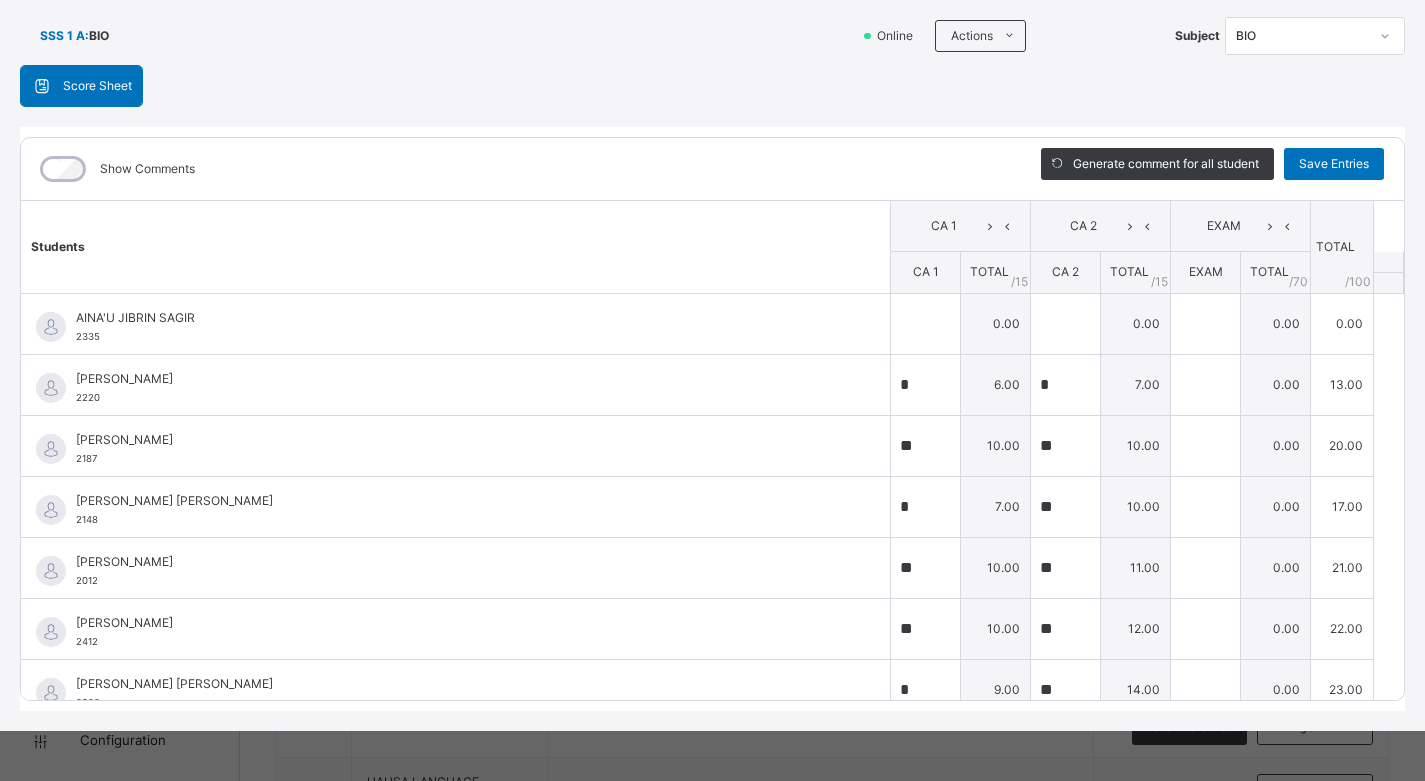 scroll, scrollTop: 130, scrollLeft: 0, axis: vertical 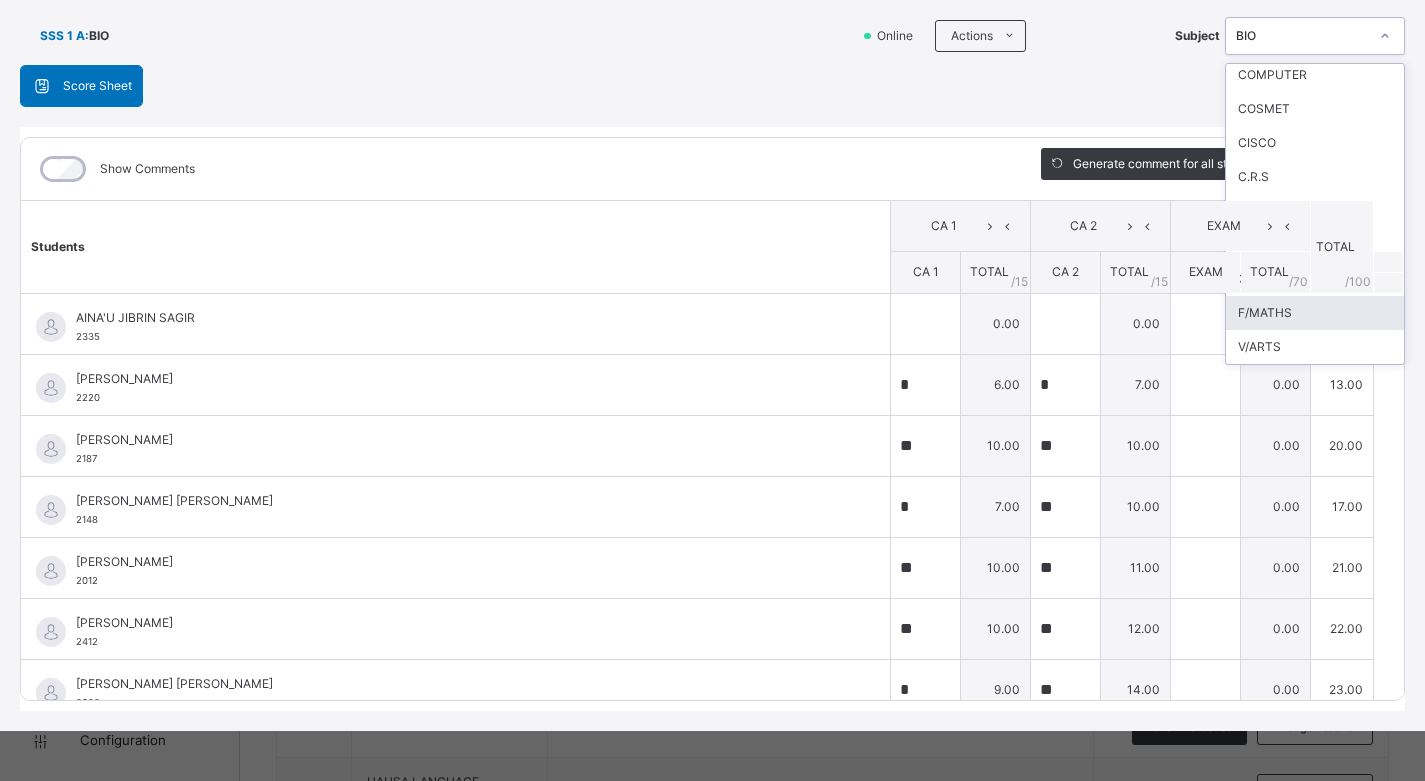 click on "F/MATHS" at bounding box center [1315, 313] 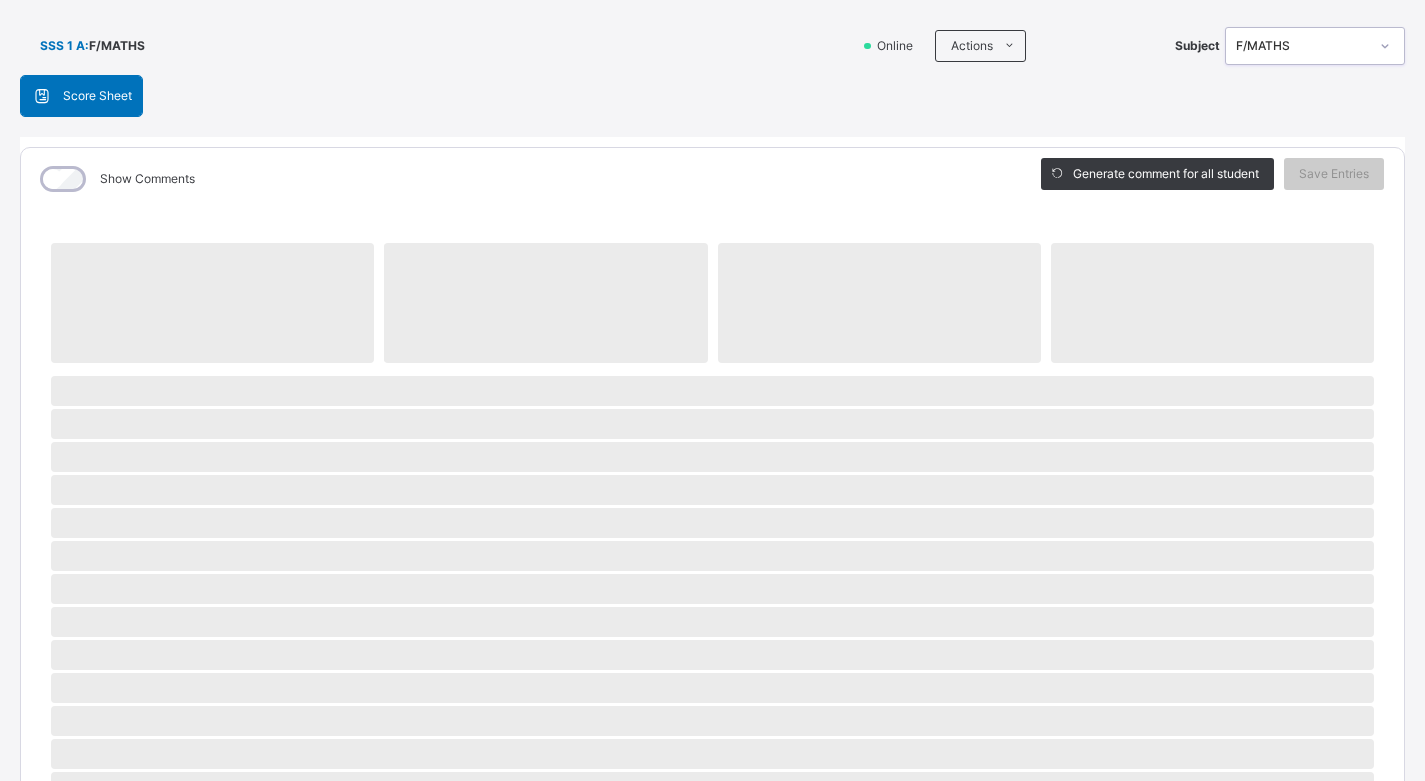 scroll, scrollTop: 0, scrollLeft: 0, axis: both 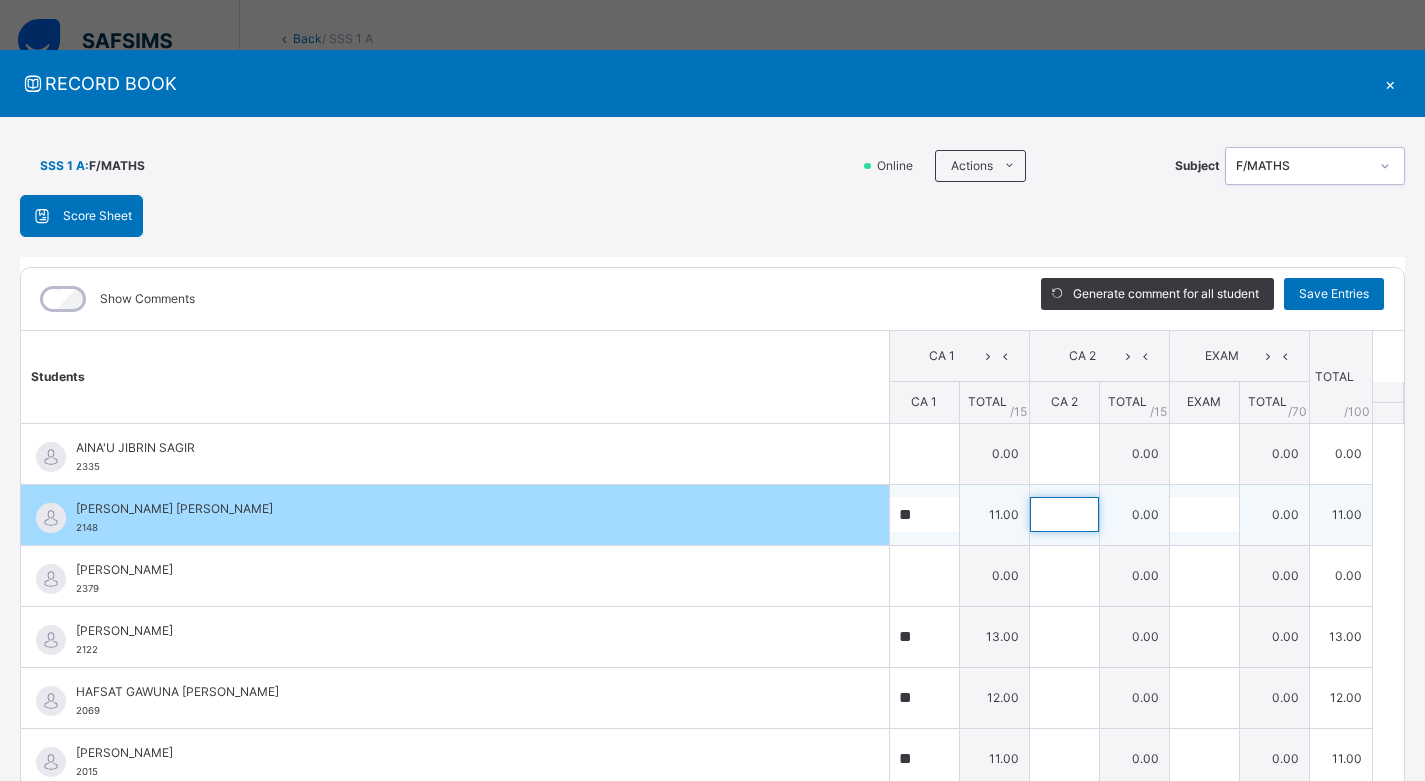 click at bounding box center (1064, 514) 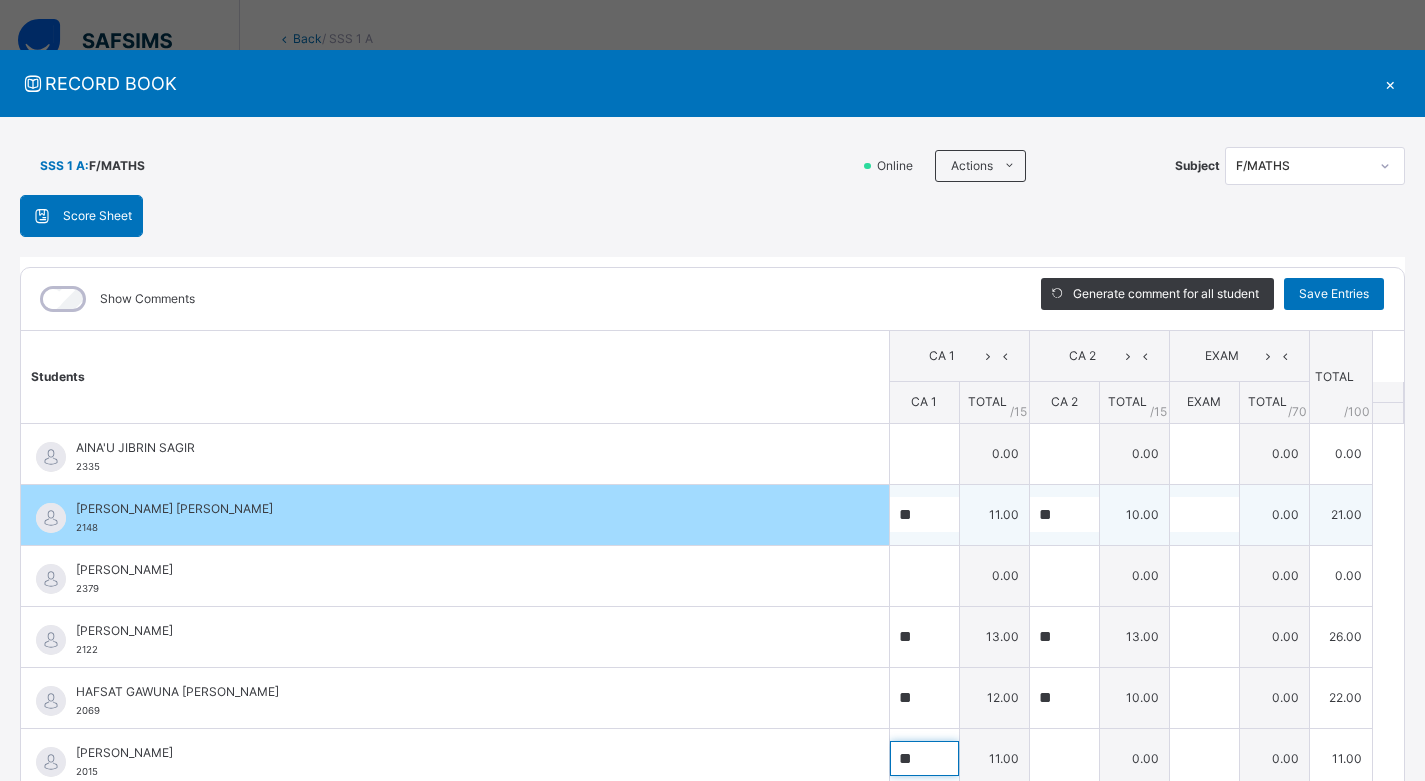 scroll, scrollTop: 8, scrollLeft: 0, axis: vertical 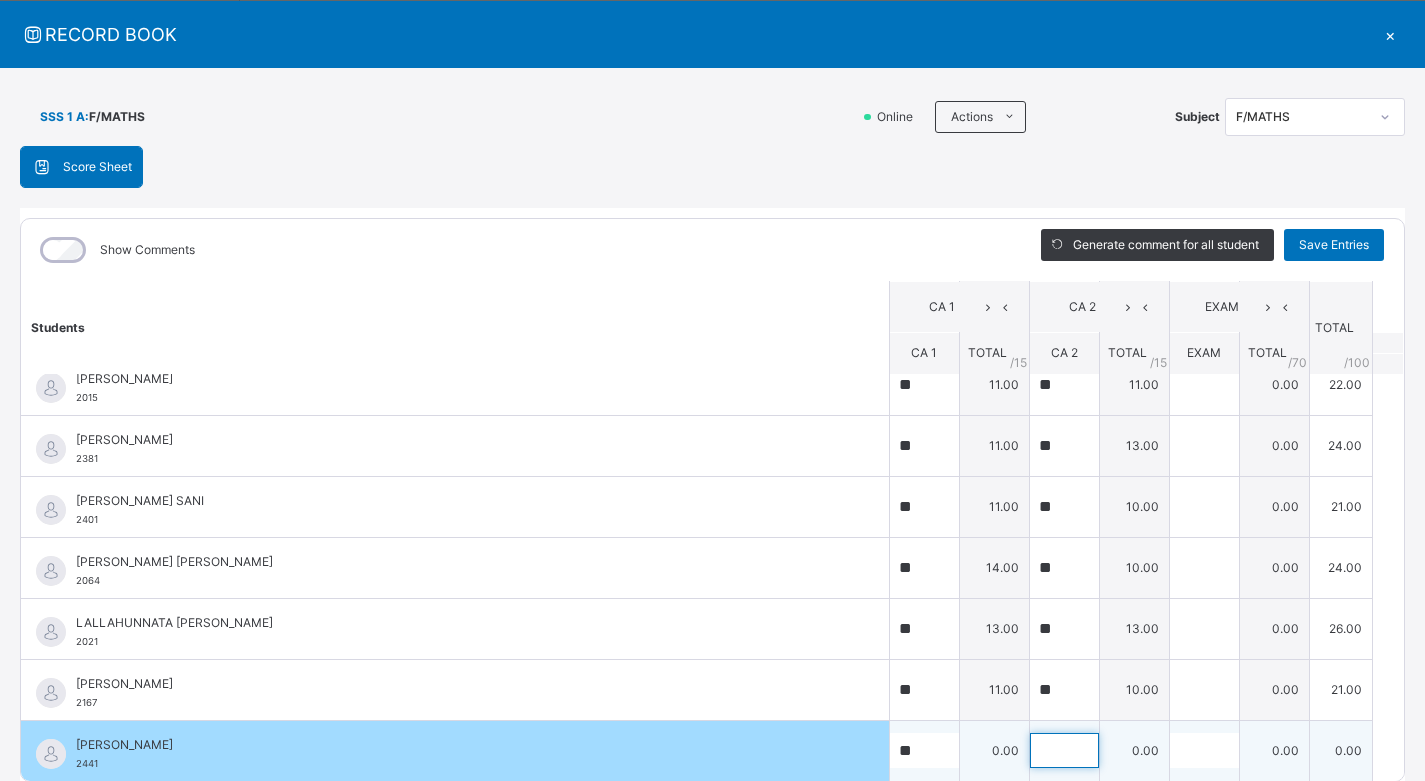 click at bounding box center [1064, 750] 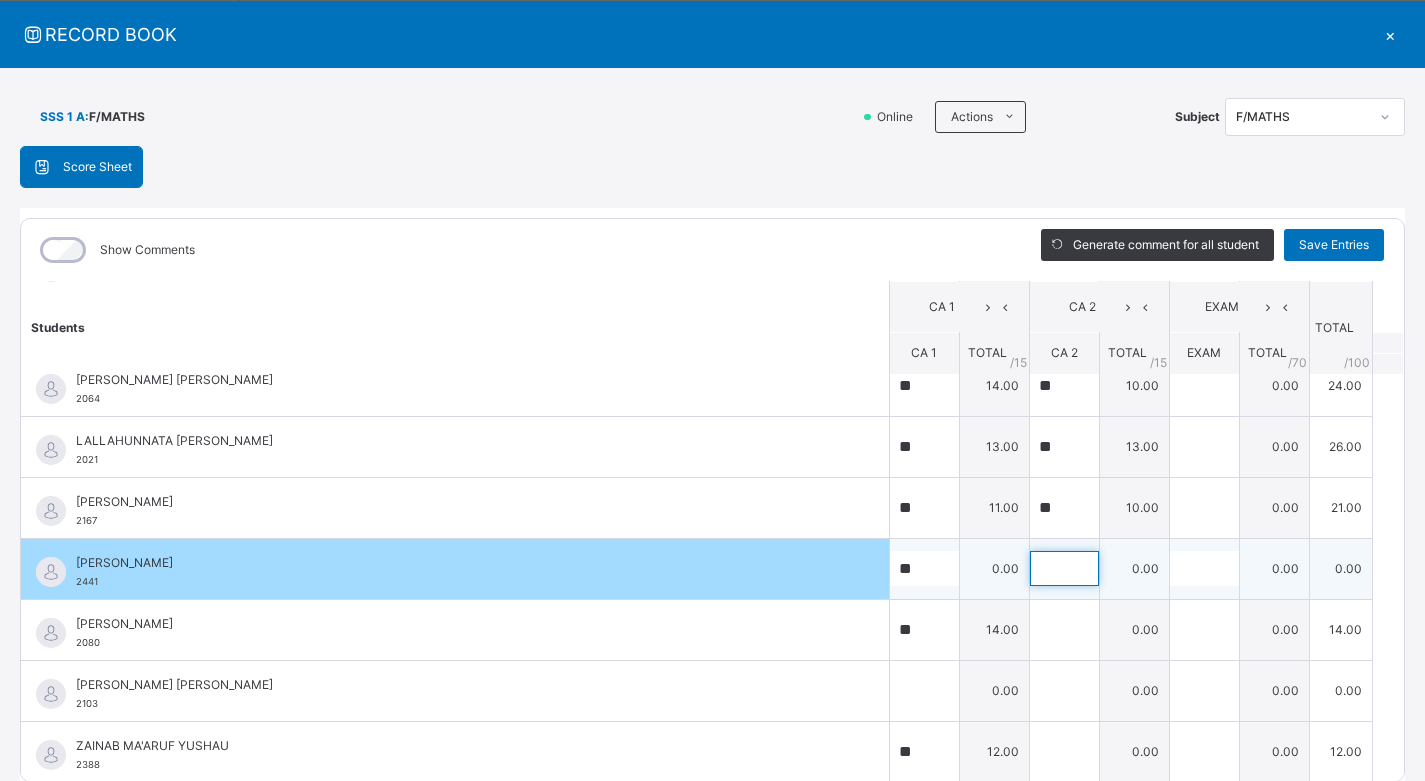 scroll, scrollTop: 509, scrollLeft: 0, axis: vertical 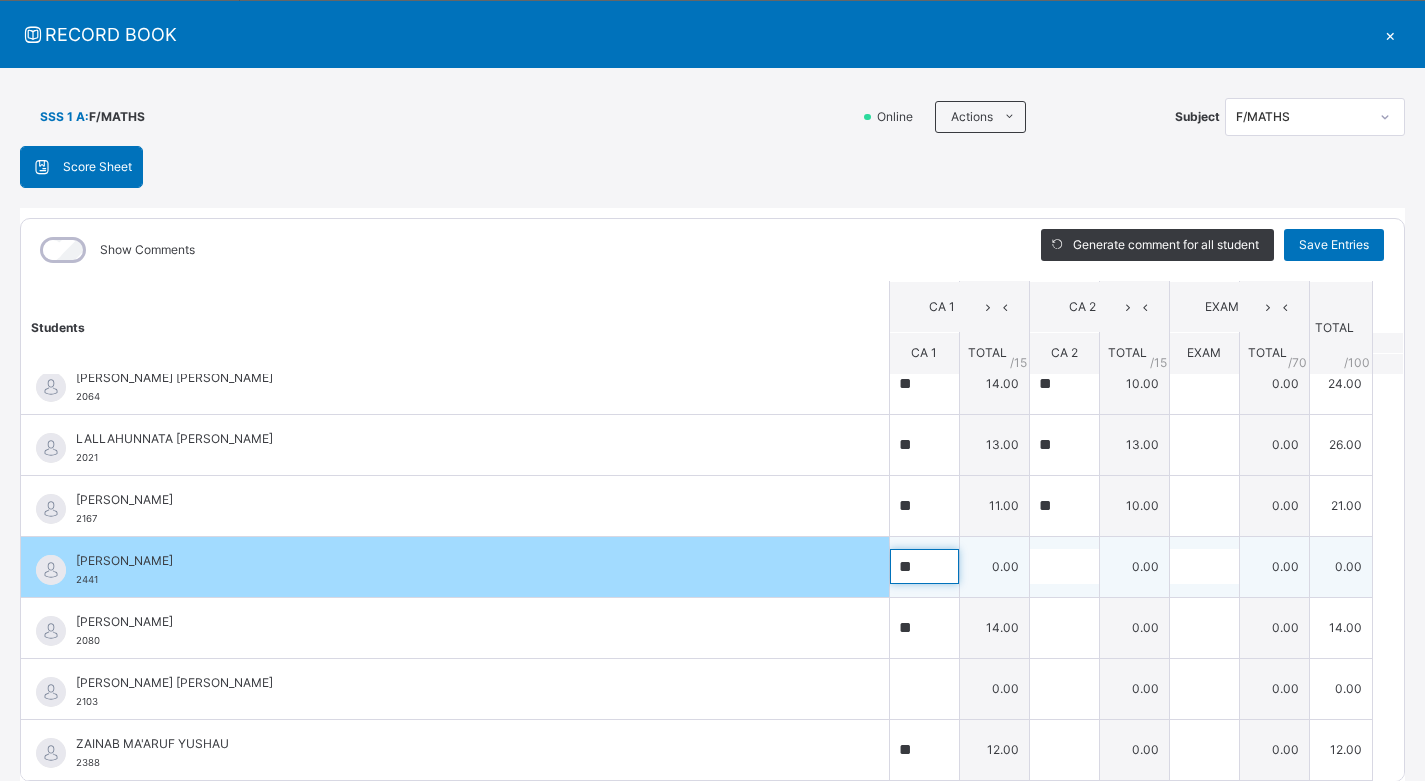 drag, startPoint x: 895, startPoint y: 566, endPoint x: 915, endPoint y: 570, distance: 20.396078 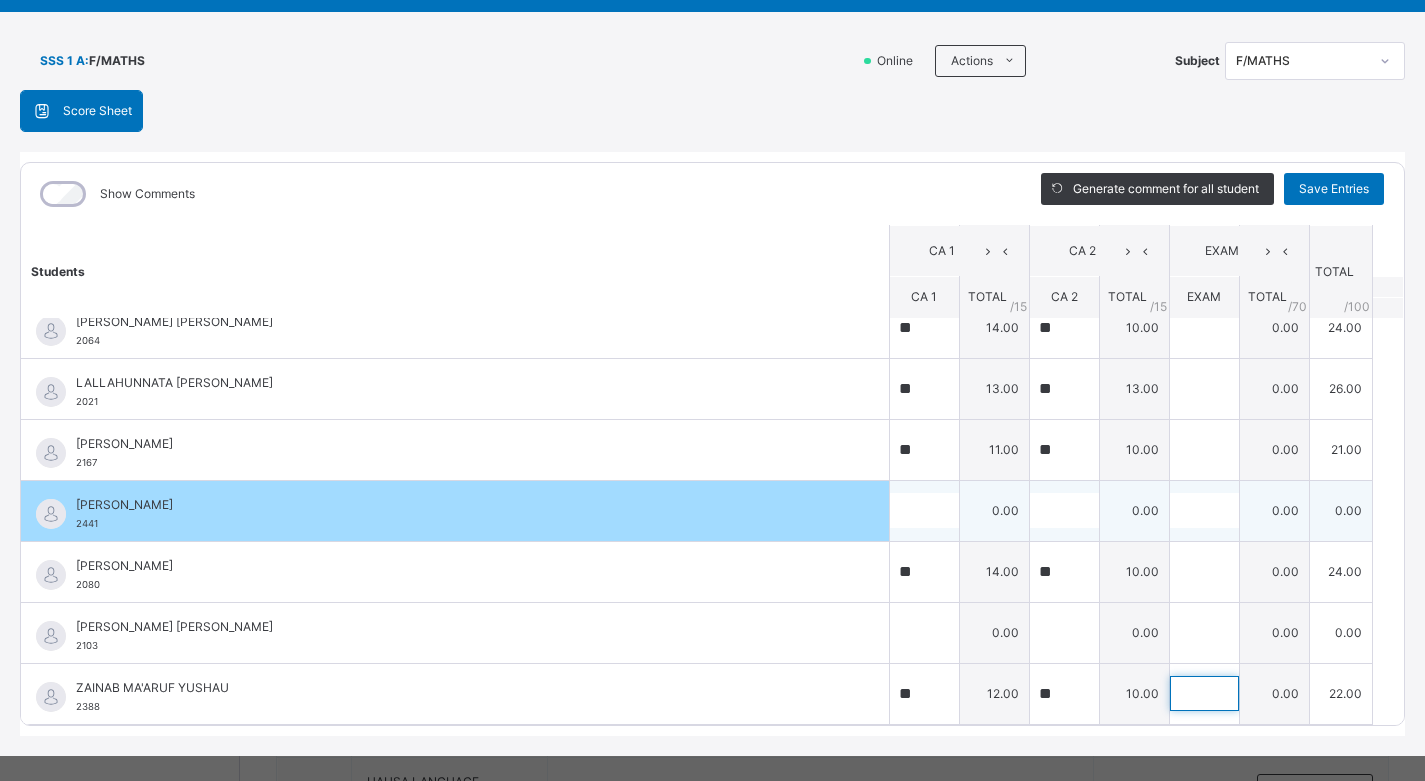 scroll, scrollTop: 130, scrollLeft: 0, axis: vertical 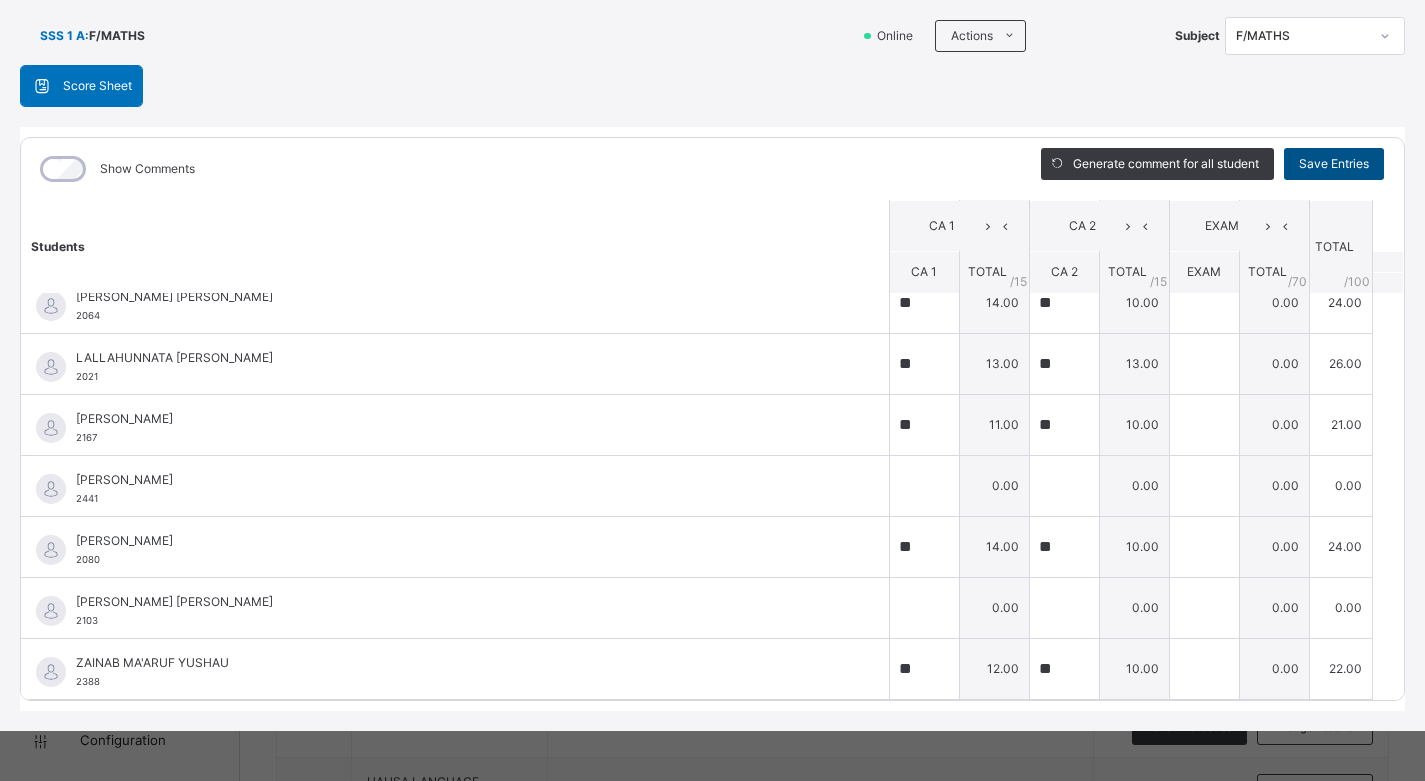 click on "Save Entries" at bounding box center [1334, 164] 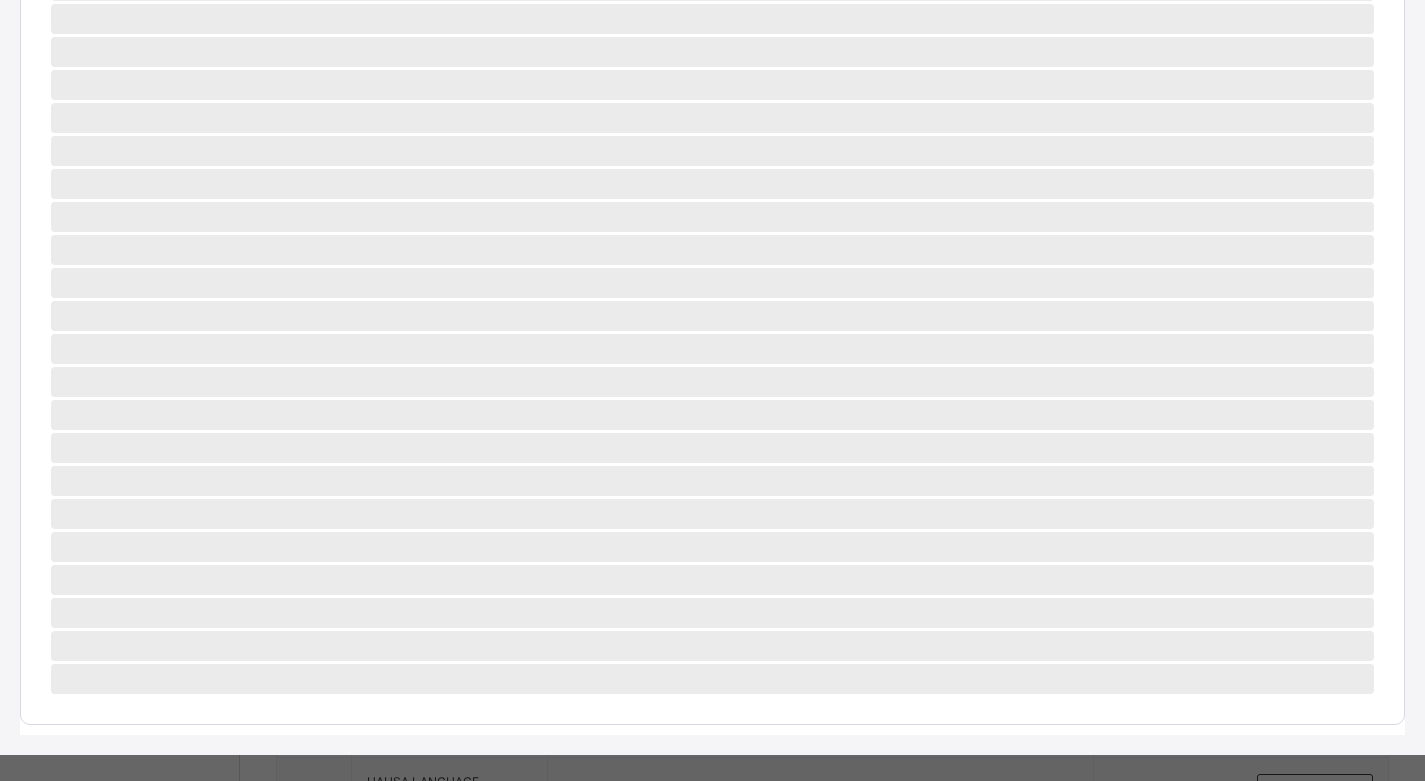 scroll, scrollTop: 648, scrollLeft: 0, axis: vertical 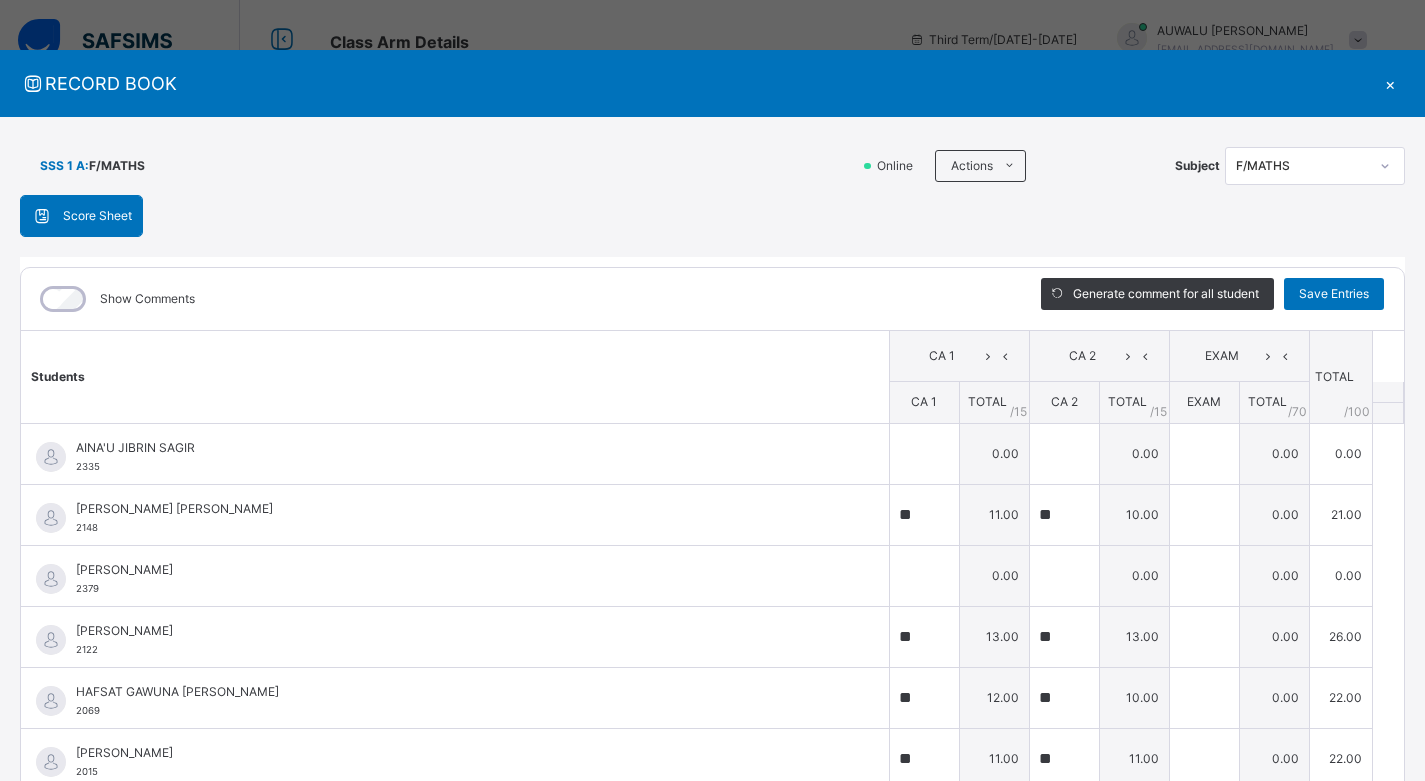 click on "×" at bounding box center [1390, 83] 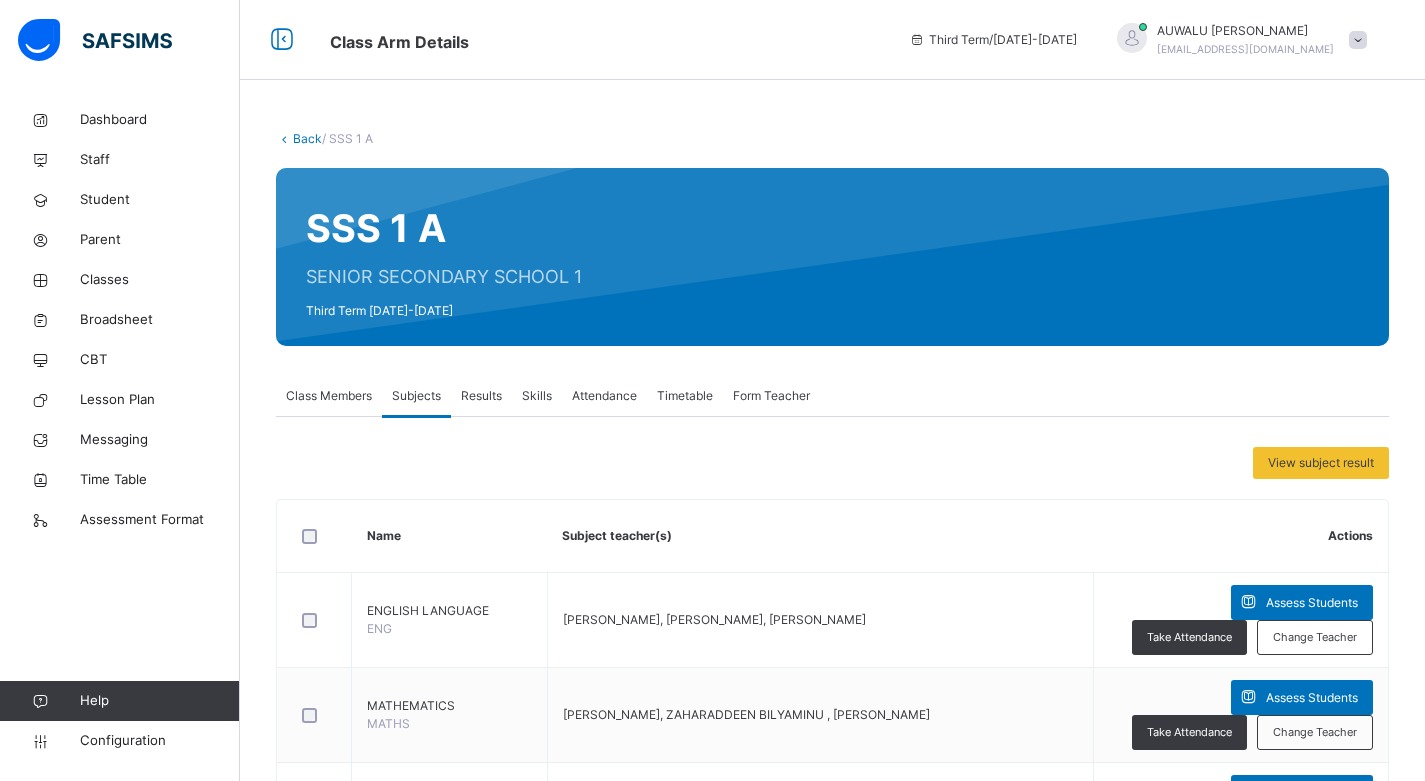 click on "Back" at bounding box center [307, 138] 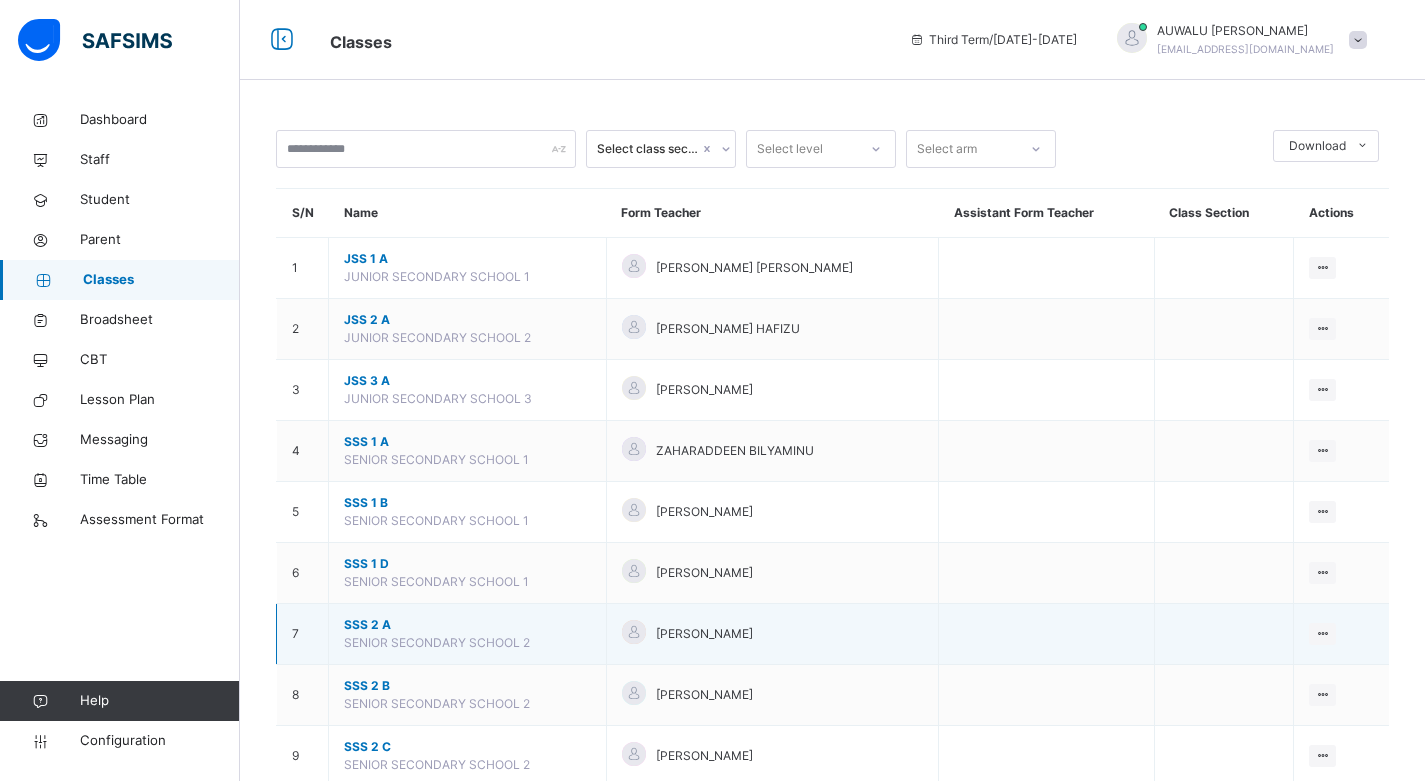 click on "SSS 2   A" at bounding box center (467, 625) 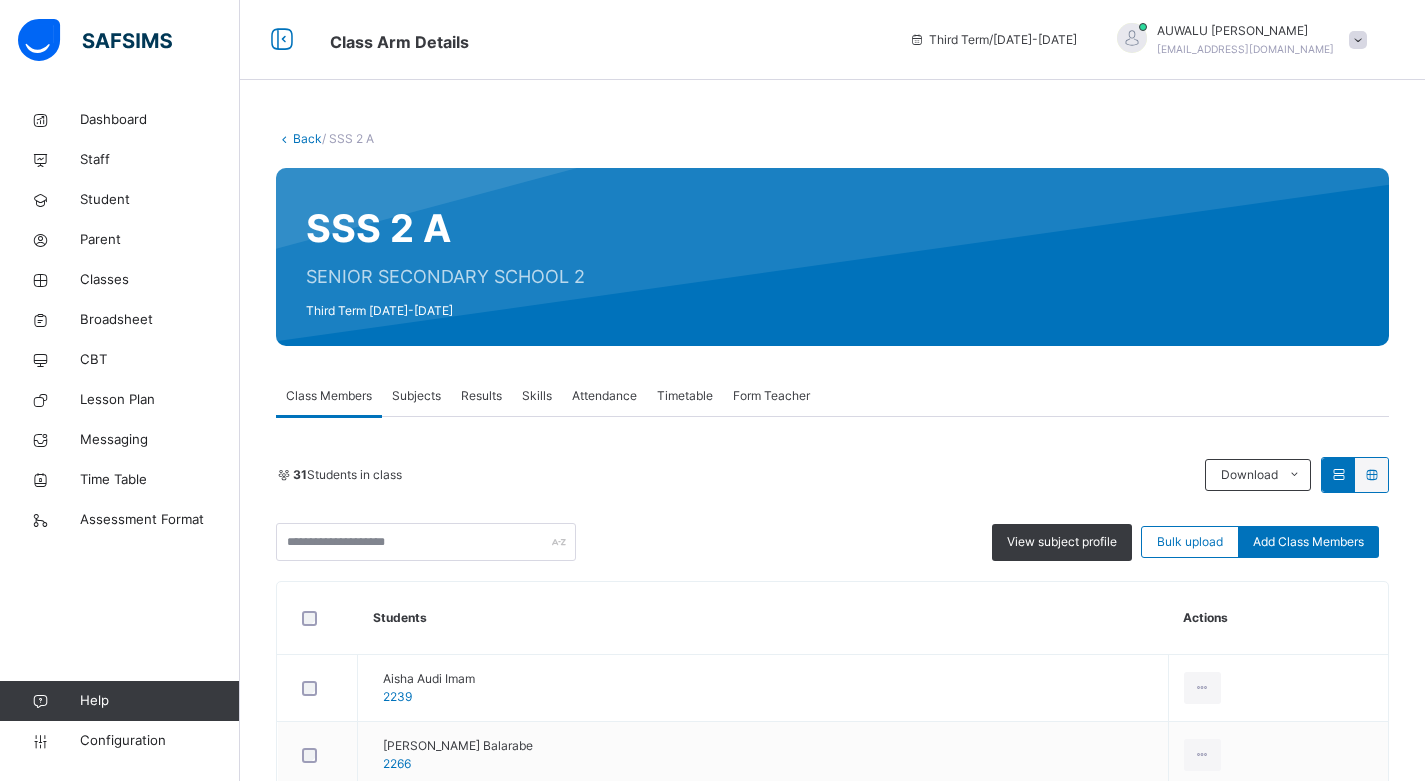 click on "Subjects" at bounding box center (416, 396) 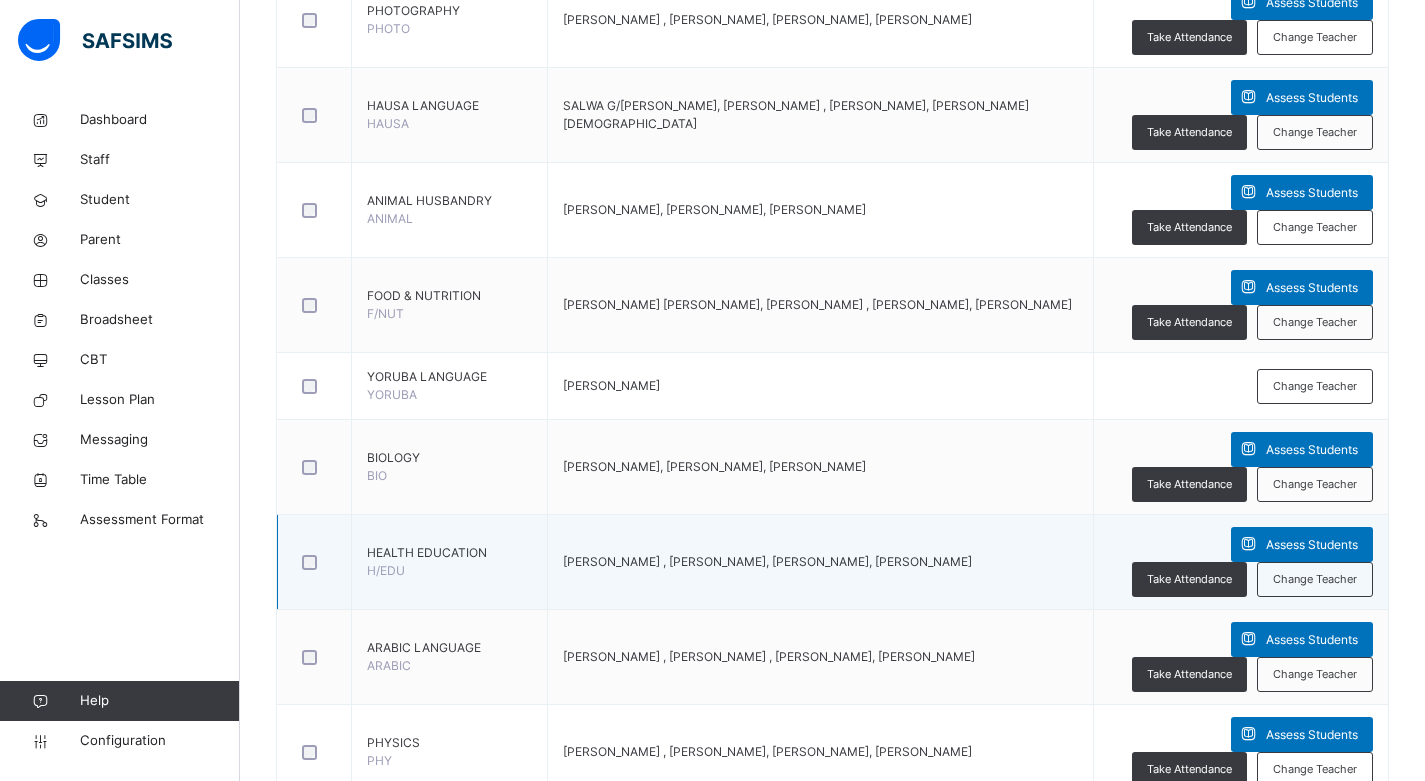 scroll, scrollTop: 800, scrollLeft: 0, axis: vertical 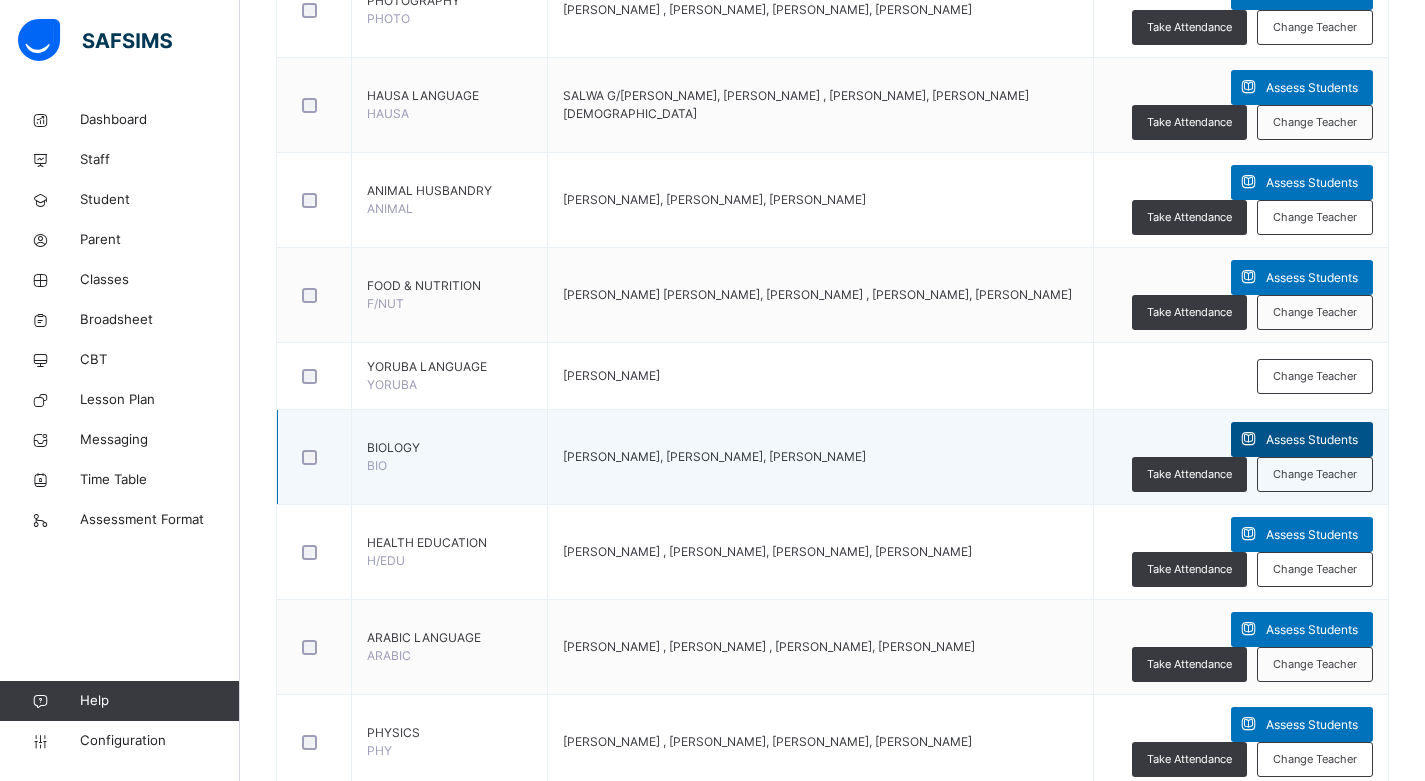 click on "Assess Students" at bounding box center (1302, 439) 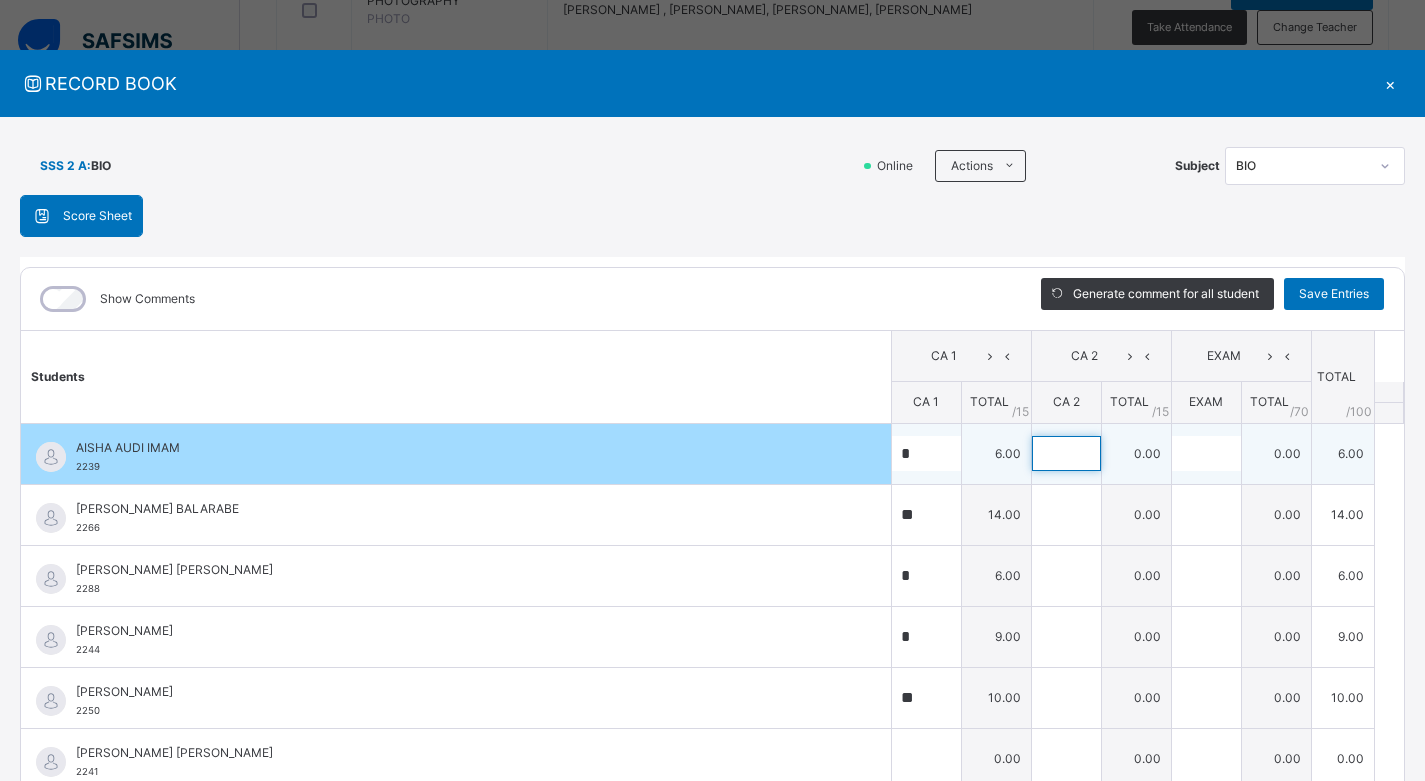 click at bounding box center (1066, 453) 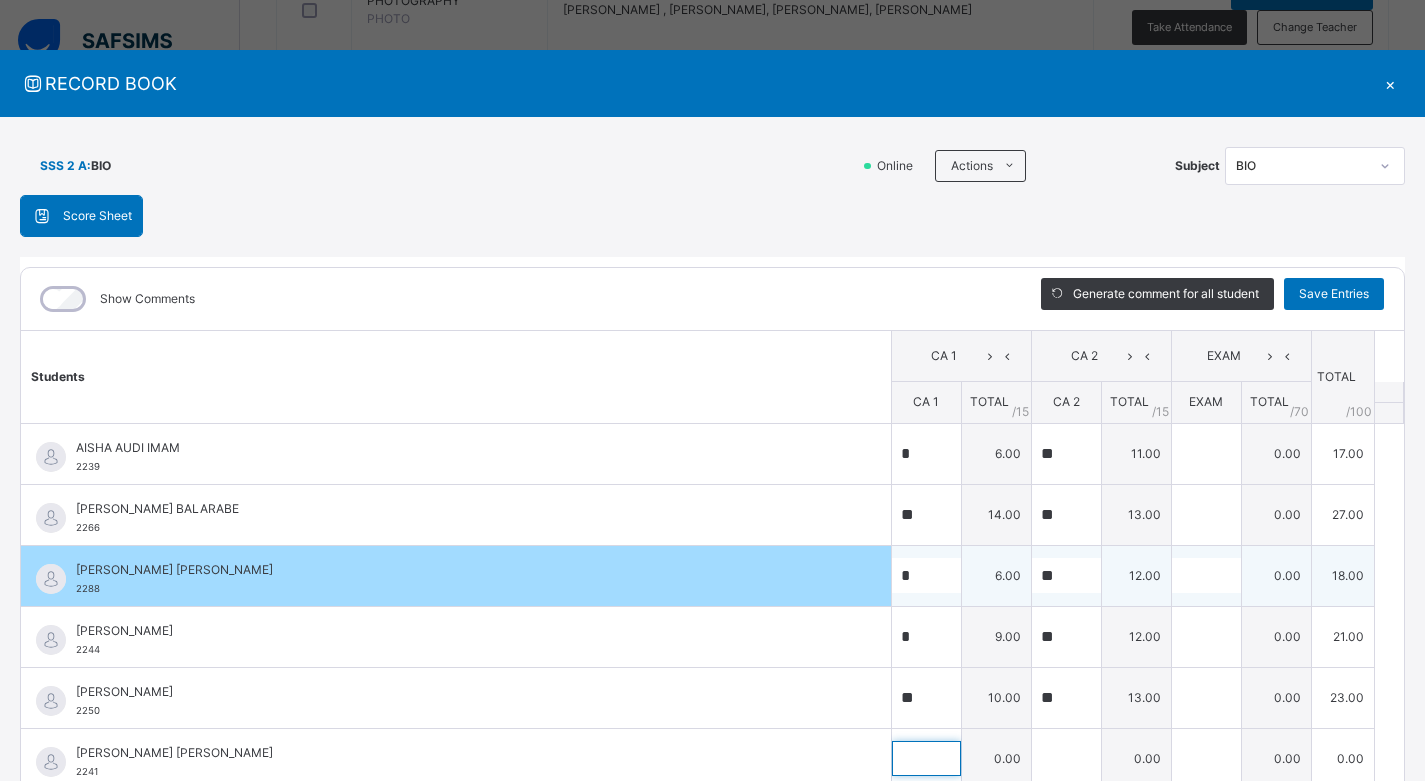 scroll, scrollTop: 8, scrollLeft: 0, axis: vertical 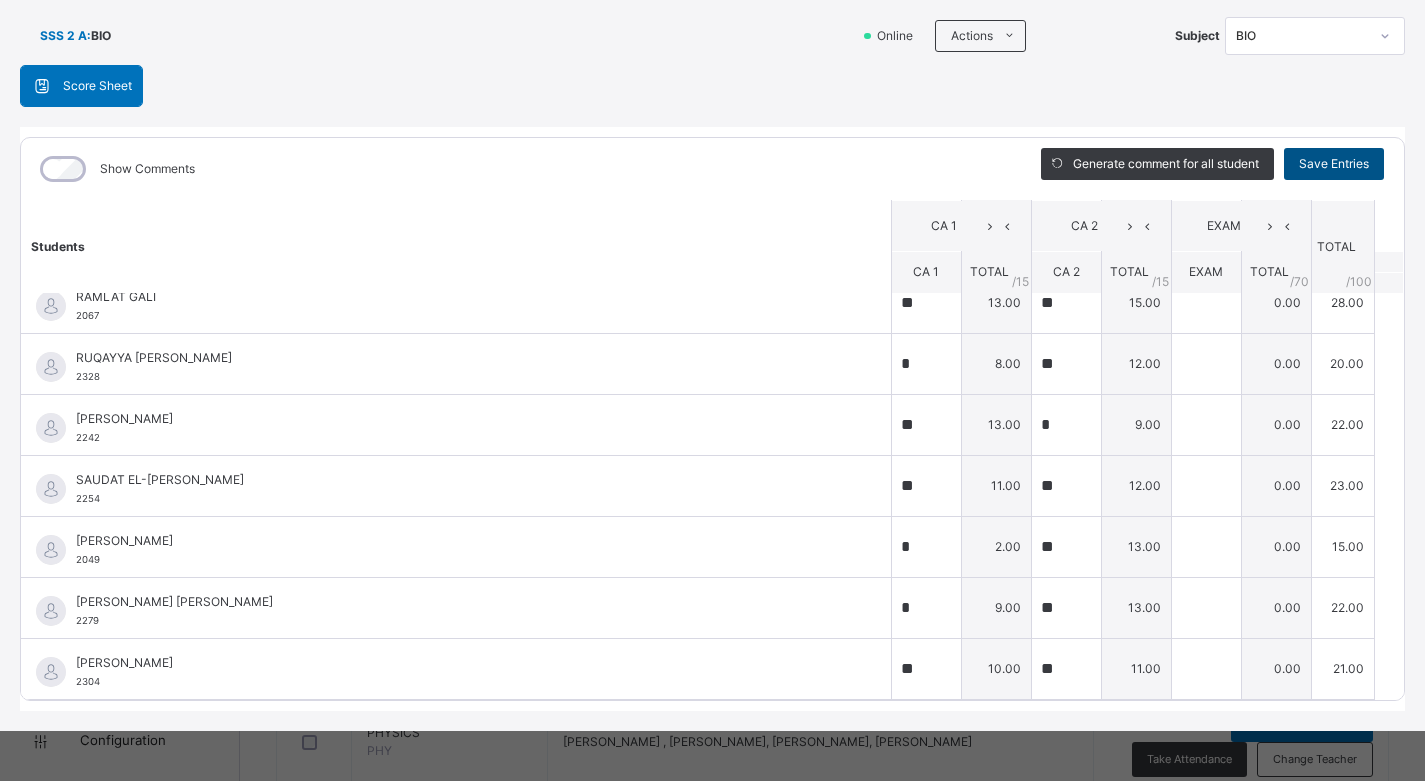 click on "Save Entries" at bounding box center [1334, 164] 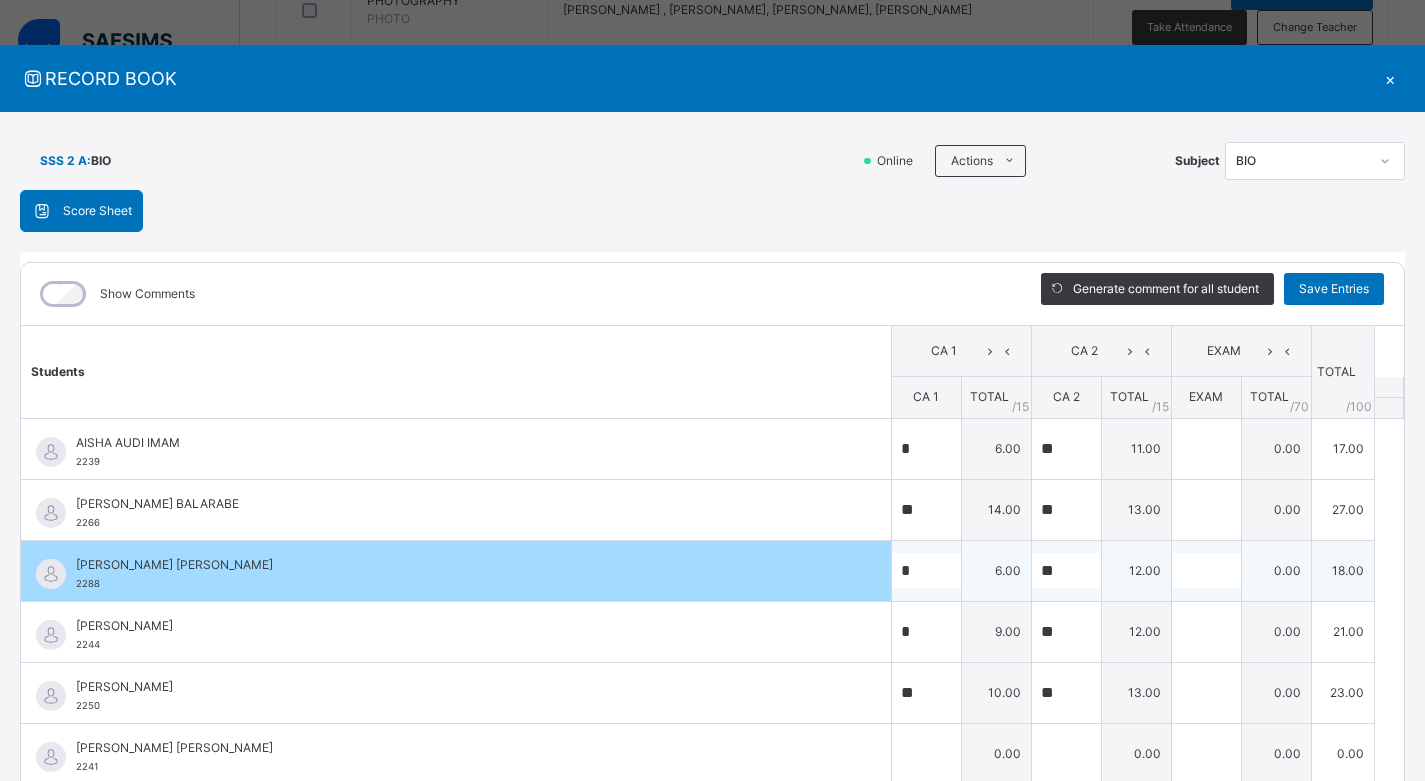 scroll, scrollTop: 0, scrollLeft: 0, axis: both 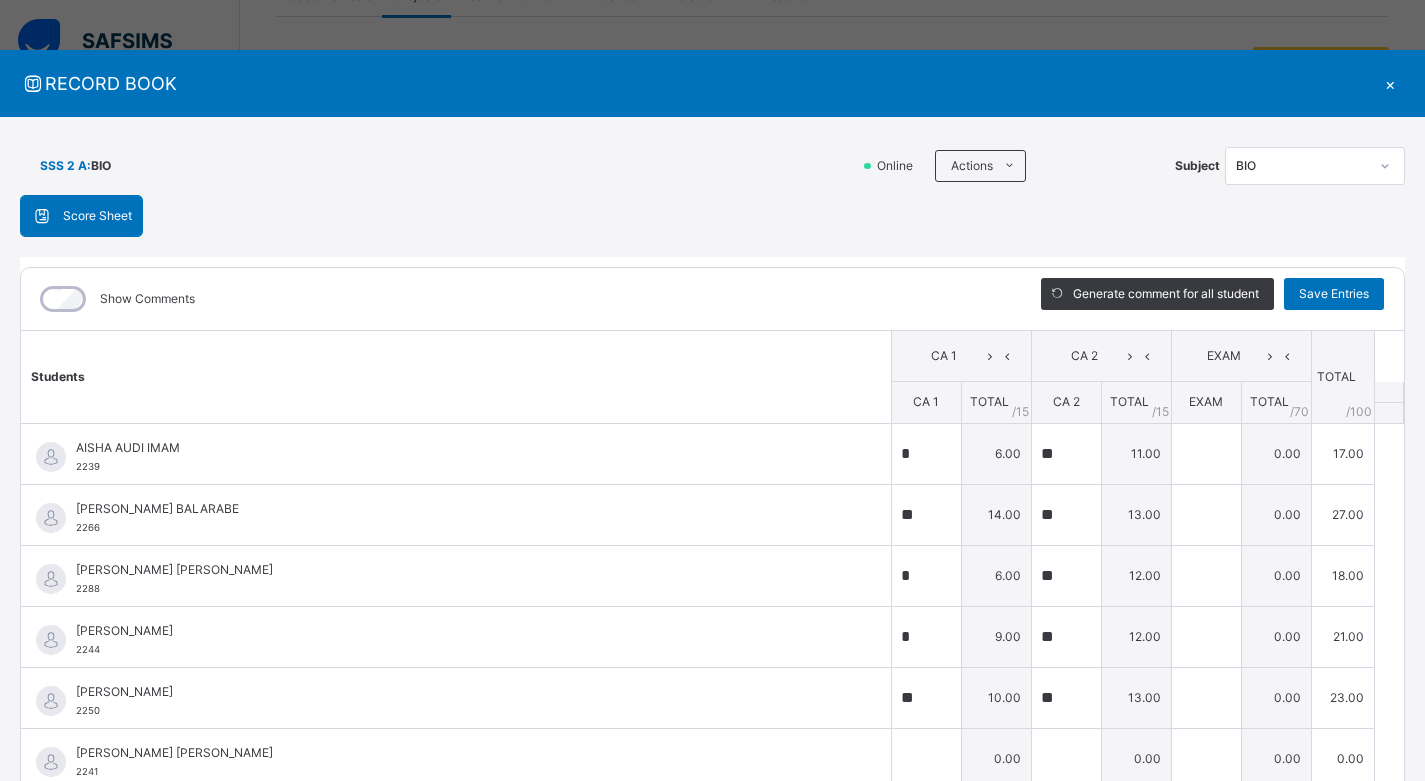 click on "×" at bounding box center [1390, 83] 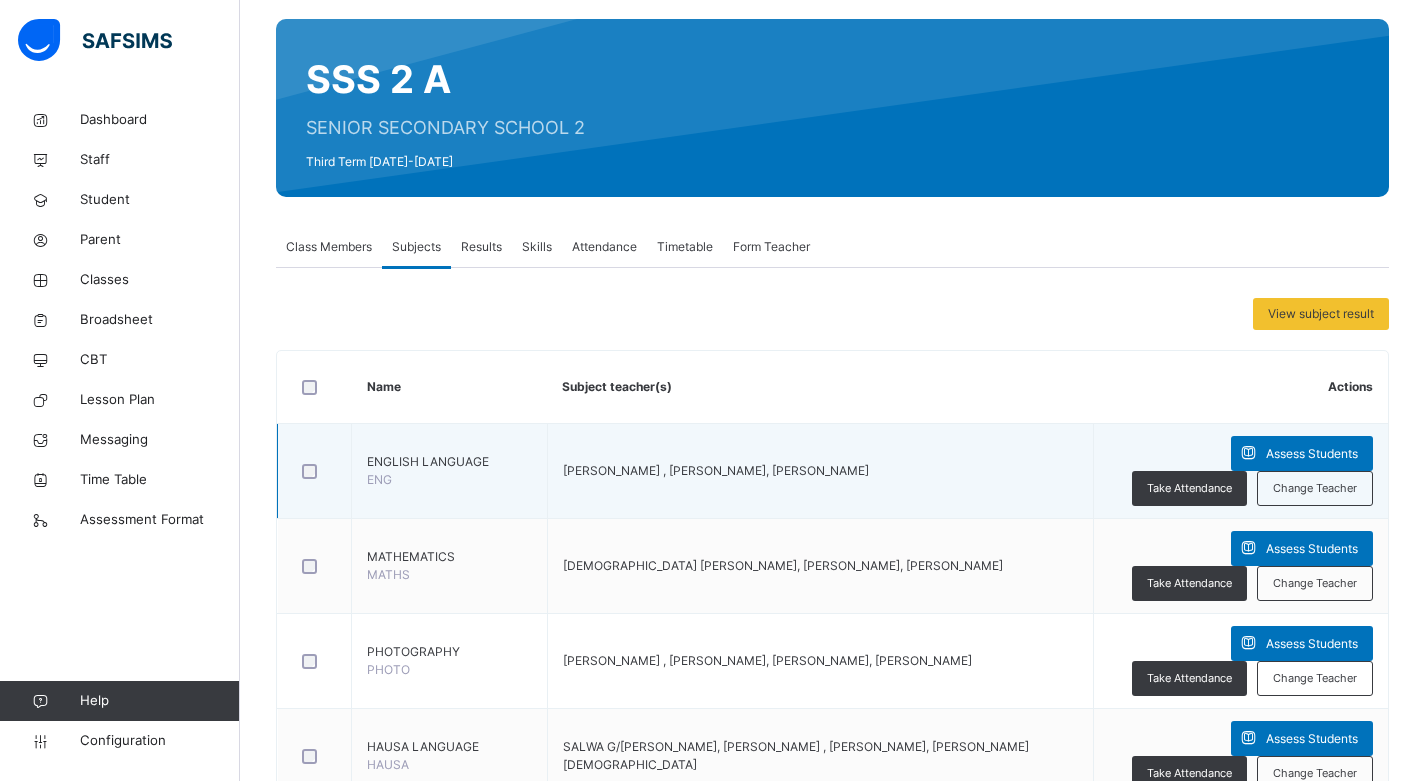 scroll, scrollTop: 0, scrollLeft: 0, axis: both 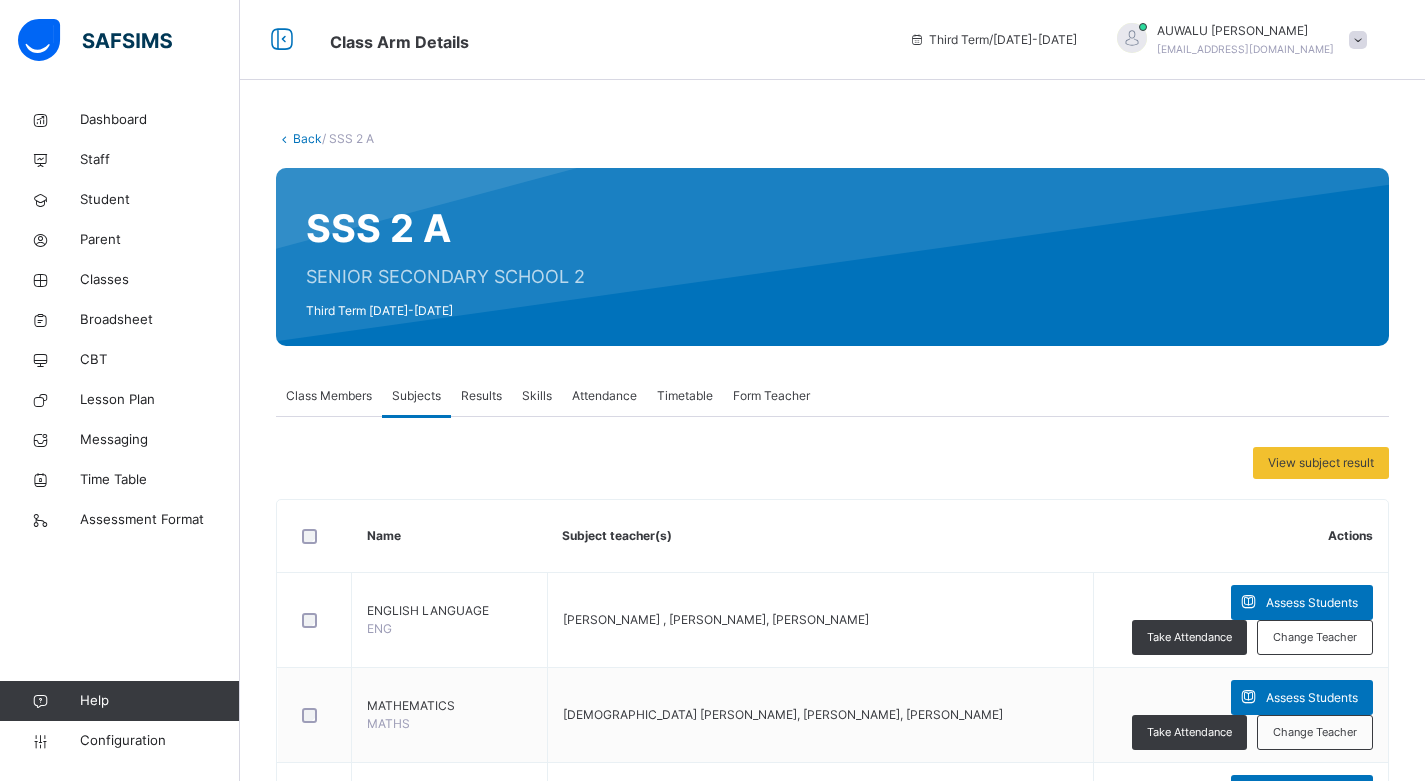 click on "Back" at bounding box center [307, 138] 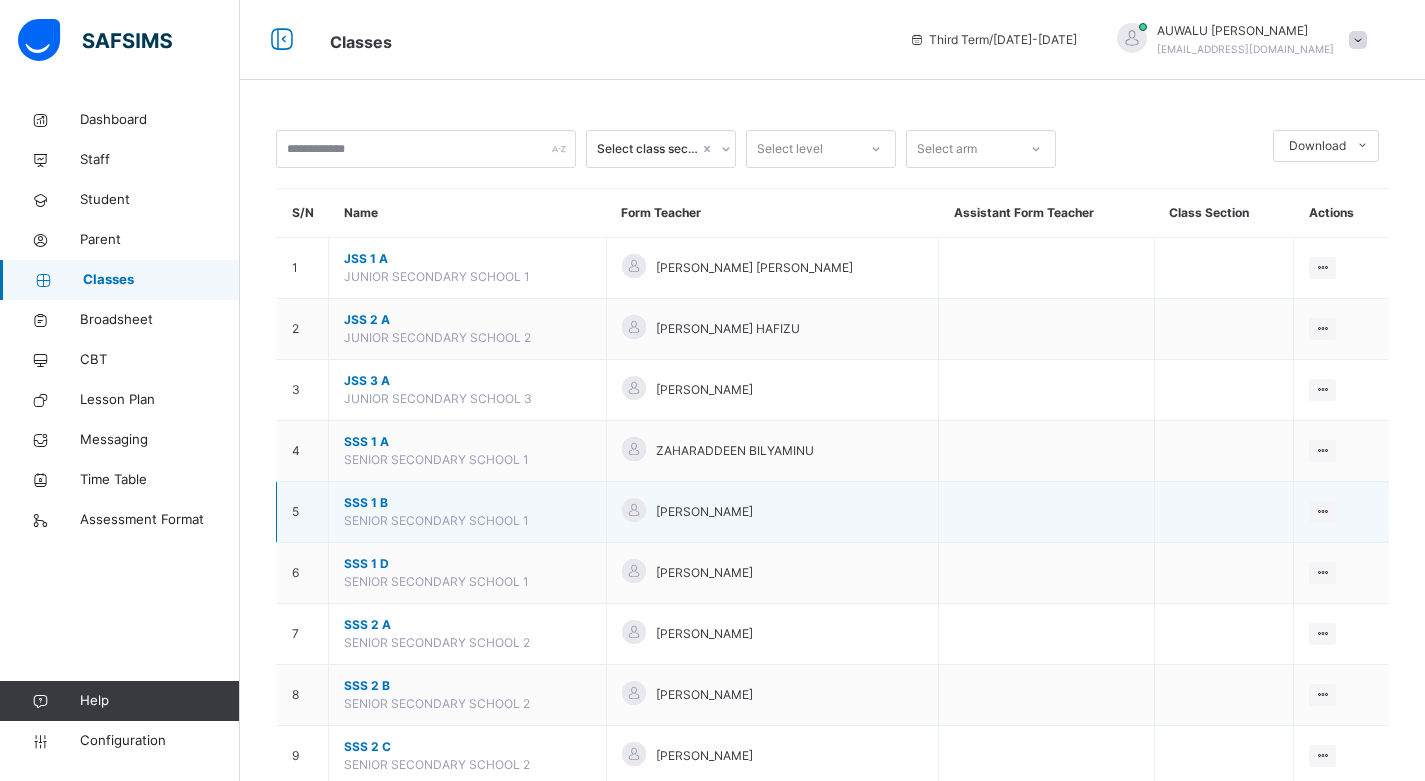 click on "SSS 1   B" at bounding box center (467, 503) 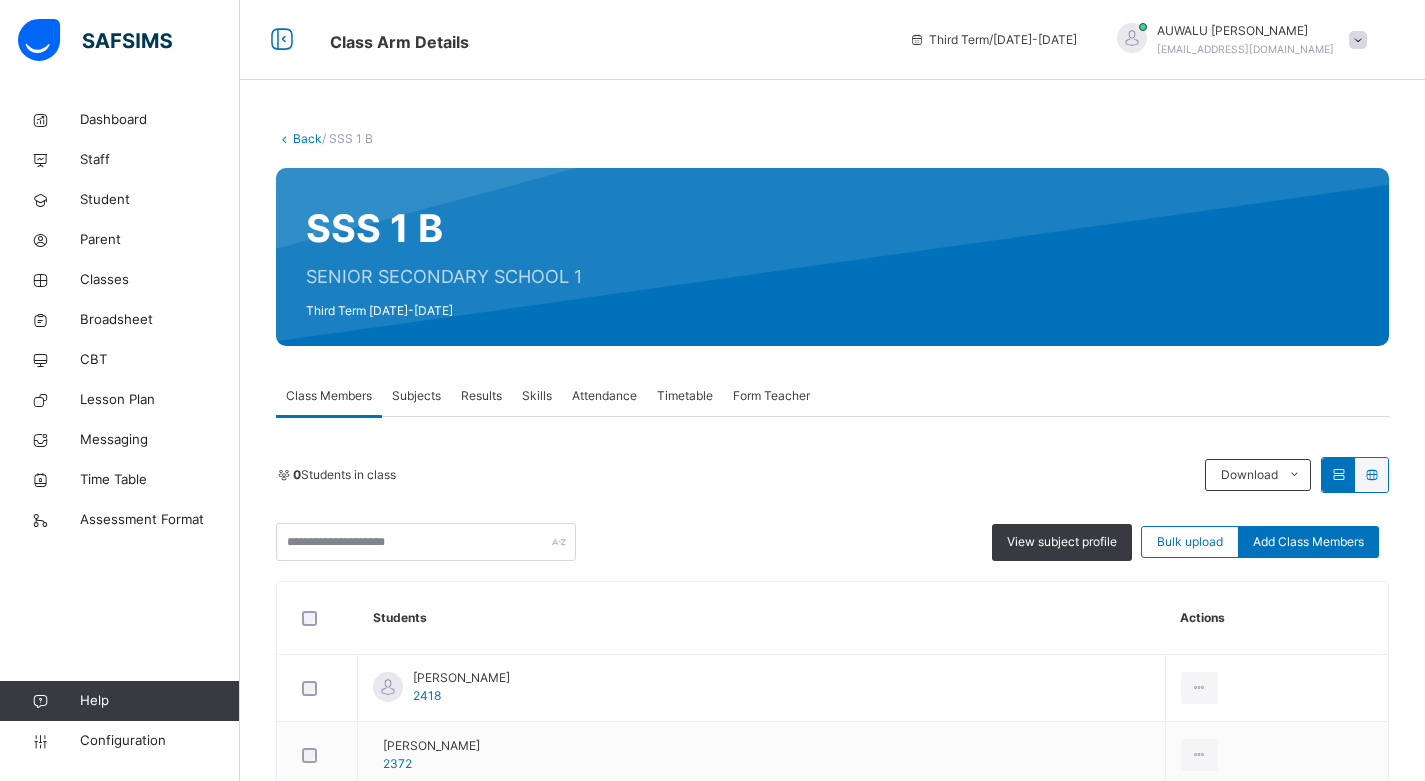 click on "Subjects" at bounding box center [416, 396] 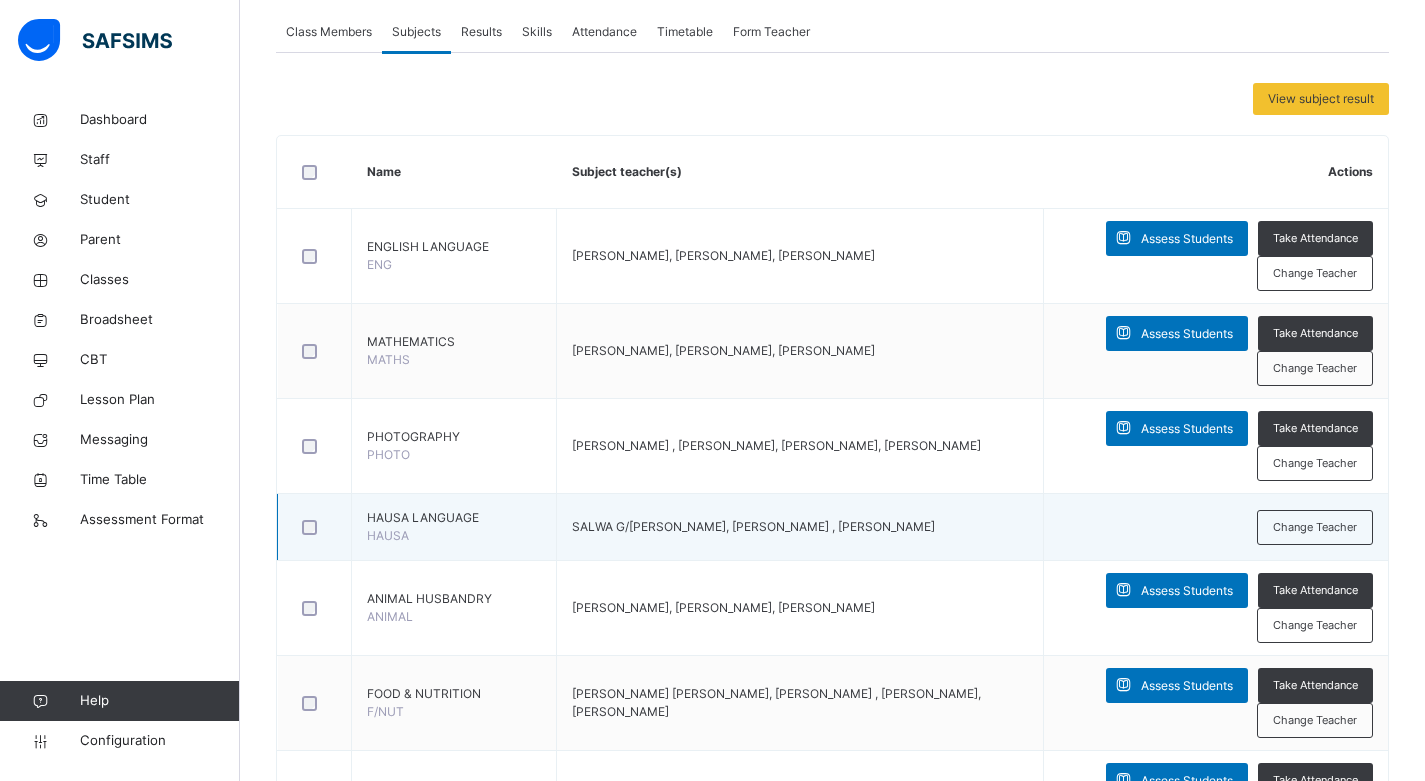 scroll, scrollTop: 400, scrollLeft: 0, axis: vertical 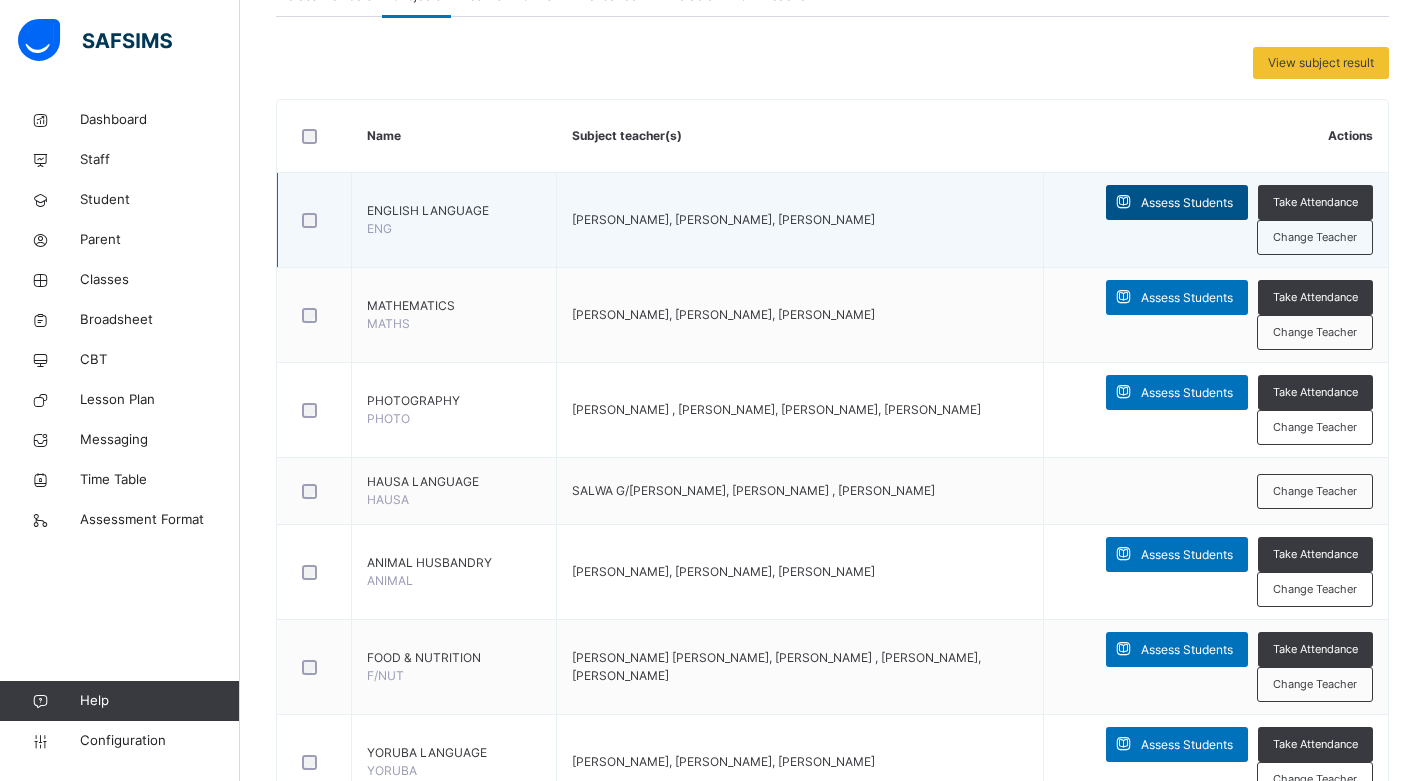 click on "Assess Students" at bounding box center [1187, 203] 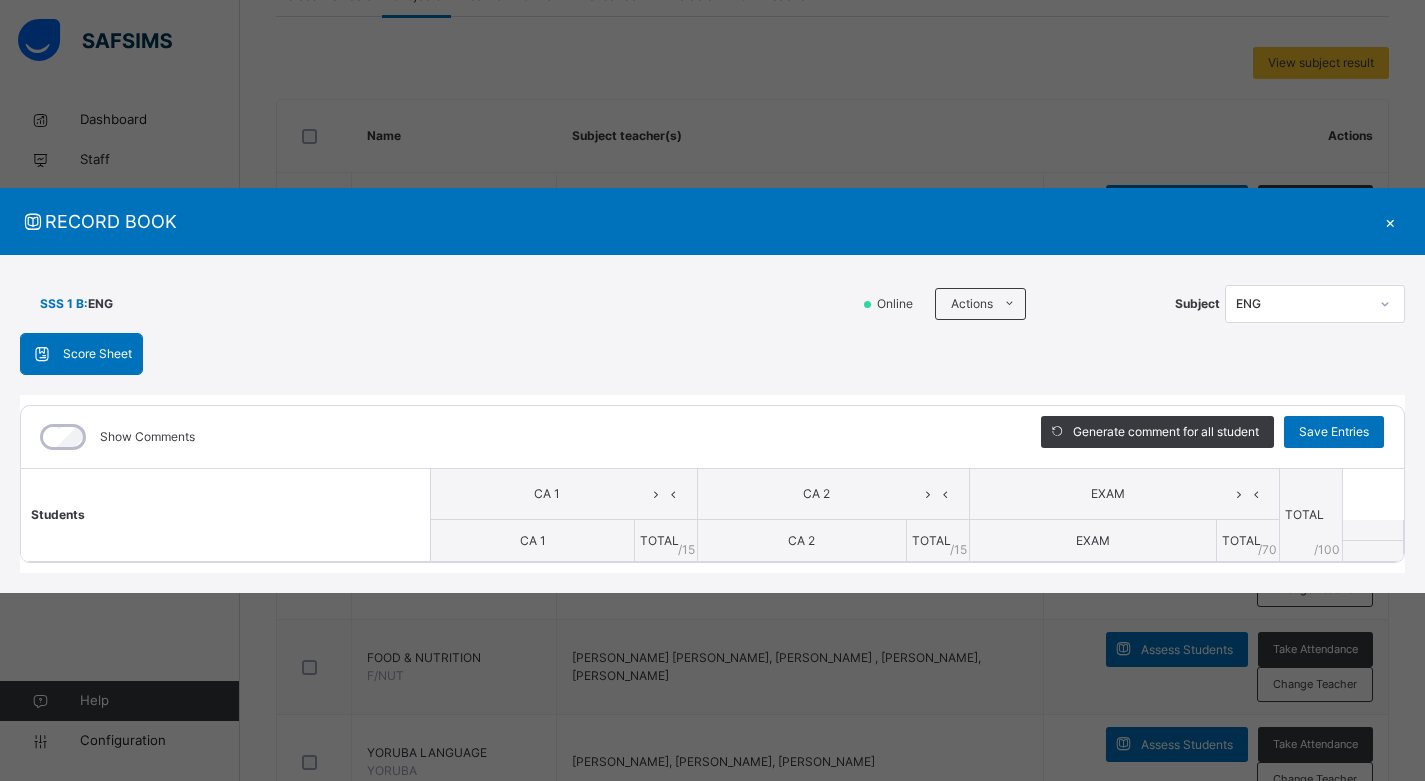 click 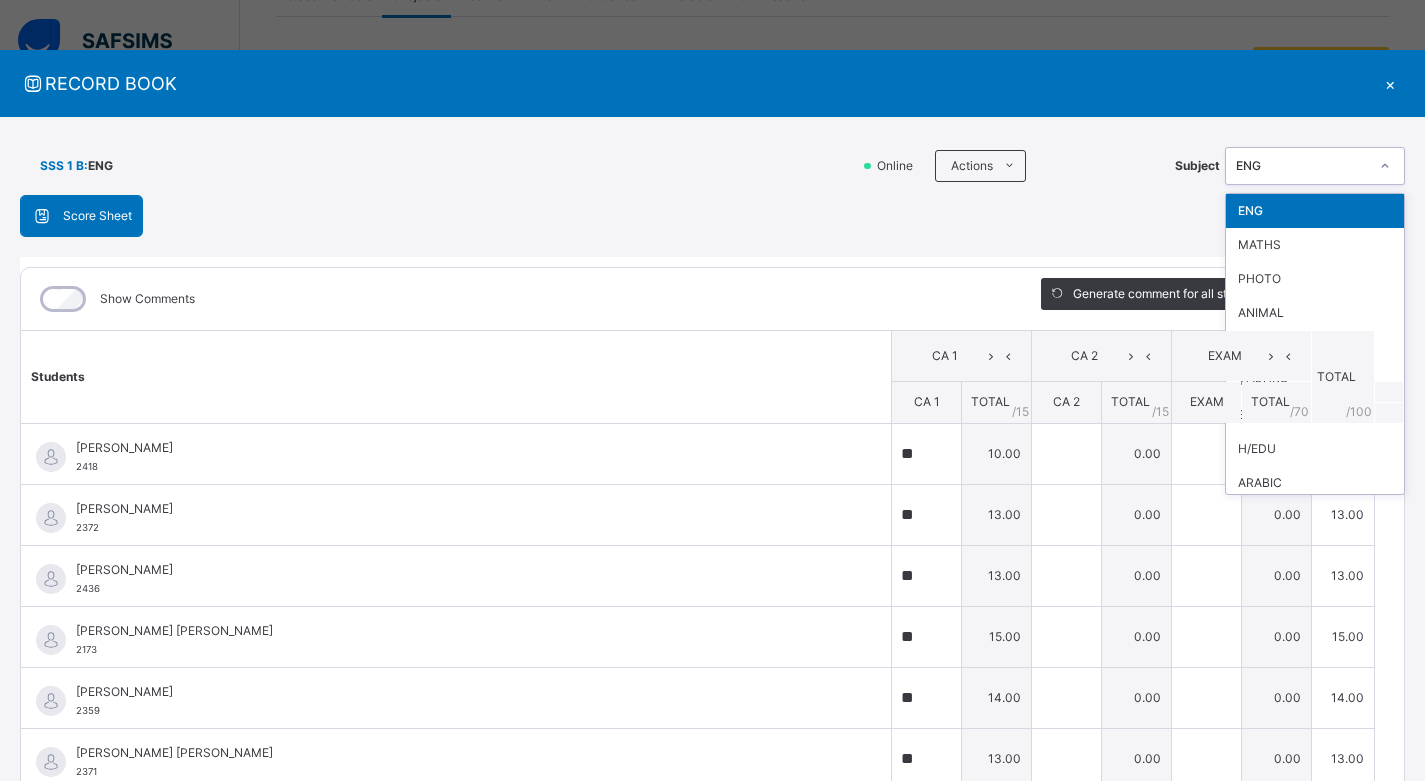 scroll, scrollTop: 300, scrollLeft: 0, axis: vertical 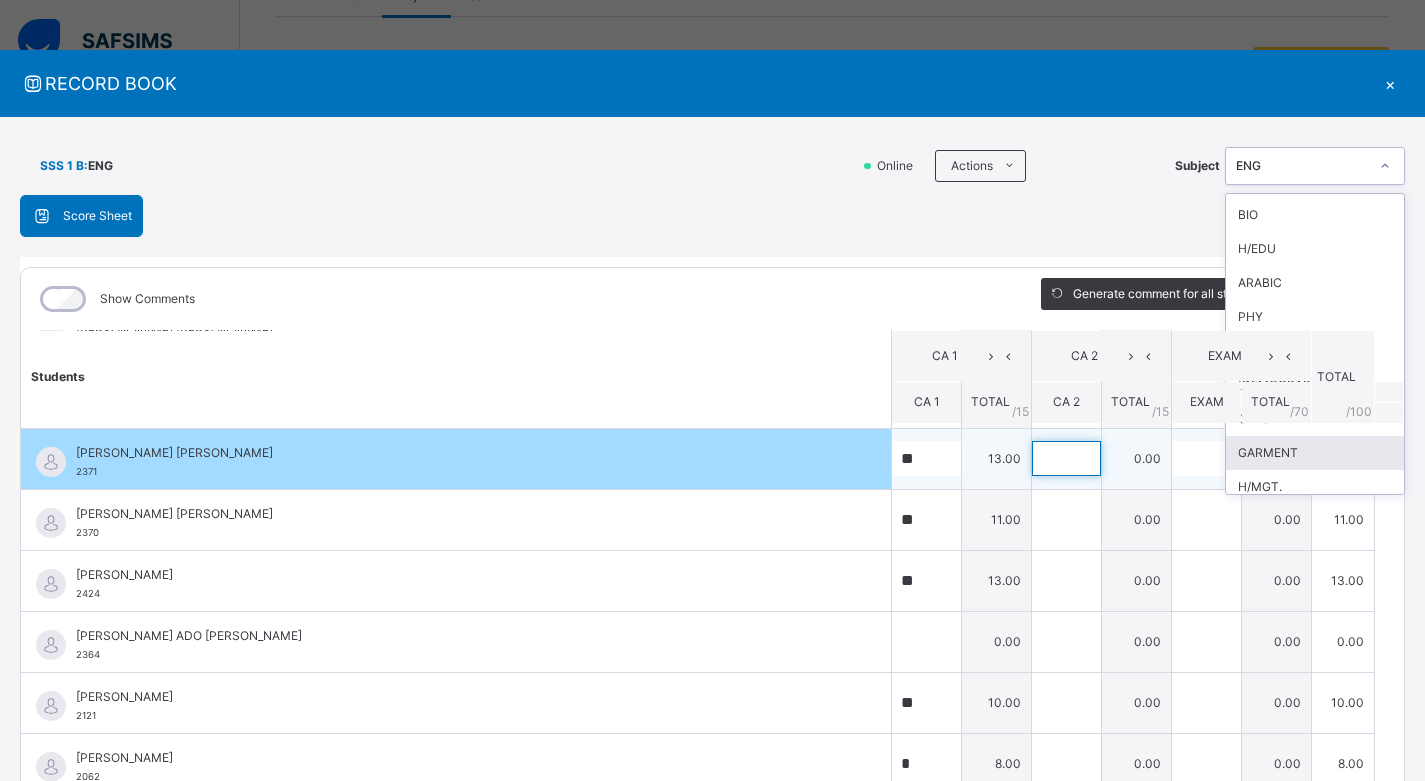 click at bounding box center (1066, 458) 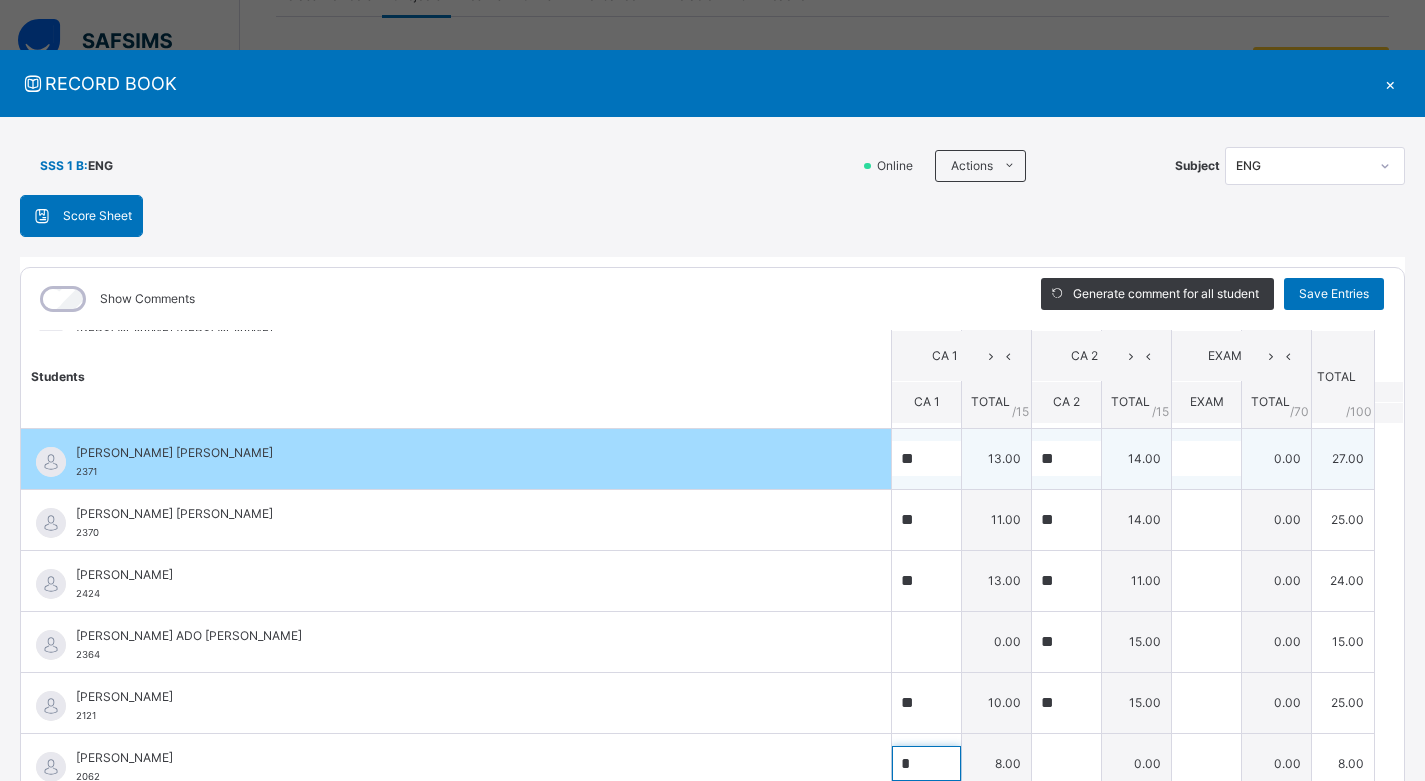 scroll, scrollTop: 13, scrollLeft: 0, axis: vertical 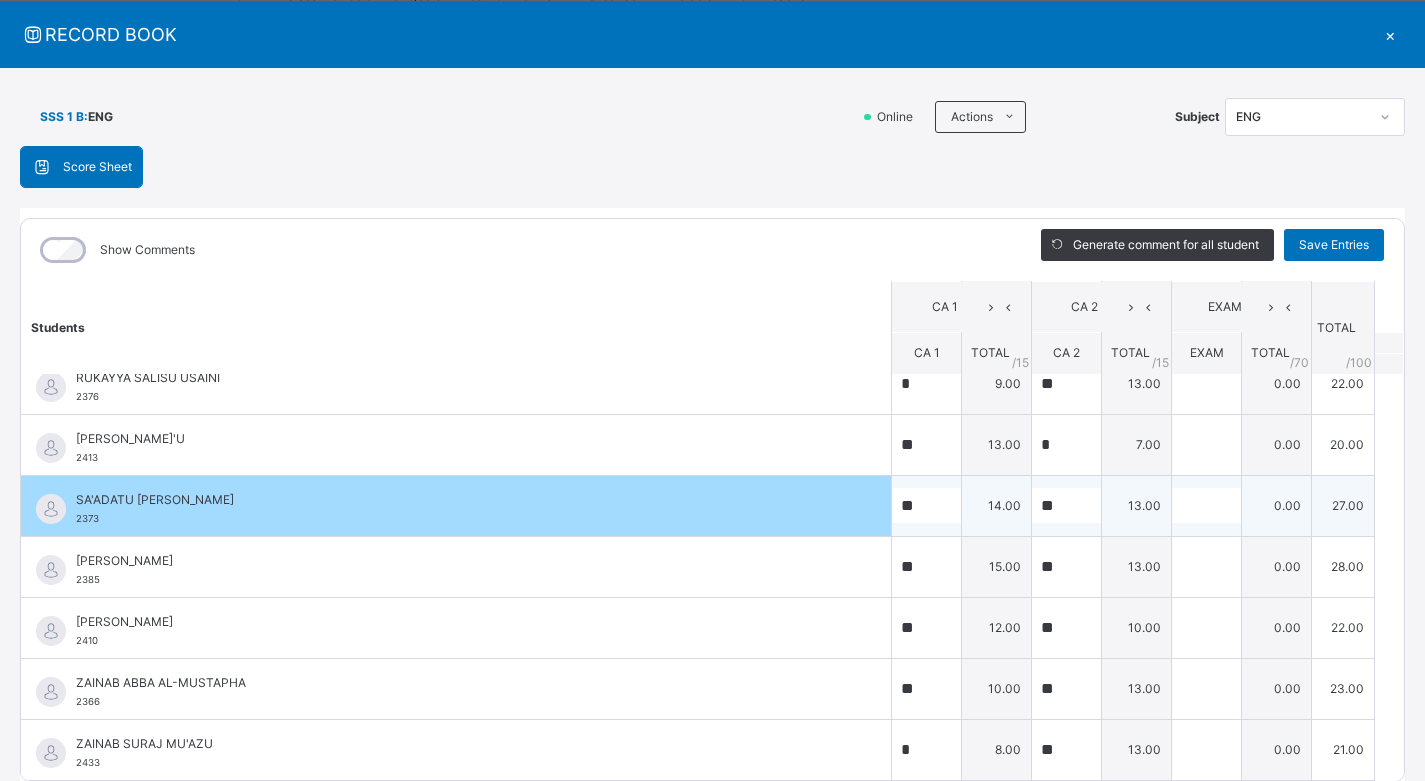 click on "SA'ADATU [PERSON_NAME]" at bounding box center (461, 500) 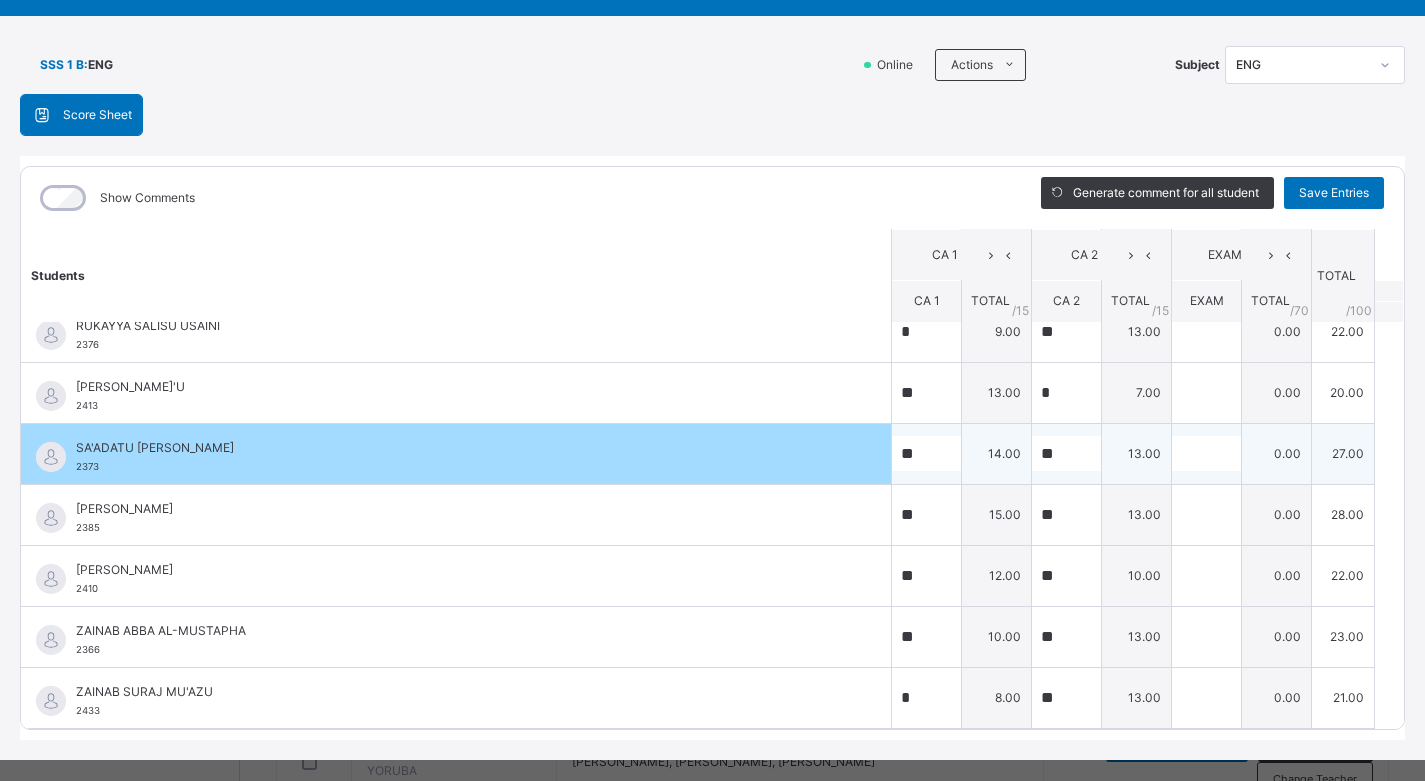 scroll, scrollTop: 130, scrollLeft: 0, axis: vertical 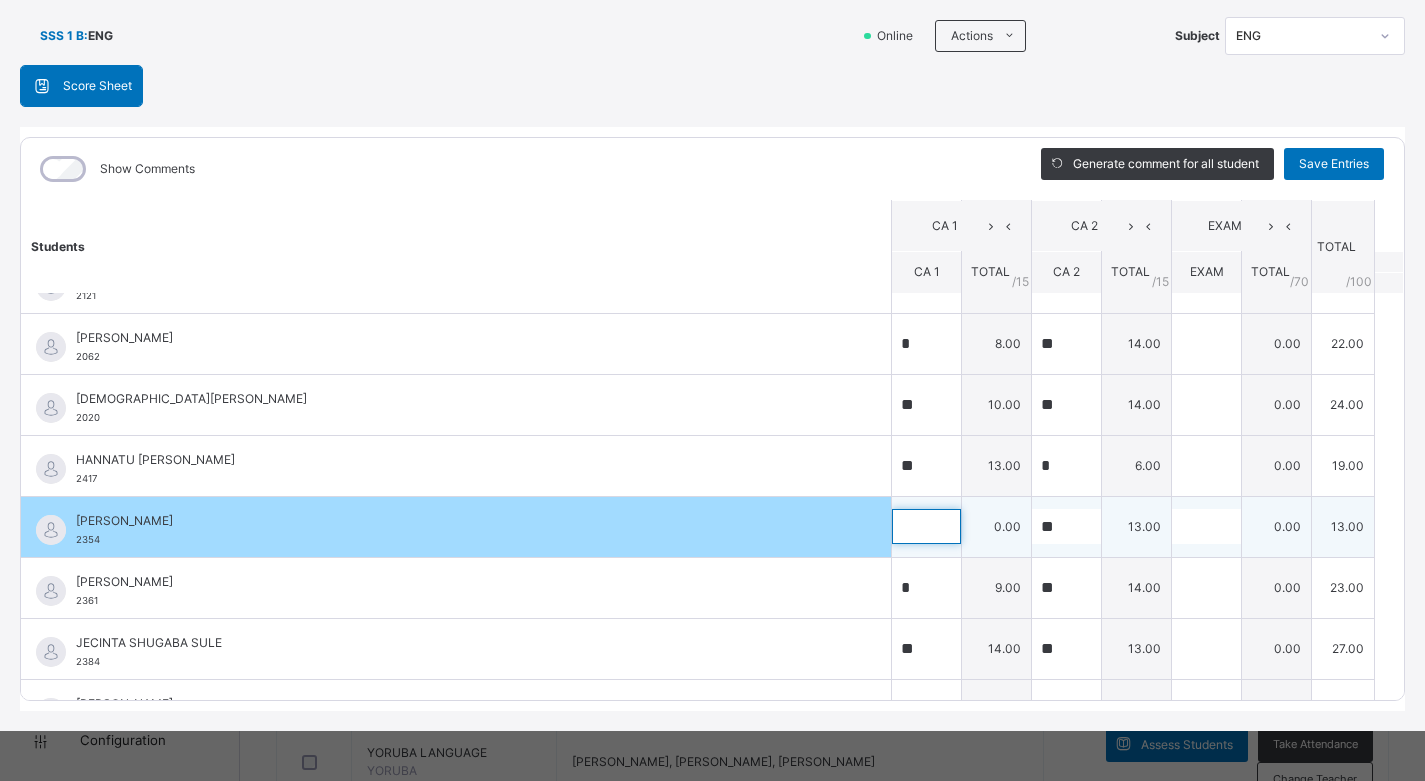 click at bounding box center [926, 526] 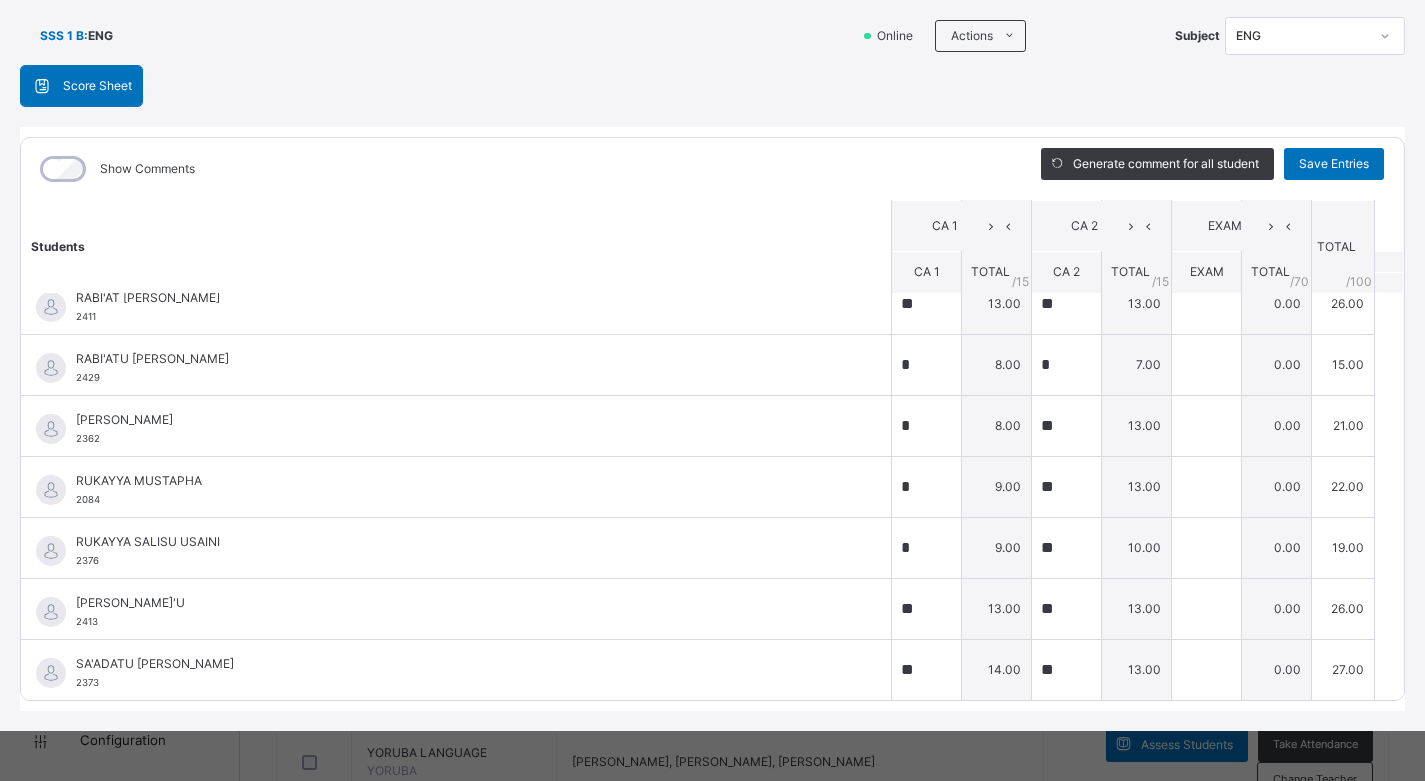 scroll, scrollTop: 1790, scrollLeft: 0, axis: vertical 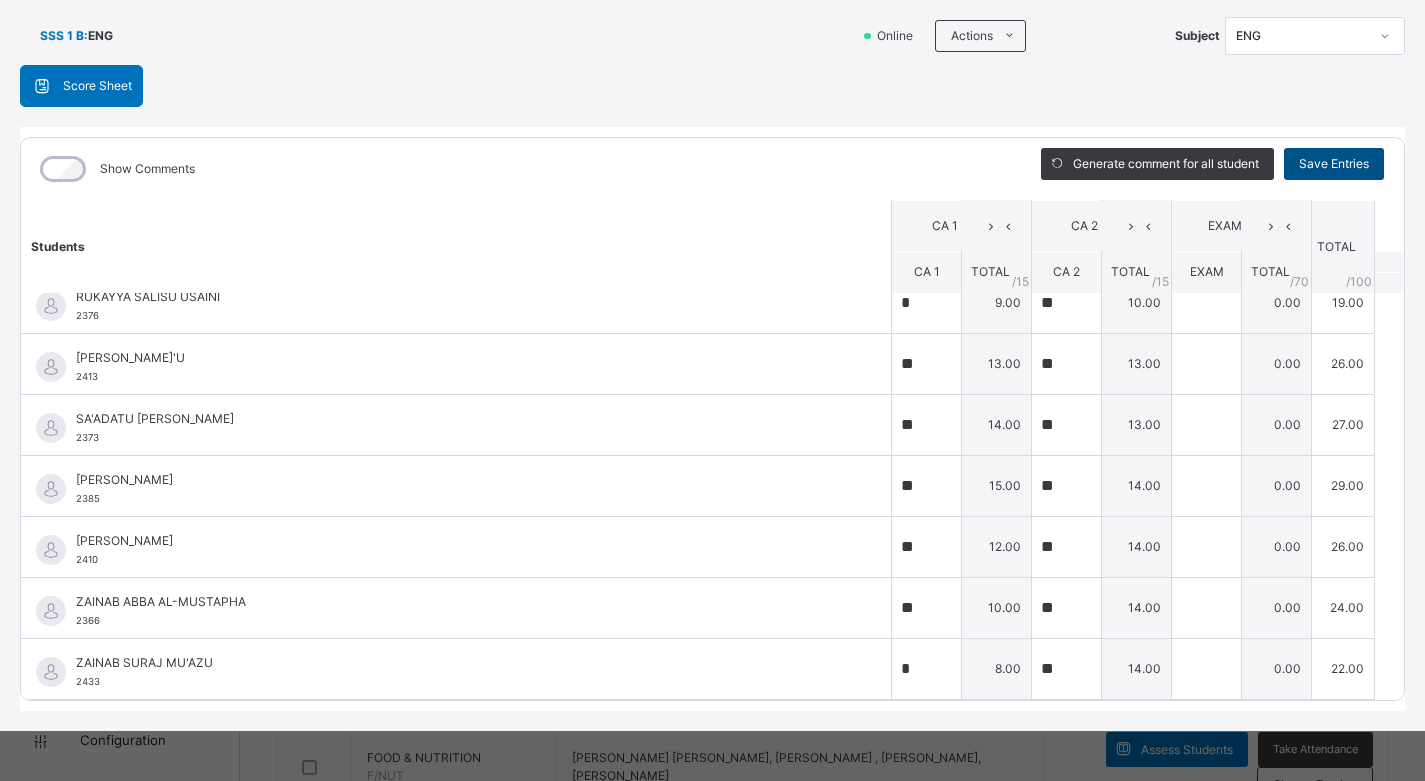 click on "Save Entries" at bounding box center (1334, 164) 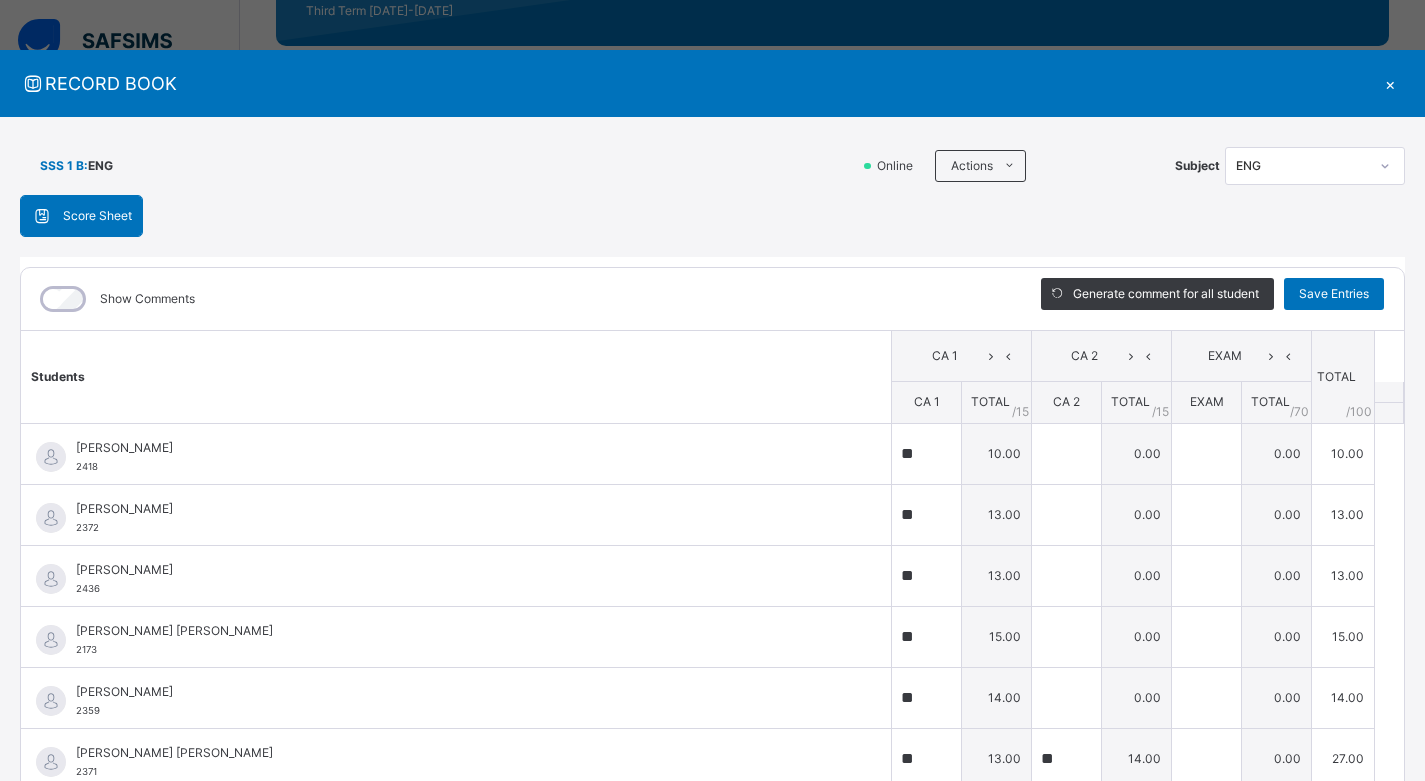 scroll, scrollTop: 0, scrollLeft: 0, axis: both 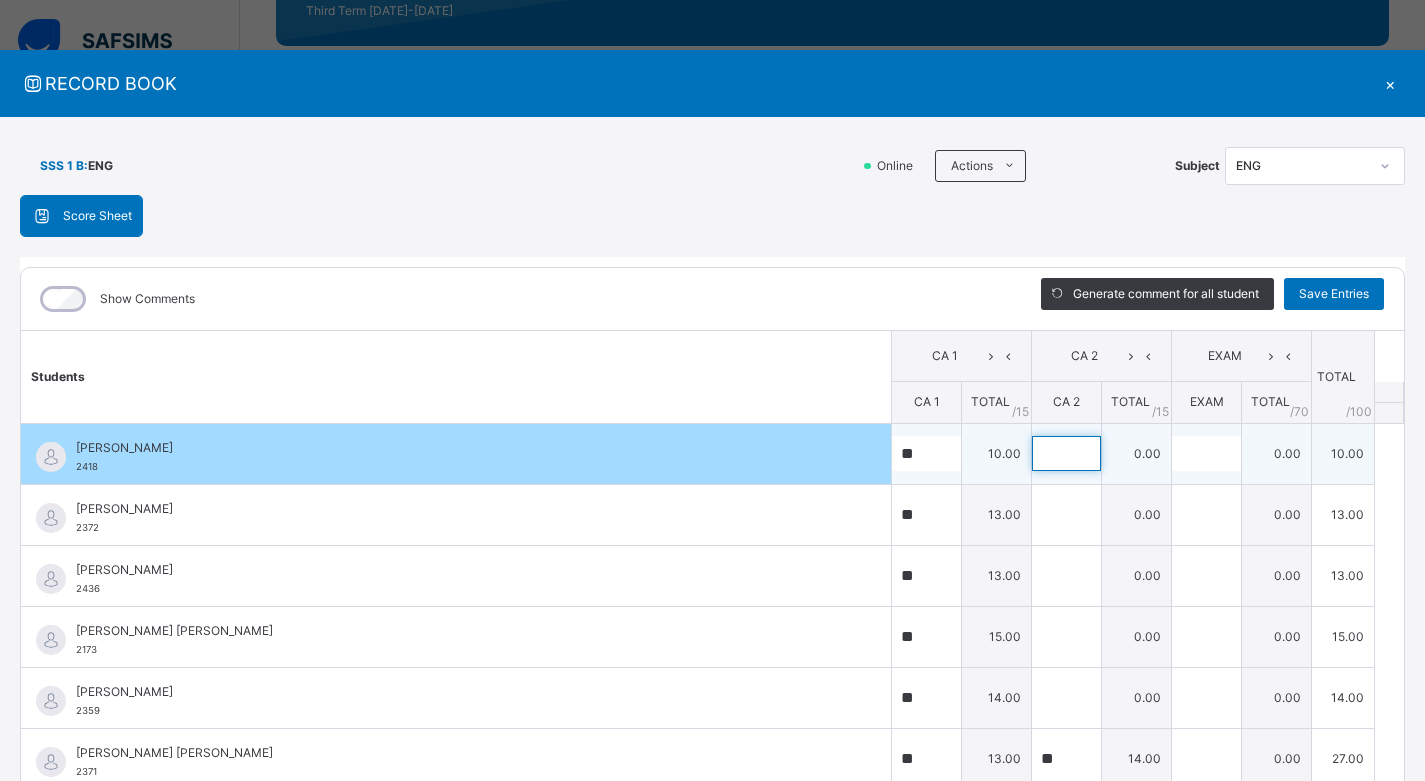 click at bounding box center (1066, 453) 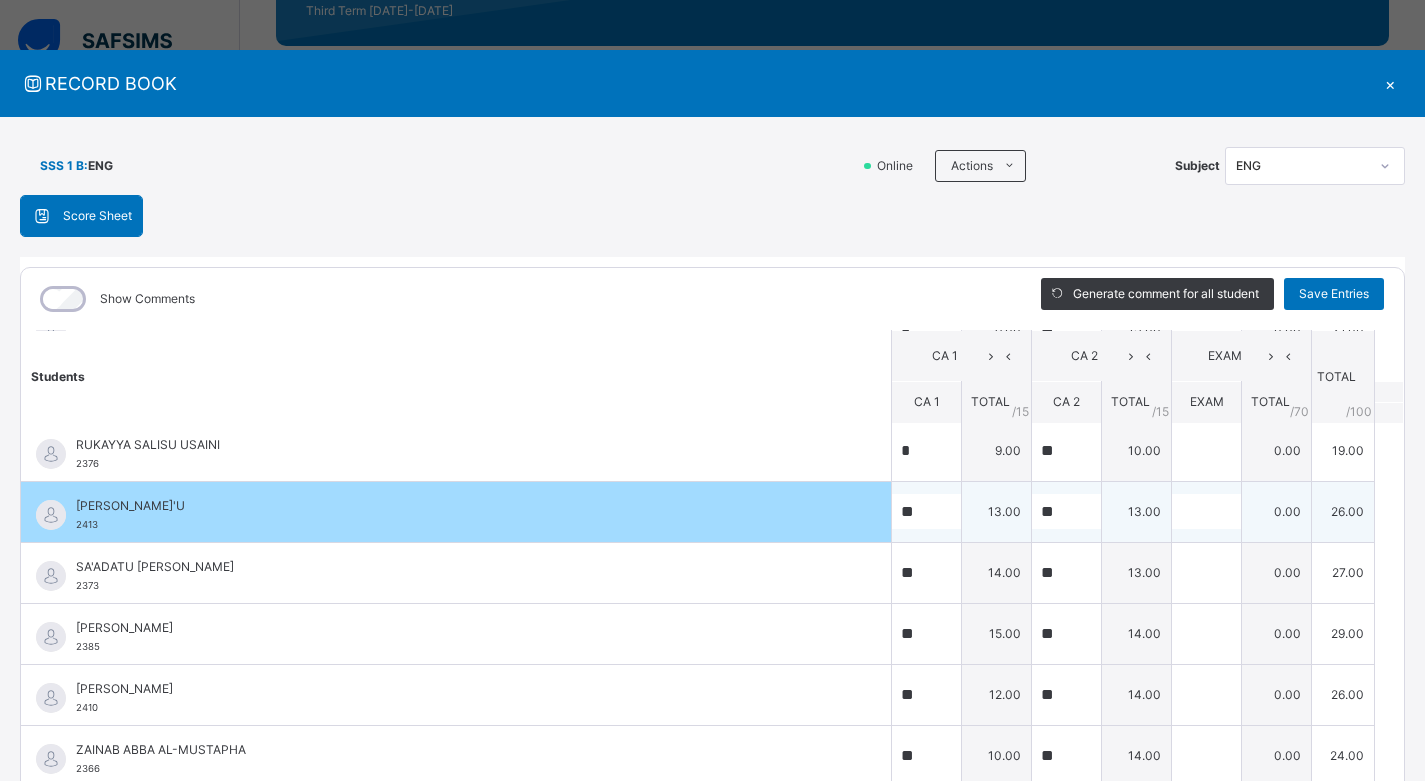 scroll, scrollTop: 1790, scrollLeft: 0, axis: vertical 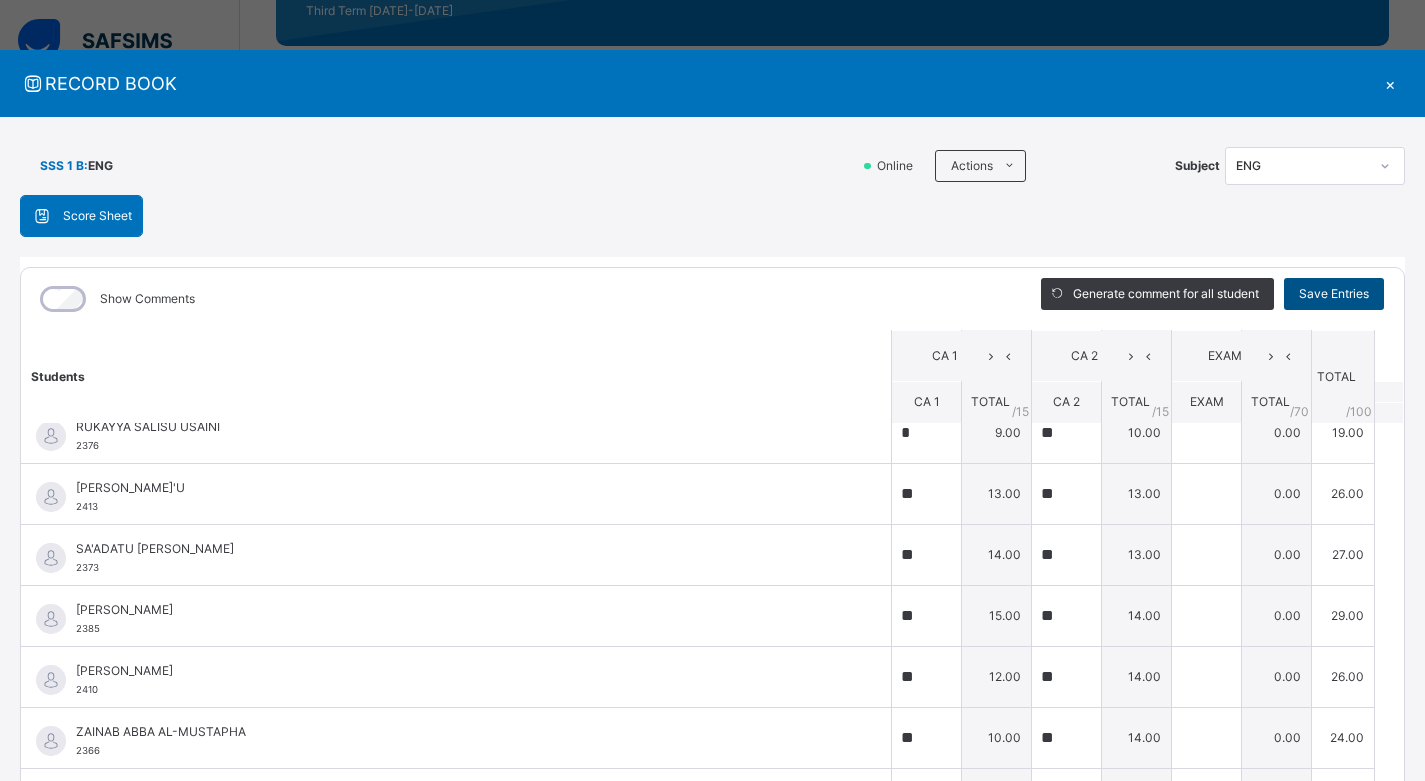 click on "Save Entries" at bounding box center [1334, 294] 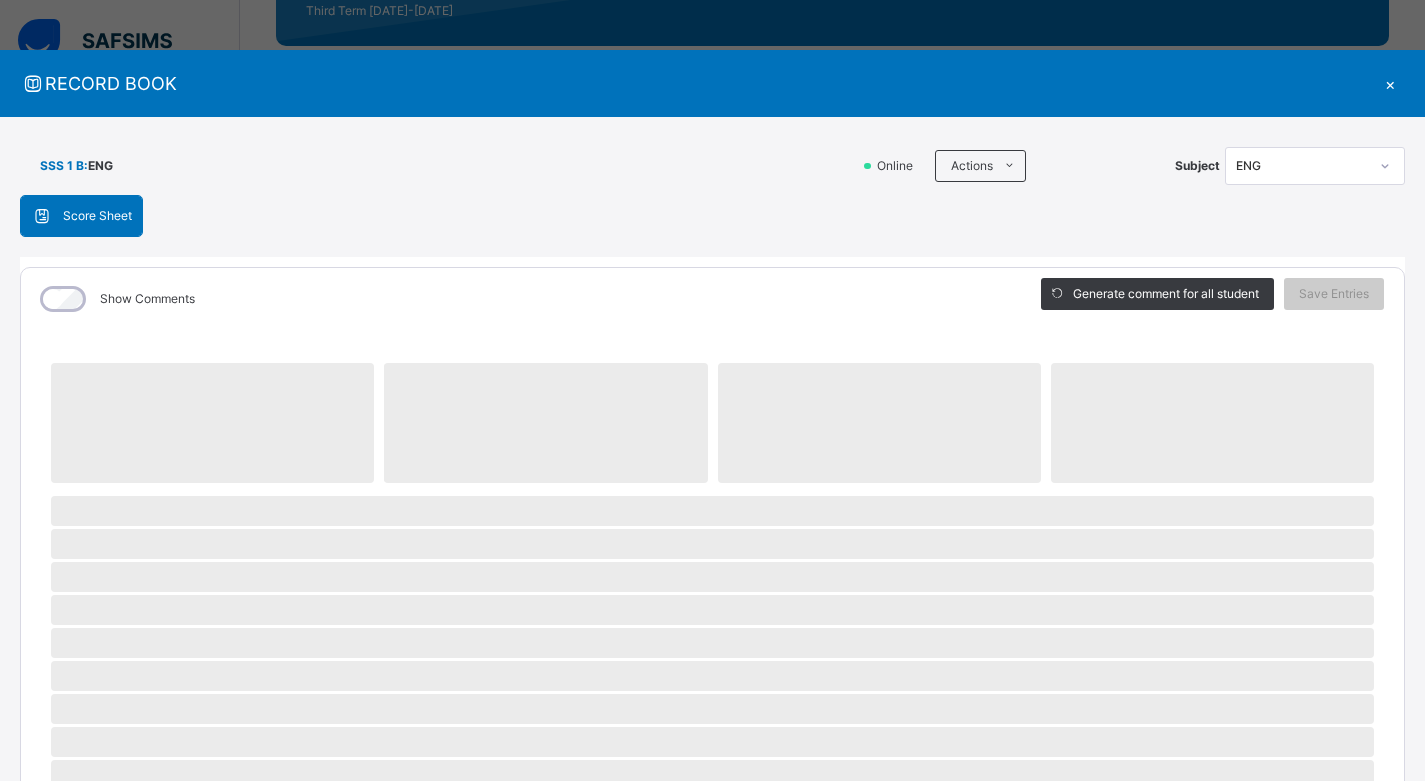 click 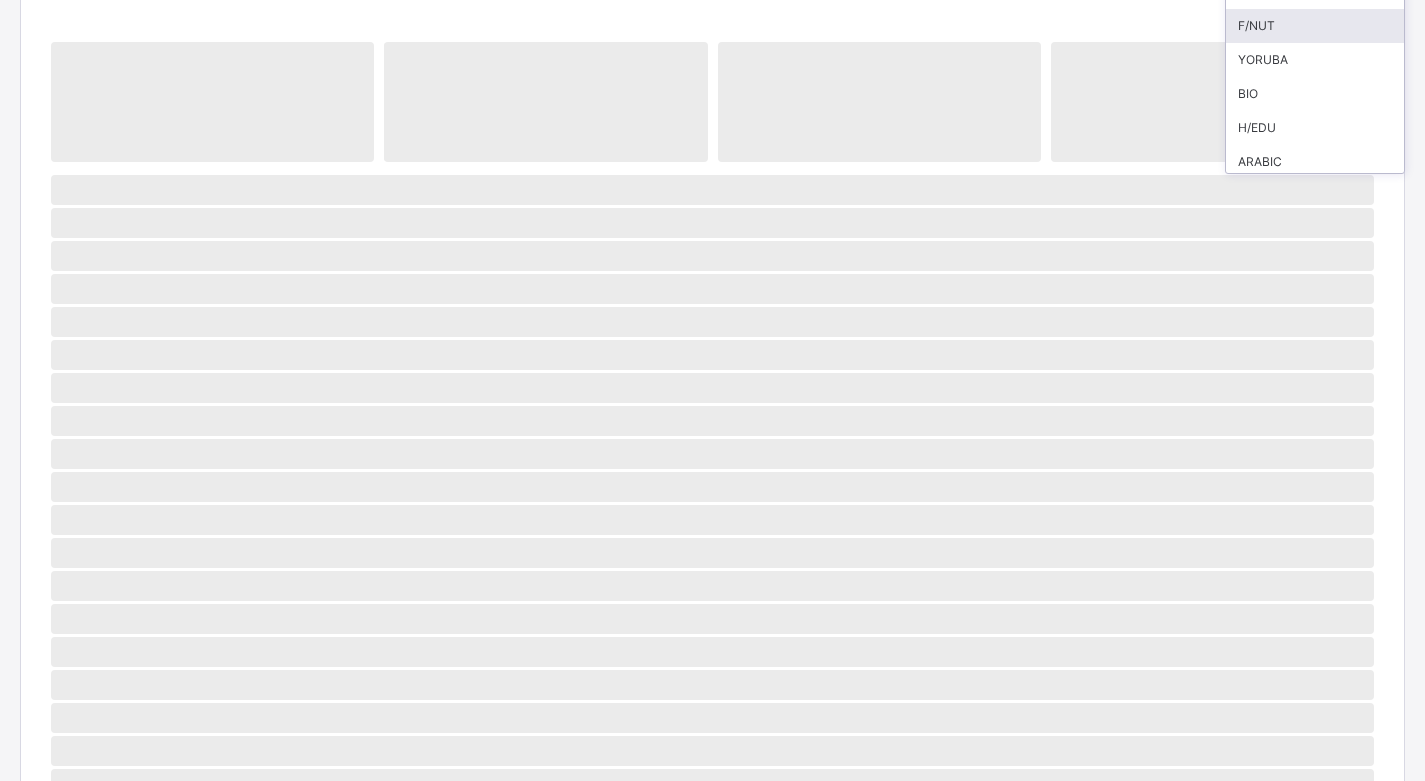 scroll, scrollTop: 0, scrollLeft: 0, axis: both 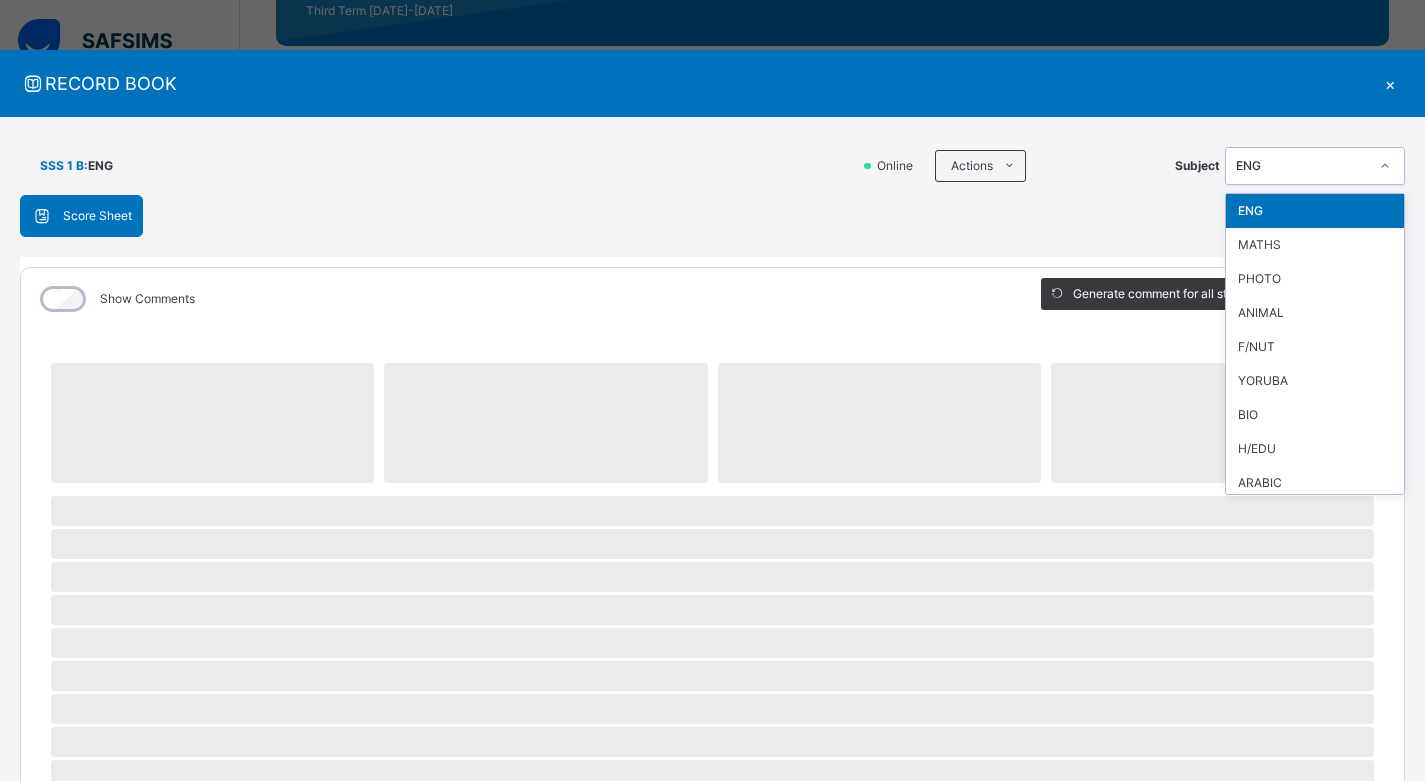 click 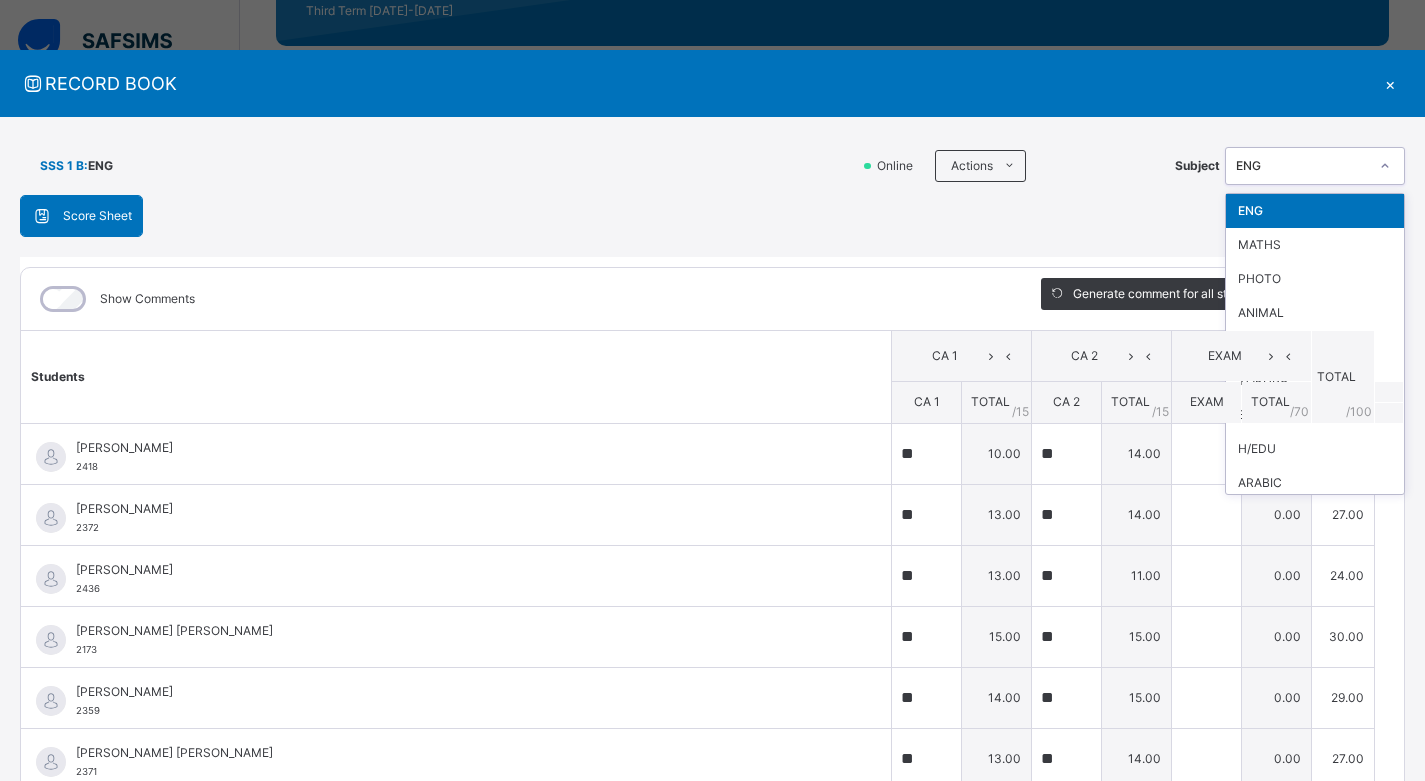 click 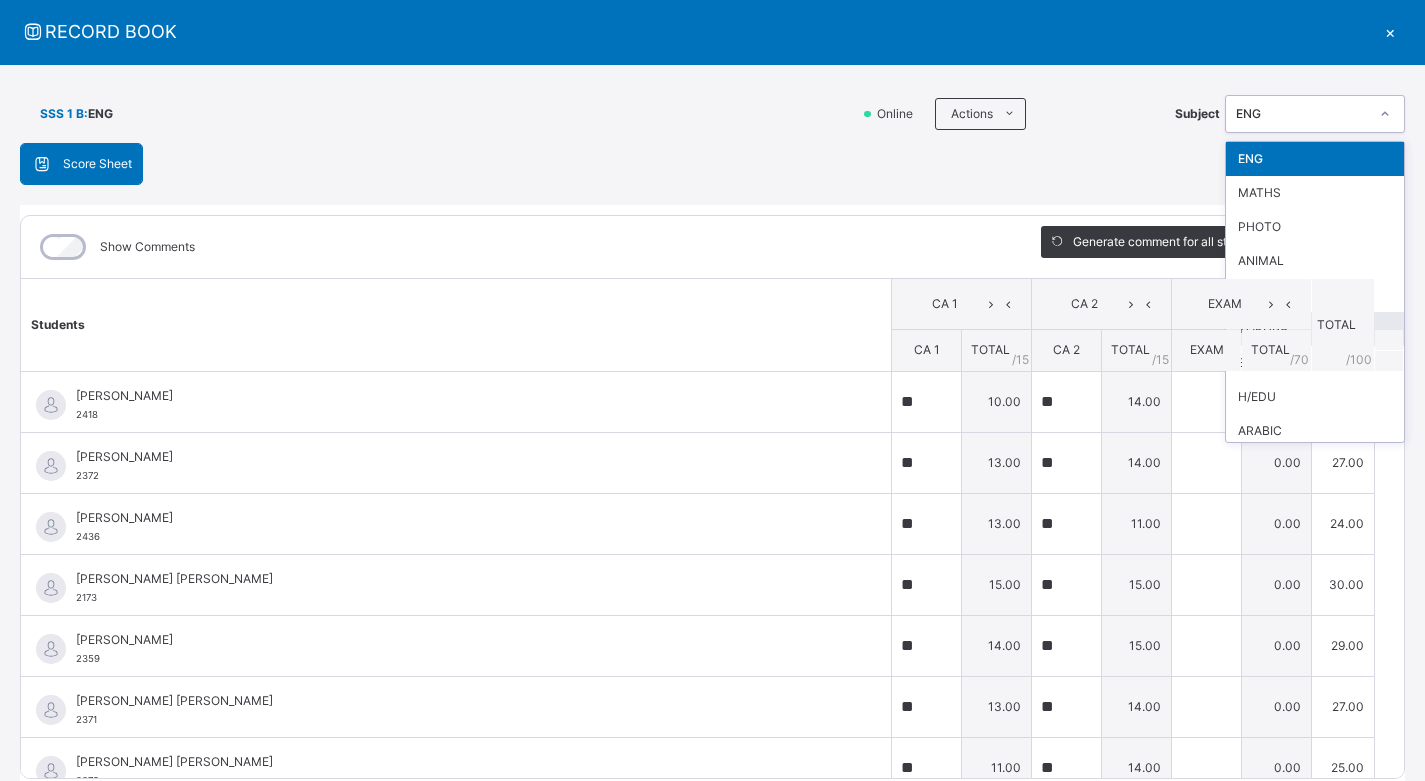 scroll, scrollTop: 130, scrollLeft: 0, axis: vertical 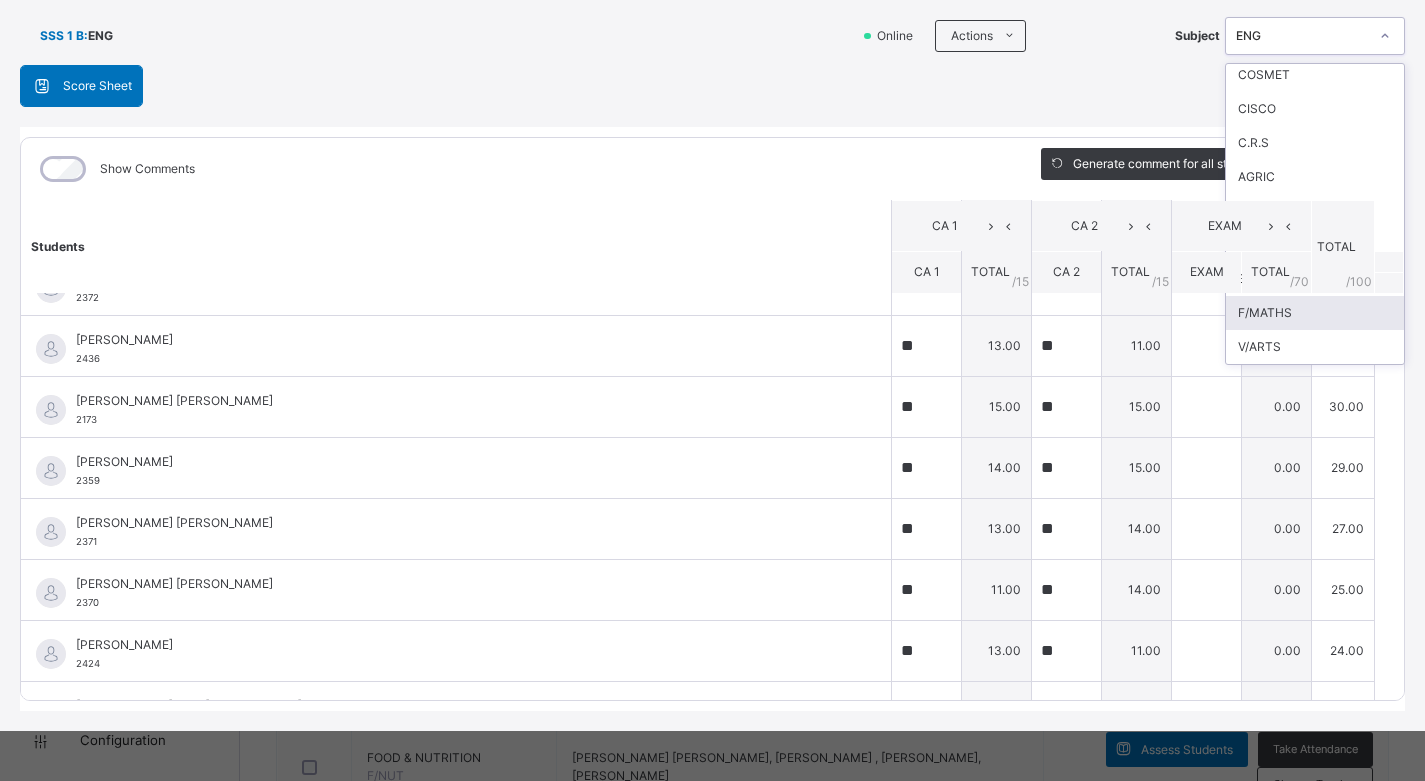 click on "F/MATHS" at bounding box center [1315, 313] 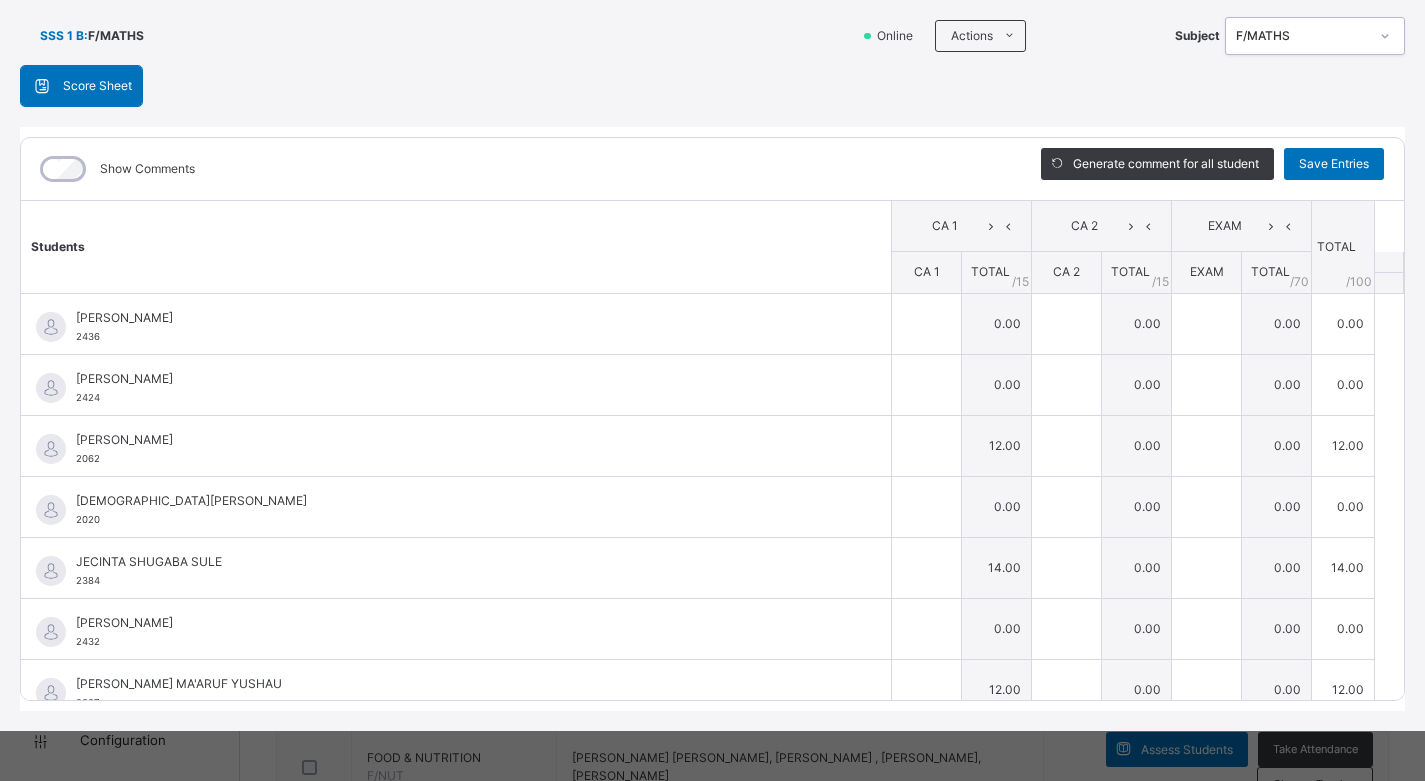 scroll, scrollTop: 0, scrollLeft: 0, axis: both 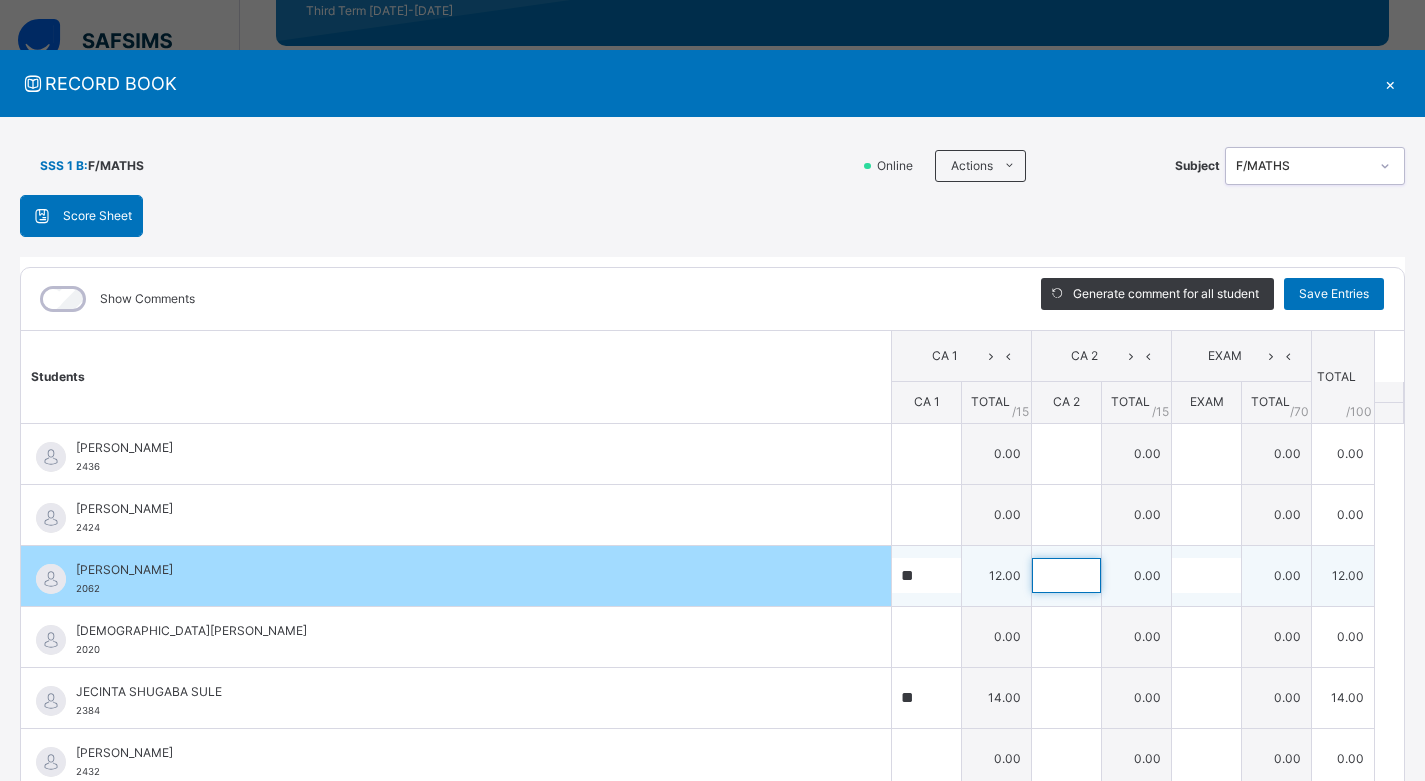 click at bounding box center [1066, 575] 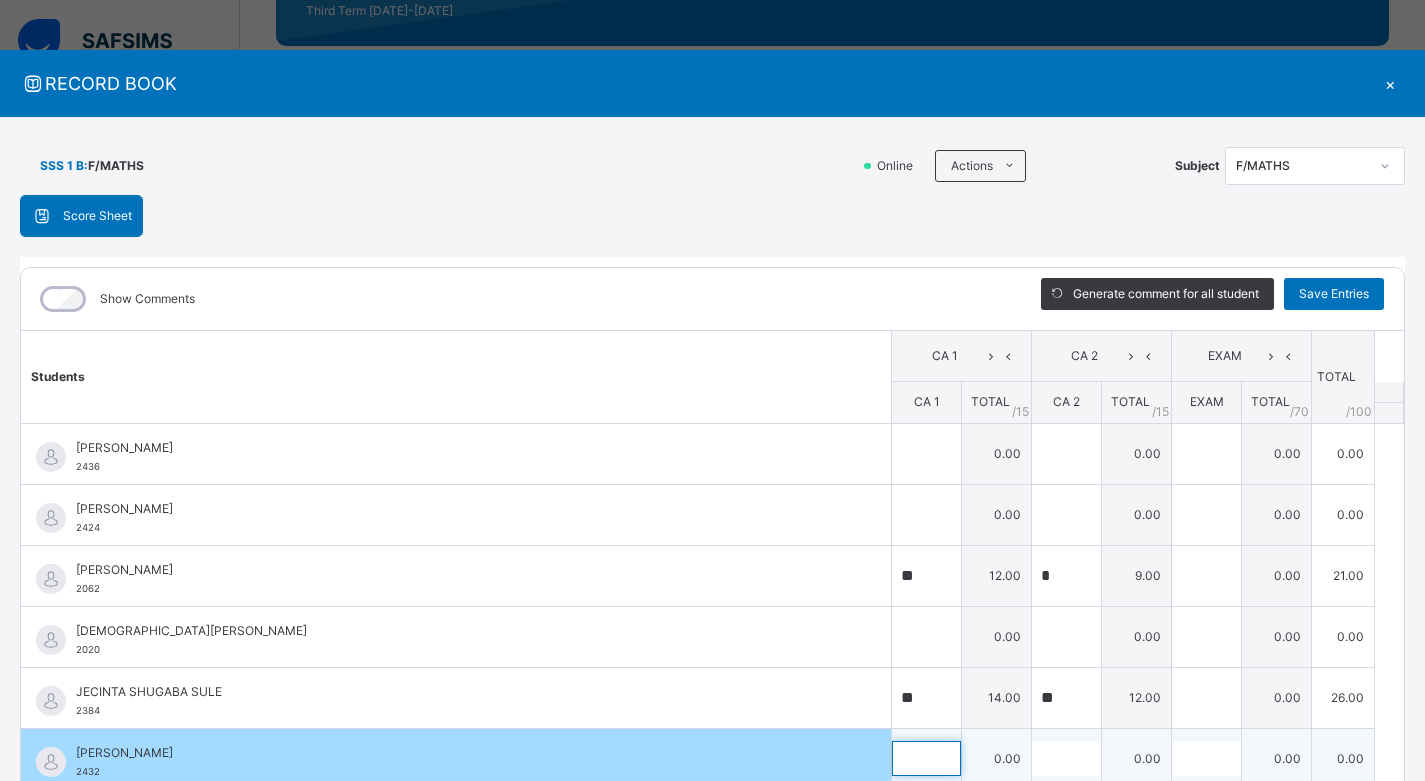 scroll, scrollTop: 8, scrollLeft: 0, axis: vertical 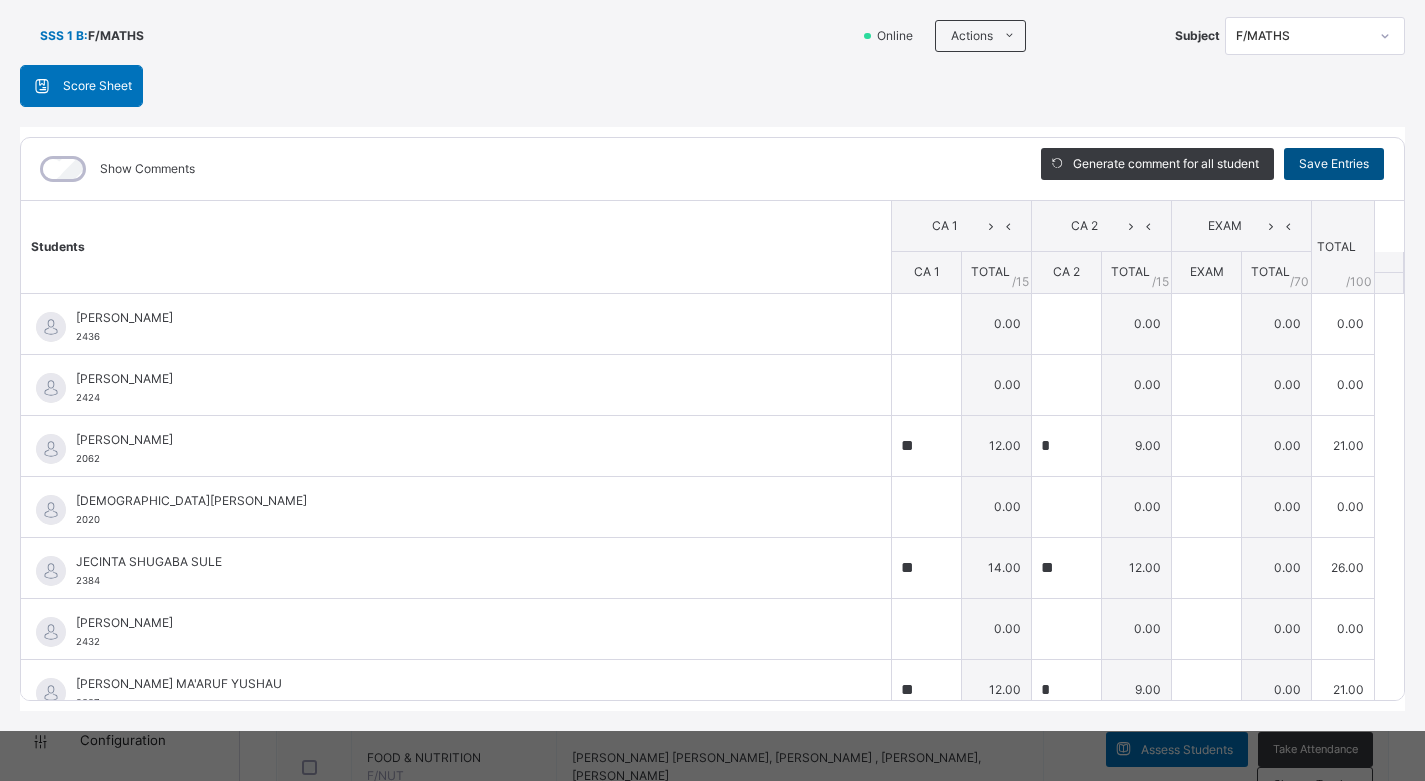 click on "Save Entries" at bounding box center [1334, 164] 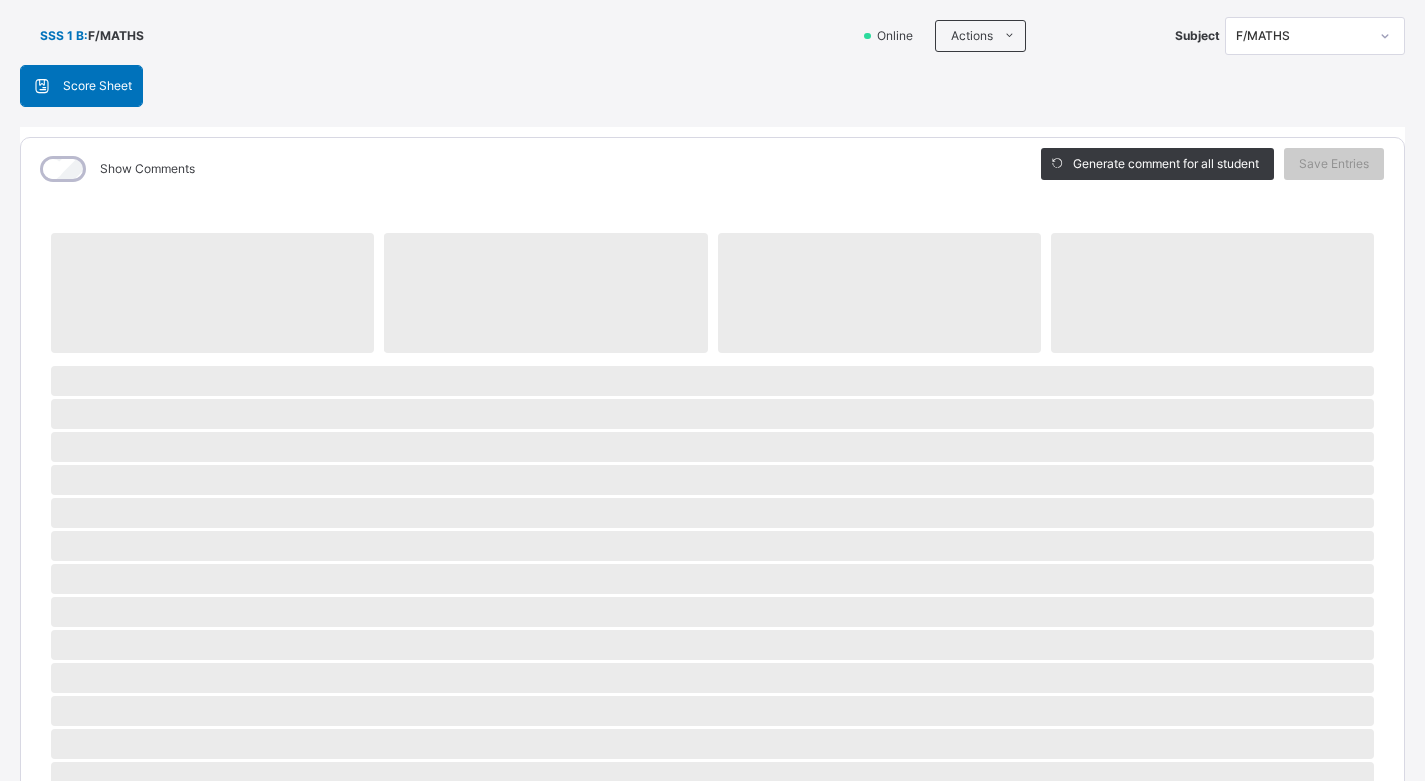 scroll, scrollTop: 0, scrollLeft: 0, axis: both 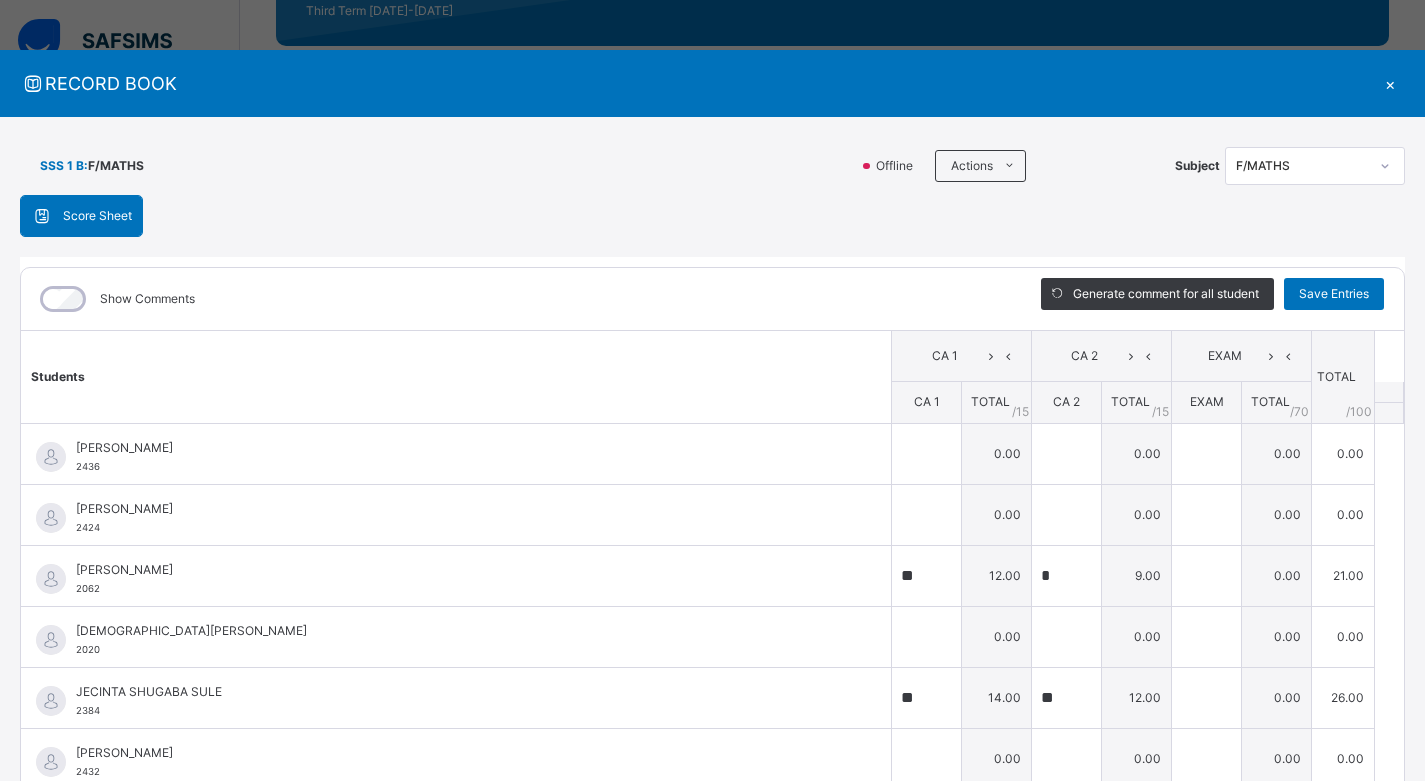 click on "×" at bounding box center [1390, 83] 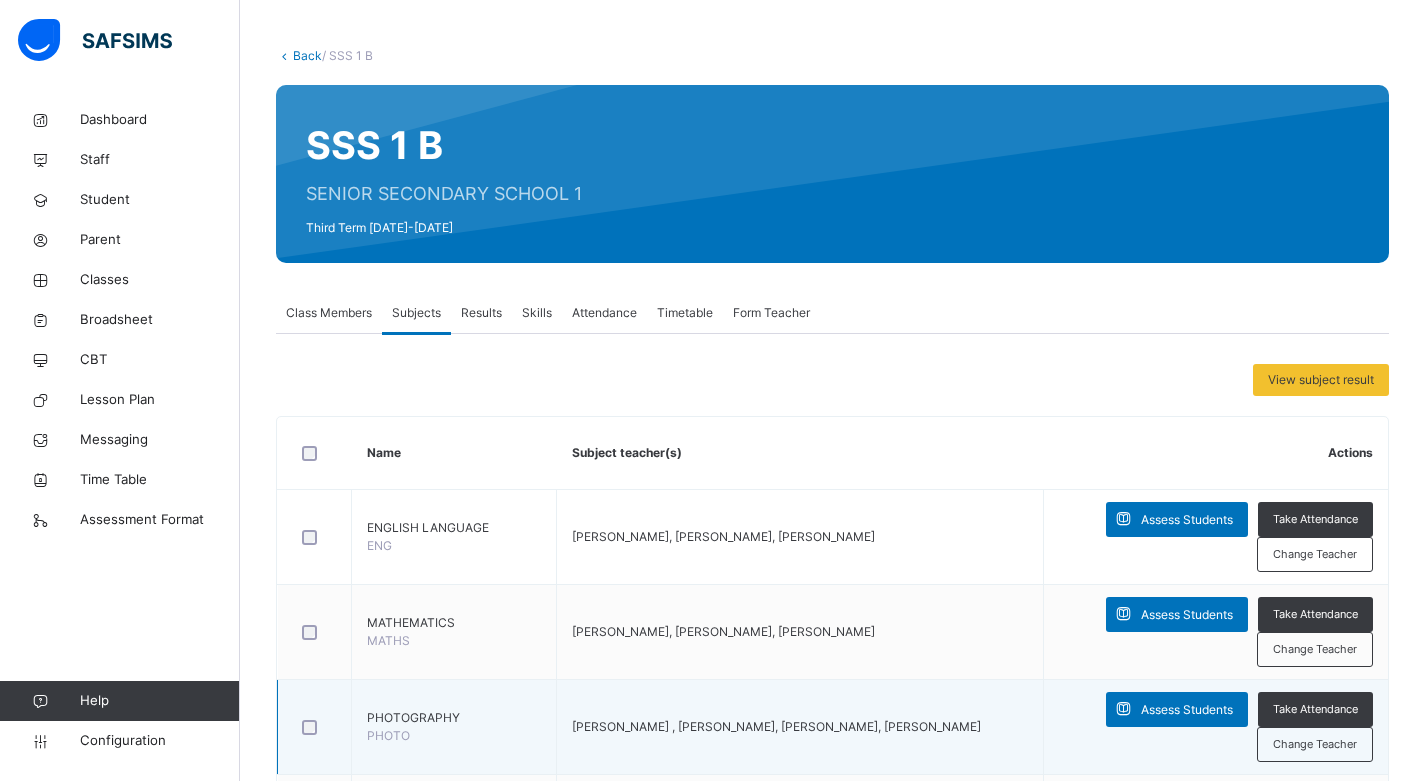 scroll, scrollTop: 0, scrollLeft: 0, axis: both 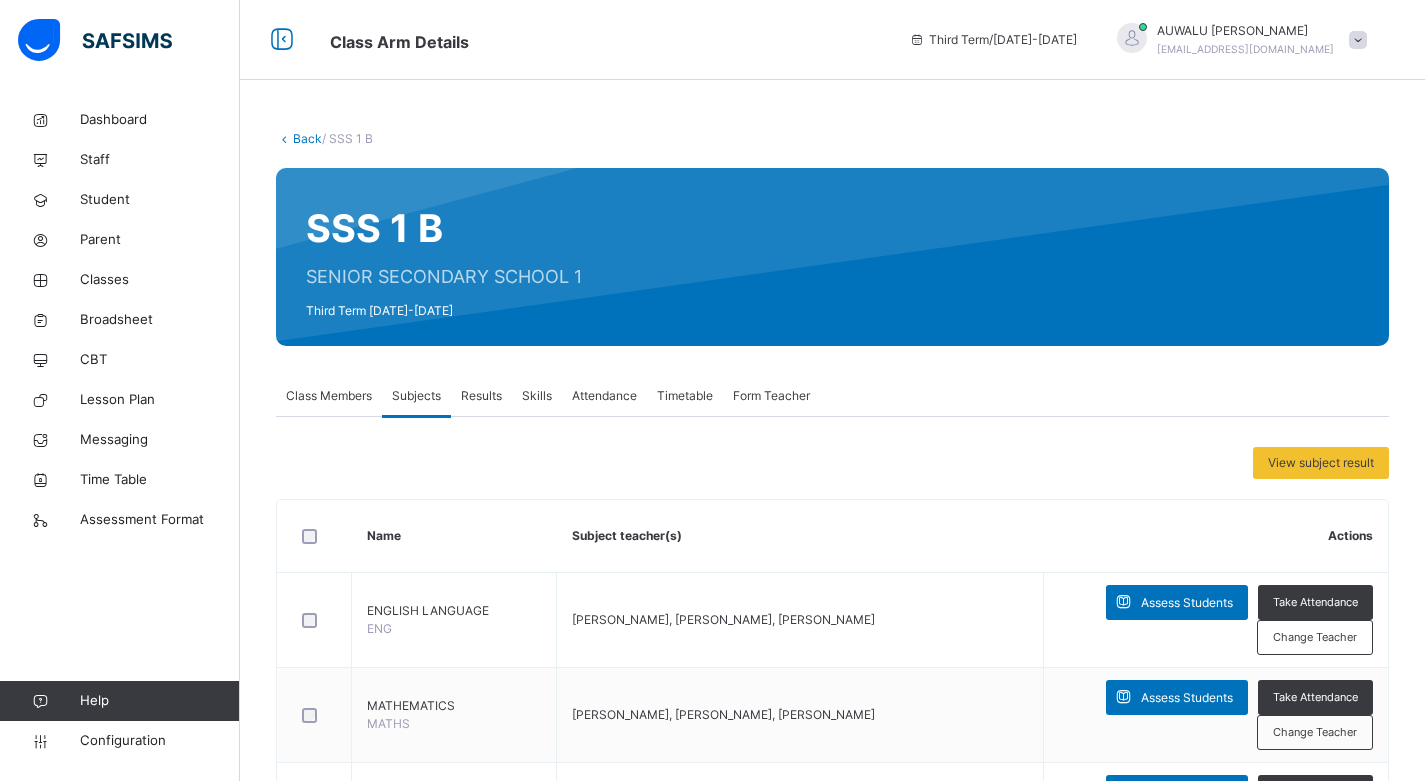 click on "Back" at bounding box center [307, 138] 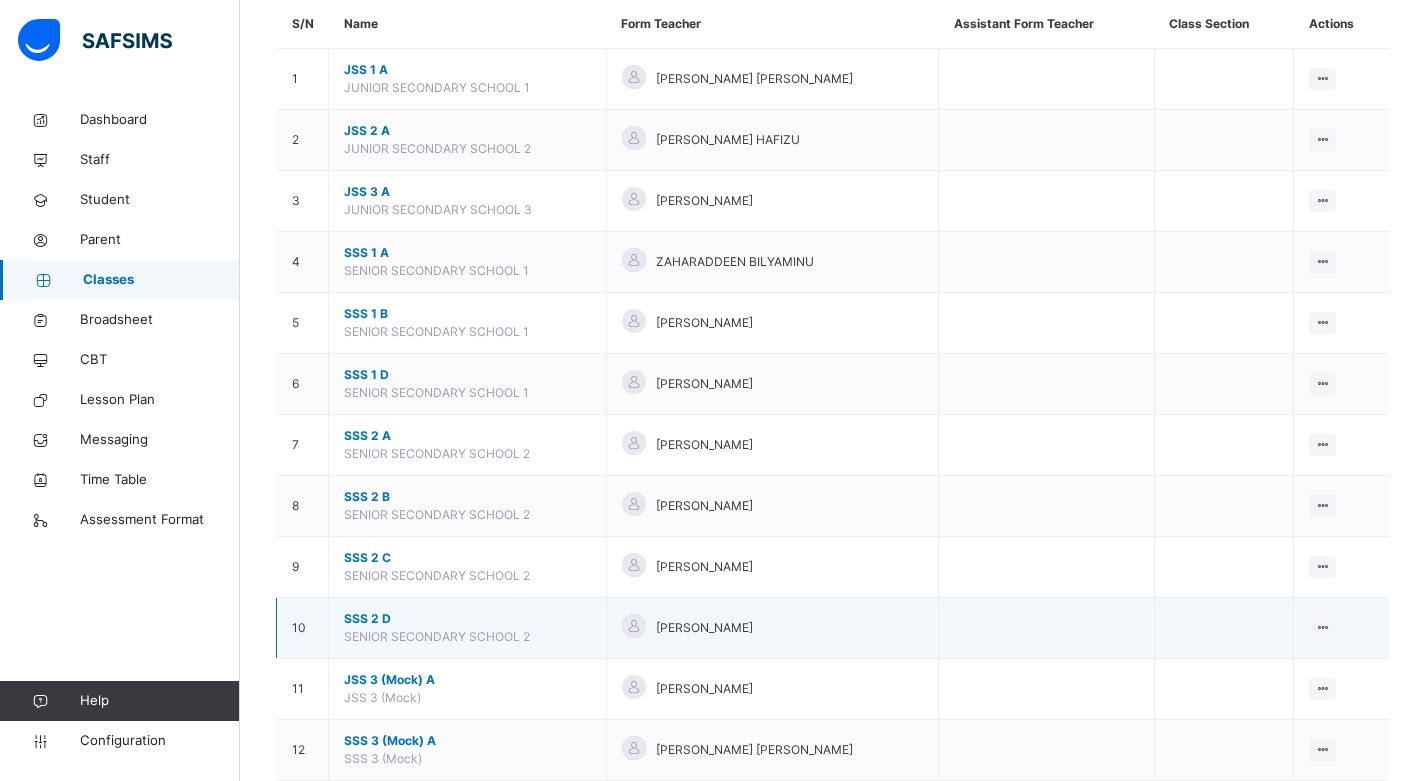 scroll, scrollTop: 200, scrollLeft: 0, axis: vertical 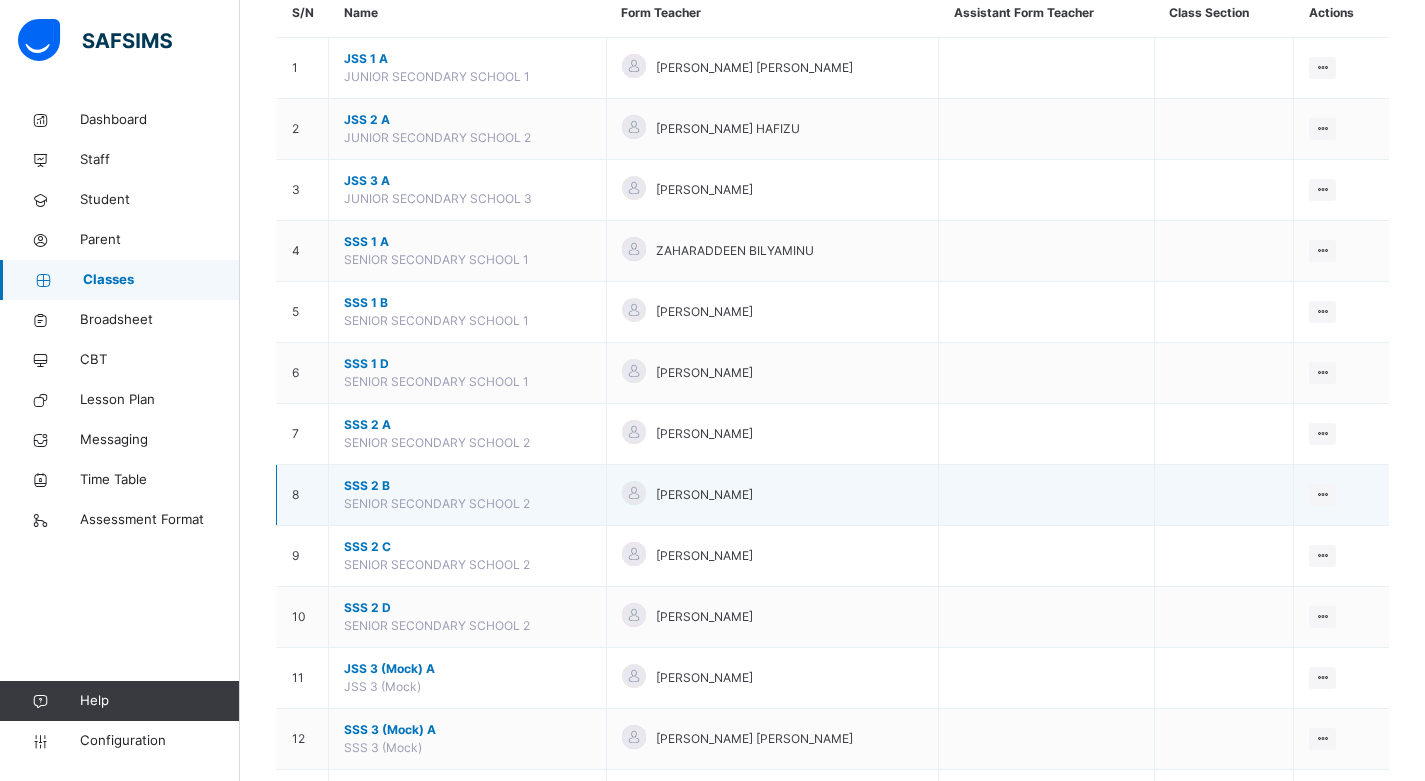 click on "SSS 2   B" at bounding box center (467, 486) 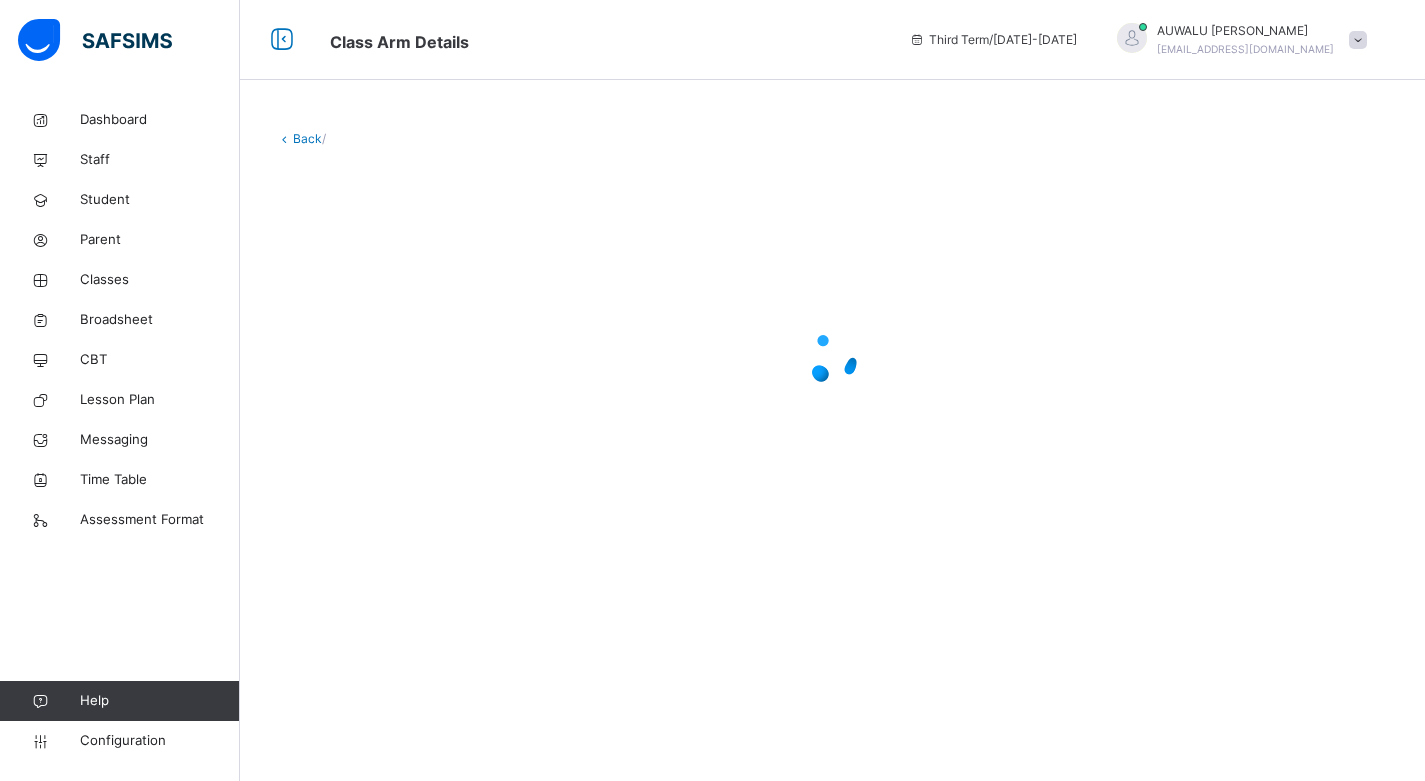 scroll, scrollTop: 0, scrollLeft: 0, axis: both 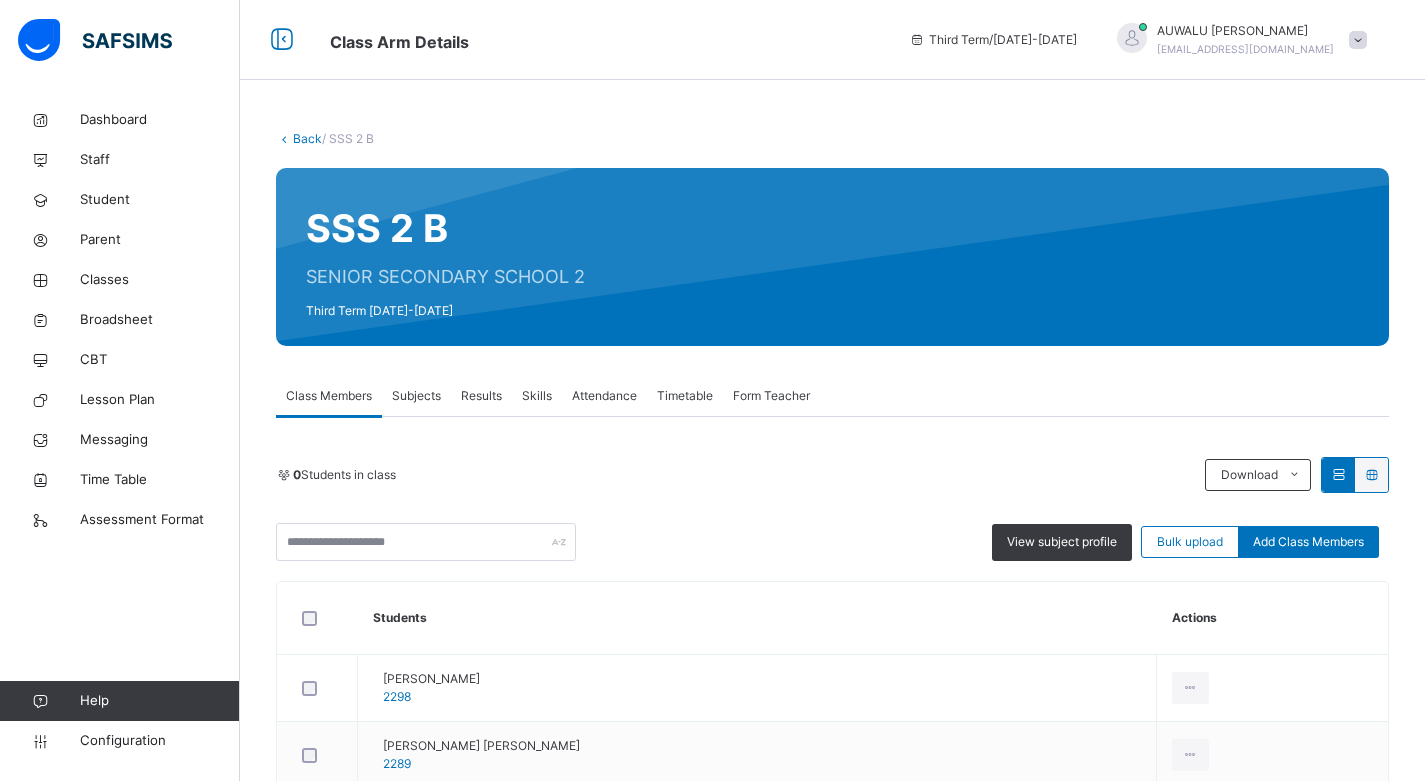 click on "Subjects" at bounding box center [416, 396] 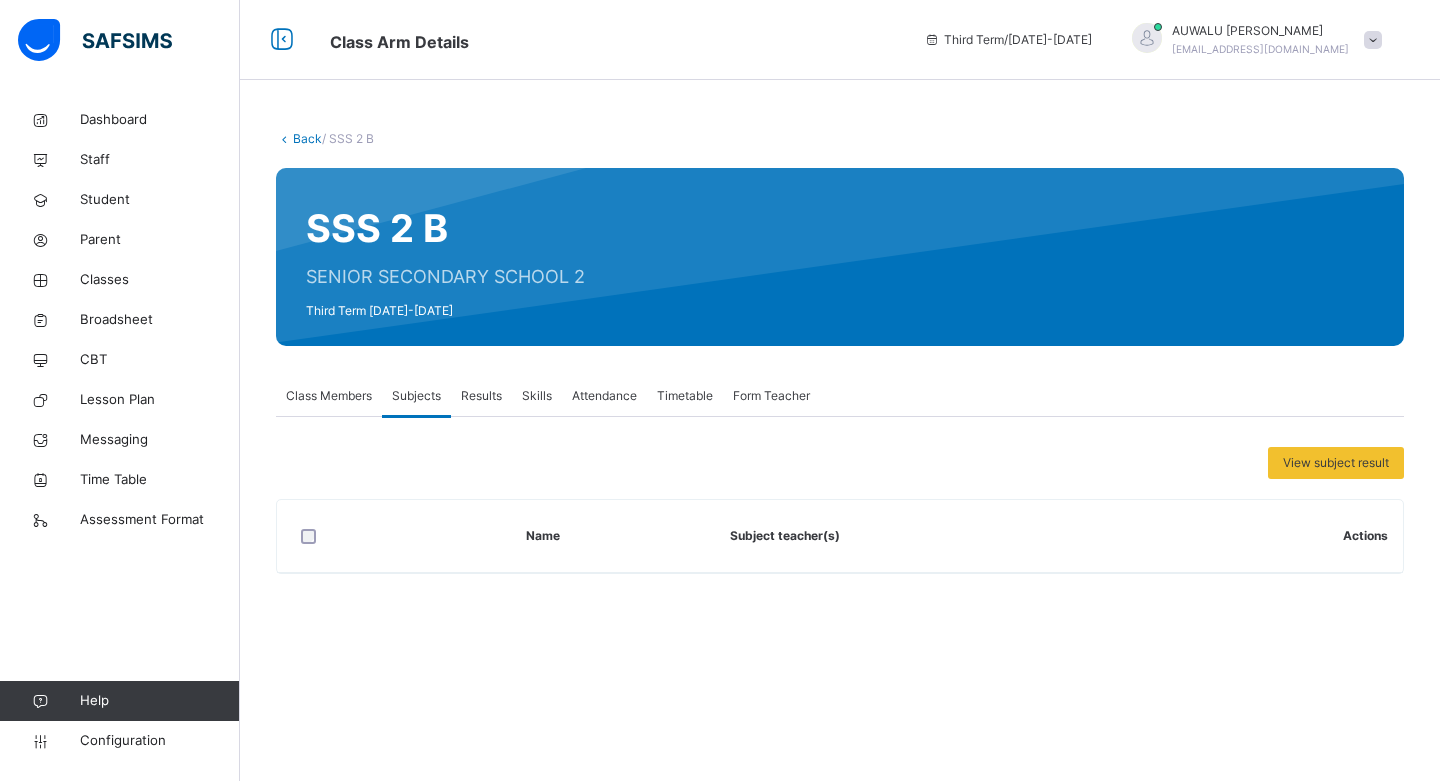 click on "Class Members" at bounding box center (329, 396) 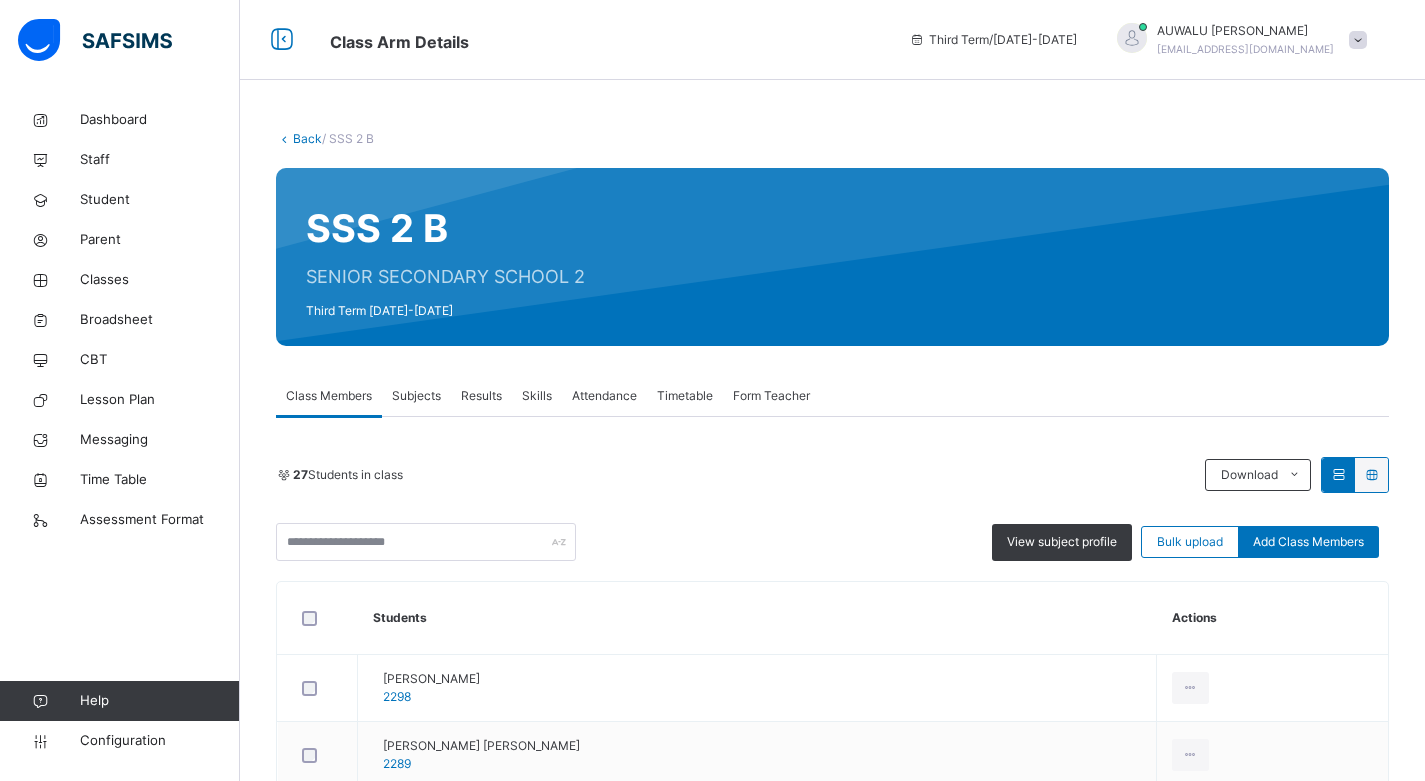 click on "Subjects" at bounding box center (416, 396) 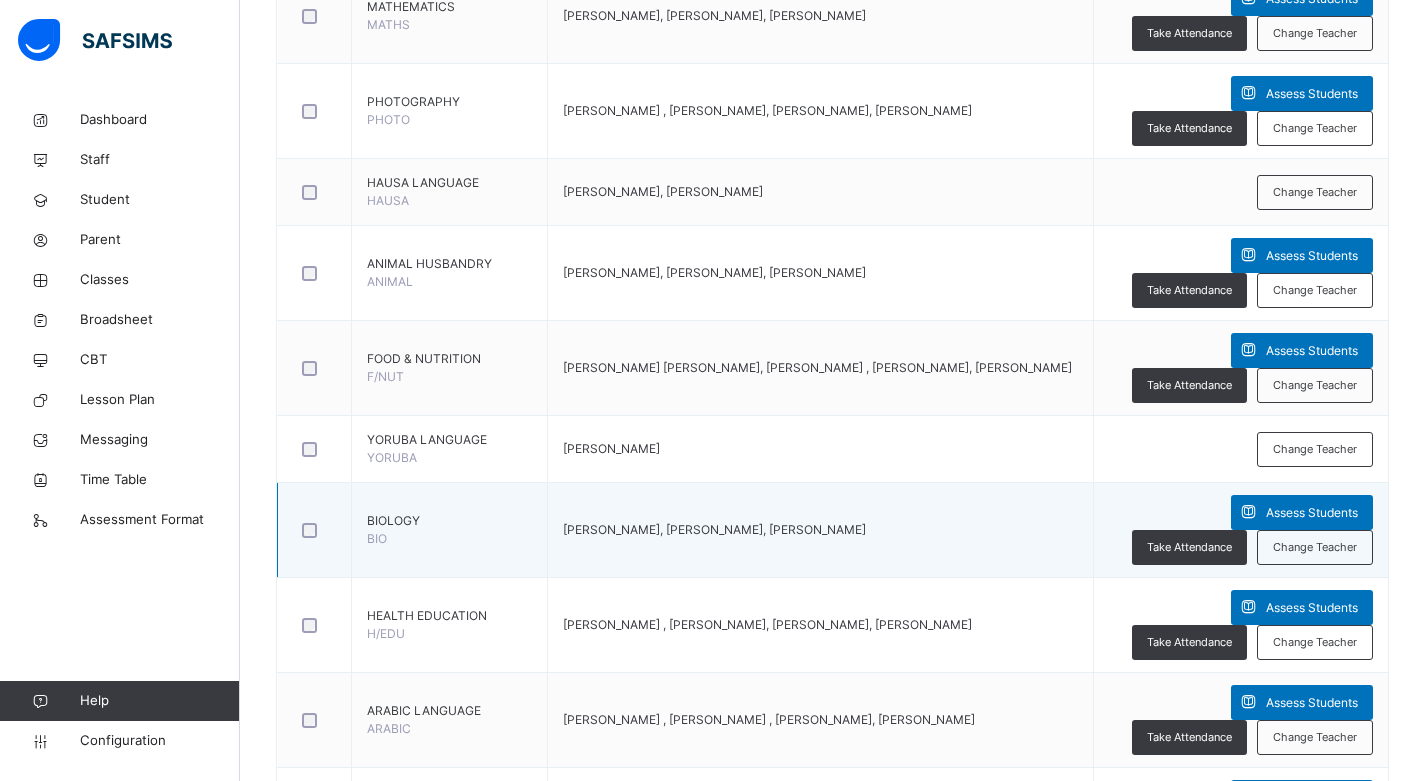 scroll, scrollTop: 700, scrollLeft: 0, axis: vertical 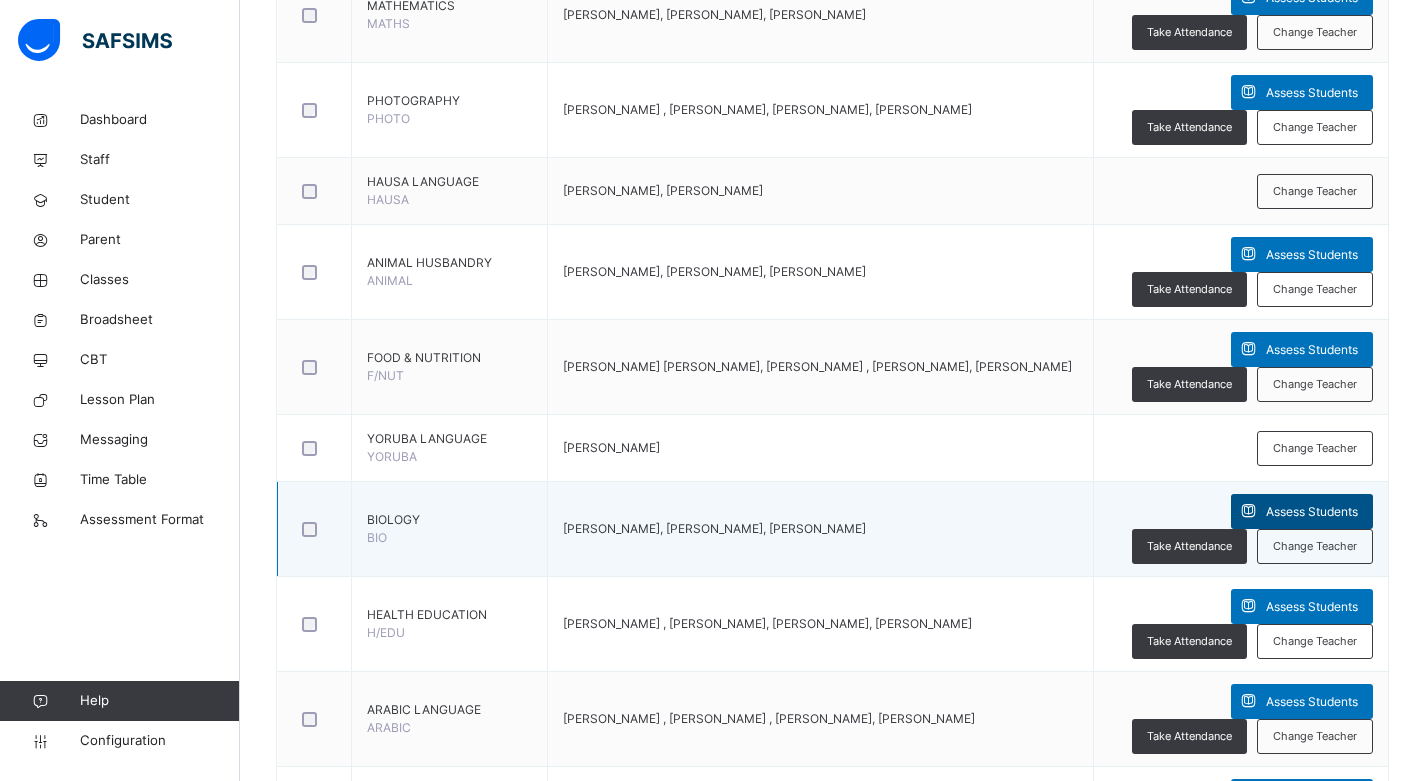 click on "Assess Students" at bounding box center (1312, 512) 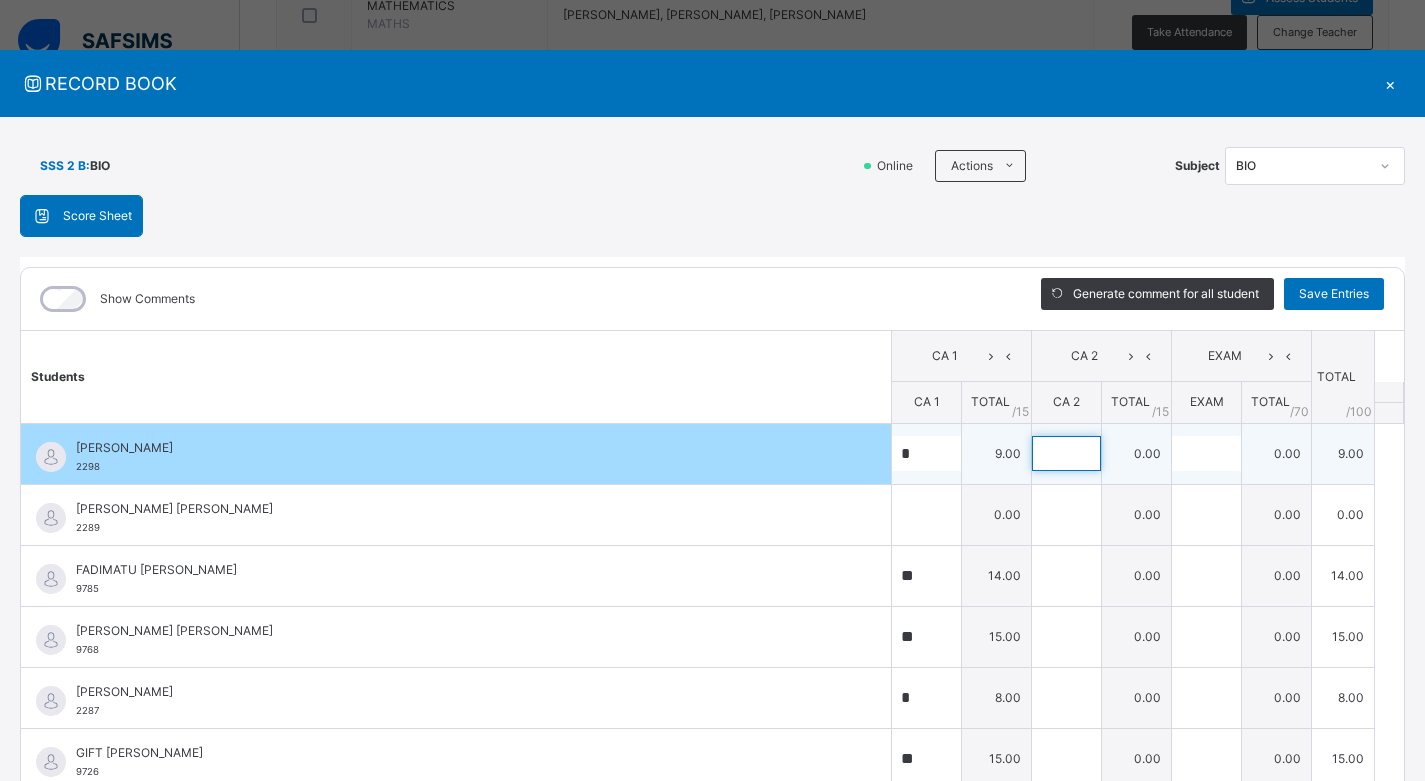 click at bounding box center (1066, 453) 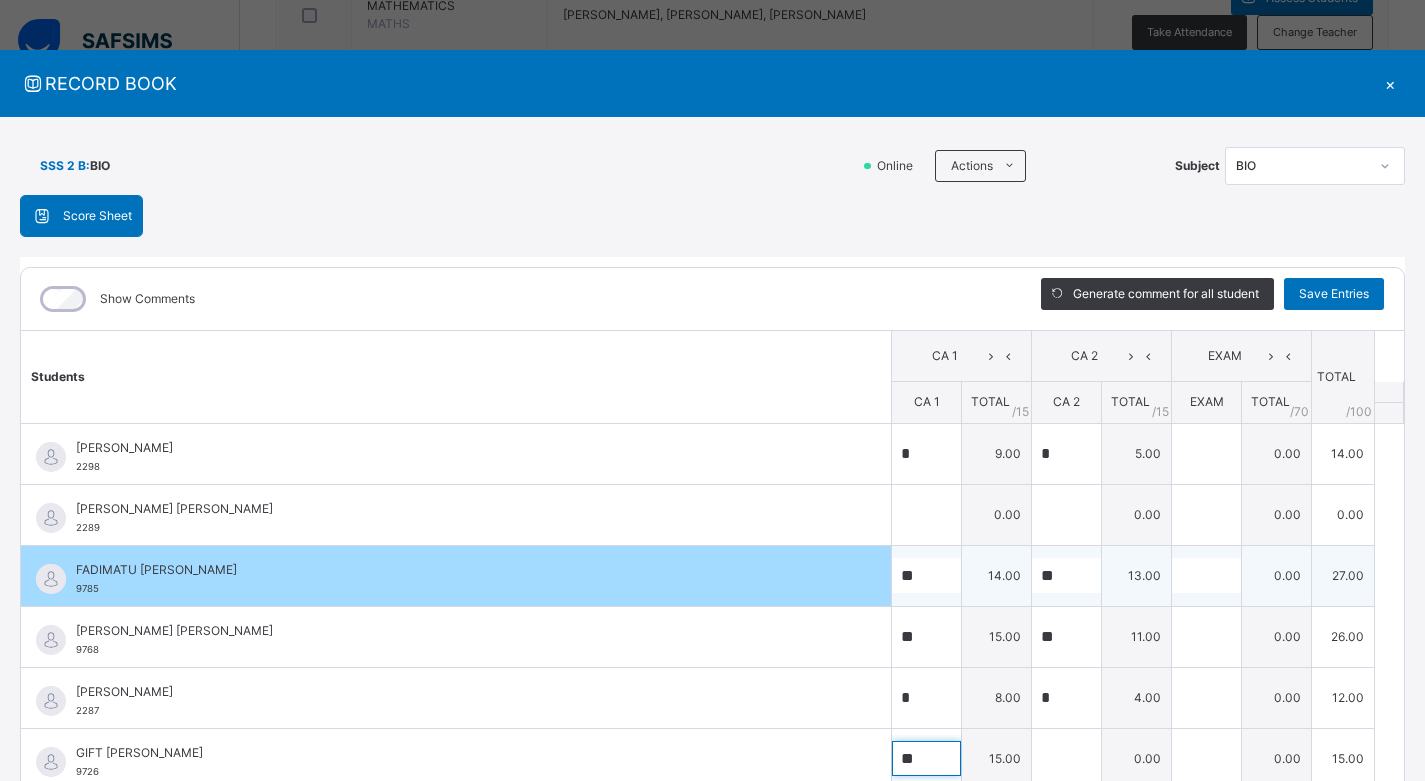 scroll, scrollTop: 8, scrollLeft: 0, axis: vertical 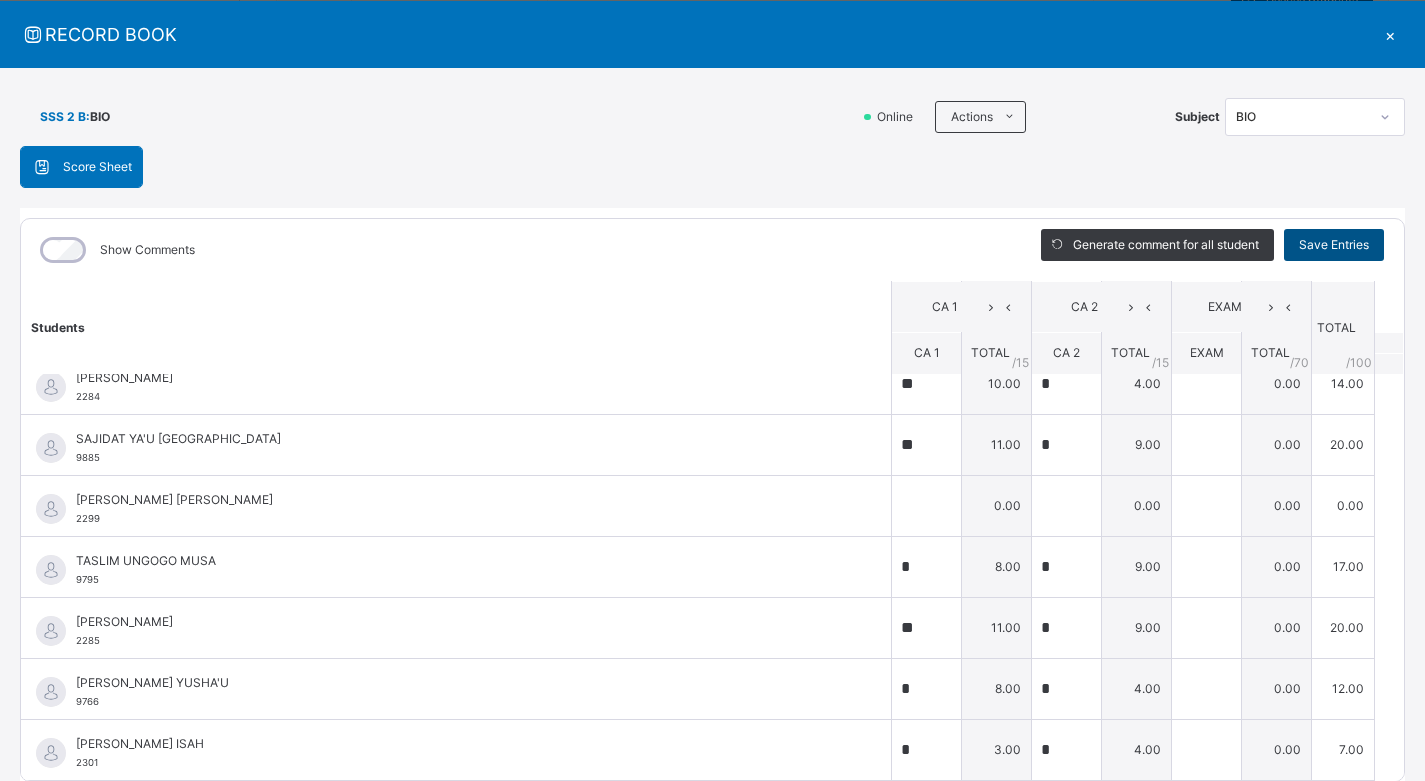 click on "Save Entries" at bounding box center (1334, 245) 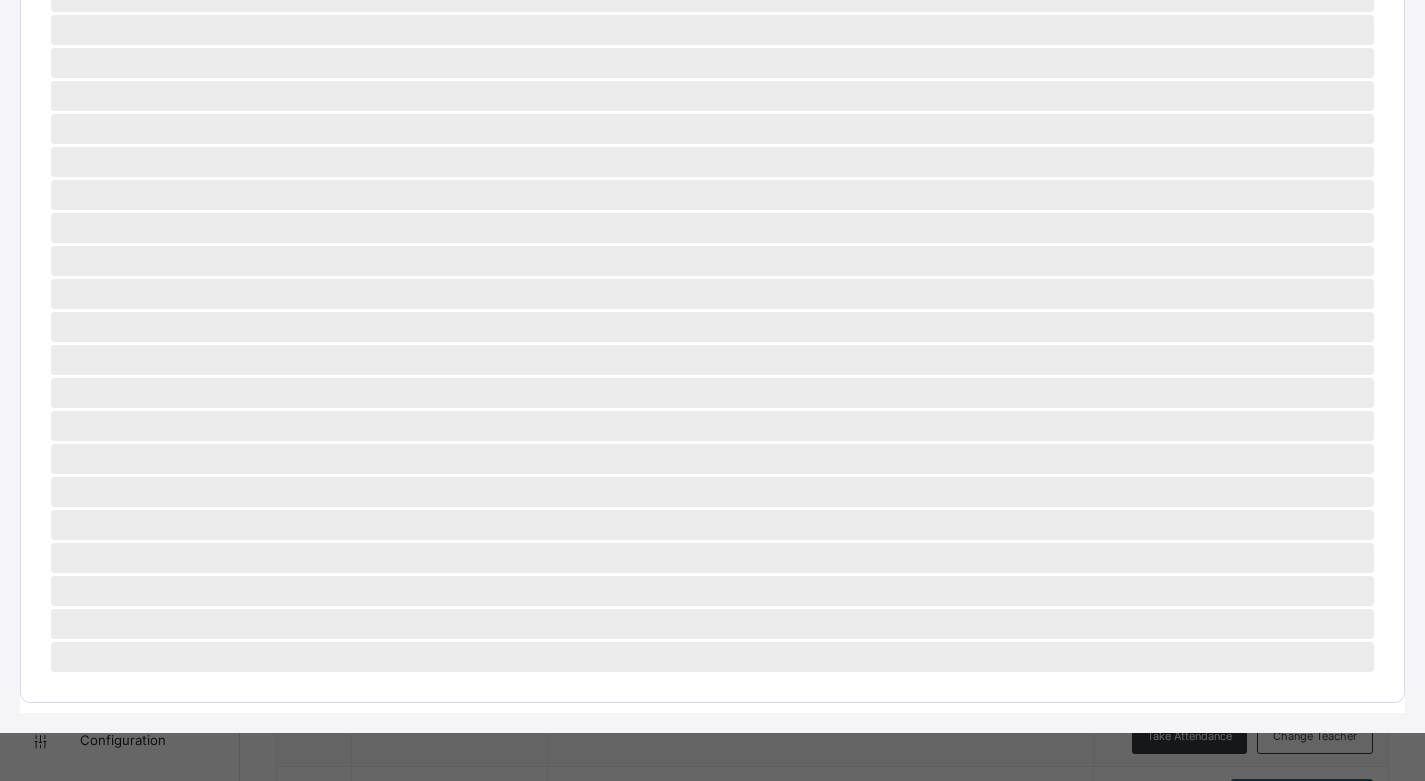 scroll, scrollTop: 648, scrollLeft: 0, axis: vertical 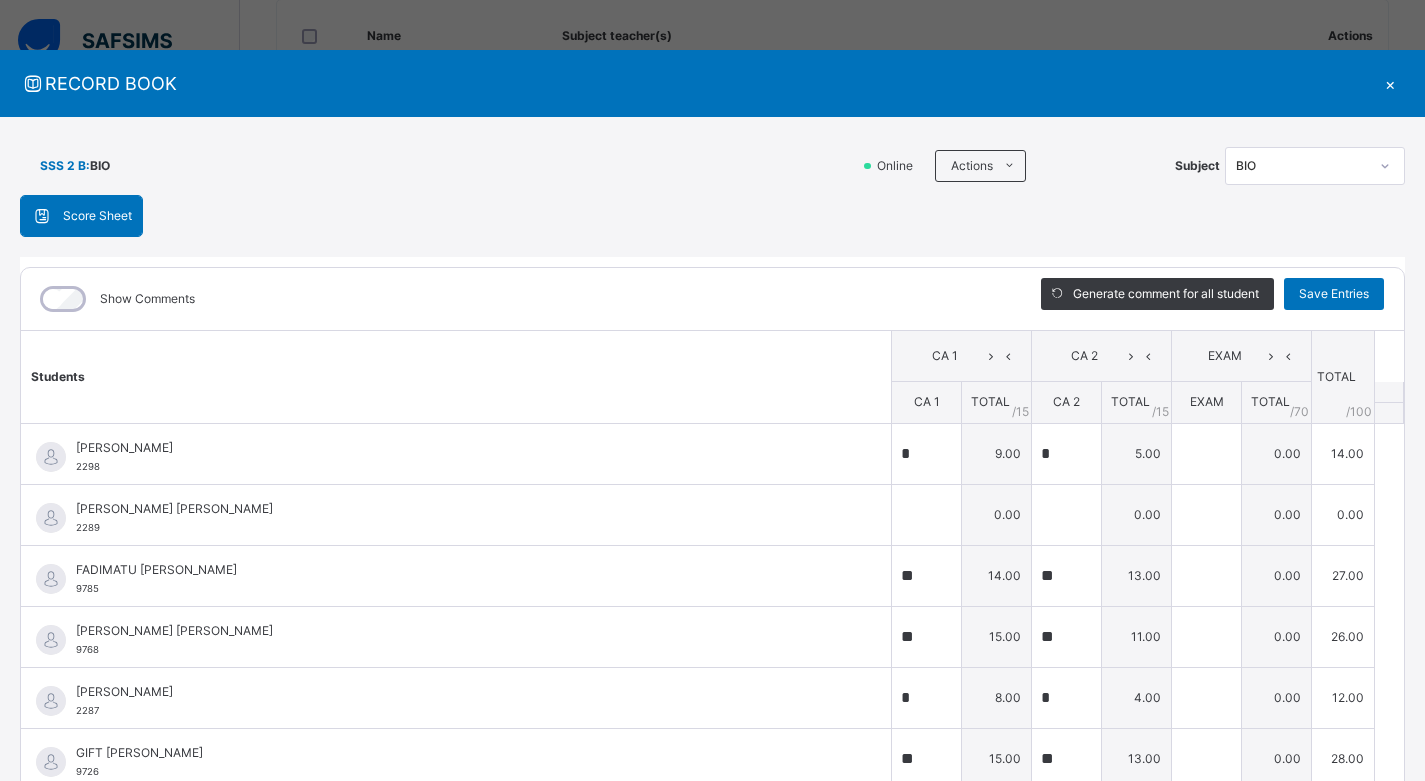 click on "×" at bounding box center [1390, 83] 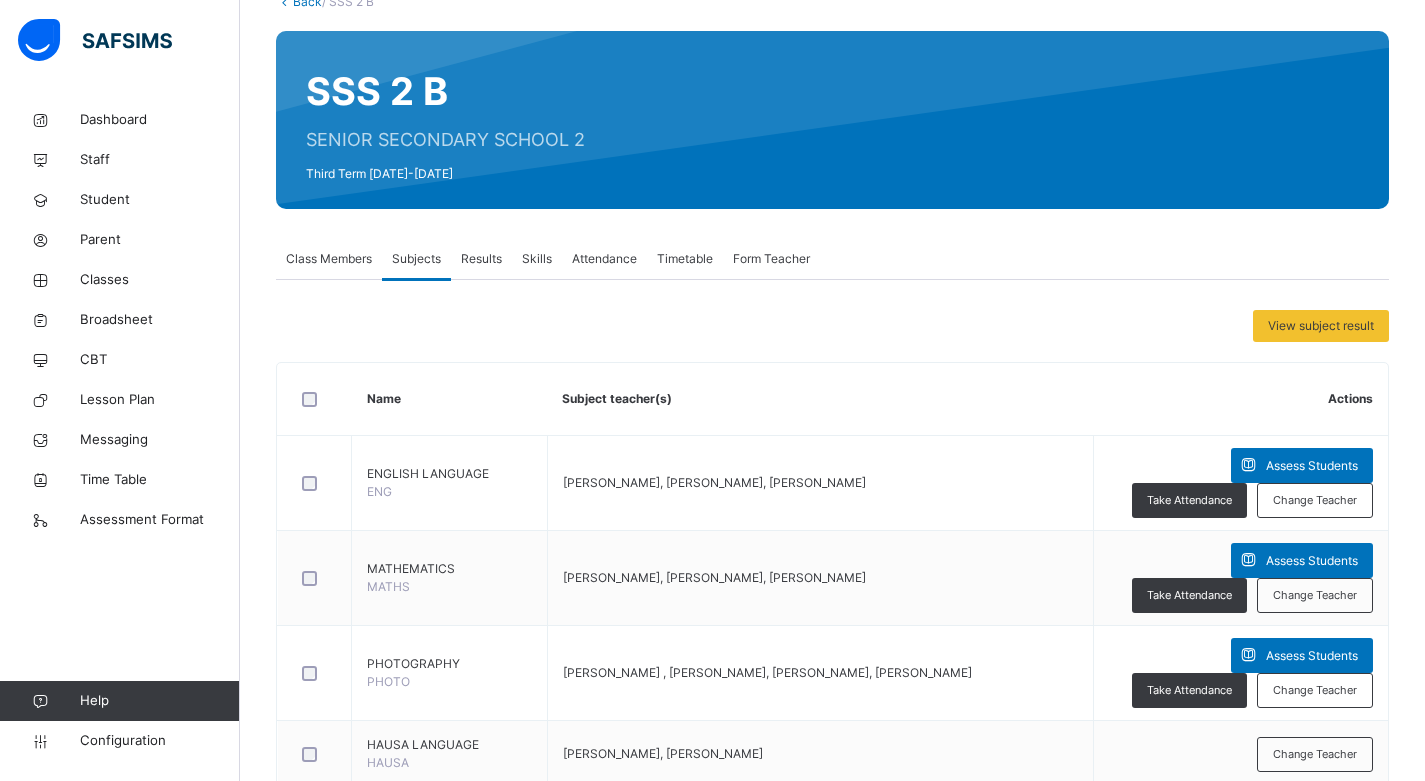 scroll, scrollTop: 0, scrollLeft: 0, axis: both 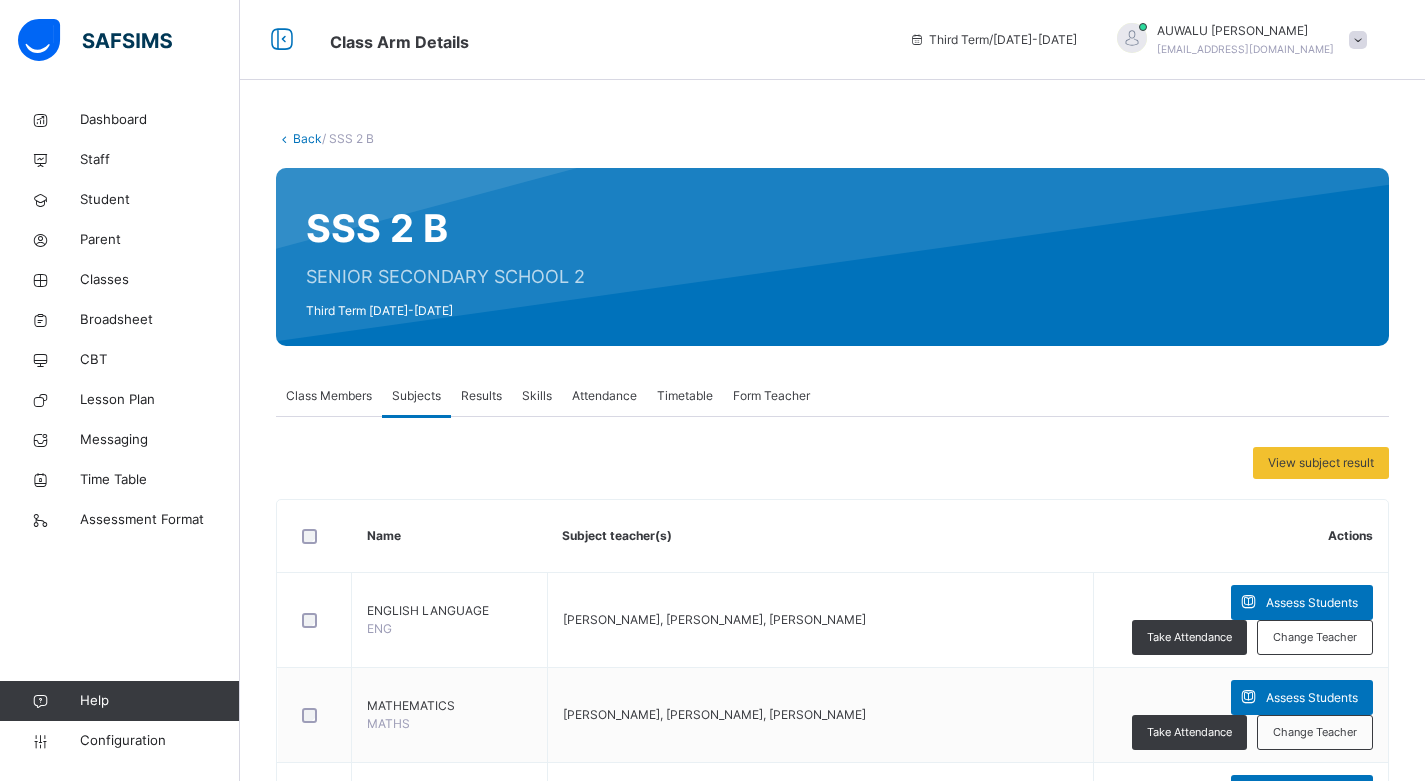 click on "Back" at bounding box center [307, 138] 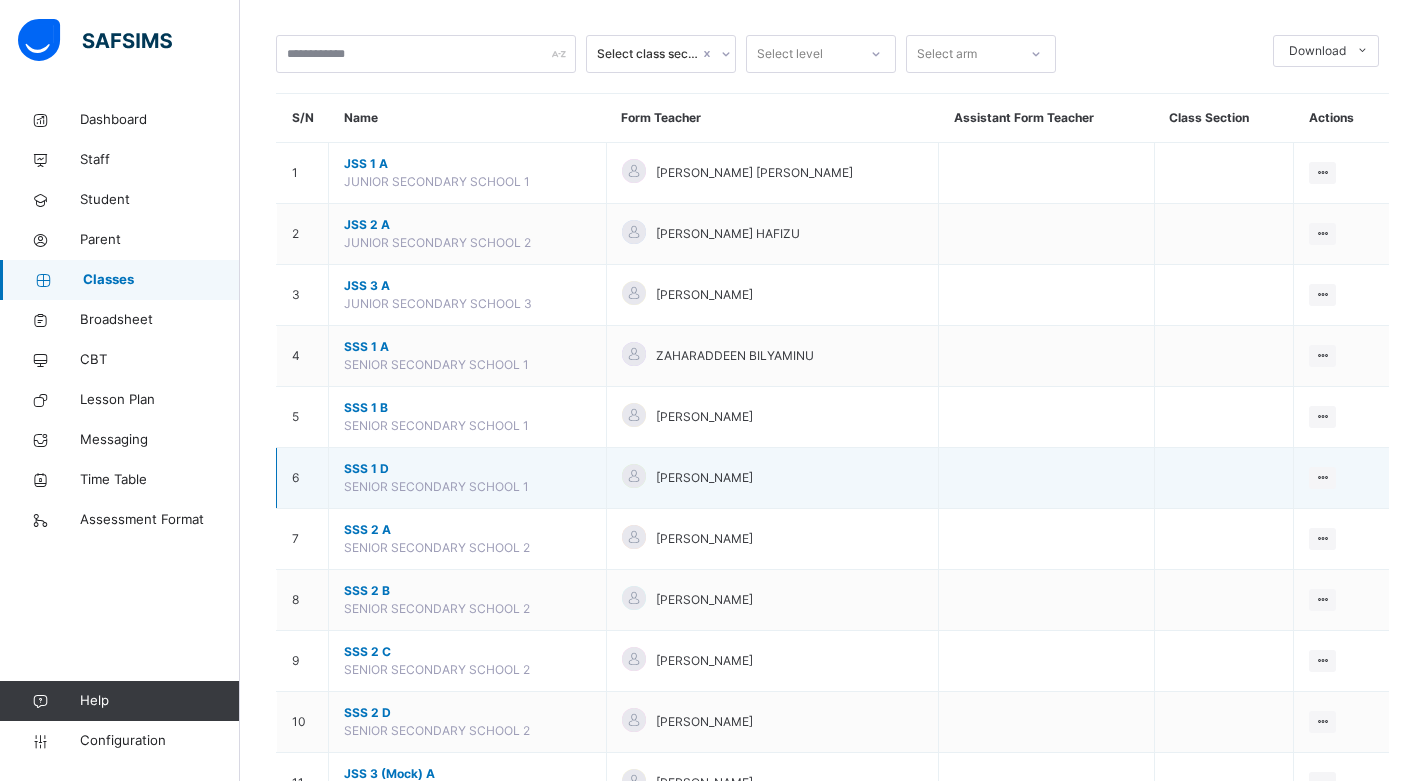 scroll, scrollTop: 300, scrollLeft: 0, axis: vertical 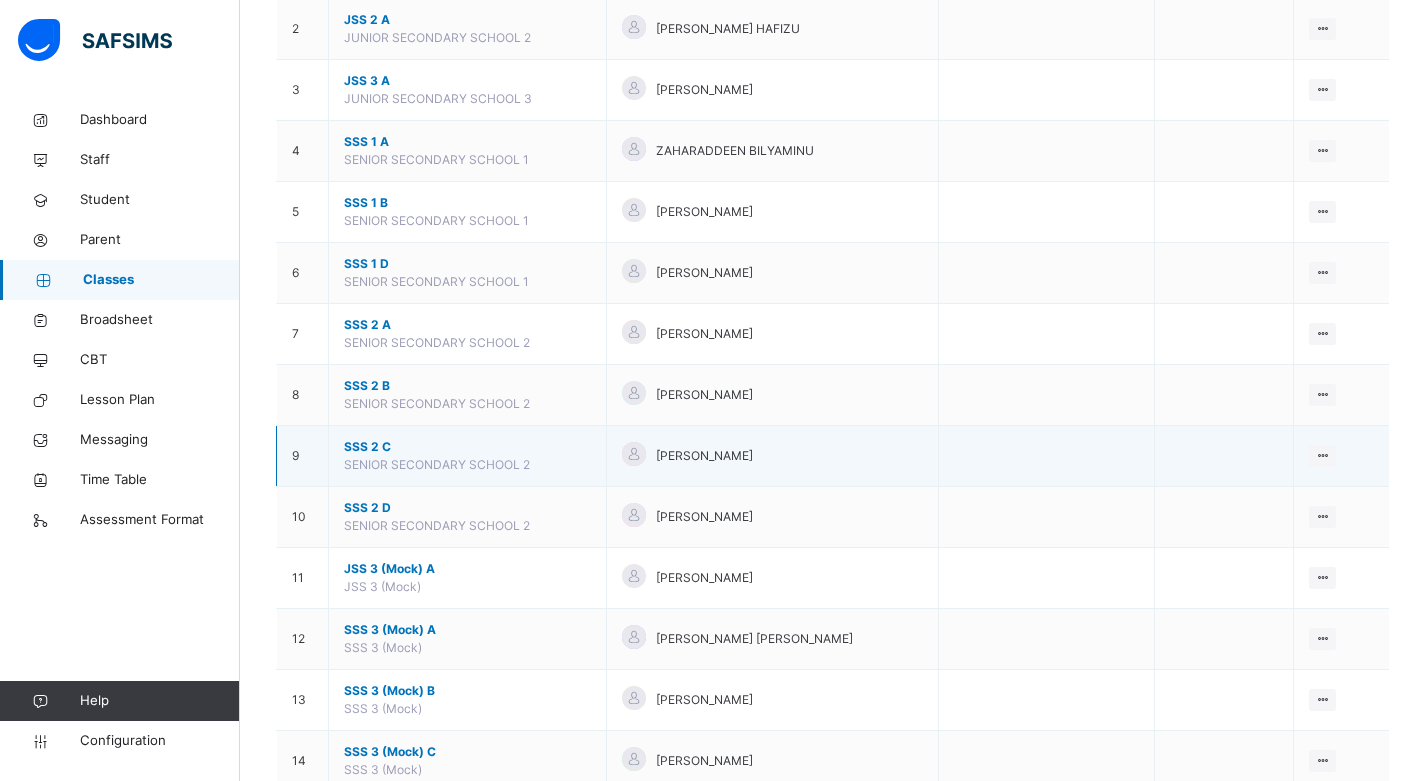 click on "SSS 2   C" at bounding box center [467, 447] 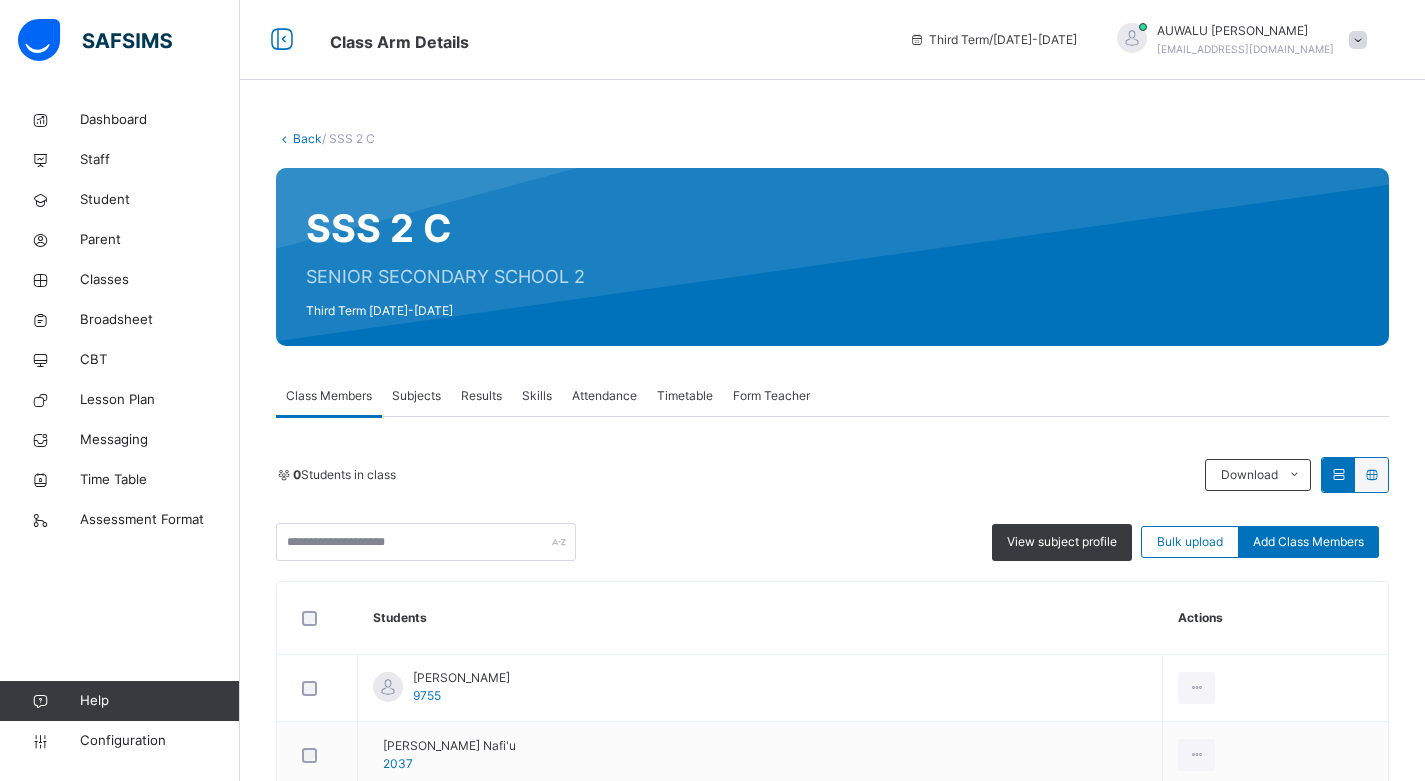 click on "Subjects" at bounding box center [416, 396] 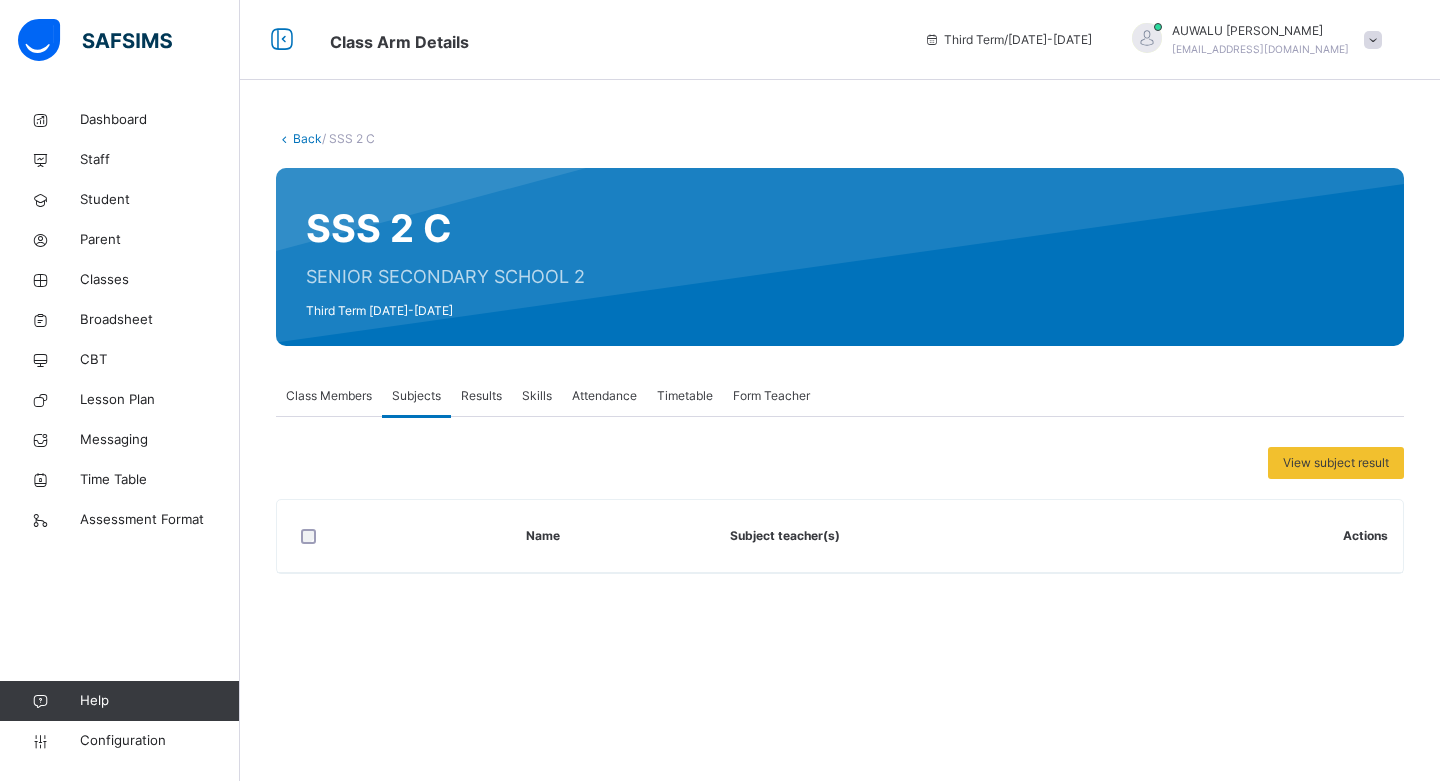 click on "Class Members" at bounding box center (329, 396) 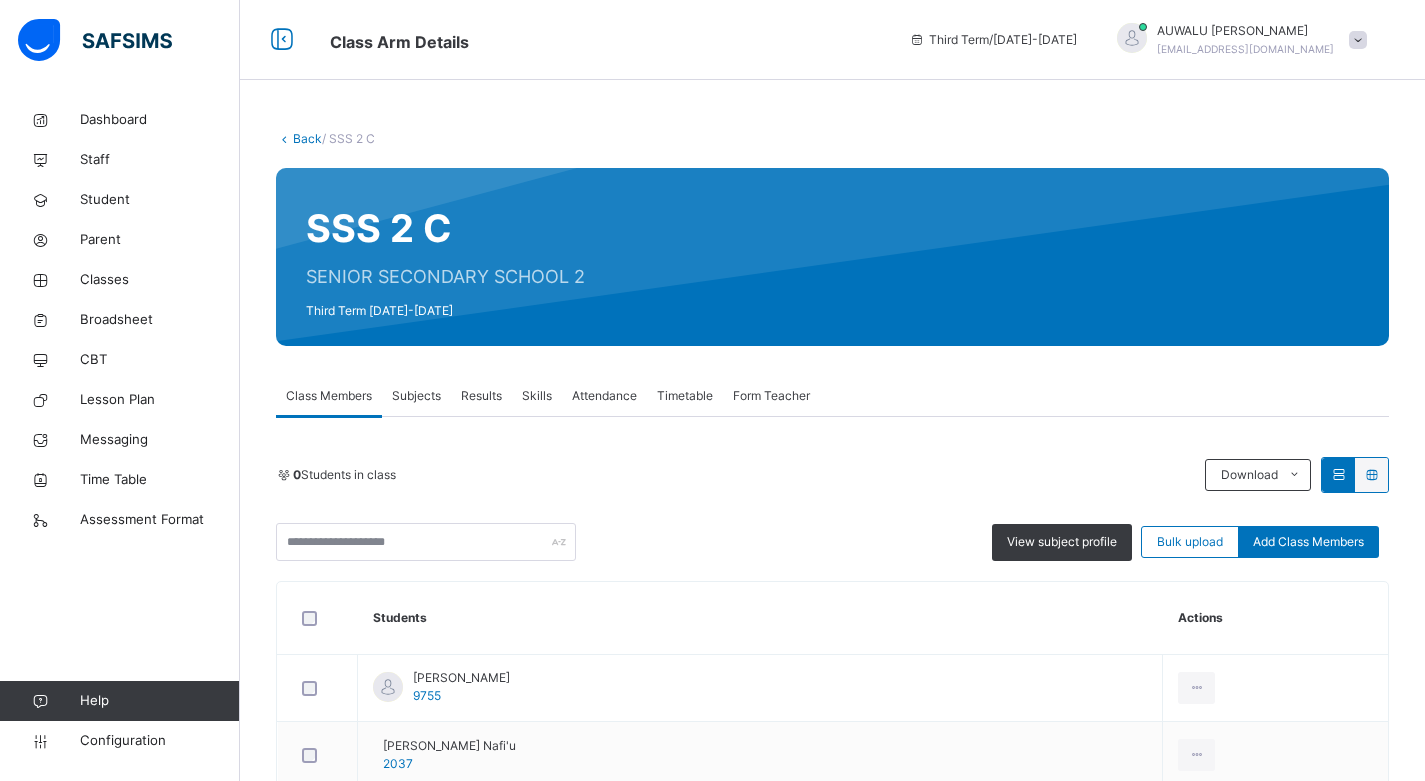 click on "Subjects" at bounding box center [416, 396] 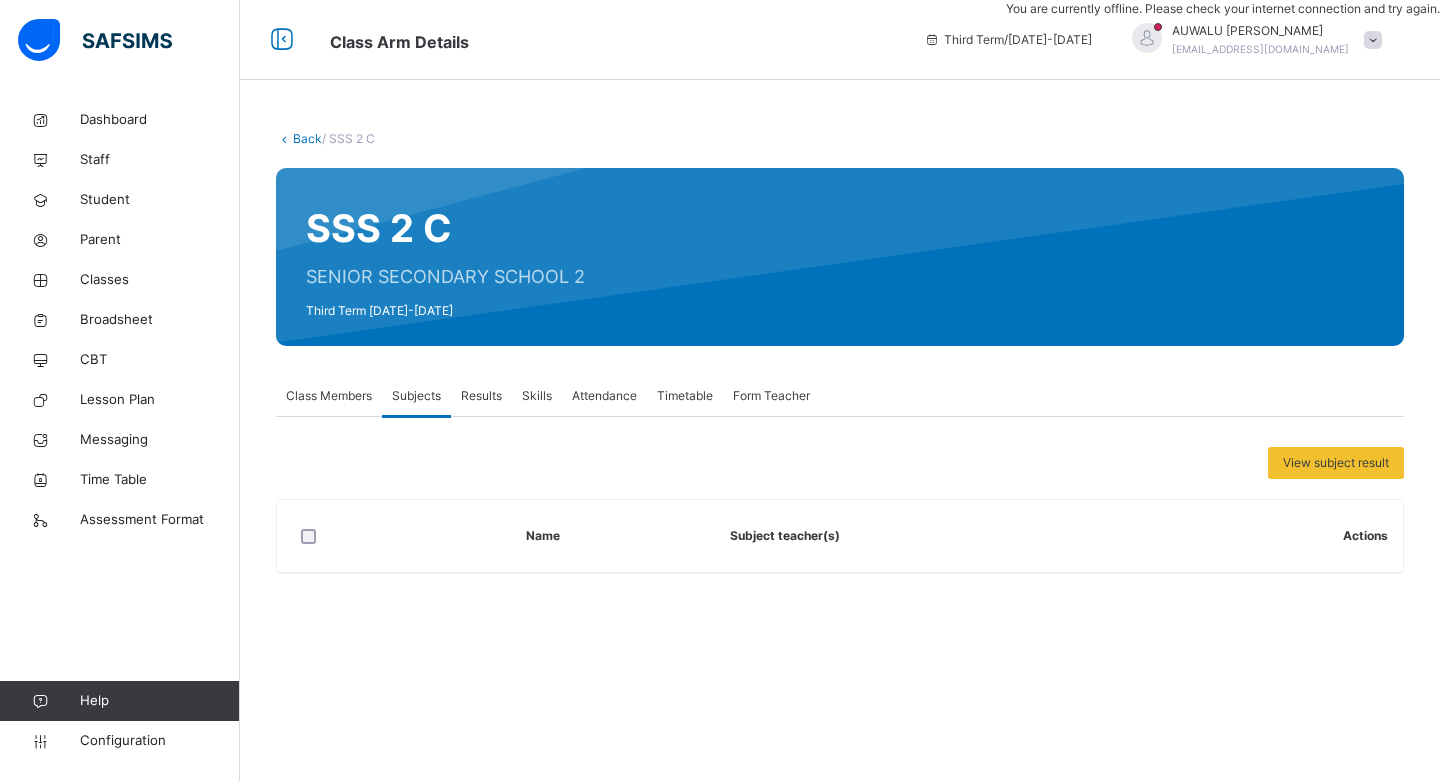 click on "Class Members" at bounding box center [329, 396] 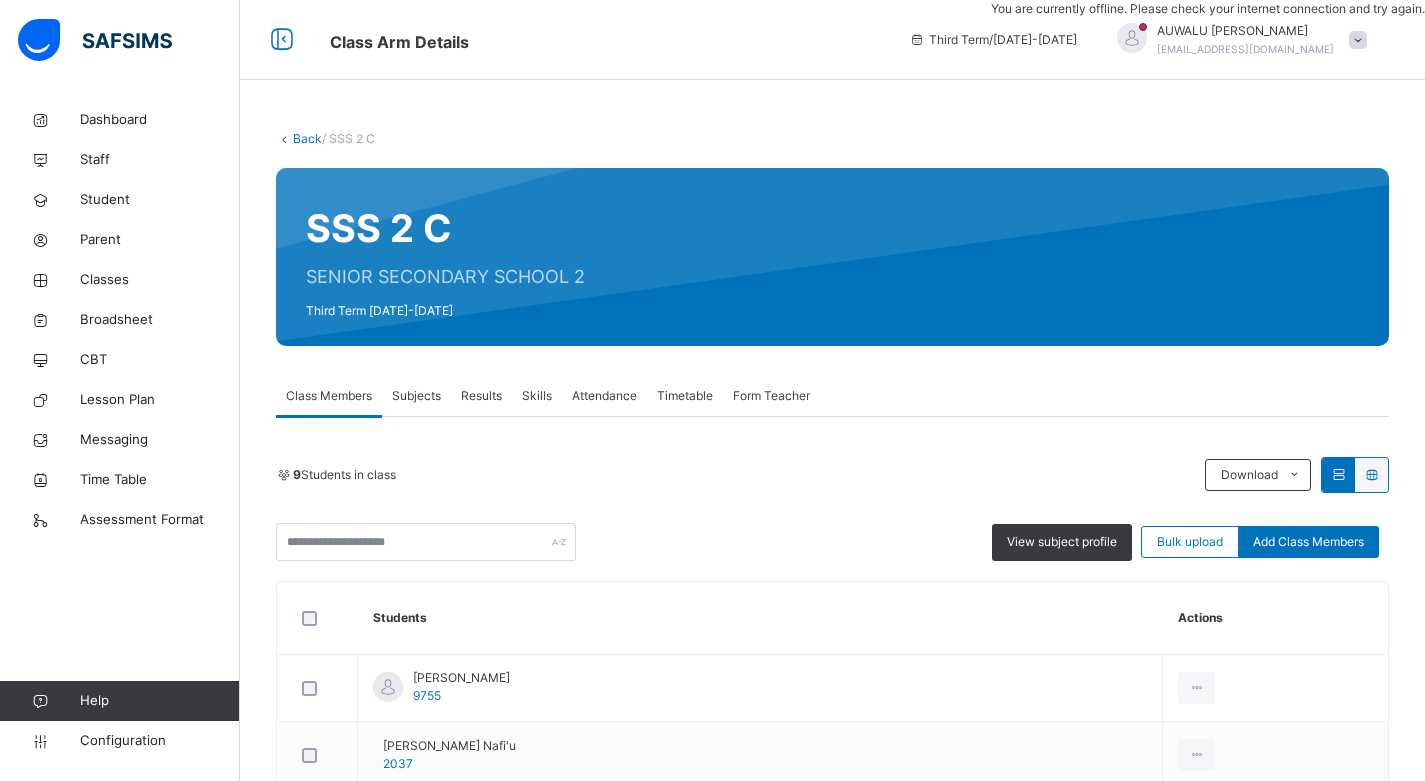 click on "Subjects" at bounding box center [416, 396] 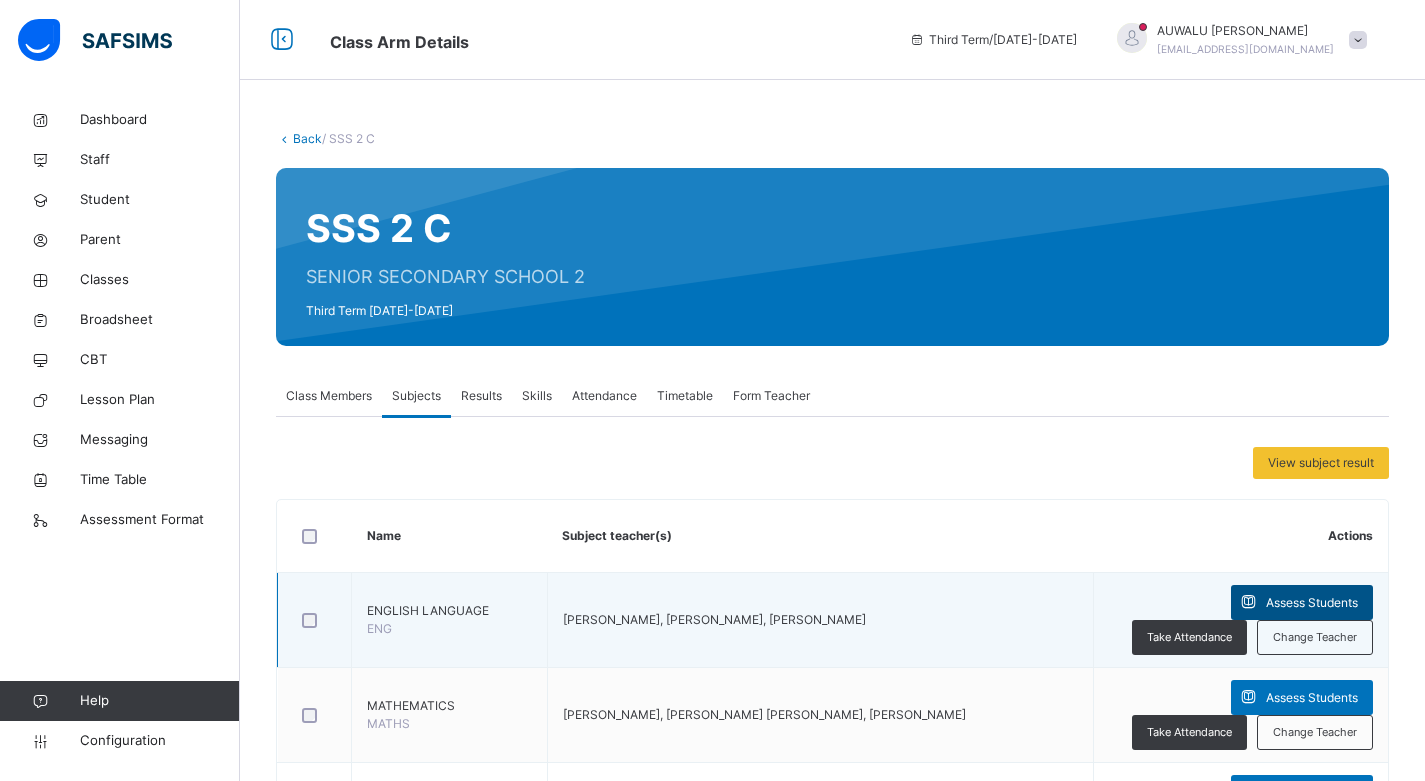 click on "Assess Students" at bounding box center (1312, 603) 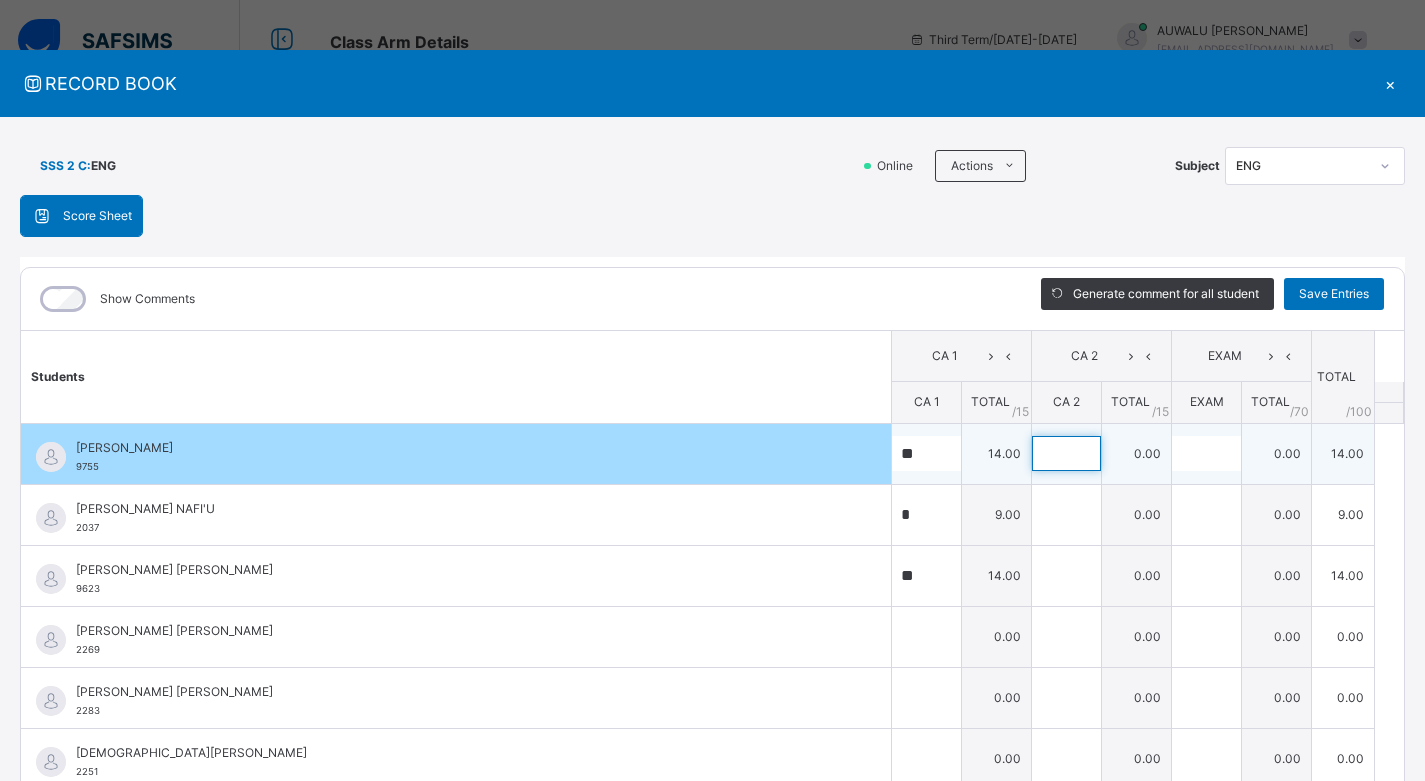click at bounding box center [1066, 453] 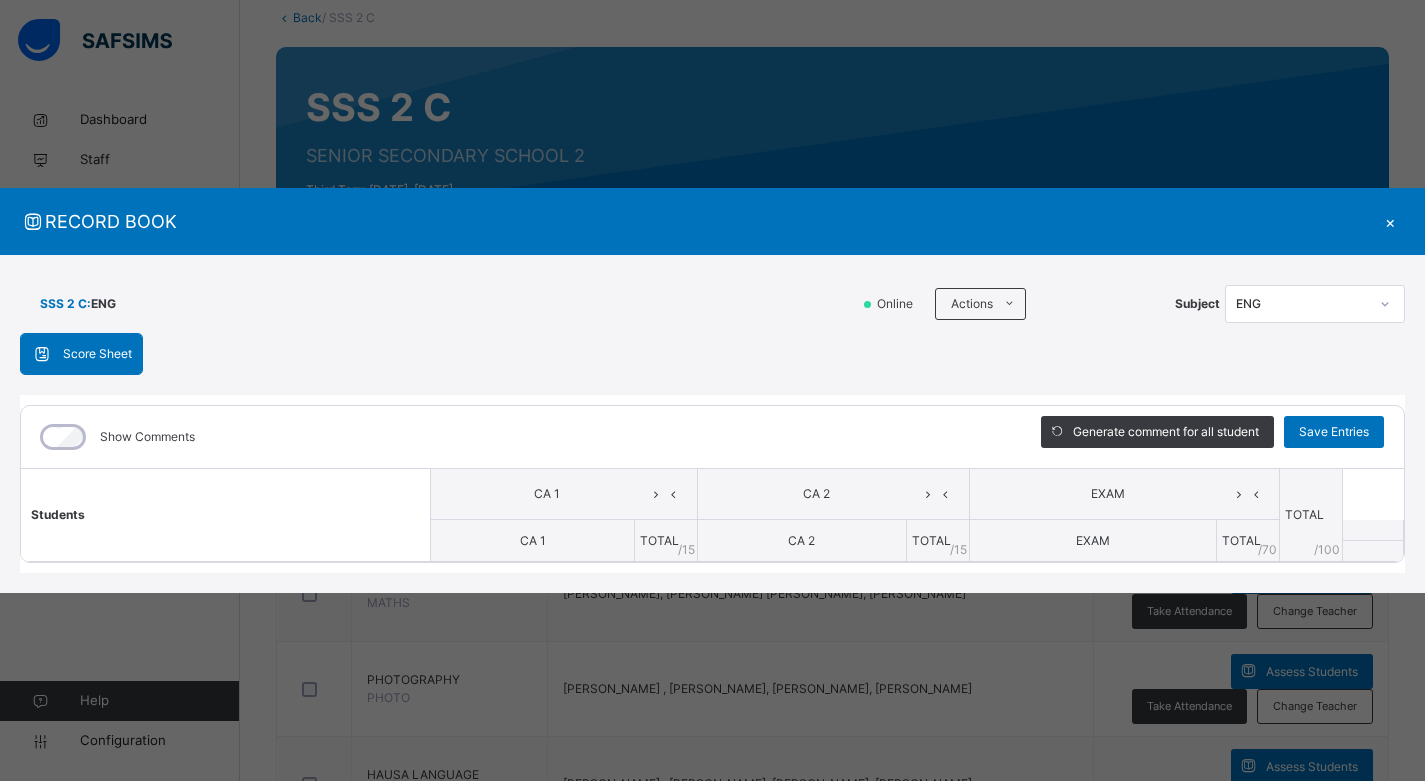 scroll, scrollTop: 0, scrollLeft: 0, axis: both 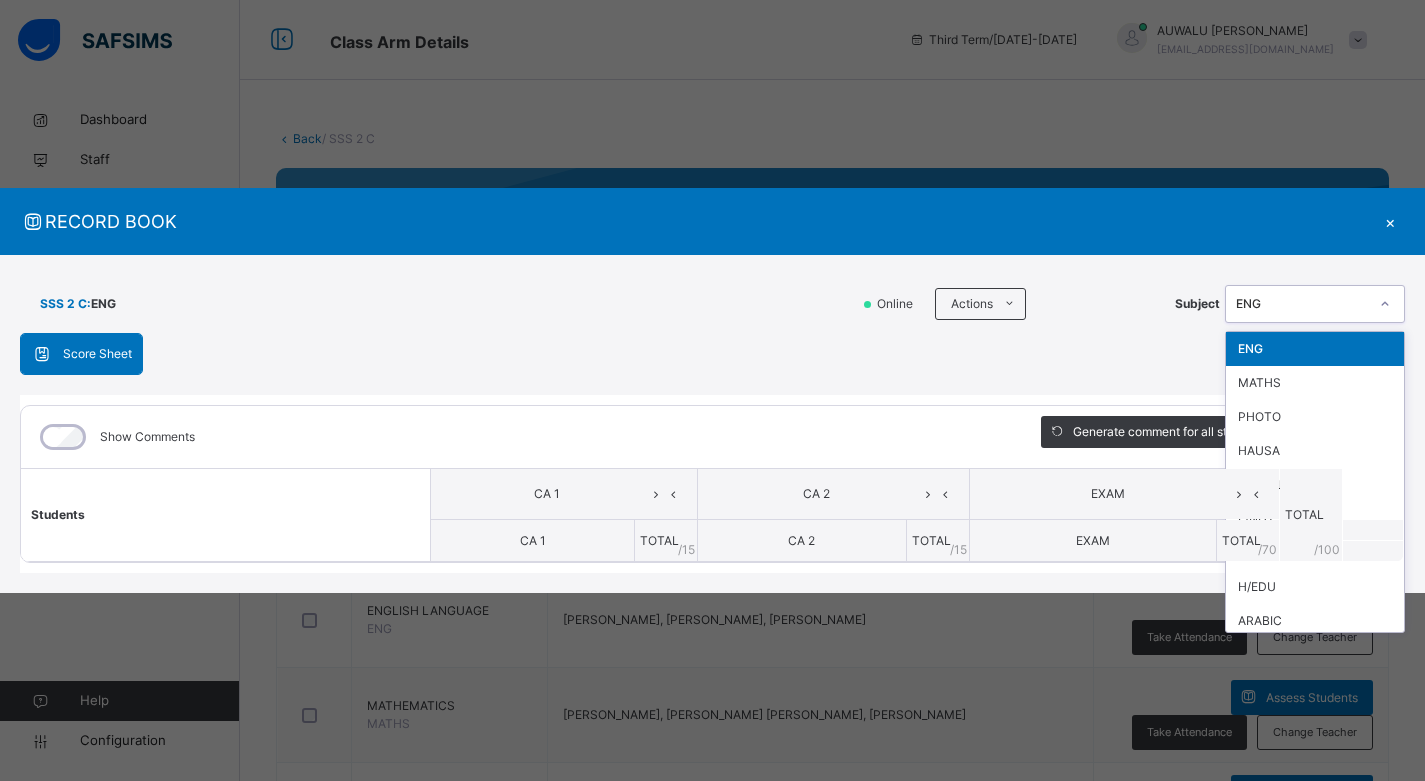 click 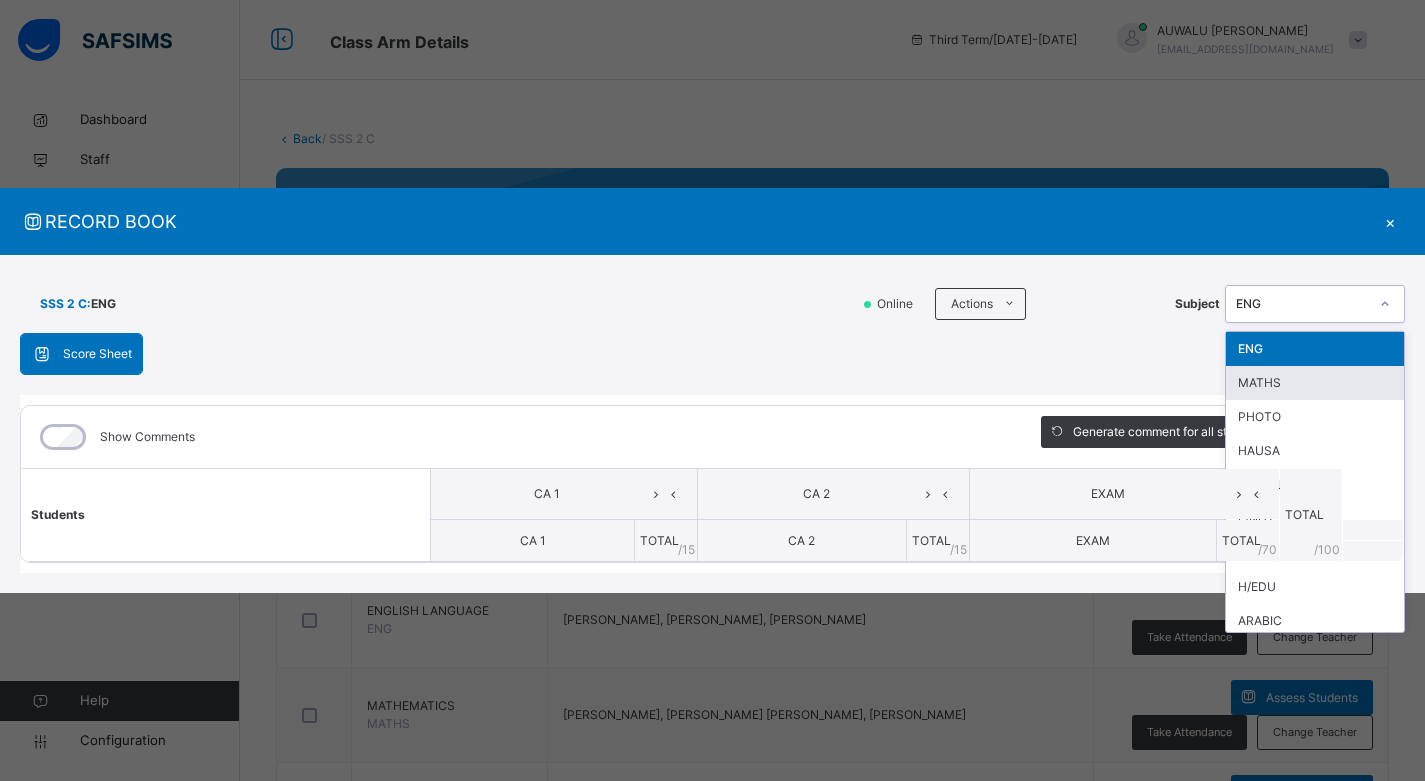 click on "MATHS" at bounding box center (1315, 383) 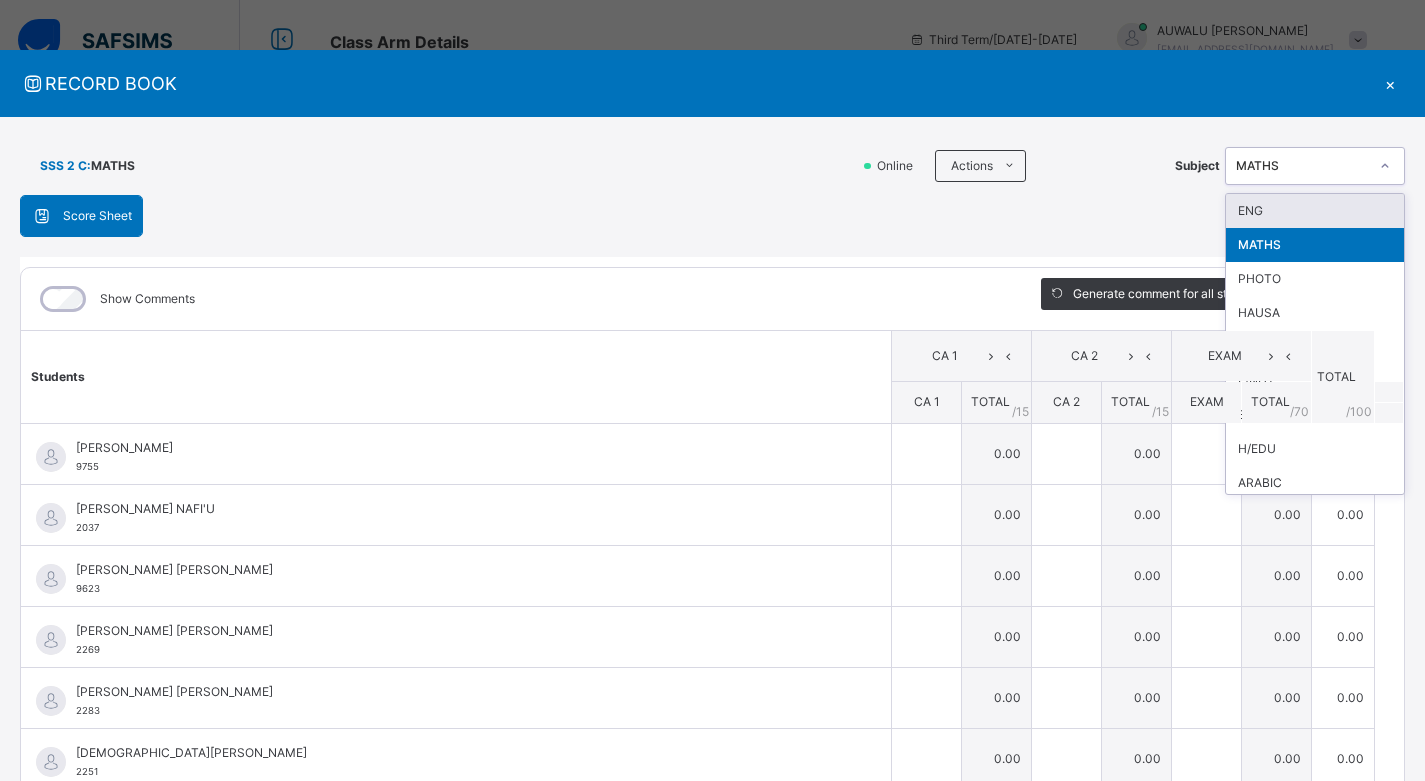 click at bounding box center [1385, 166] 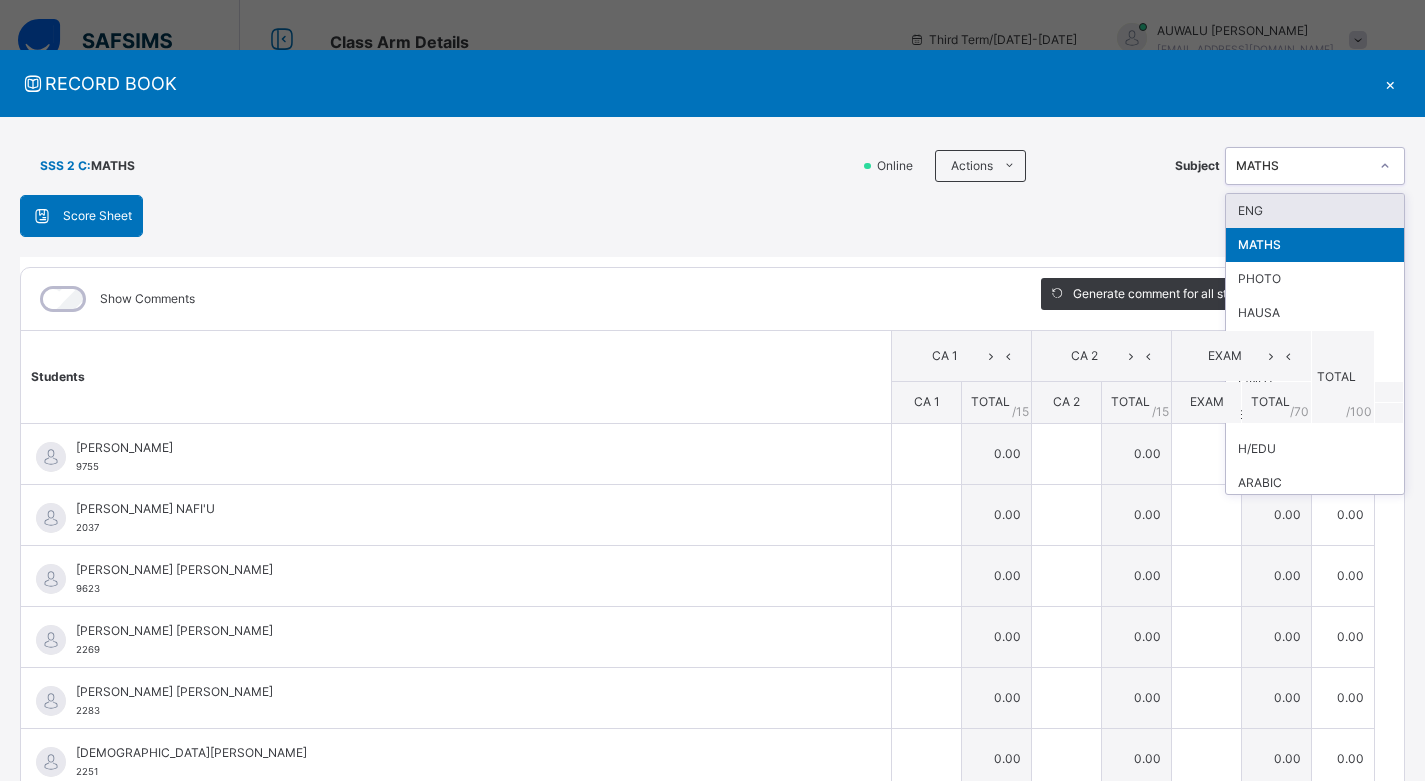 click on "ENG" at bounding box center (1315, 211) 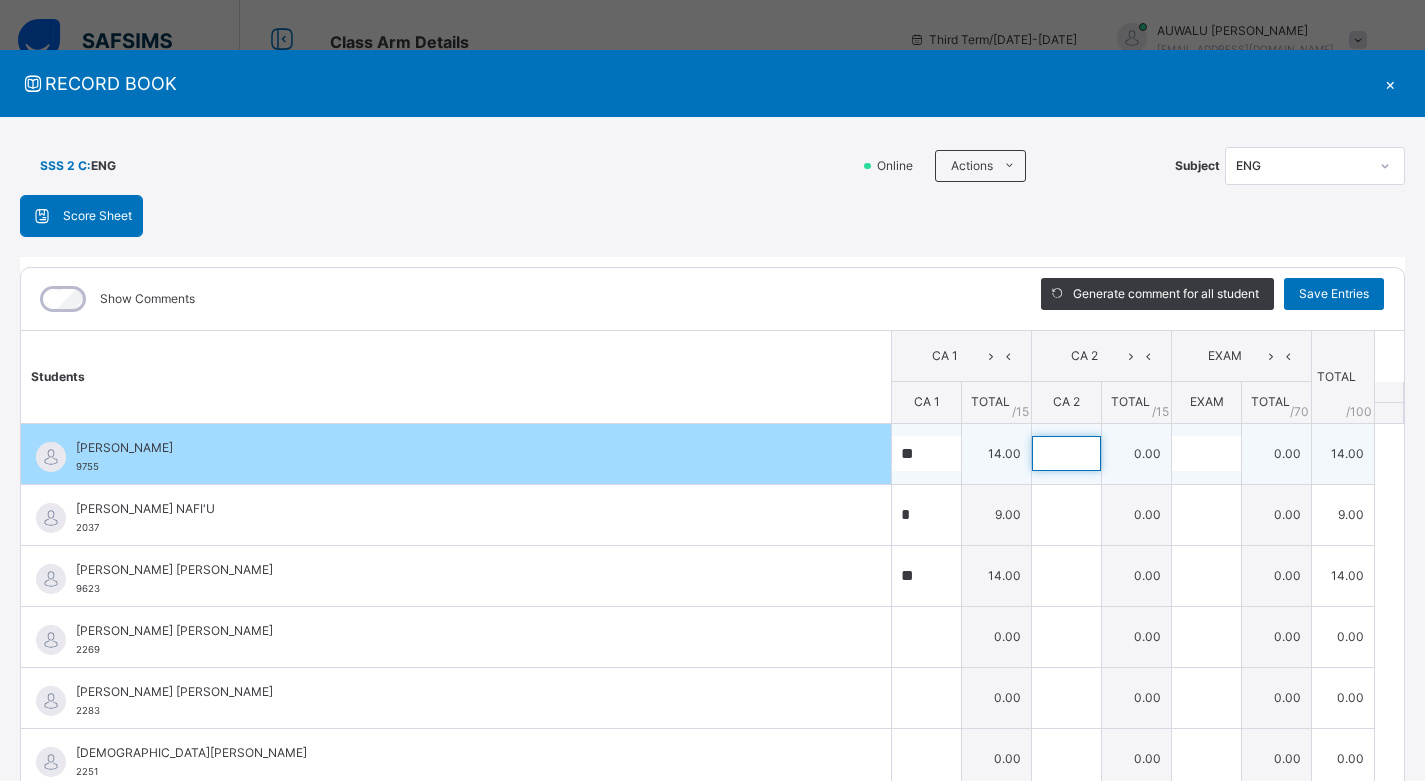 click at bounding box center (1066, 453) 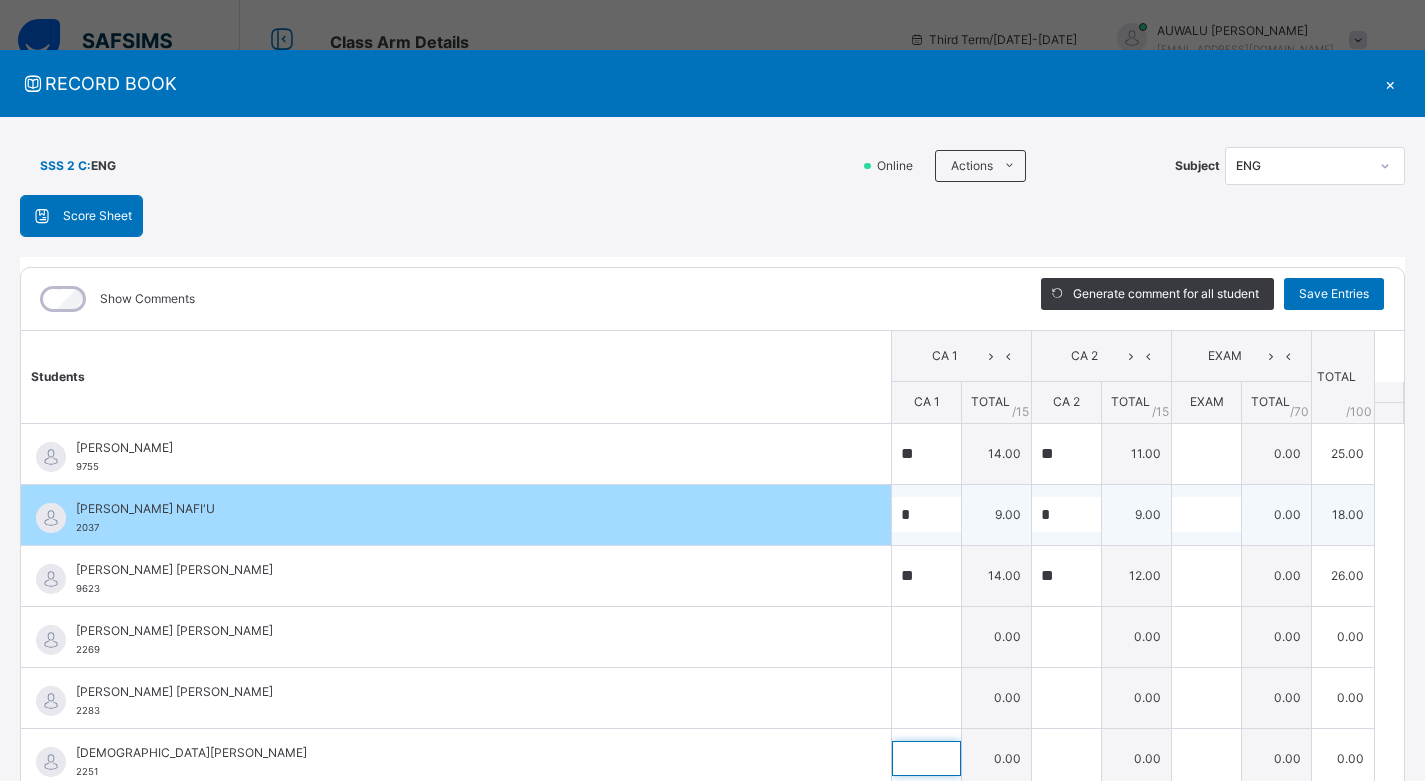 scroll, scrollTop: 8, scrollLeft: 0, axis: vertical 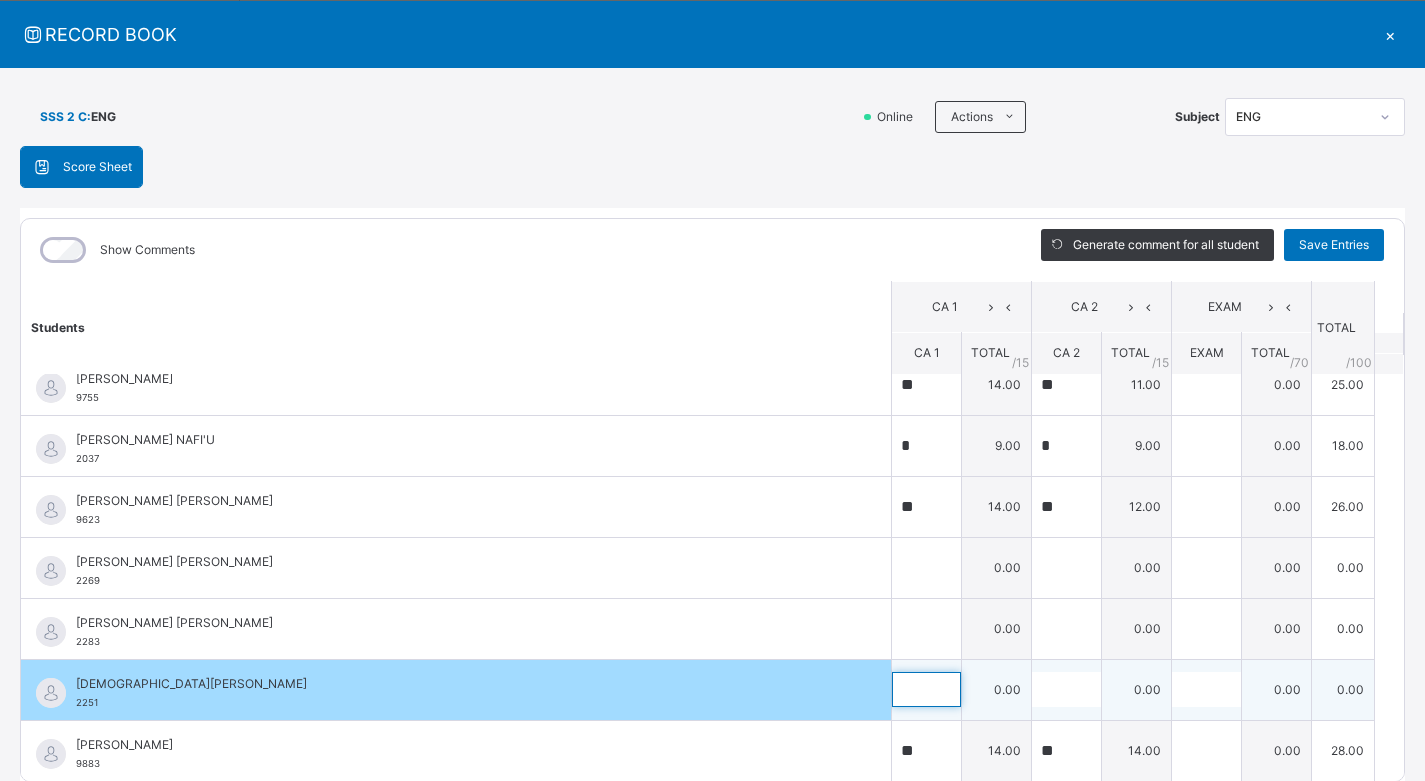 click at bounding box center [926, 689] 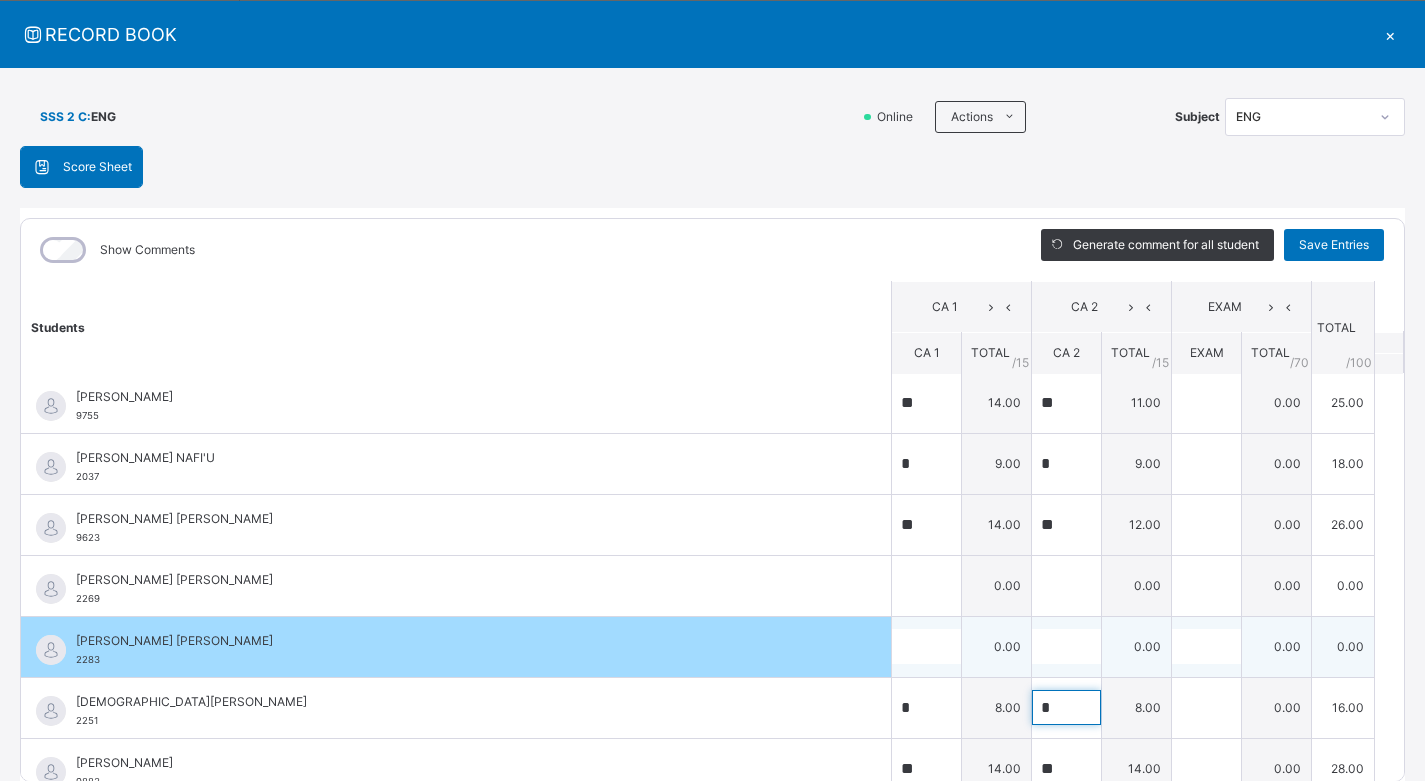 scroll, scrollTop: 0, scrollLeft: 0, axis: both 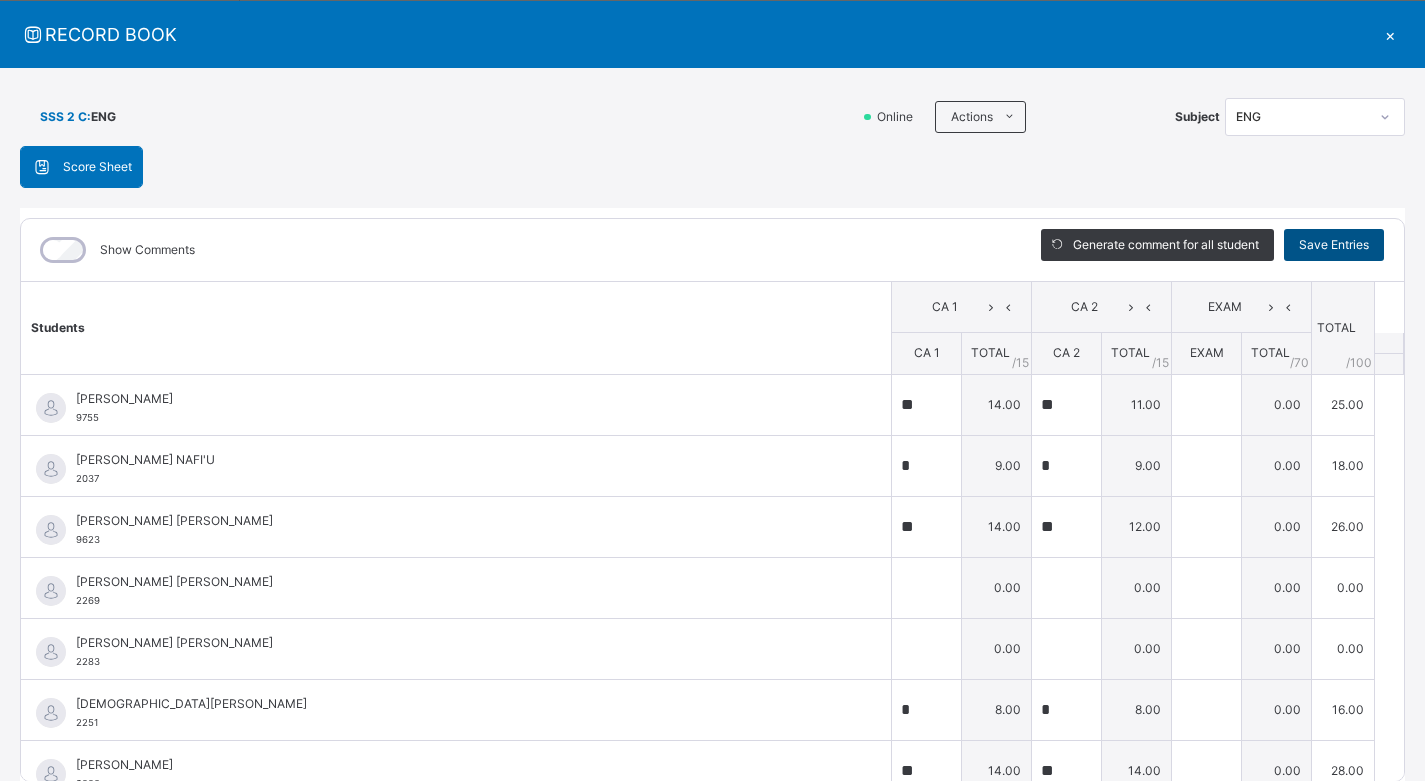 click on "Save Entries" at bounding box center (1334, 245) 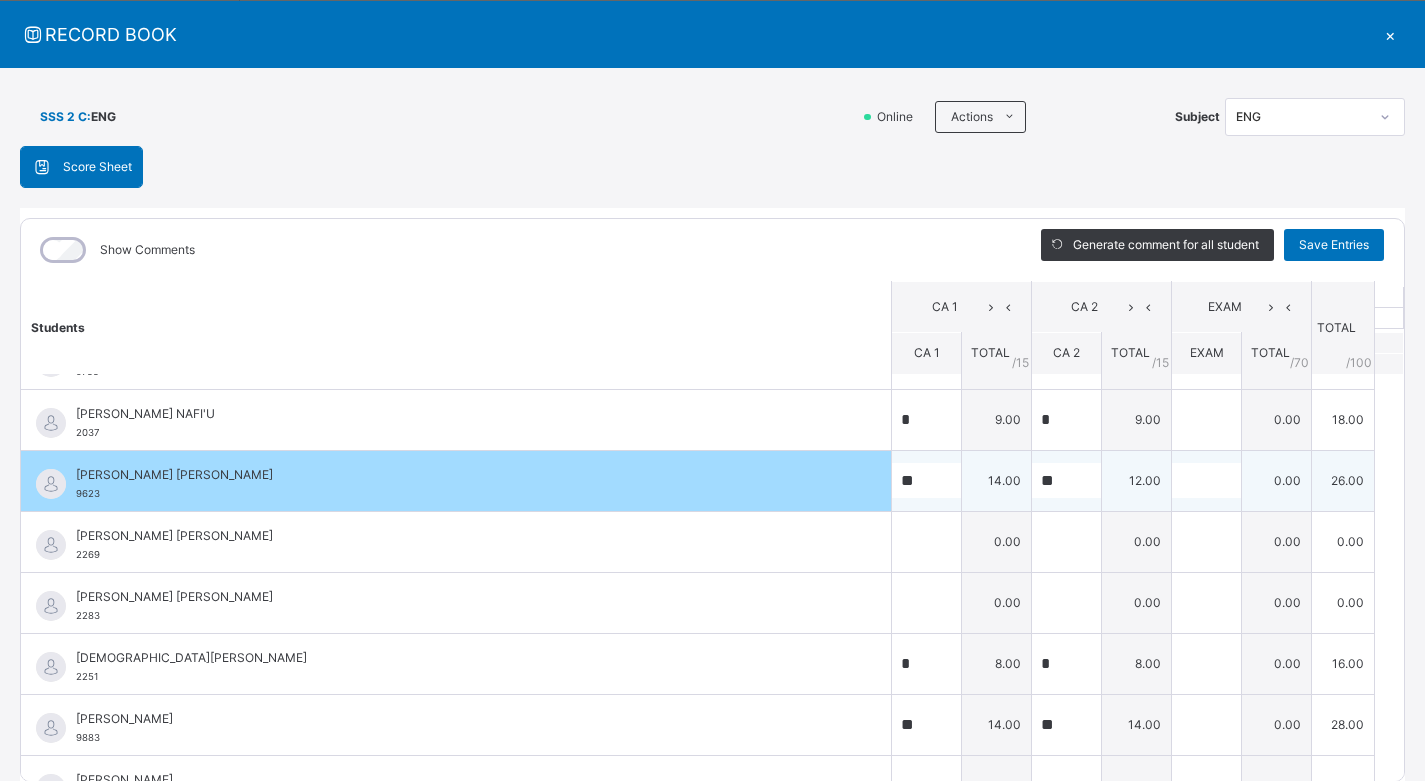 scroll, scrollTop: 0, scrollLeft: 0, axis: both 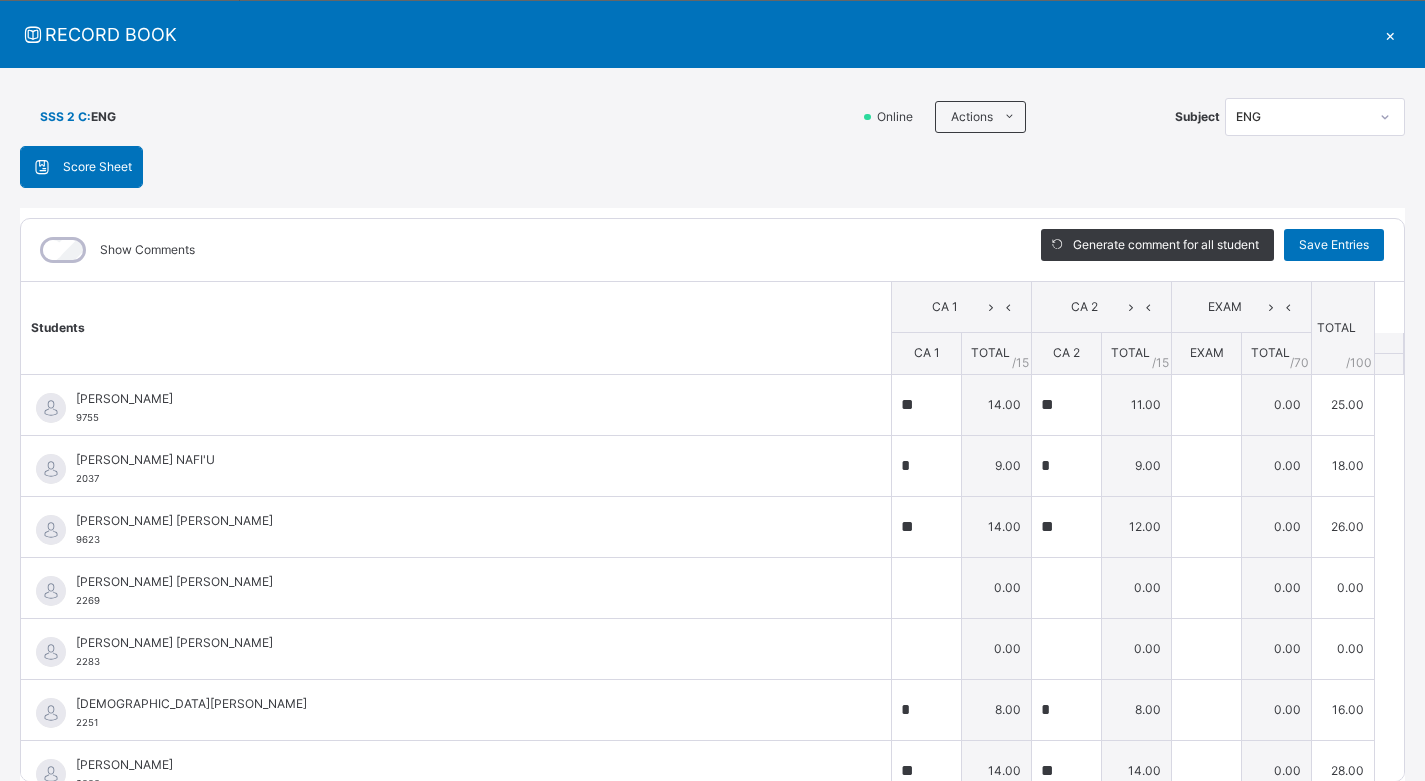 click 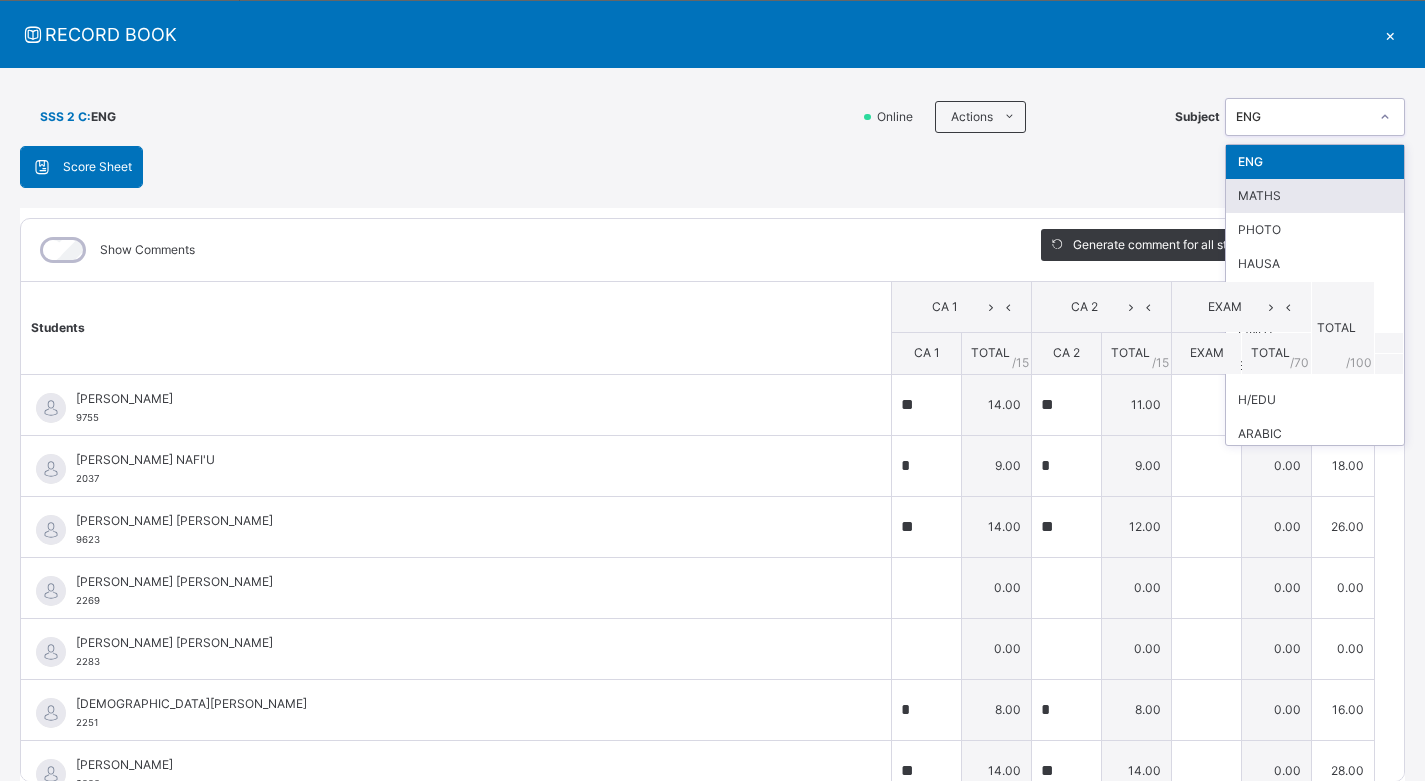 click on "MATHS" at bounding box center [1315, 196] 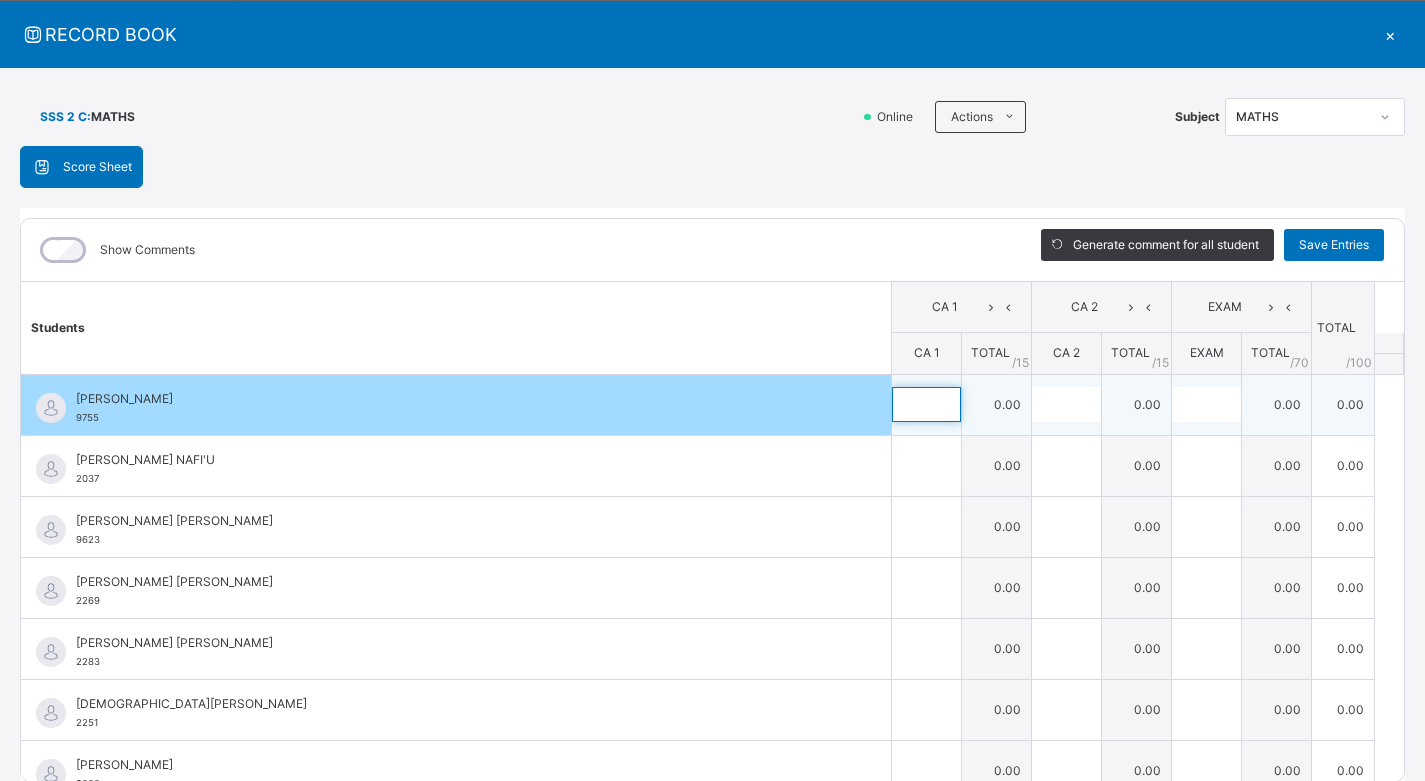 click at bounding box center [926, 404] 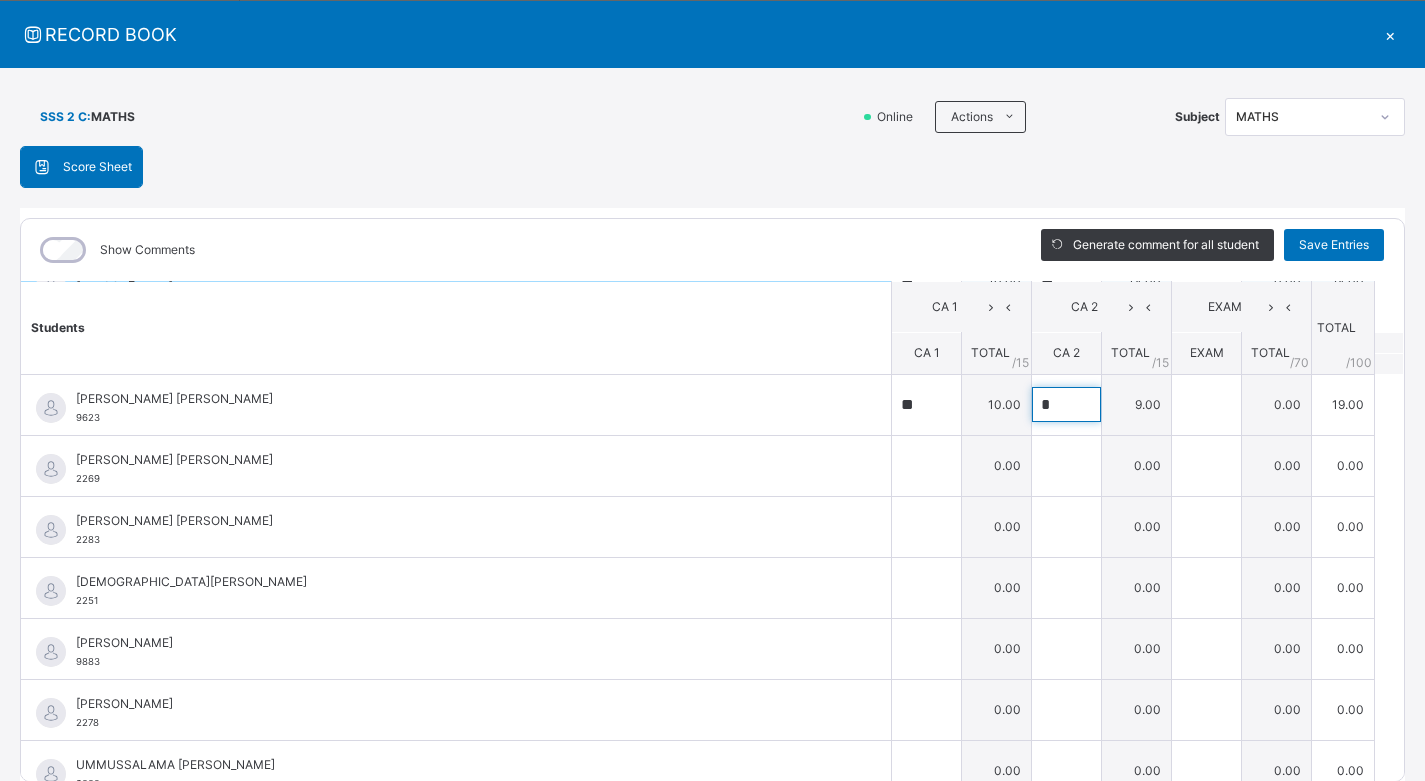 scroll, scrollTop: 143, scrollLeft: 0, axis: vertical 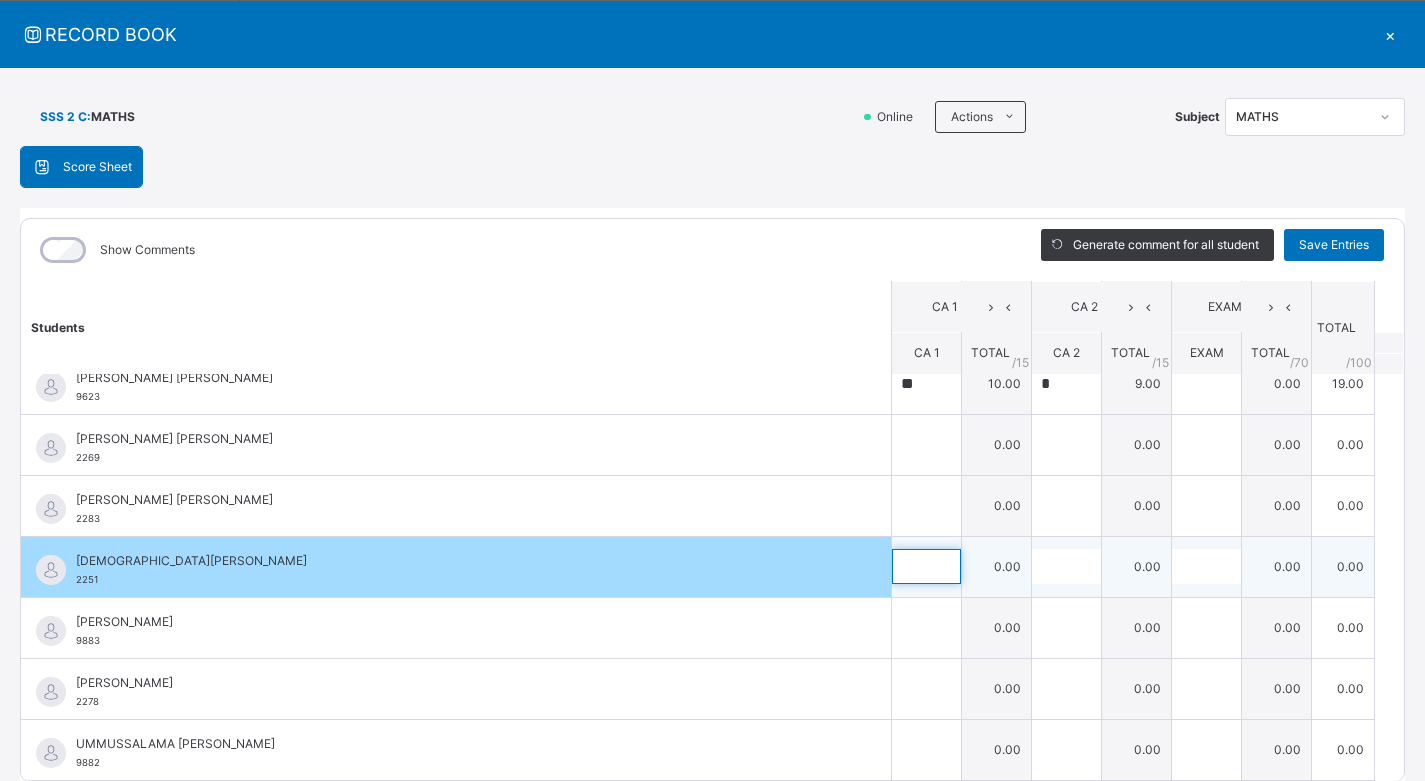 click at bounding box center [926, 566] 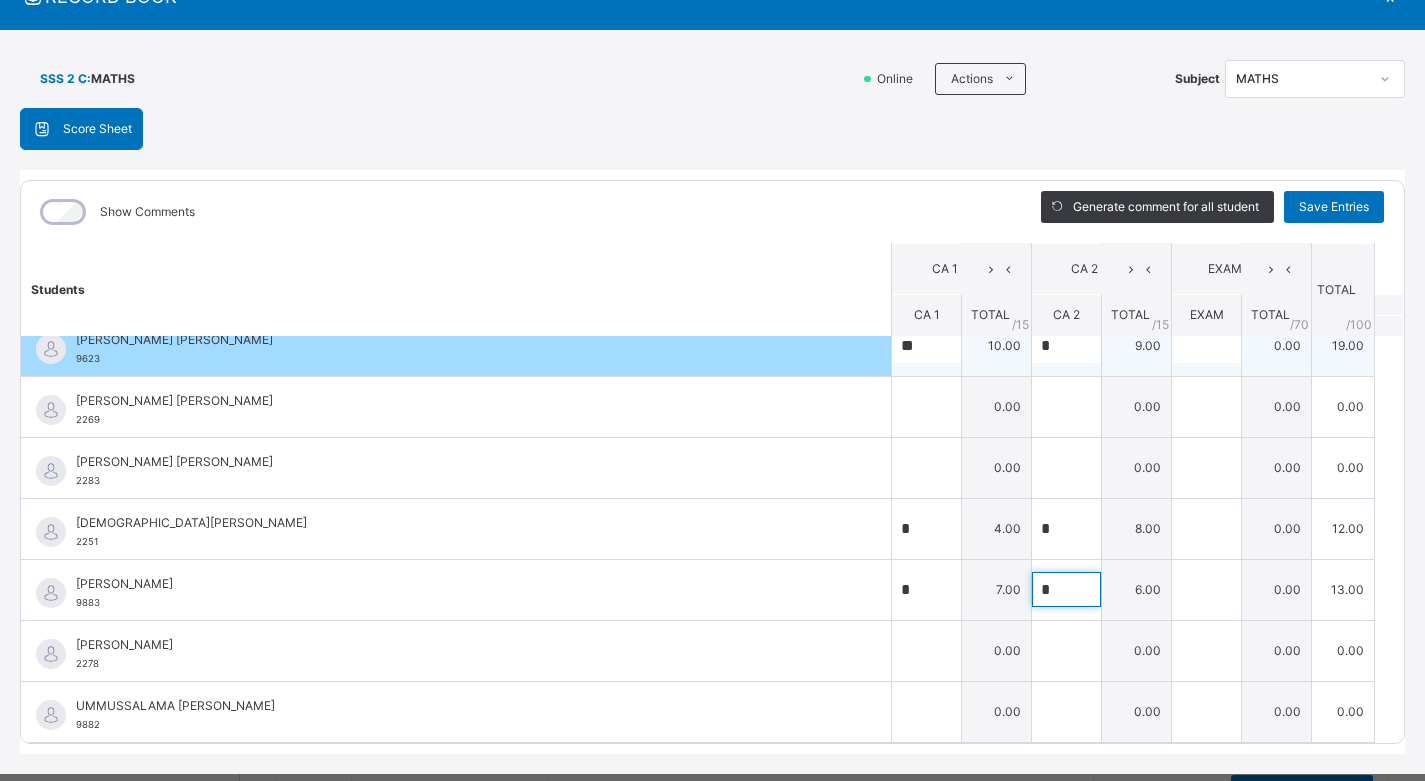 scroll, scrollTop: 130, scrollLeft: 0, axis: vertical 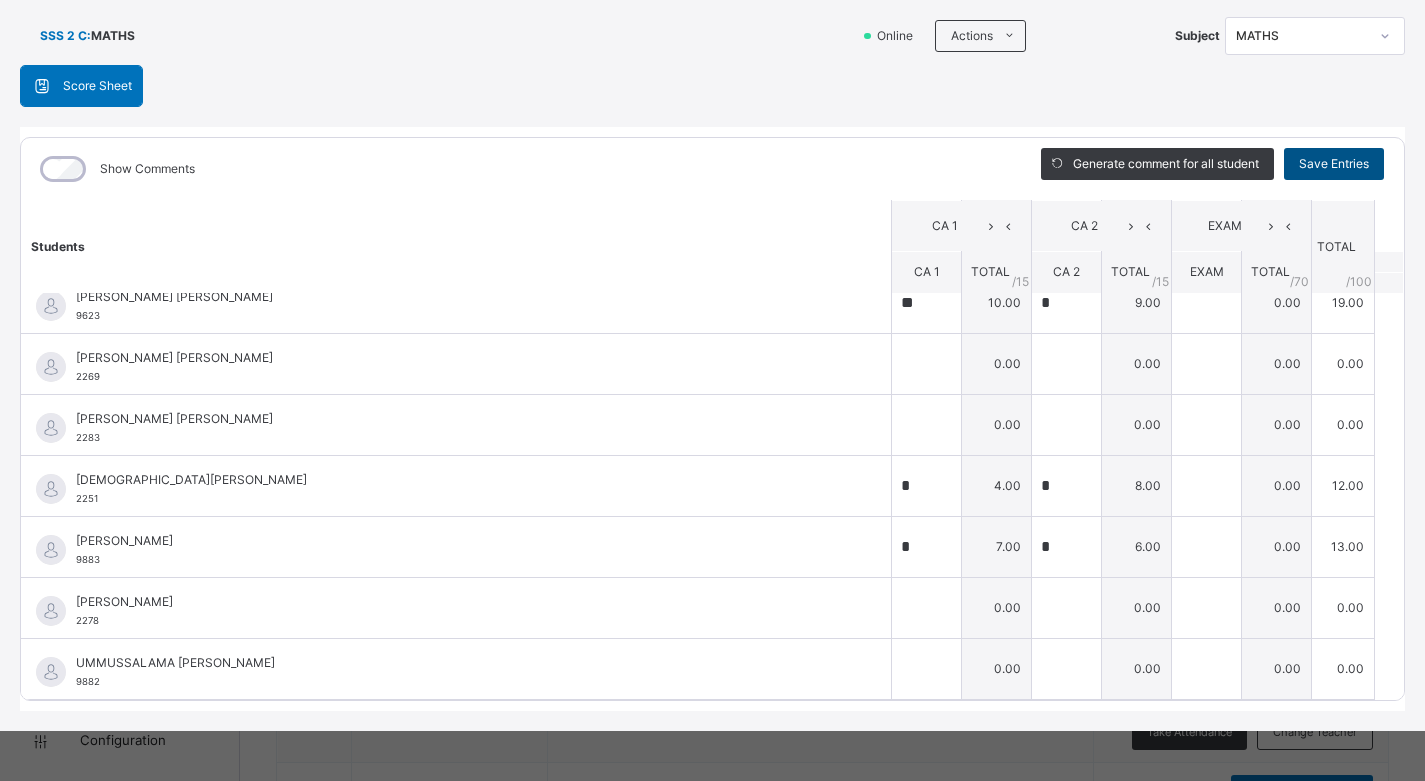 click on "Save Entries" at bounding box center [1334, 164] 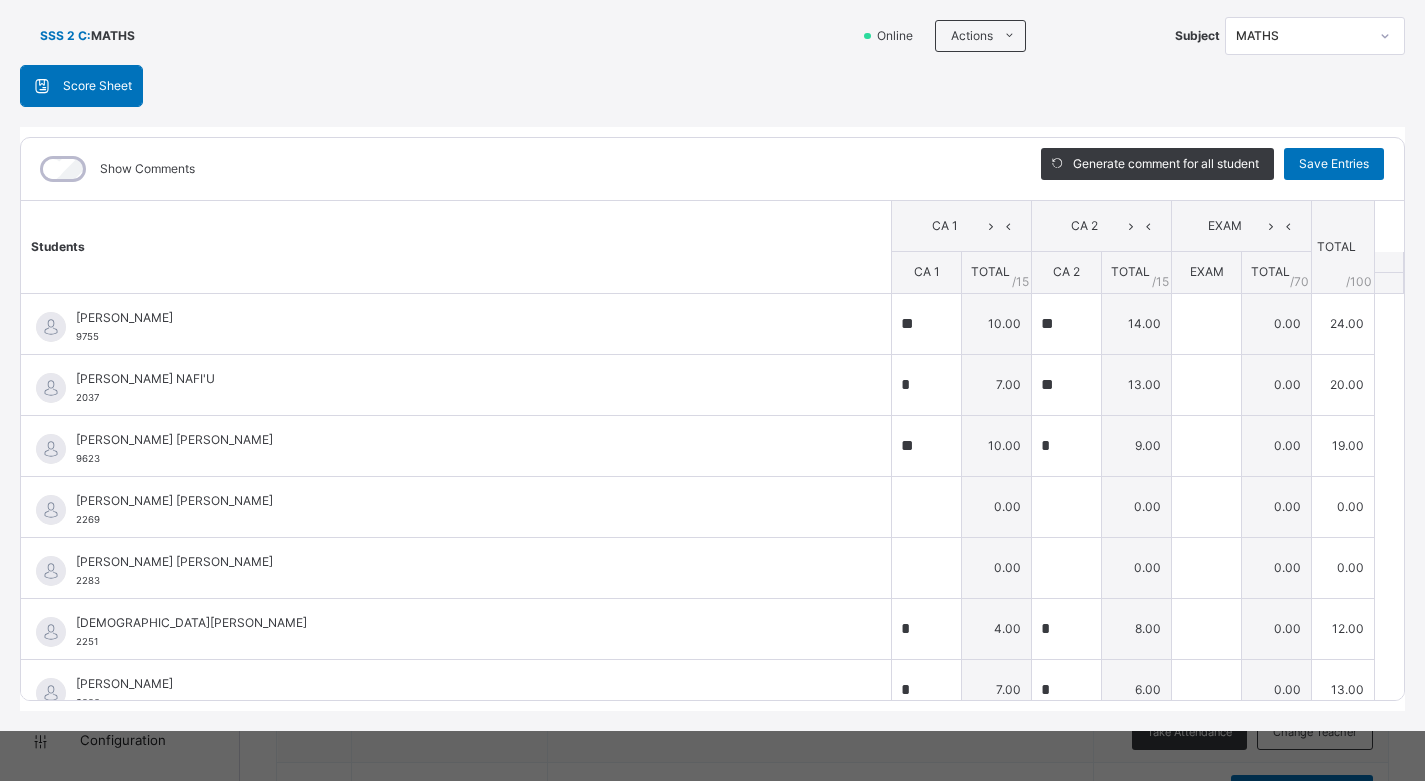 scroll, scrollTop: 0, scrollLeft: 0, axis: both 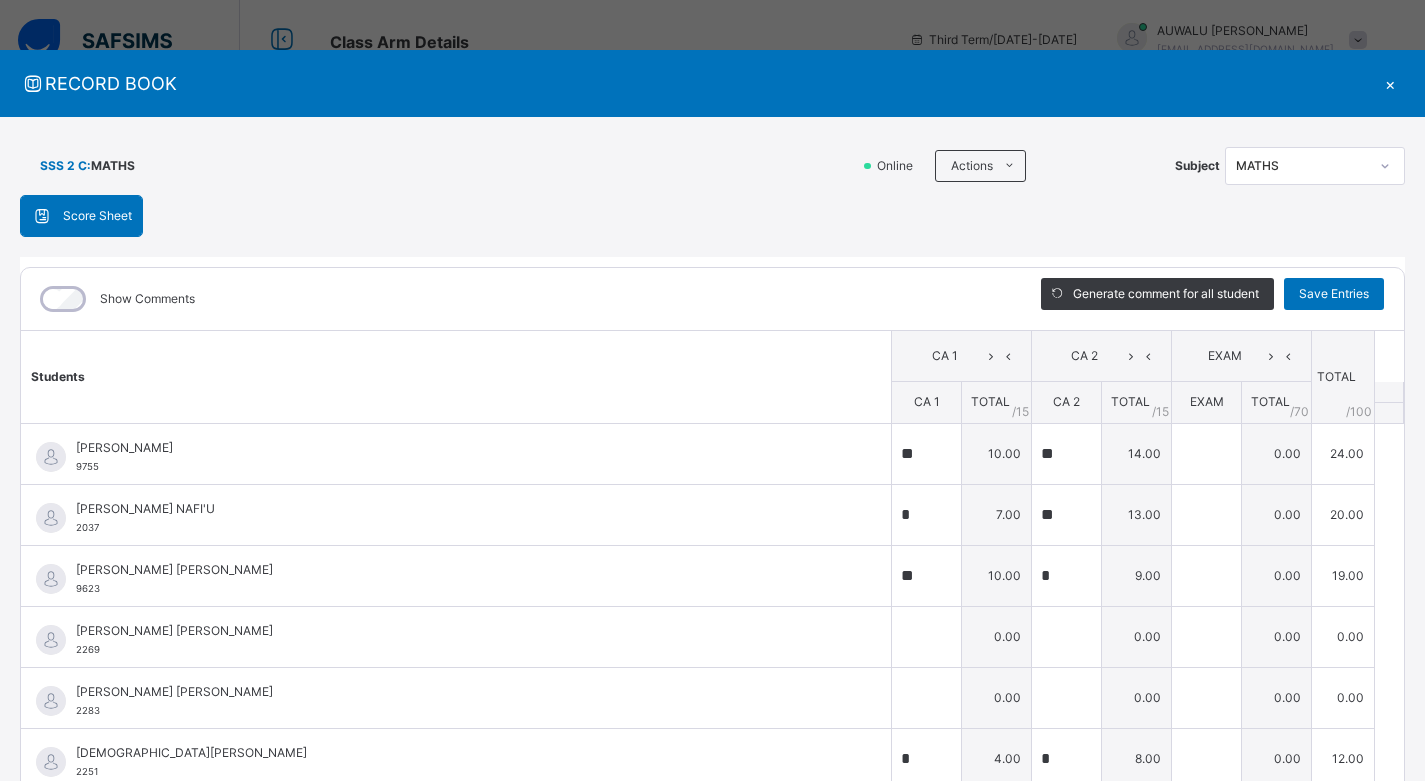 click on "×" at bounding box center [1390, 83] 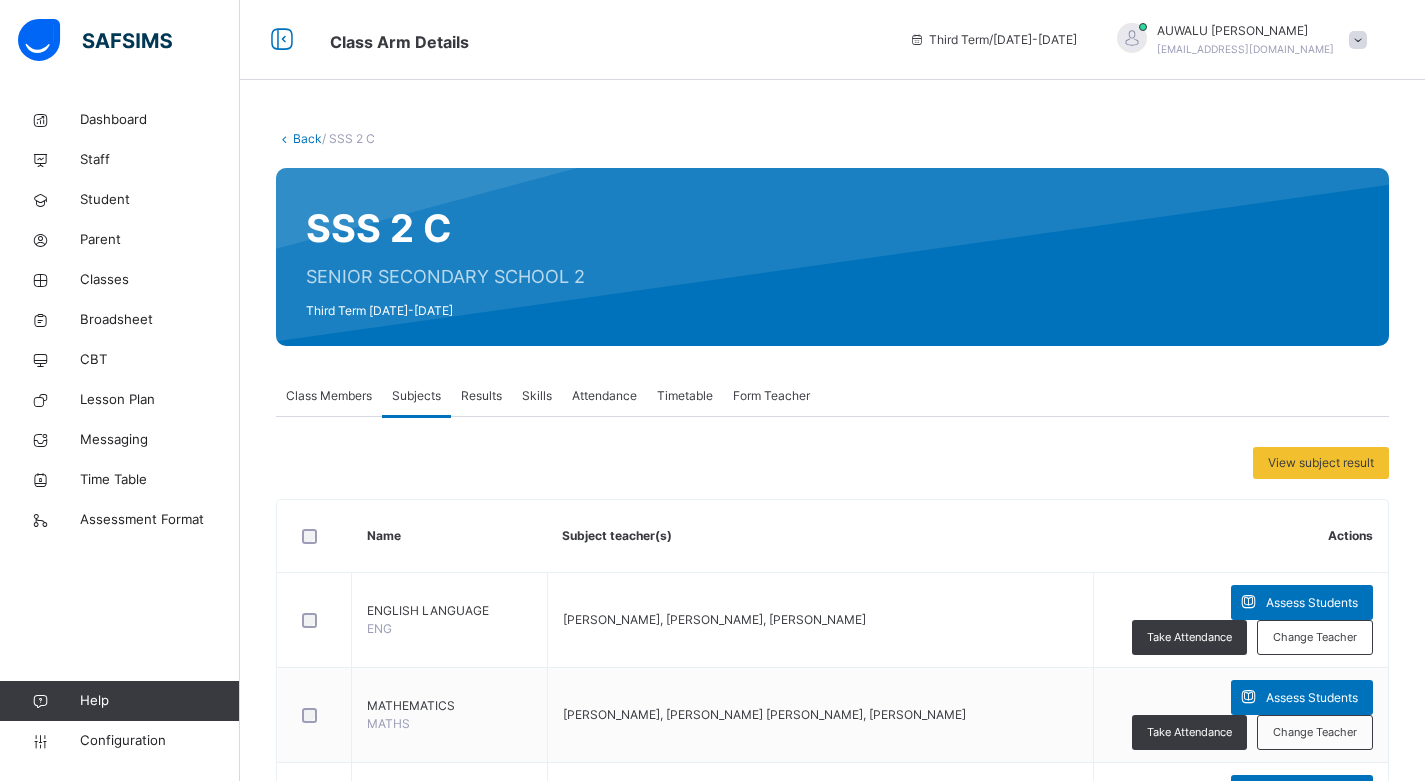 click on "Back" at bounding box center (307, 138) 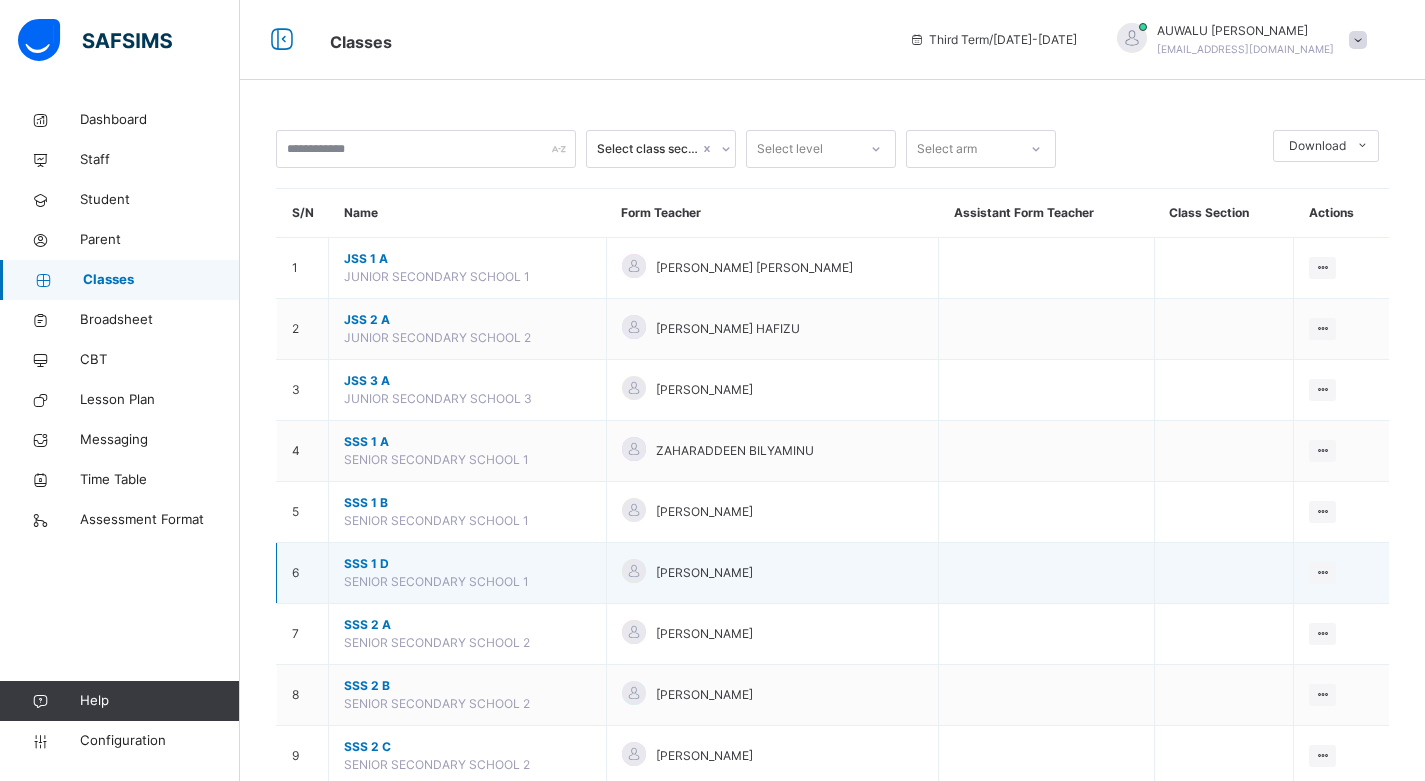 click on "SSS 1   D" at bounding box center [467, 564] 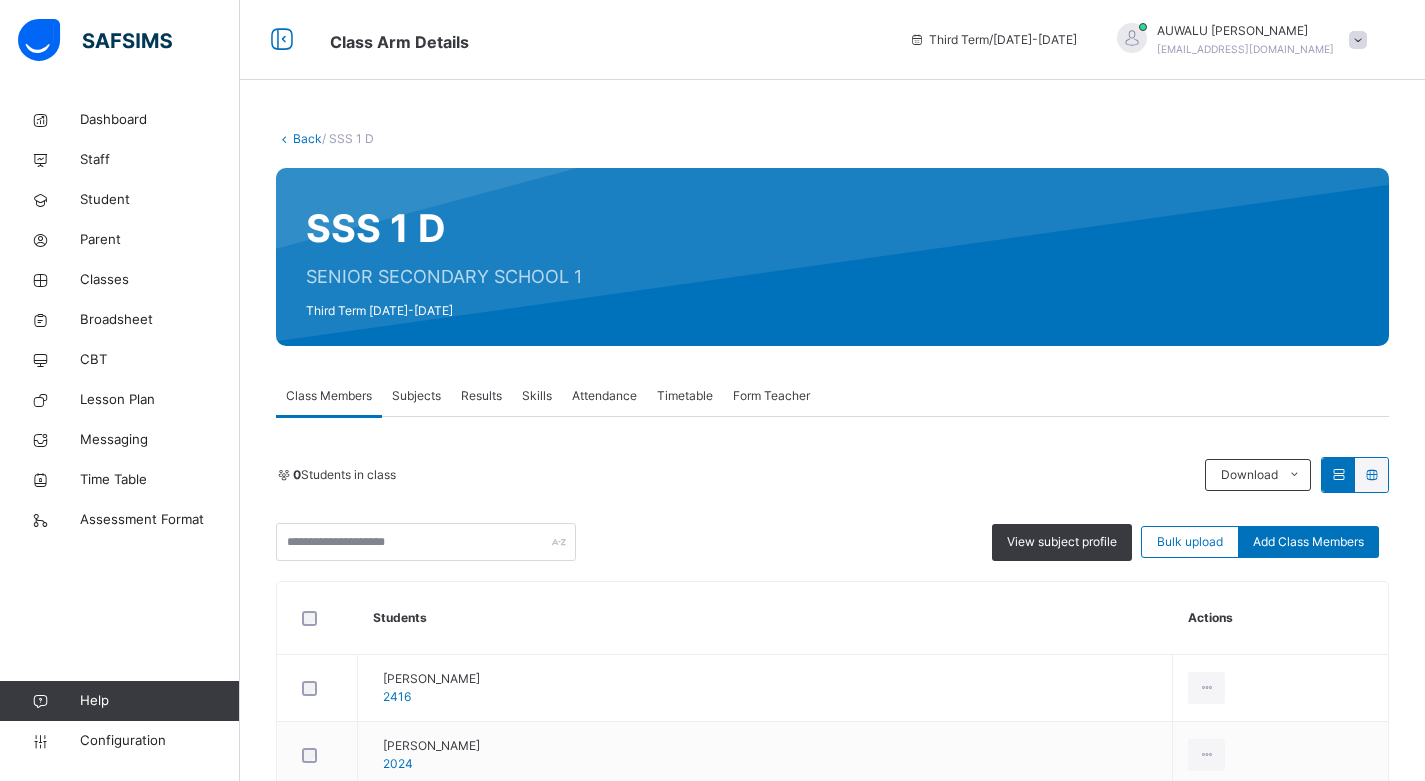 click on "Subjects" at bounding box center (416, 396) 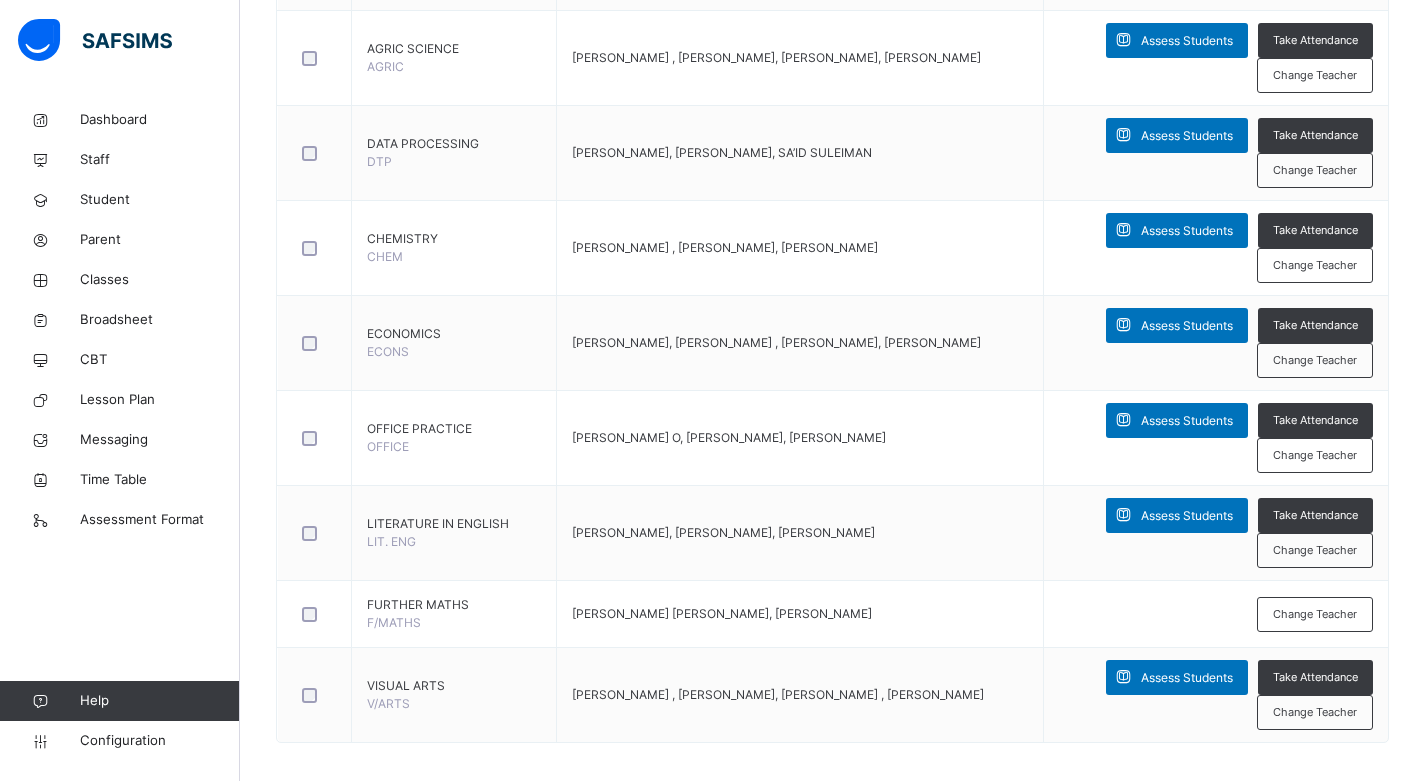 scroll, scrollTop: 3430, scrollLeft: 0, axis: vertical 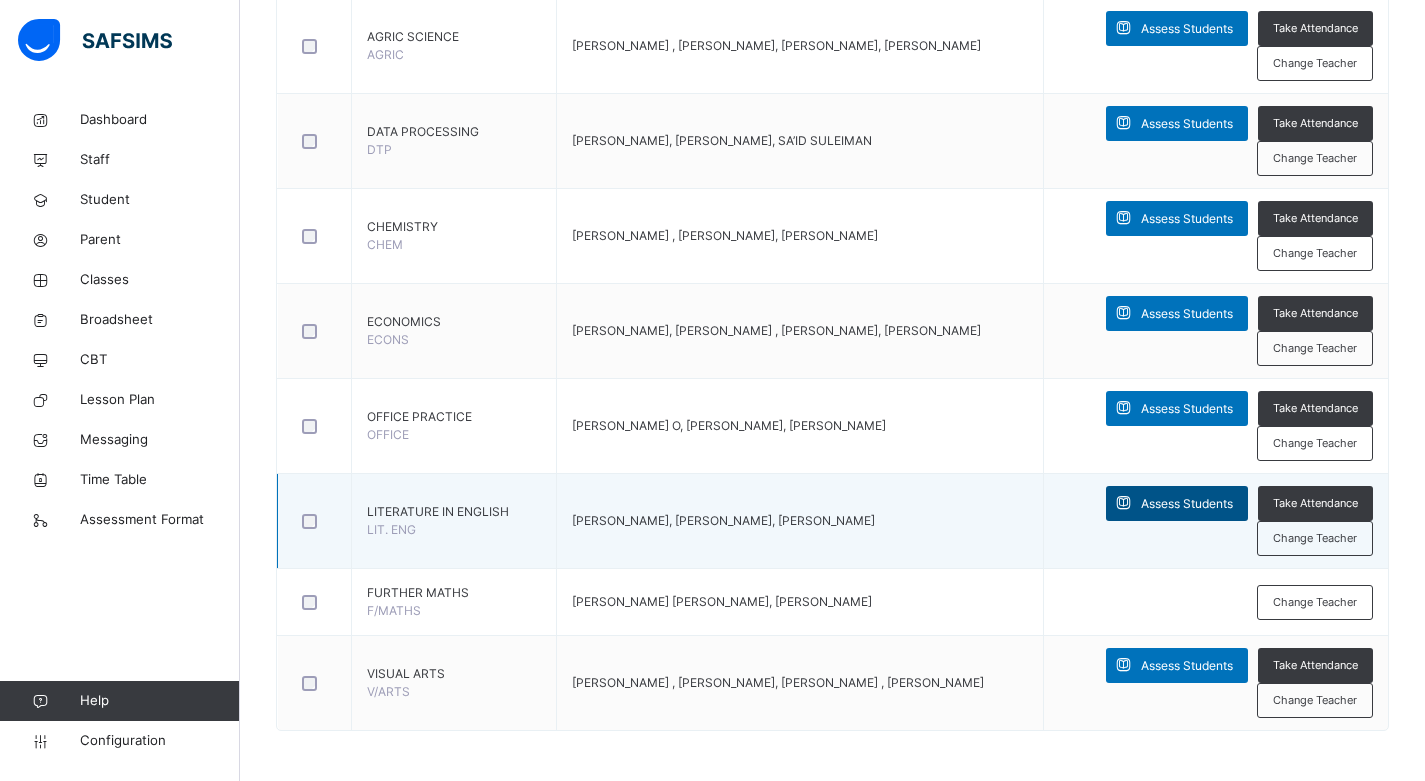 click on "Assess Students" at bounding box center (1187, 504) 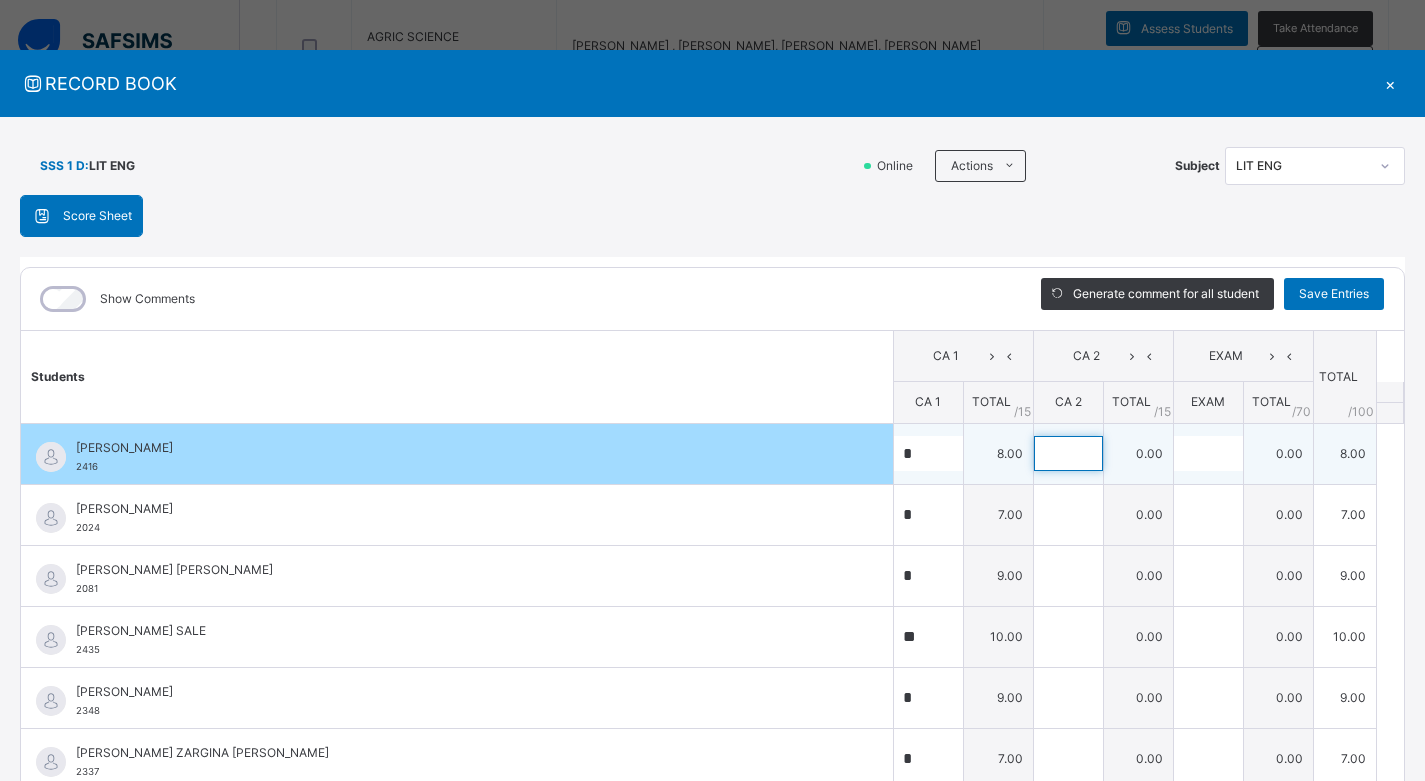 click at bounding box center [1068, 453] 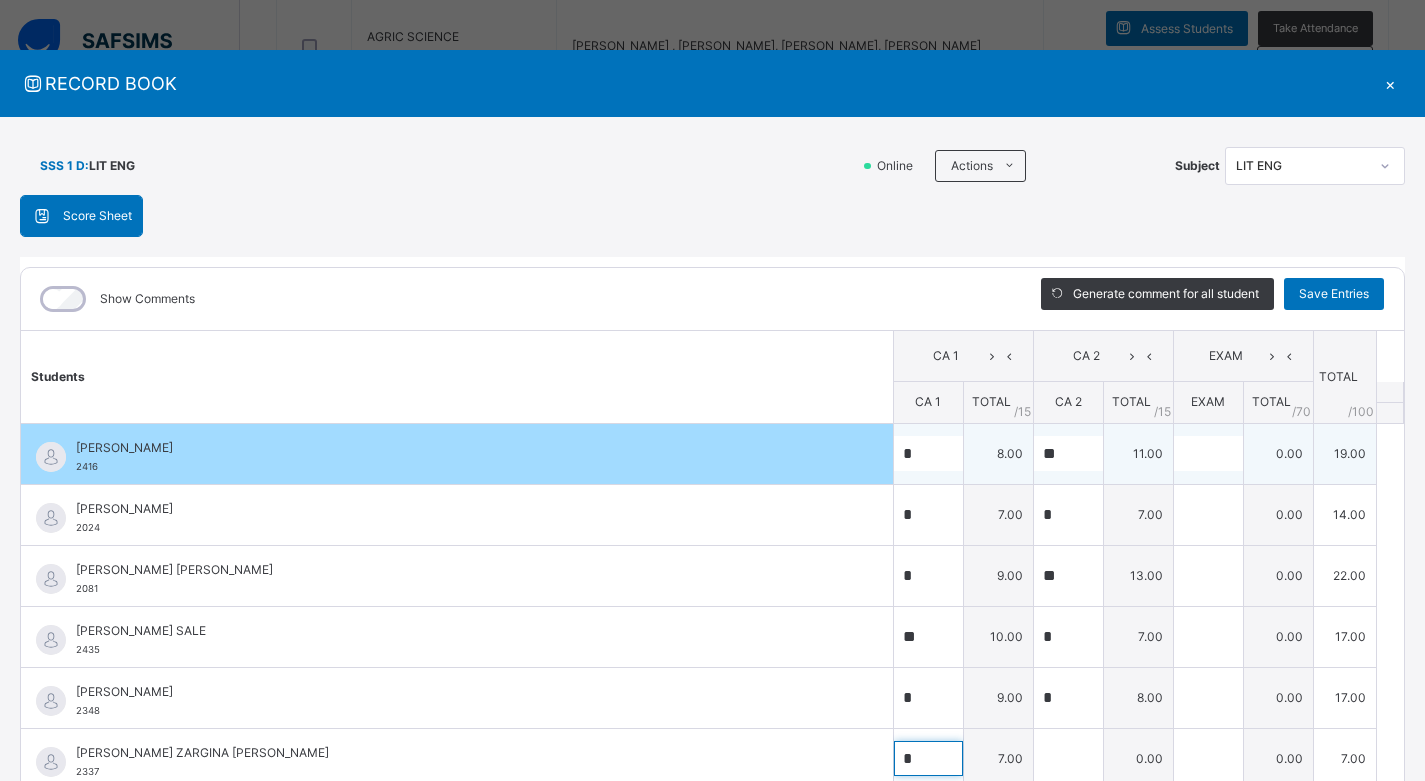 scroll, scrollTop: 8, scrollLeft: 0, axis: vertical 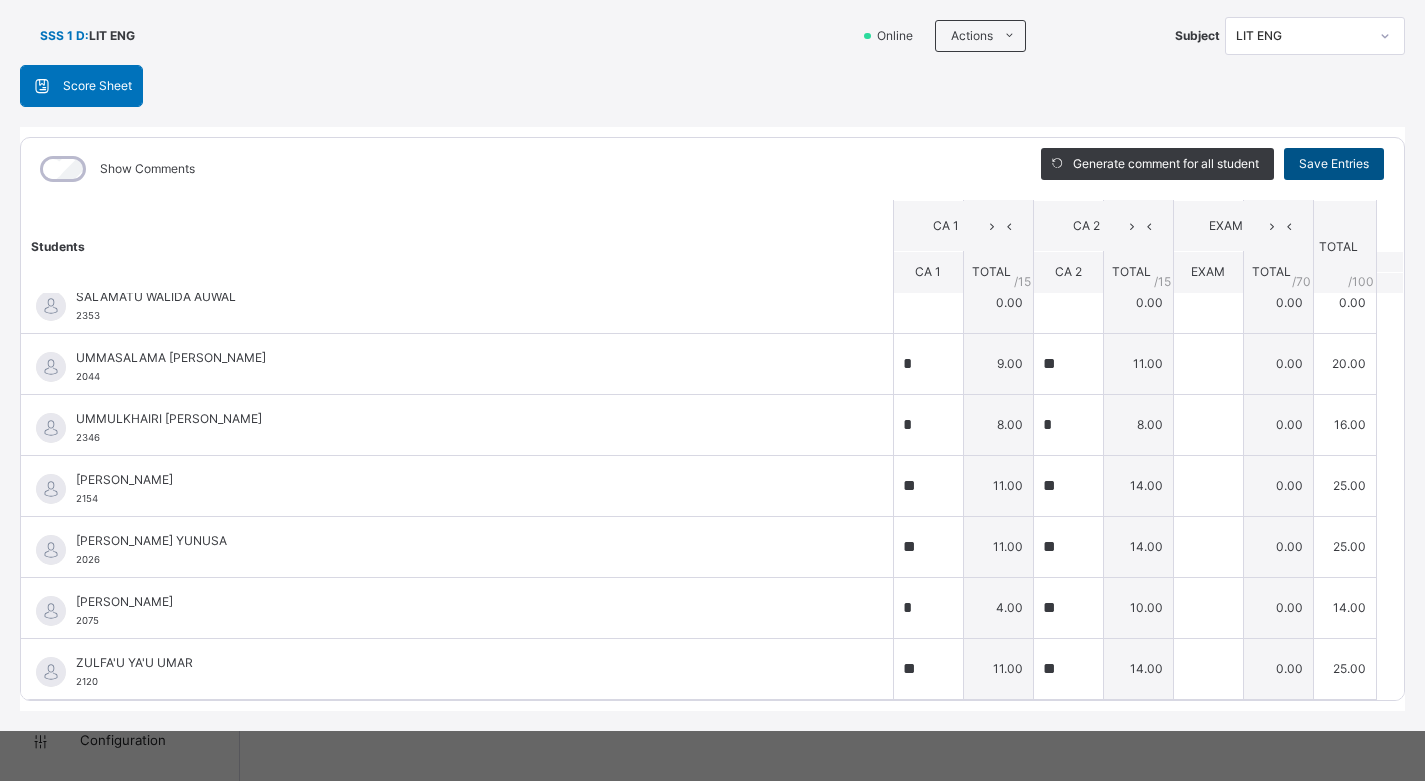 click on "Save Entries" at bounding box center (1334, 164) 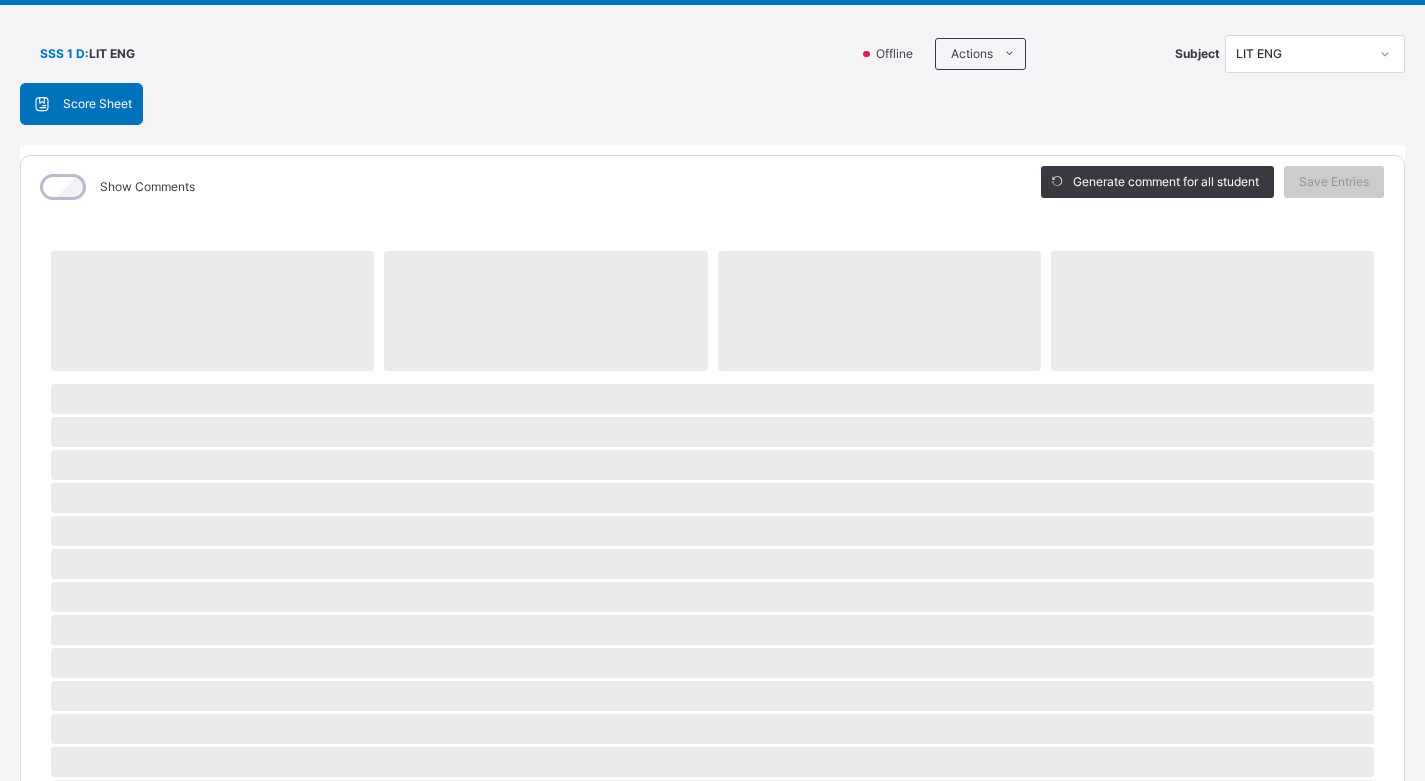 scroll, scrollTop: 0, scrollLeft: 0, axis: both 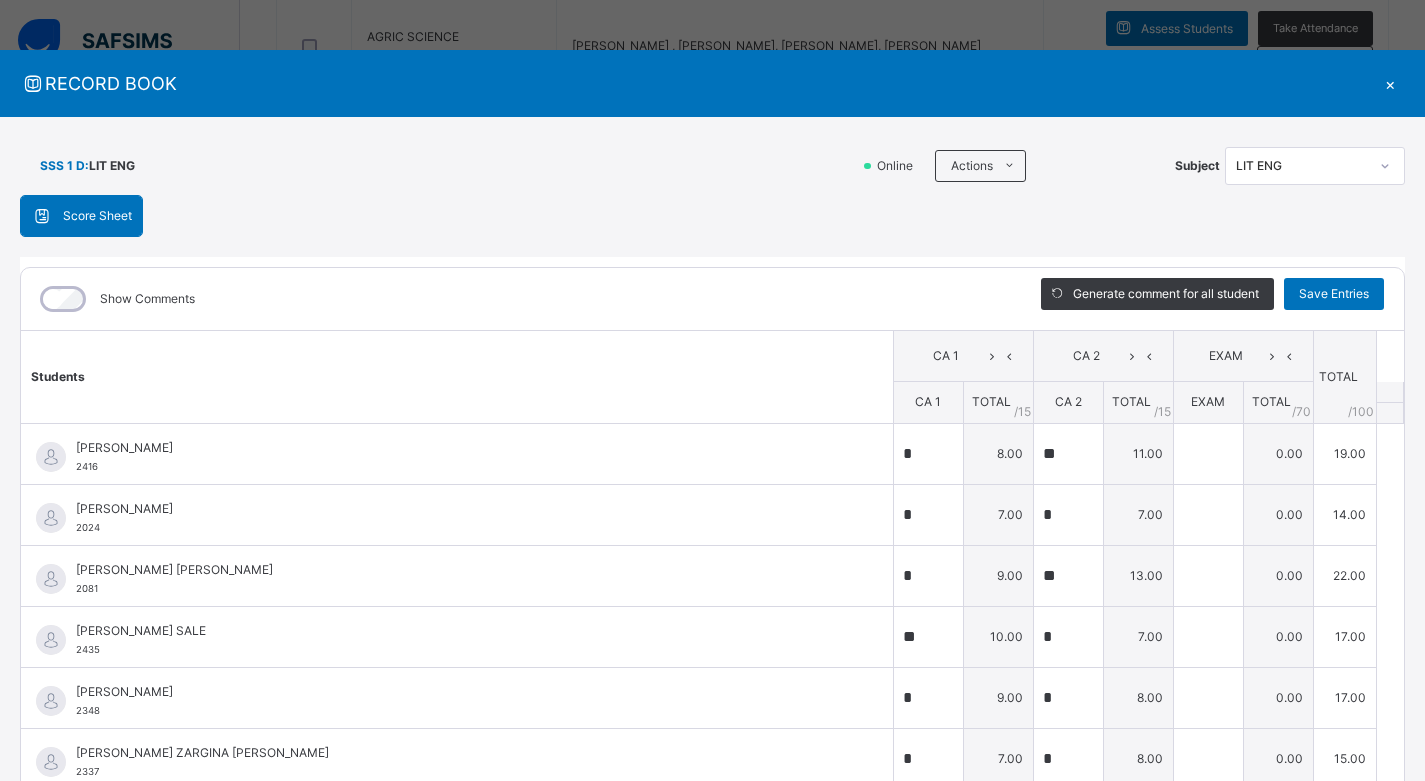 click on "×" at bounding box center (1390, 83) 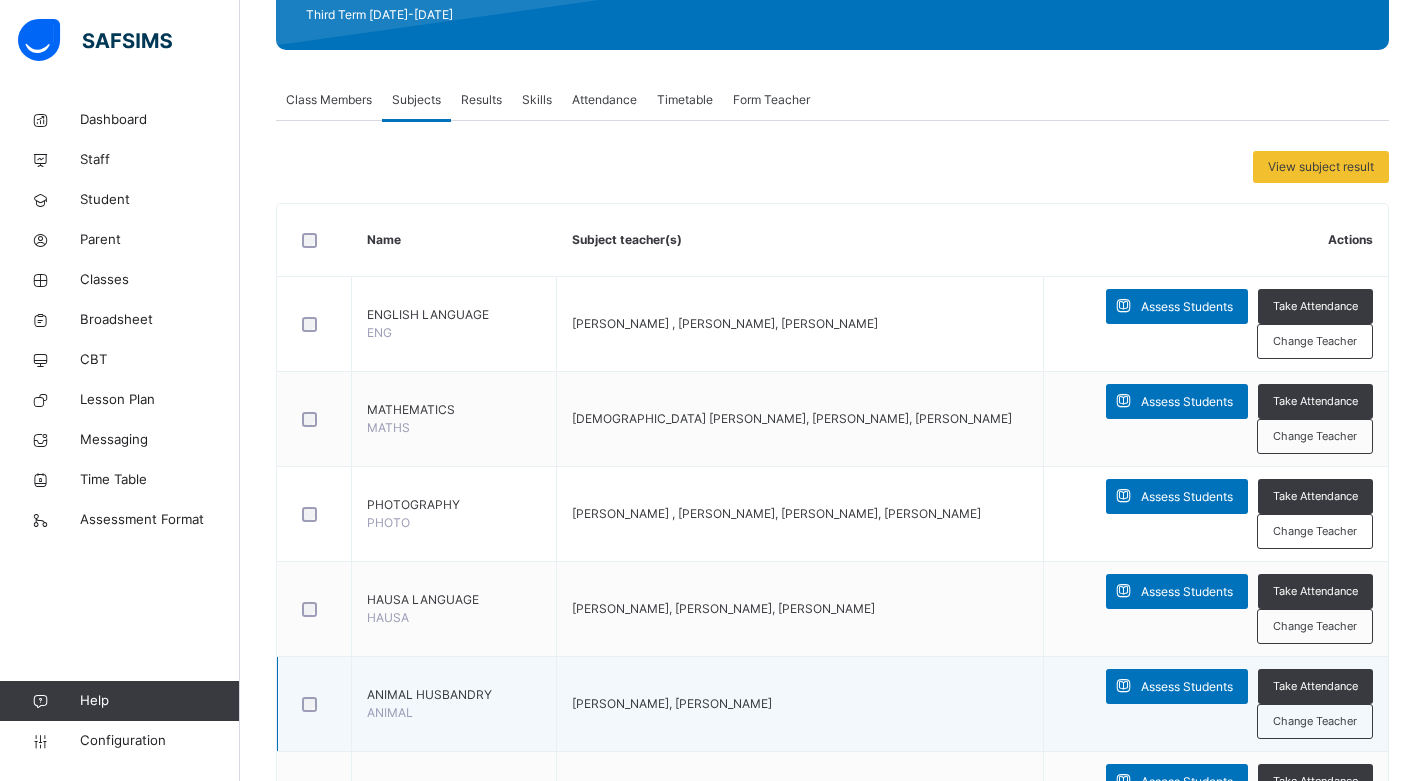 scroll, scrollTop: 0, scrollLeft: 0, axis: both 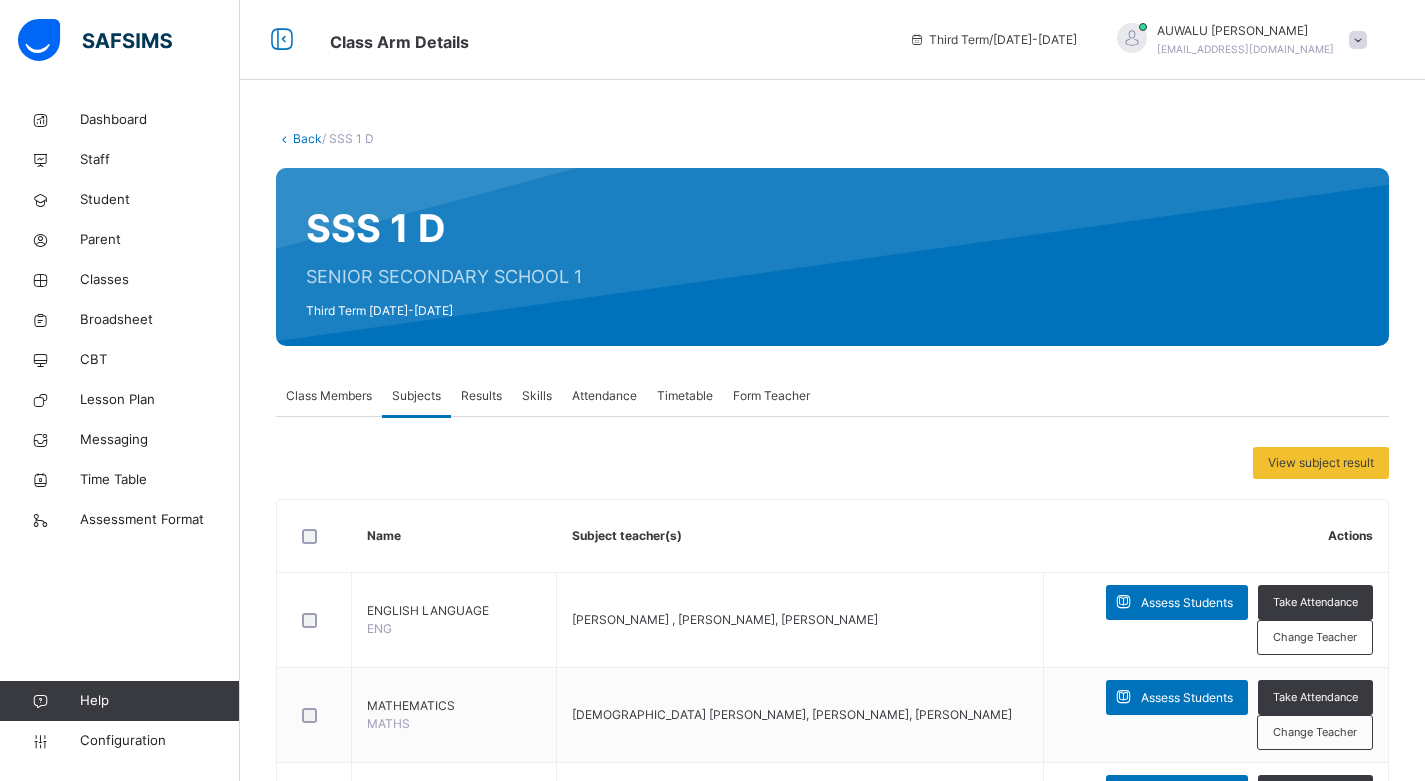 click on "Back" at bounding box center [307, 138] 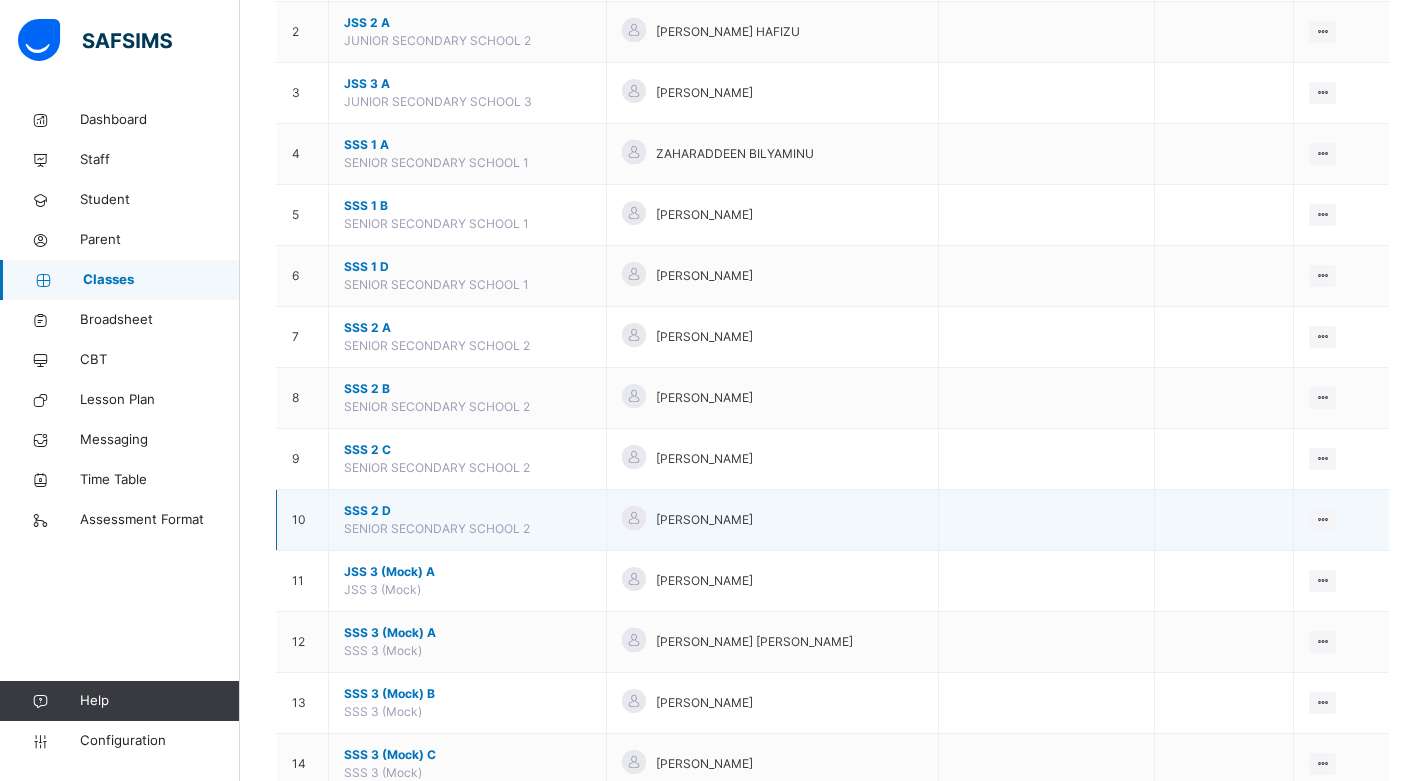 scroll, scrollTop: 300, scrollLeft: 0, axis: vertical 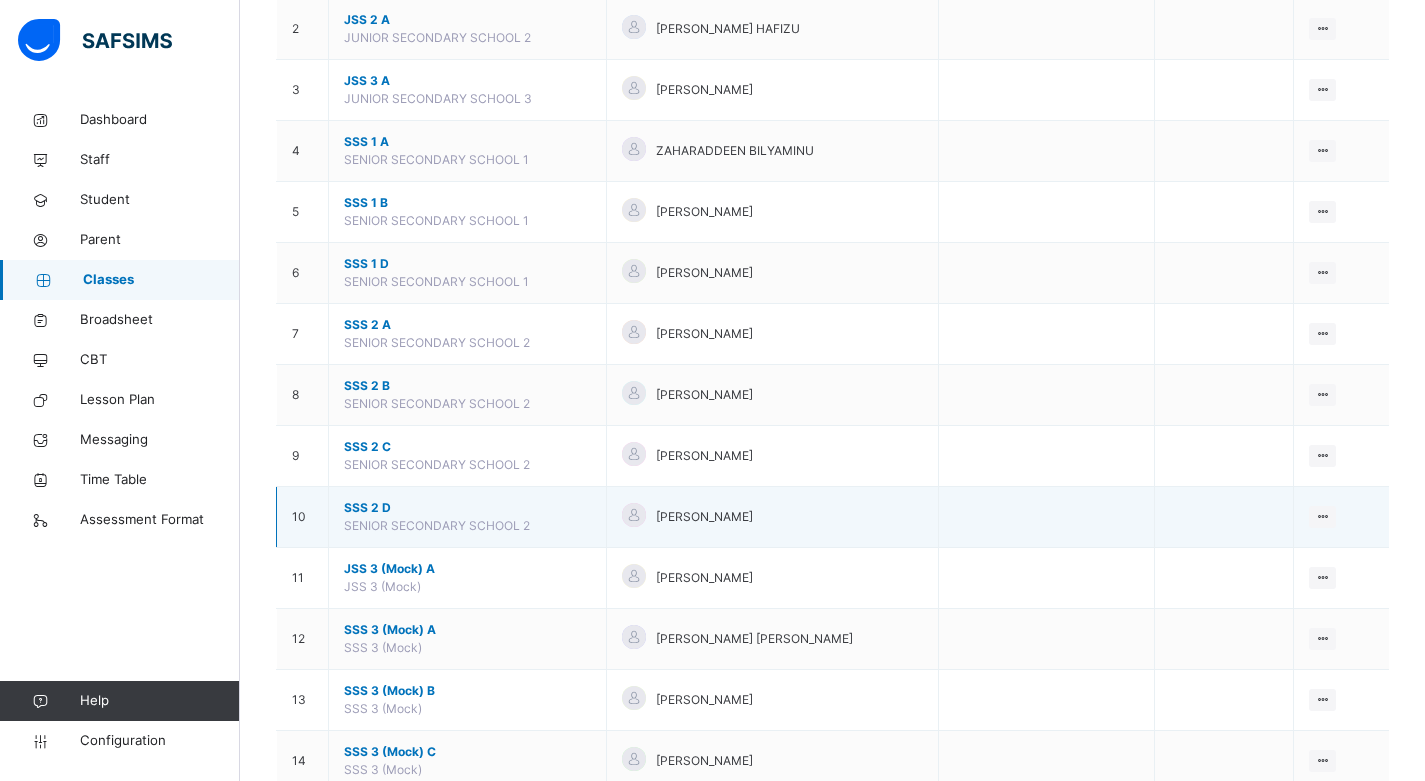 click on "SSS 2   D" at bounding box center [467, 508] 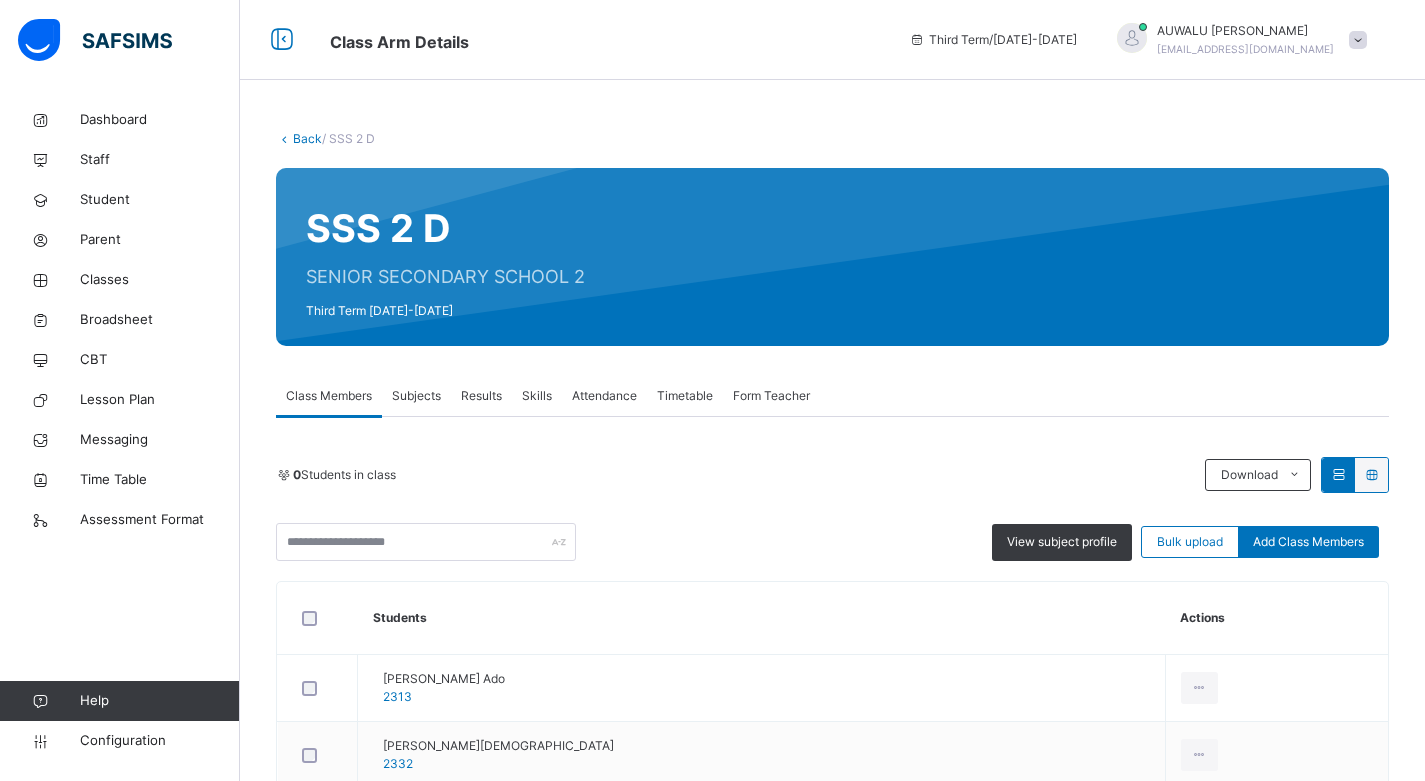 click on "Subjects" at bounding box center (416, 396) 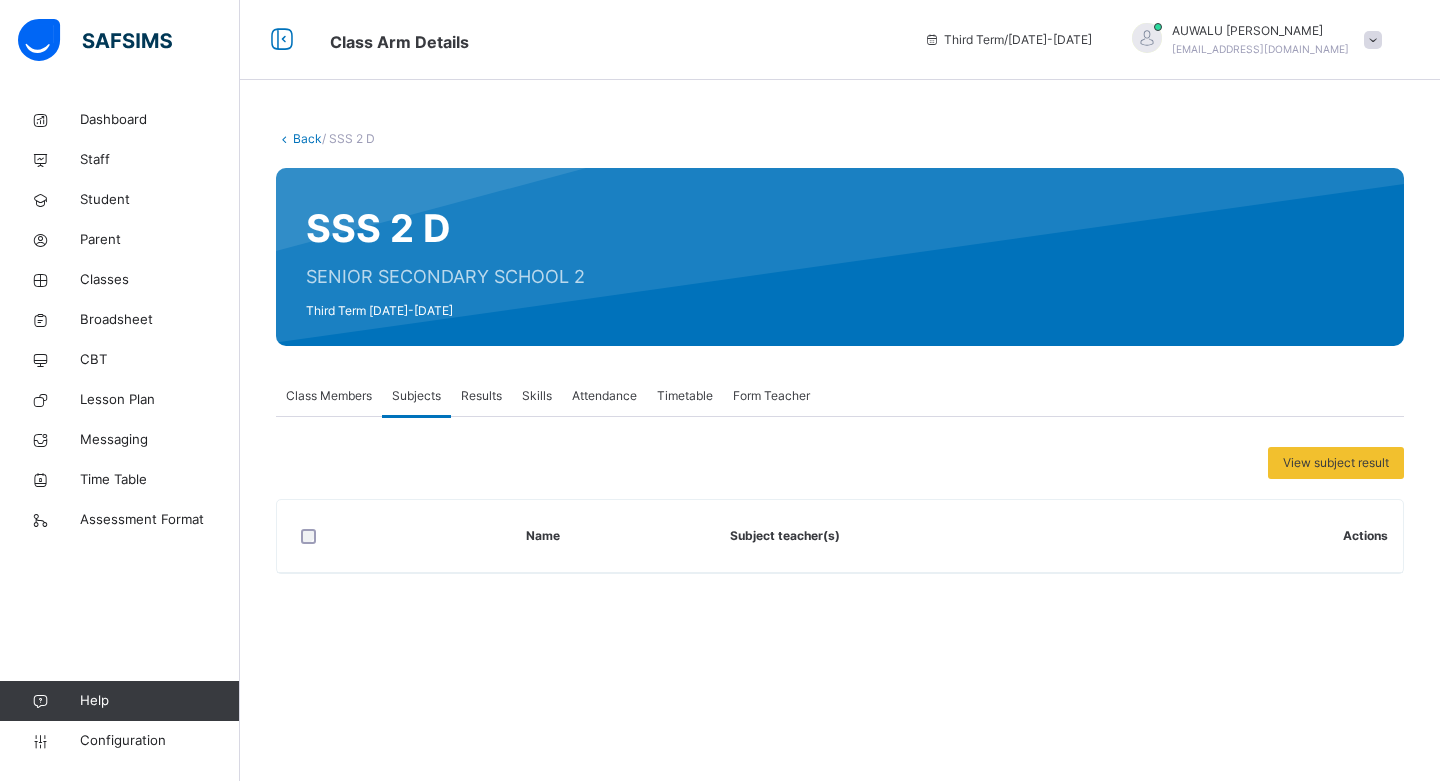 click on "Class Members" at bounding box center (329, 396) 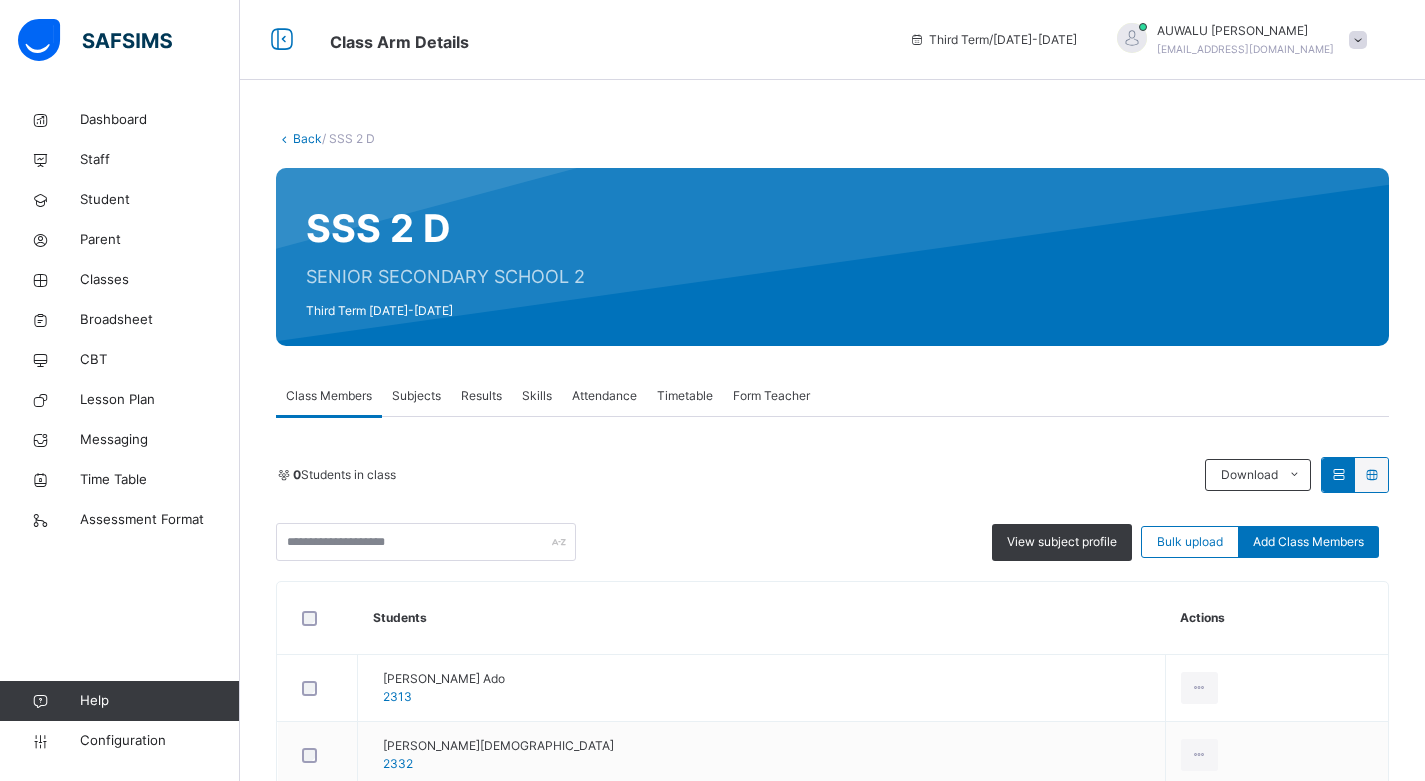 click on "Subjects" at bounding box center [416, 396] 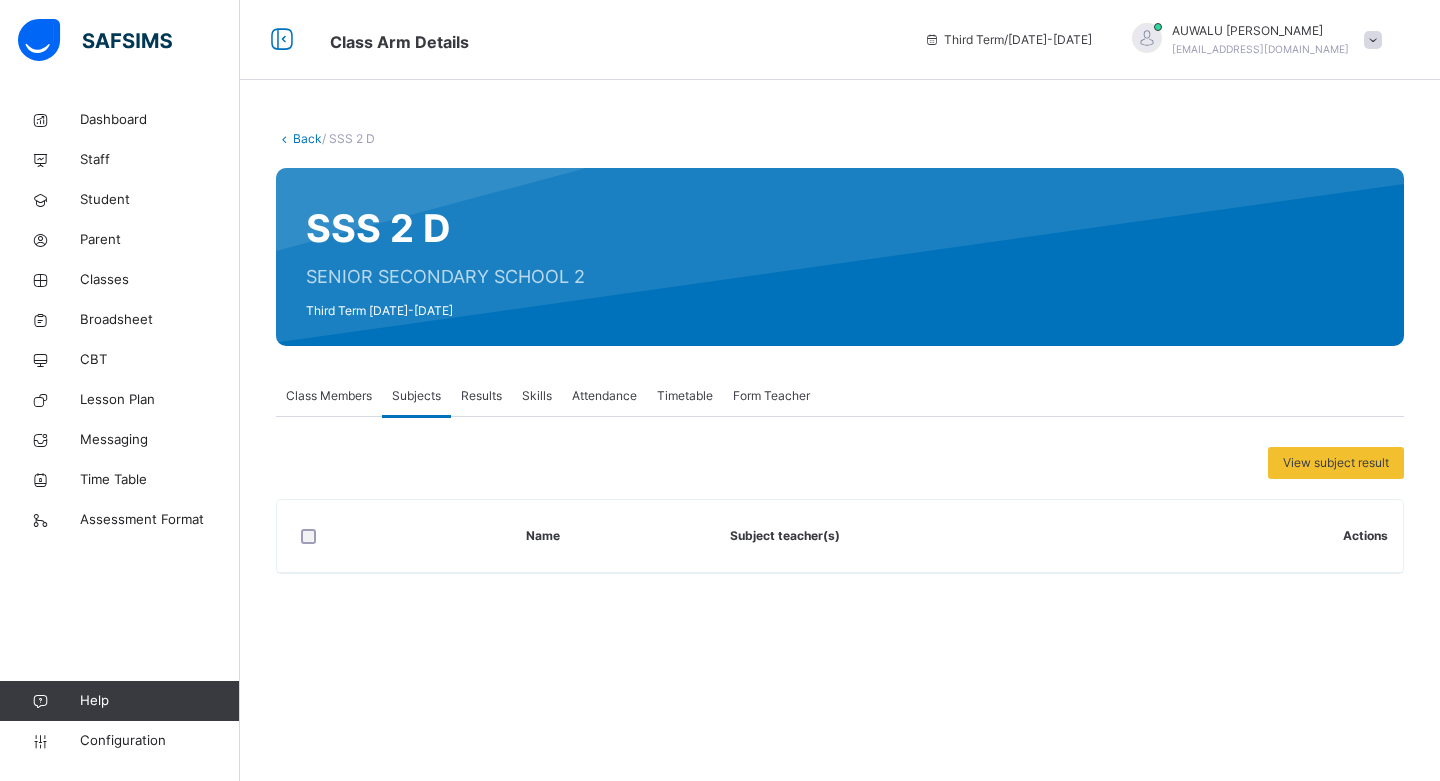 click on "Class Members" at bounding box center (329, 396) 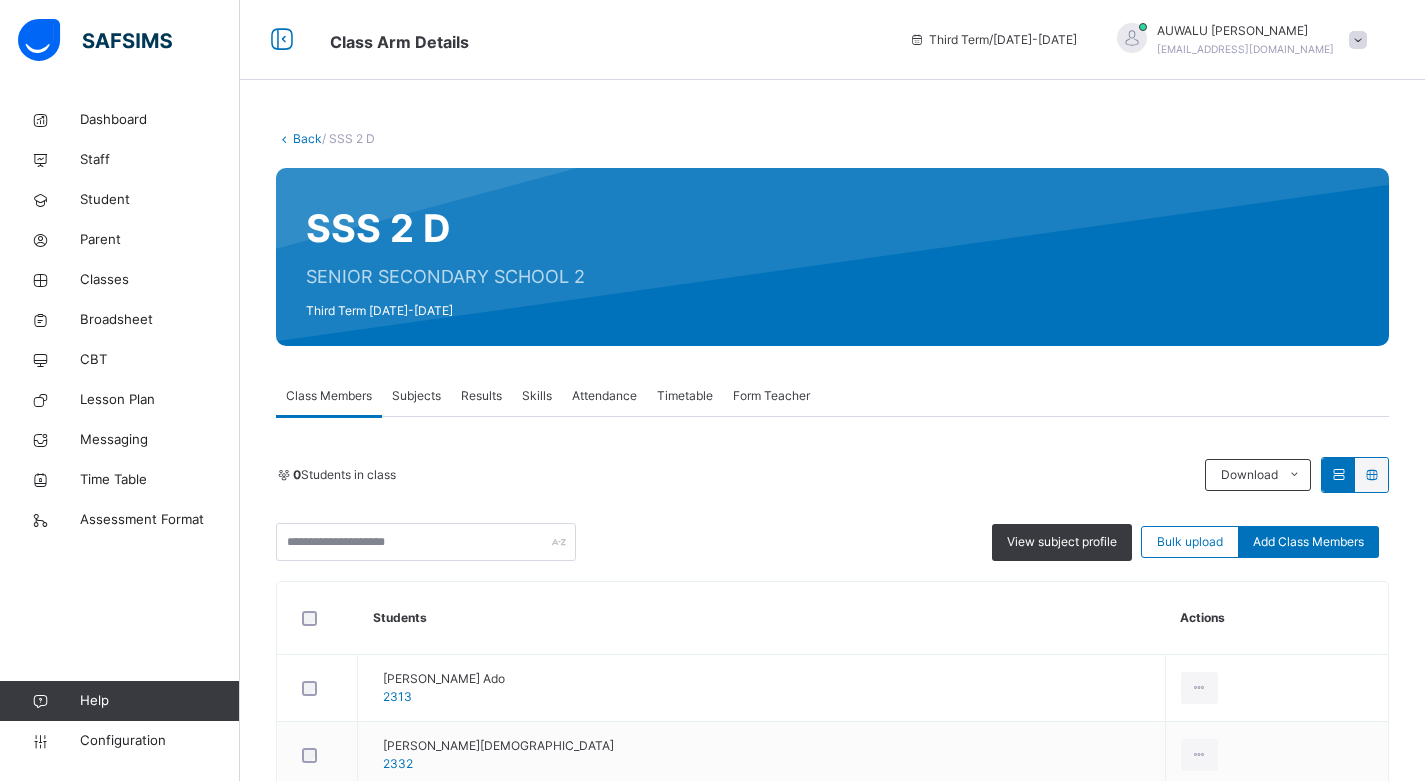 click on "Subjects" at bounding box center (416, 396) 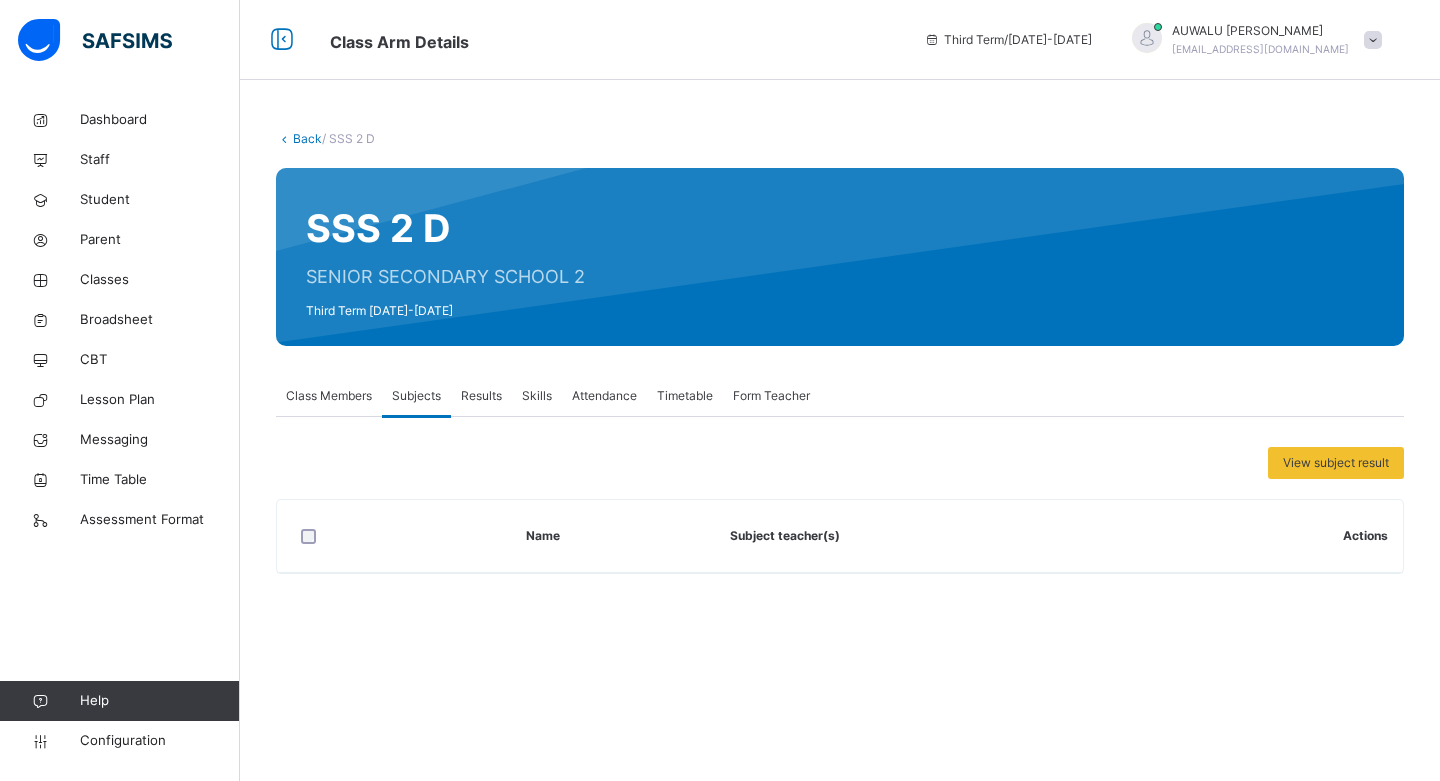 click on "Class Members" at bounding box center [329, 396] 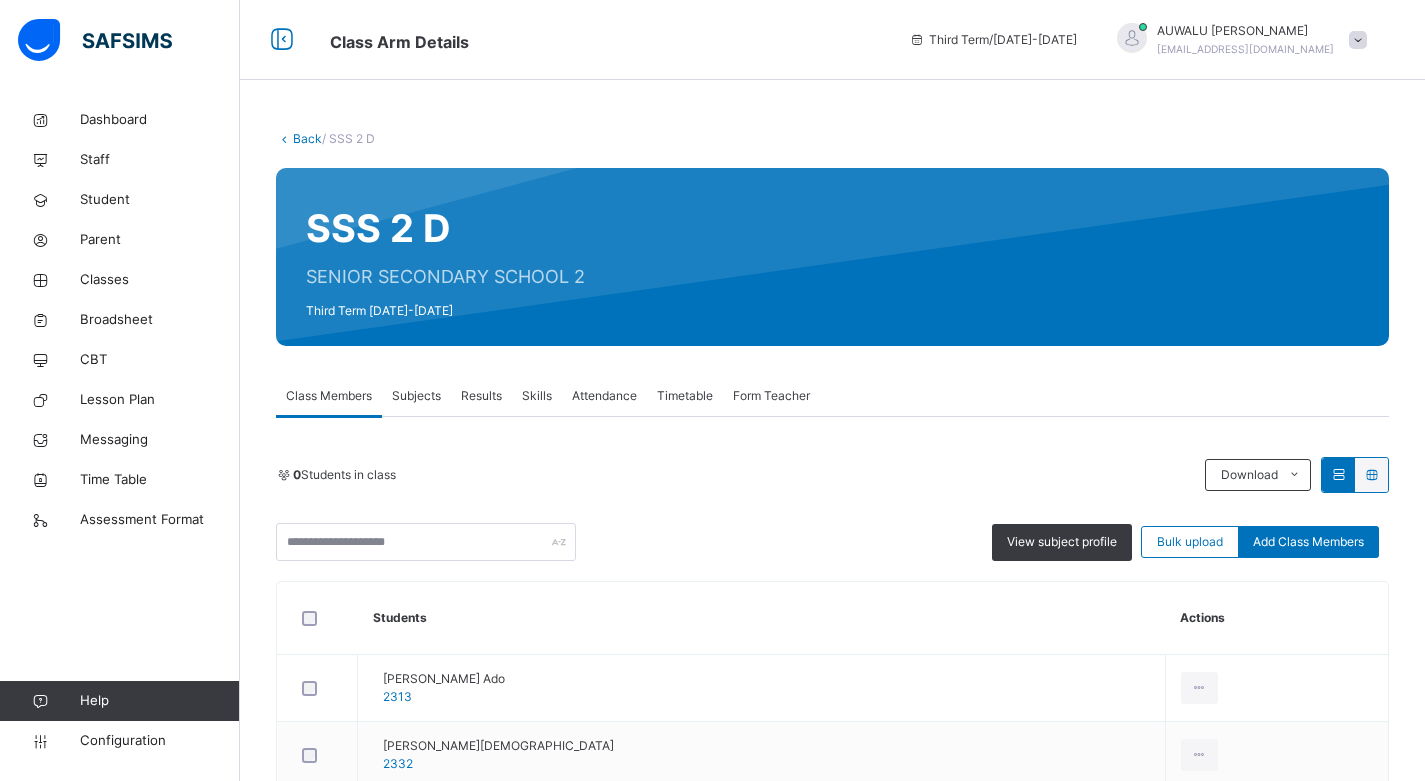 click on "Subjects" at bounding box center (416, 396) 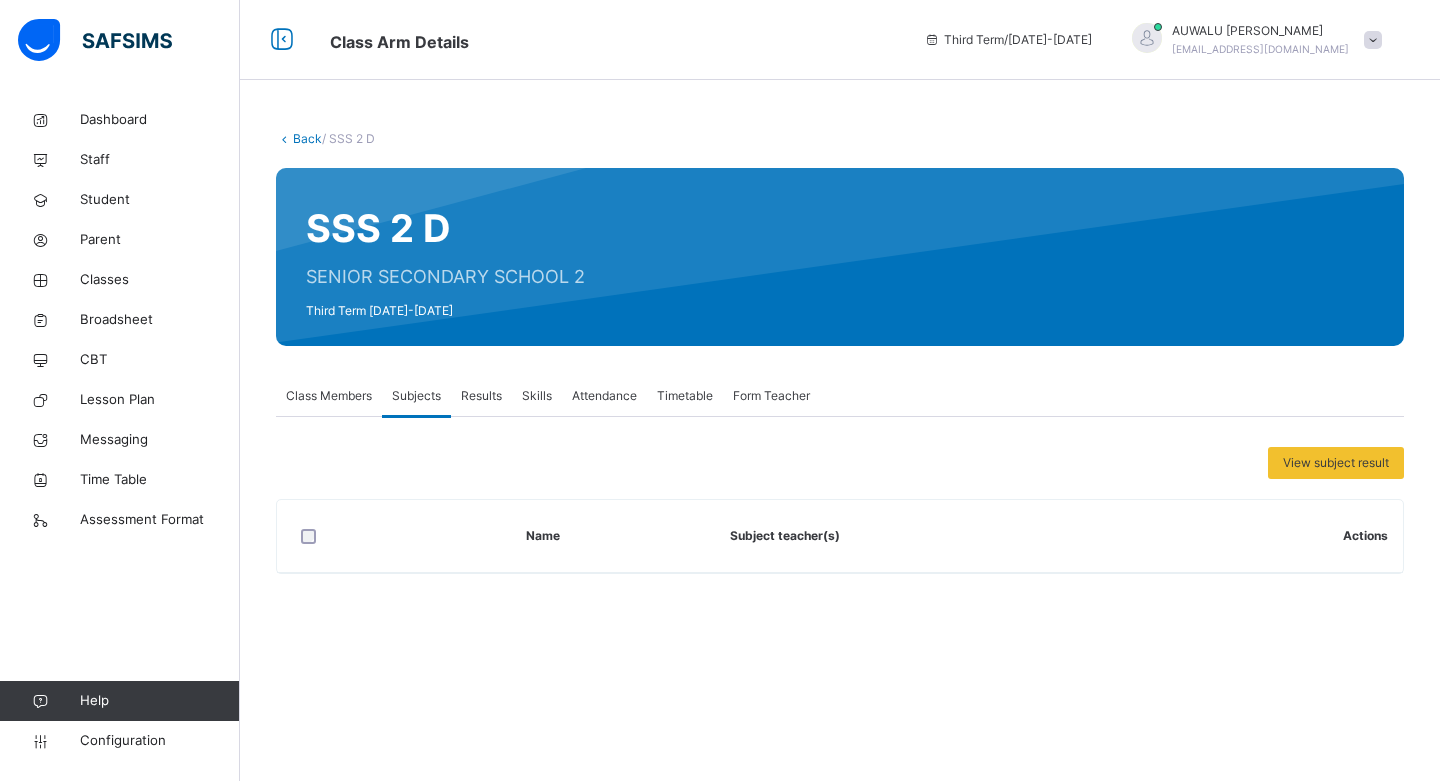 click on "Class Members" at bounding box center (329, 396) 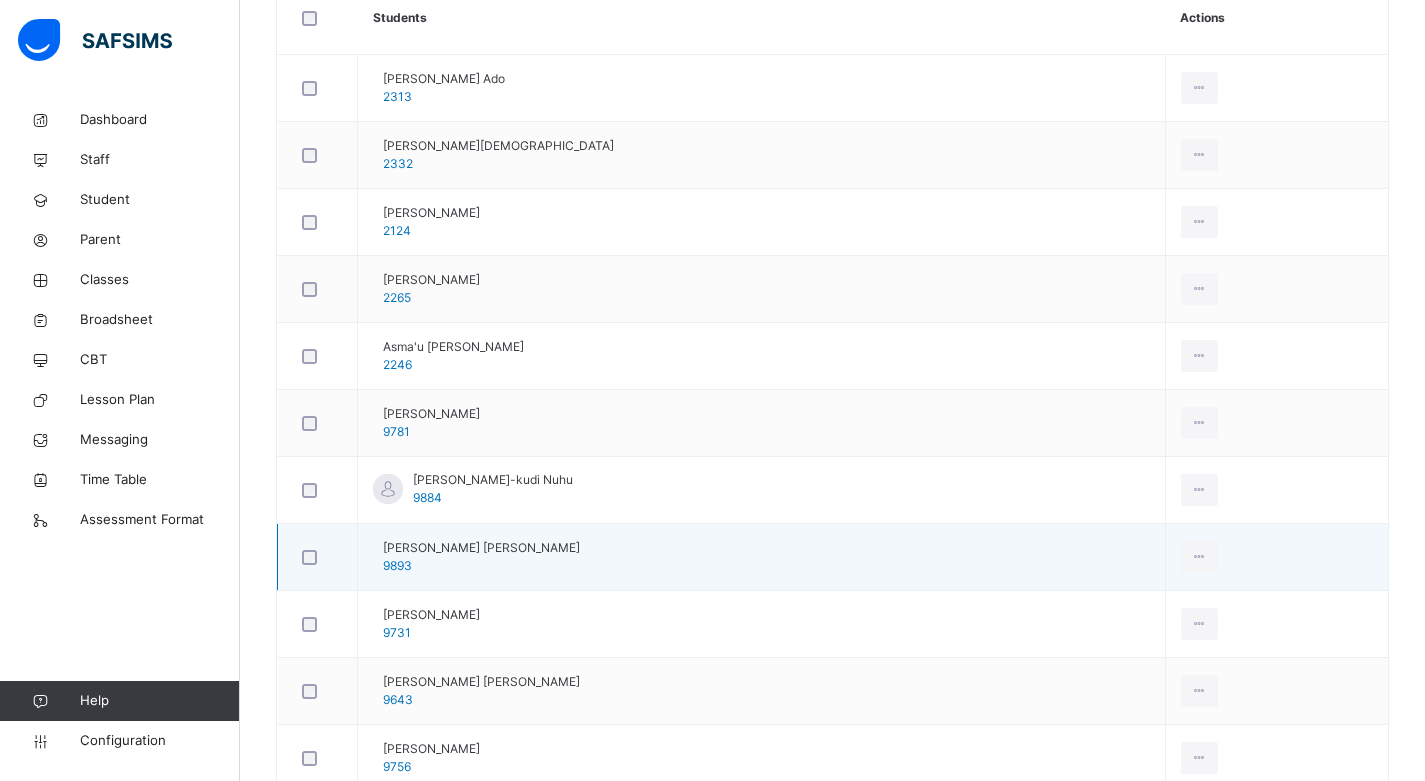 scroll, scrollTop: 0, scrollLeft: 0, axis: both 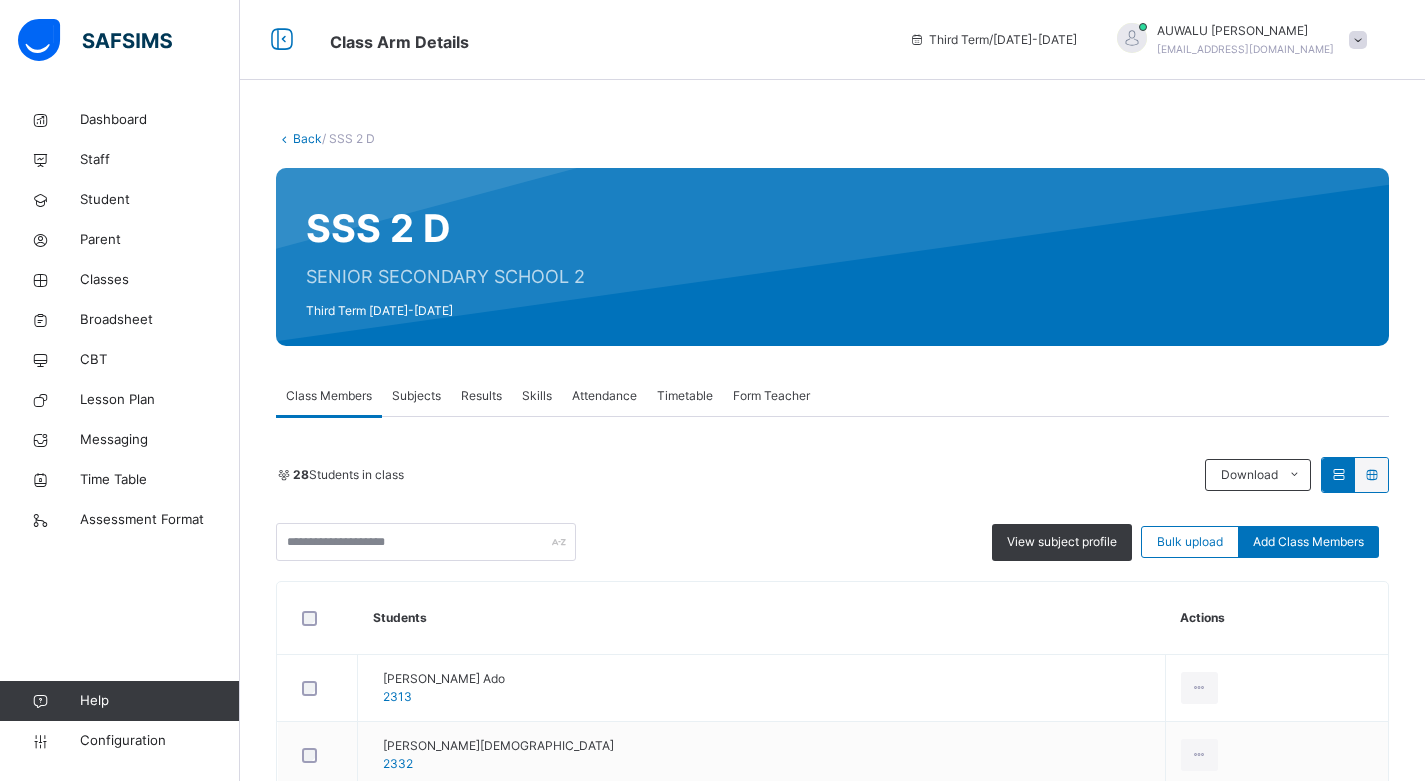 click on "Subjects" at bounding box center [416, 396] 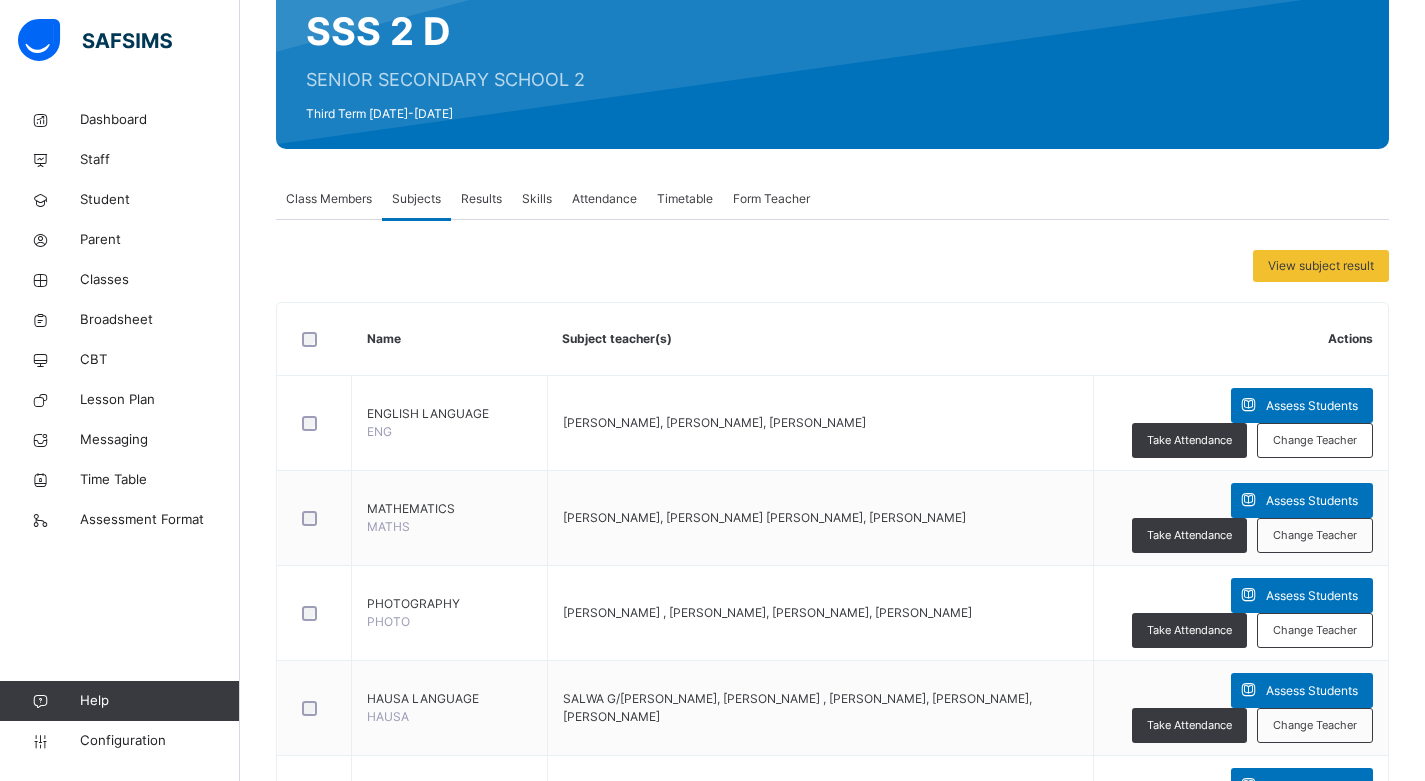 scroll, scrollTop: 0, scrollLeft: 0, axis: both 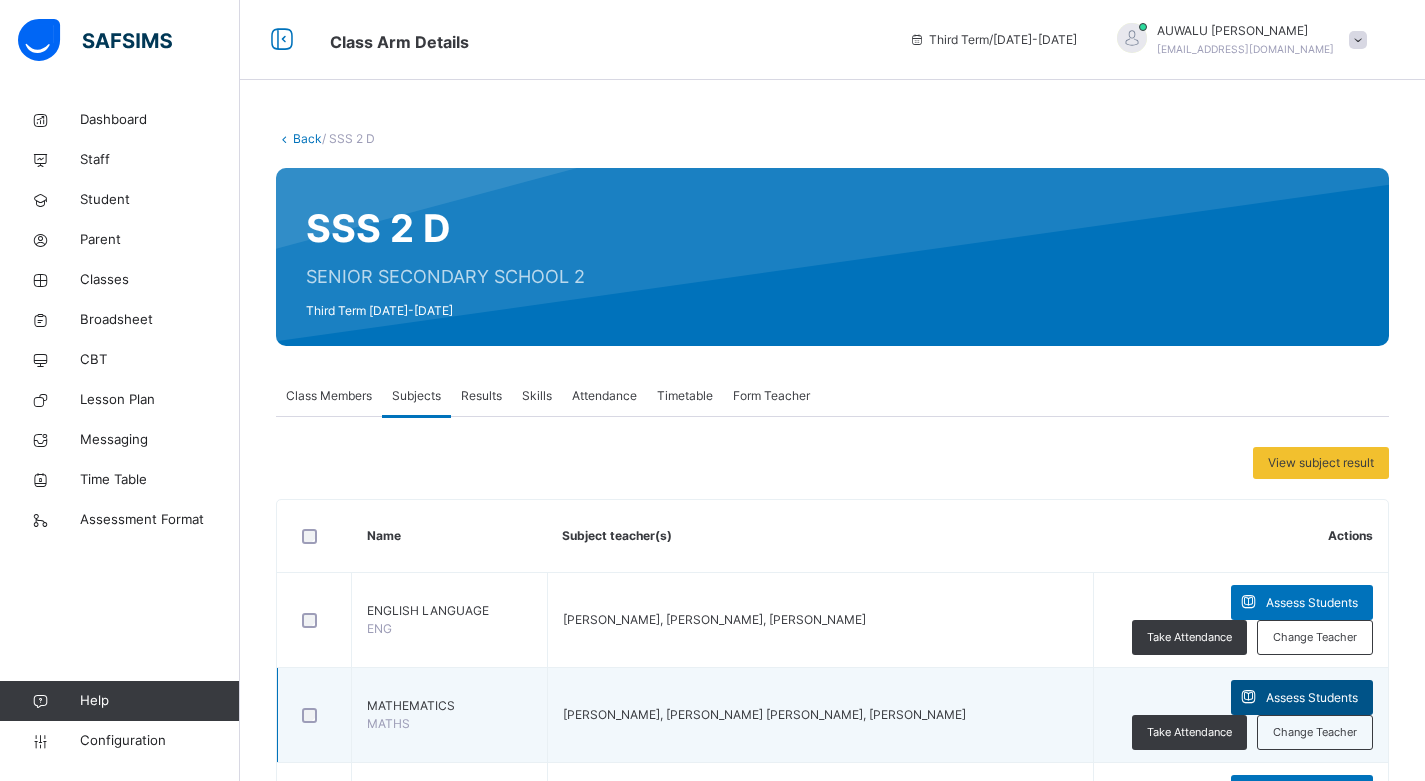 click on "Assess Students" at bounding box center [1312, 698] 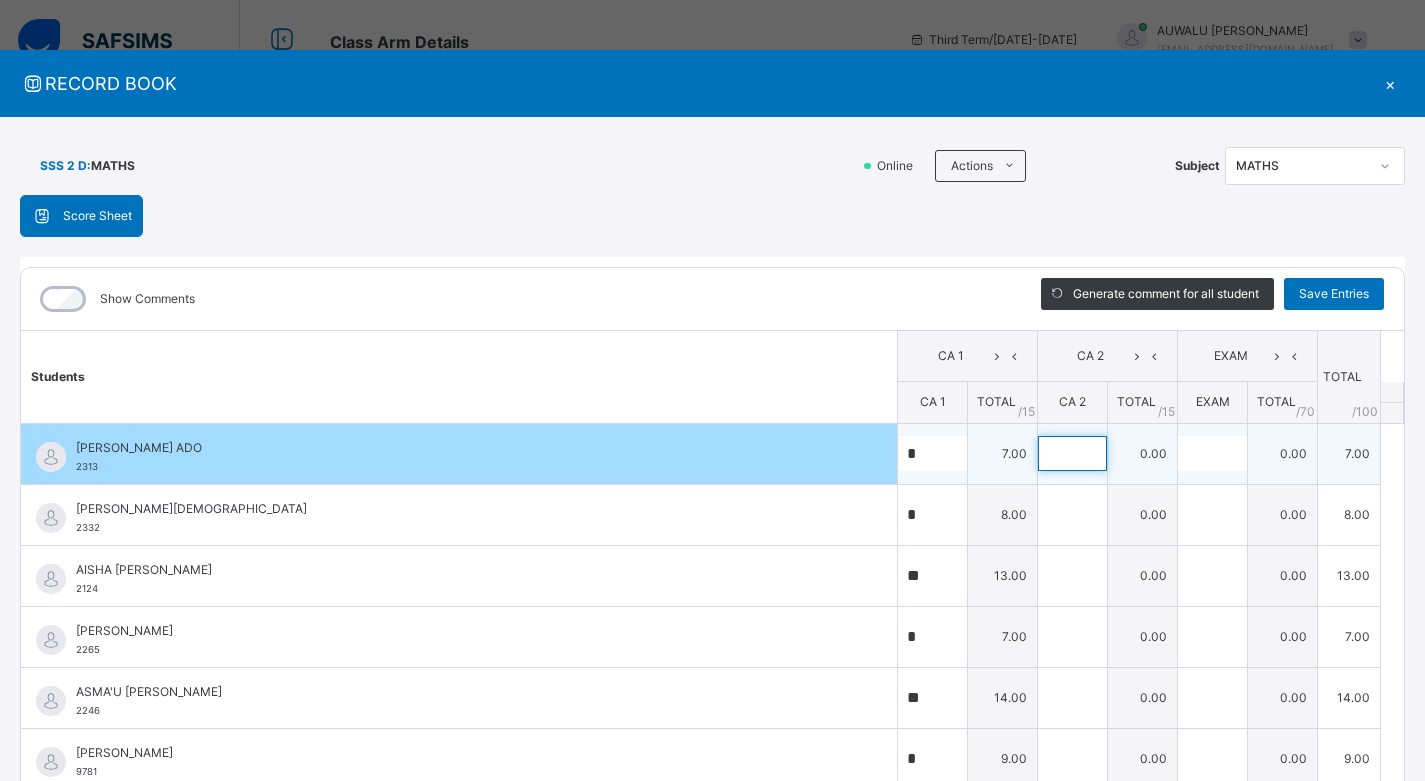 click at bounding box center [1072, 453] 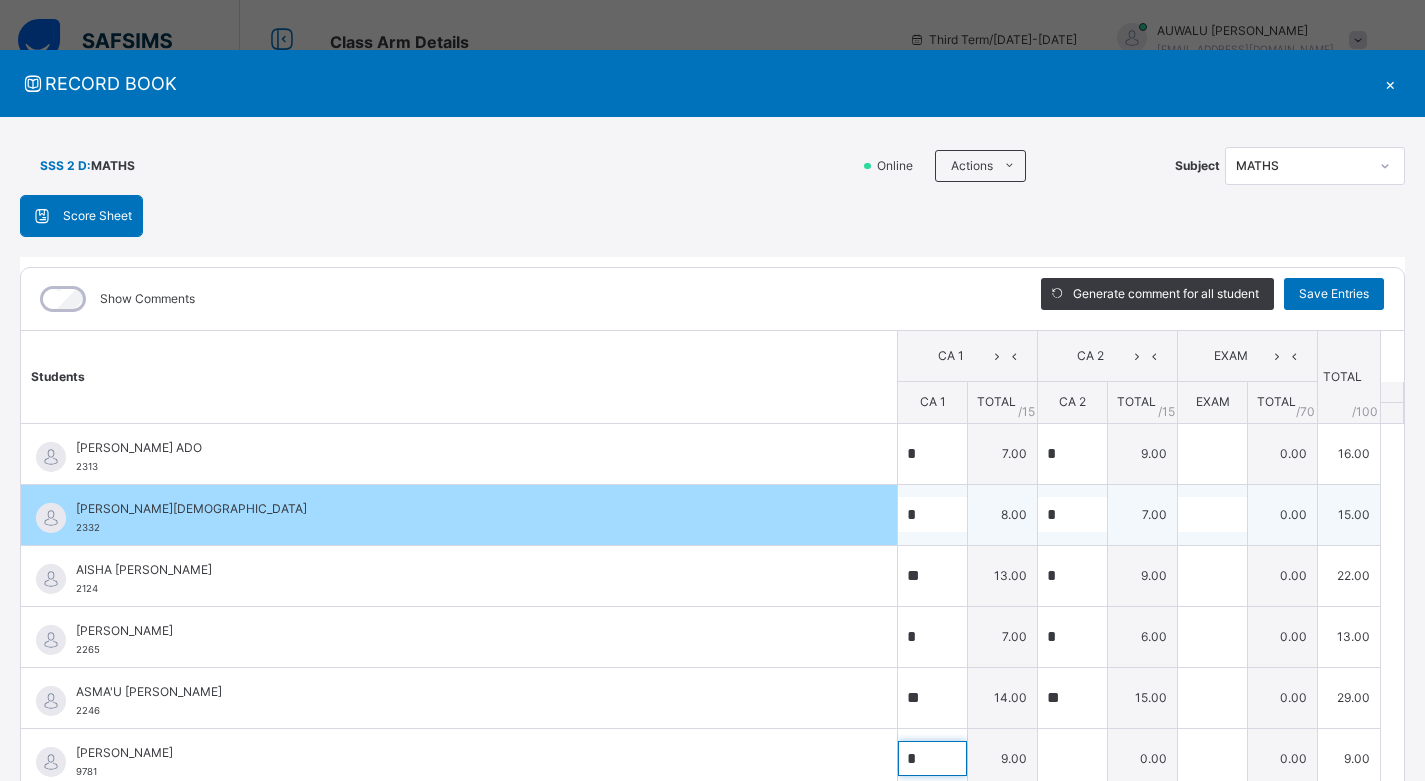scroll, scrollTop: 8, scrollLeft: 0, axis: vertical 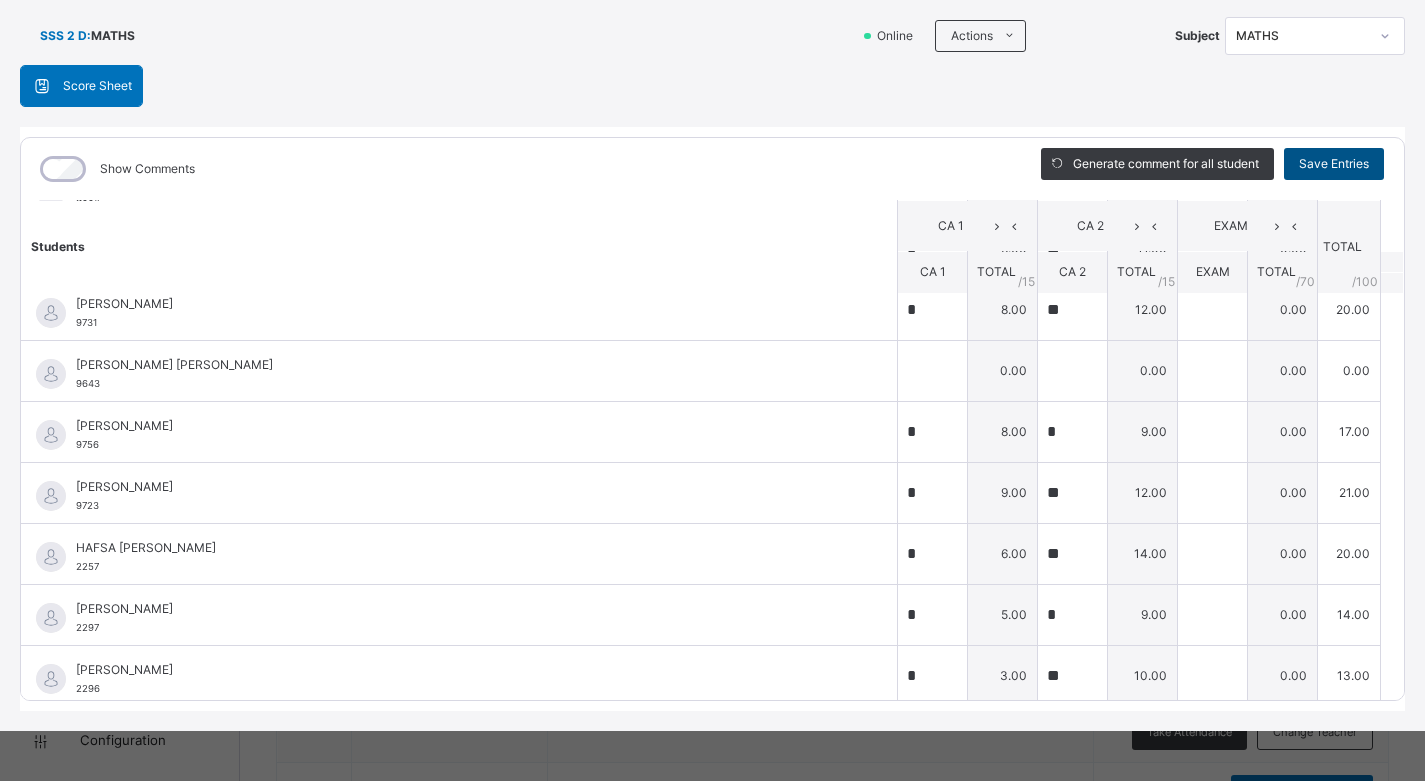 click on "Save Entries" at bounding box center (1334, 164) 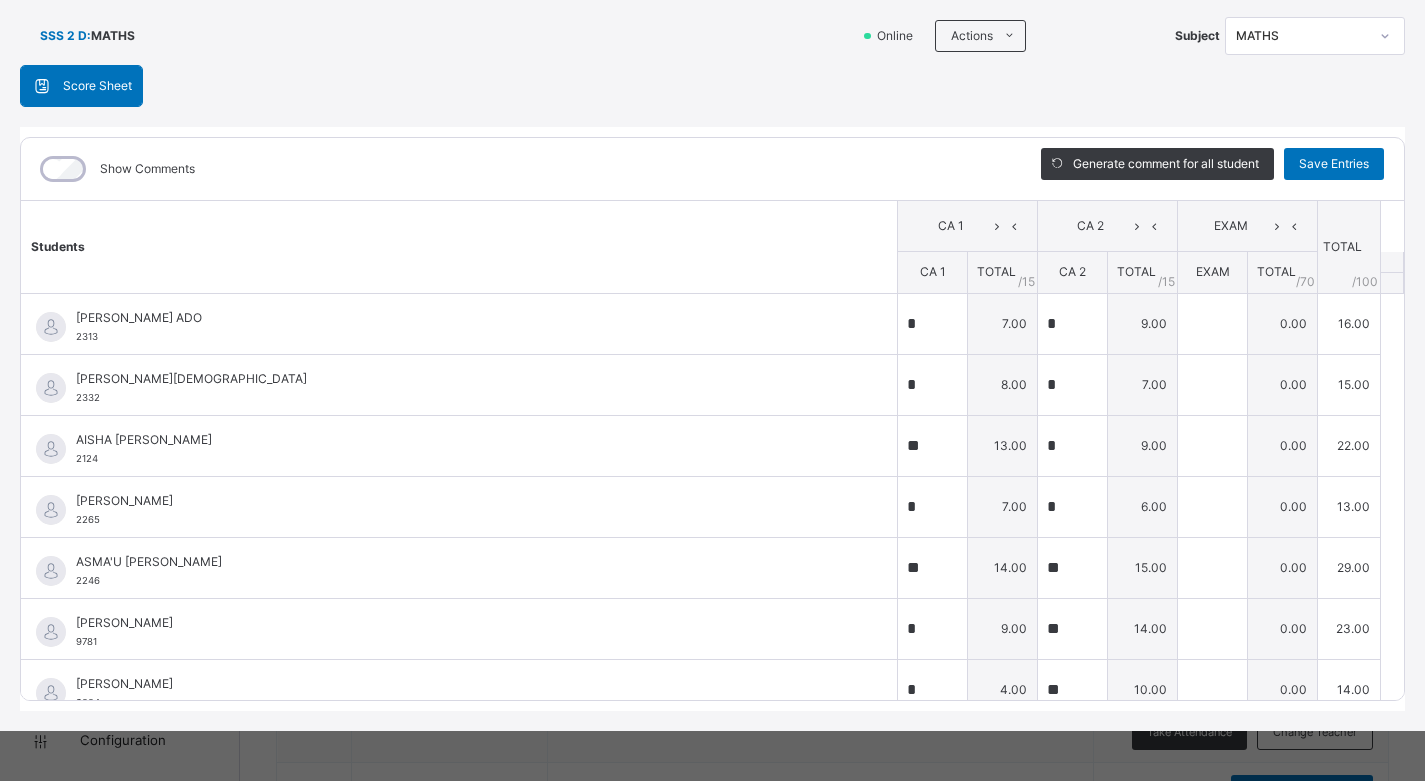 scroll, scrollTop: 130, scrollLeft: 0, axis: vertical 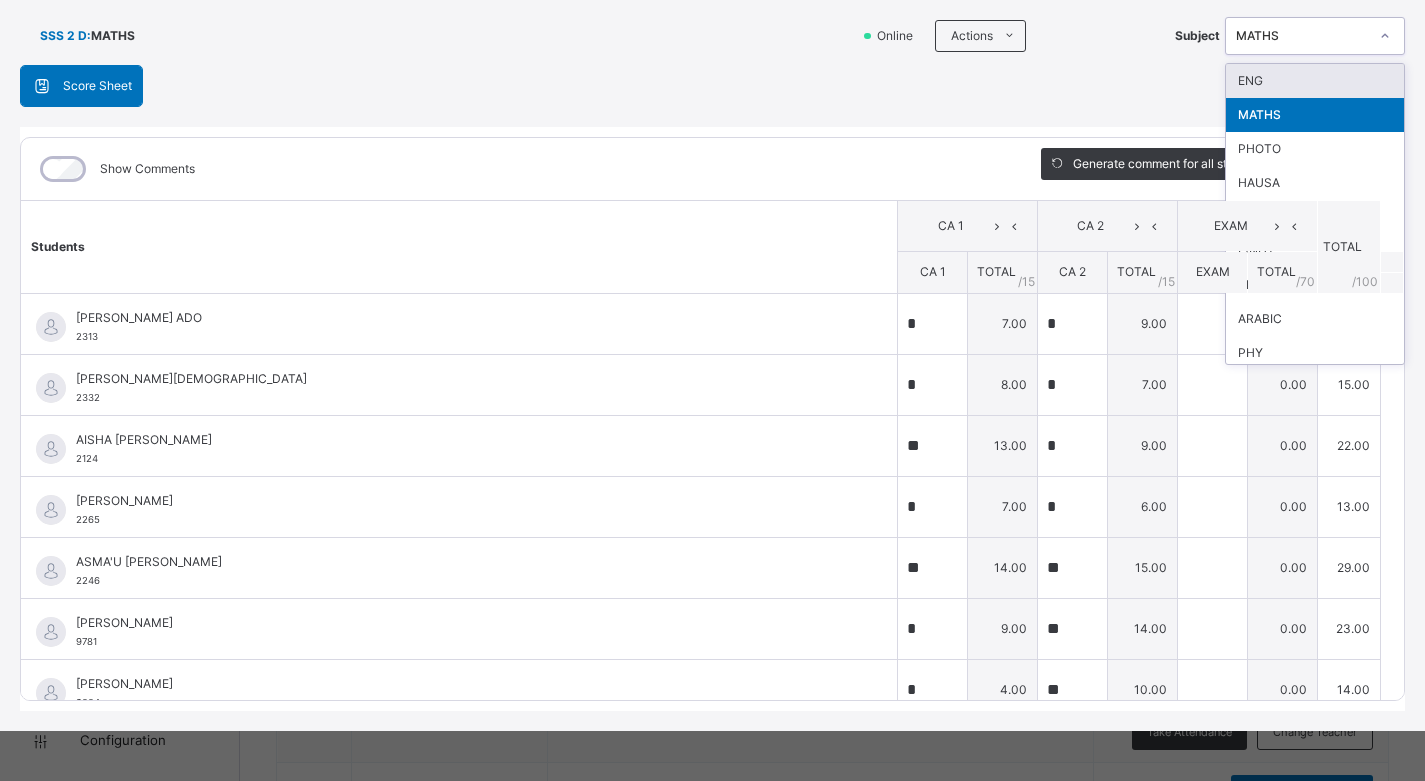 click on "ENG" at bounding box center (1315, 81) 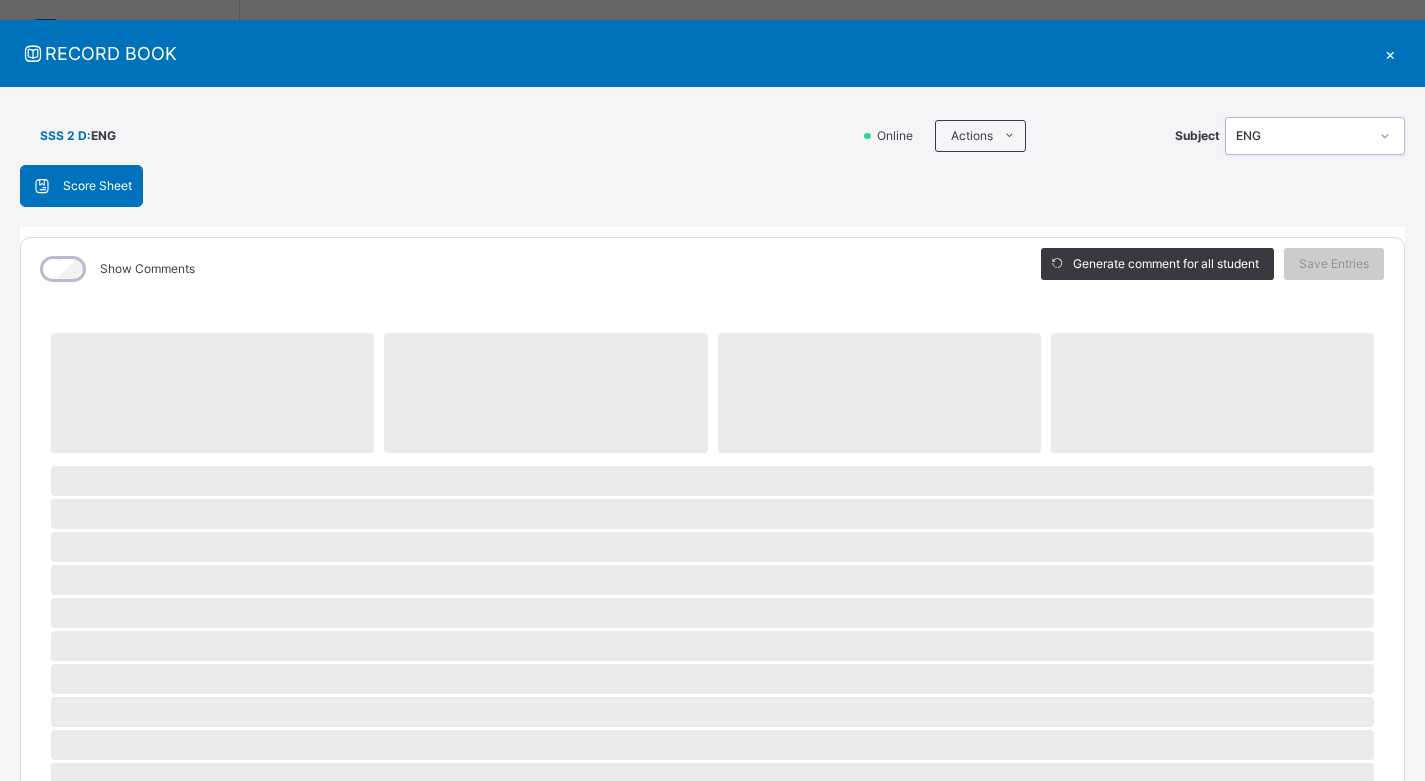 scroll, scrollTop: 0, scrollLeft: 0, axis: both 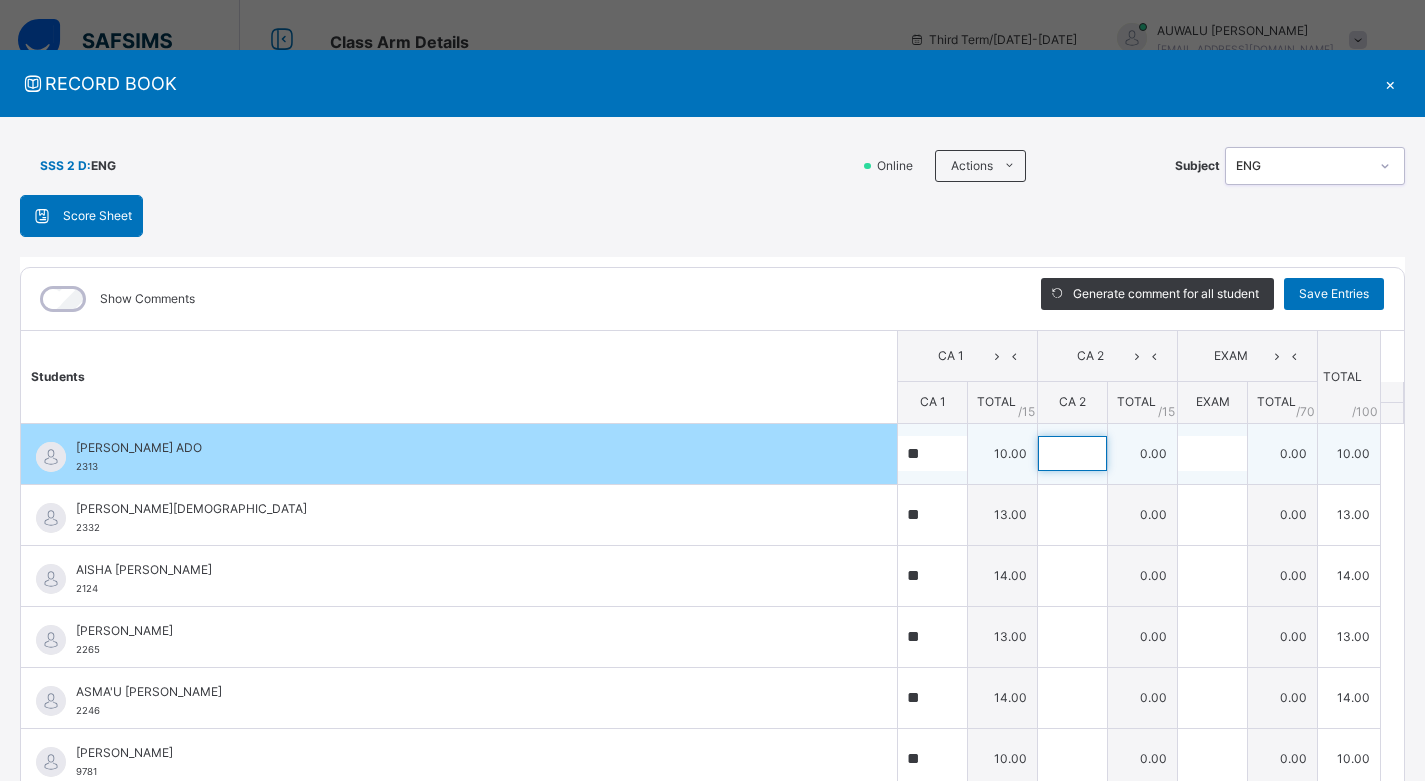 click at bounding box center (1072, 453) 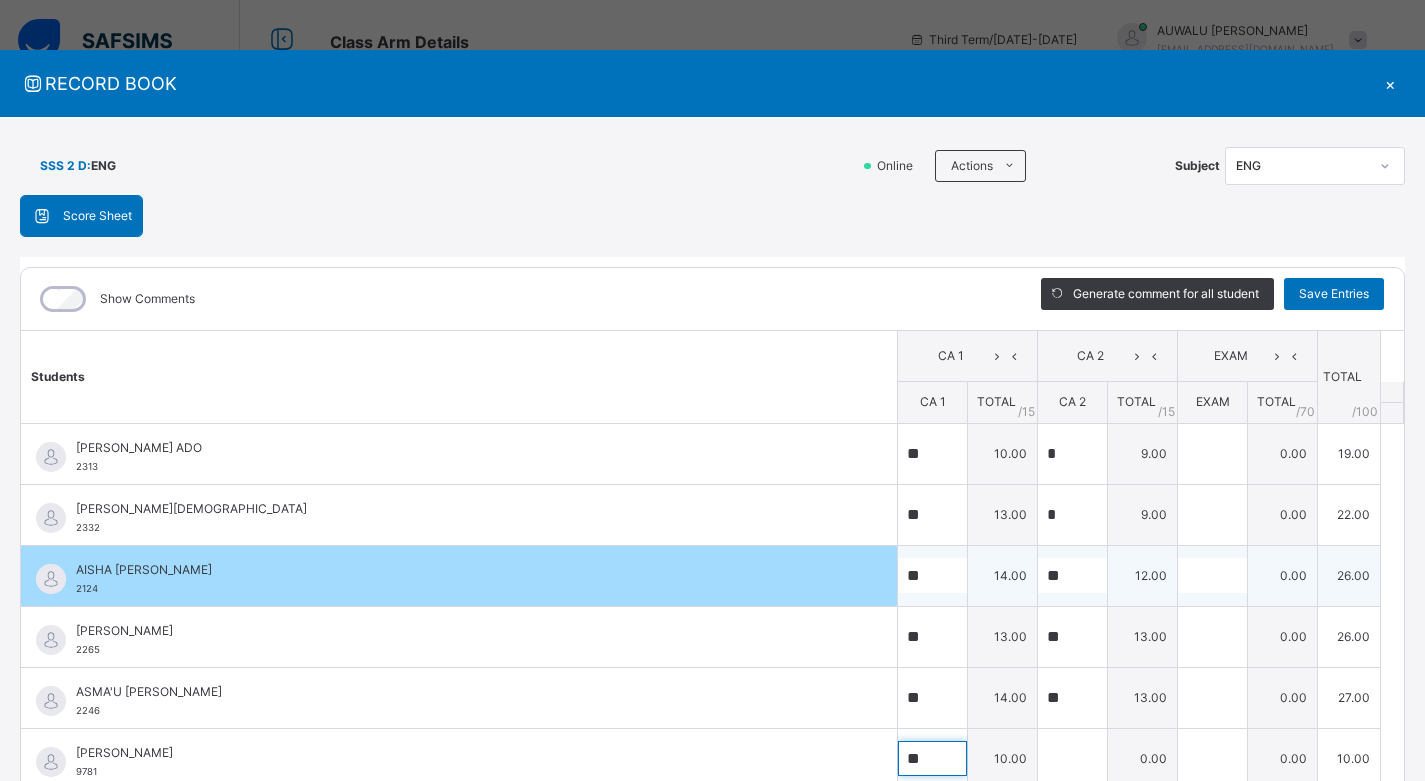 scroll, scrollTop: 8, scrollLeft: 0, axis: vertical 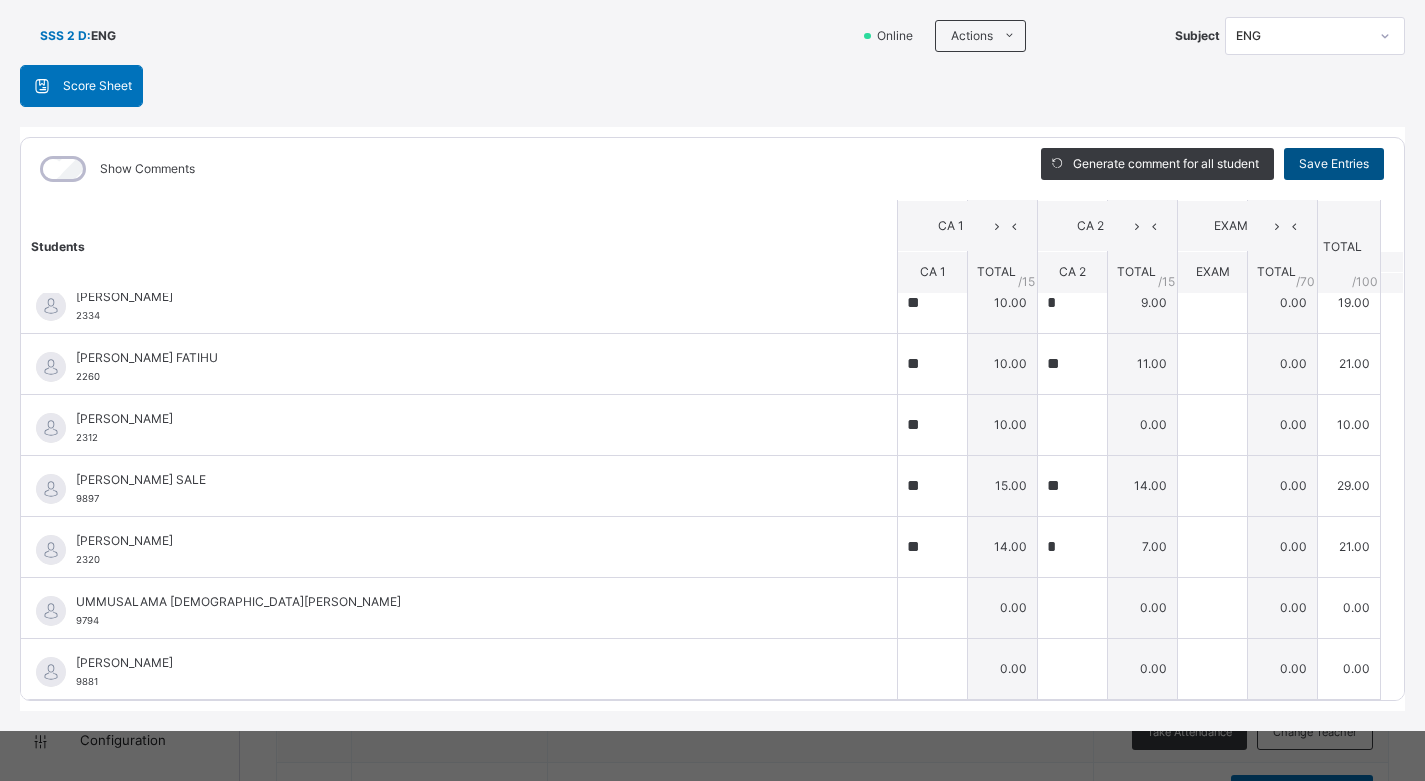 click on "Save Entries" at bounding box center (1334, 164) 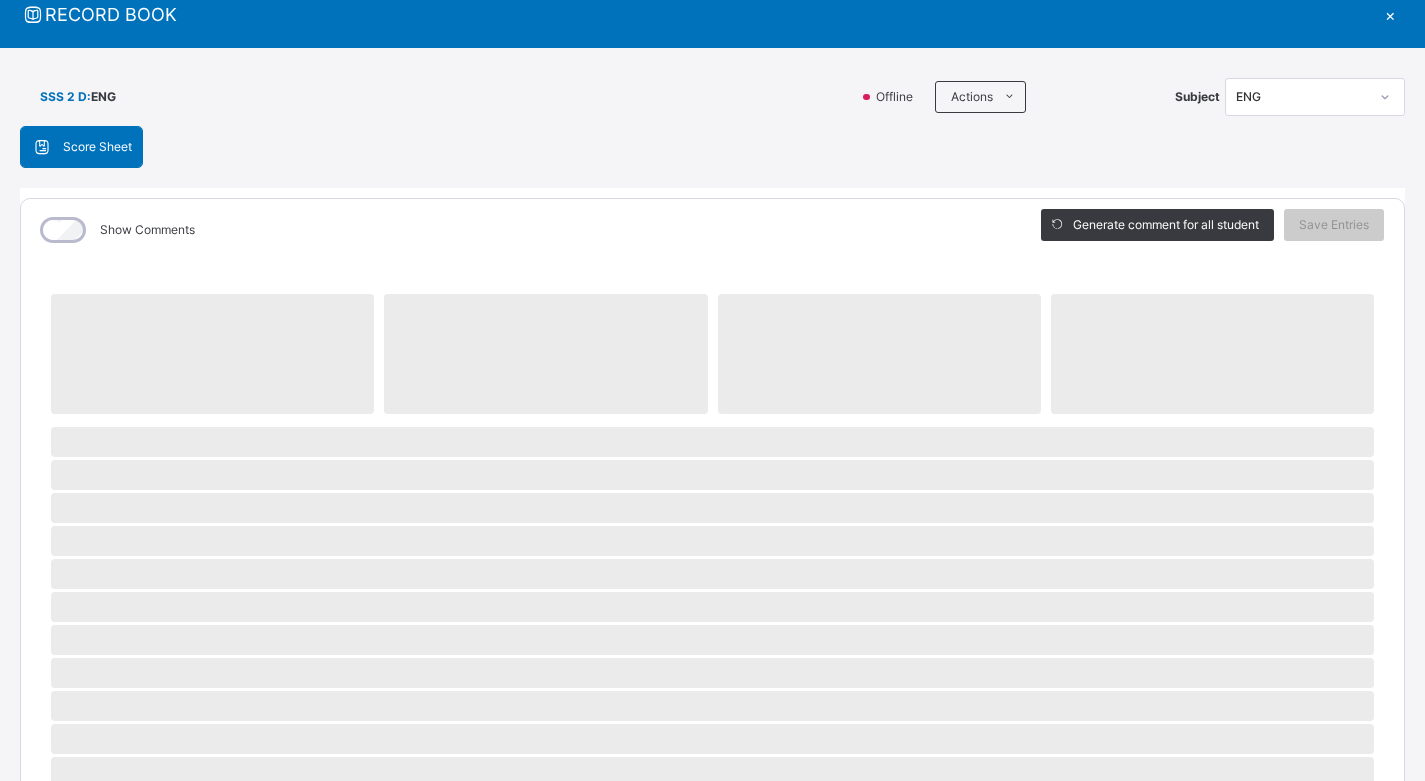 scroll, scrollTop: 0, scrollLeft: 0, axis: both 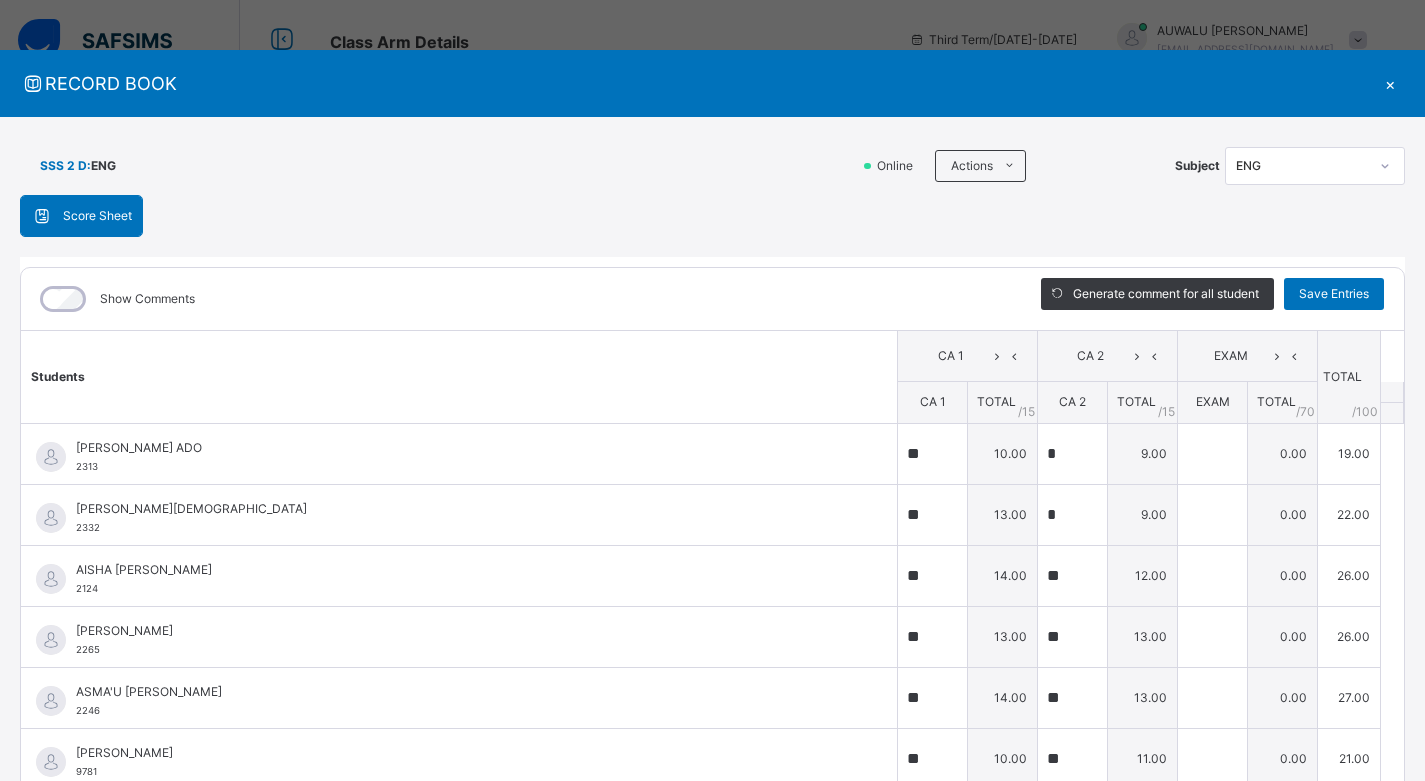 click 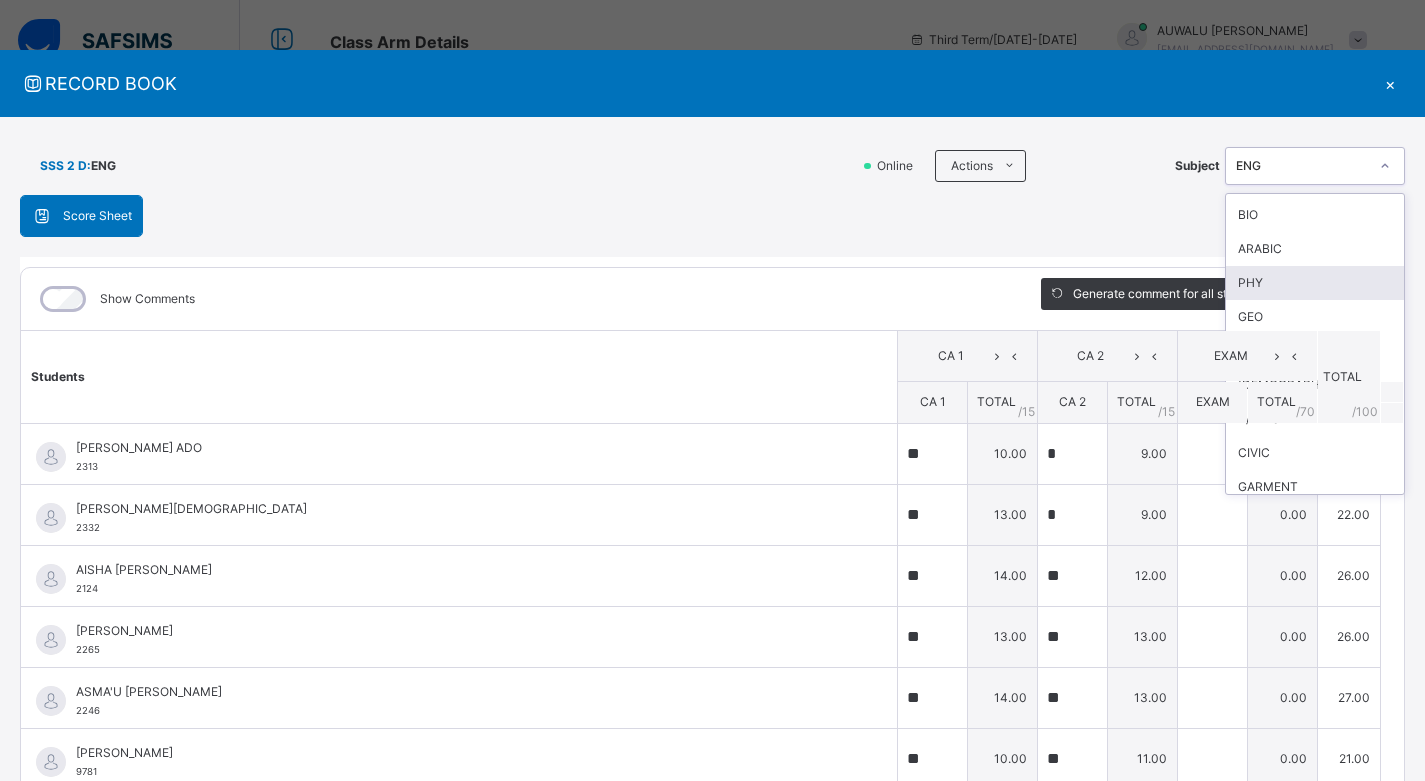 scroll, scrollTop: 300, scrollLeft: 0, axis: vertical 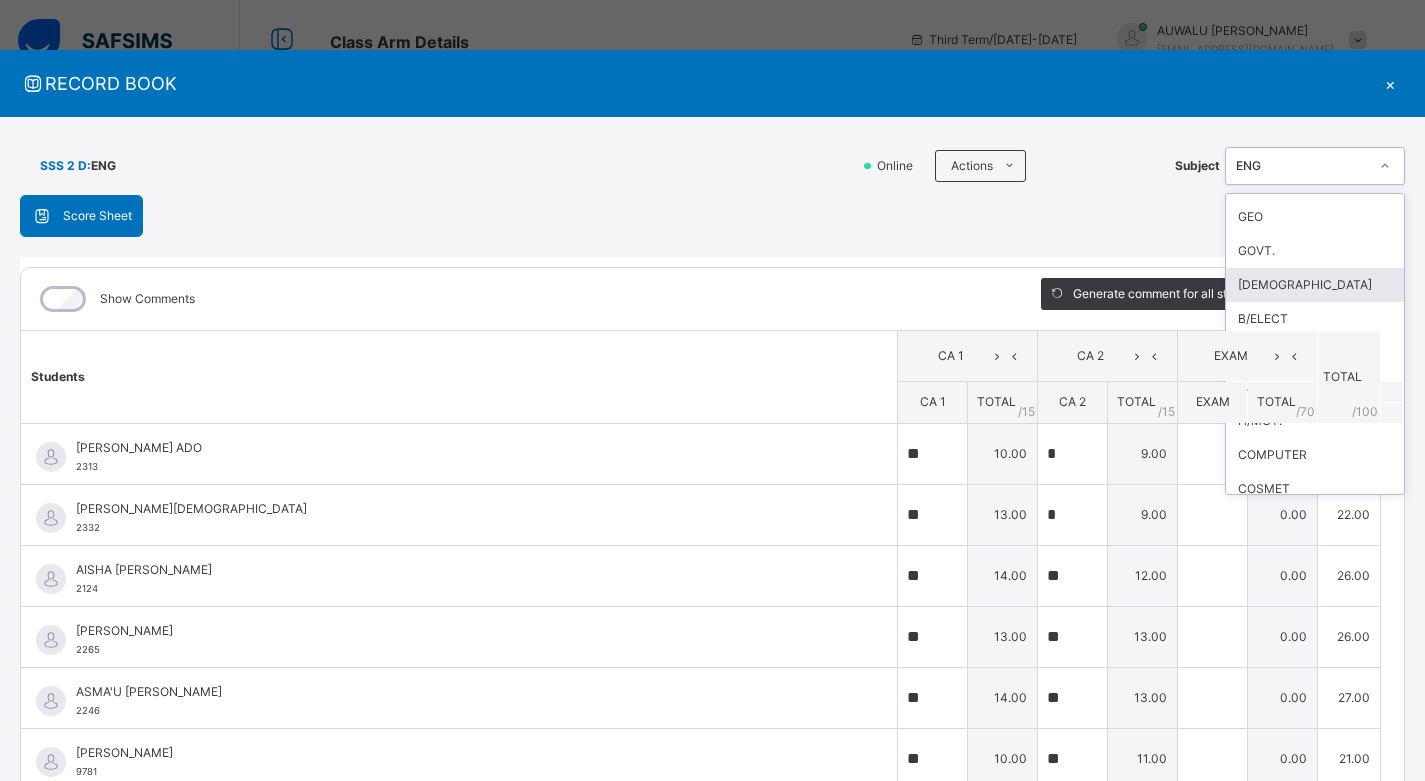 click on "[DEMOGRAPHIC_DATA]" at bounding box center (1315, 285) 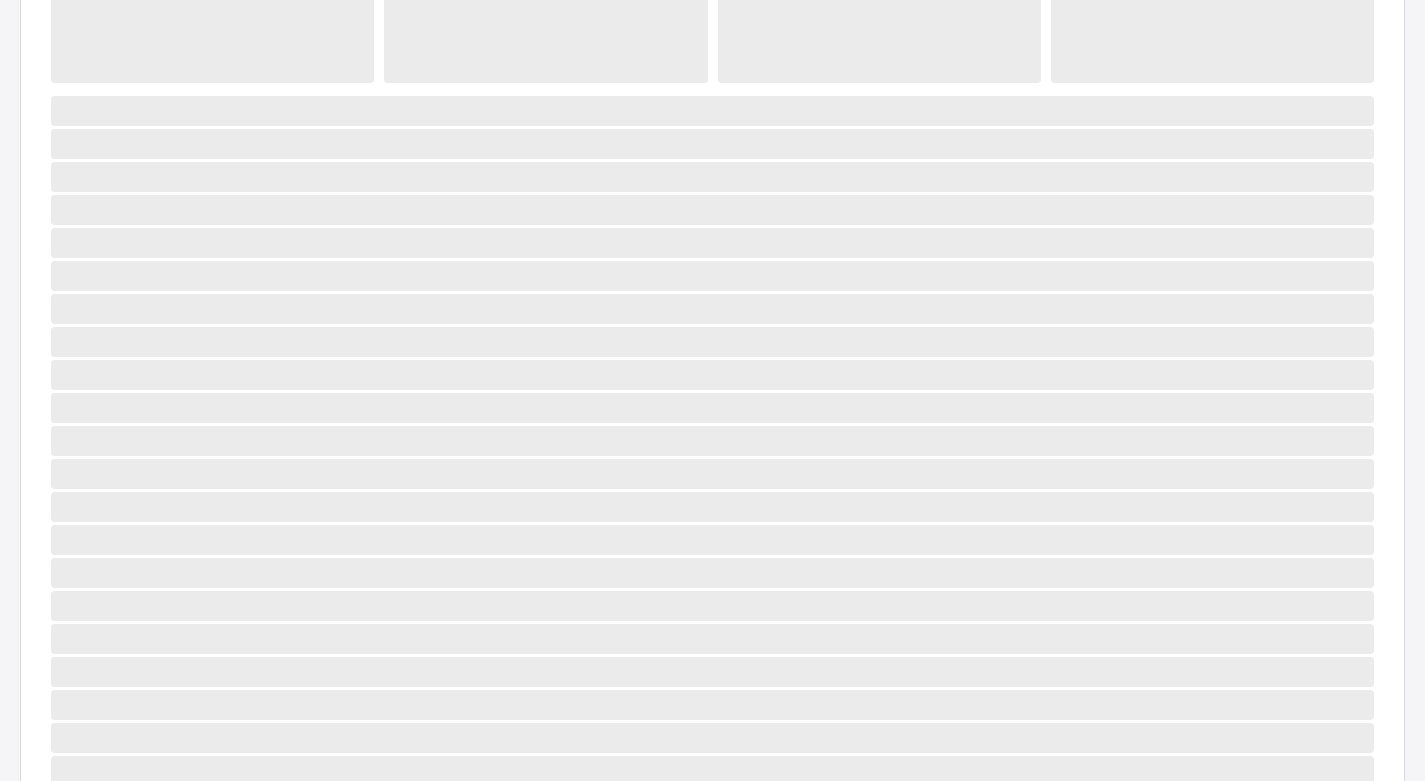 scroll, scrollTop: 648, scrollLeft: 0, axis: vertical 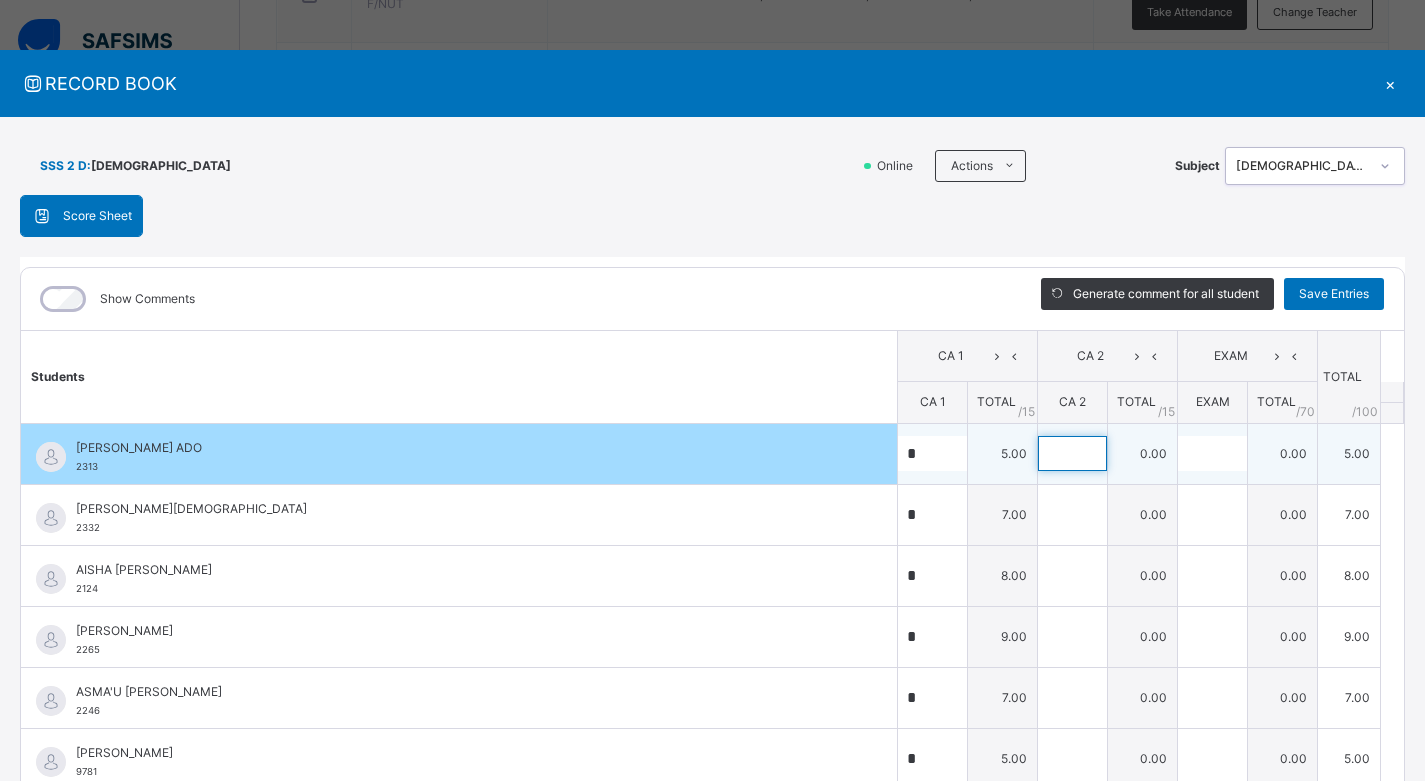 click at bounding box center [1072, 453] 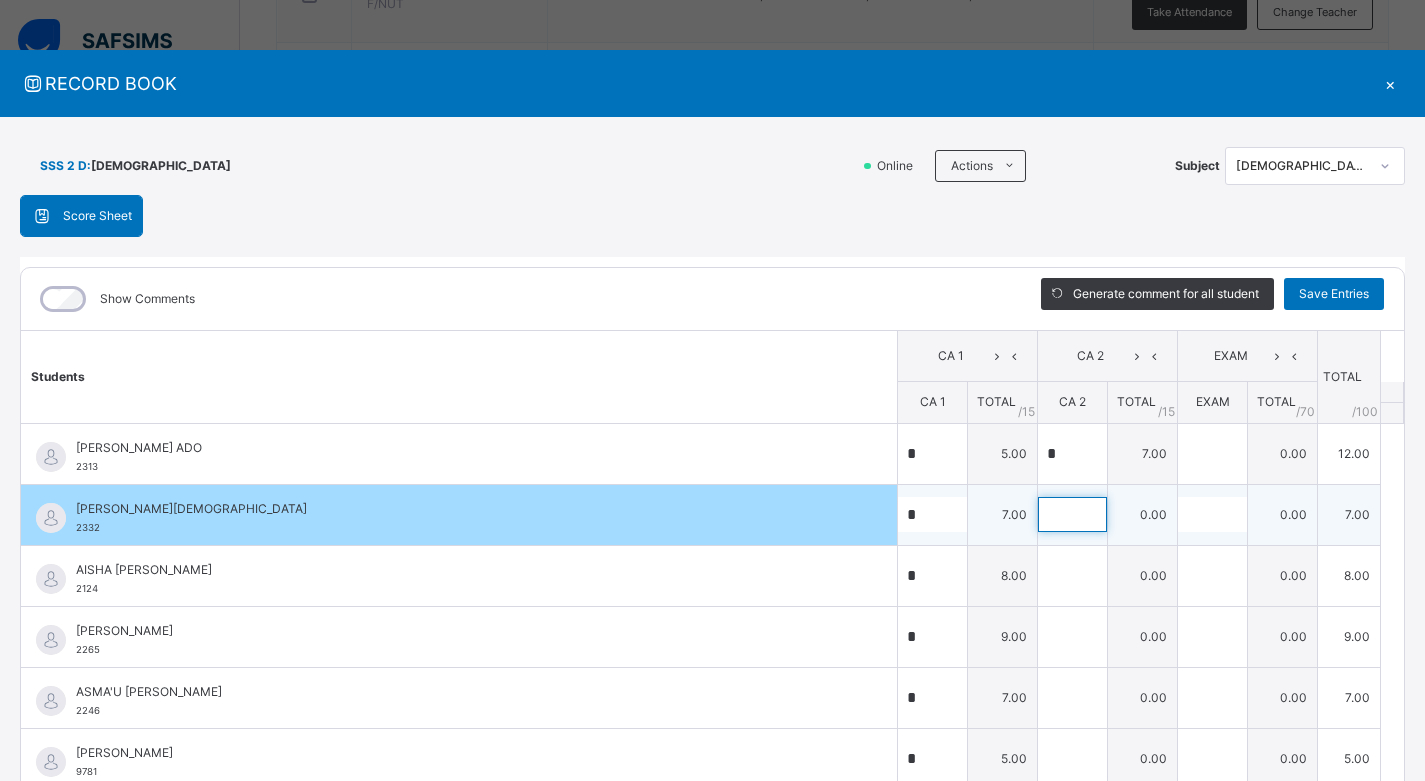 click at bounding box center [1072, 514] 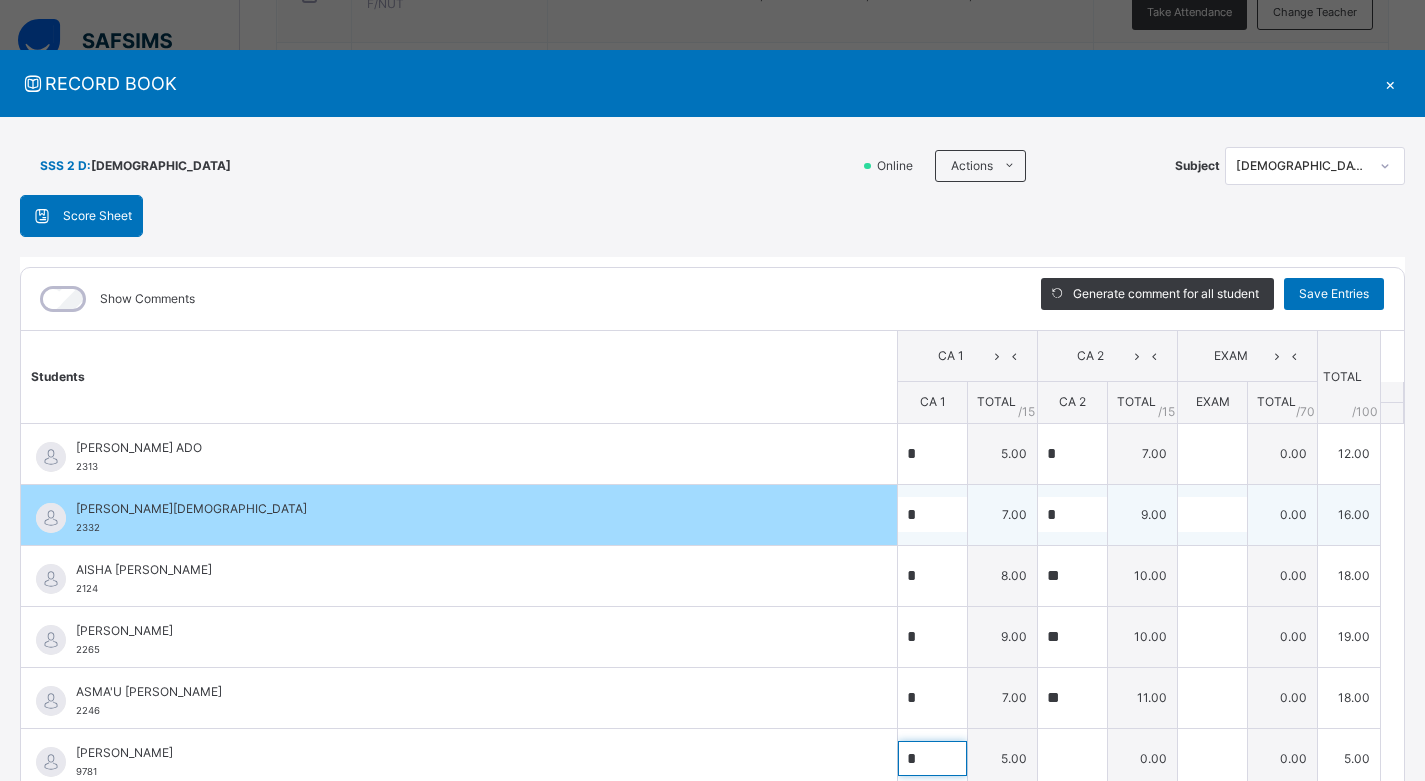 scroll, scrollTop: 8, scrollLeft: 0, axis: vertical 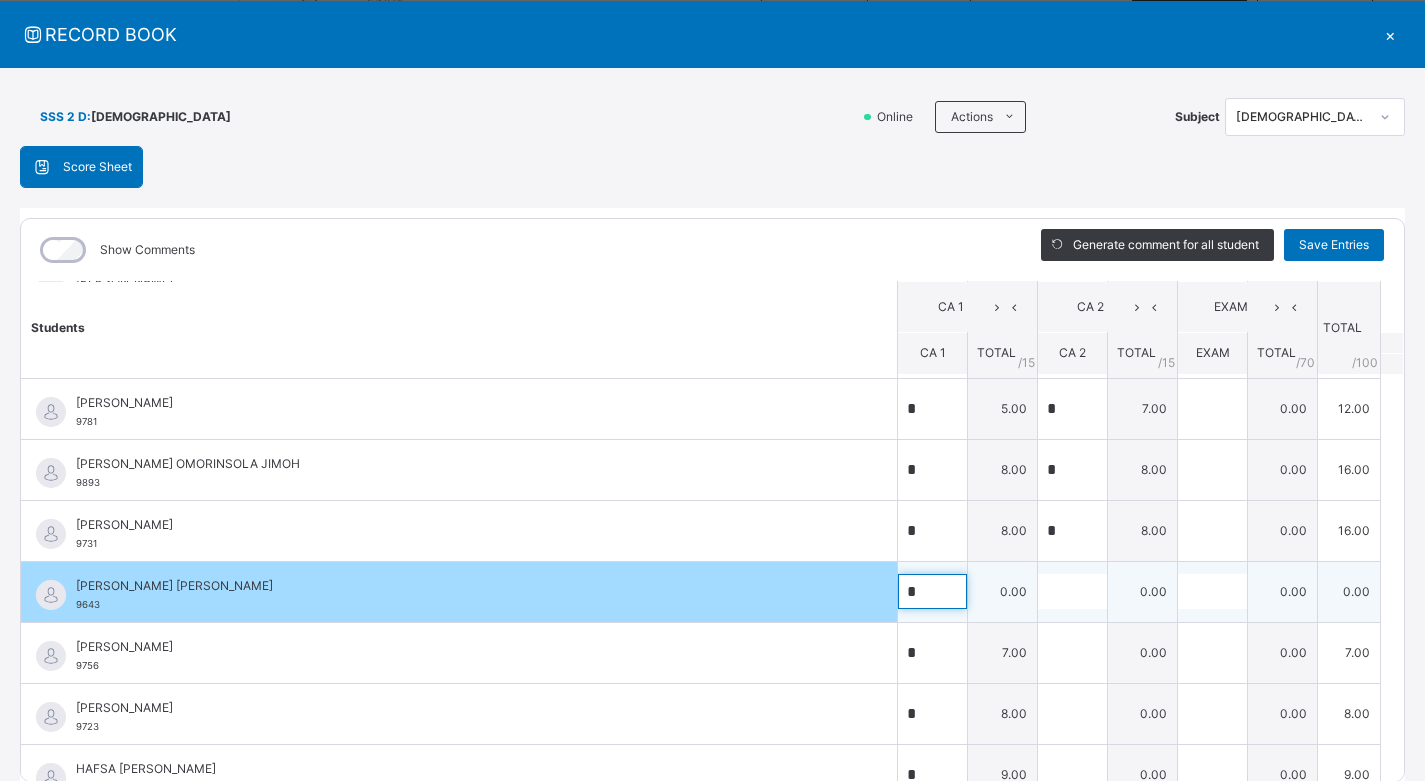 click on "*" at bounding box center (932, 591) 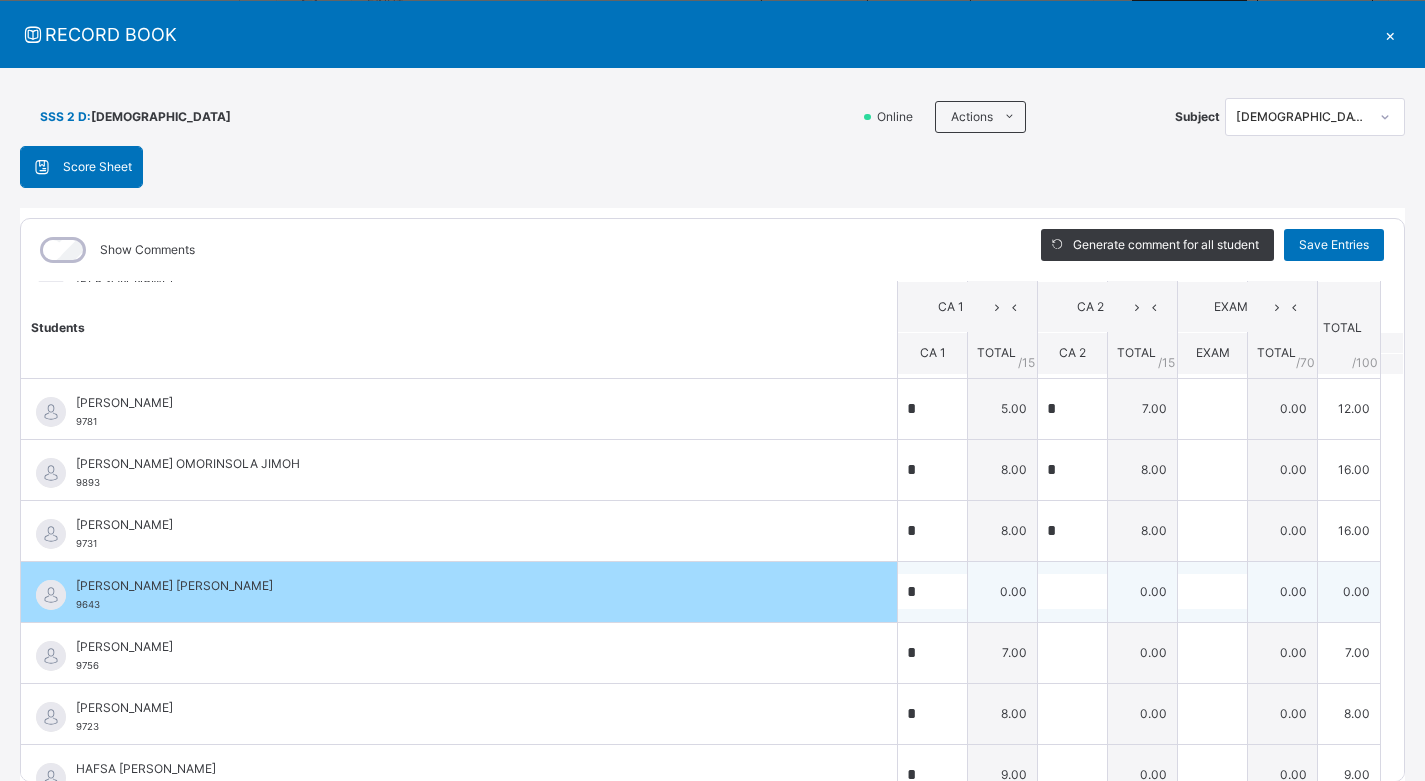 click on "*" at bounding box center (932, 591) 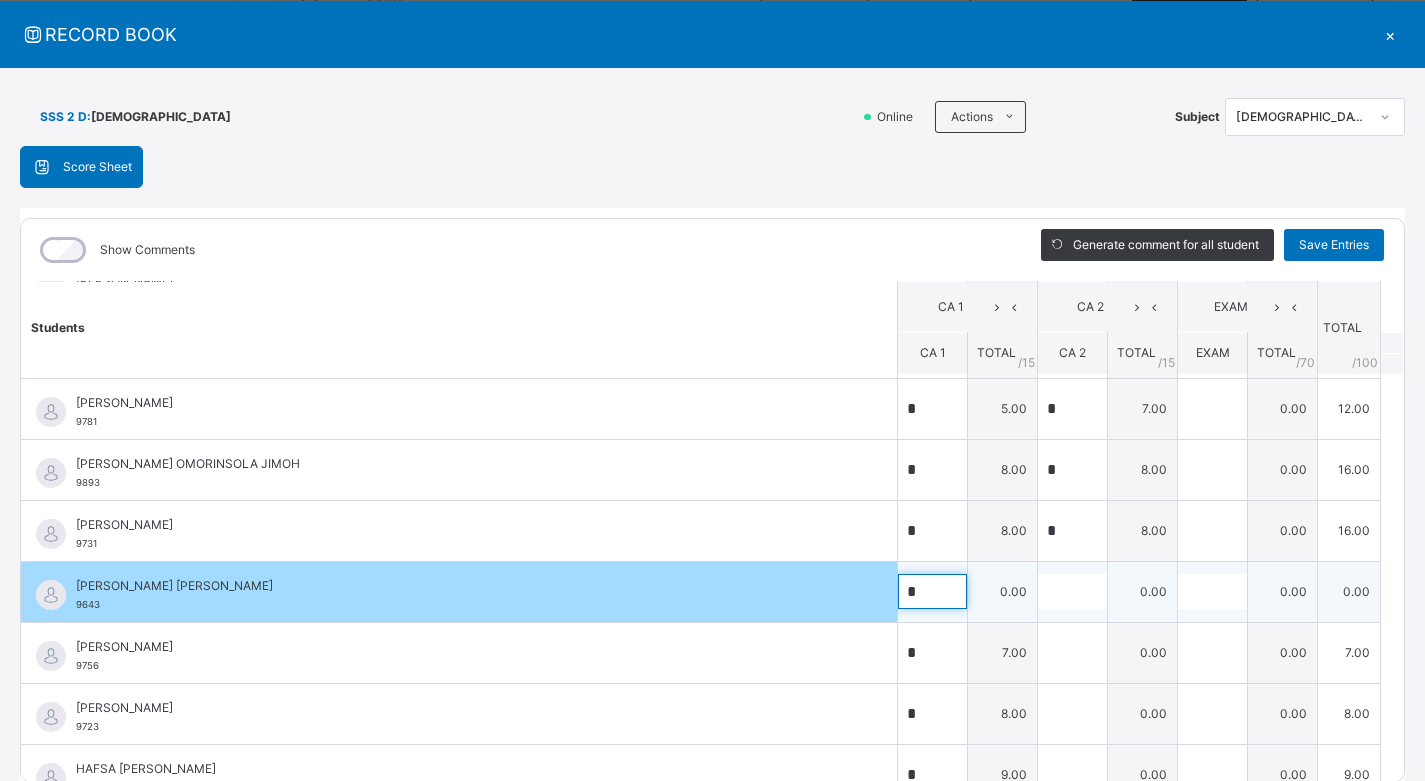 click on "*" at bounding box center (932, 591) 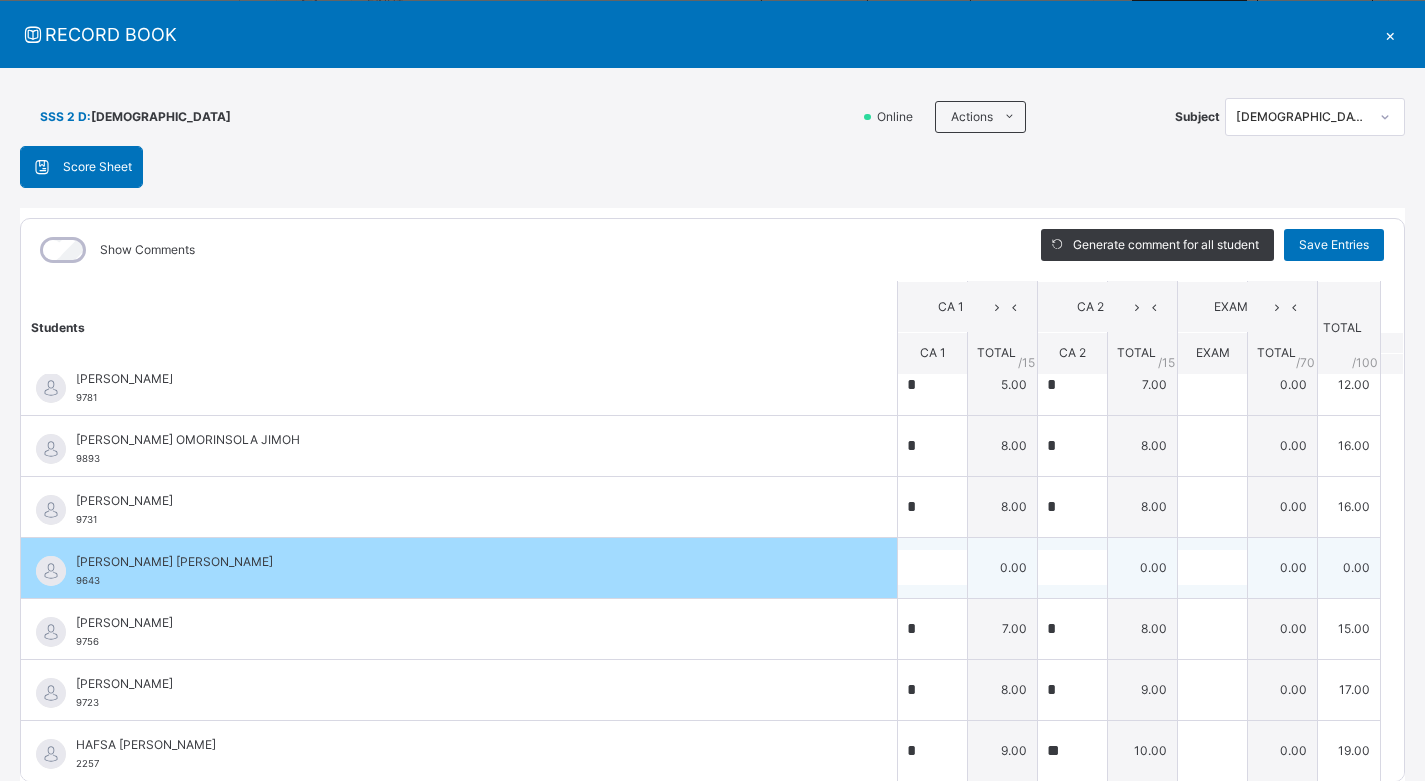 scroll, scrollTop: 606, scrollLeft: 0, axis: vertical 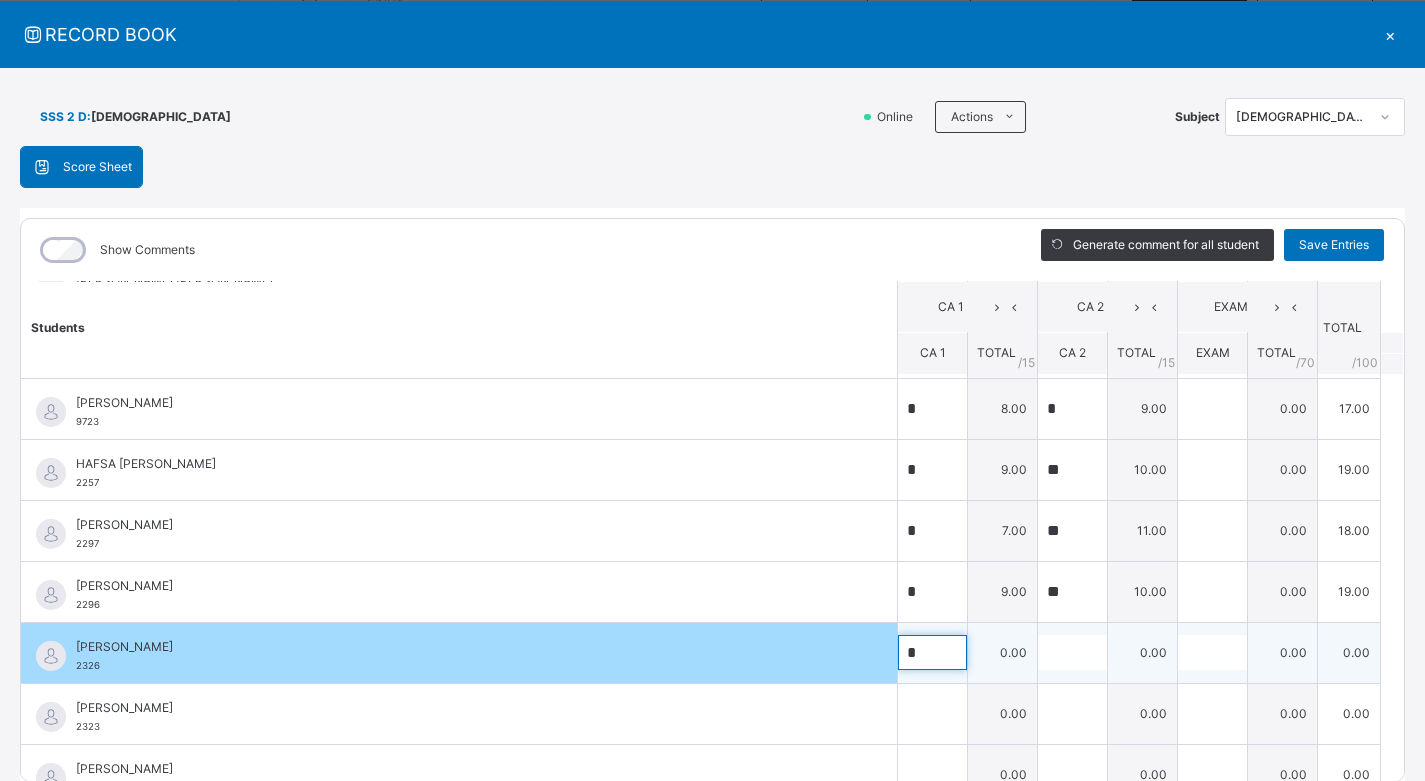 drag, startPoint x: 905, startPoint y: 650, endPoint x: 926, endPoint y: 657, distance: 22.135944 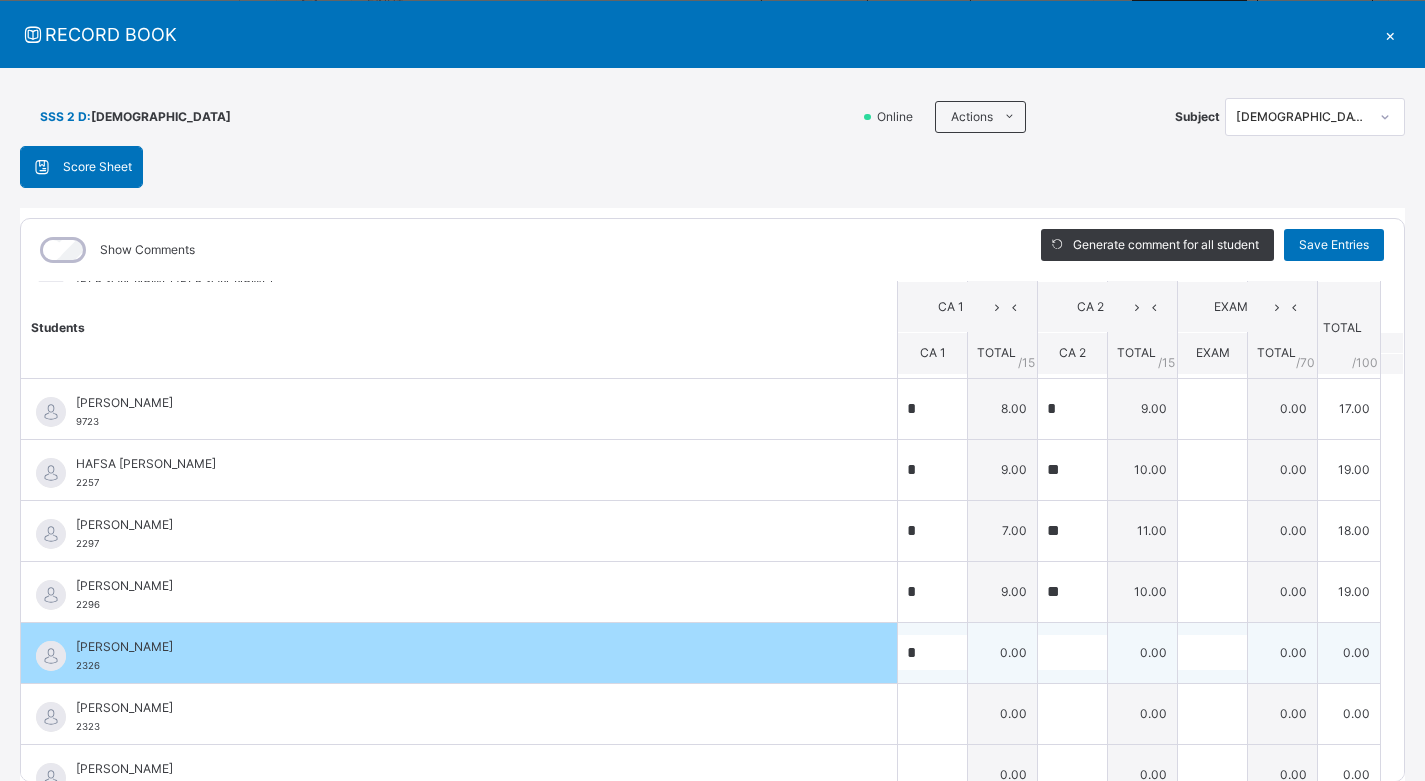 click on "*" at bounding box center [932, 652] 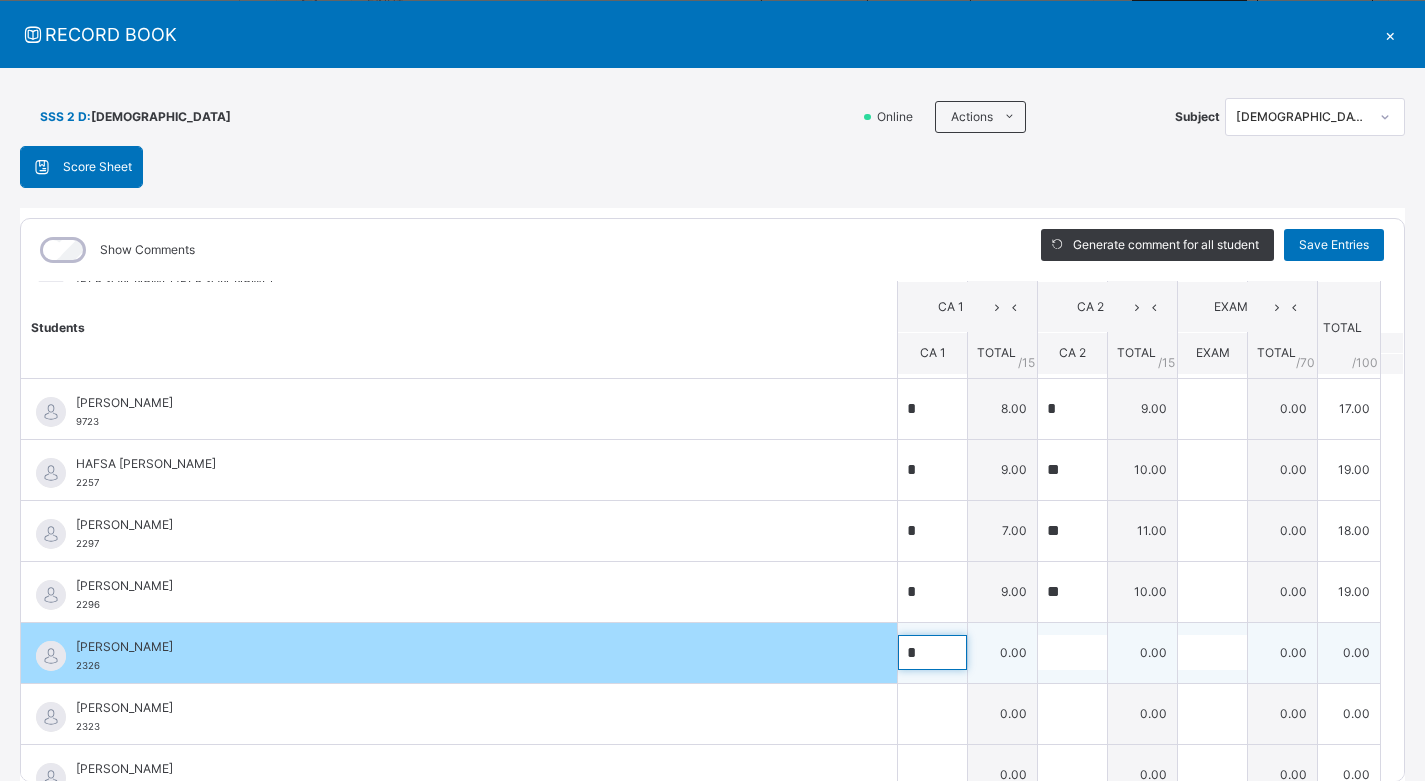 click on "*" at bounding box center [932, 652] 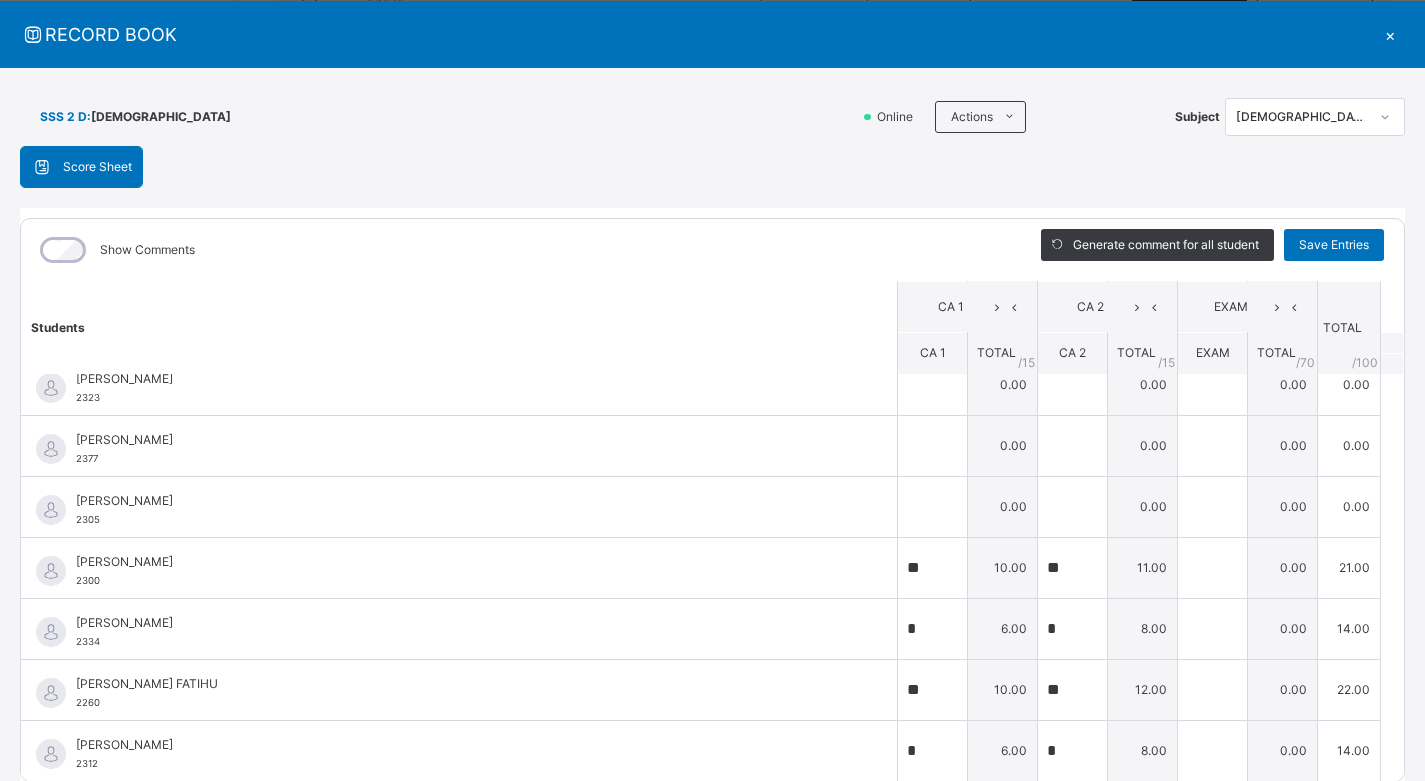 scroll, scrollTop: 1119, scrollLeft: 0, axis: vertical 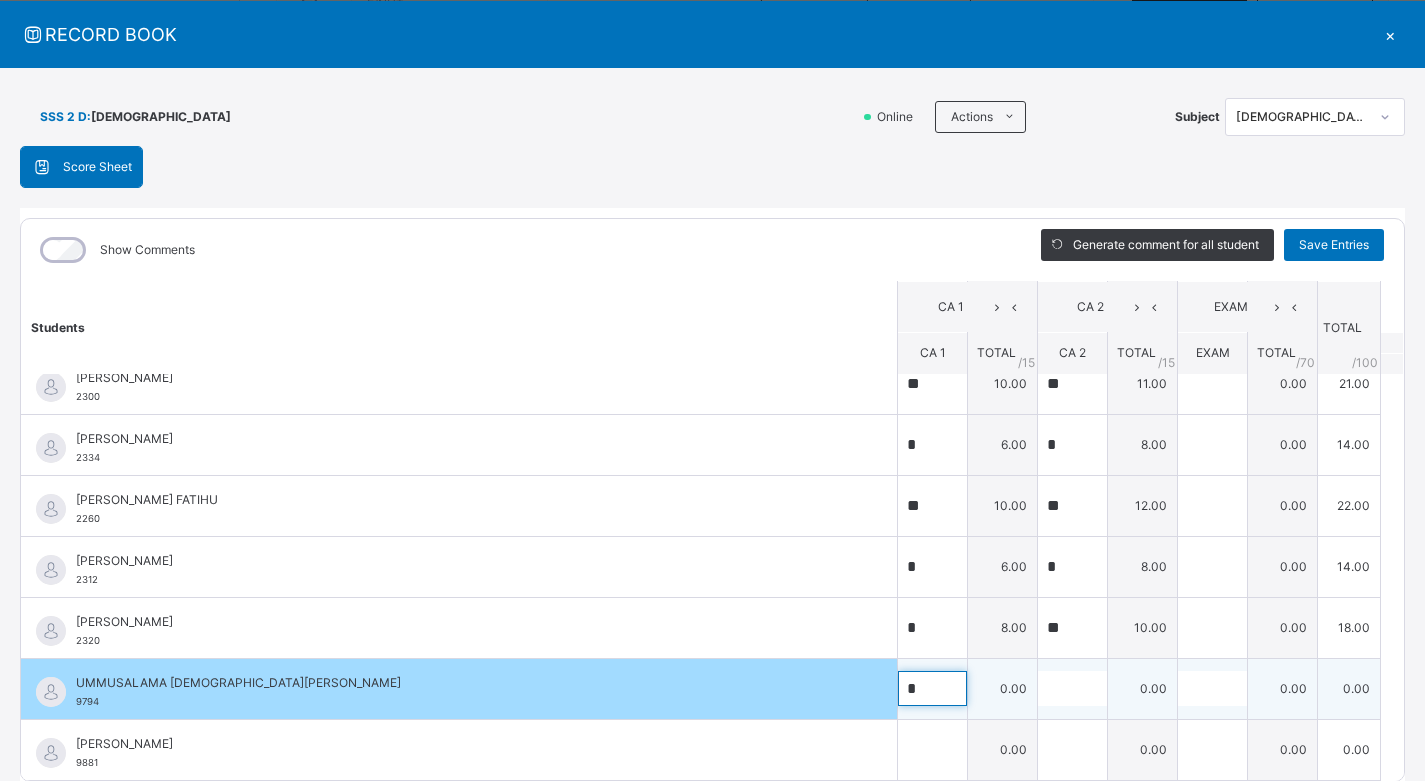 click on "*" at bounding box center (932, 688) 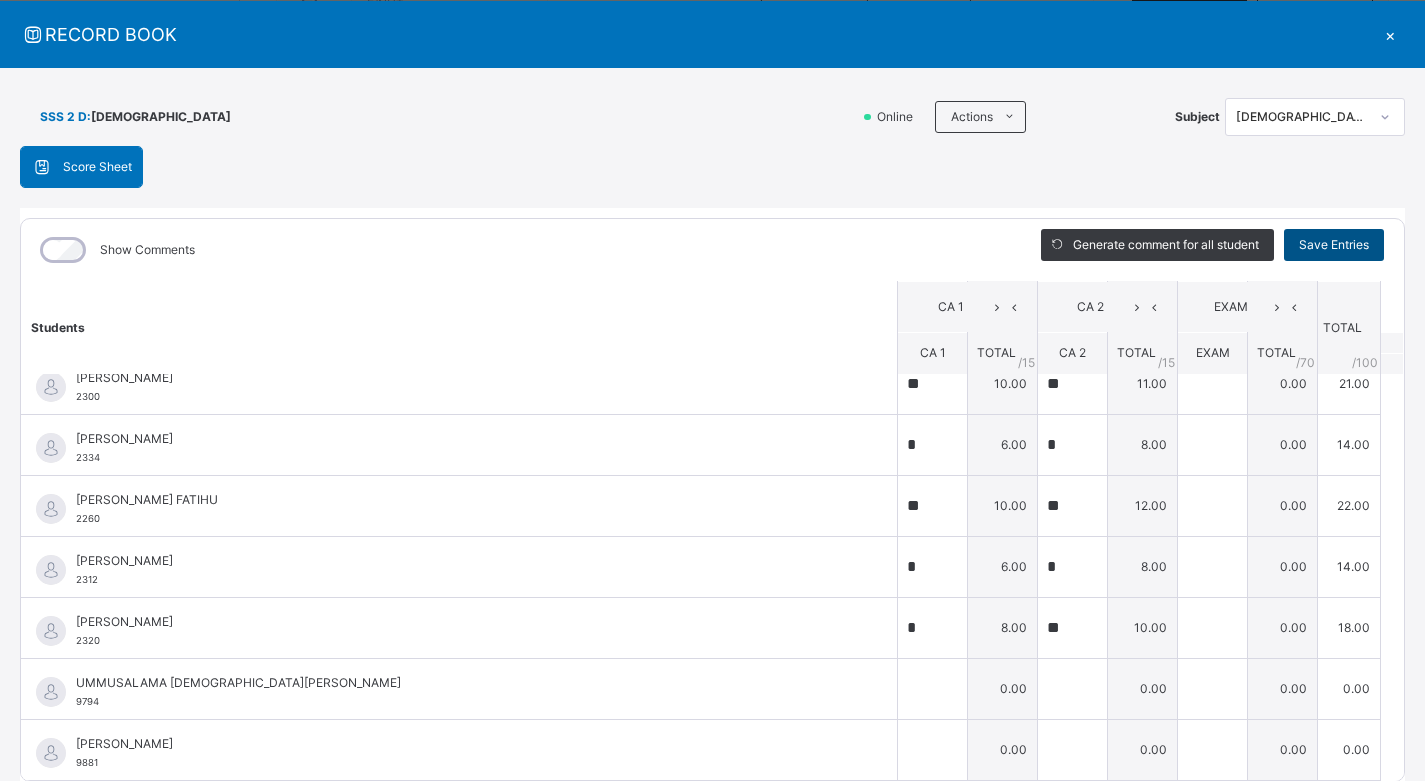 click on "Save Entries" at bounding box center [1334, 245] 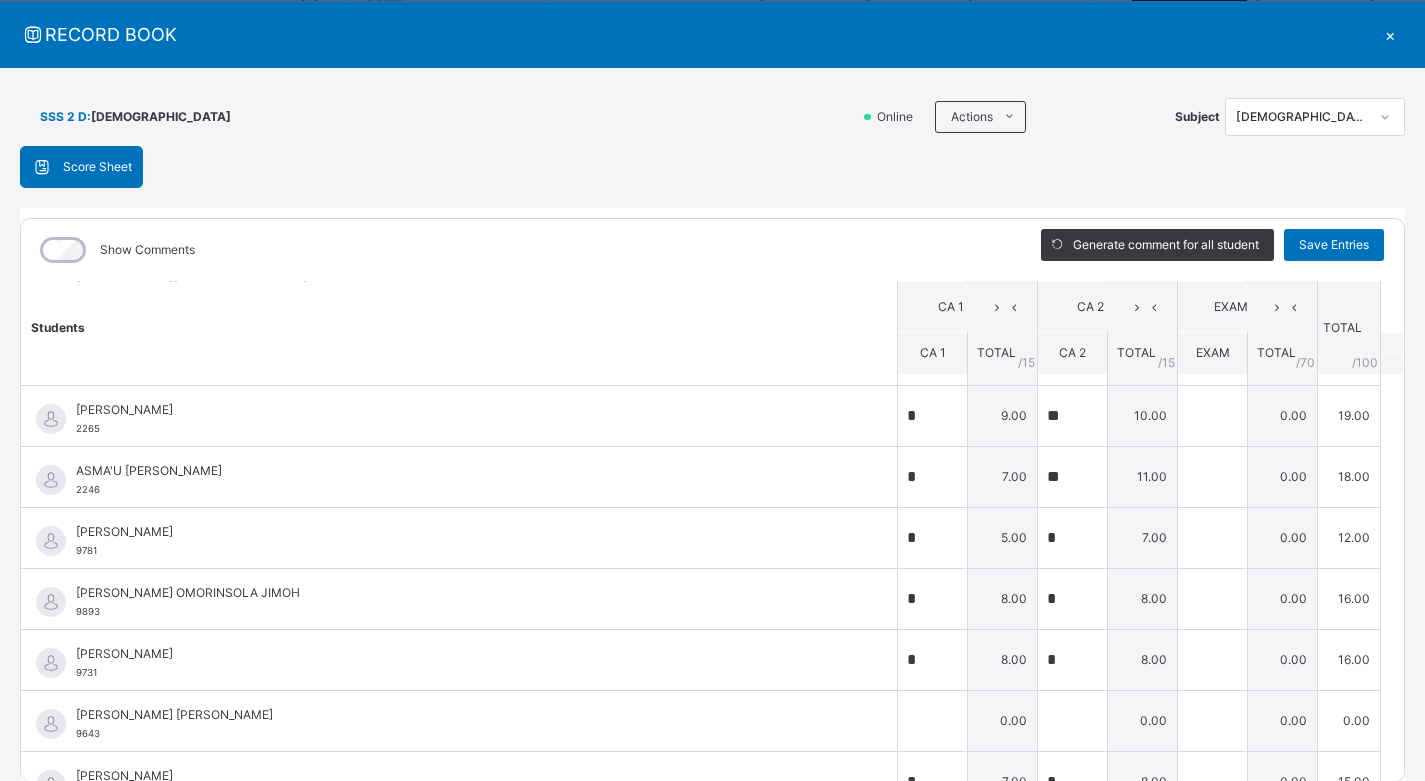 scroll, scrollTop: 0, scrollLeft: 0, axis: both 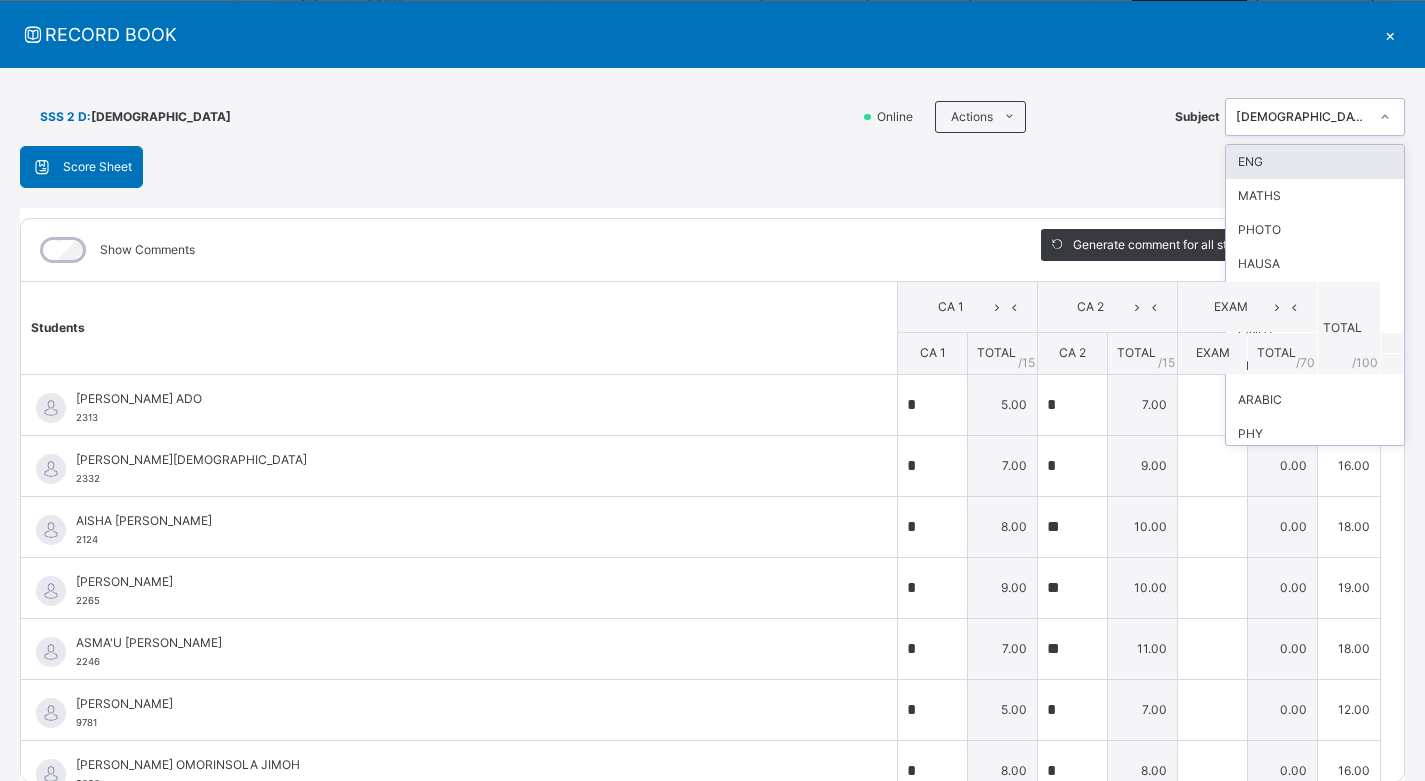 click 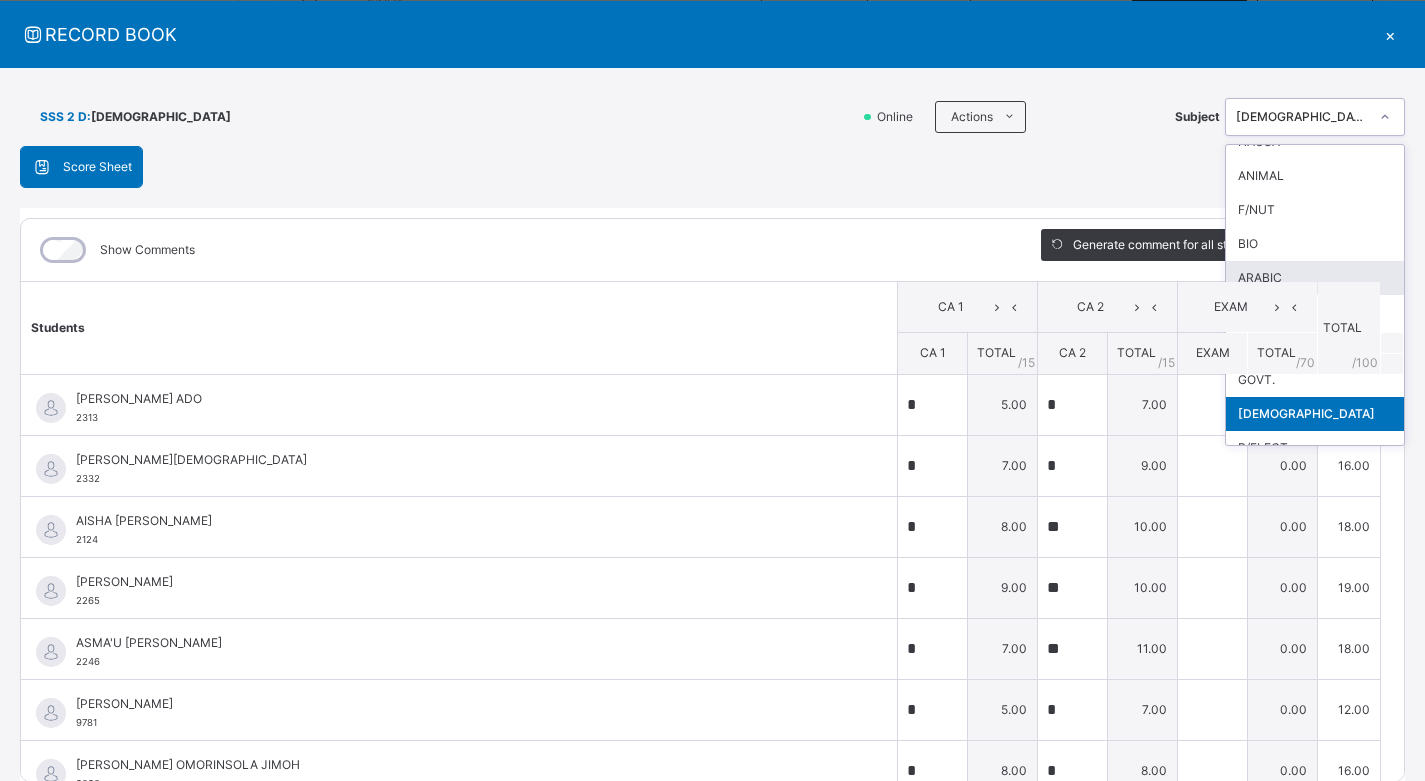 scroll, scrollTop: 100, scrollLeft: 0, axis: vertical 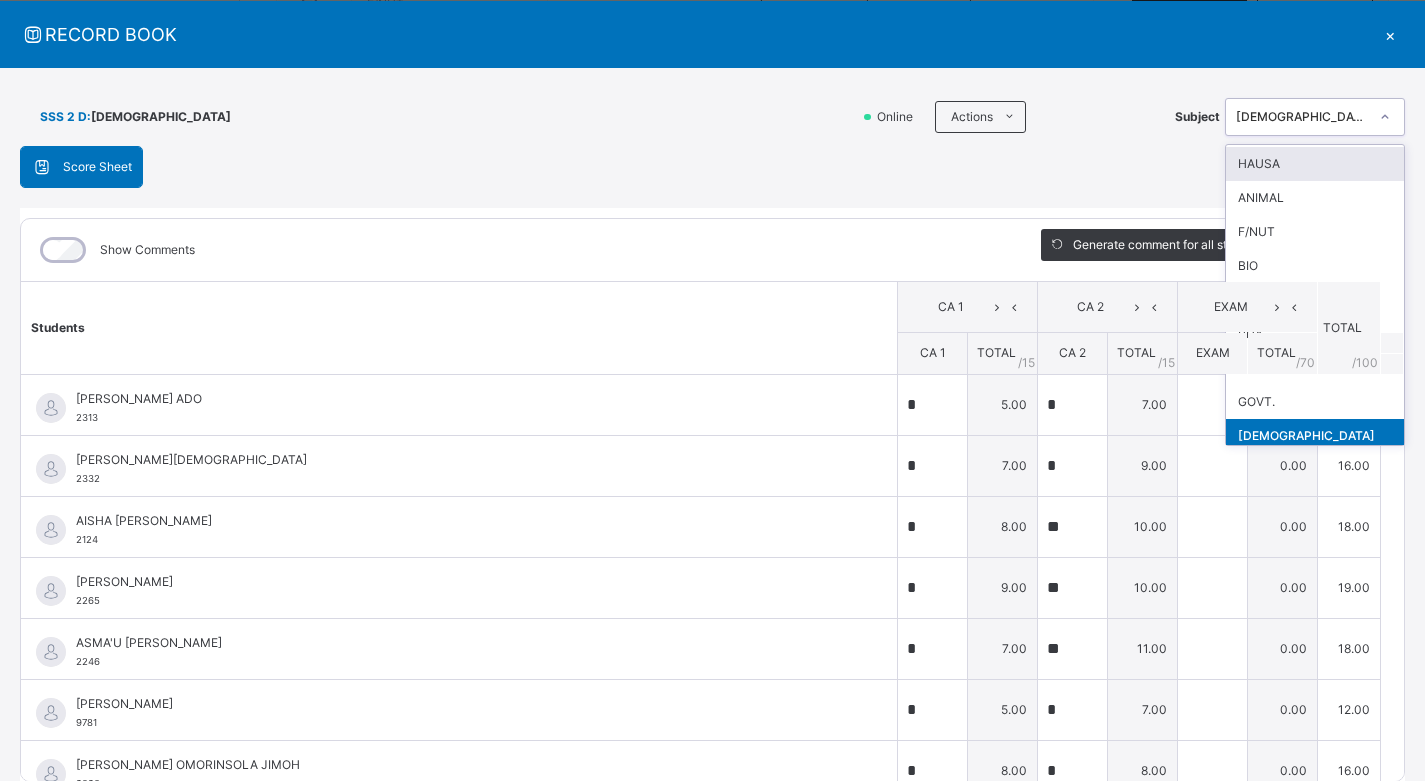 click on "HAUSA" at bounding box center (1315, 164) 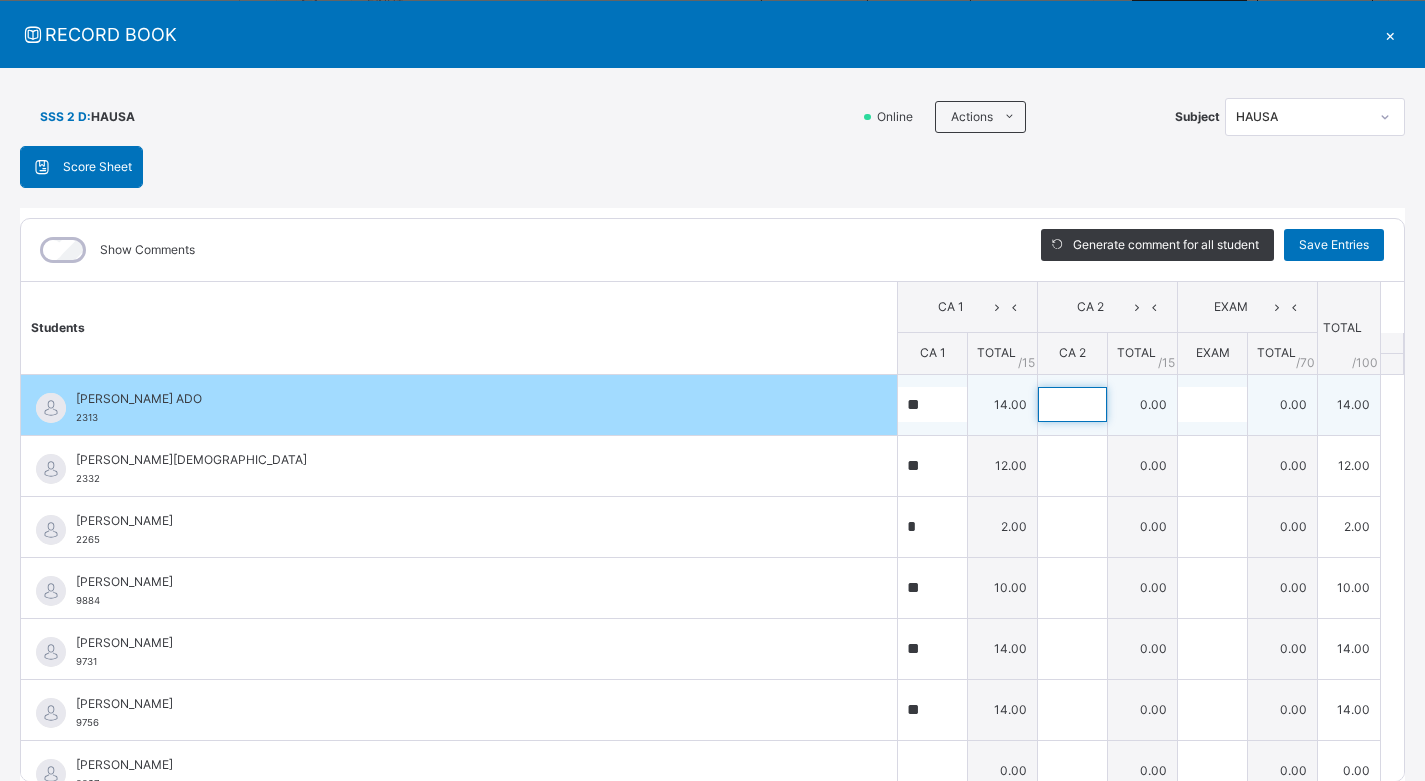 click at bounding box center (1072, 404) 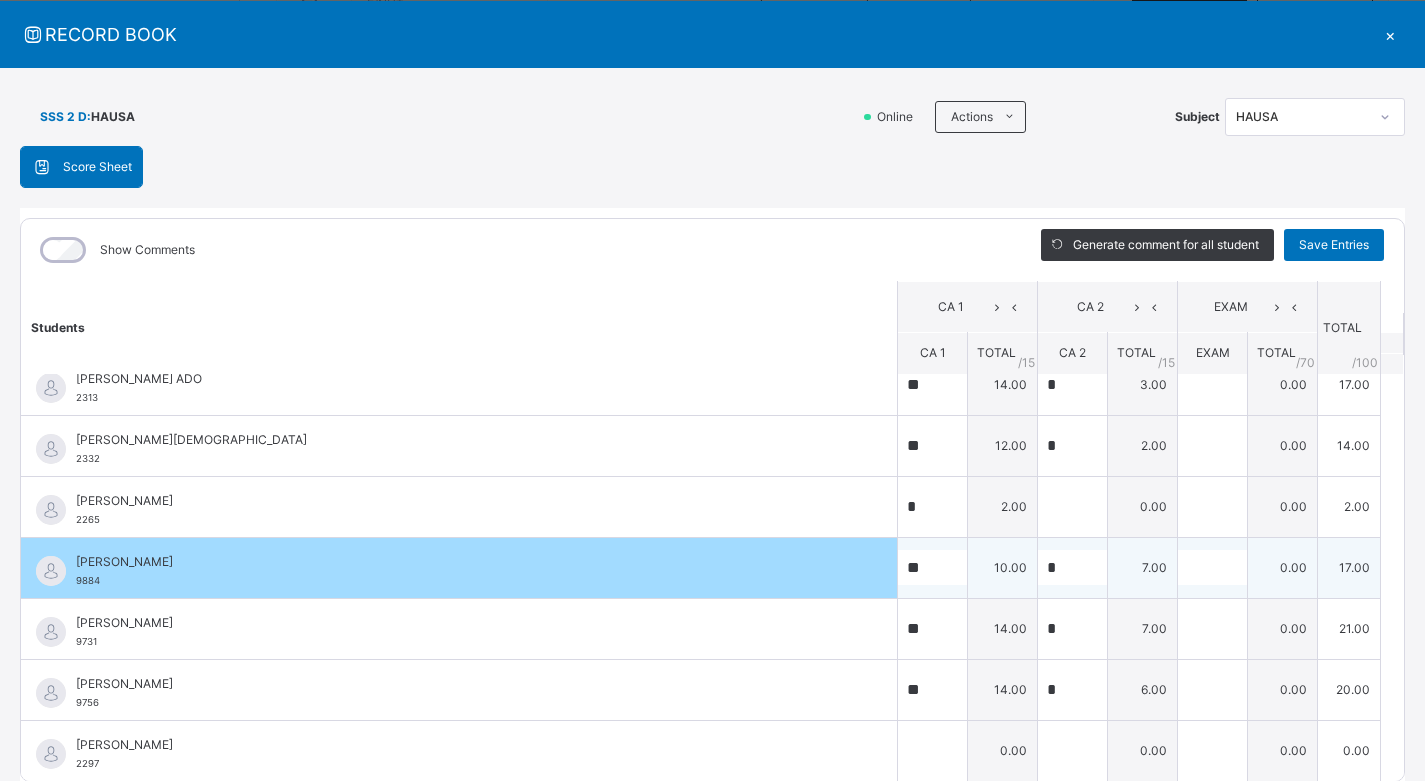 scroll, scrollTop: 301, scrollLeft: 0, axis: vertical 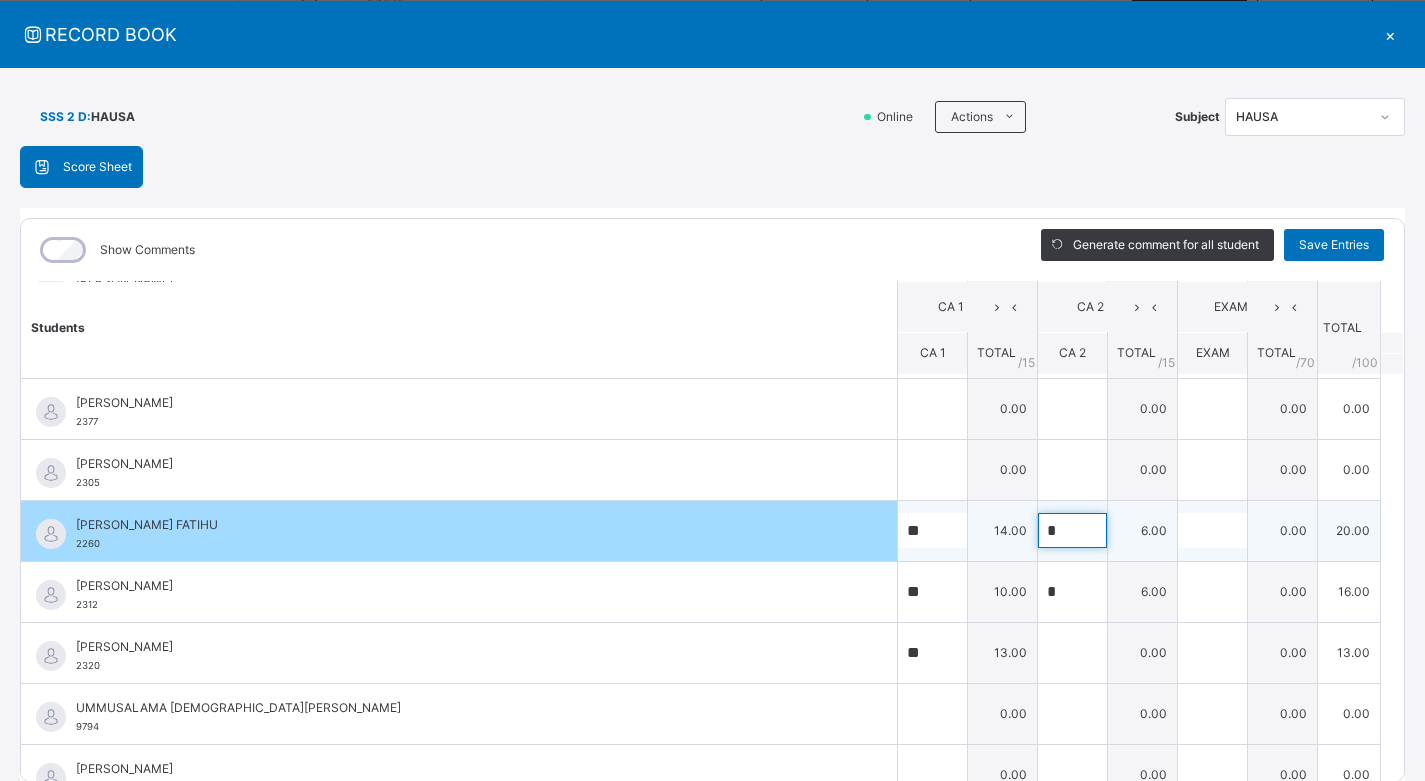 click on "*" at bounding box center (1072, 530) 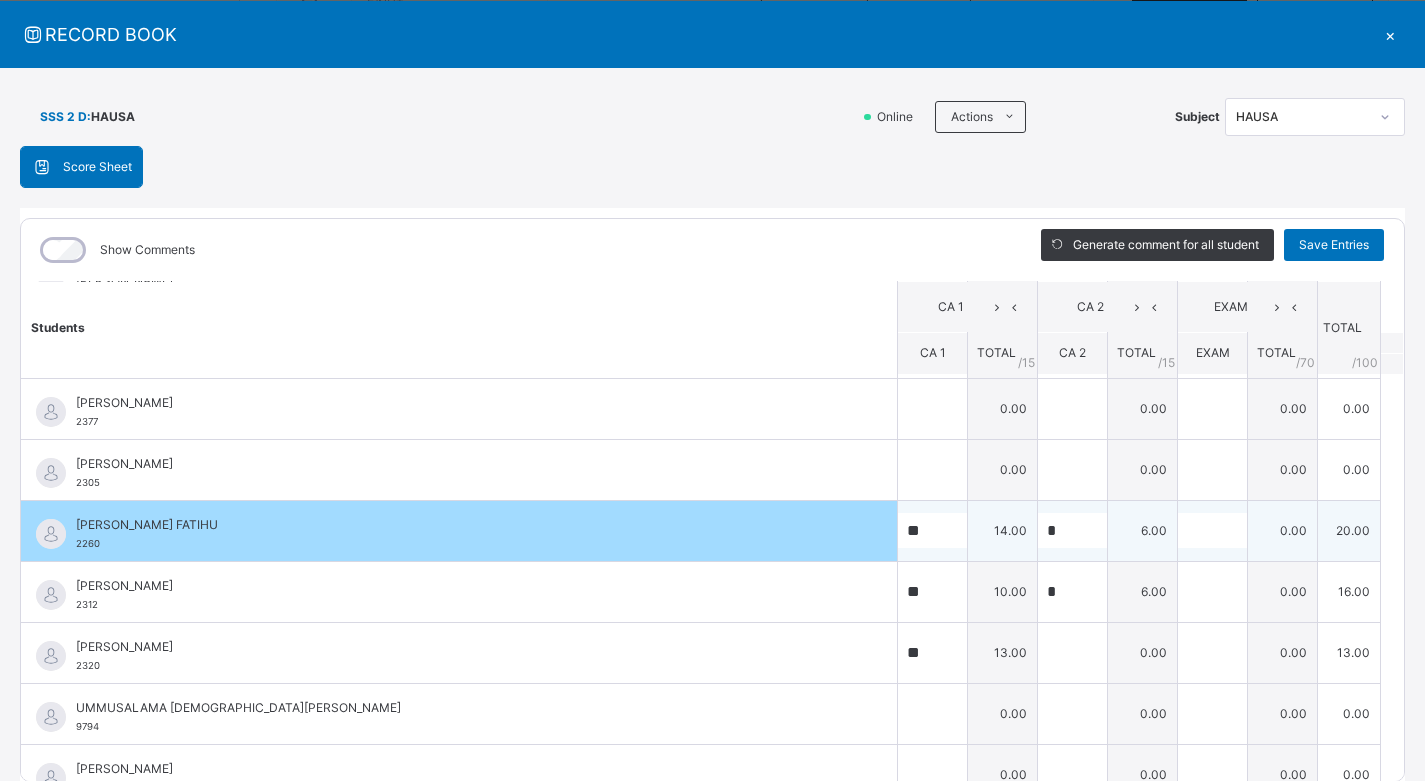 click on "*" at bounding box center [1072, 530] 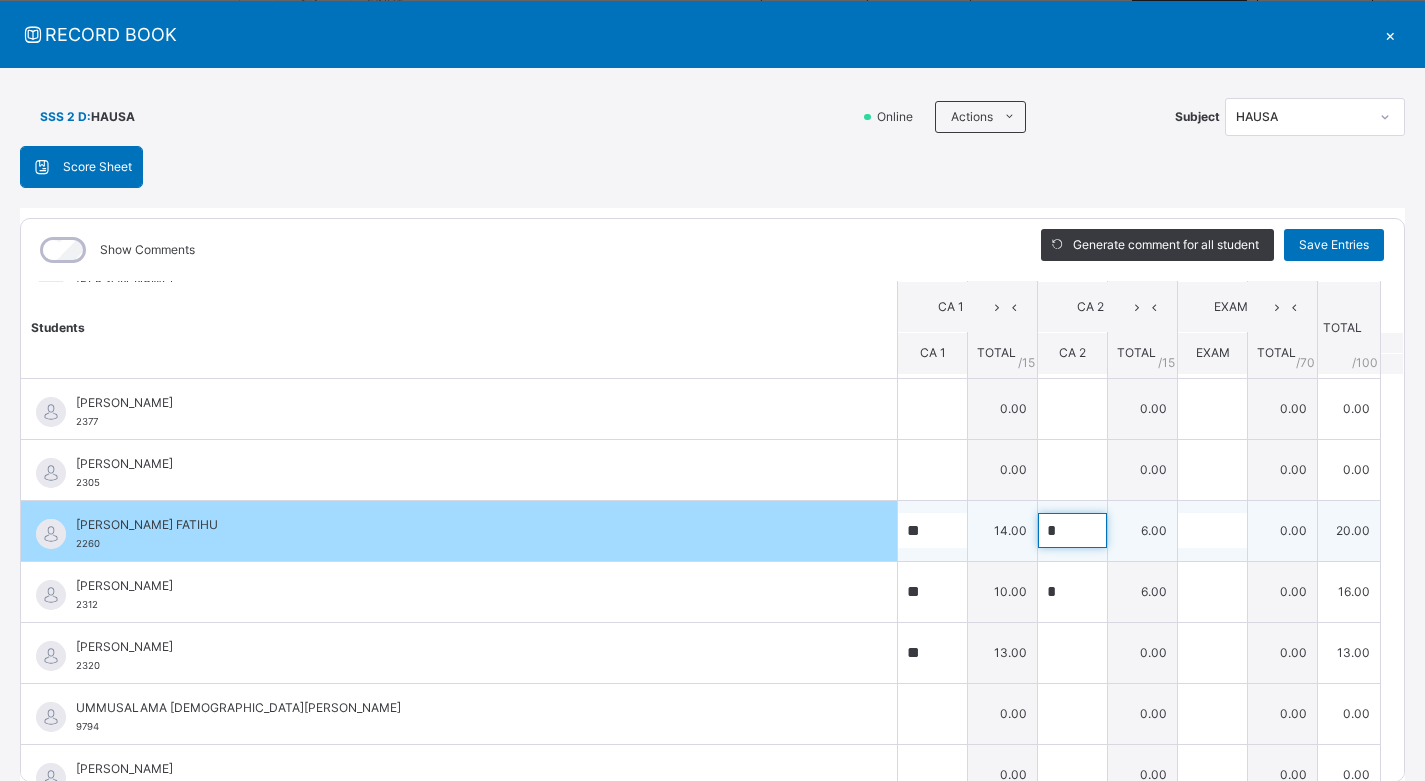 click on "*" at bounding box center [1072, 530] 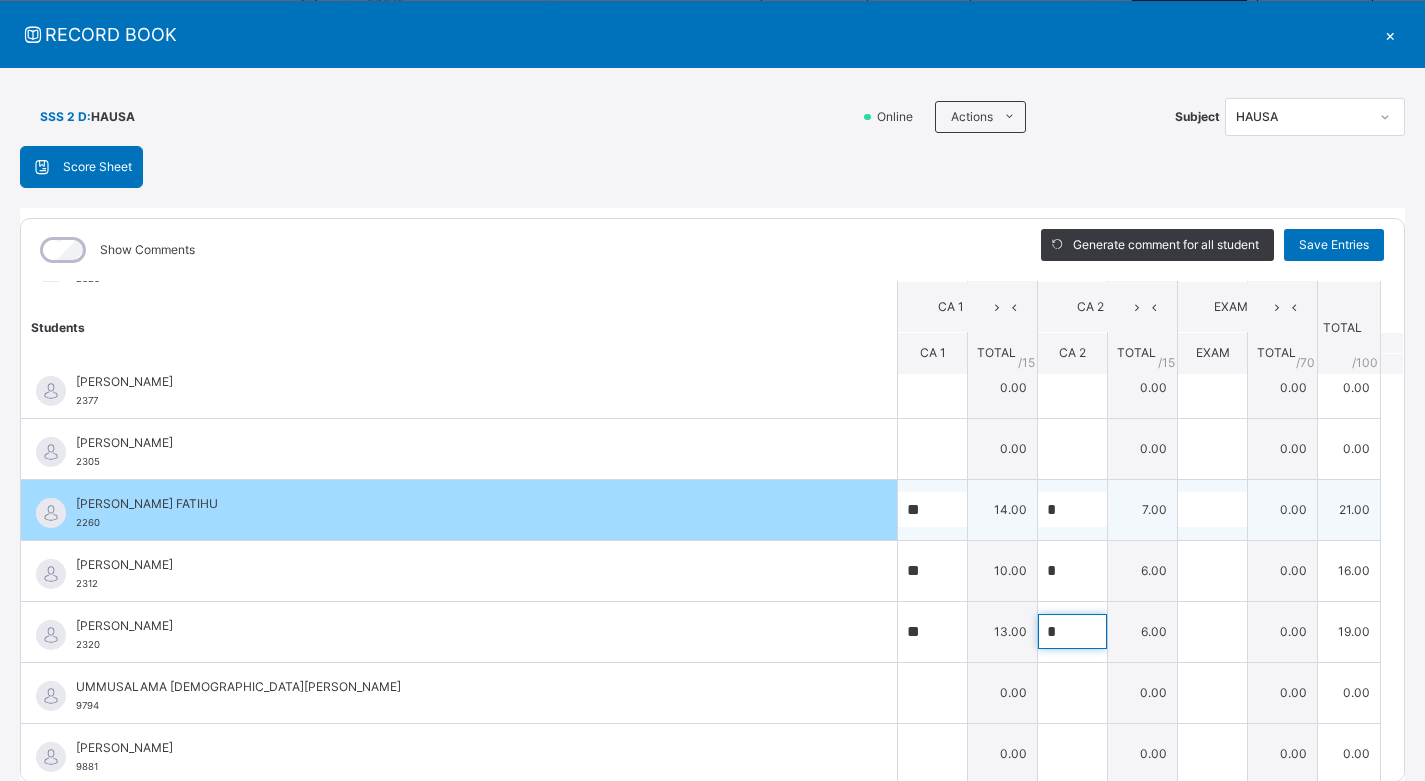 scroll, scrollTop: 631, scrollLeft: 0, axis: vertical 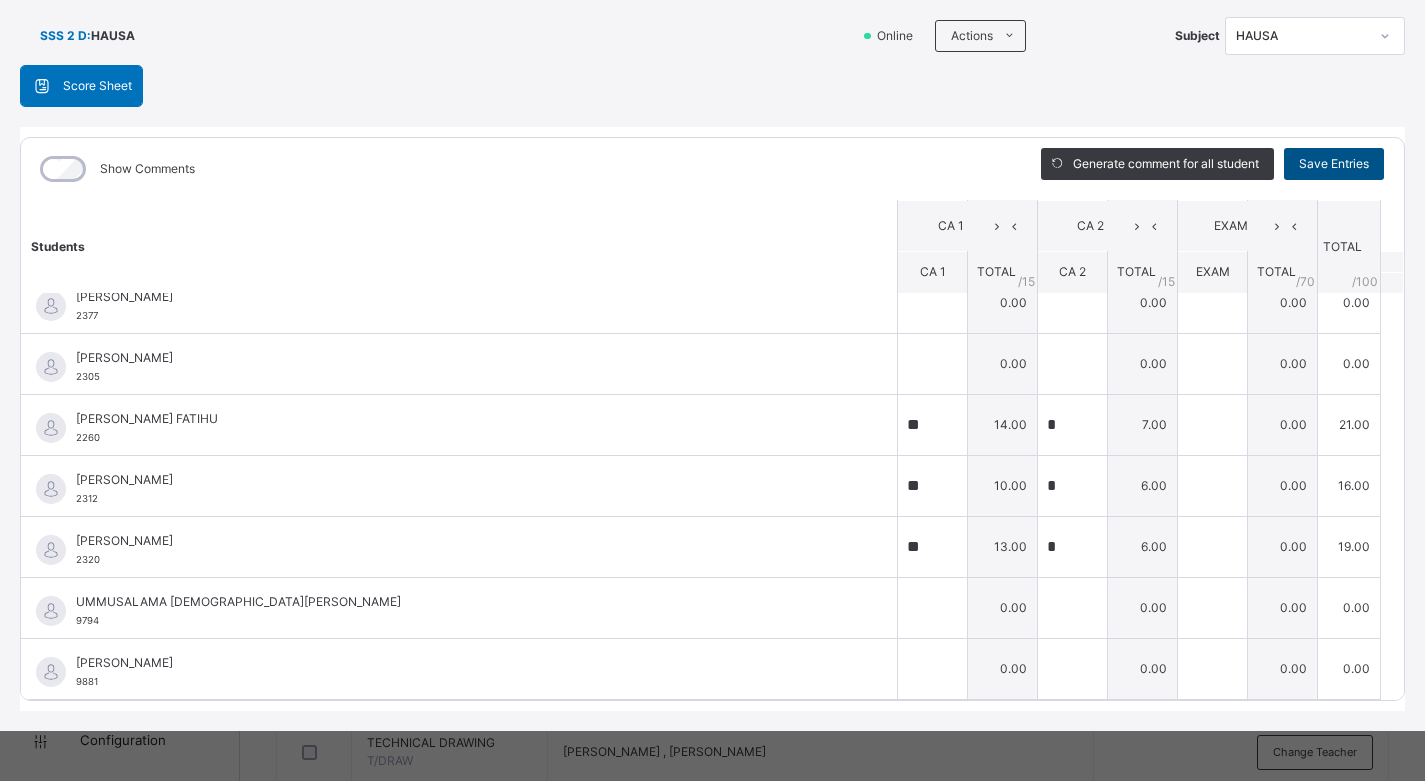 click on "Save Entries" at bounding box center (1334, 164) 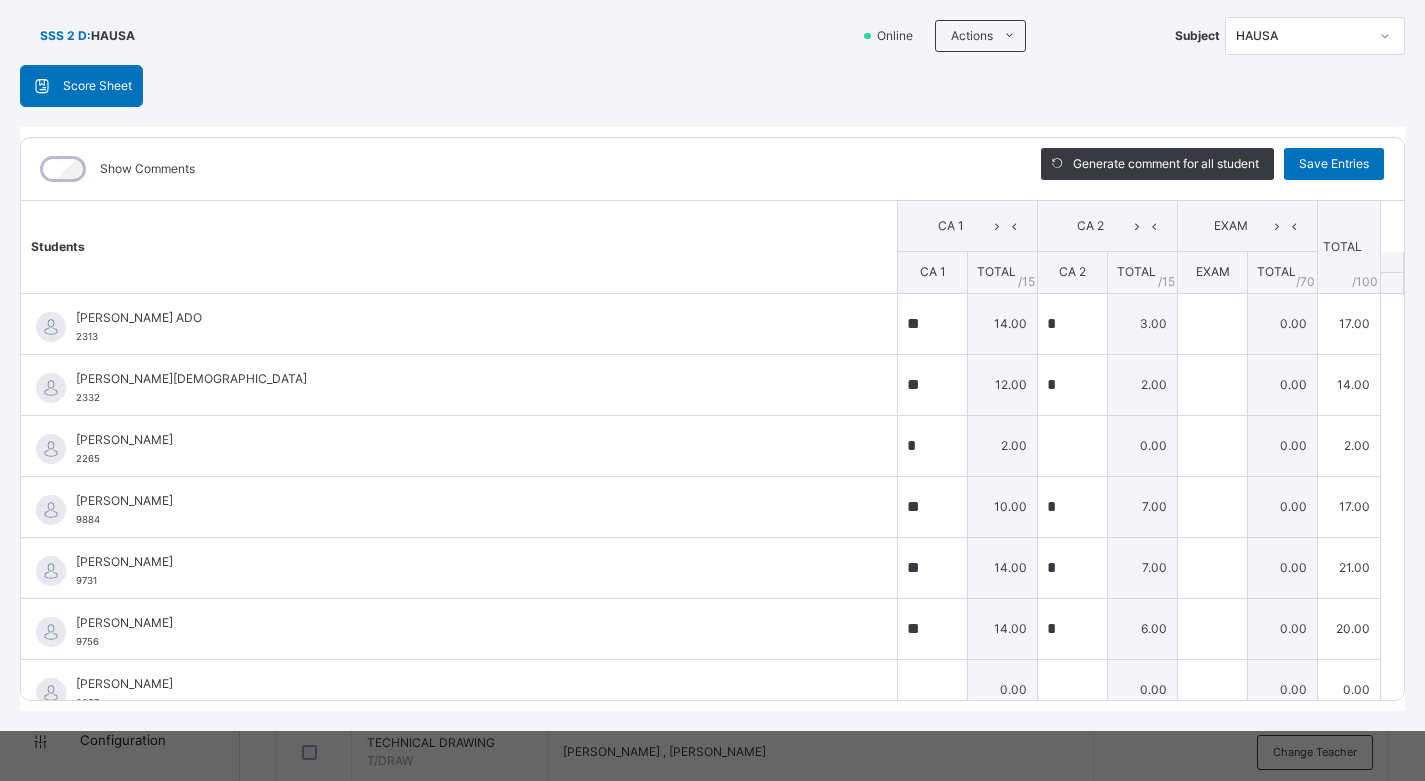 scroll, scrollTop: 130, scrollLeft: 0, axis: vertical 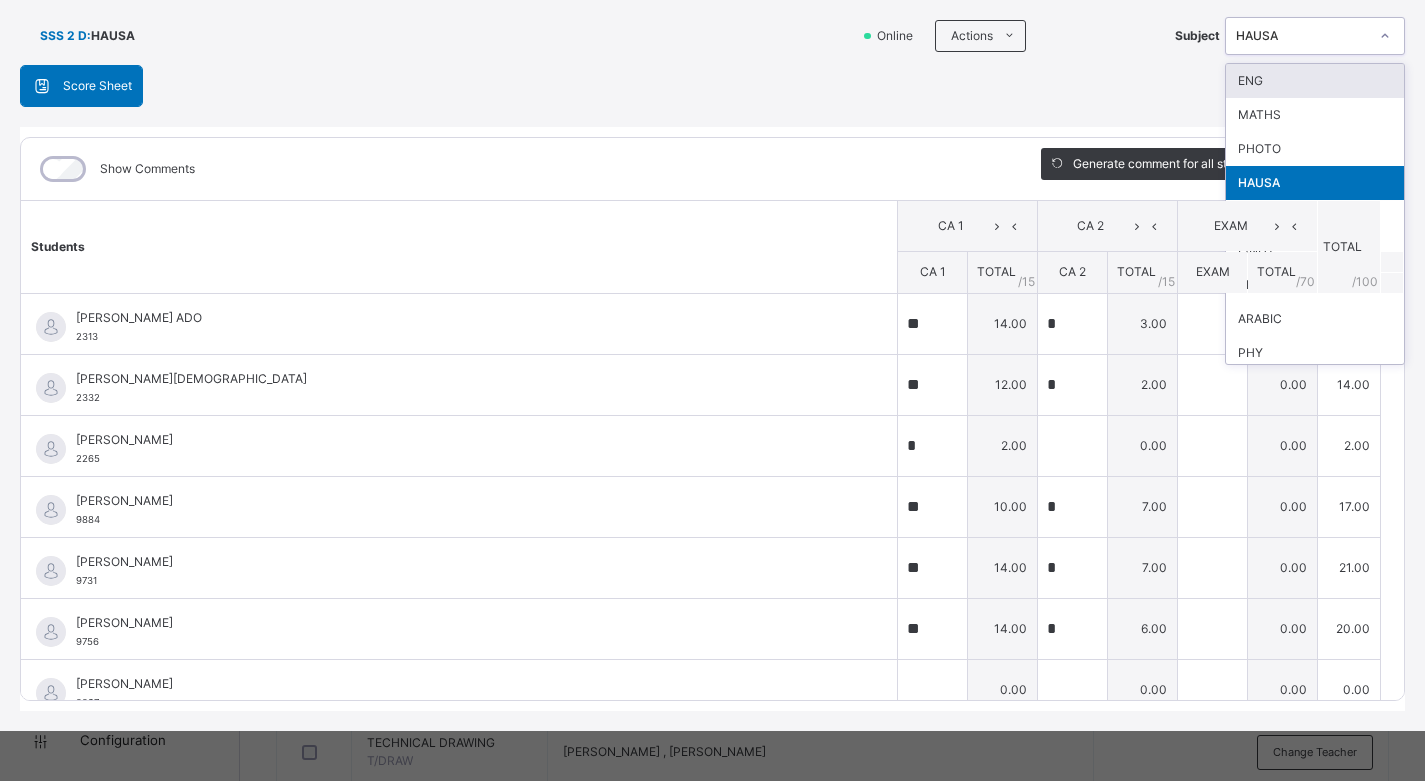 click 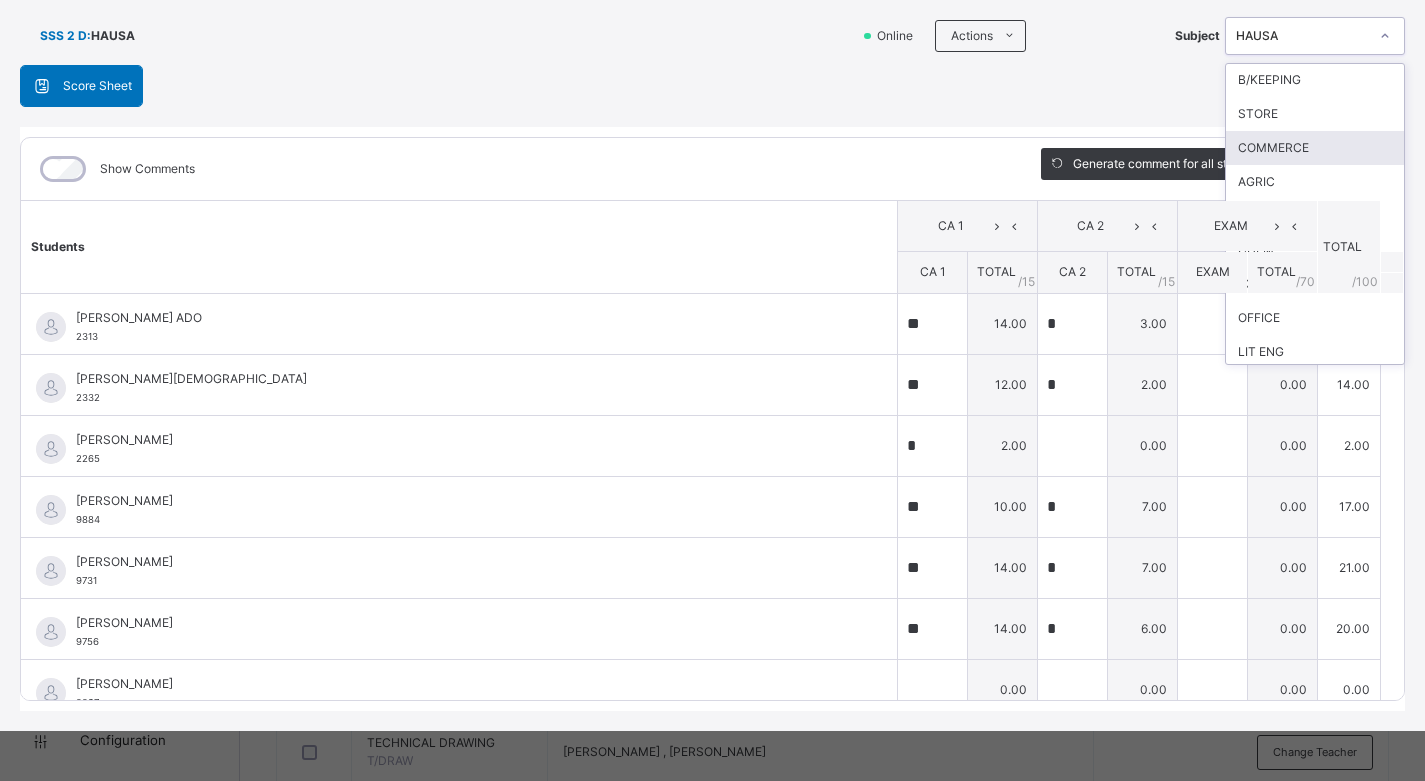 scroll, scrollTop: 788, scrollLeft: 0, axis: vertical 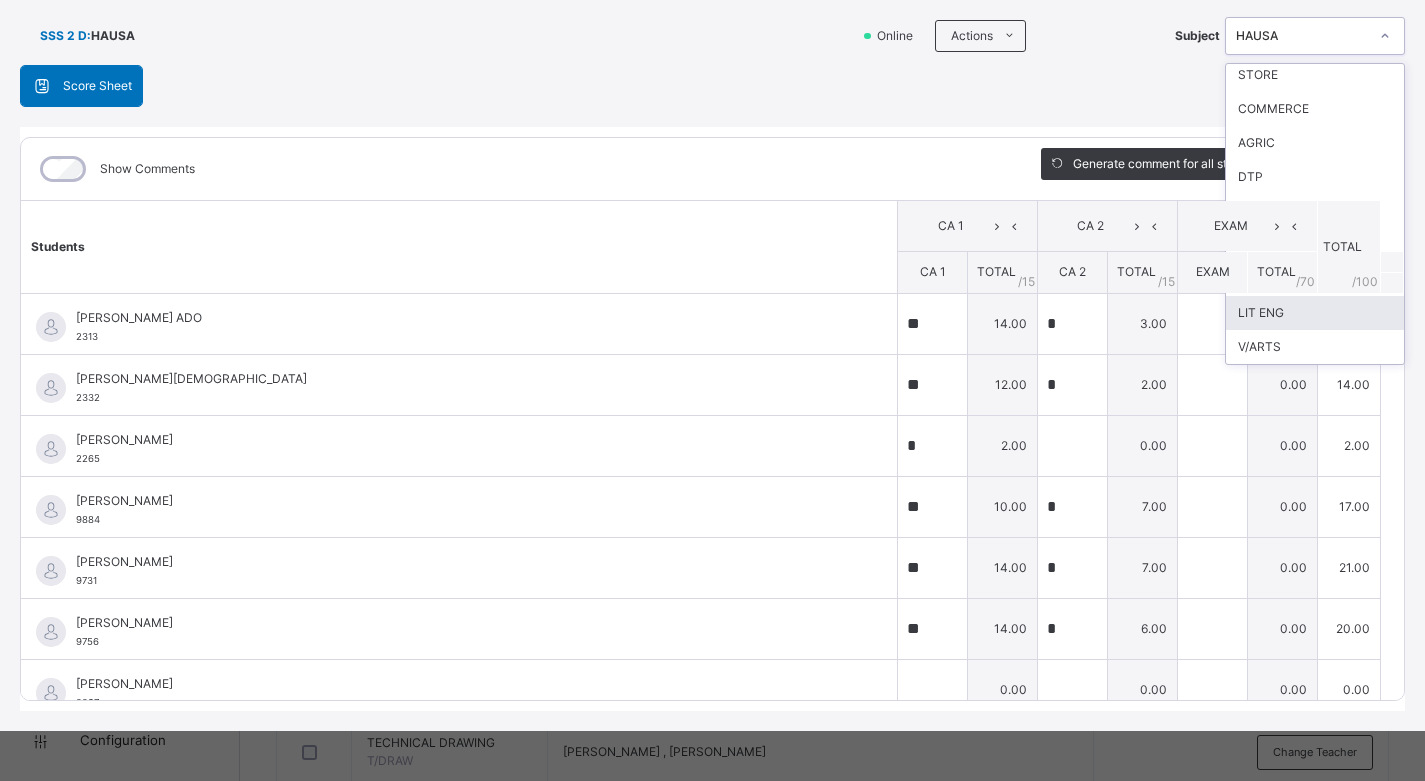 click on "LIT ENG" at bounding box center (1315, 313) 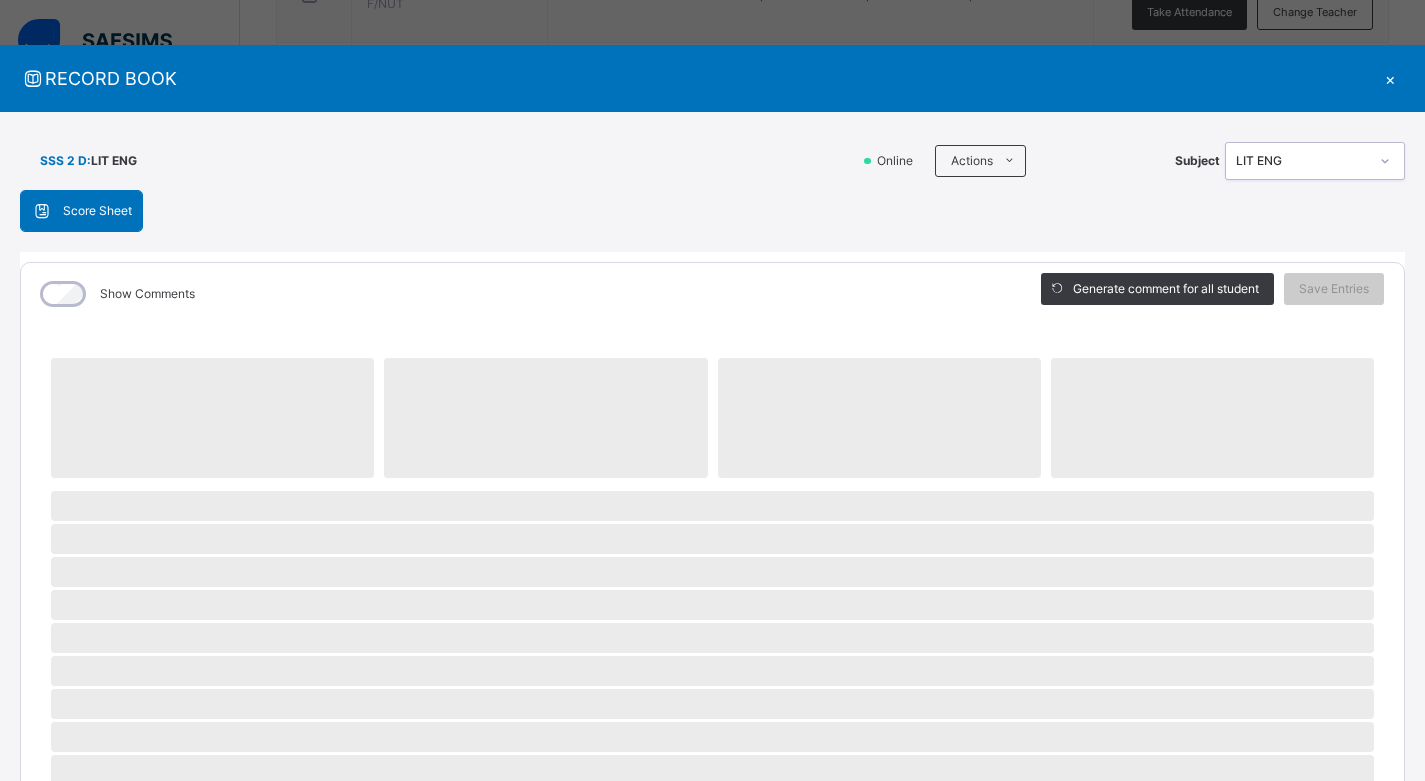 scroll, scrollTop: 0, scrollLeft: 0, axis: both 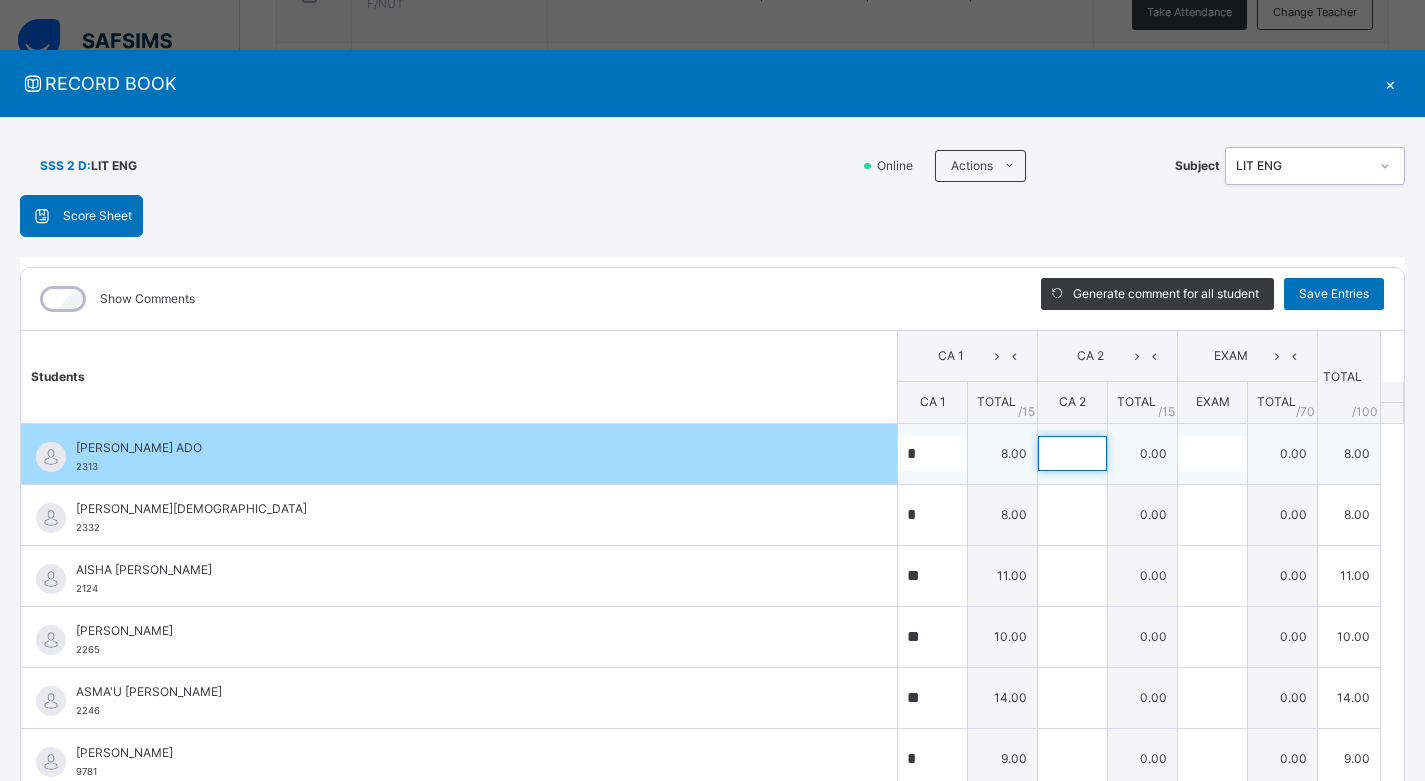 click at bounding box center (1072, 453) 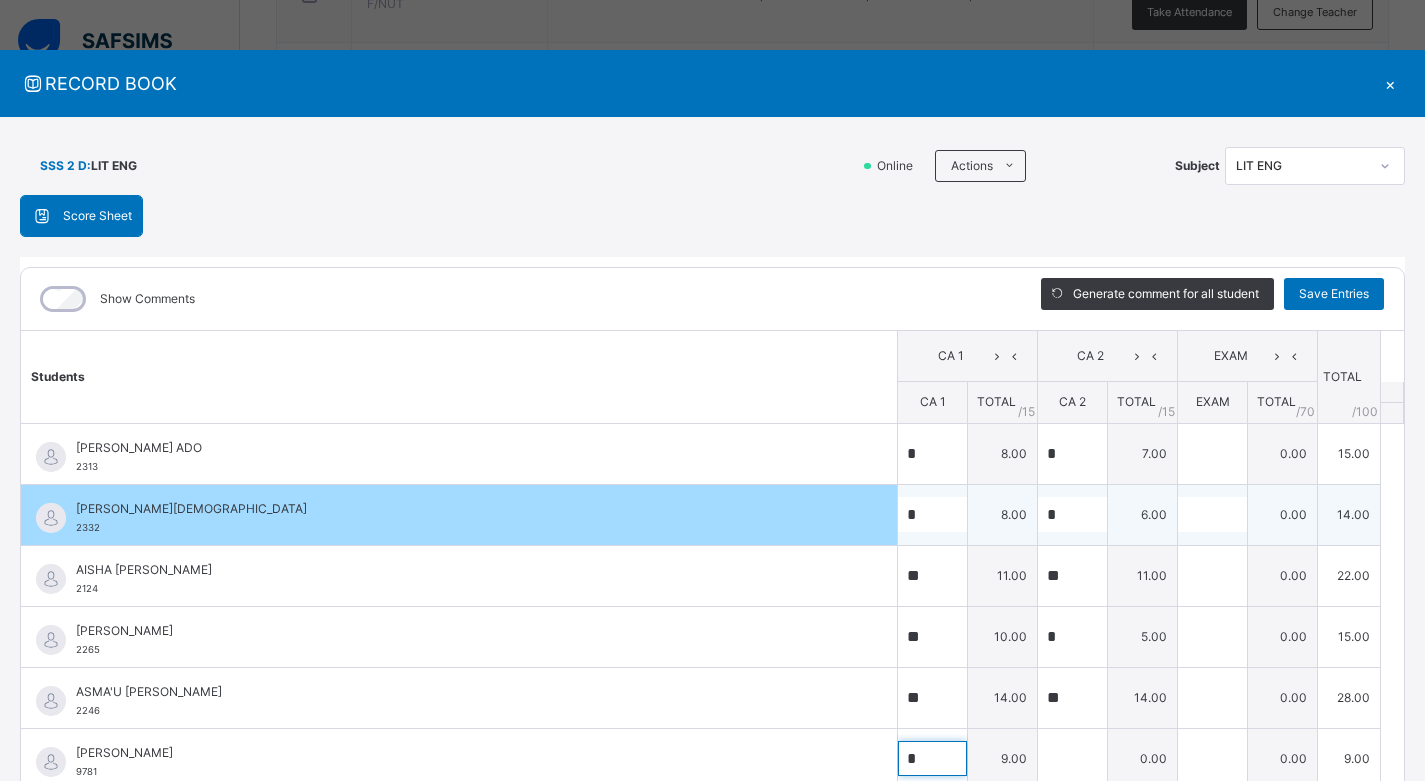 scroll, scrollTop: 8, scrollLeft: 0, axis: vertical 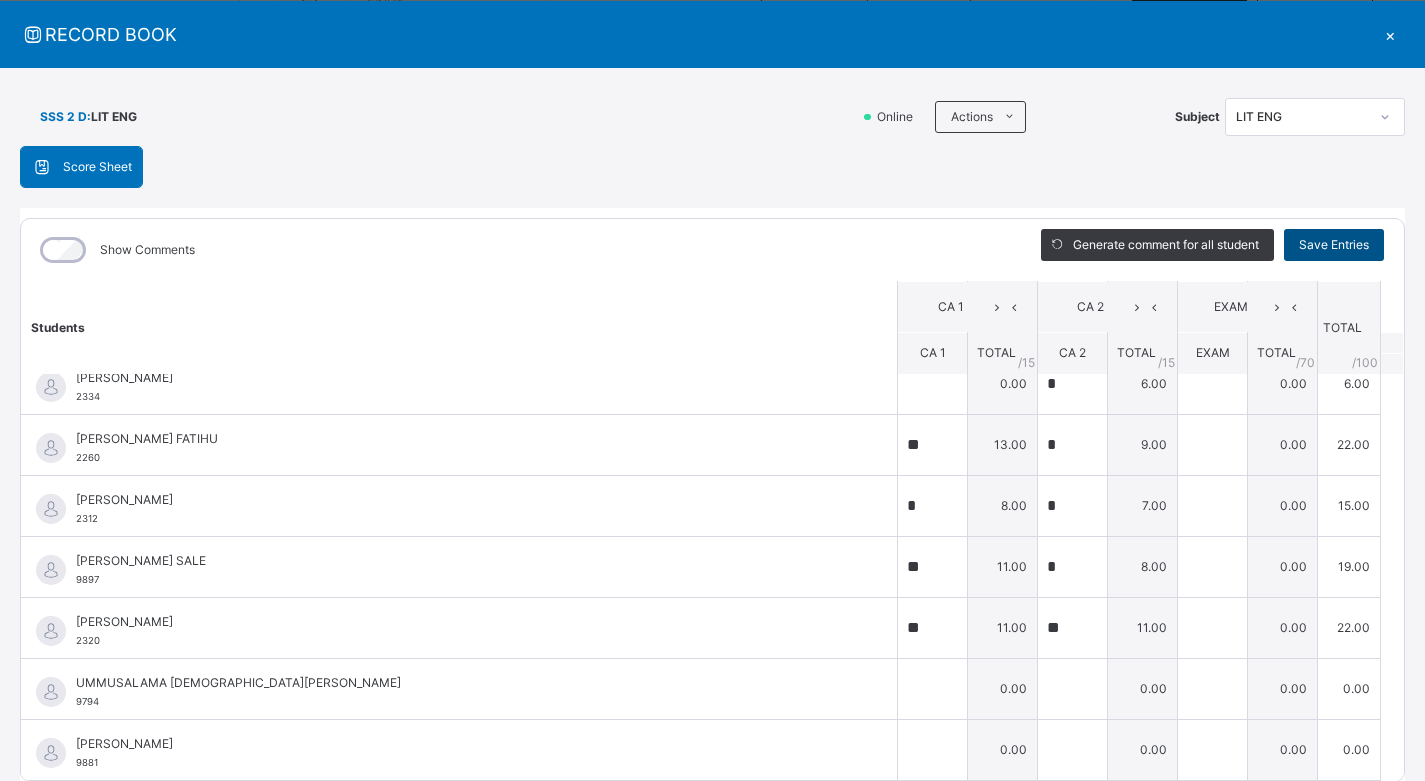 click on "Save Entries" at bounding box center [1334, 245] 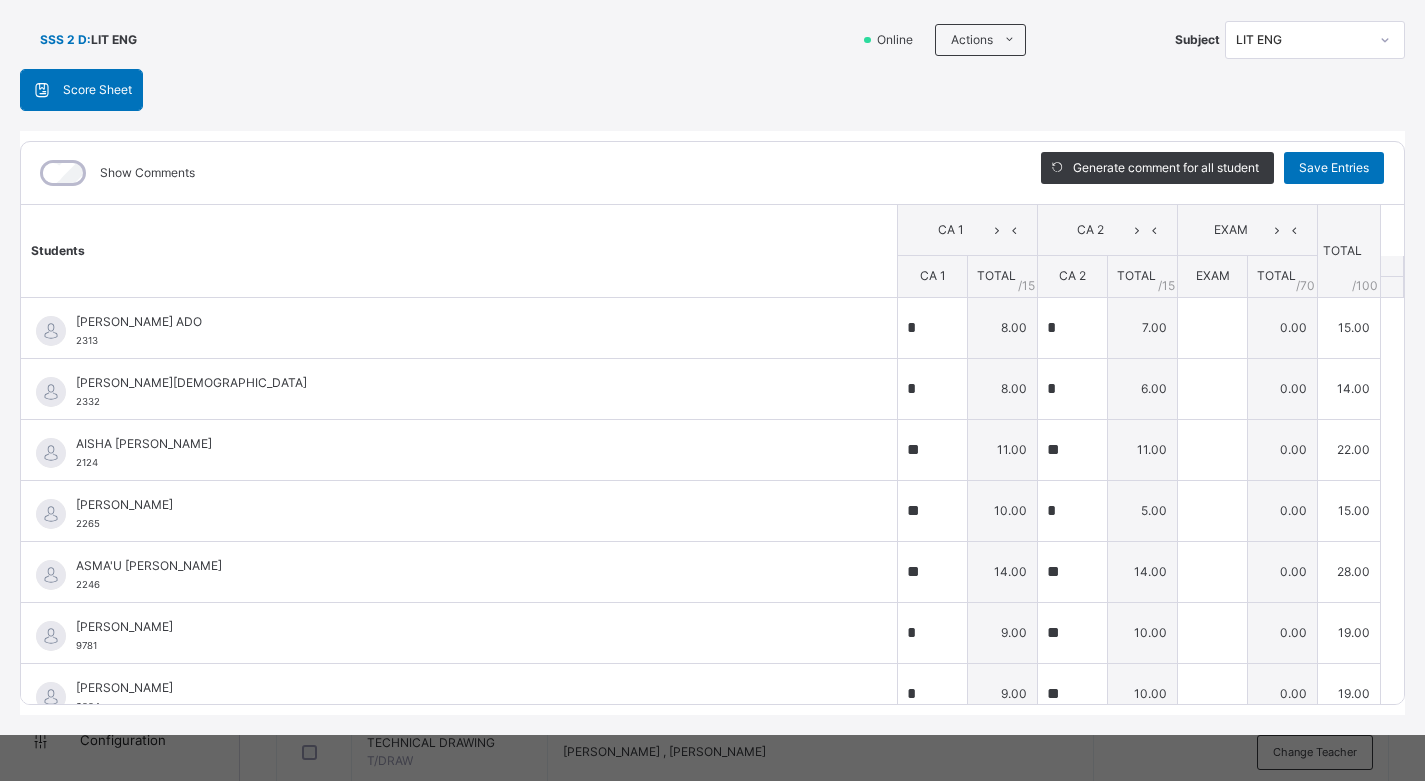 scroll, scrollTop: 130, scrollLeft: 0, axis: vertical 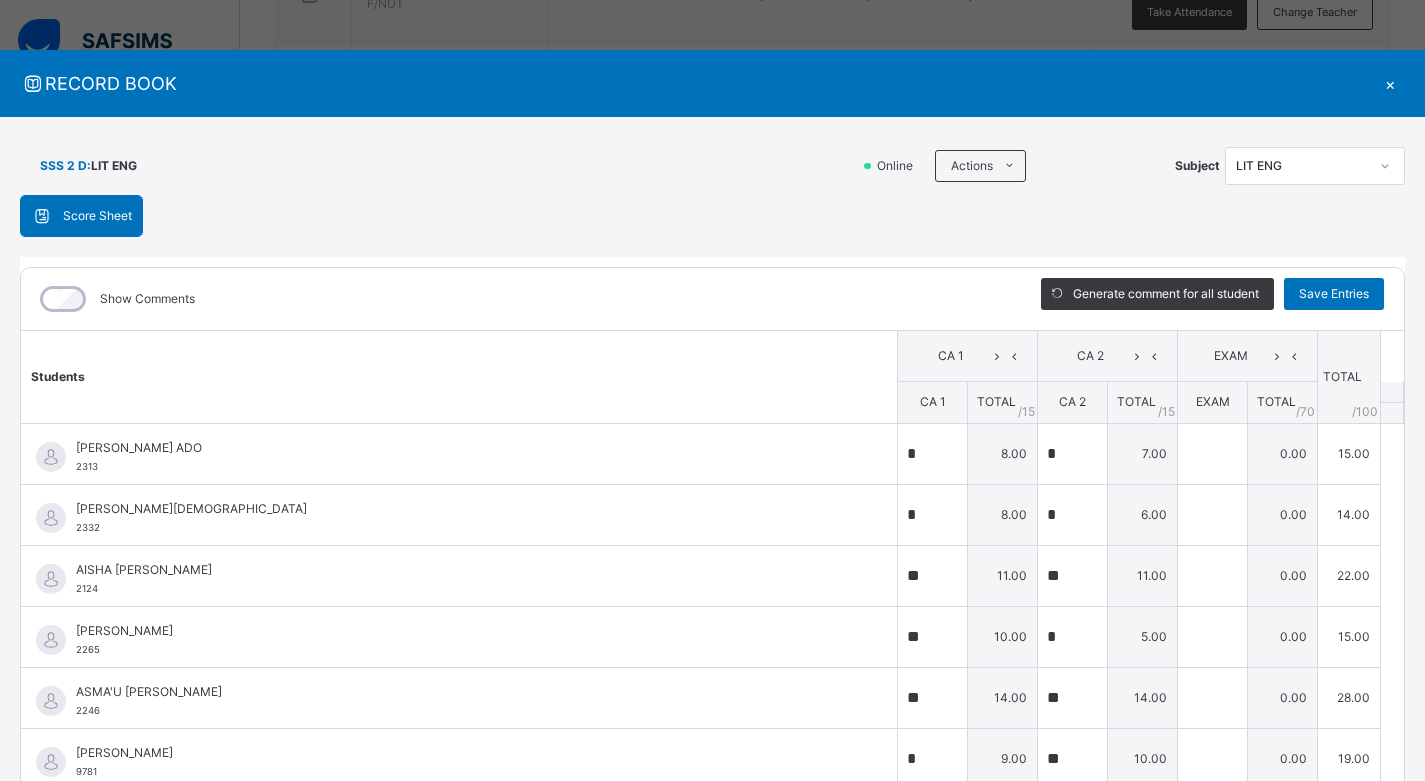 click on "×" at bounding box center [1390, 83] 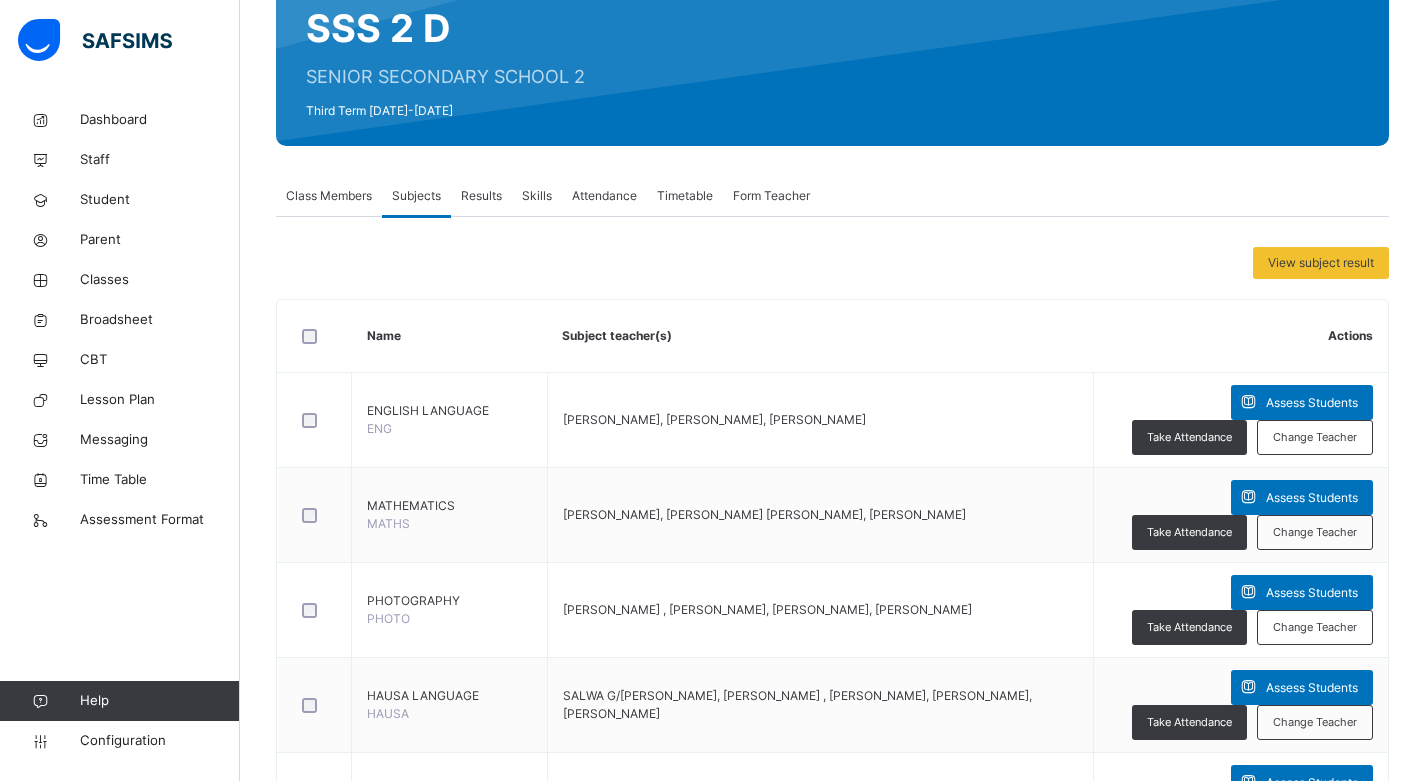 scroll, scrollTop: 0, scrollLeft: 0, axis: both 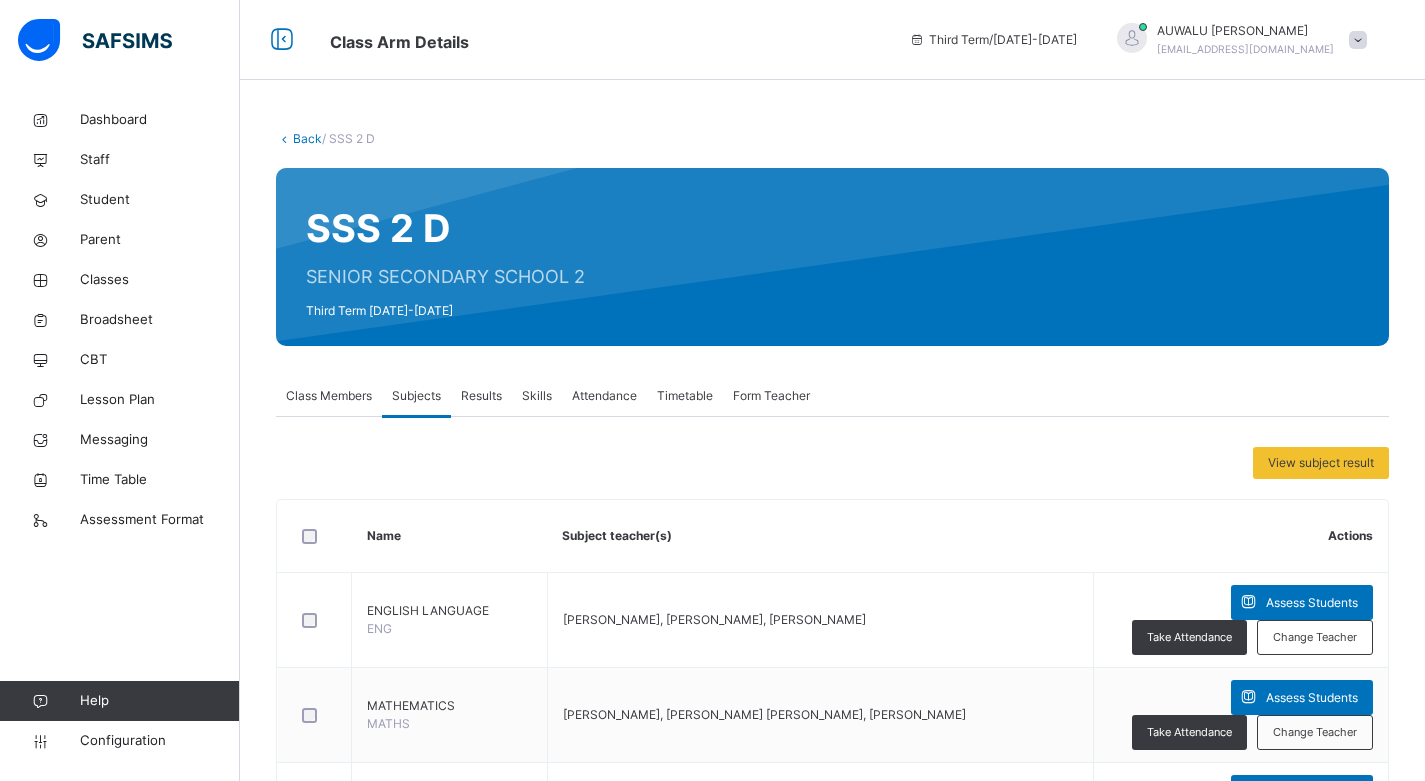 click at bounding box center (284, 138) 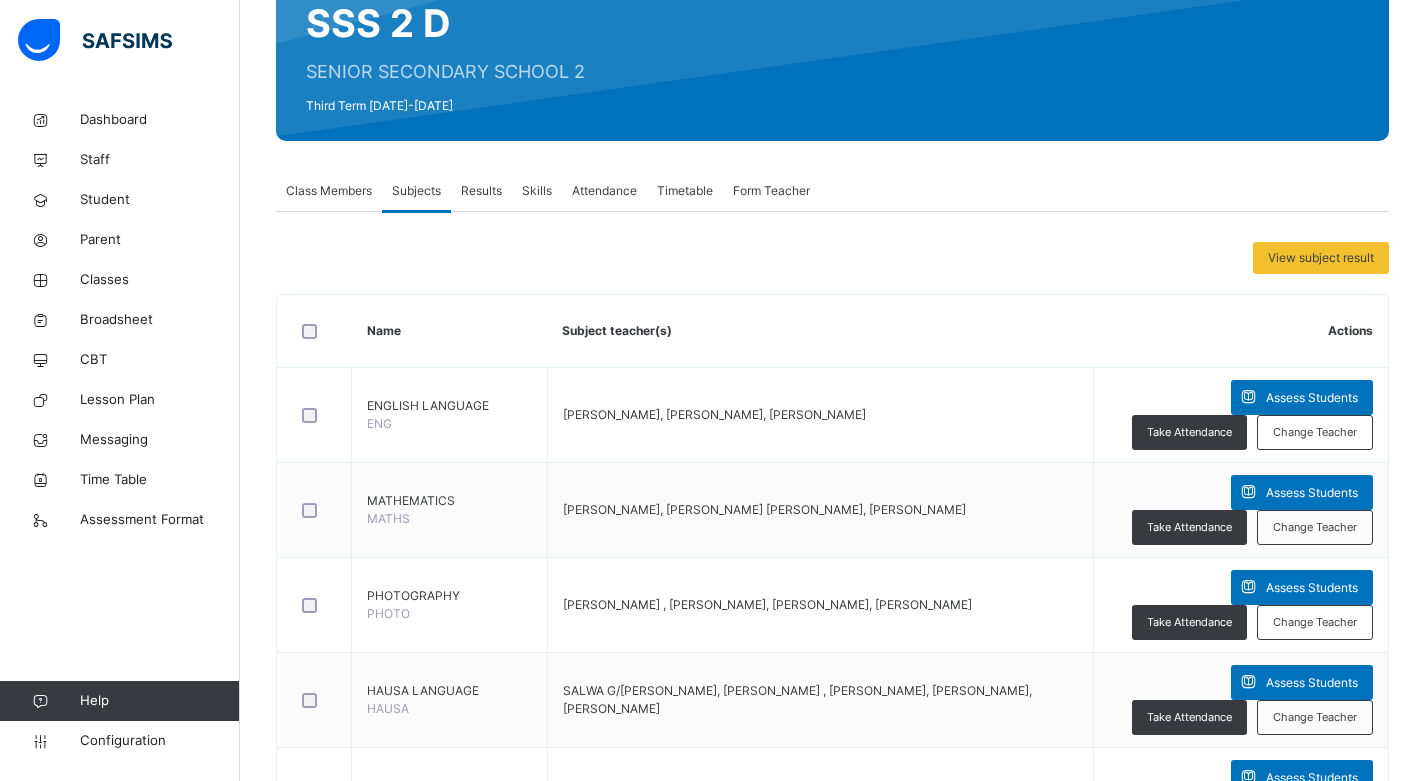 scroll, scrollTop: 0, scrollLeft: 0, axis: both 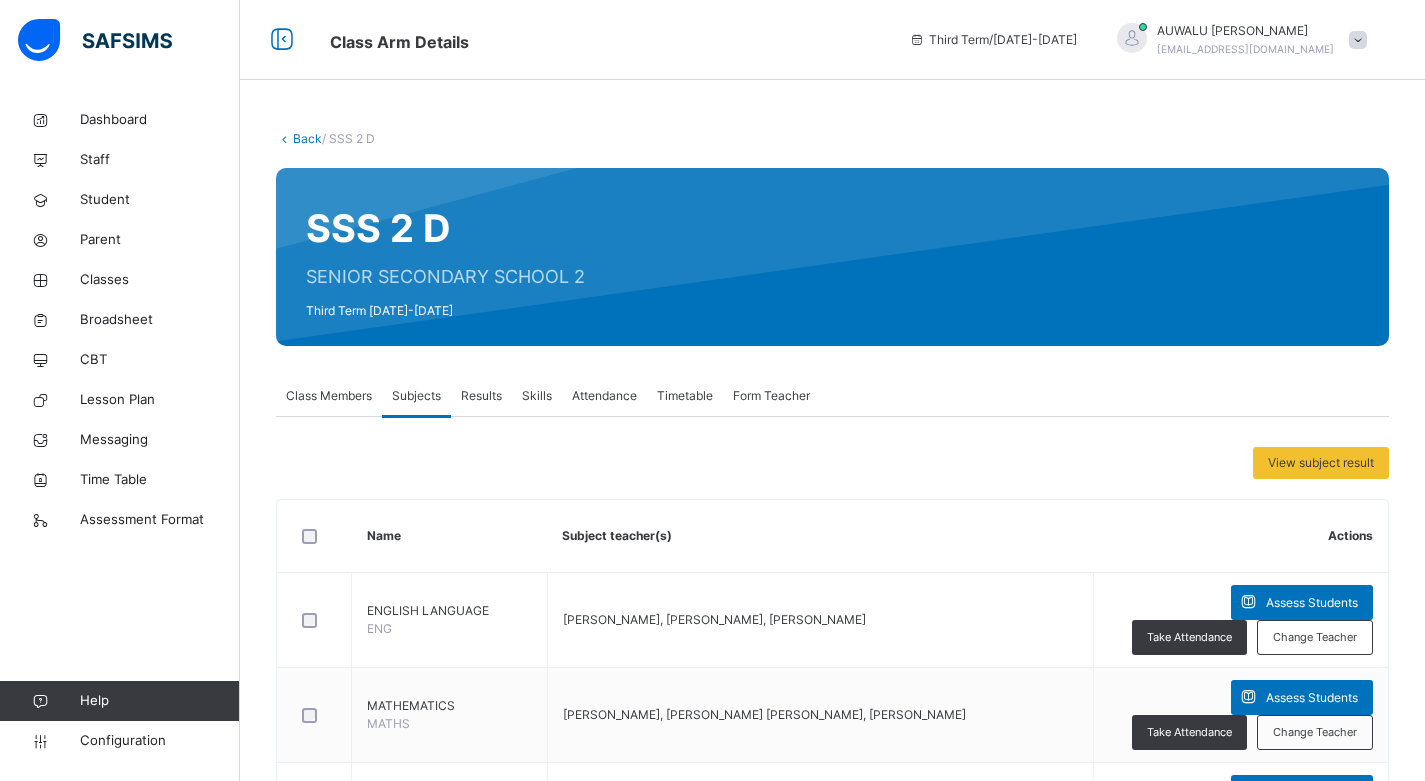click on "Back" at bounding box center (307, 138) 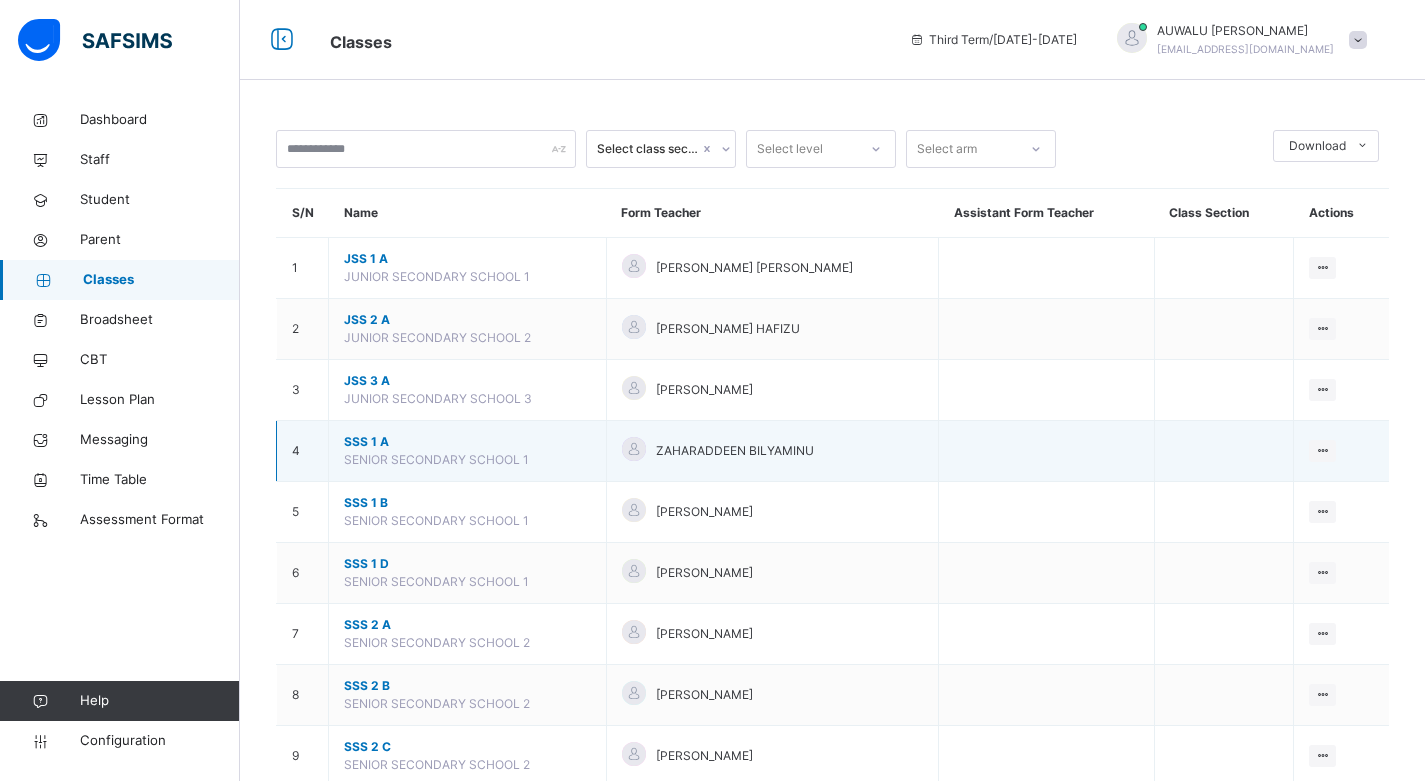 click on "SSS 1   A" at bounding box center [467, 442] 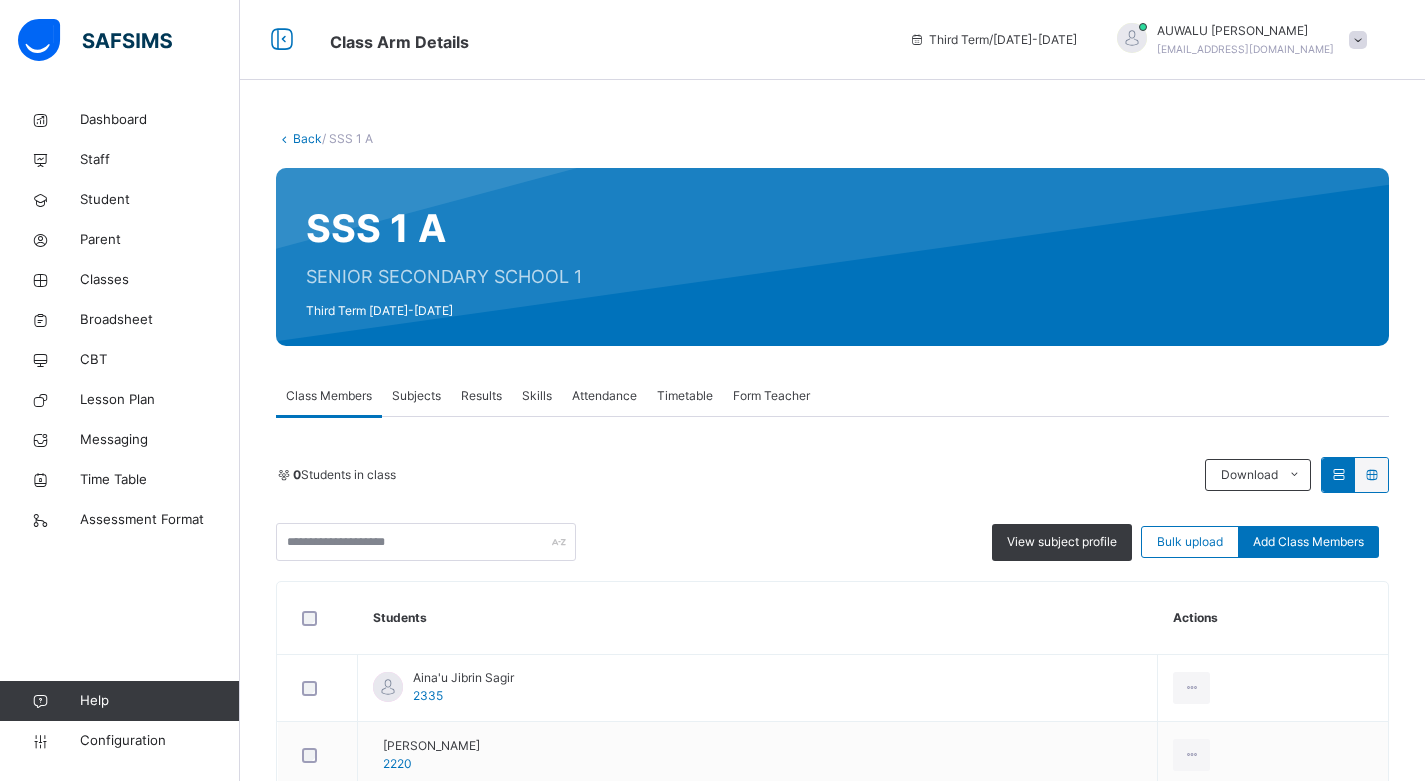click on "Subjects" at bounding box center (416, 396) 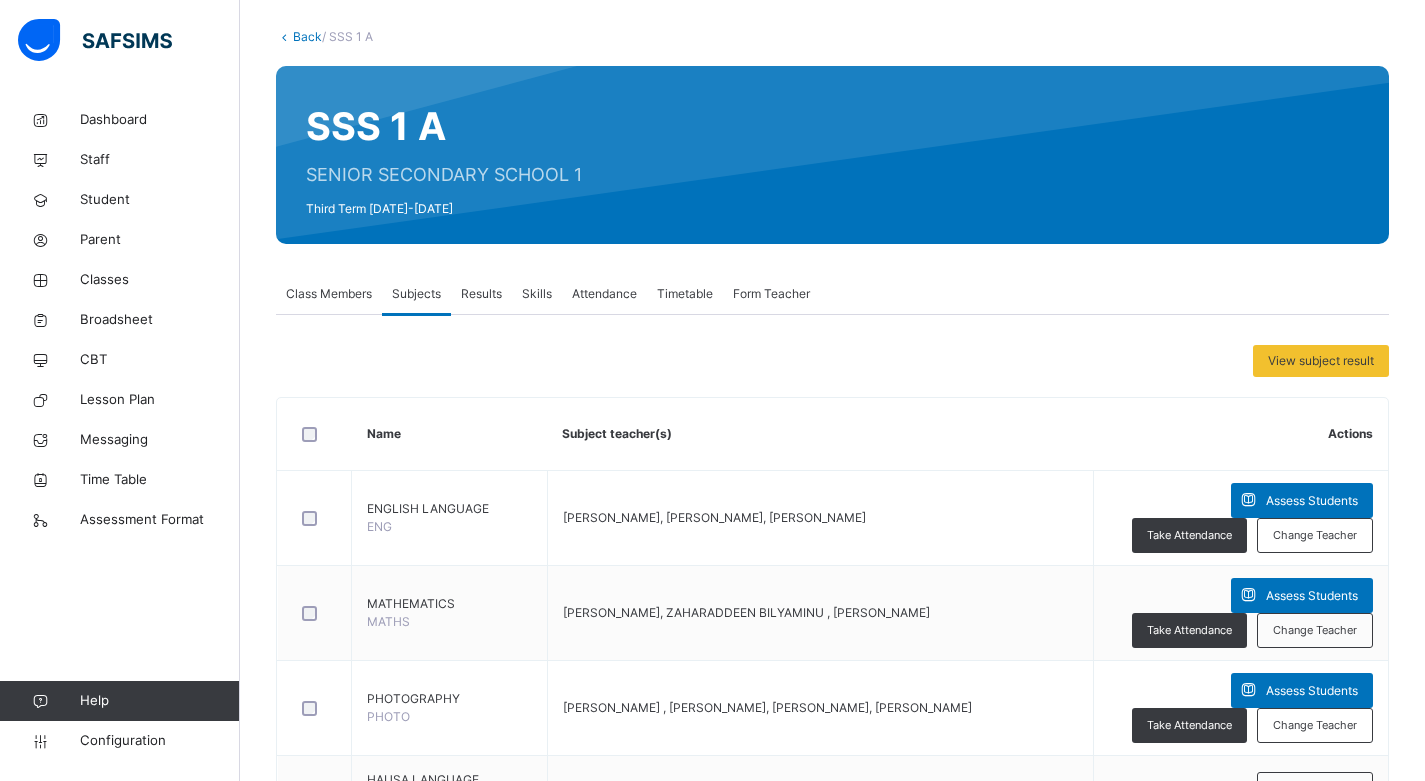 scroll, scrollTop: 600, scrollLeft: 0, axis: vertical 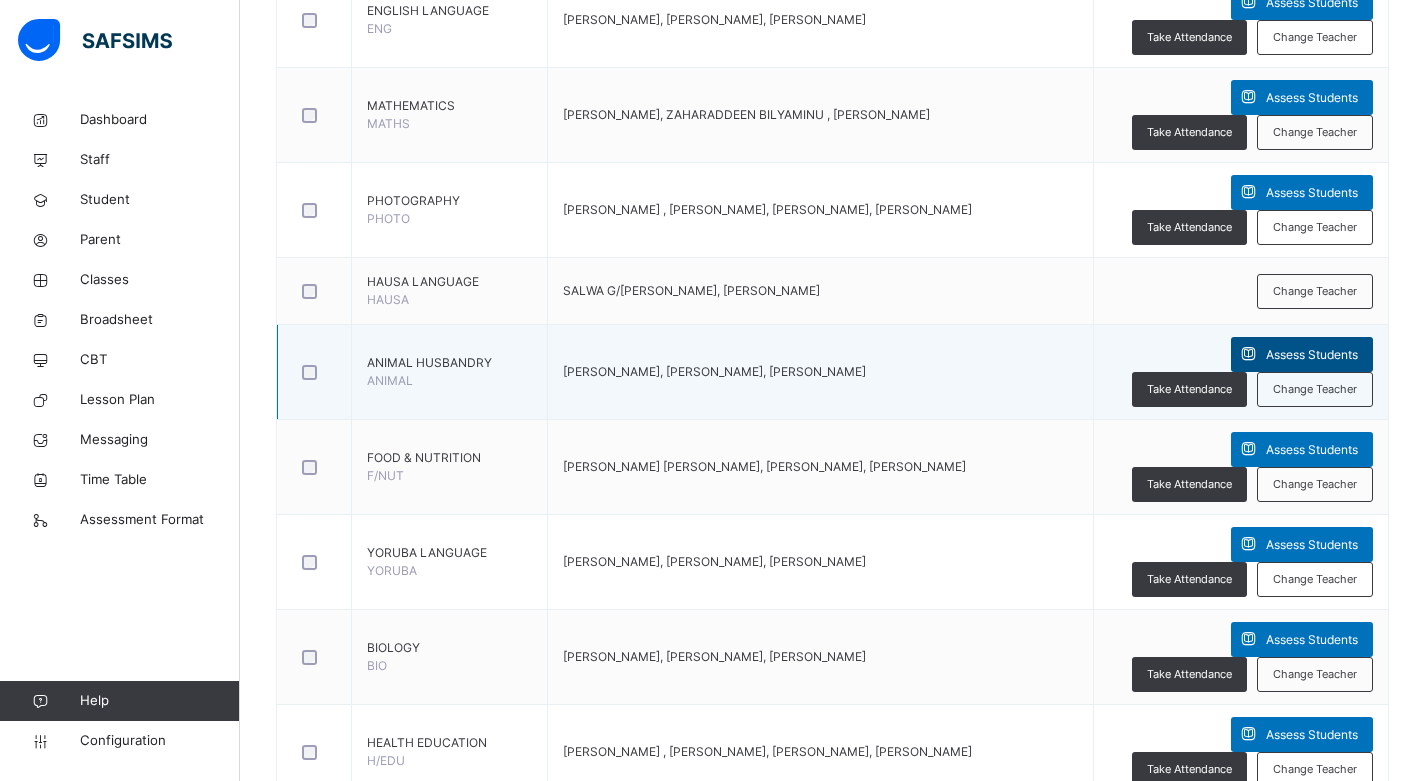 click on "Assess Students" at bounding box center [1312, 355] 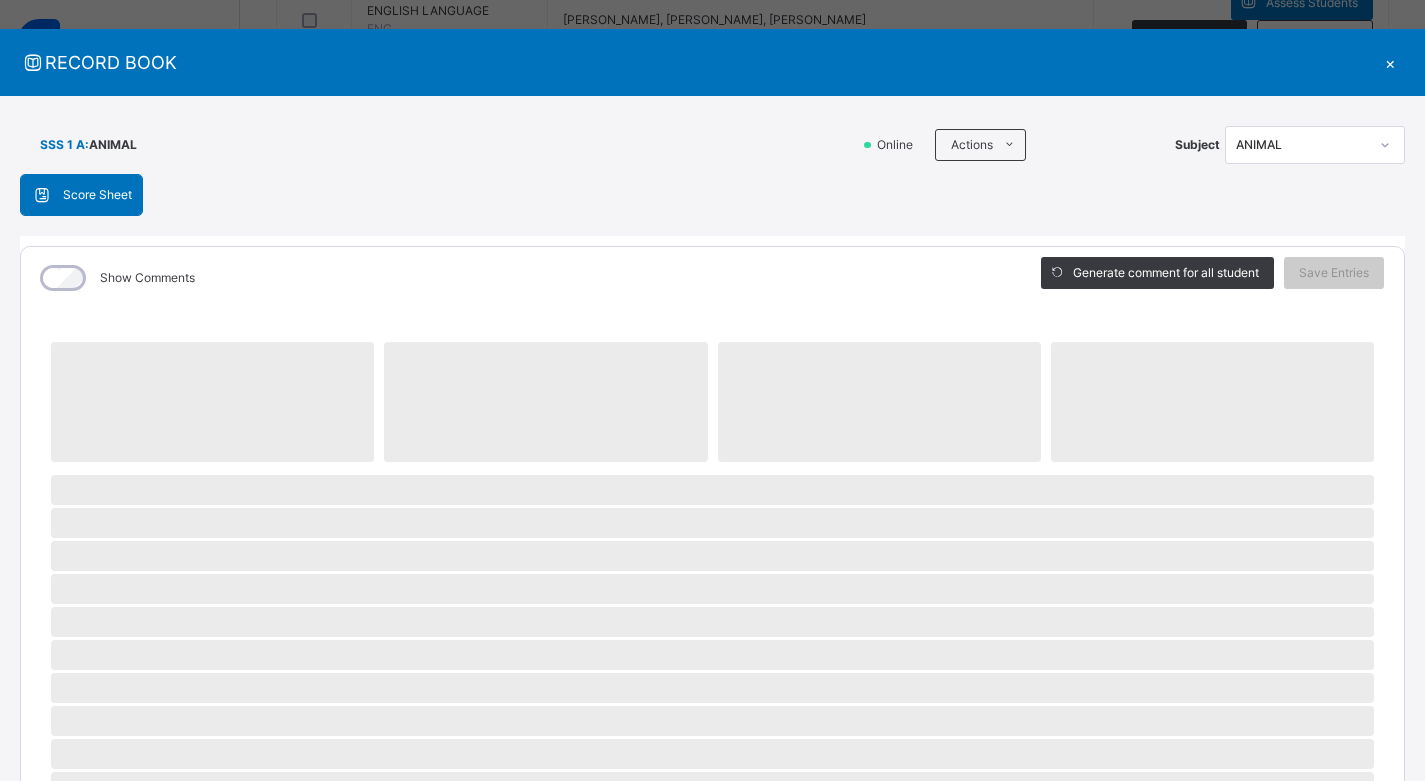 scroll, scrollTop: 0, scrollLeft: 0, axis: both 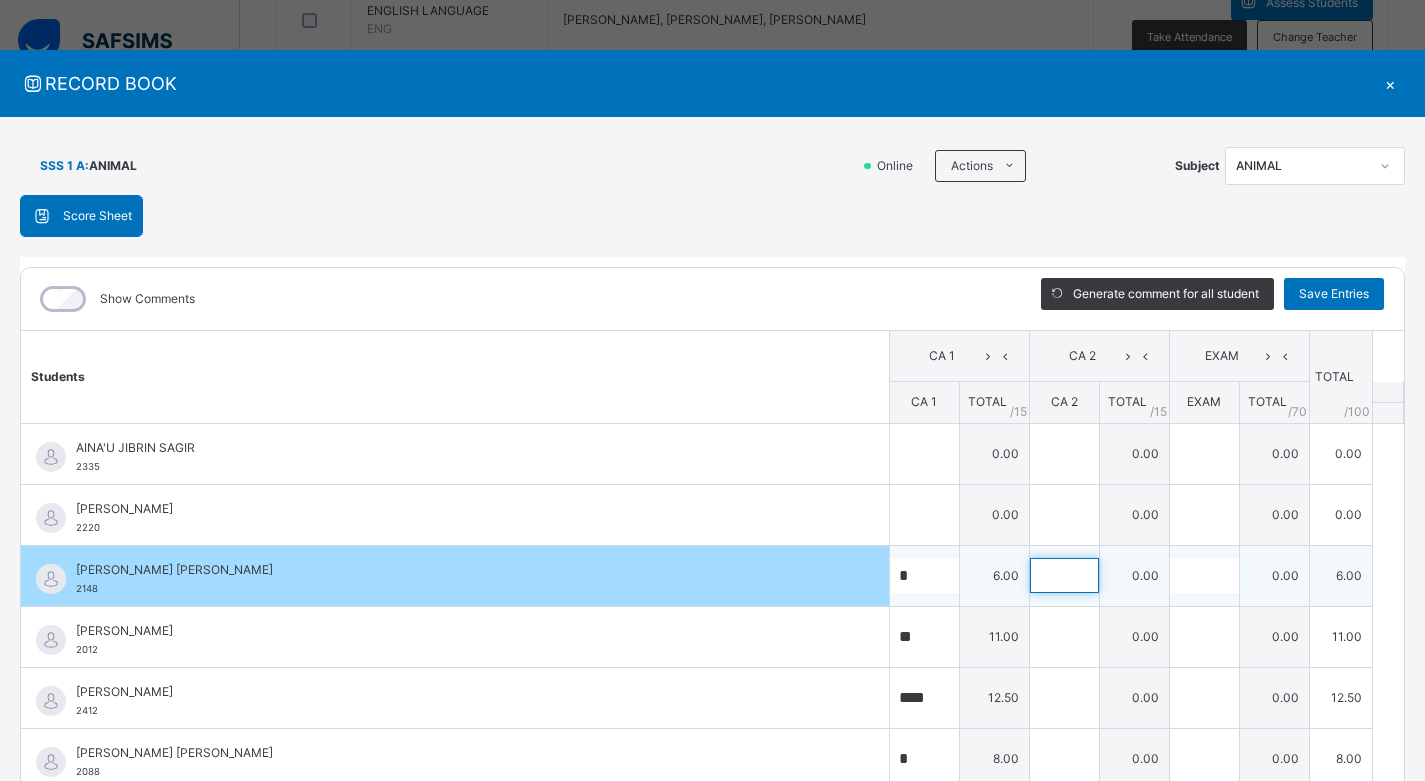 click at bounding box center [1064, 575] 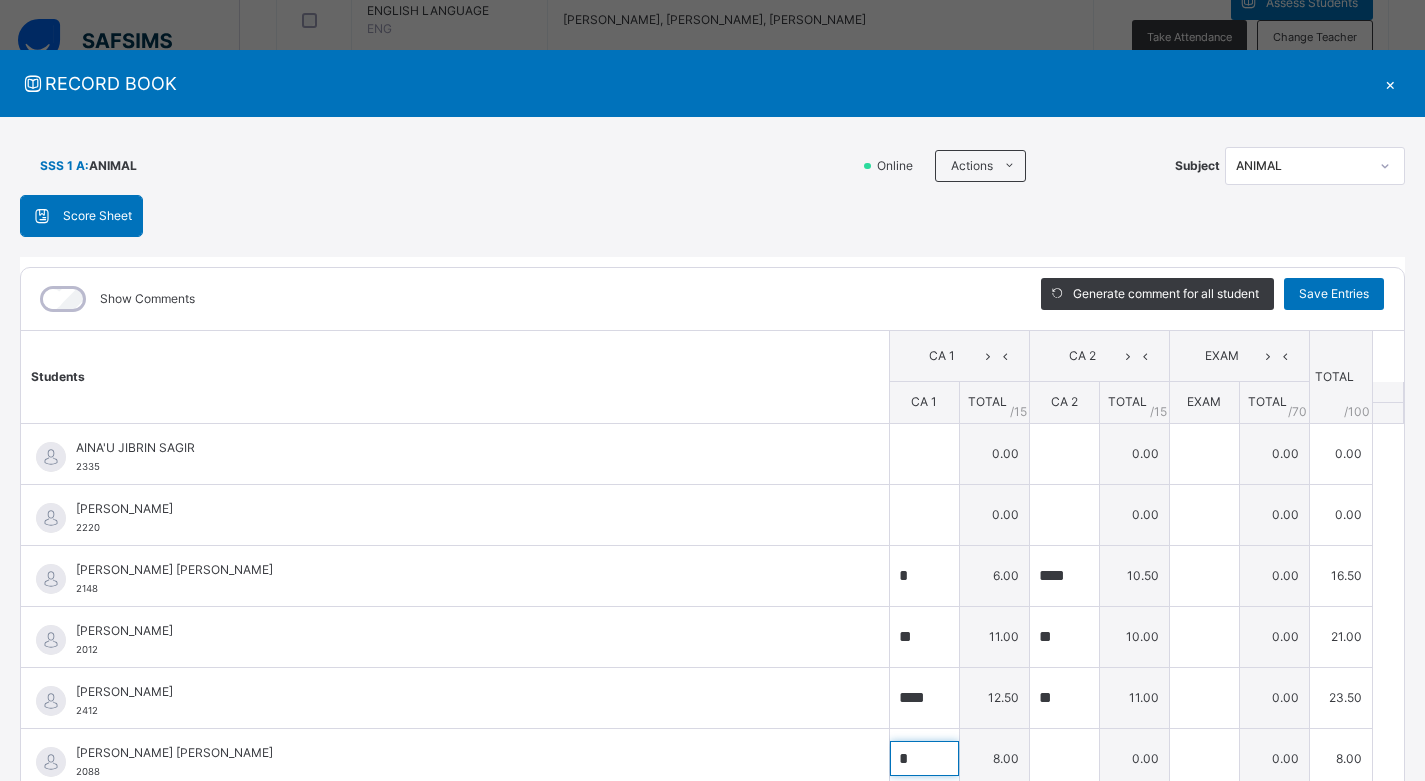 scroll, scrollTop: 8, scrollLeft: 0, axis: vertical 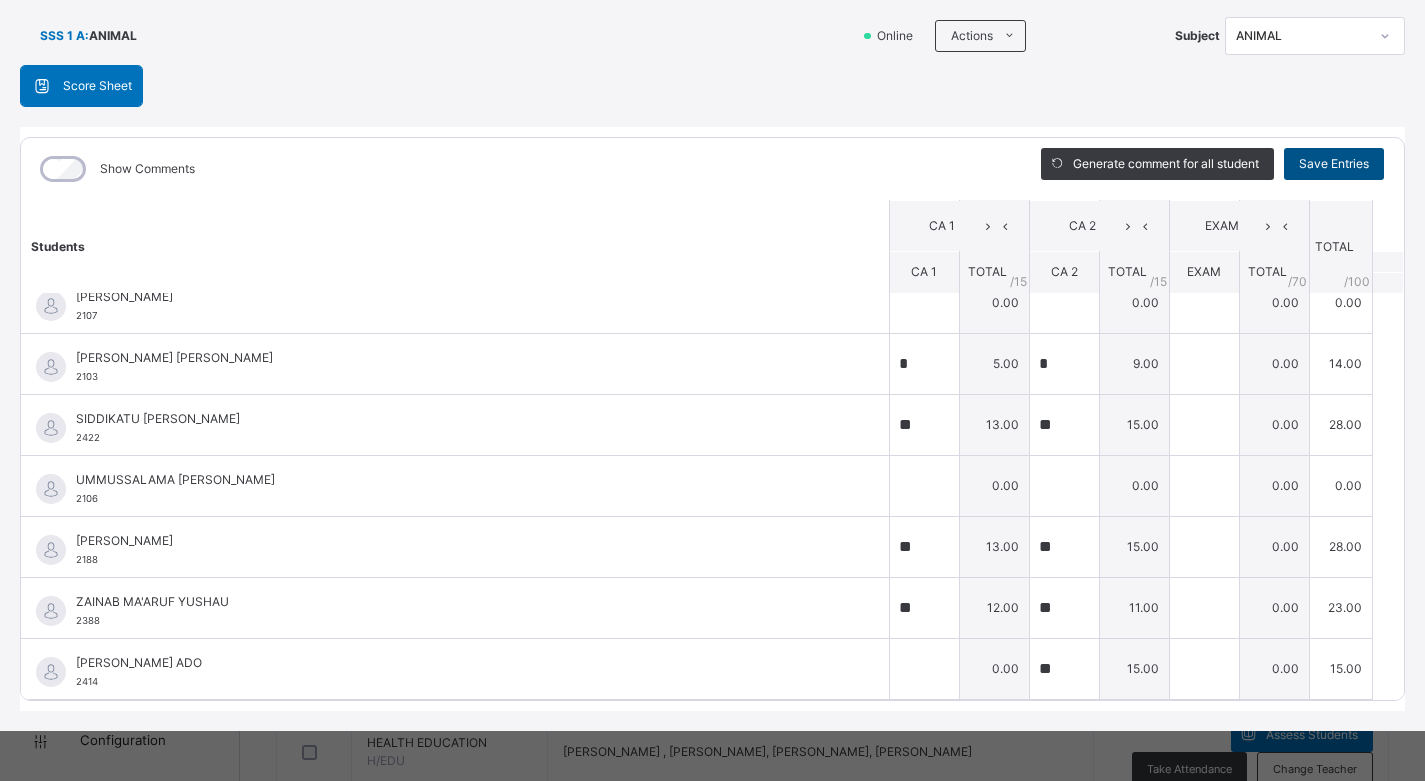 click on "Save Entries" at bounding box center [1334, 164] 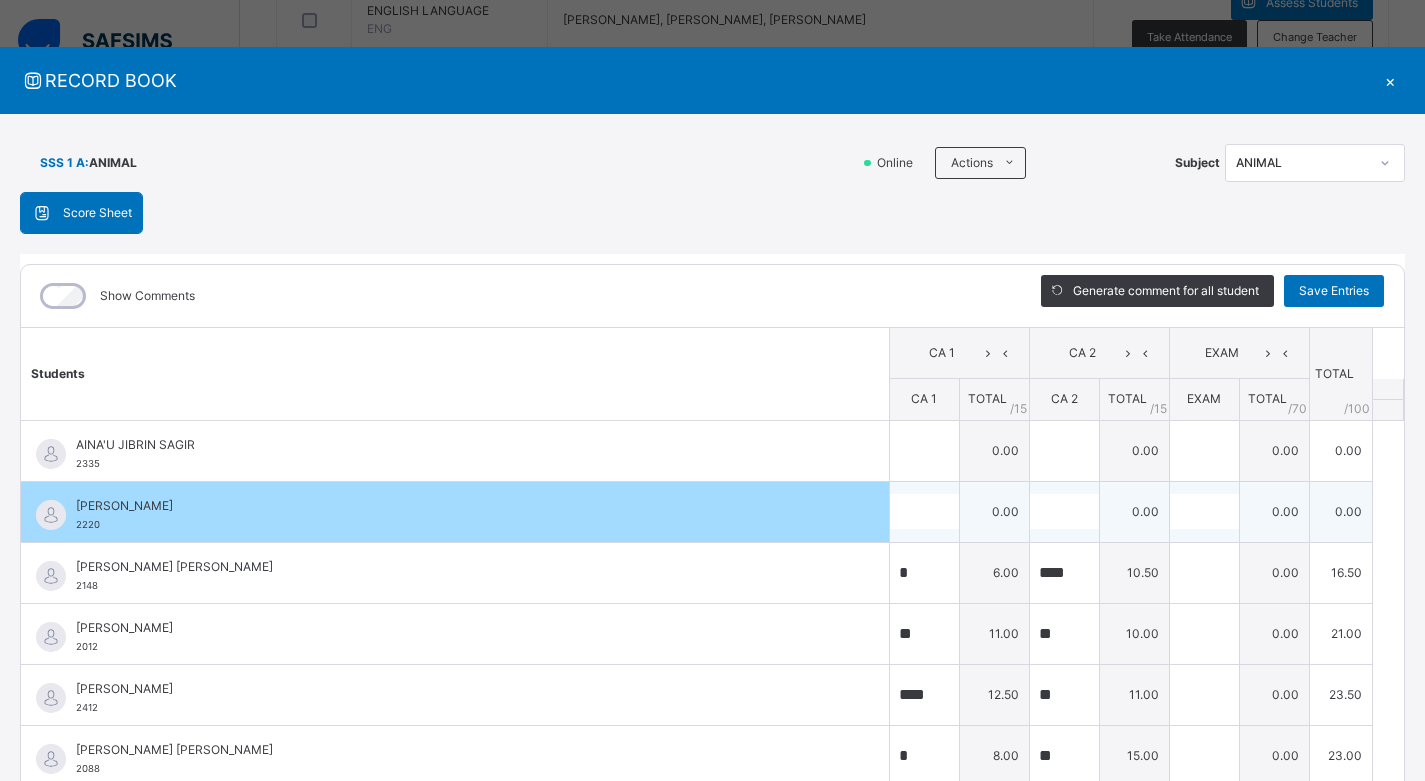 scroll, scrollTop: 0, scrollLeft: 0, axis: both 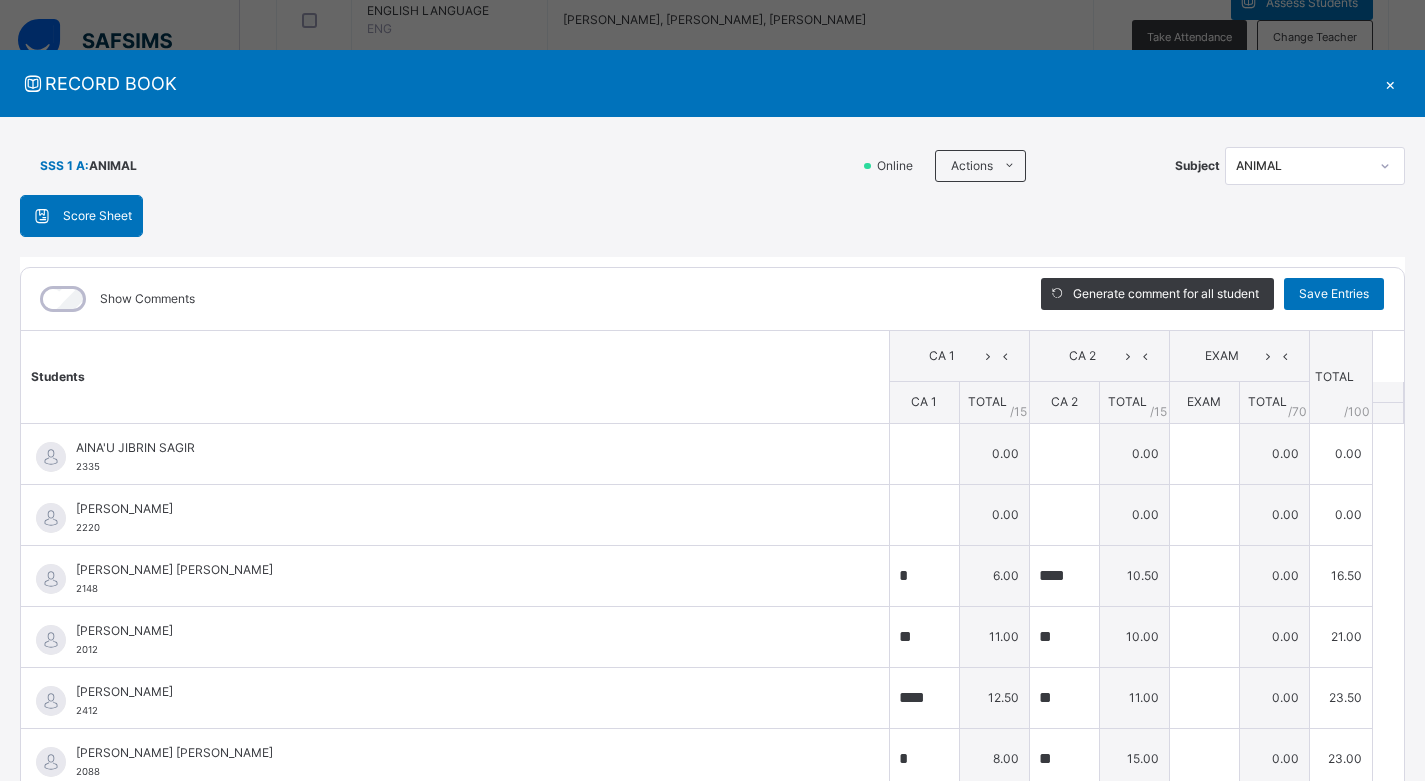 click on "×" at bounding box center [1390, 83] 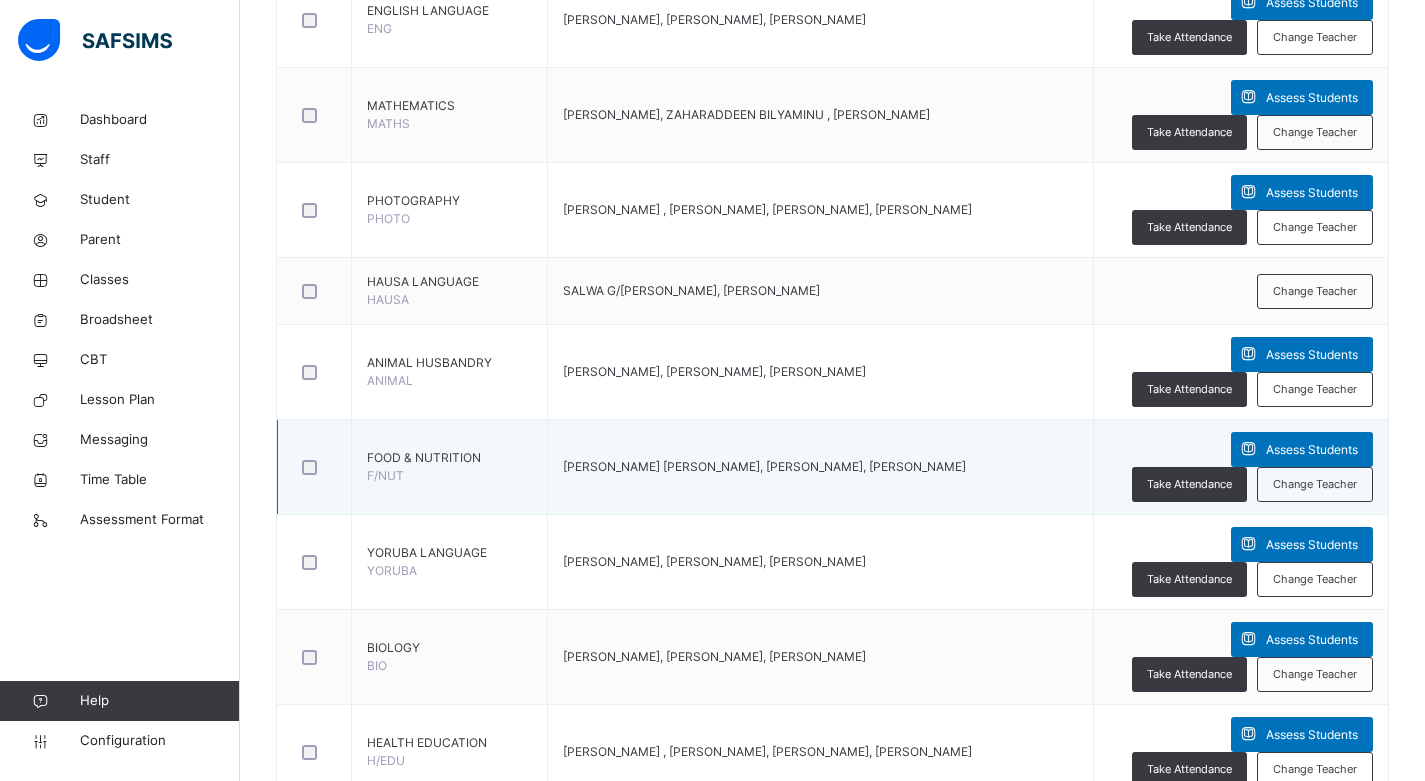 scroll, scrollTop: 0, scrollLeft: 0, axis: both 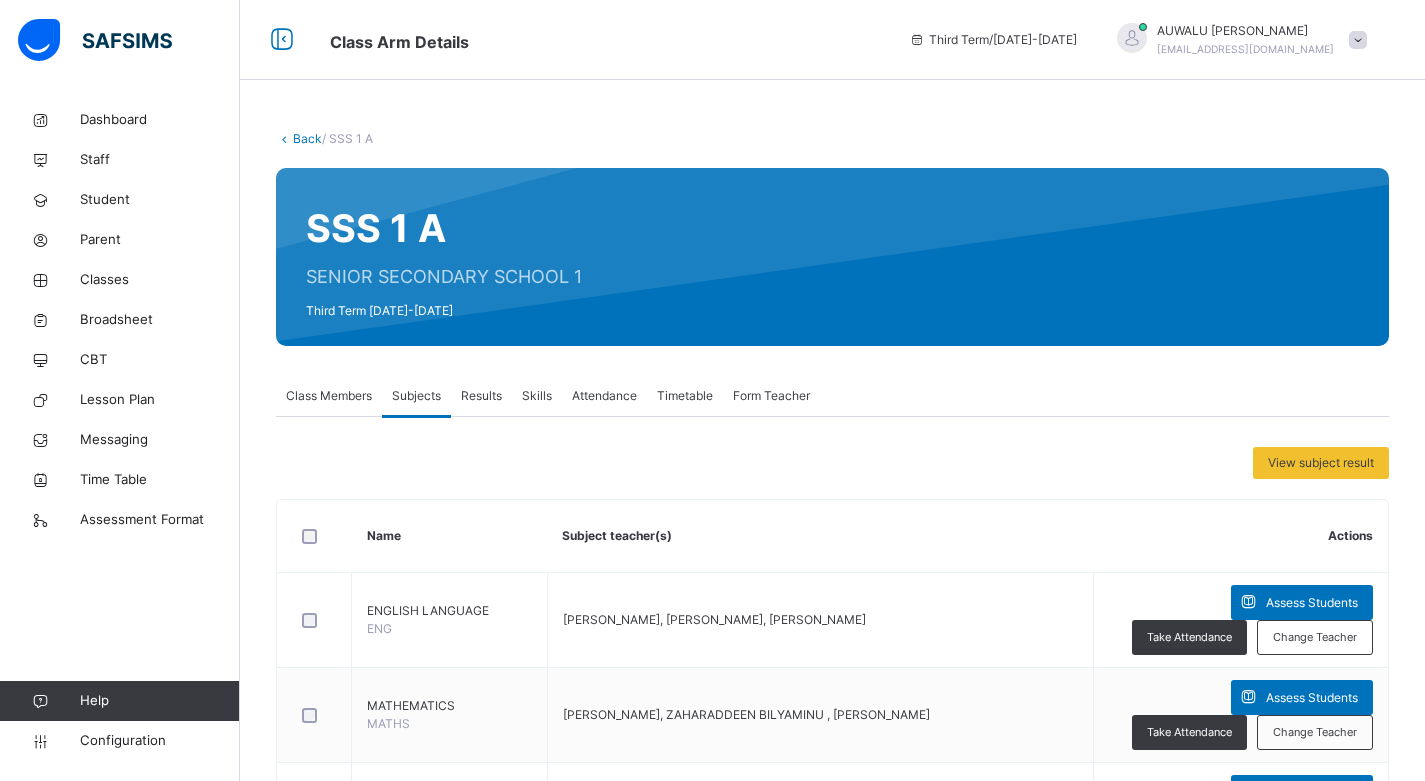 click on "Back" at bounding box center (307, 138) 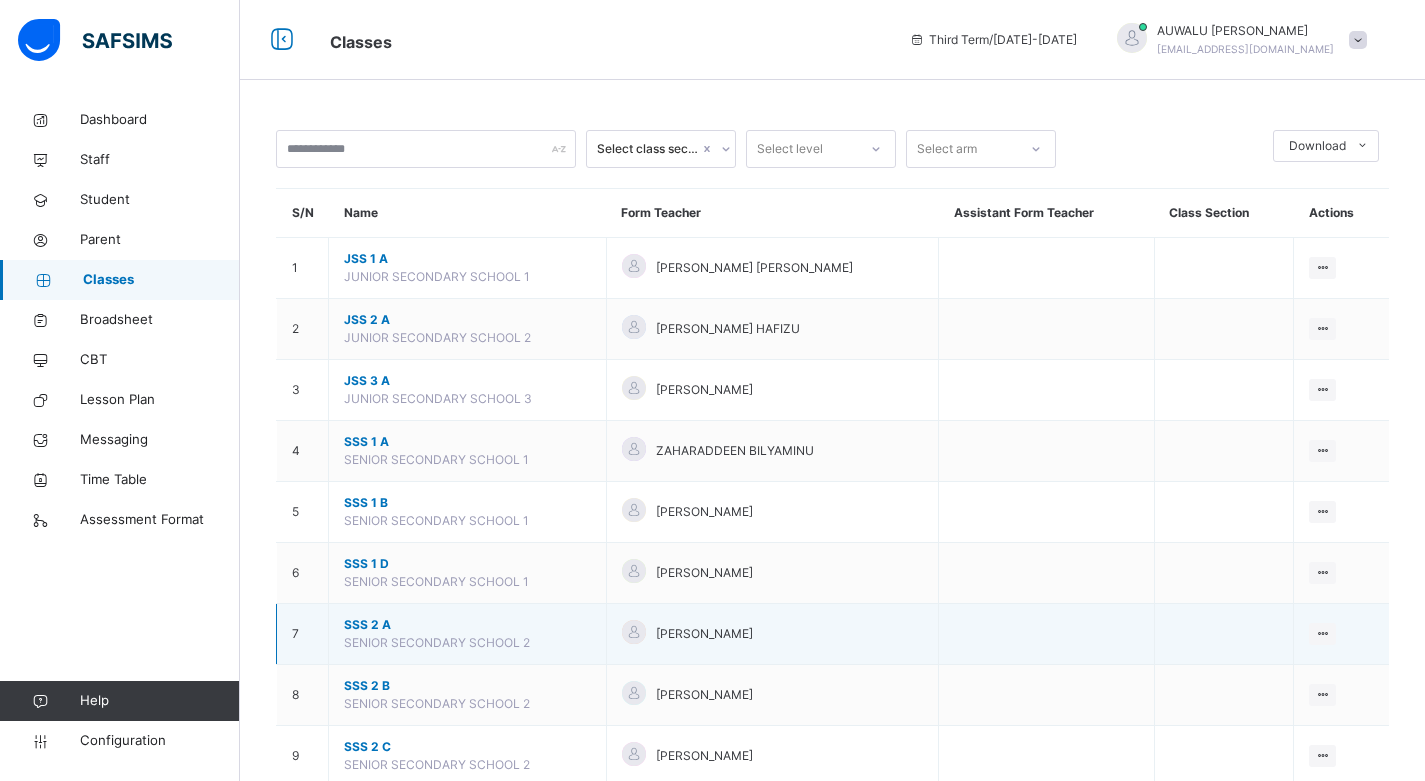 click on "SSS 2   A" at bounding box center (467, 625) 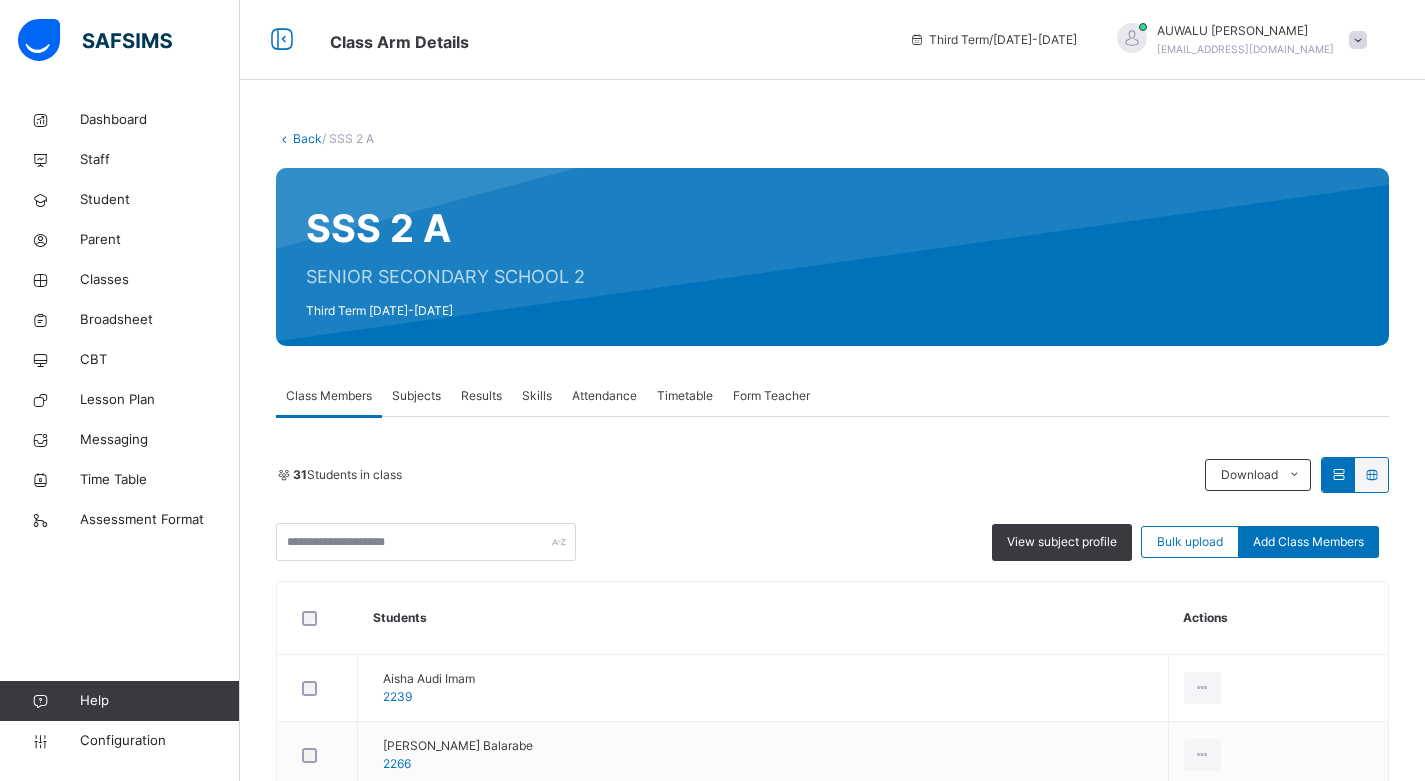 click on "Subjects" at bounding box center [416, 396] 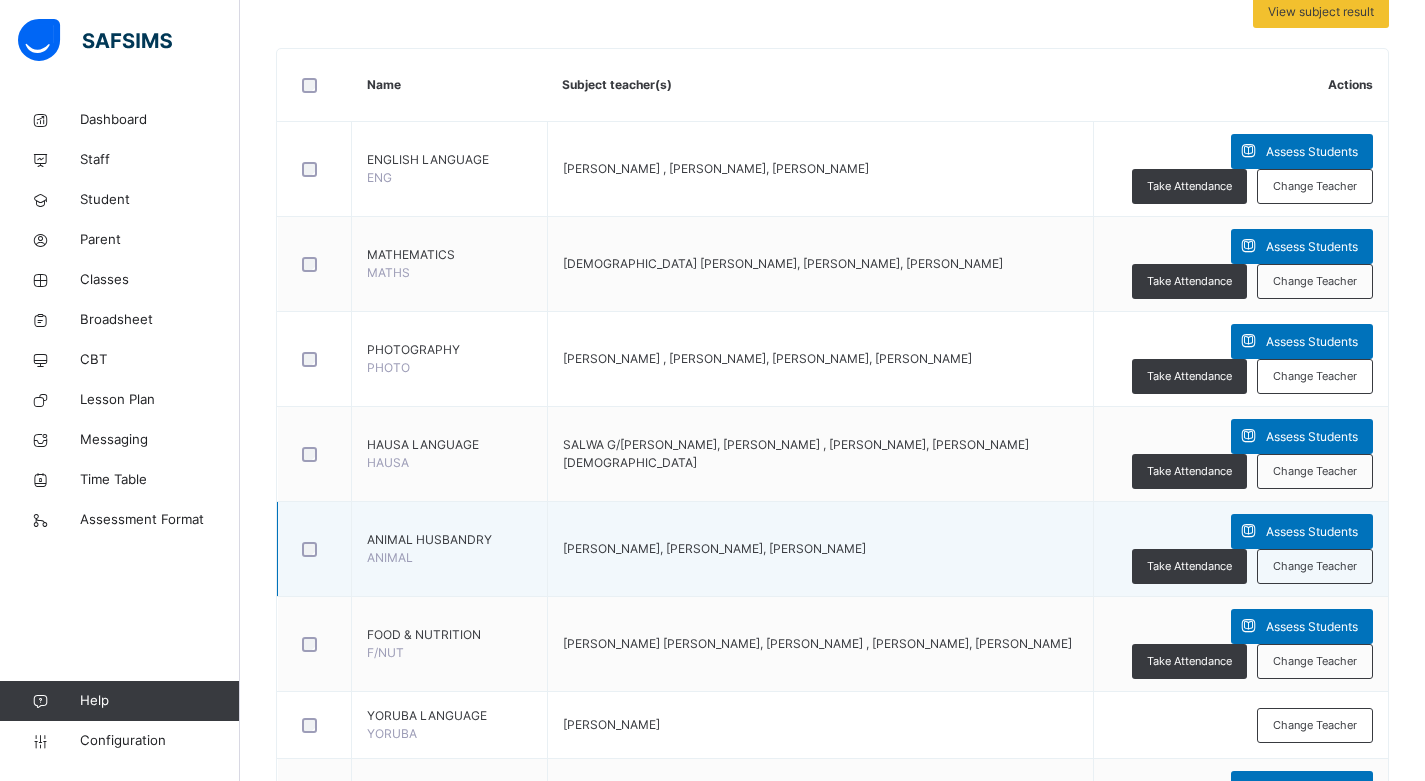 scroll, scrollTop: 500, scrollLeft: 0, axis: vertical 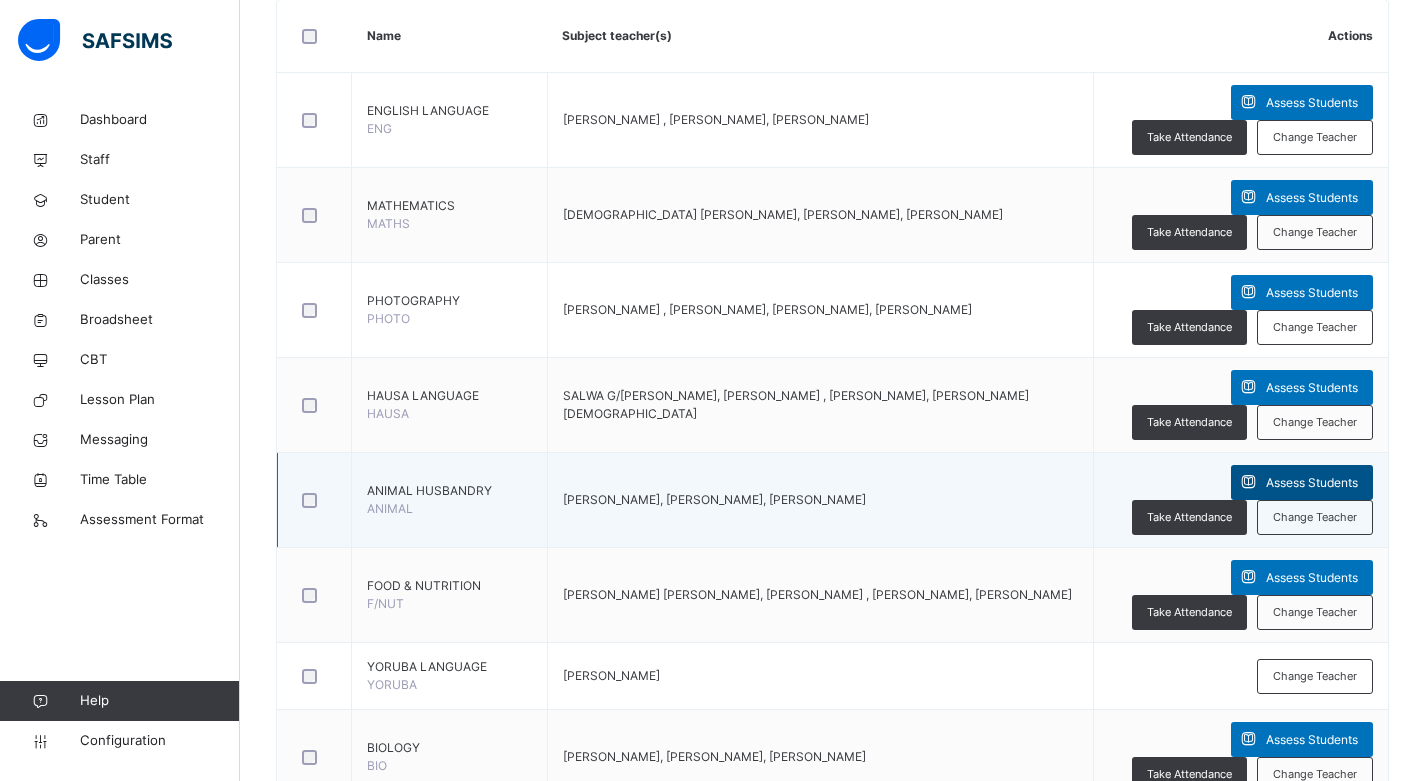 click on "Assess Students" at bounding box center [1312, 483] 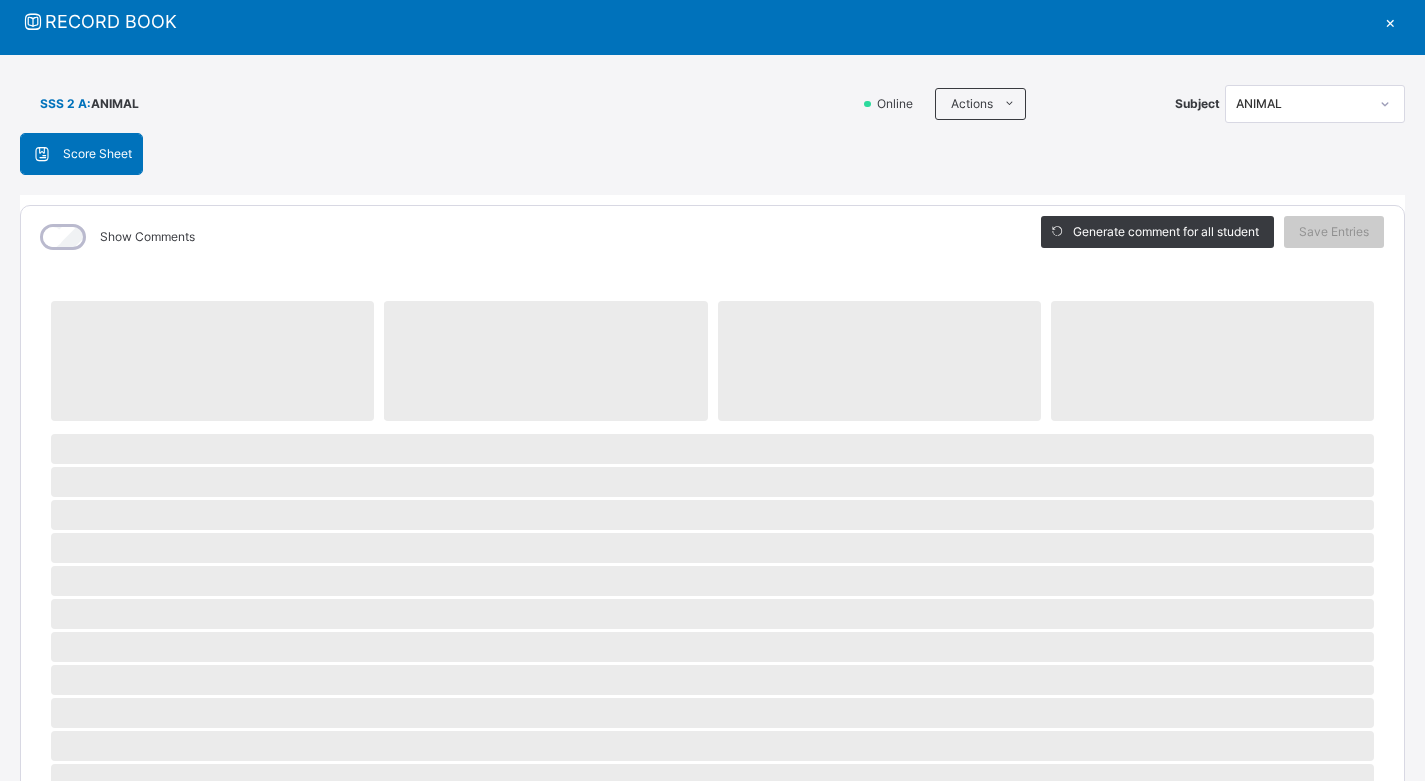 scroll, scrollTop: 0, scrollLeft: 0, axis: both 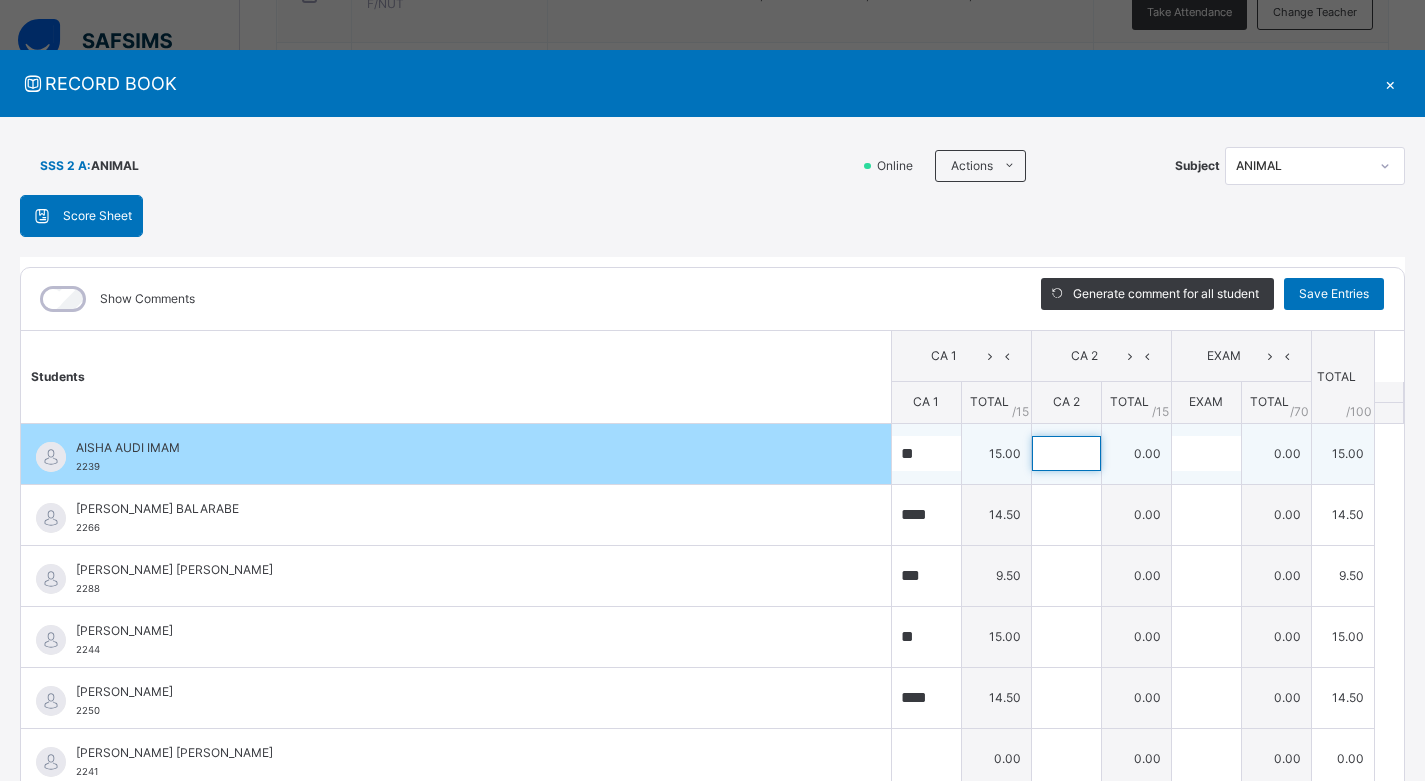 click at bounding box center [1066, 453] 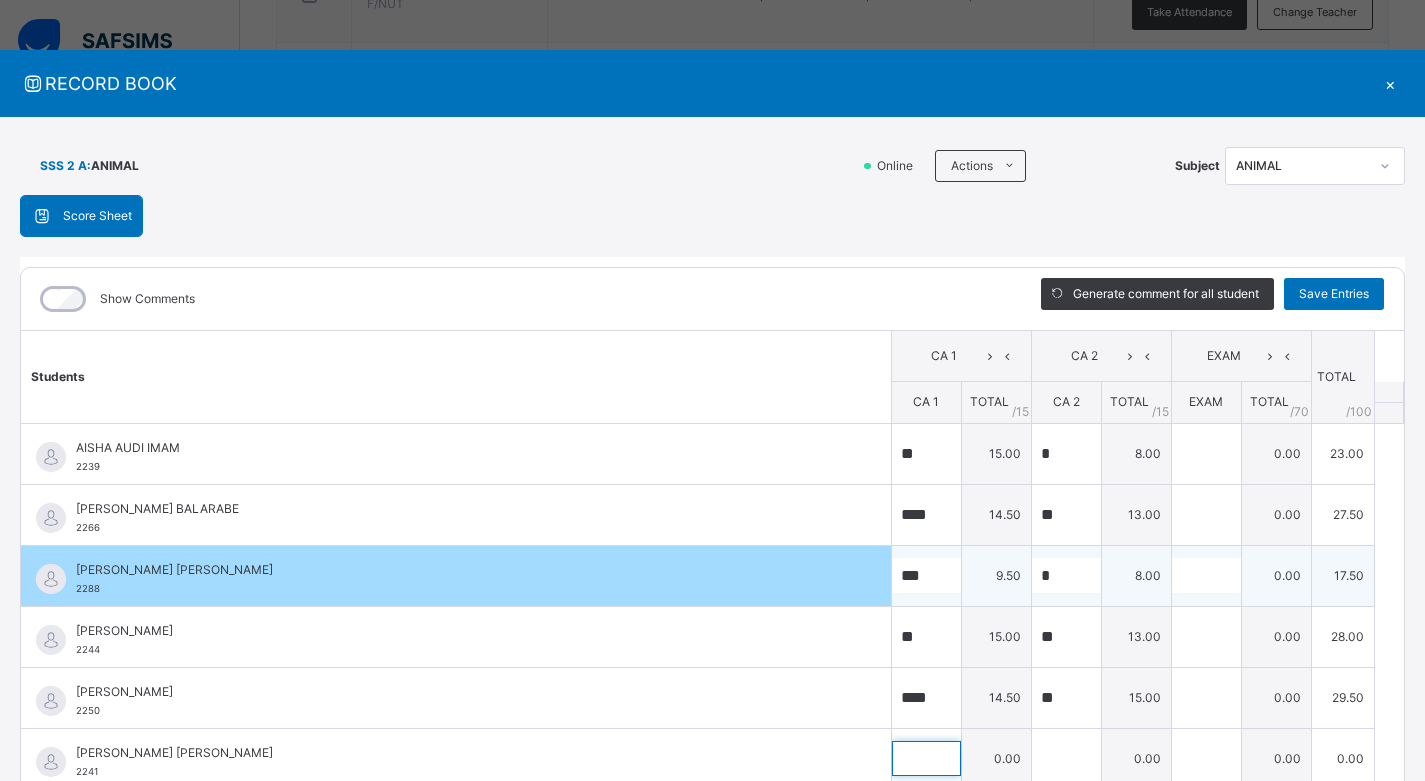 scroll, scrollTop: 8, scrollLeft: 0, axis: vertical 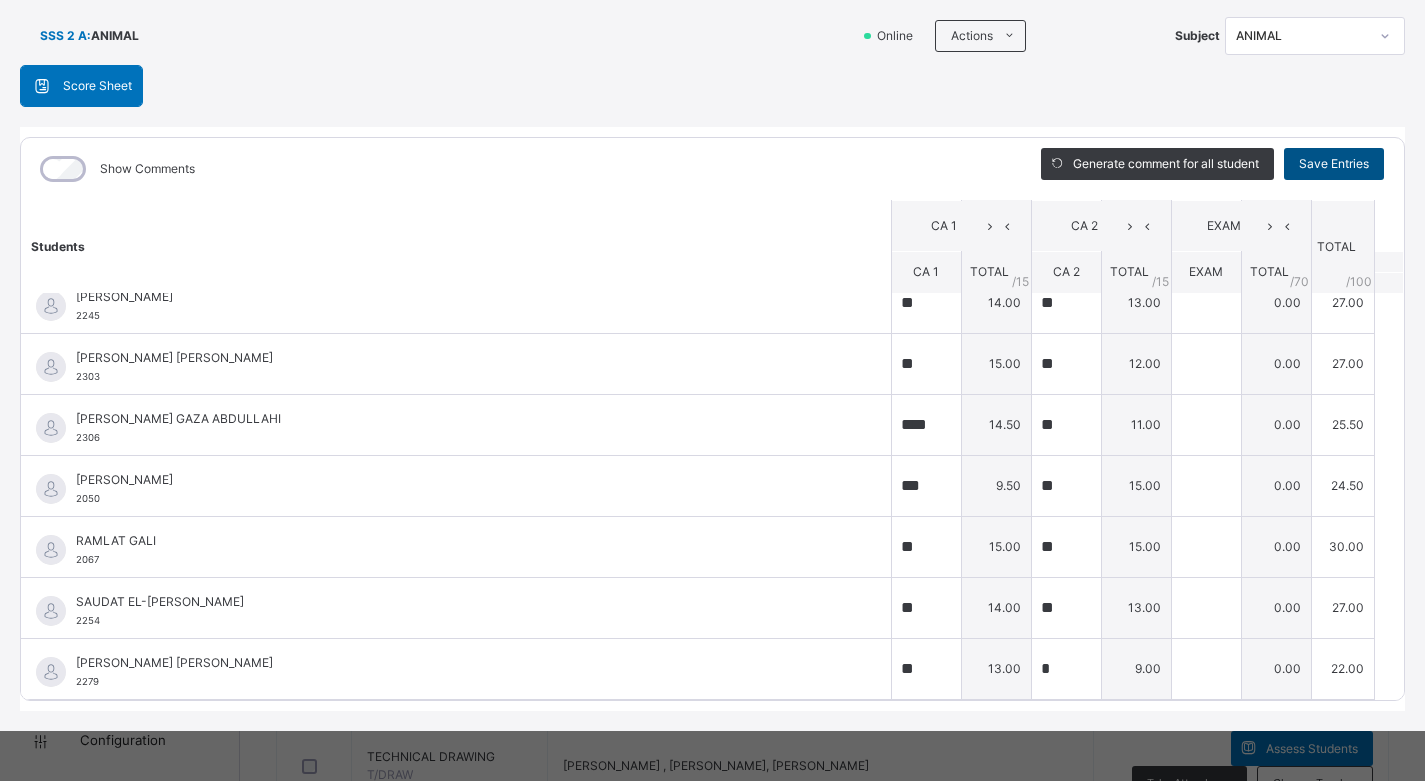 click on "Save Entries" at bounding box center (1334, 164) 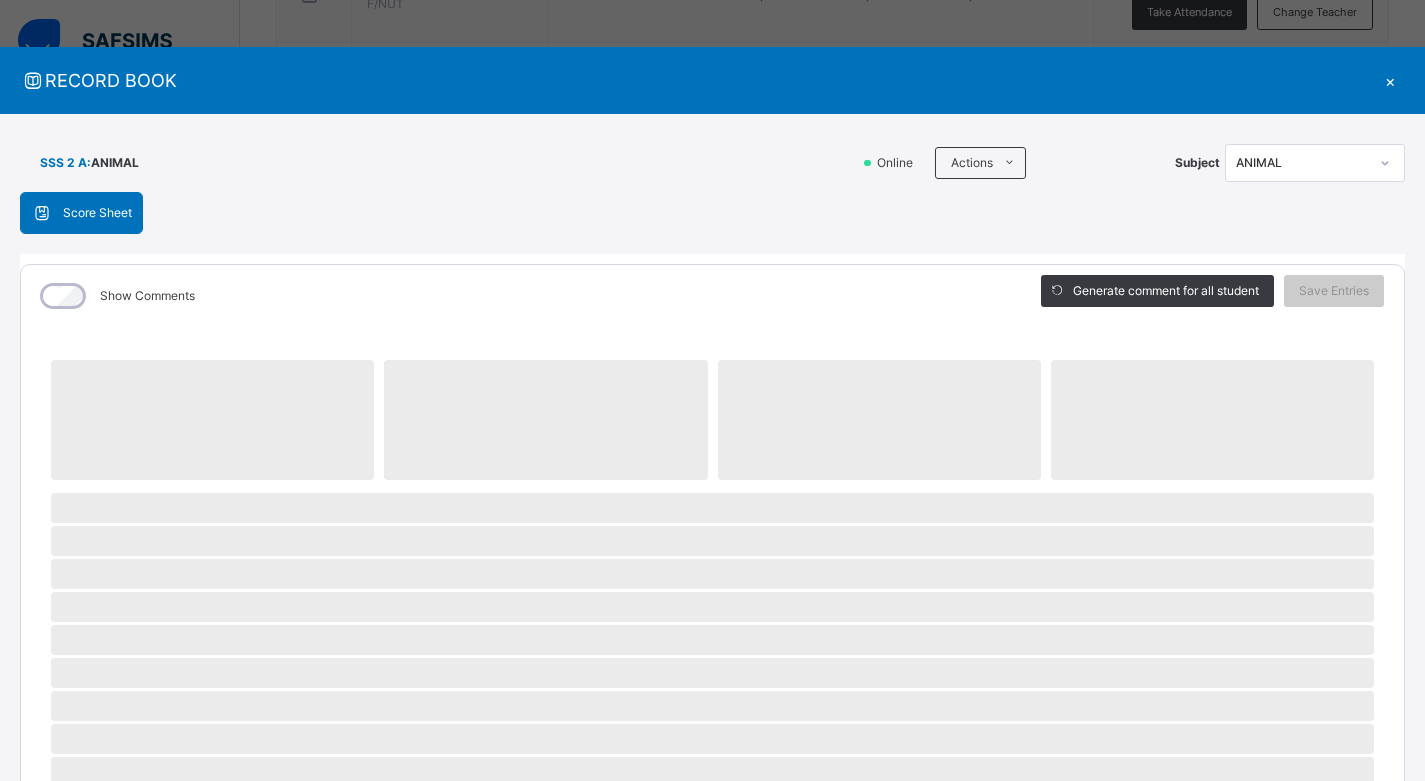 scroll, scrollTop: 0, scrollLeft: 0, axis: both 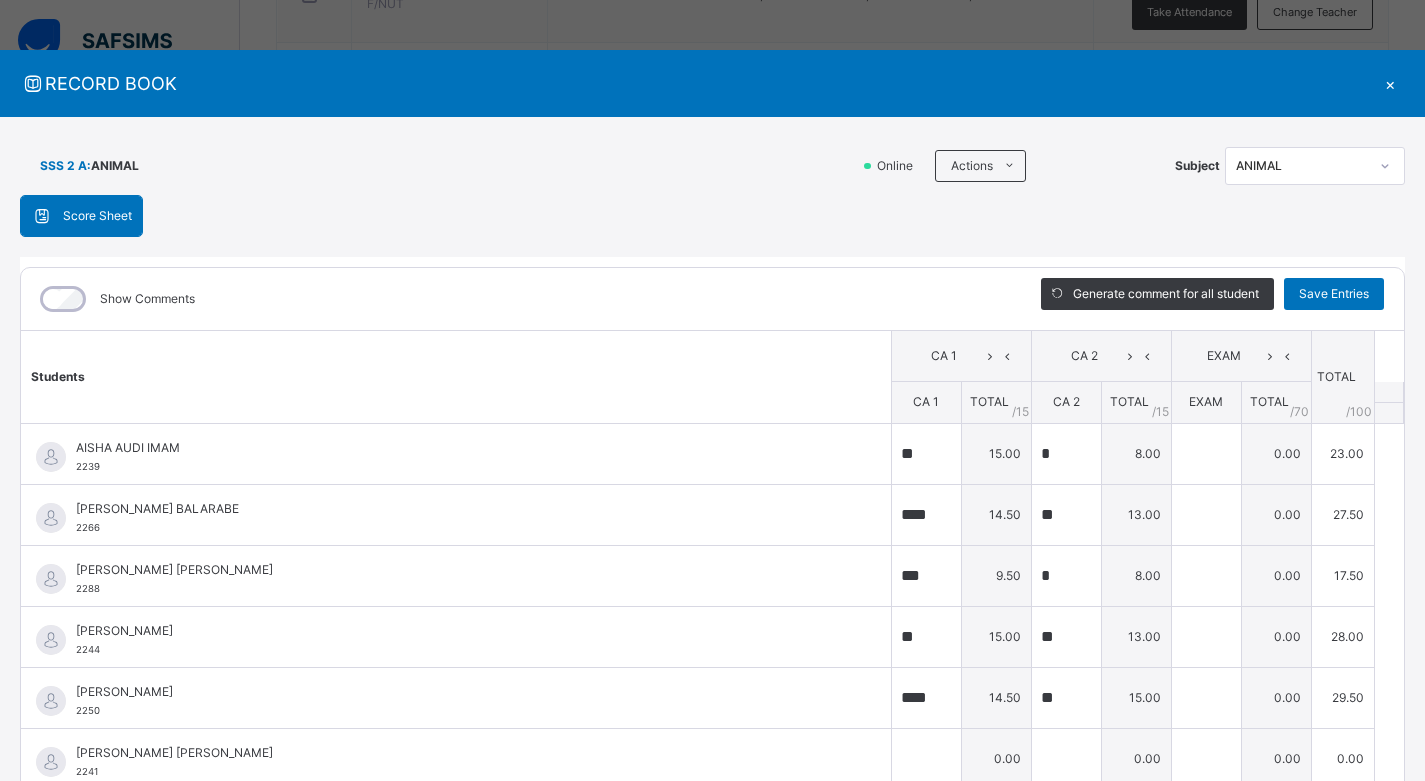 click on "×" at bounding box center [1390, 83] 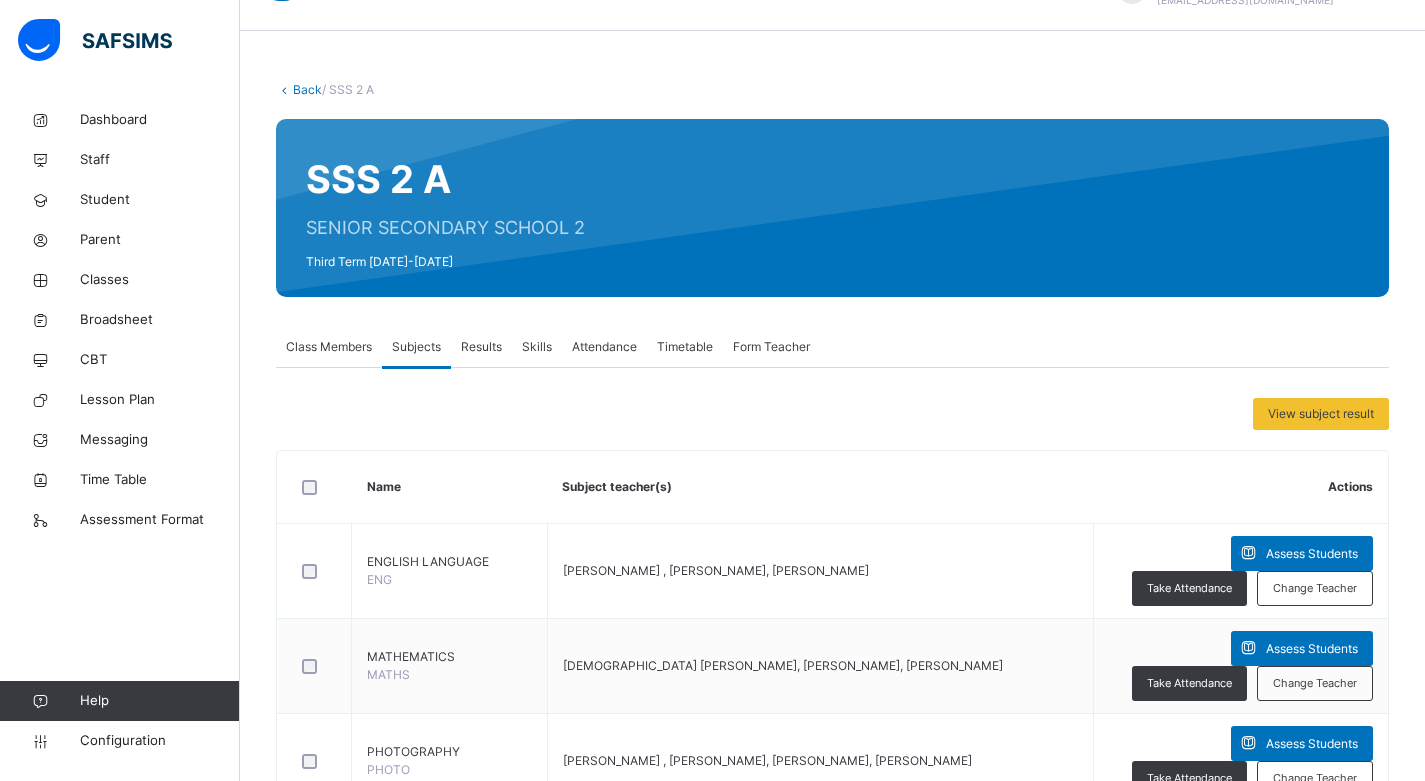 scroll, scrollTop: 0, scrollLeft: 0, axis: both 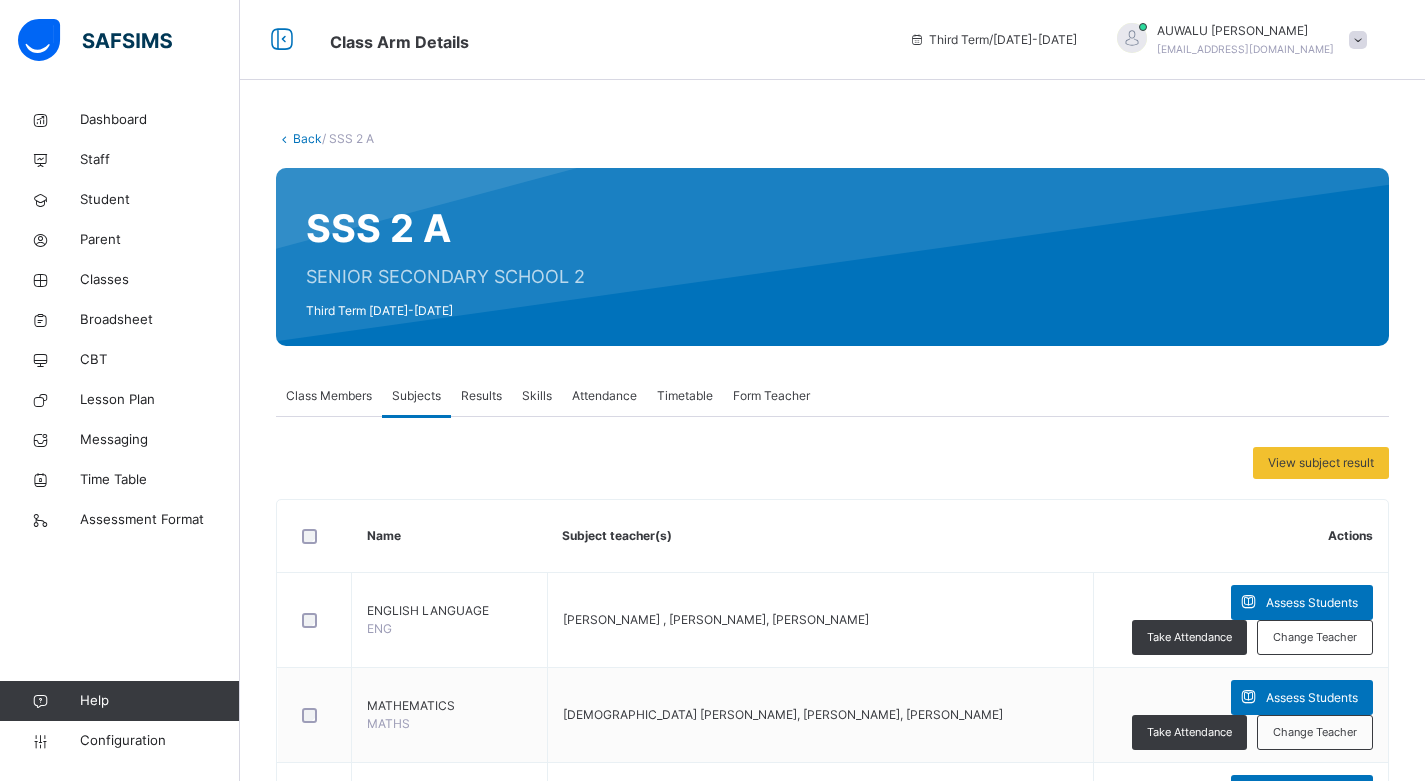 click on "Class Members" at bounding box center [329, 396] 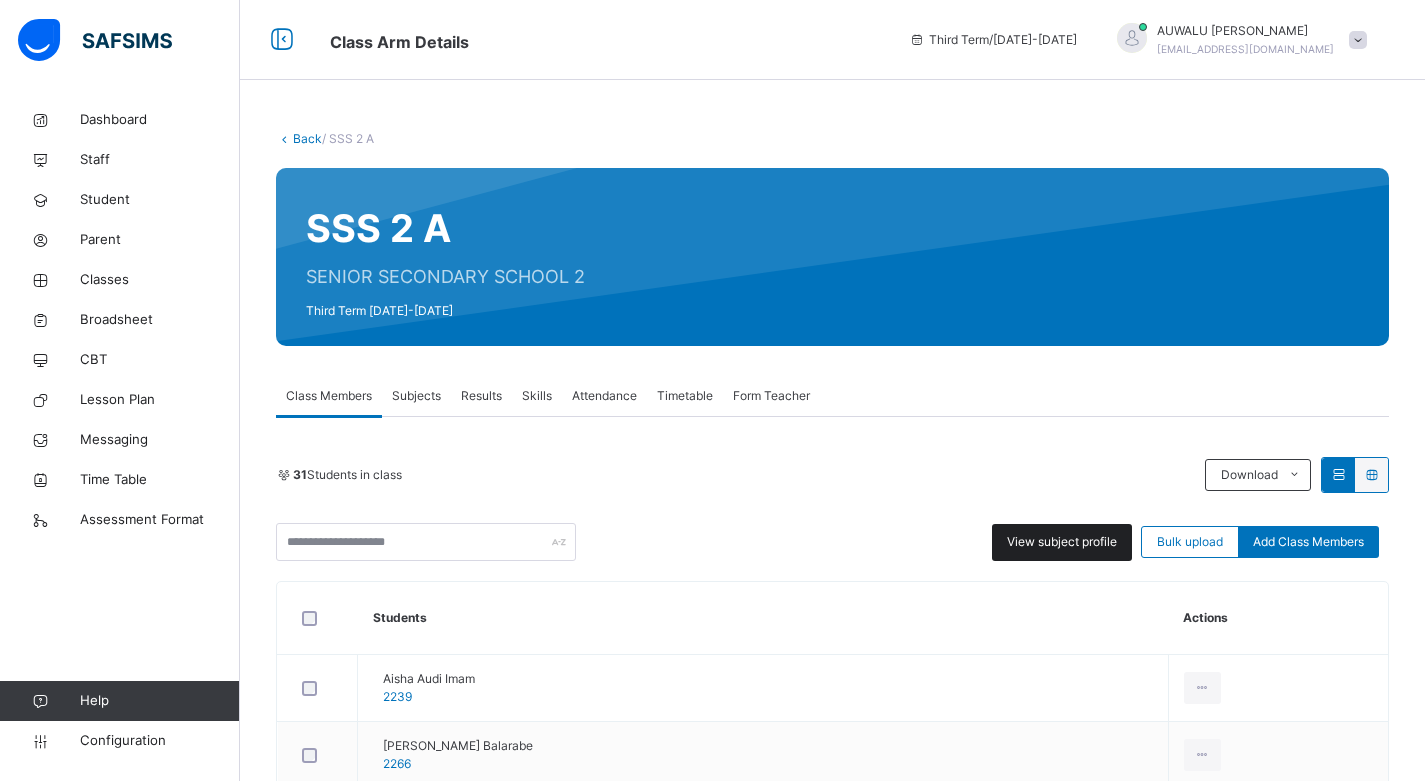 click on "View subject profile" at bounding box center [1062, 542] 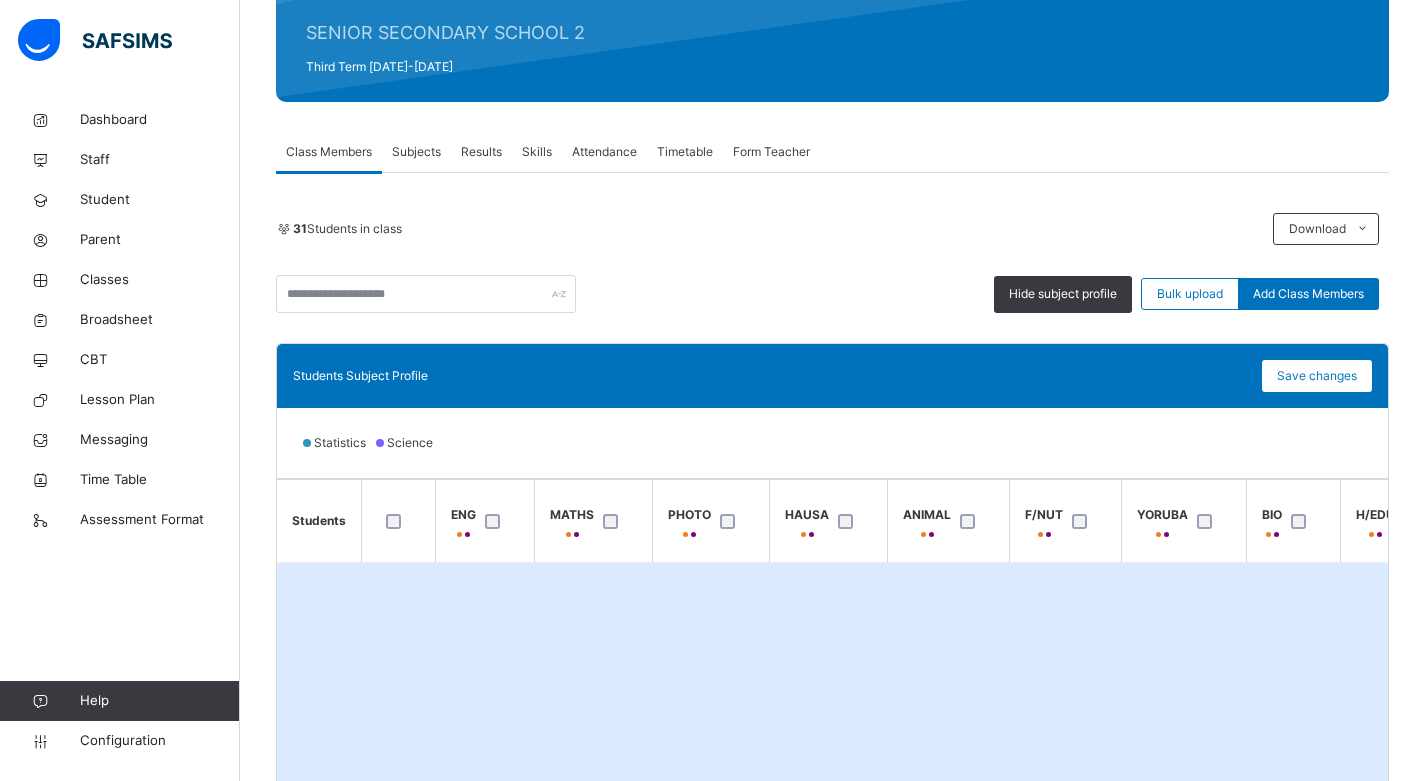 scroll, scrollTop: 300, scrollLeft: 0, axis: vertical 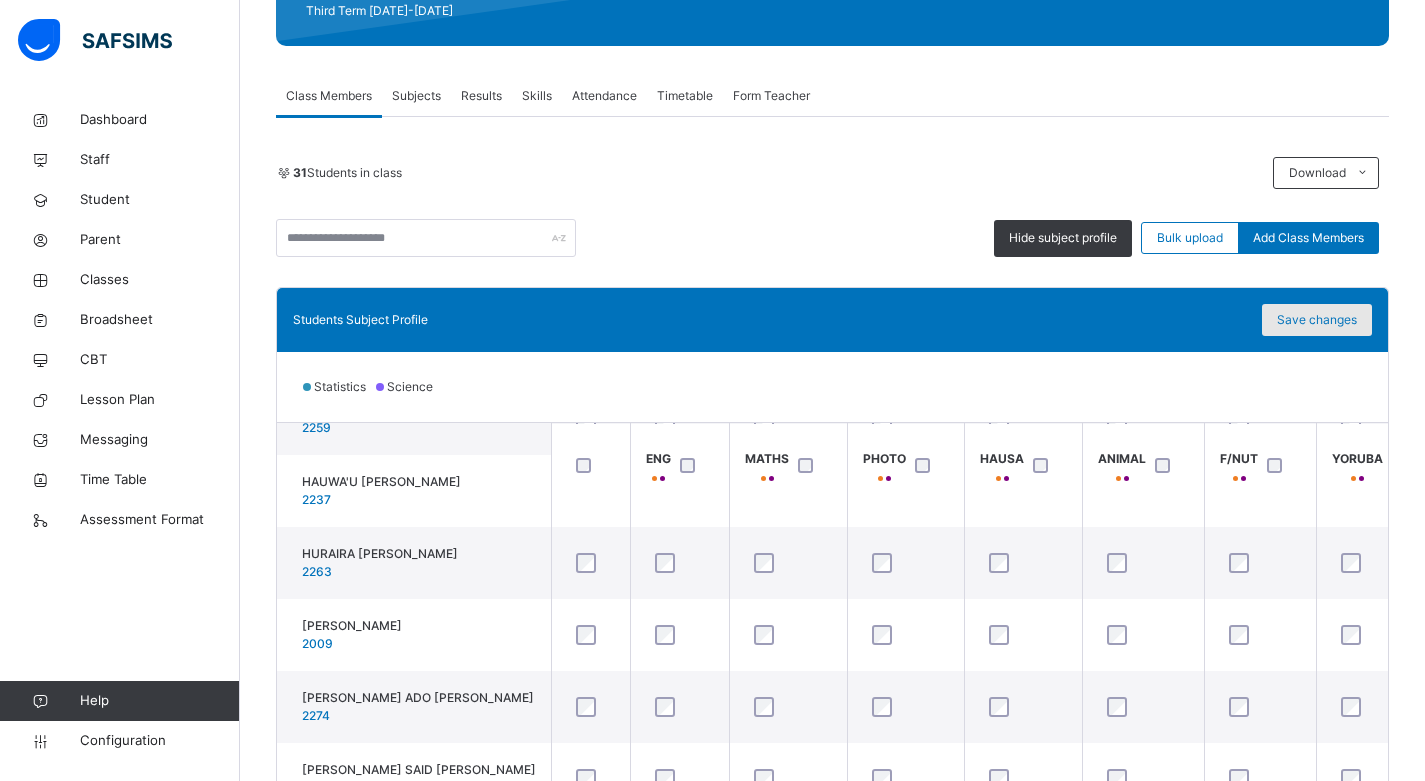 click on "Save changes" at bounding box center (1317, 320) 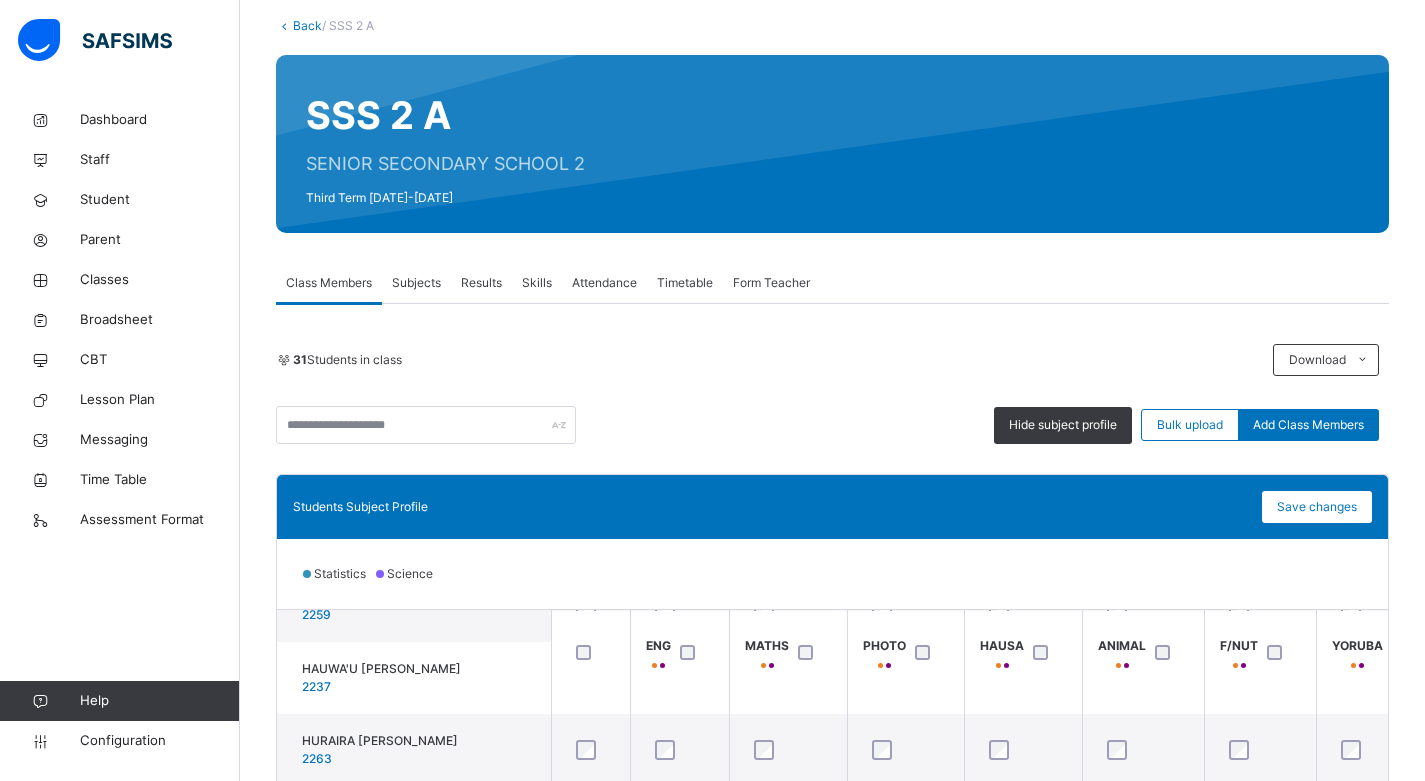 scroll, scrollTop: 402, scrollLeft: 0, axis: vertical 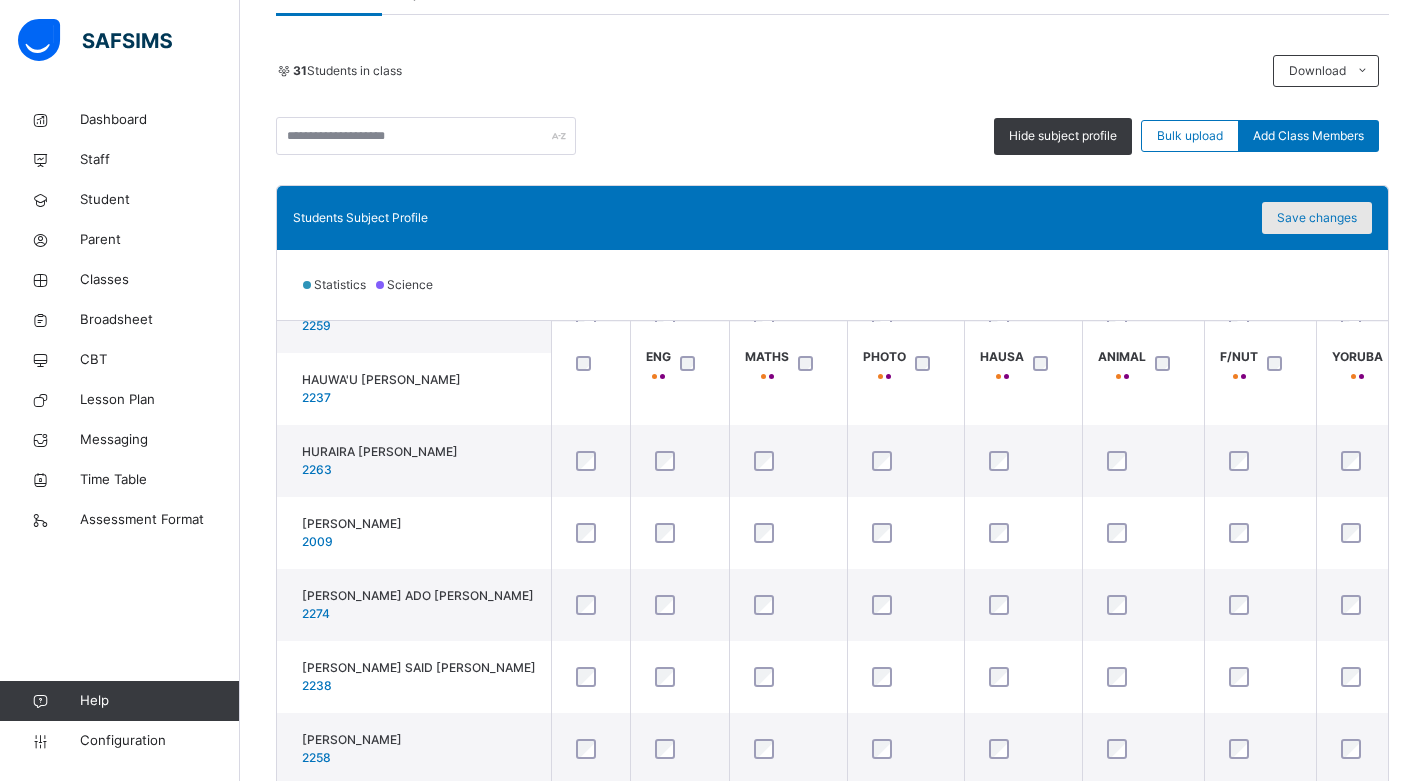 click on "Save changes" at bounding box center (1317, 218) 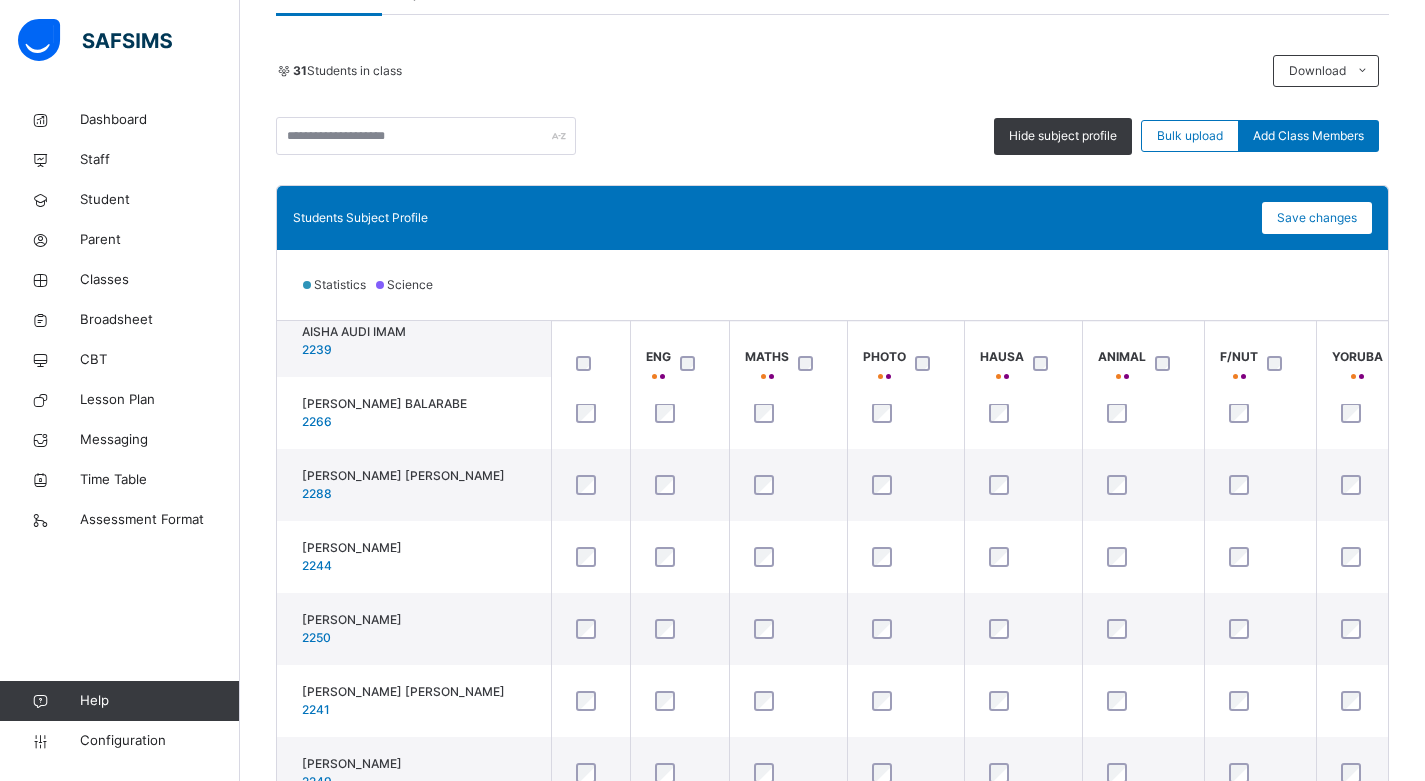 scroll, scrollTop: 0, scrollLeft: 0, axis: both 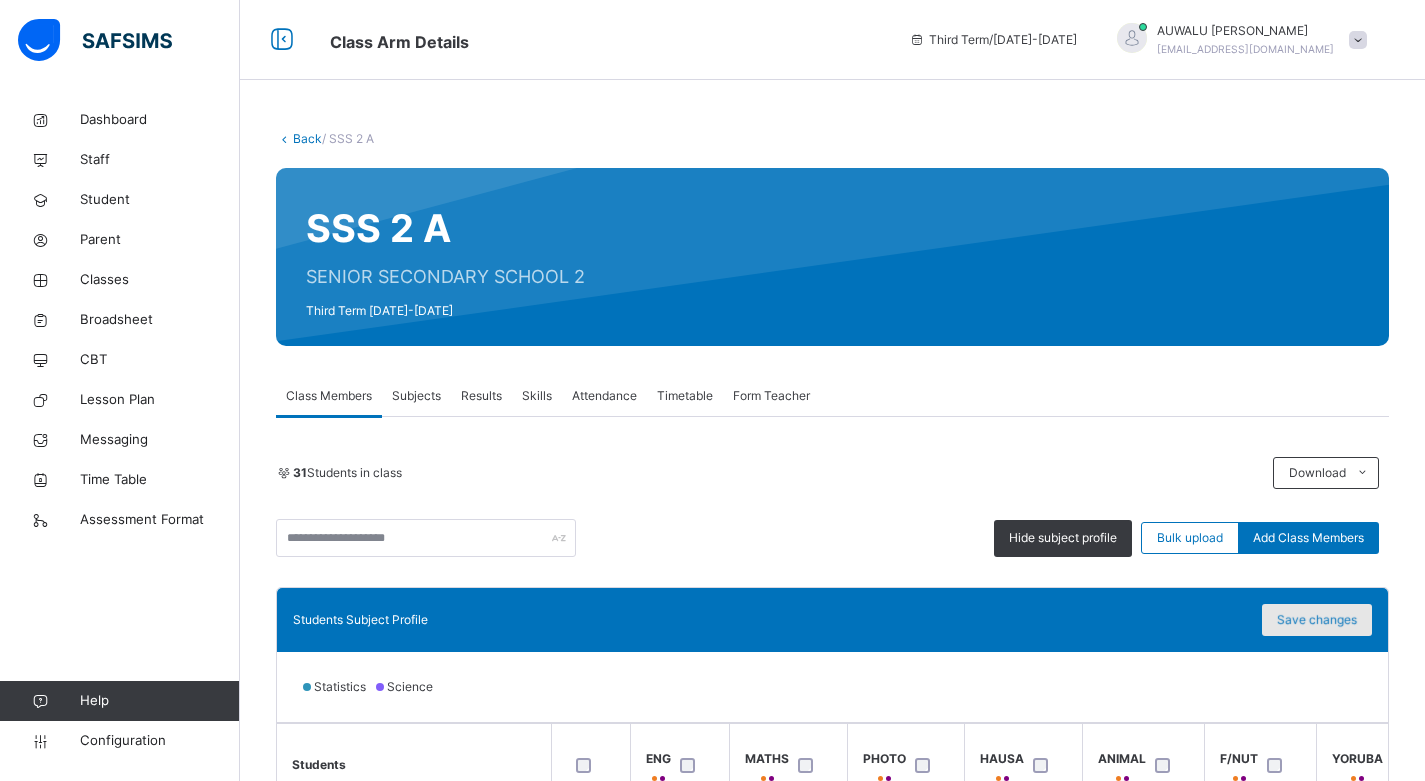 click on "Save changes" at bounding box center [1317, 620] 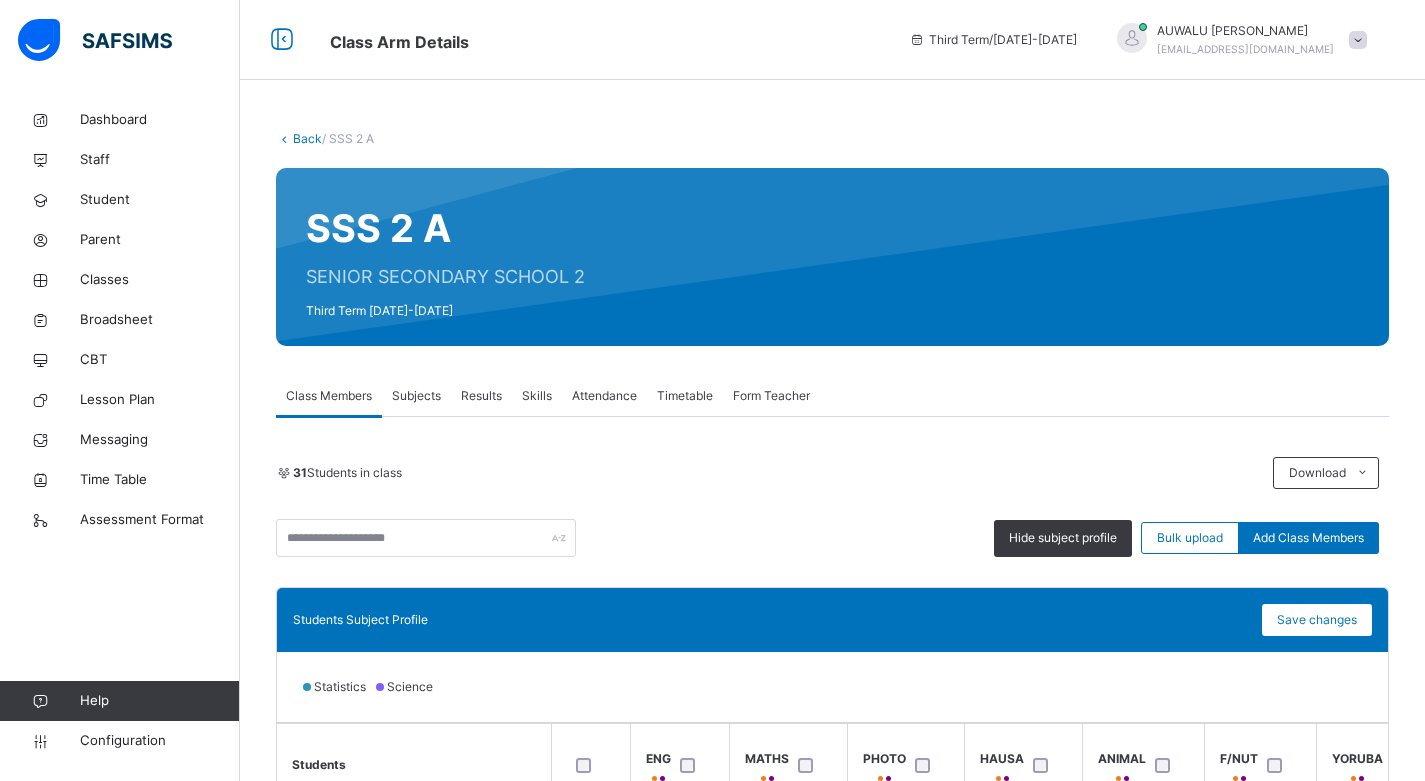 click on "Subjects" at bounding box center (416, 396) 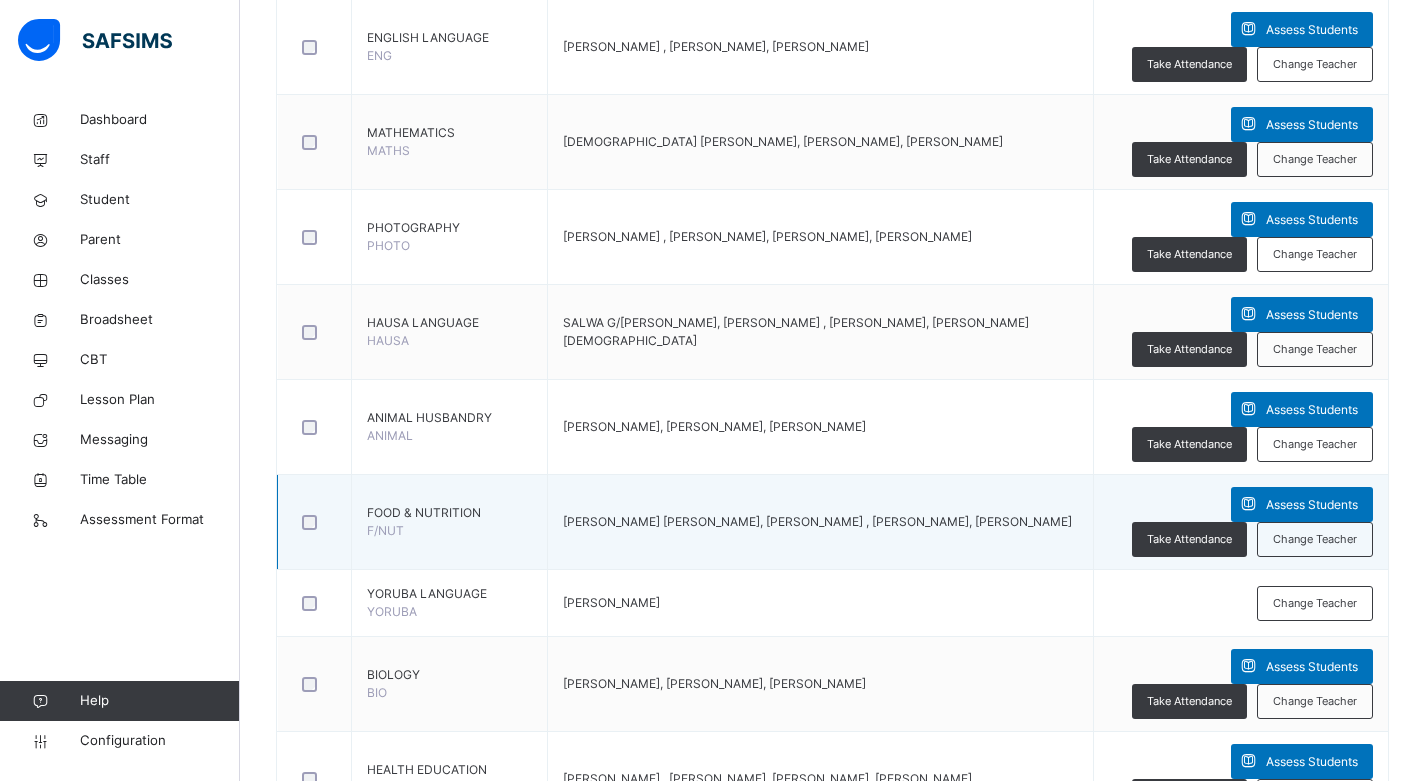 scroll, scrollTop: 600, scrollLeft: 0, axis: vertical 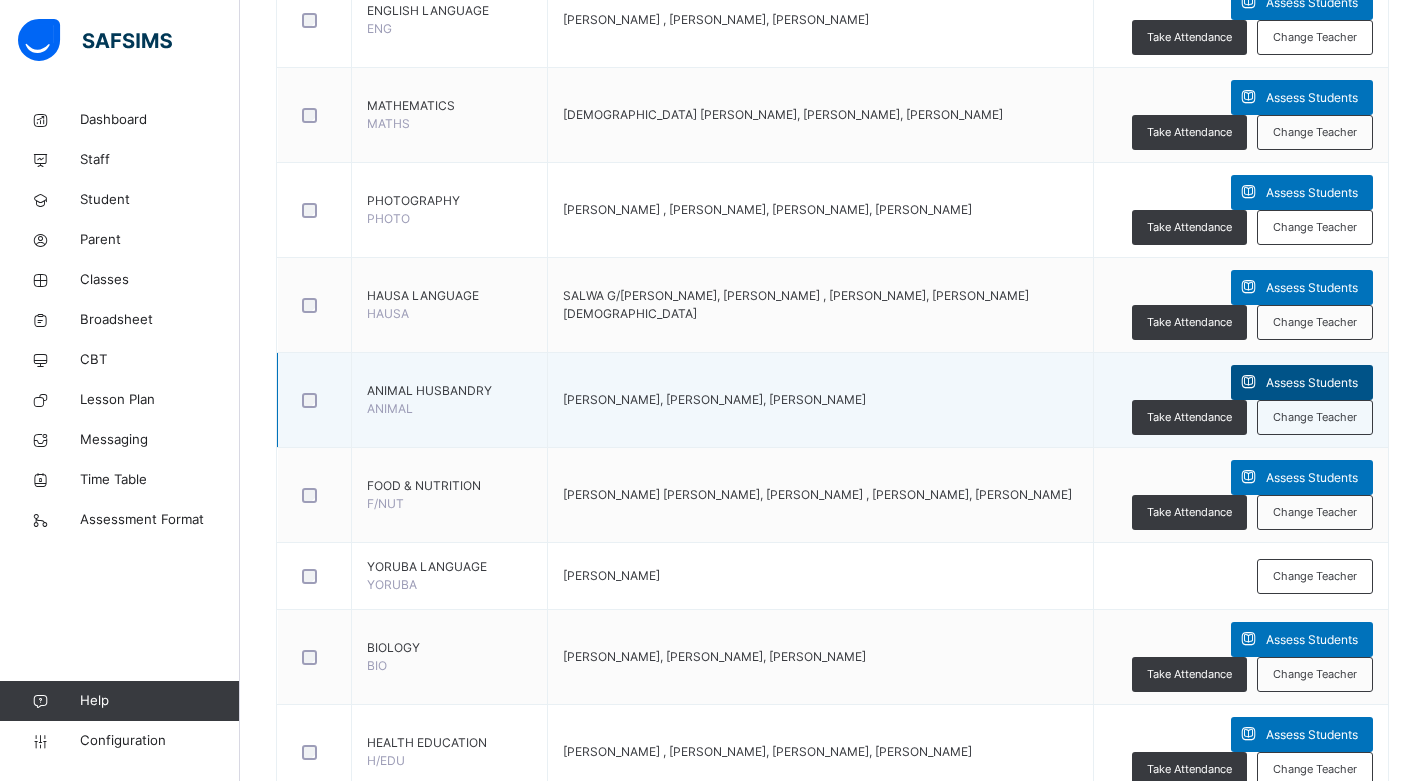 click on "Assess Students" at bounding box center (1312, 383) 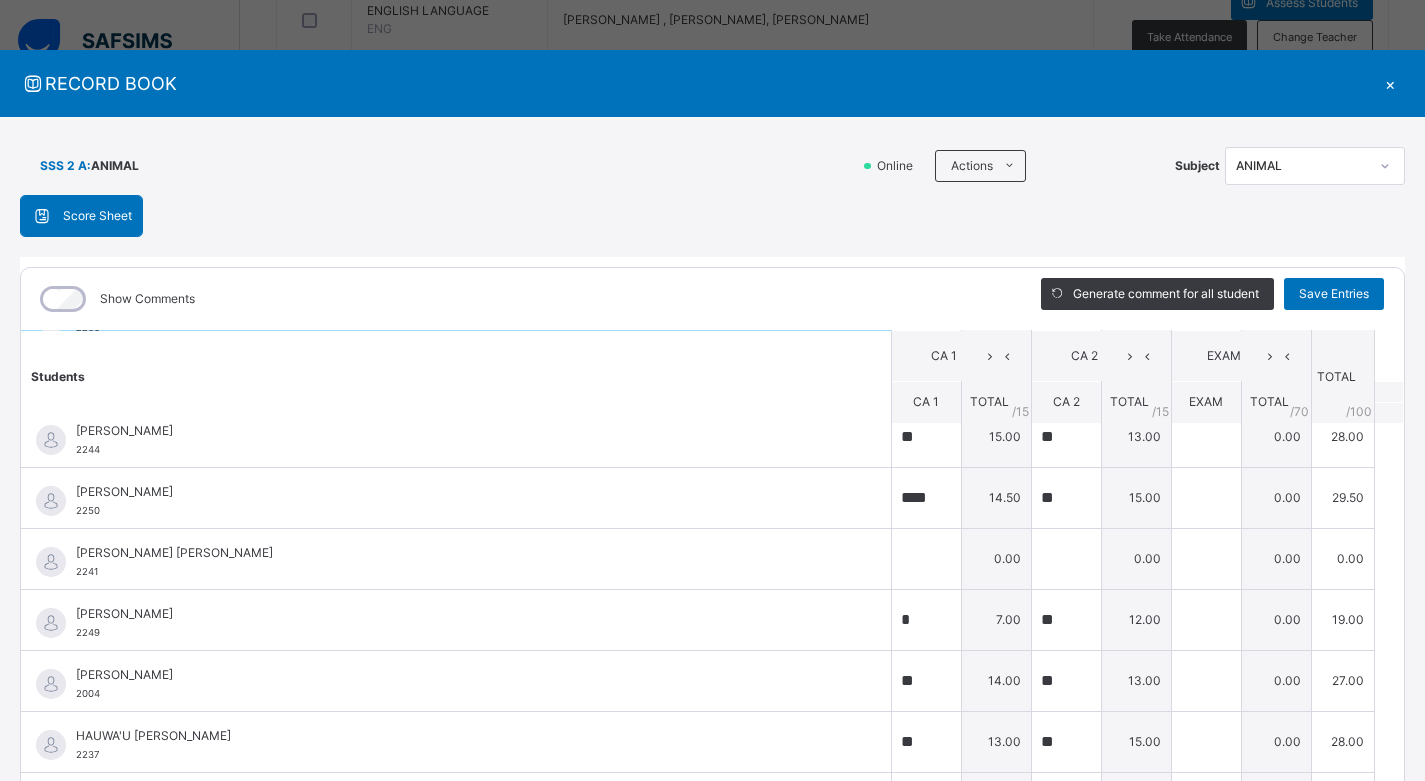 scroll, scrollTop: 0, scrollLeft: 0, axis: both 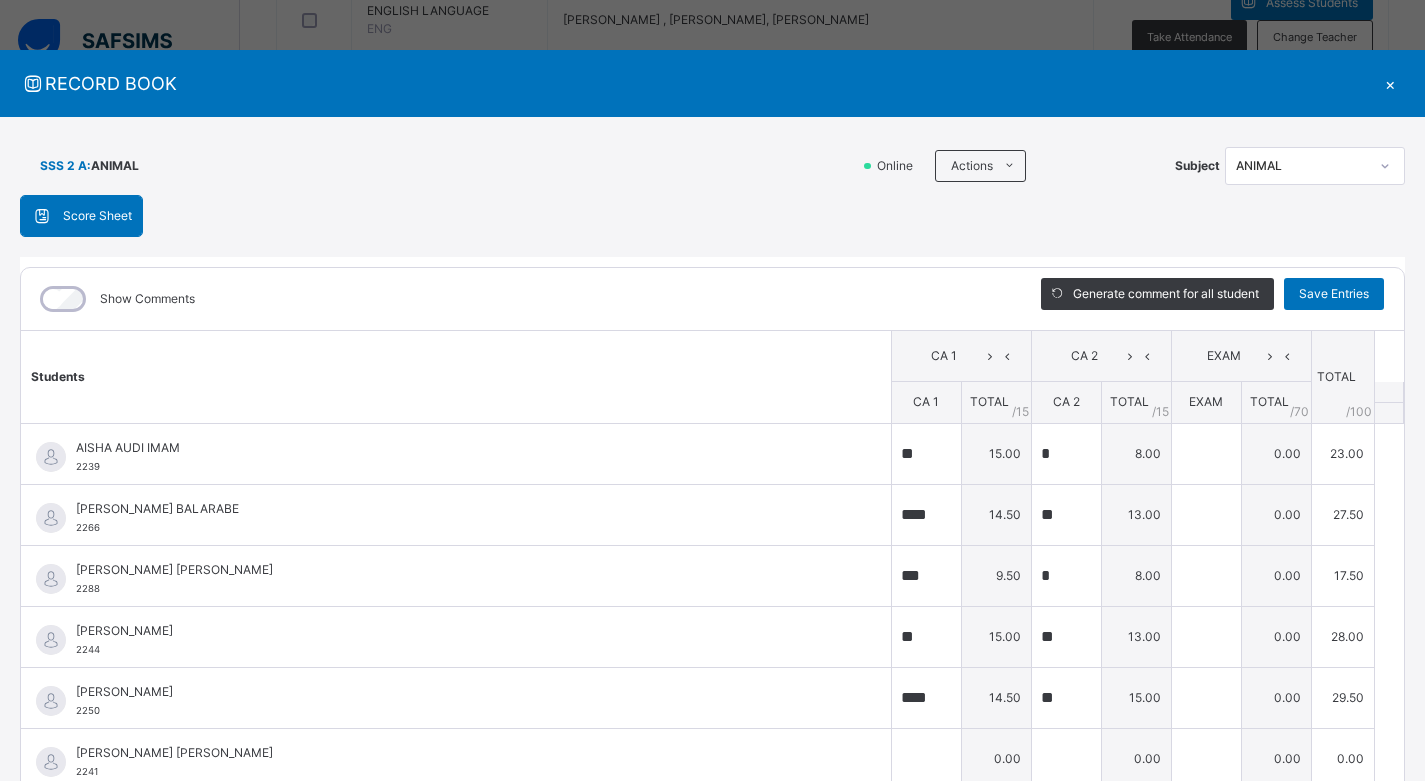 click on "×" at bounding box center (1390, 83) 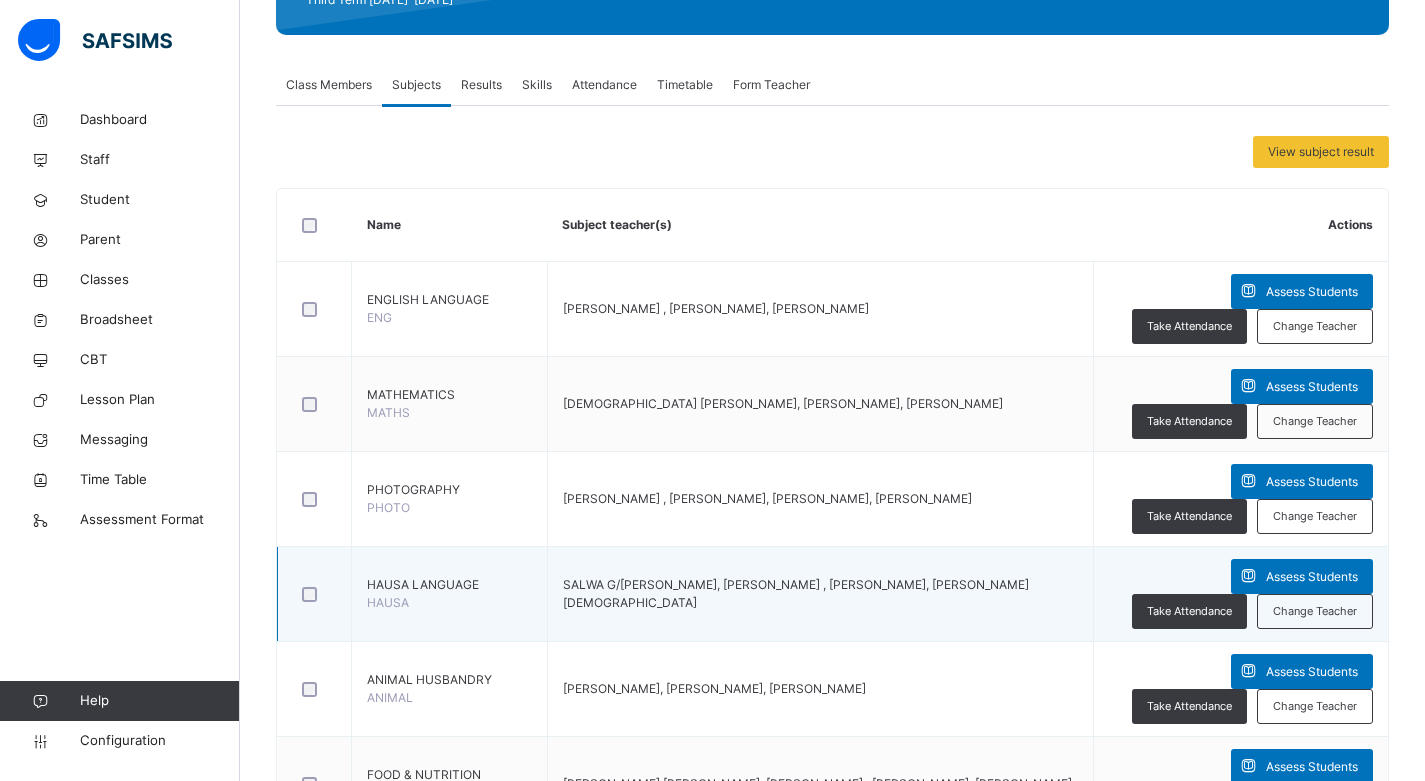 scroll, scrollTop: 0, scrollLeft: 0, axis: both 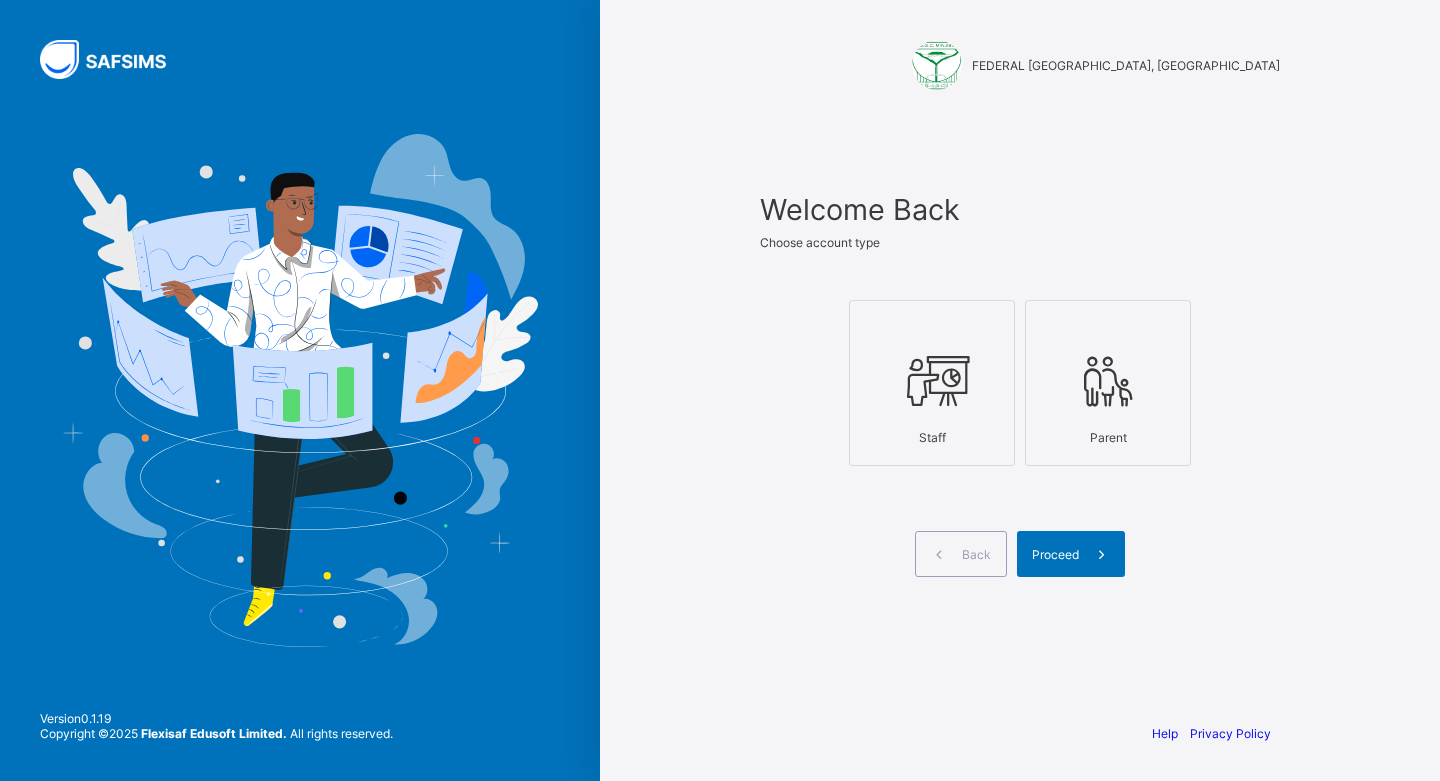 click at bounding box center (932, 380) 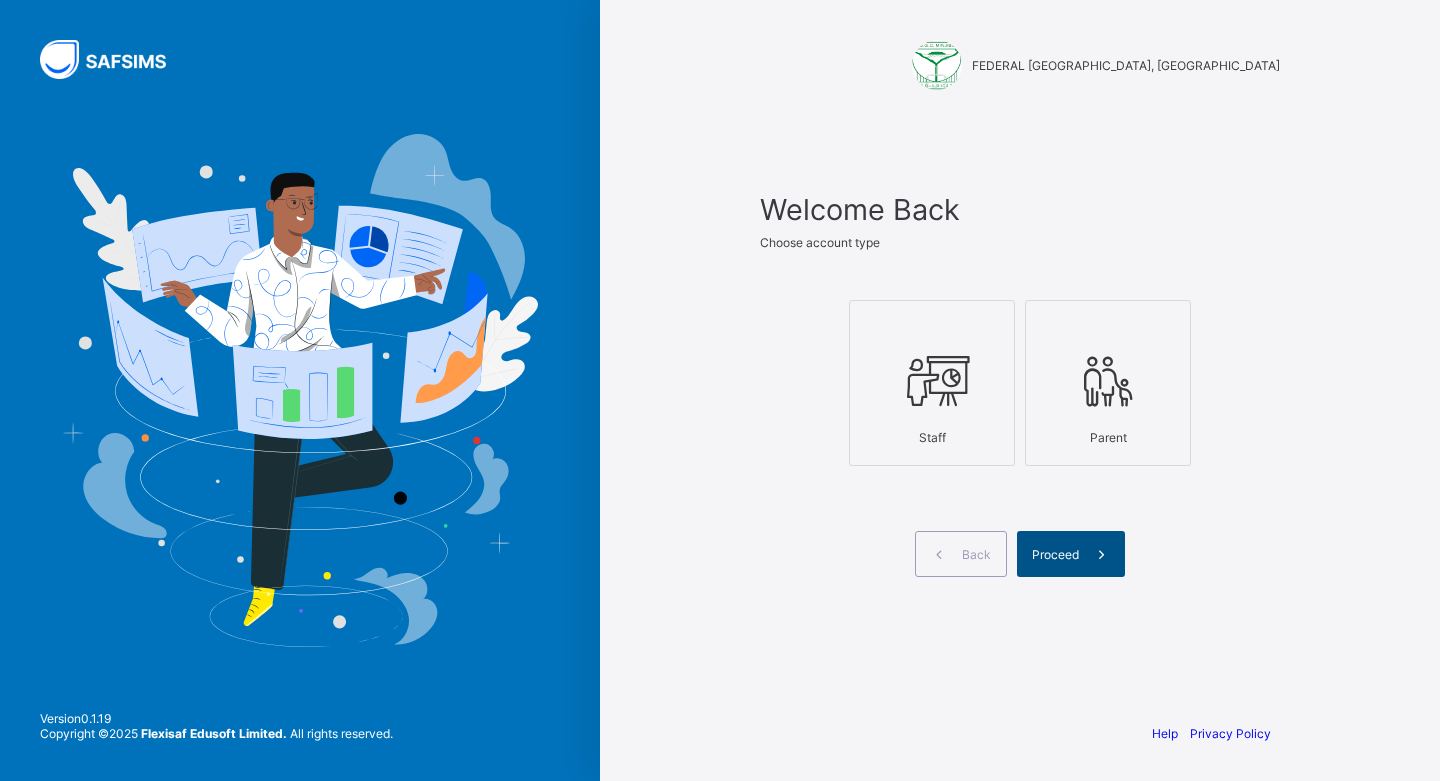 click at bounding box center [1102, 554] 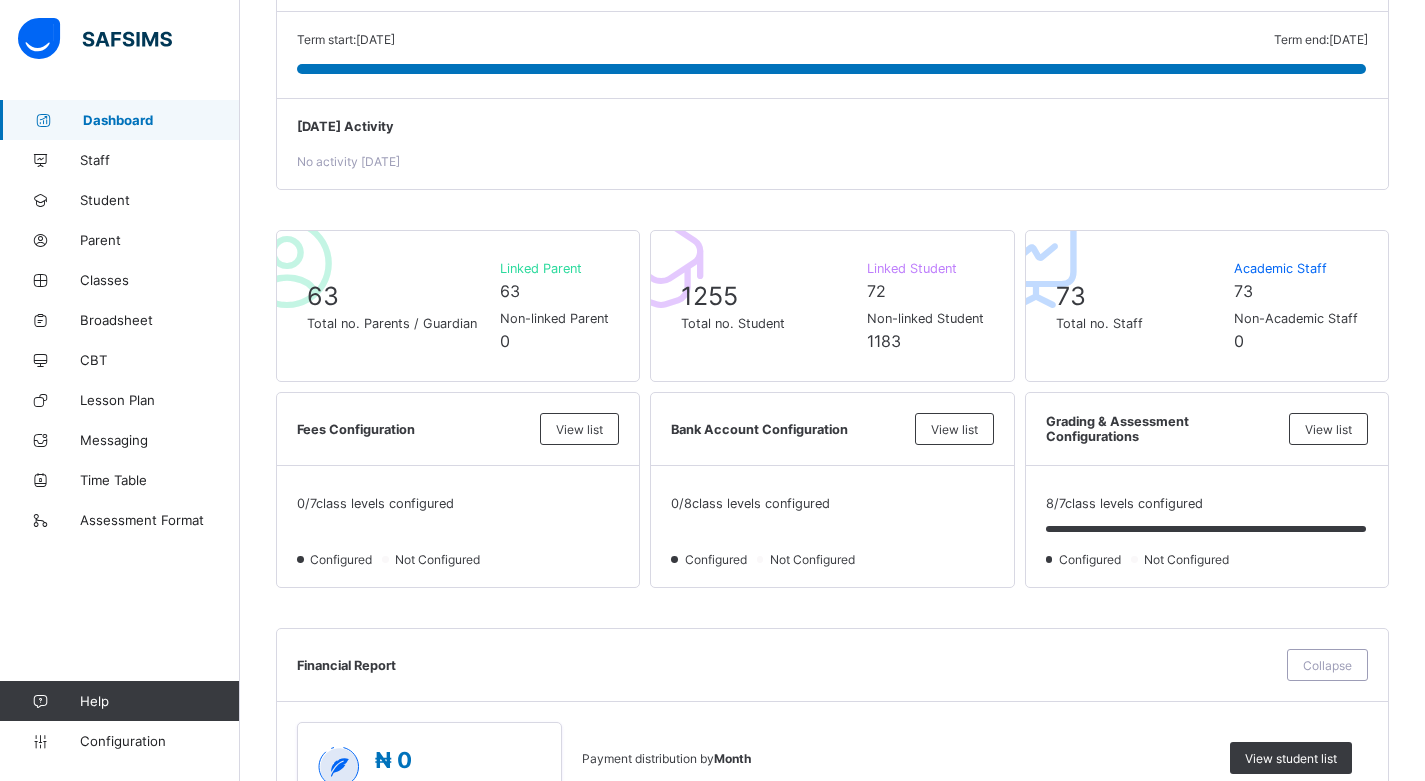 scroll, scrollTop: 100, scrollLeft: 0, axis: vertical 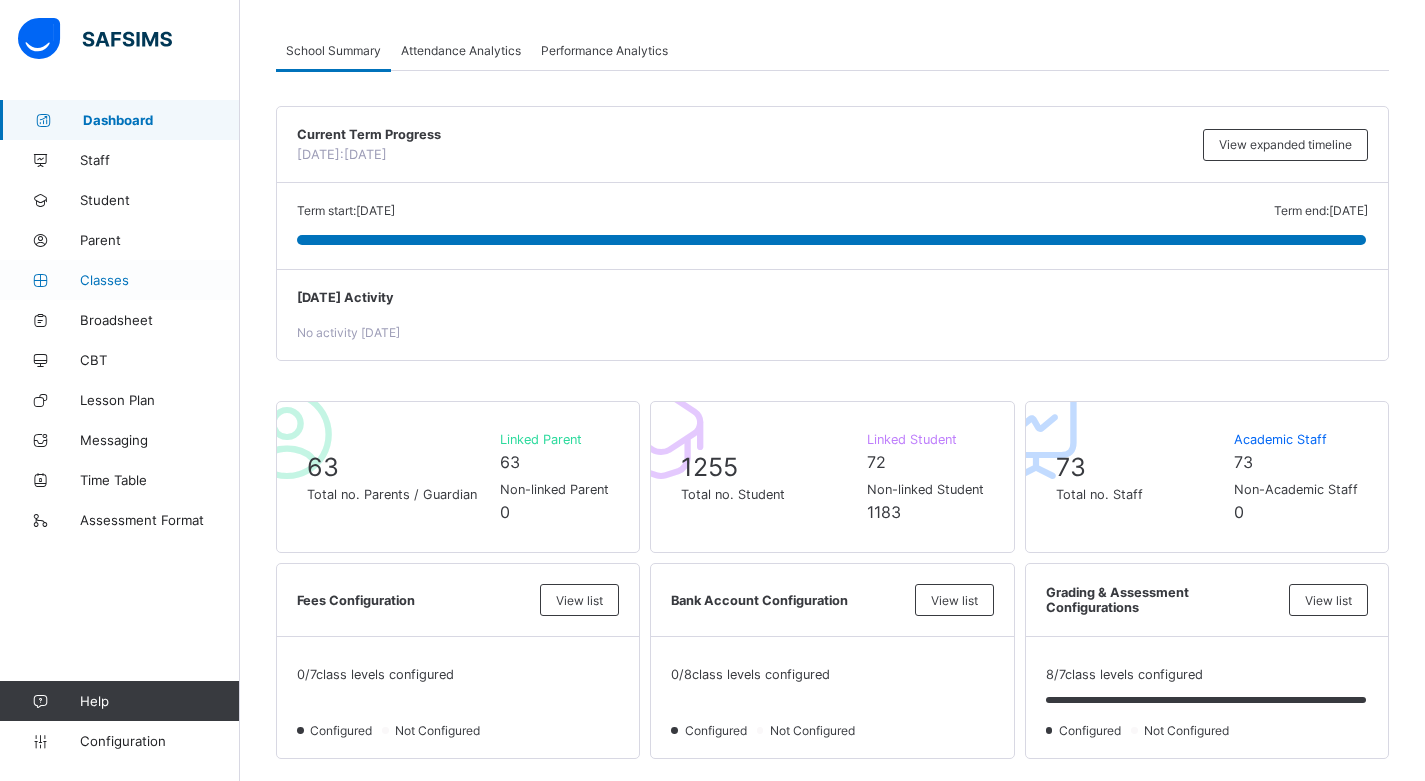 click on "Classes" at bounding box center [160, 280] 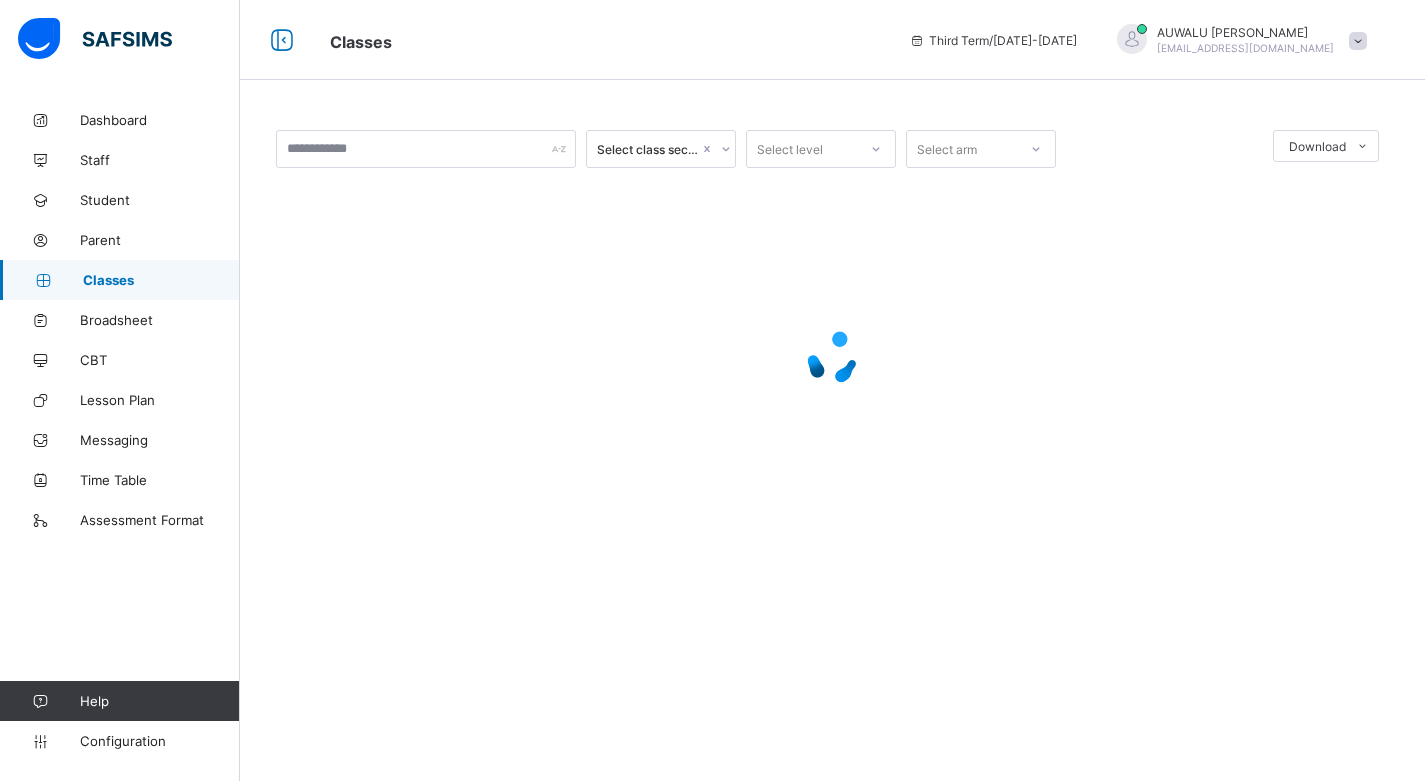 scroll, scrollTop: 0, scrollLeft: 0, axis: both 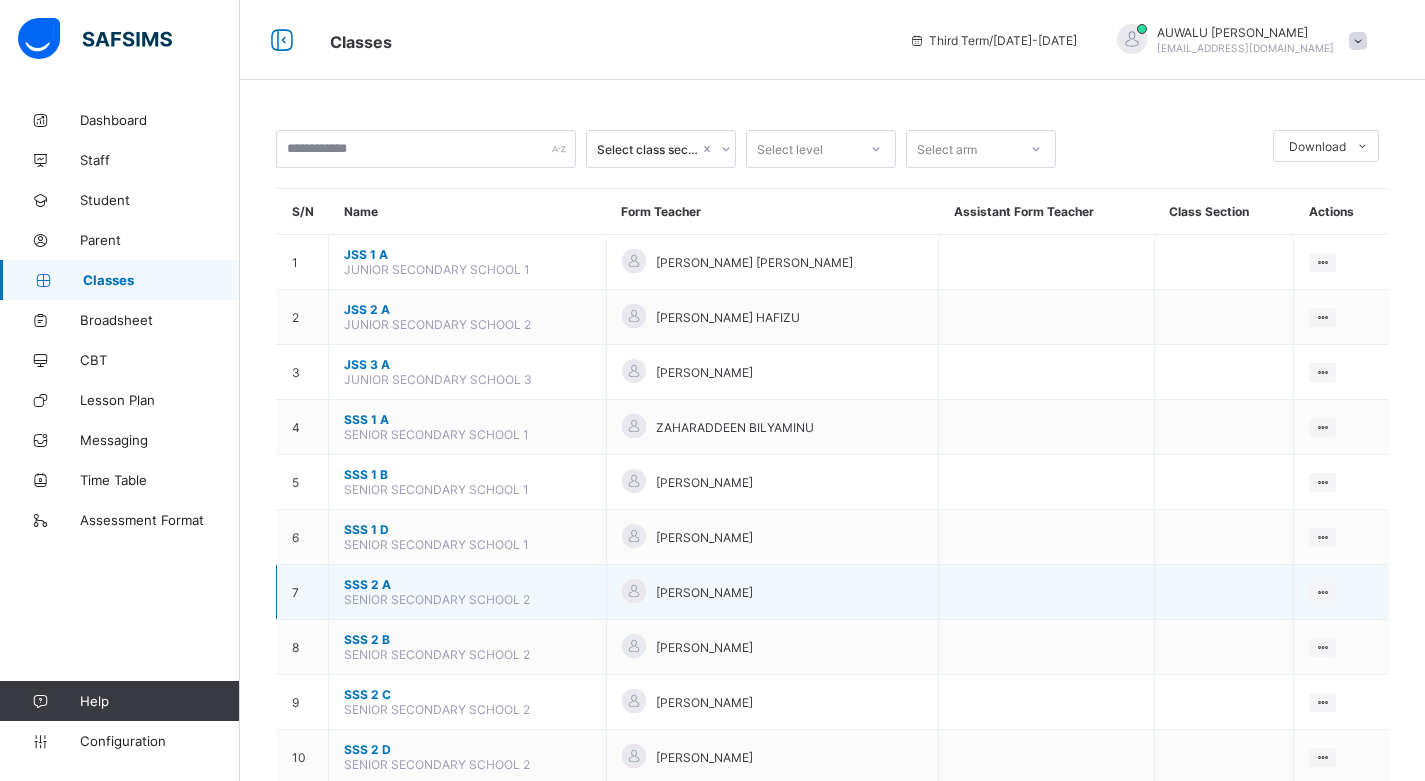 click on "SSS 2   A" at bounding box center (467, 584) 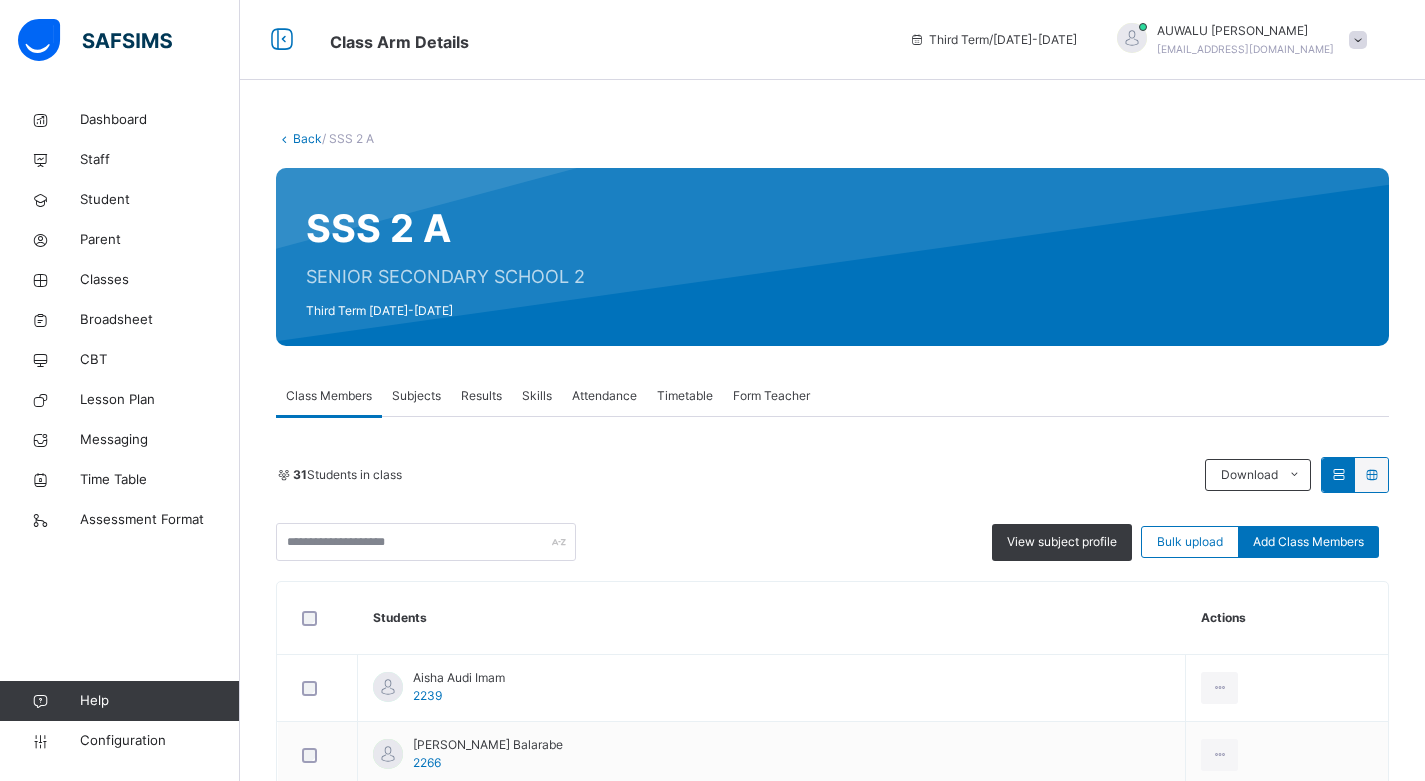 click on "Subjects" at bounding box center [416, 396] 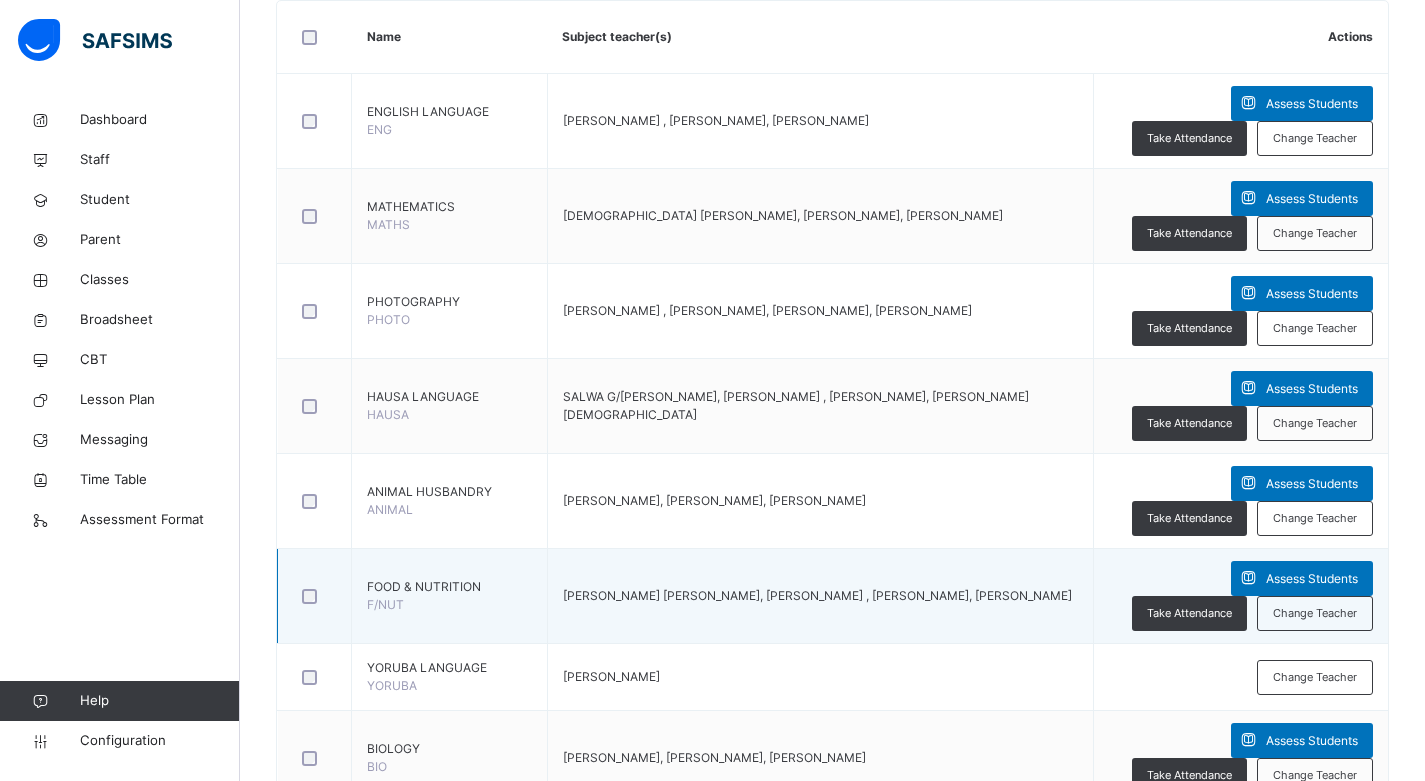 scroll, scrollTop: 500, scrollLeft: 0, axis: vertical 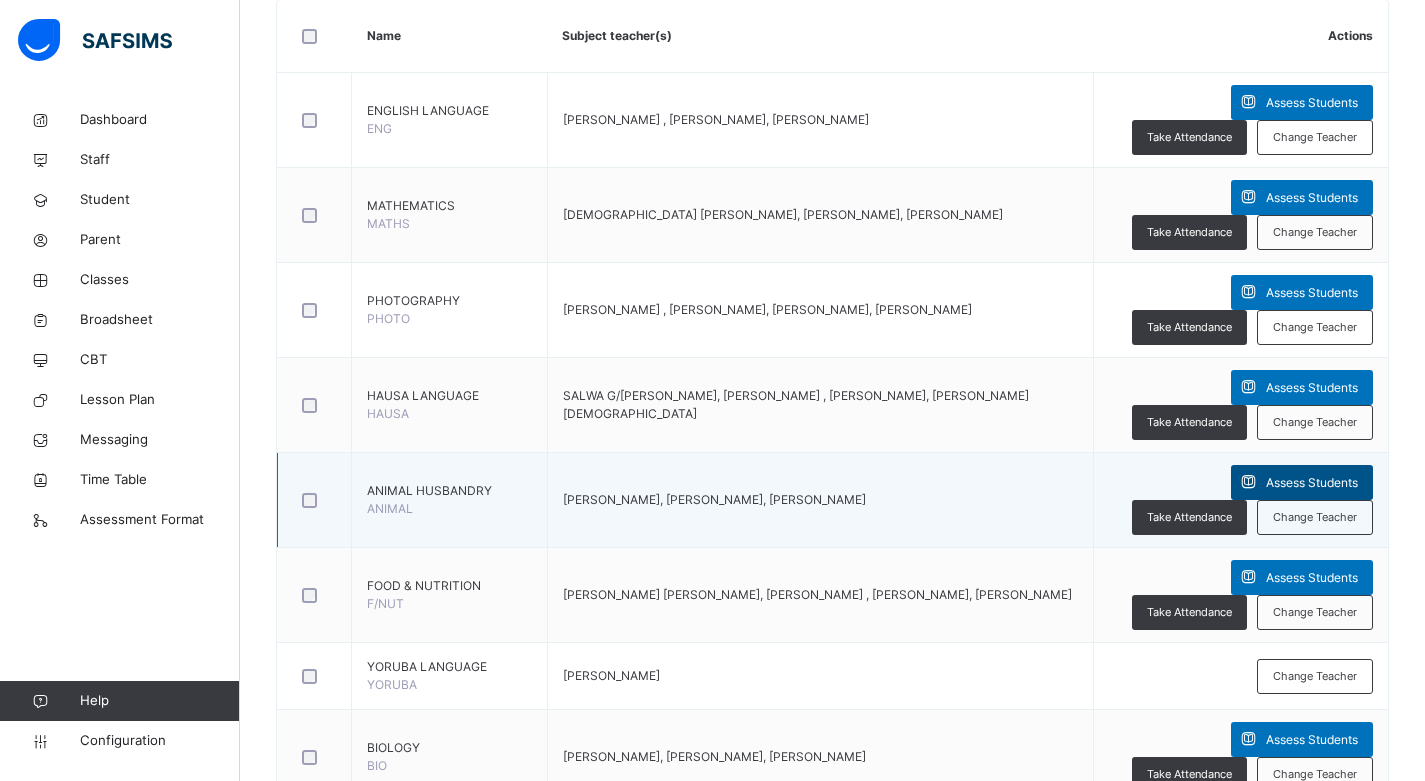 click on "Assess Students" at bounding box center (1312, 483) 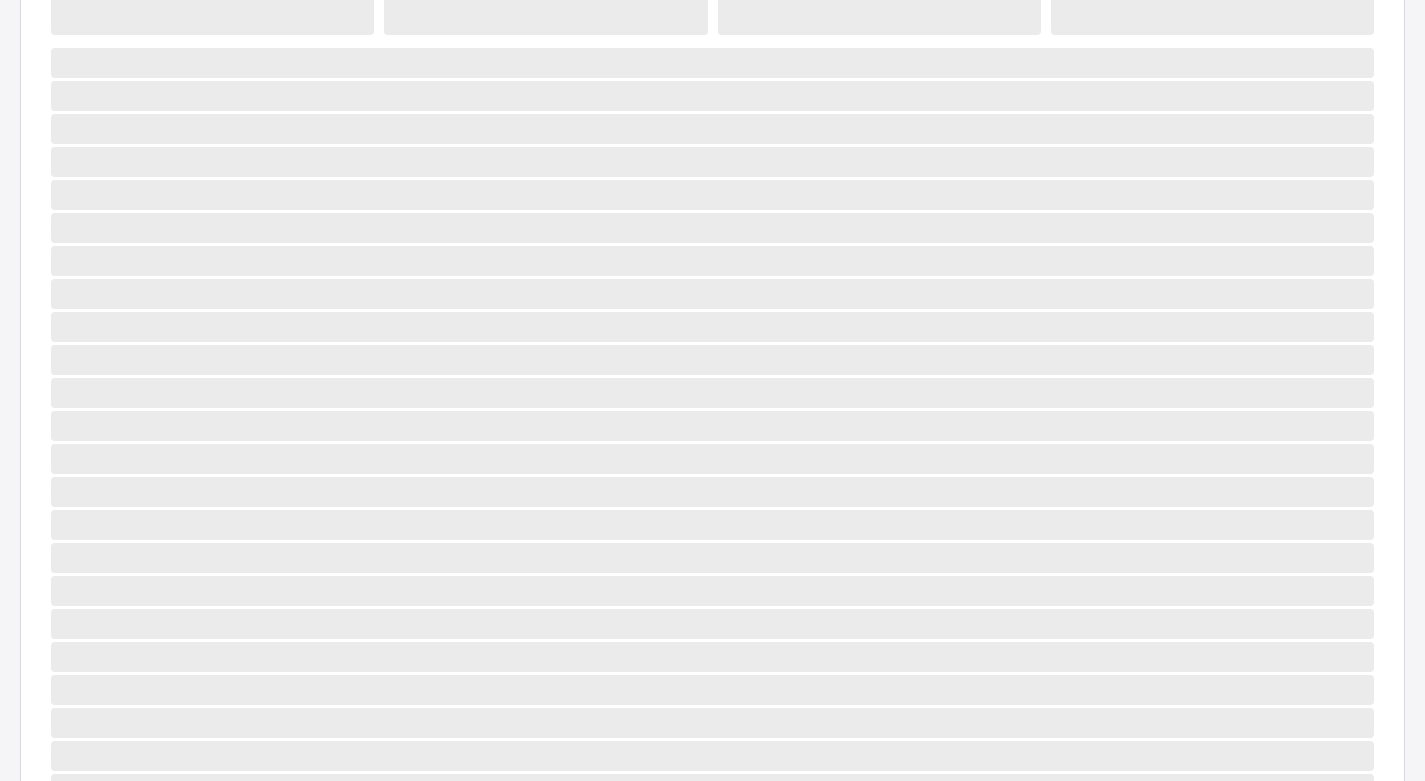 scroll, scrollTop: 0, scrollLeft: 0, axis: both 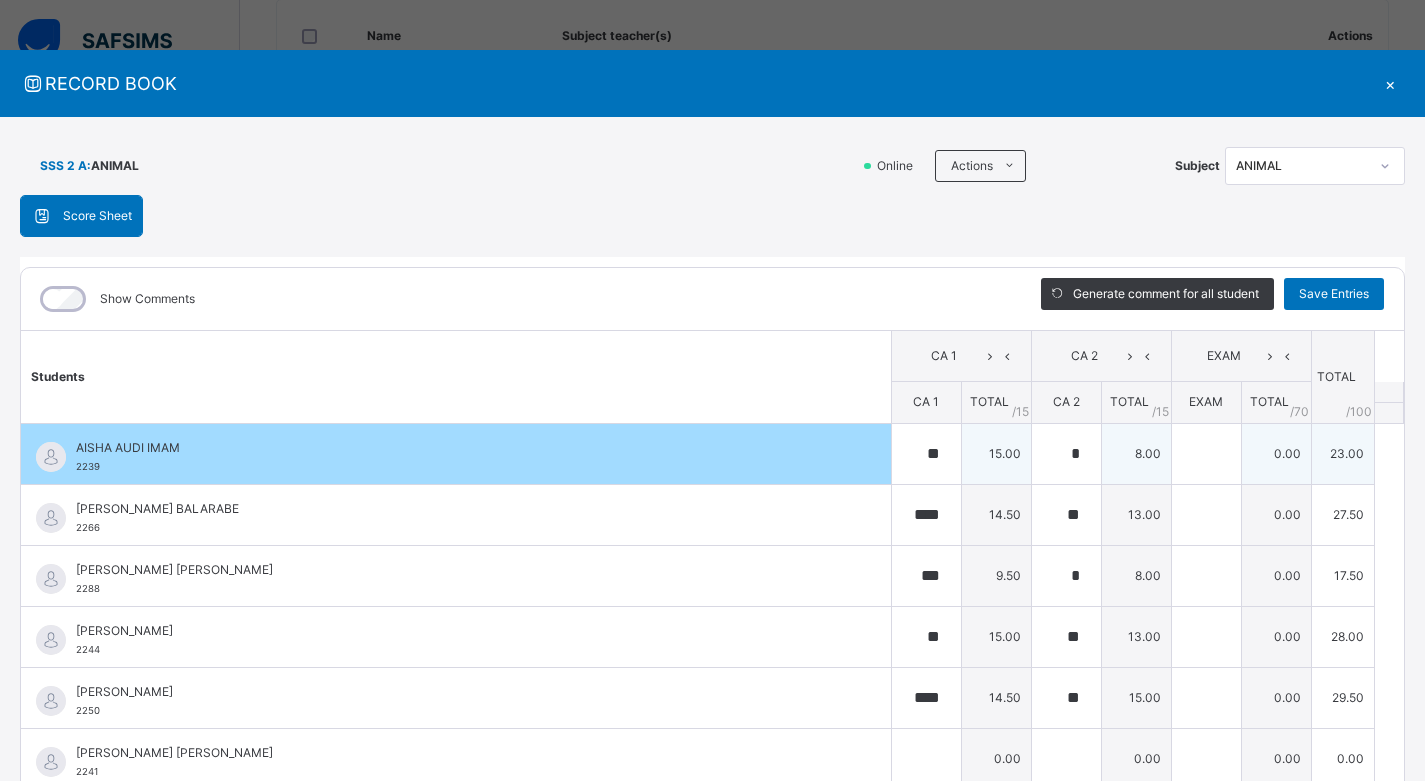 type on "**" 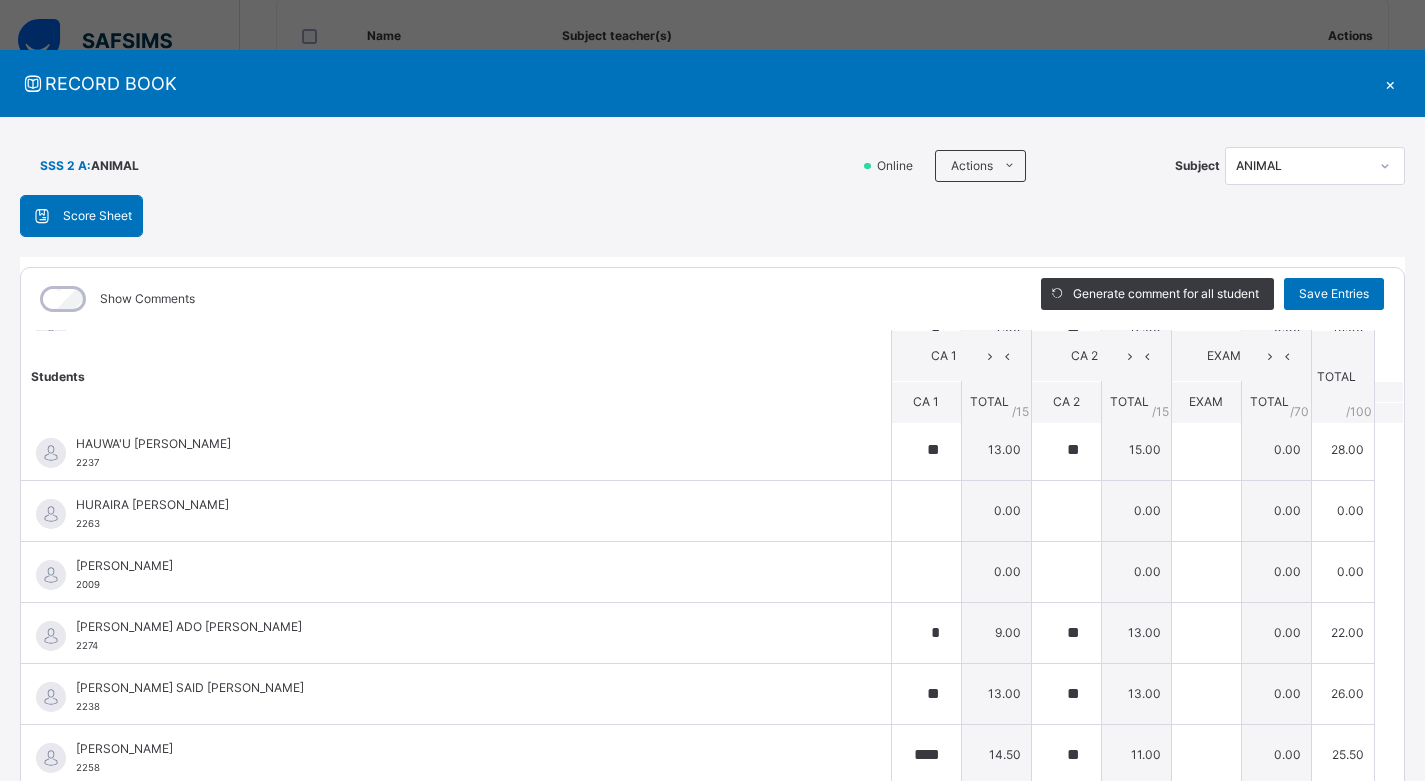scroll, scrollTop: 500, scrollLeft: 0, axis: vertical 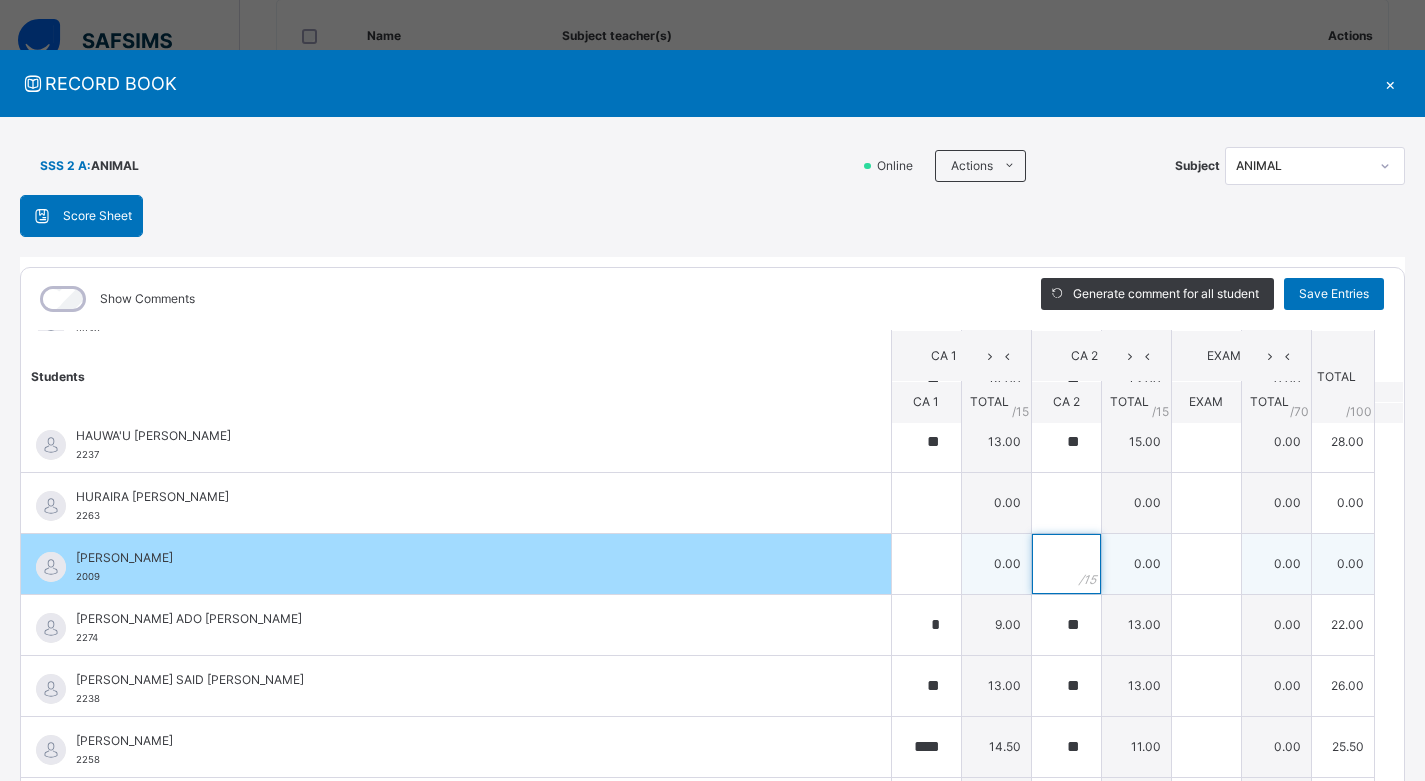 click at bounding box center (1066, 564) 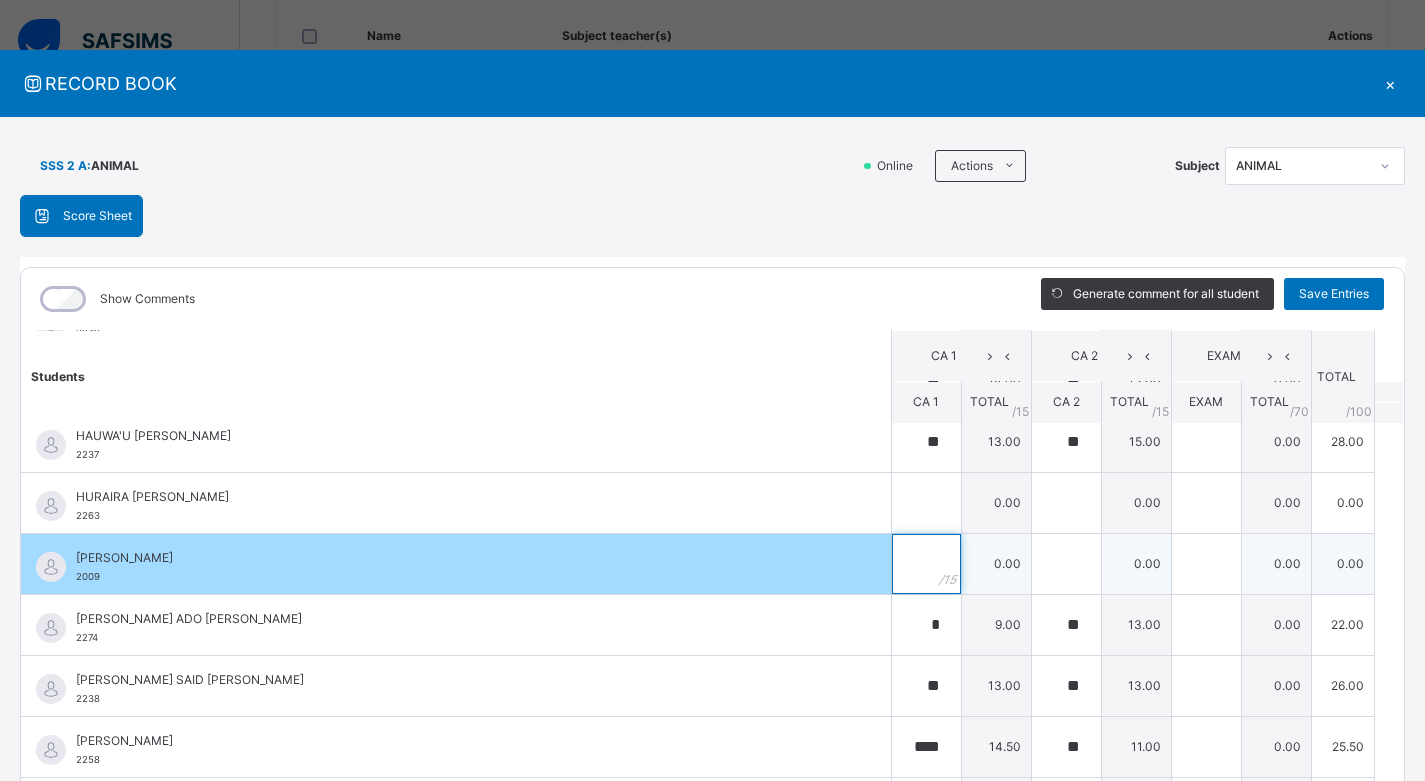 click at bounding box center [926, 564] 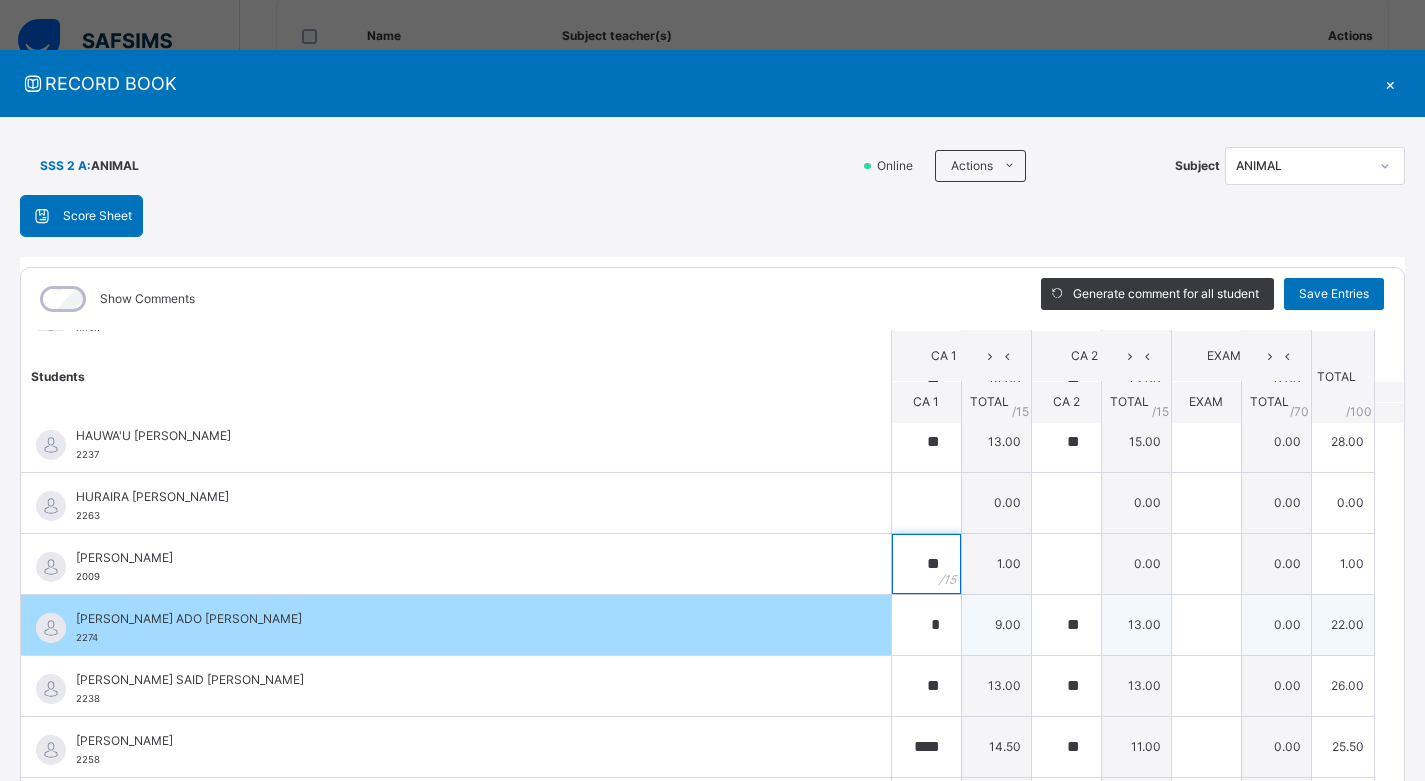 type on "**" 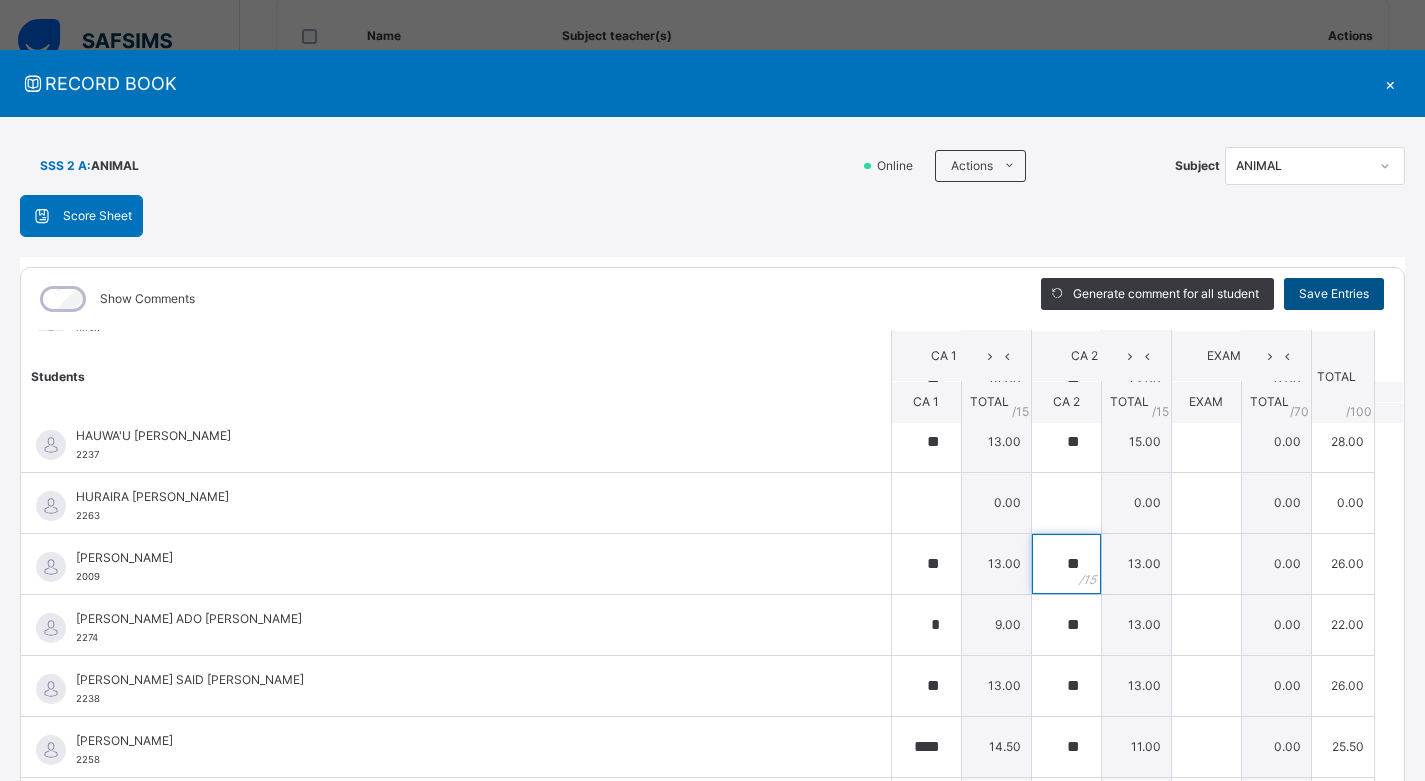 type on "**" 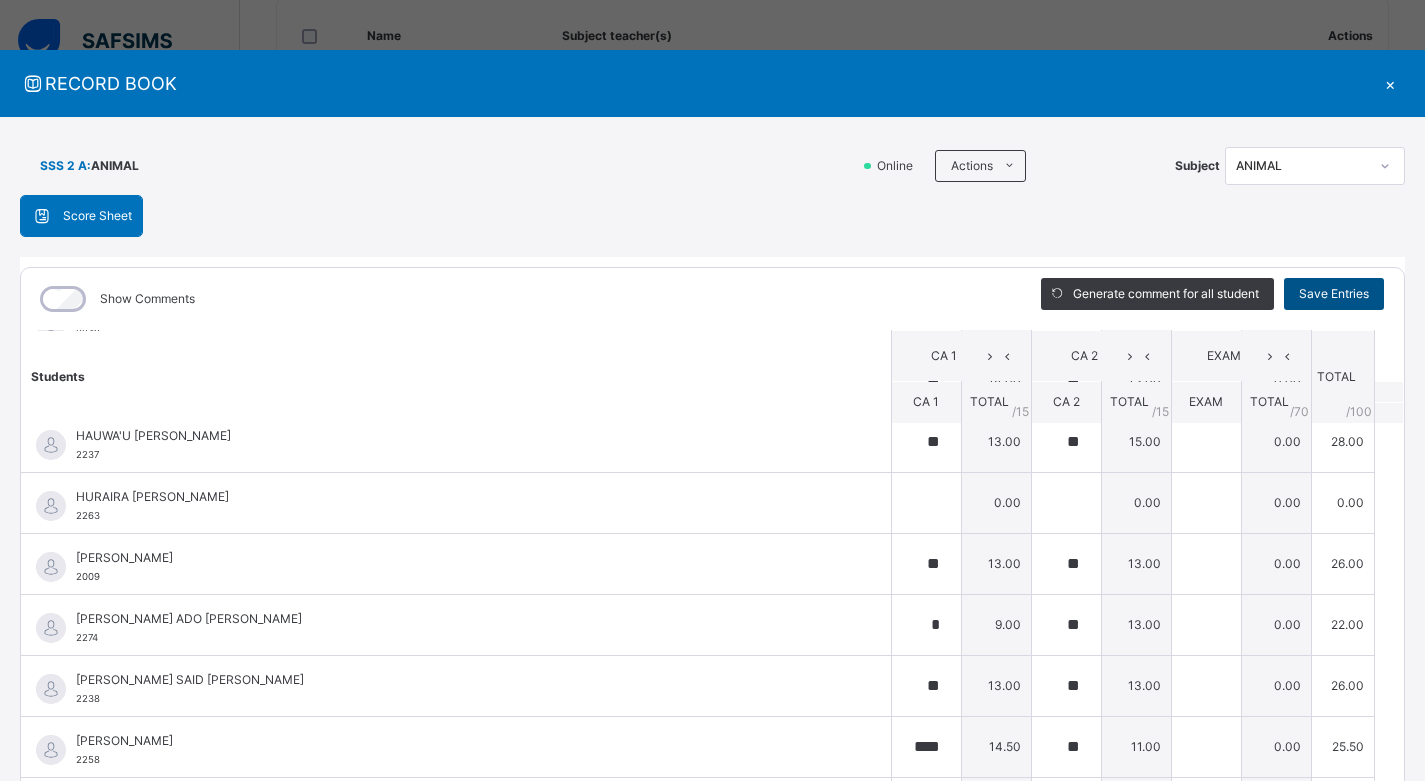 click on "Save Entries" at bounding box center (1334, 294) 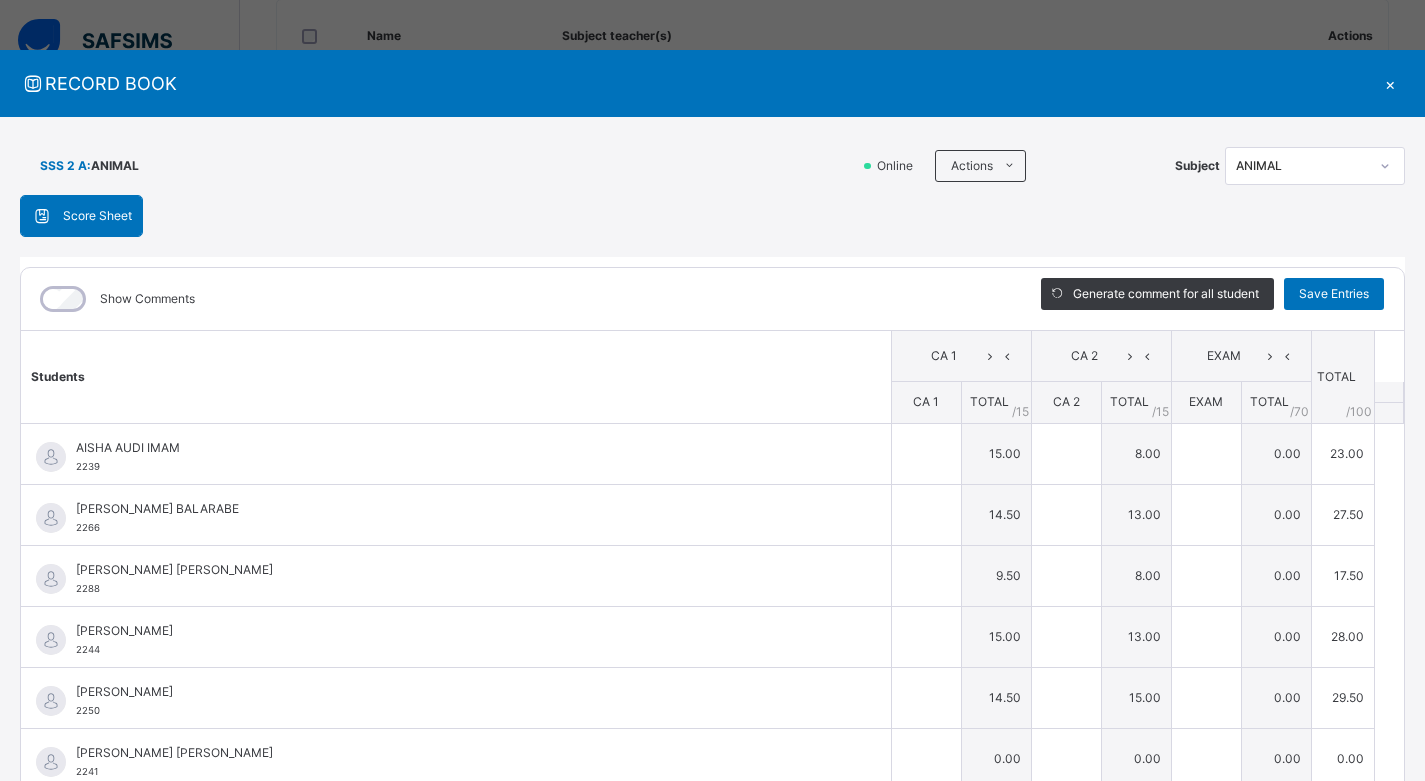 type on "**" 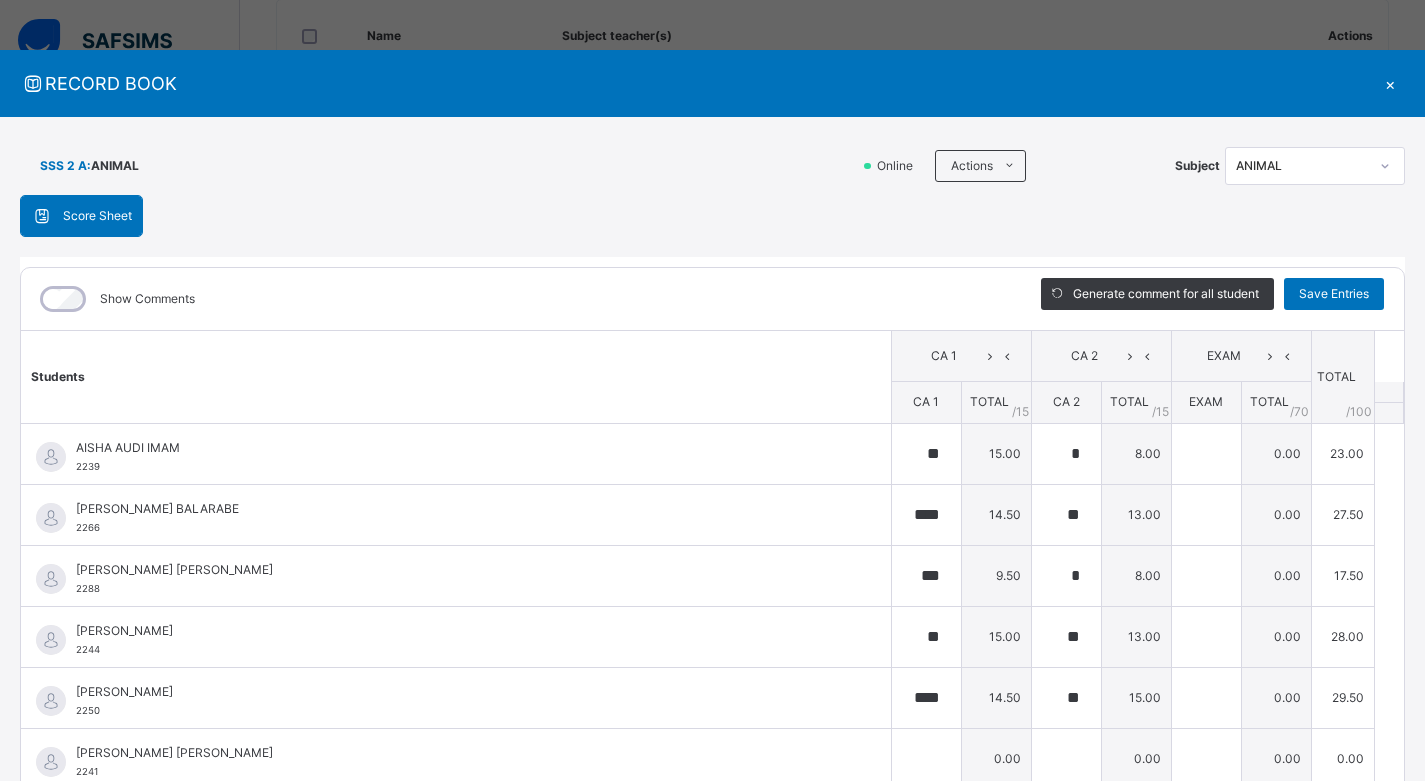 type on "**" 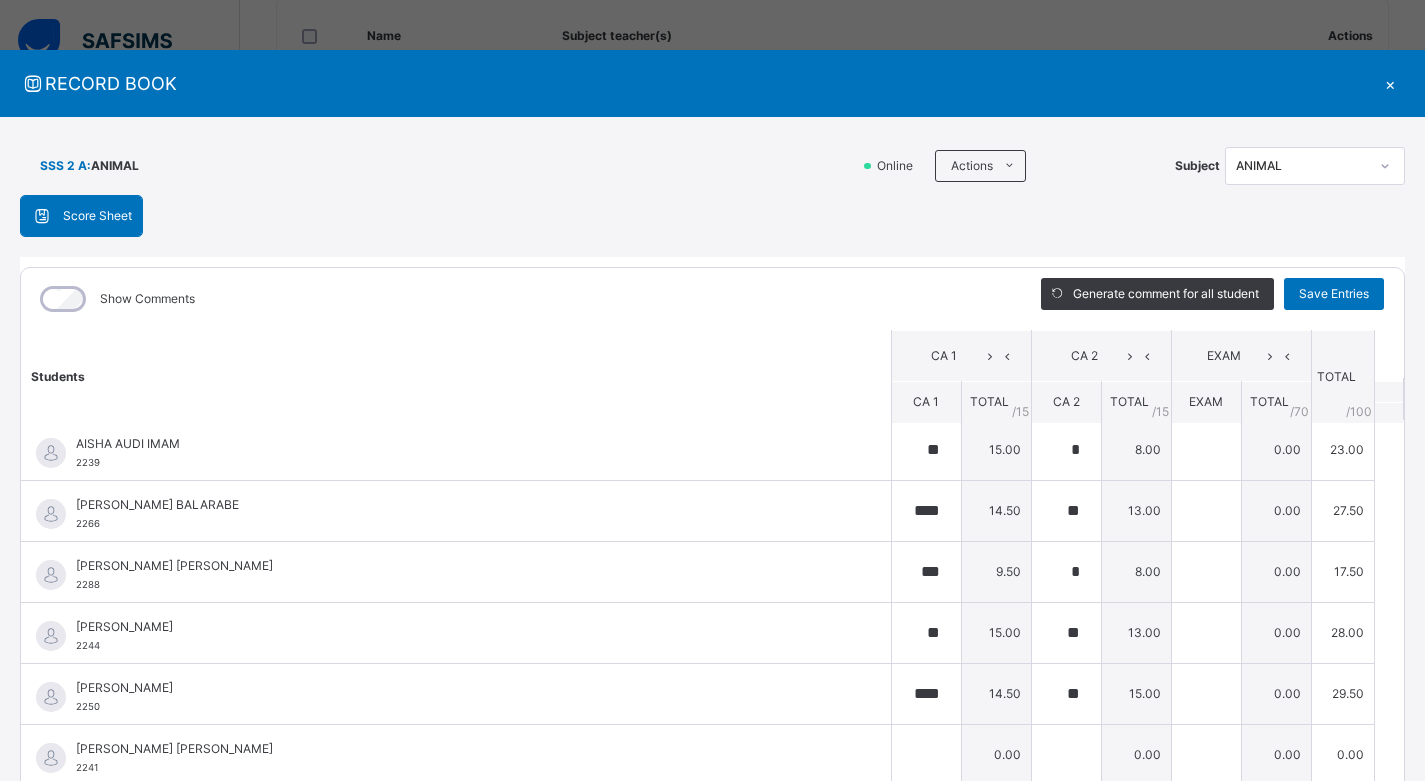 scroll, scrollTop: 0, scrollLeft: 0, axis: both 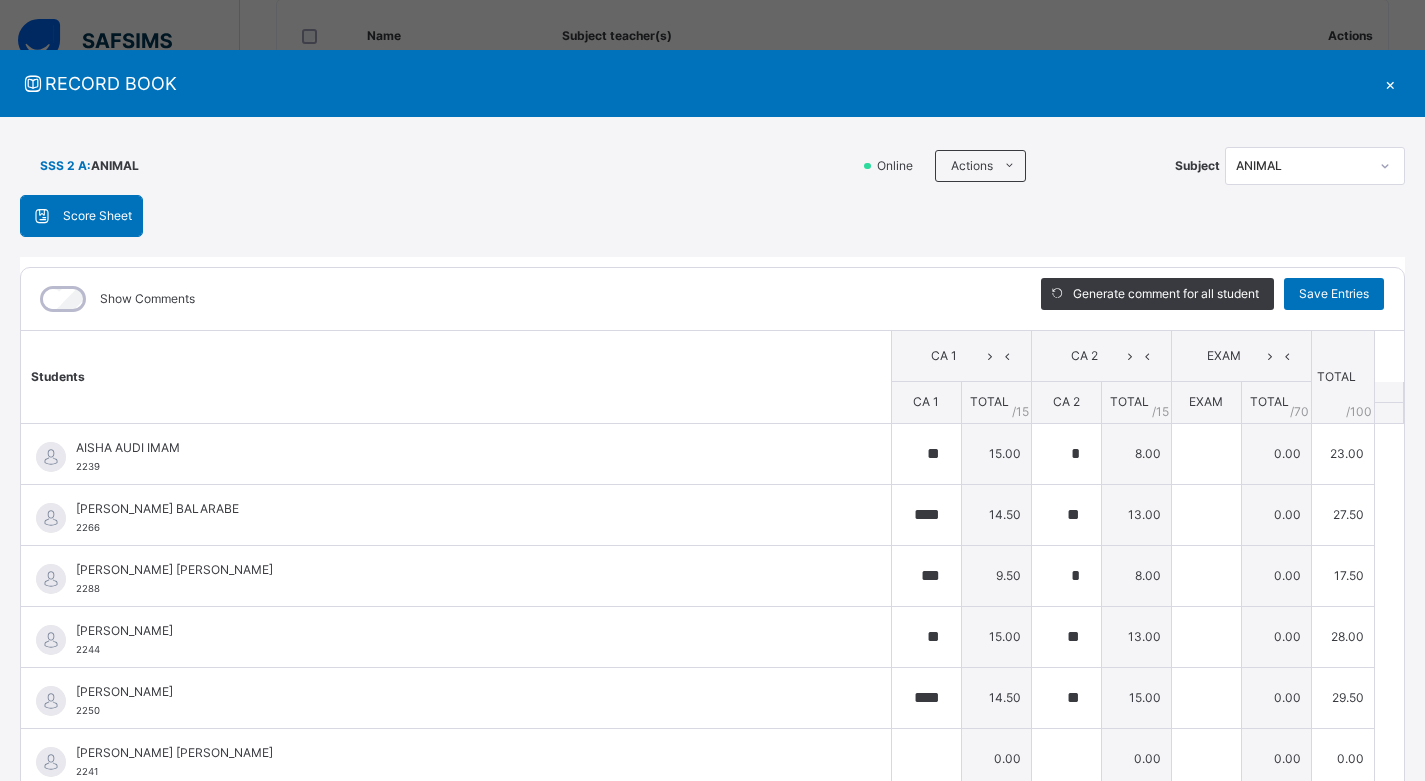 click on "×" at bounding box center (1390, 83) 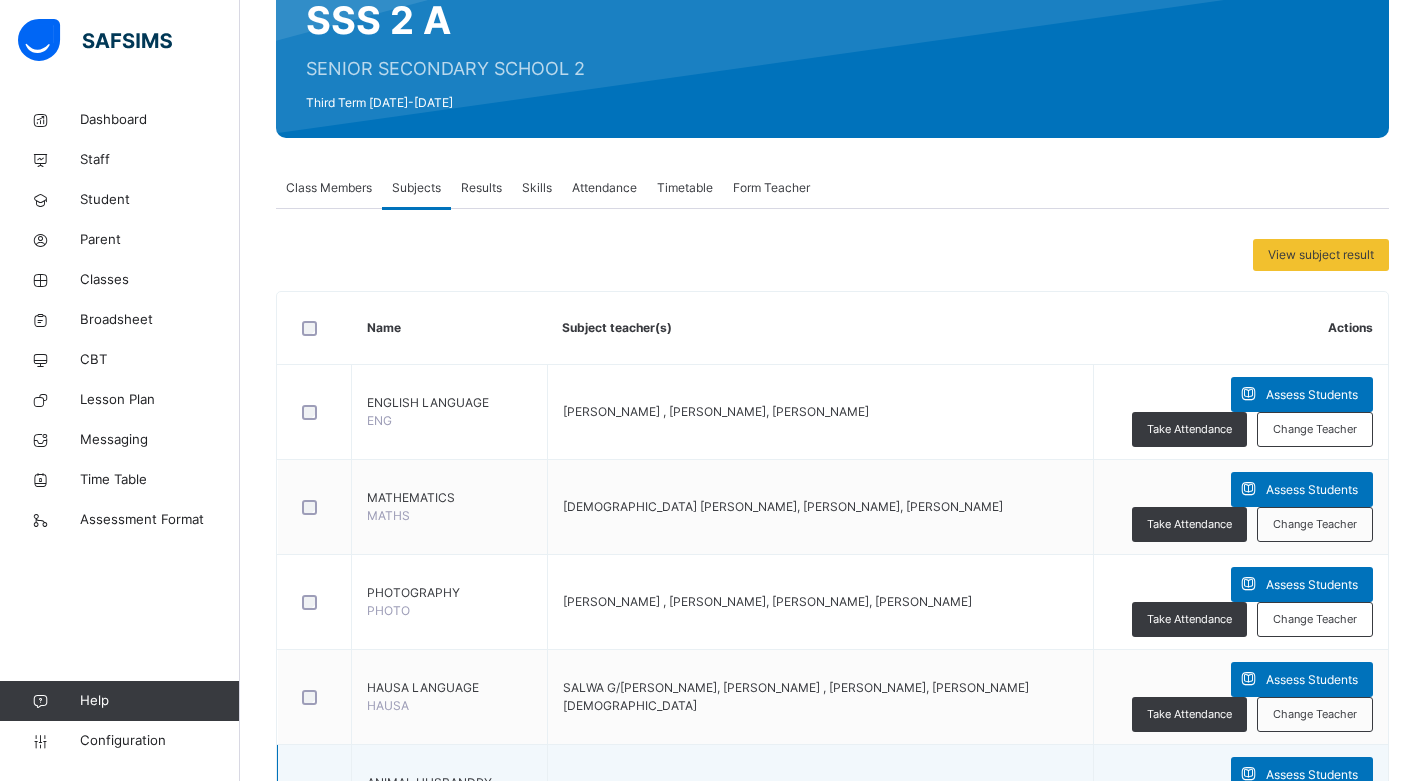 scroll, scrollTop: 0, scrollLeft: 0, axis: both 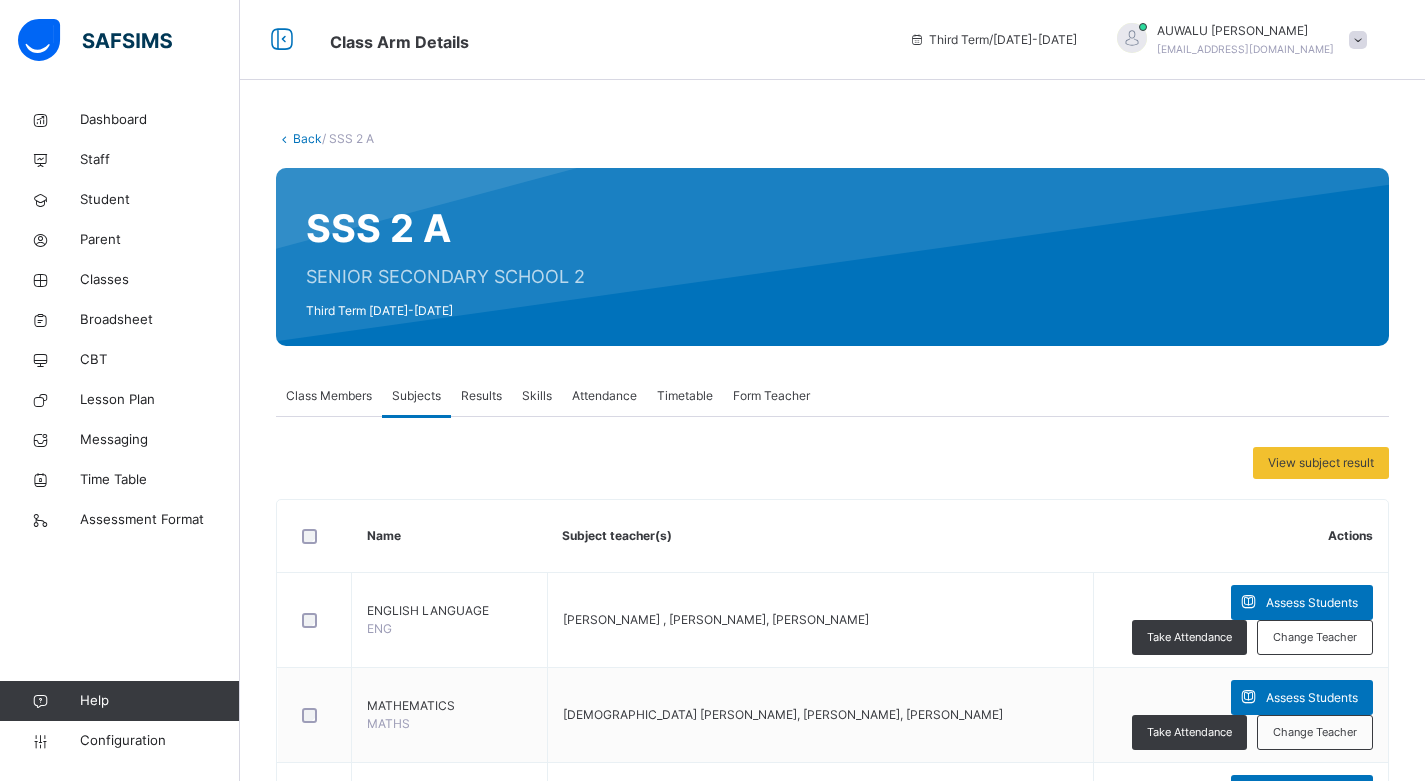 click on "Back" at bounding box center (307, 138) 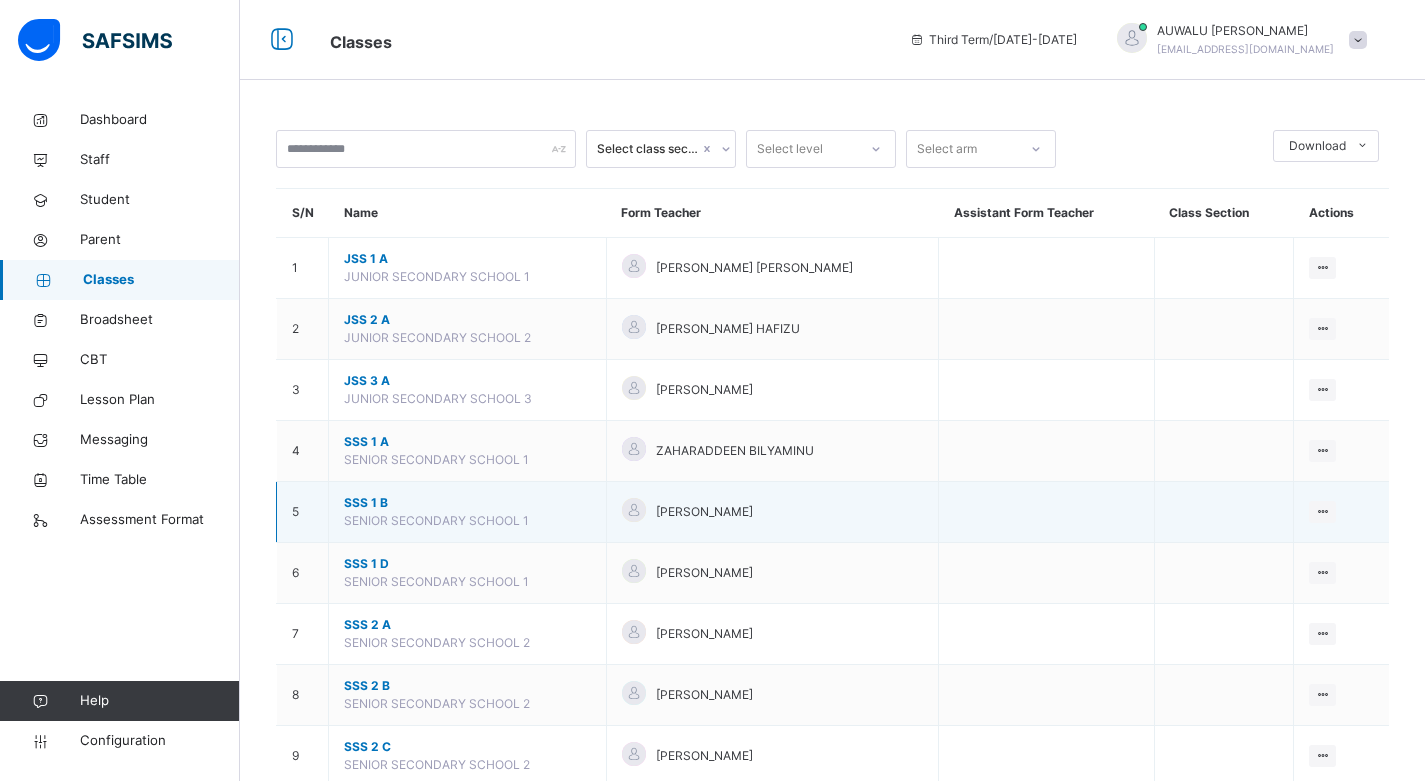 click on "SSS 1   B" at bounding box center (467, 503) 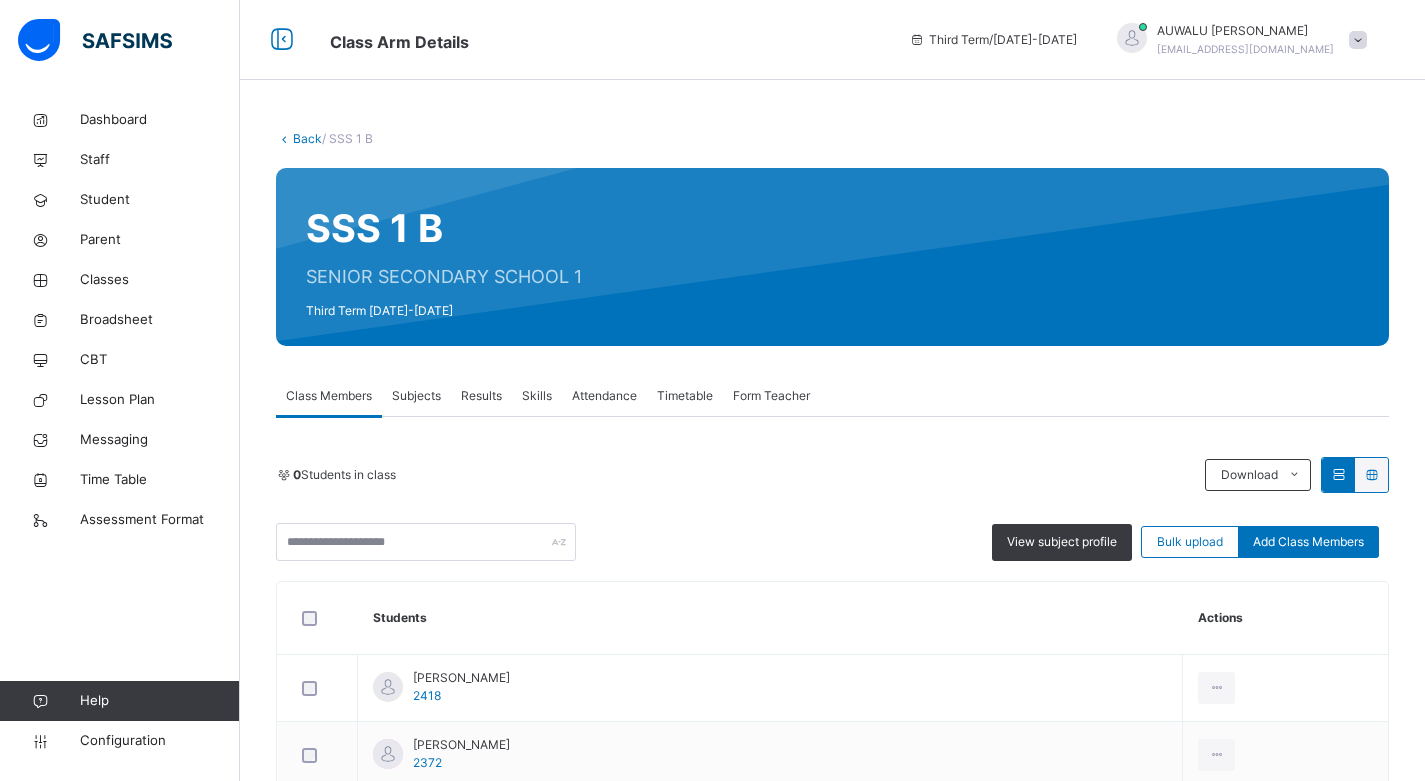 click on "Subjects" at bounding box center (416, 396) 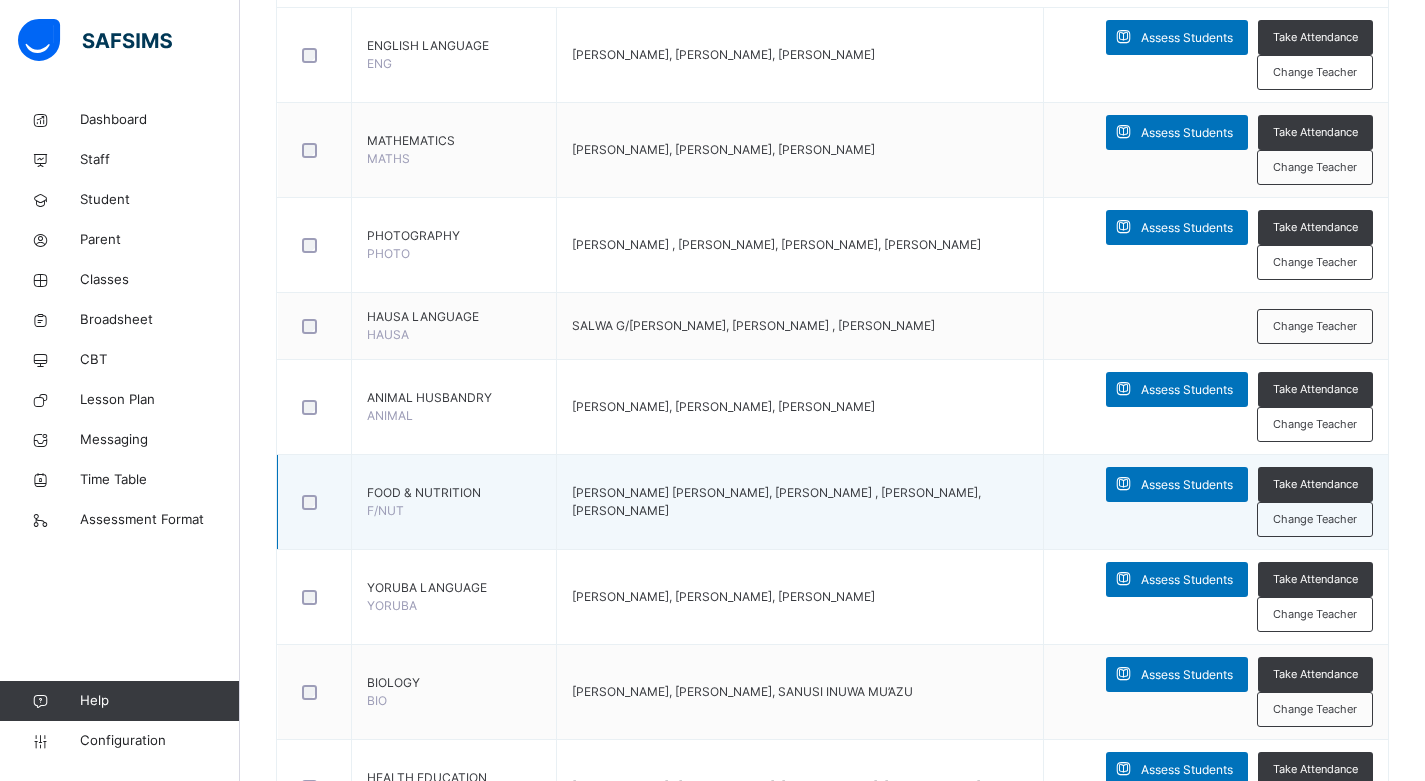 scroll, scrollTop: 600, scrollLeft: 0, axis: vertical 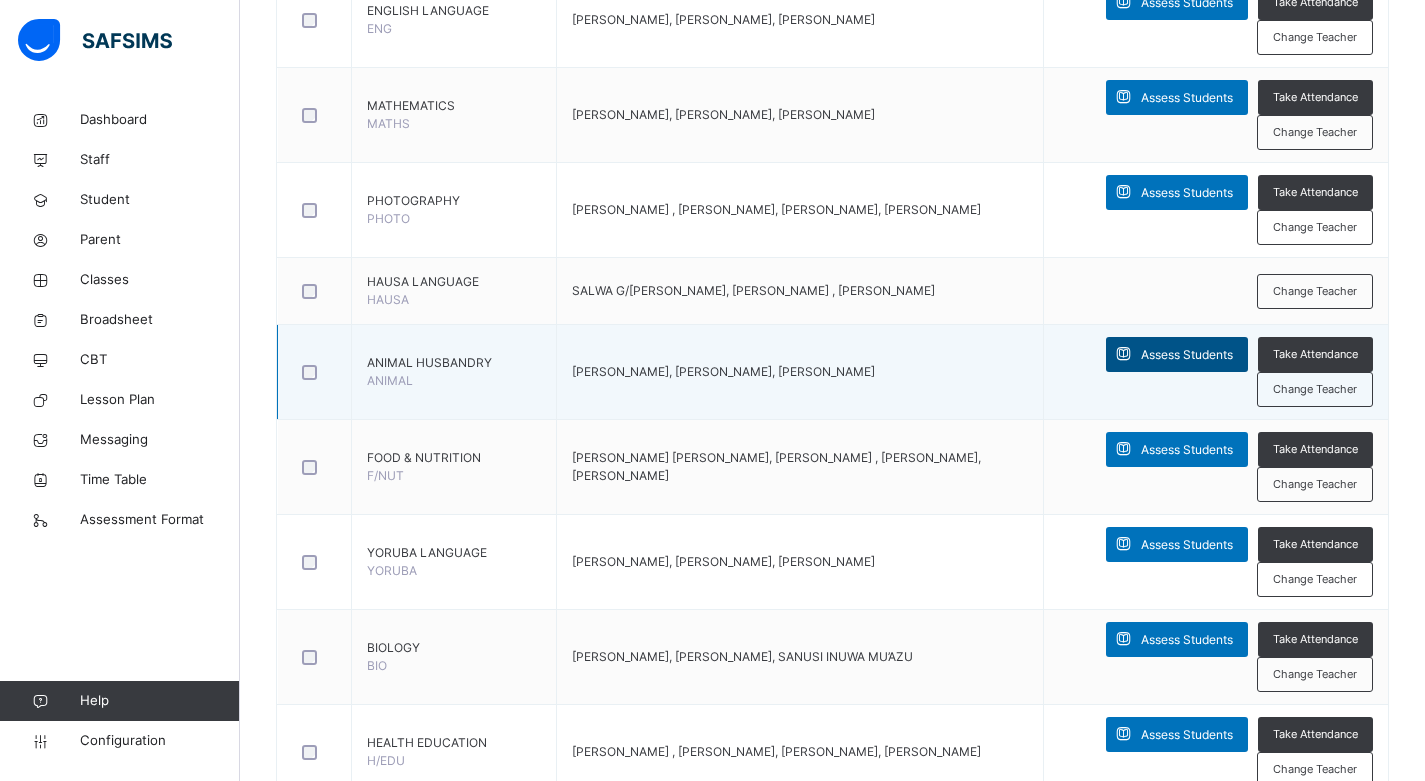click on "Assess Students" at bounding box center (1187, 355) 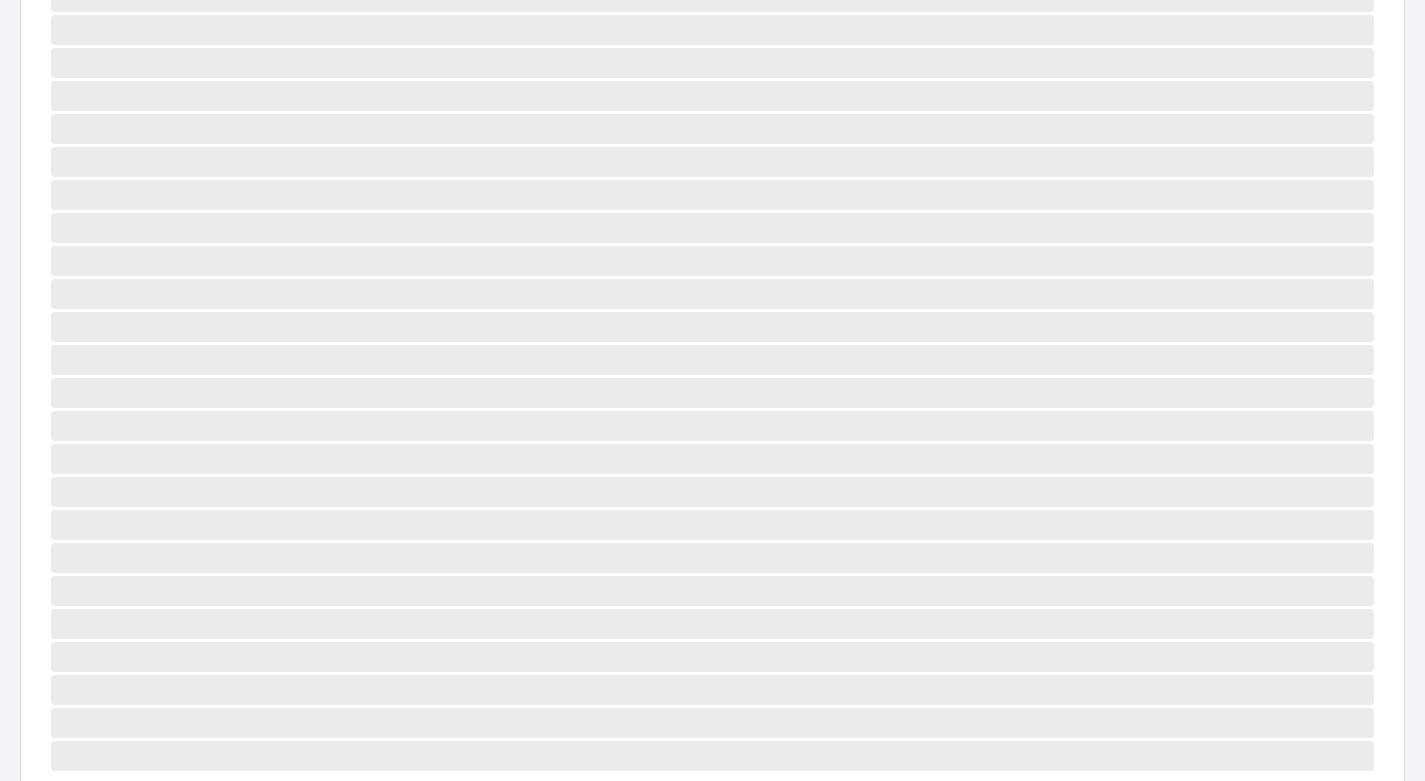 scroll, scrollTop: 648, scrollLeft: 0, axis: vertical 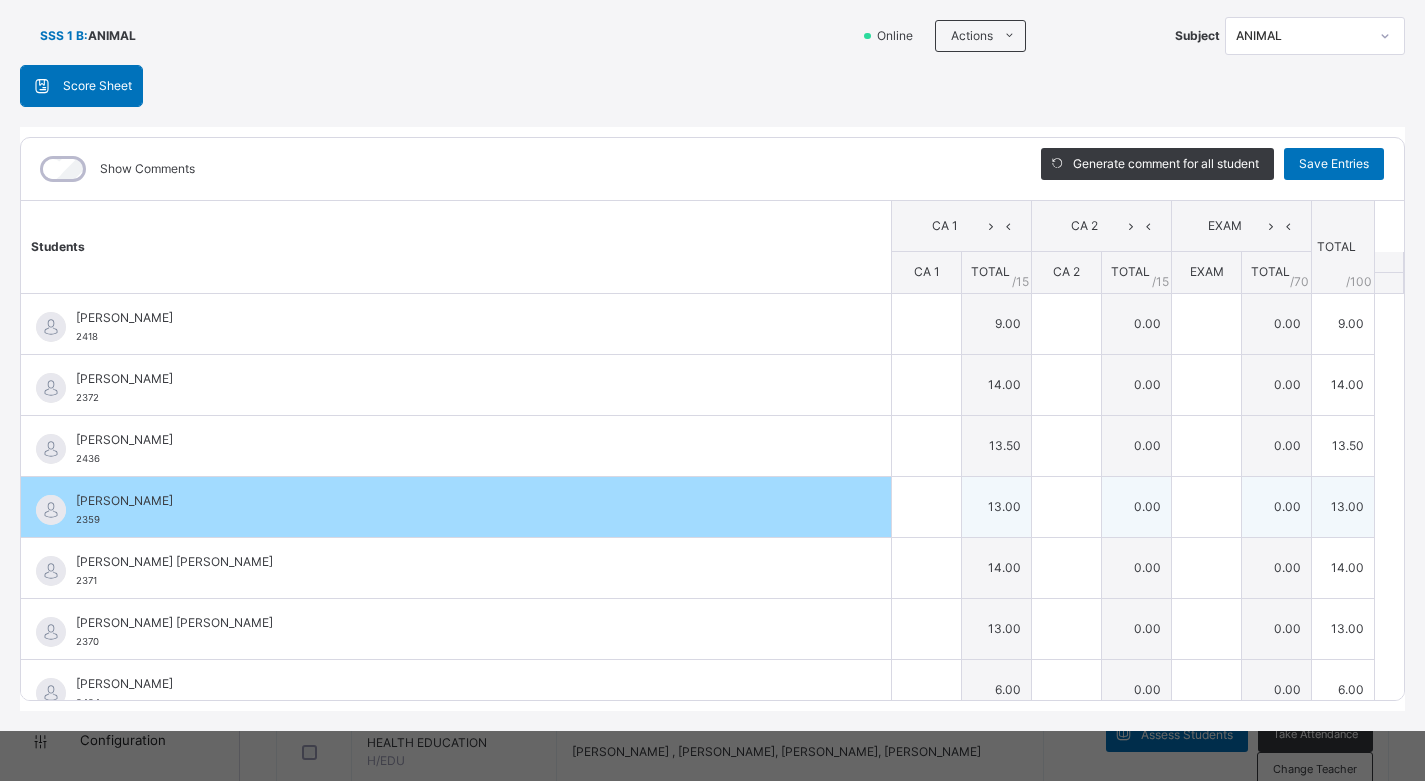 type on "*" 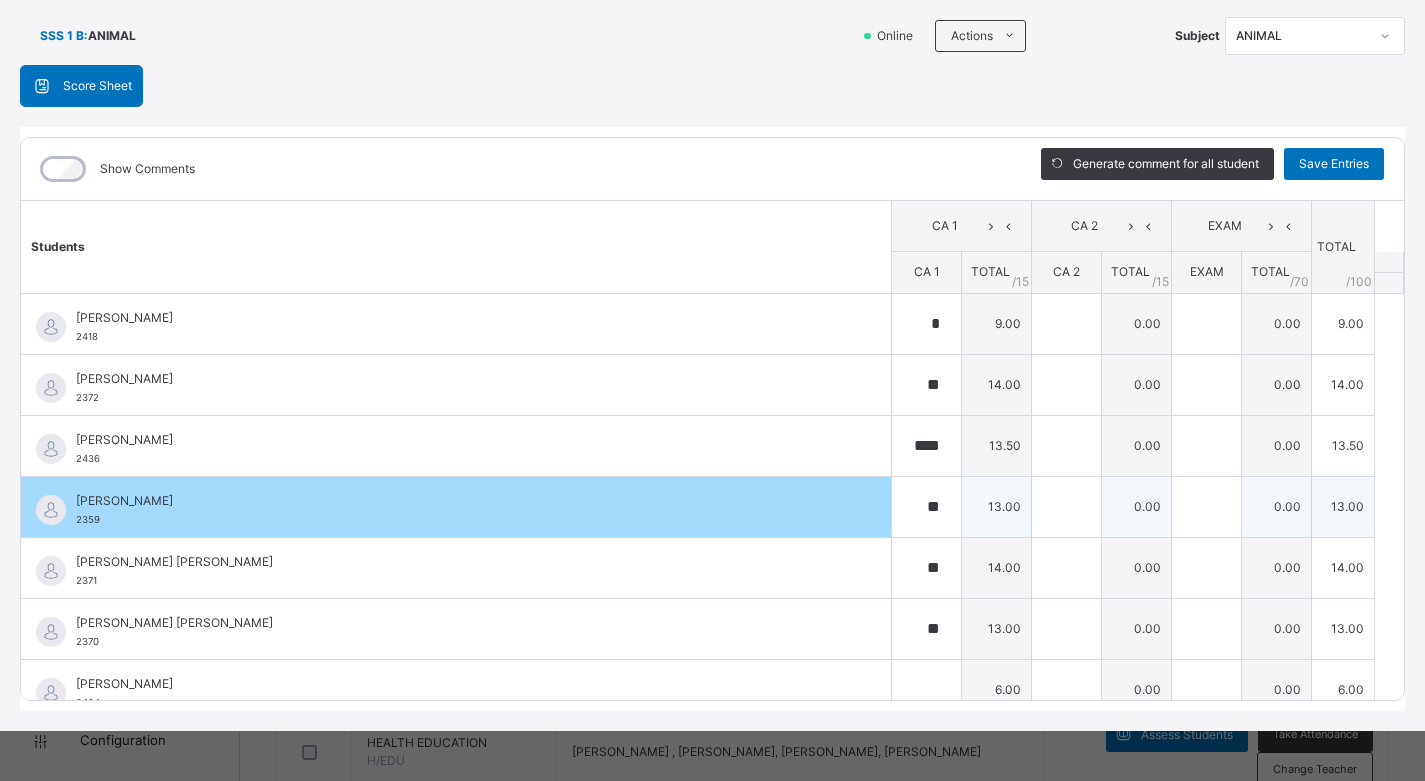 type on "*" 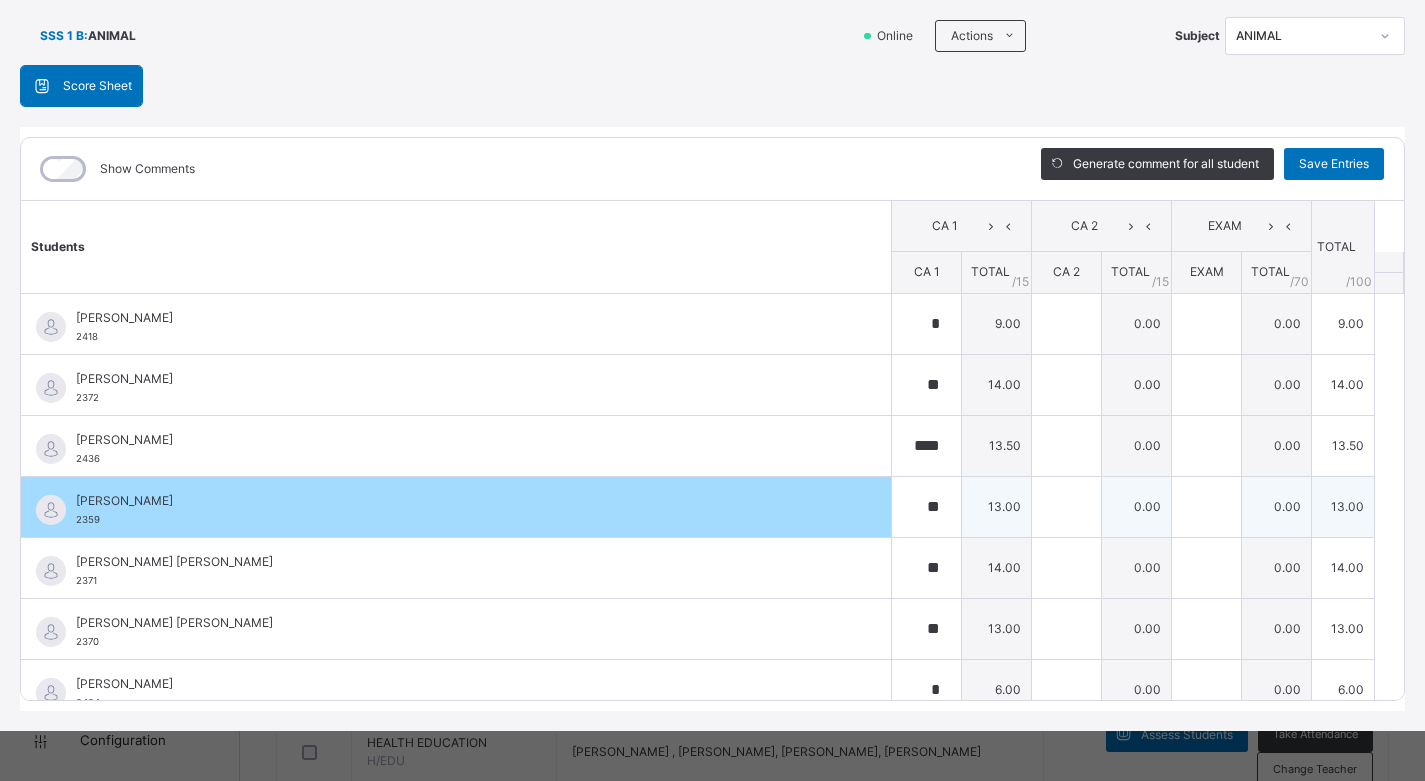 scroll, scrollTop: 130, scrollLeft: 0, axis: vertical 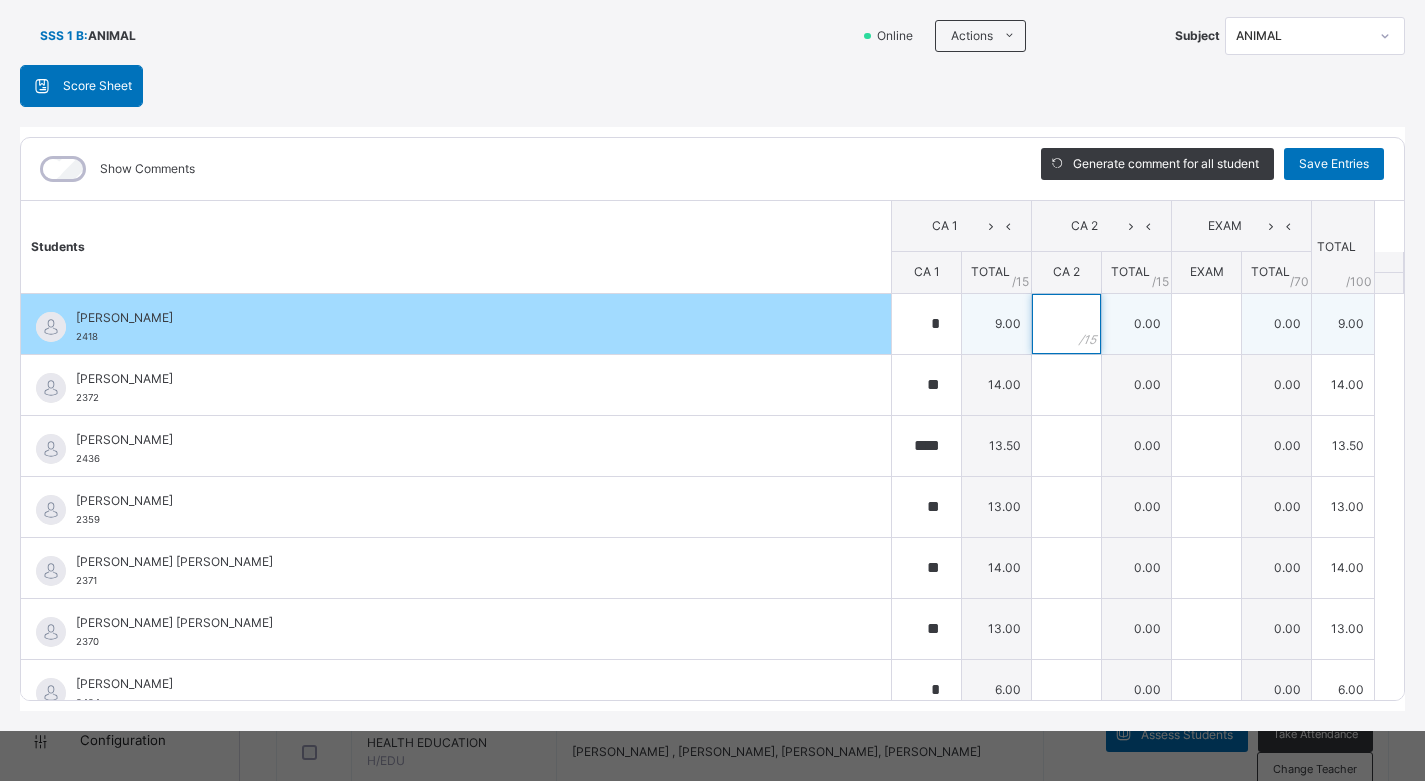 click at bounding box center [1066, 324] 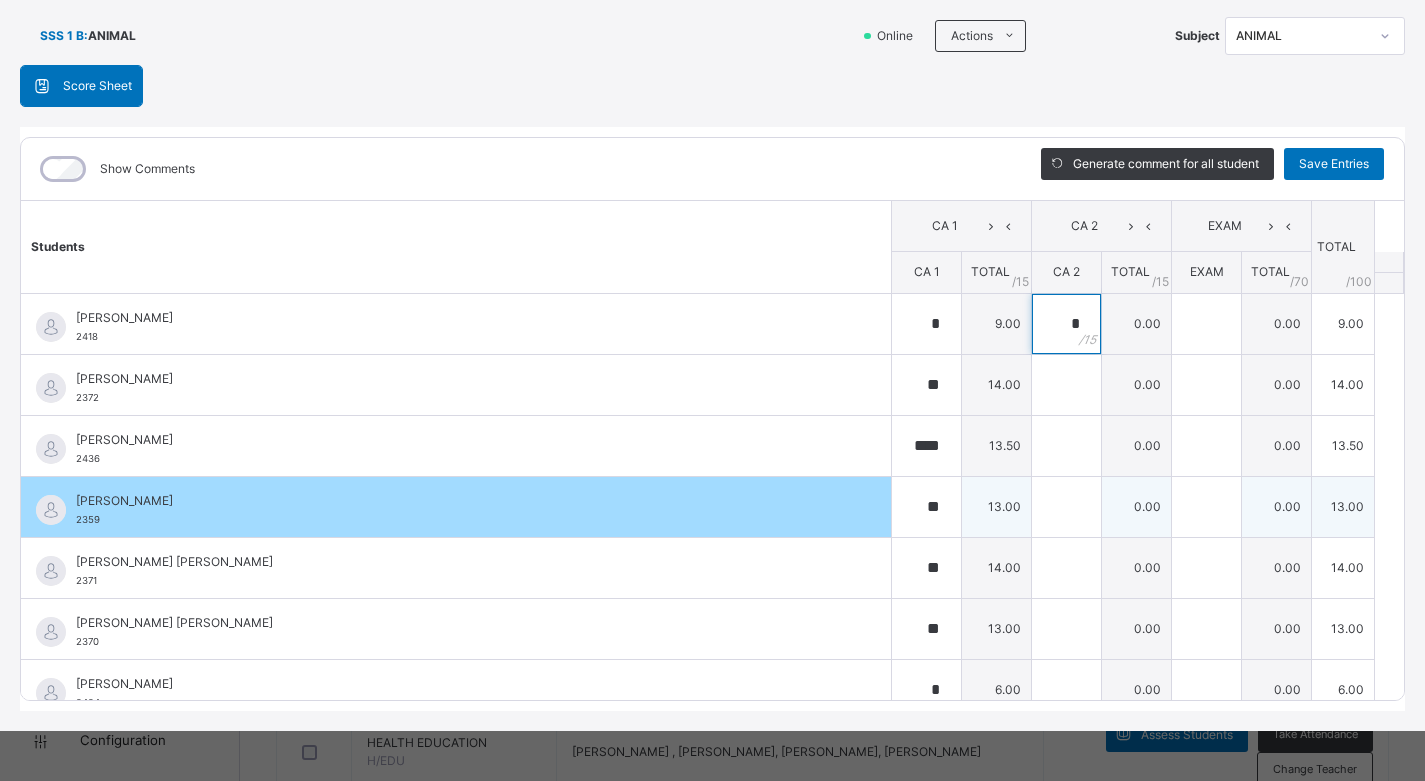 type on "*" 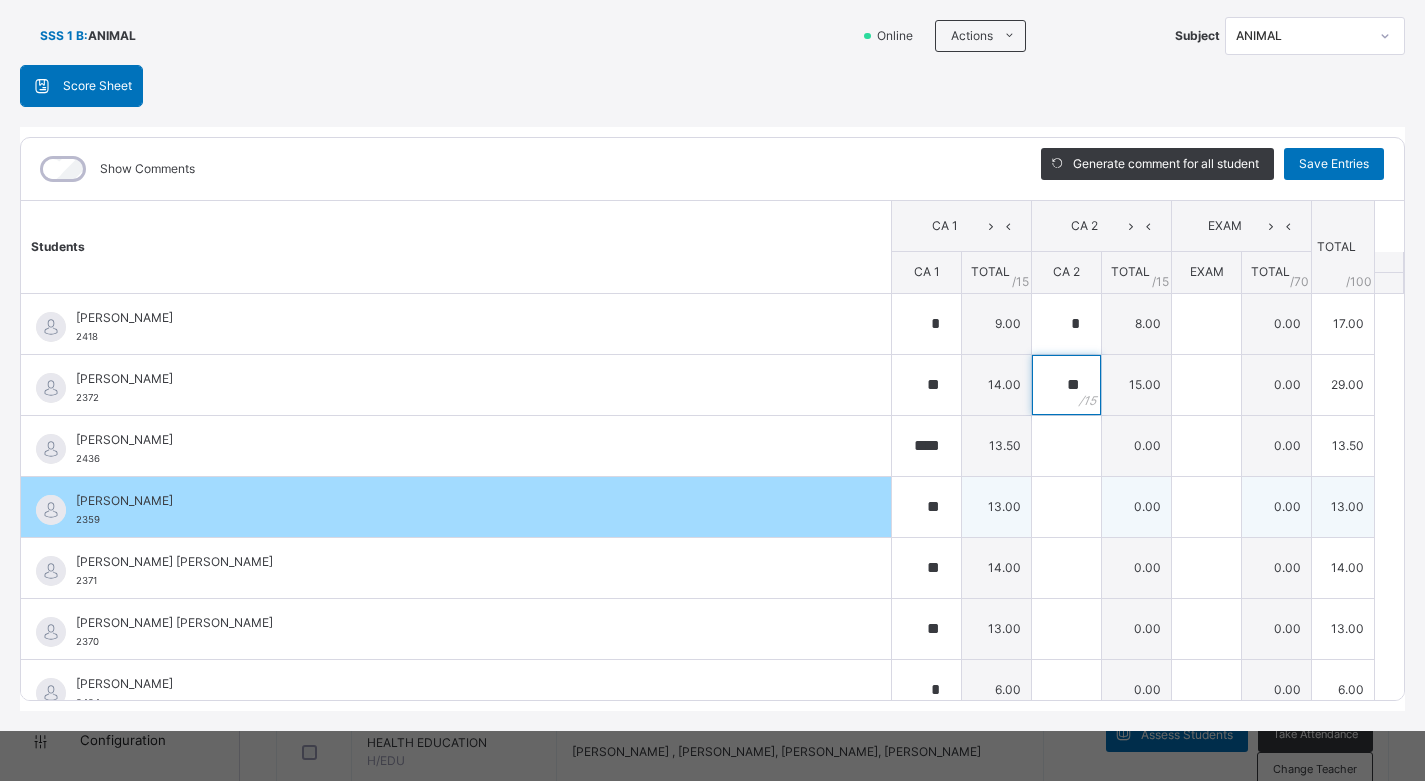 type on "**" 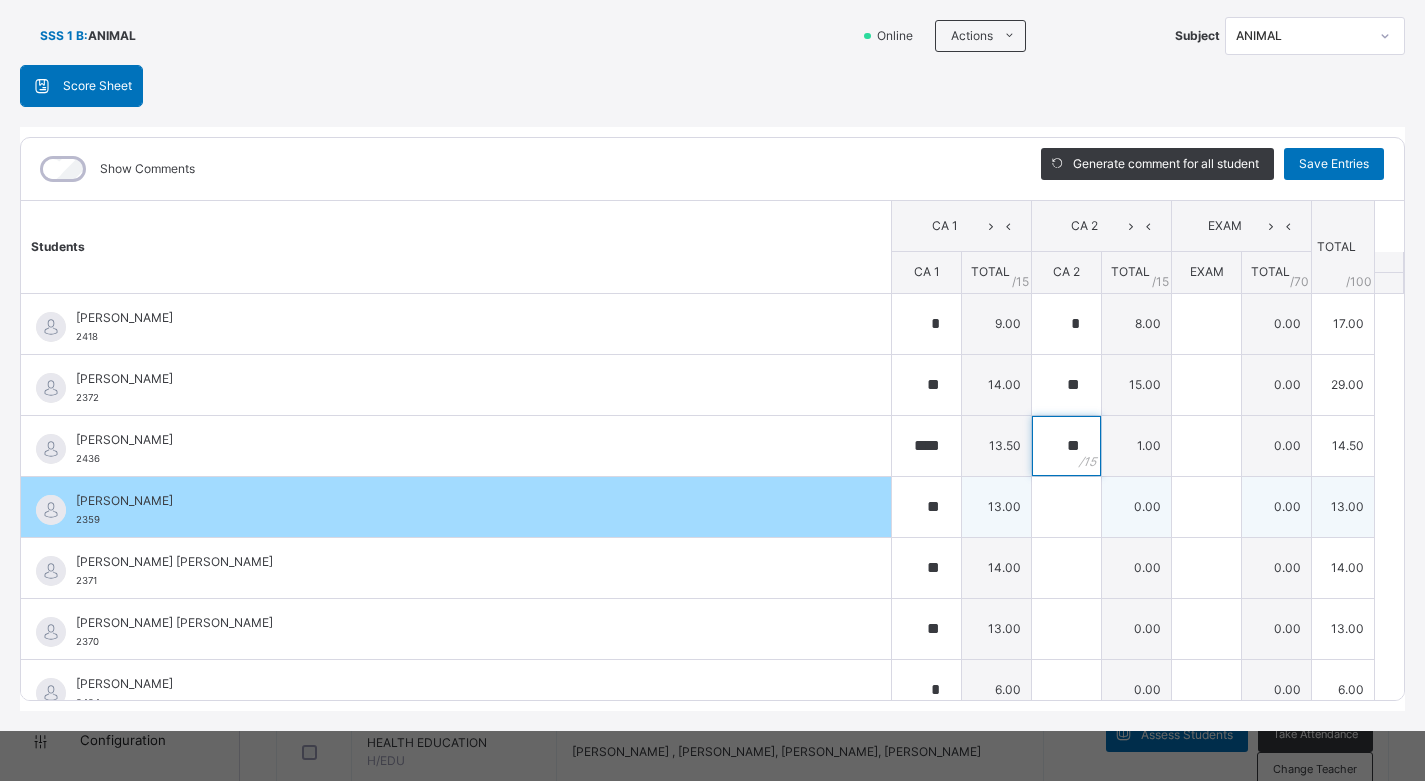 type on "**" 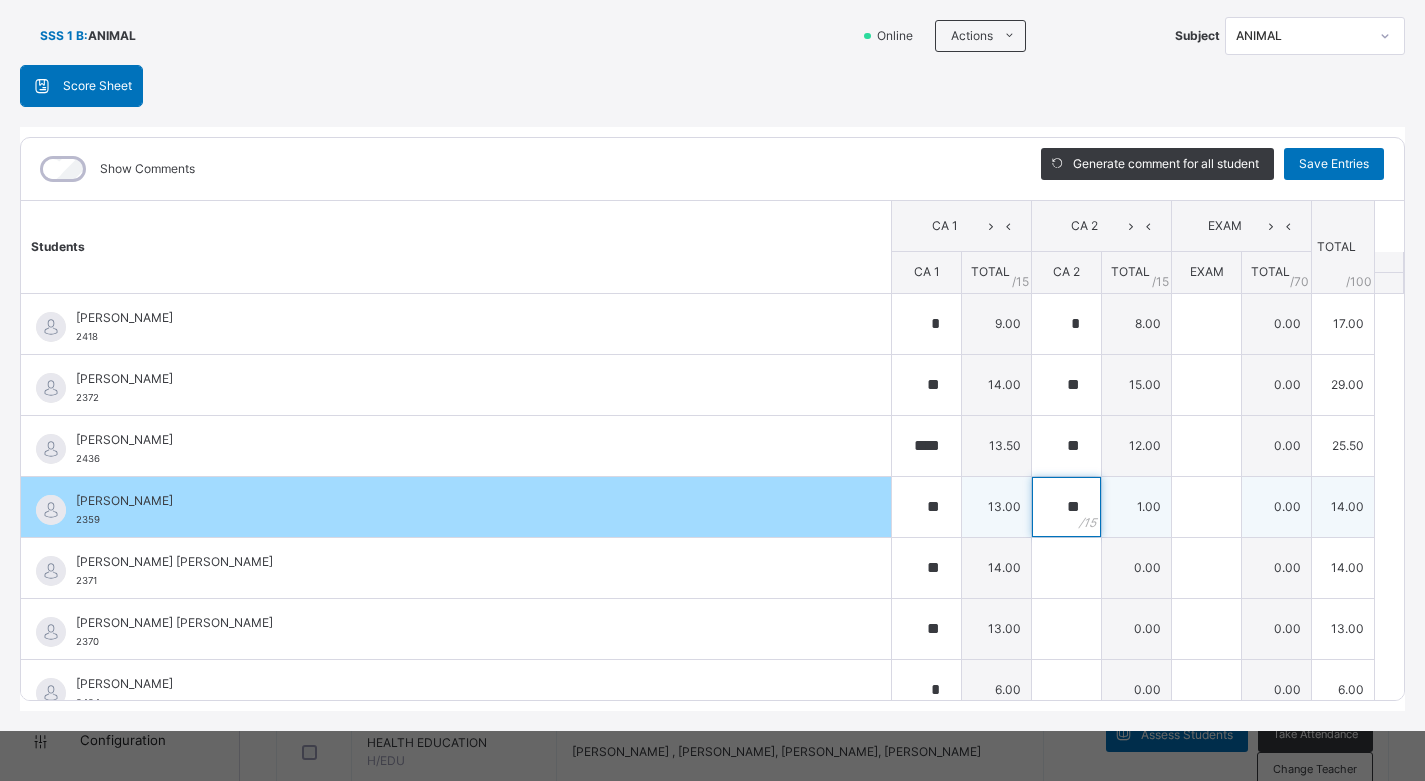 type on "**" 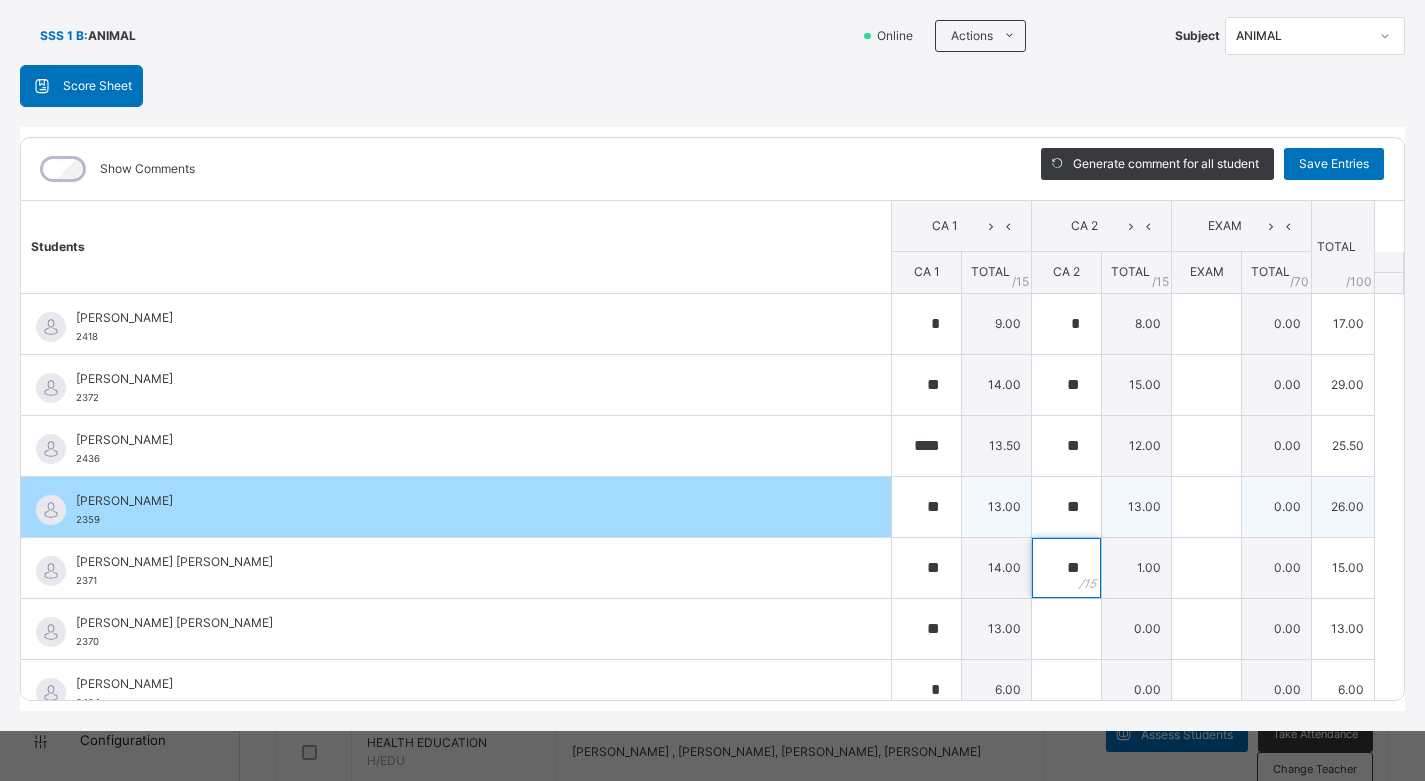 type on "**" 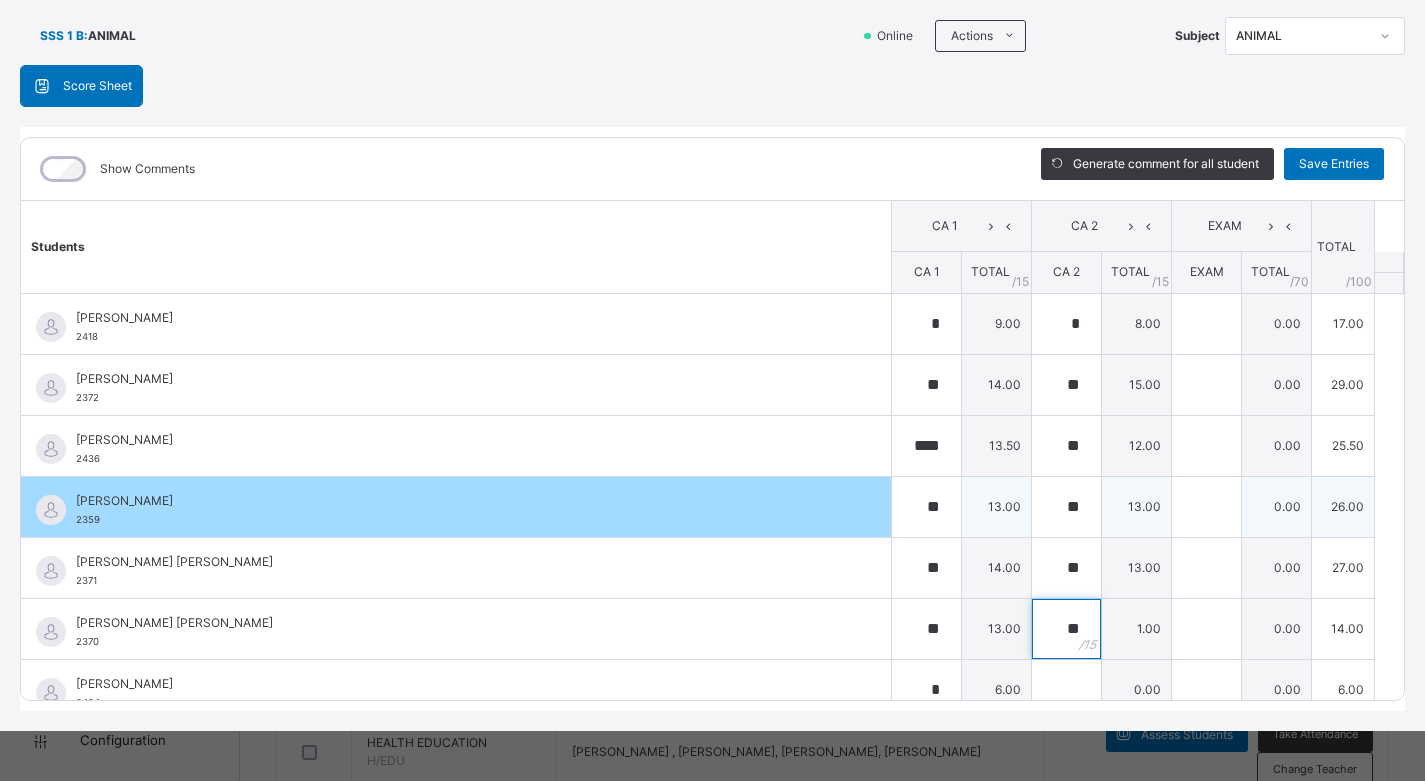 type on "**" 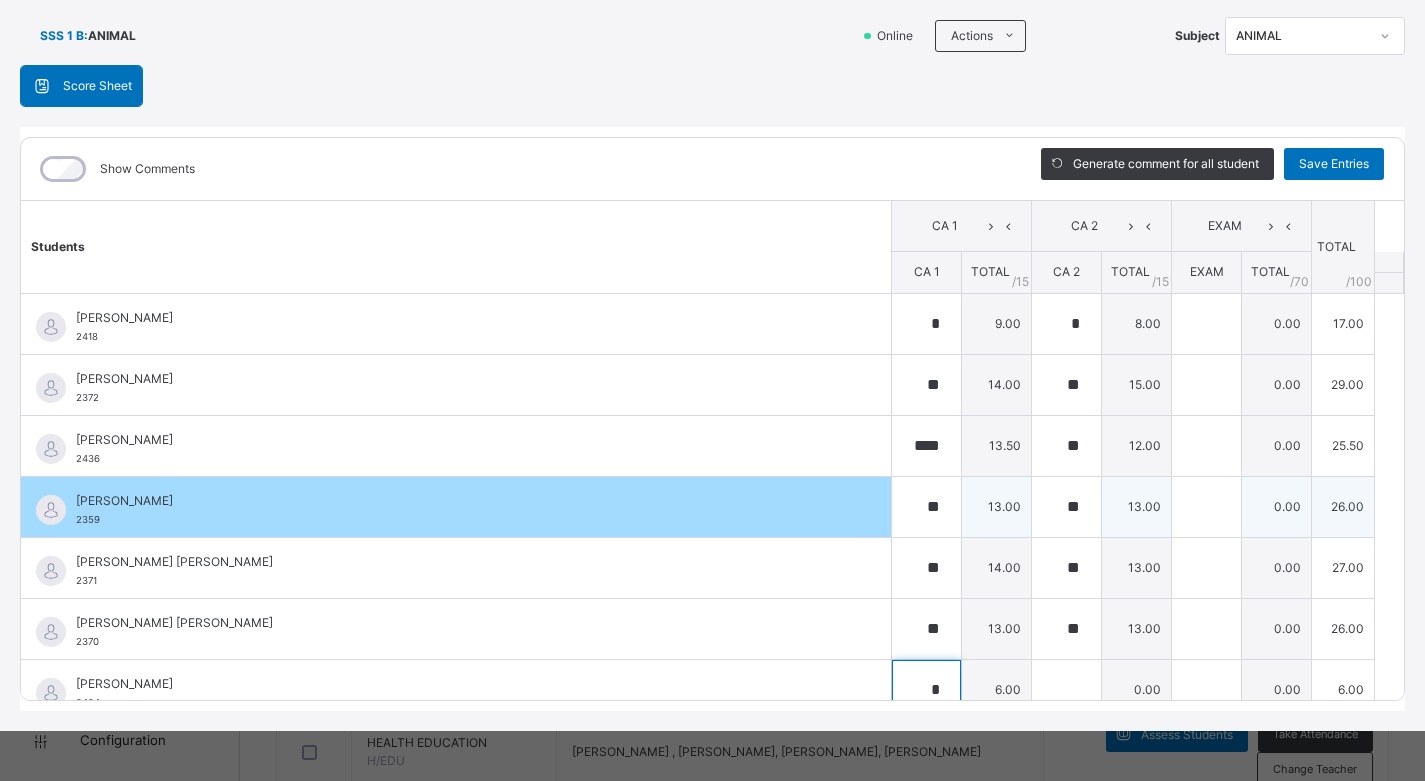 scroll, scrollTop: 20, scrollLeft: 0, axis: vertical 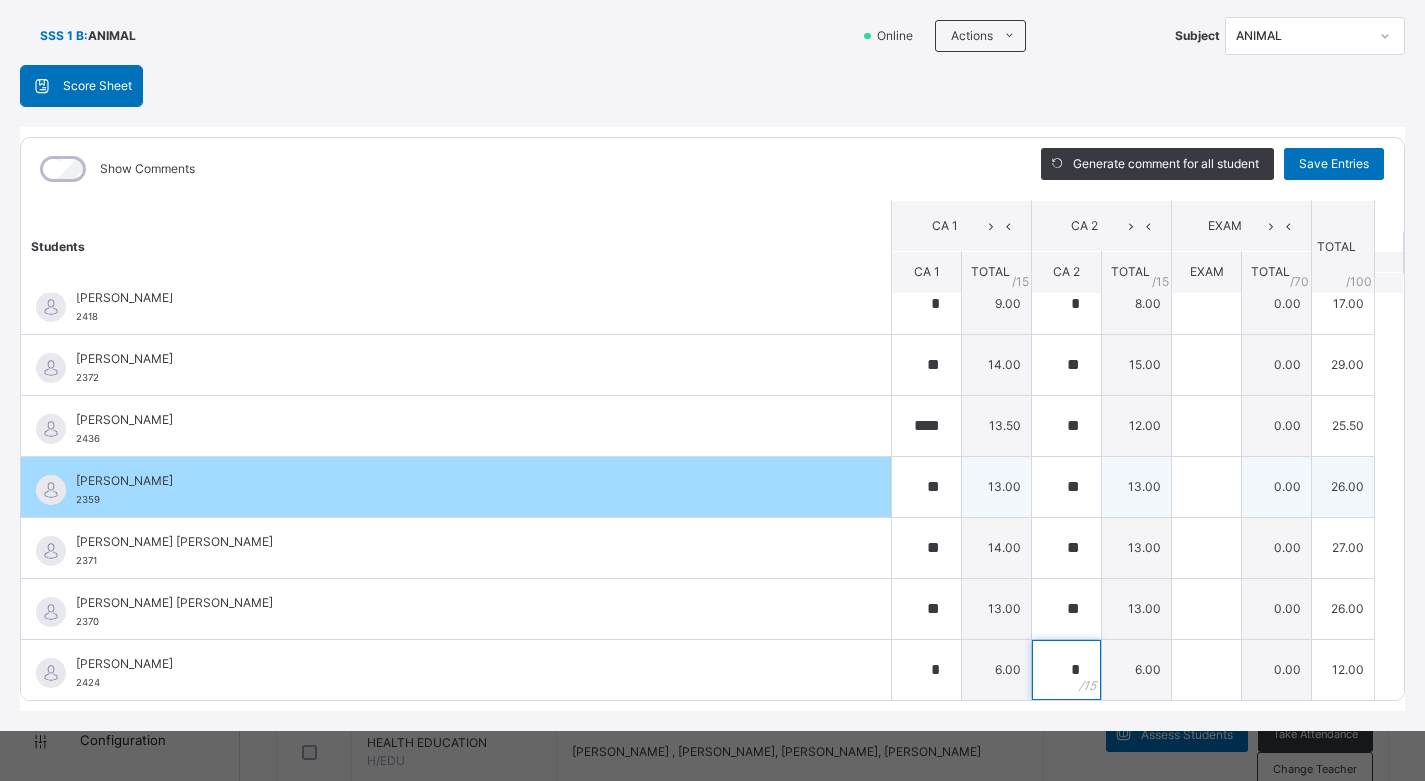type on "*" 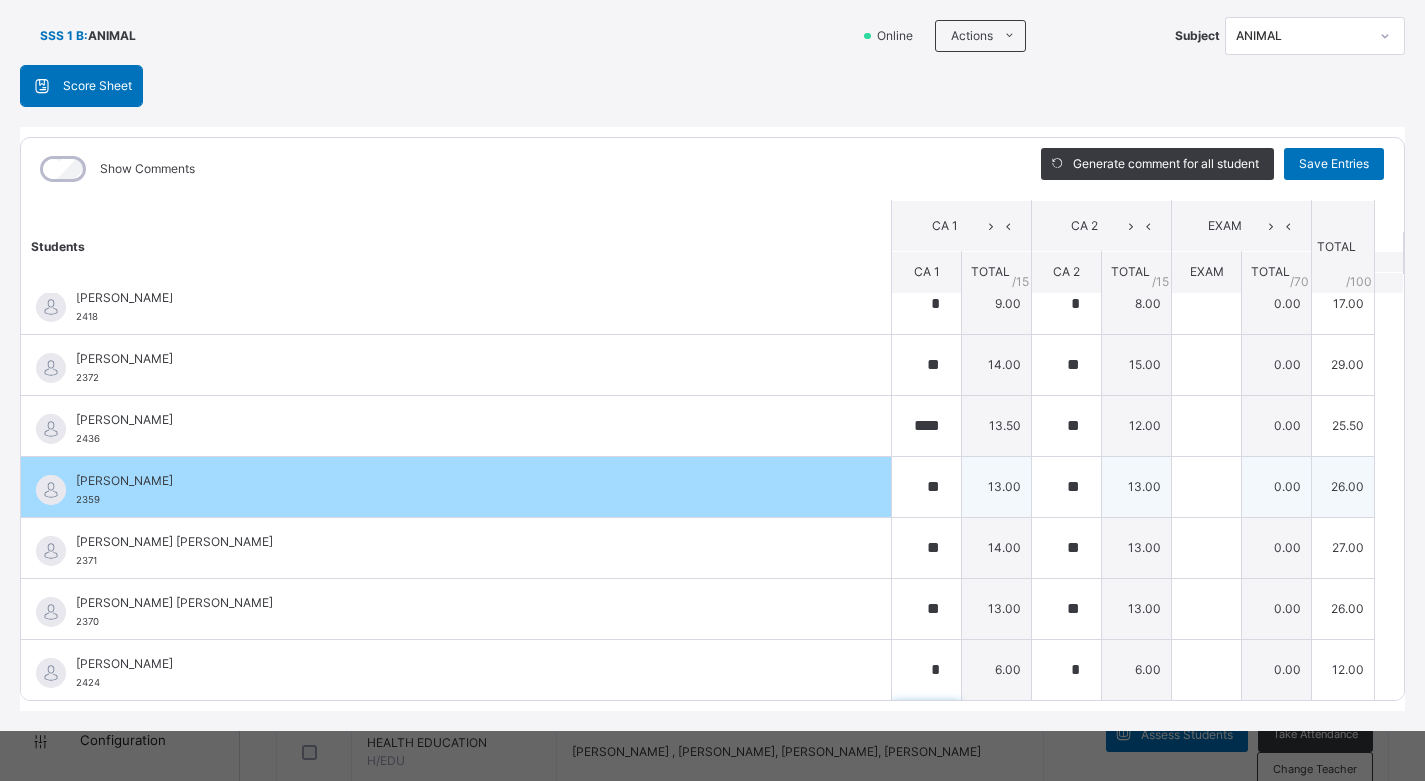 scroll, scrollTop: 301, scrollLeft: 0, axis: vertical 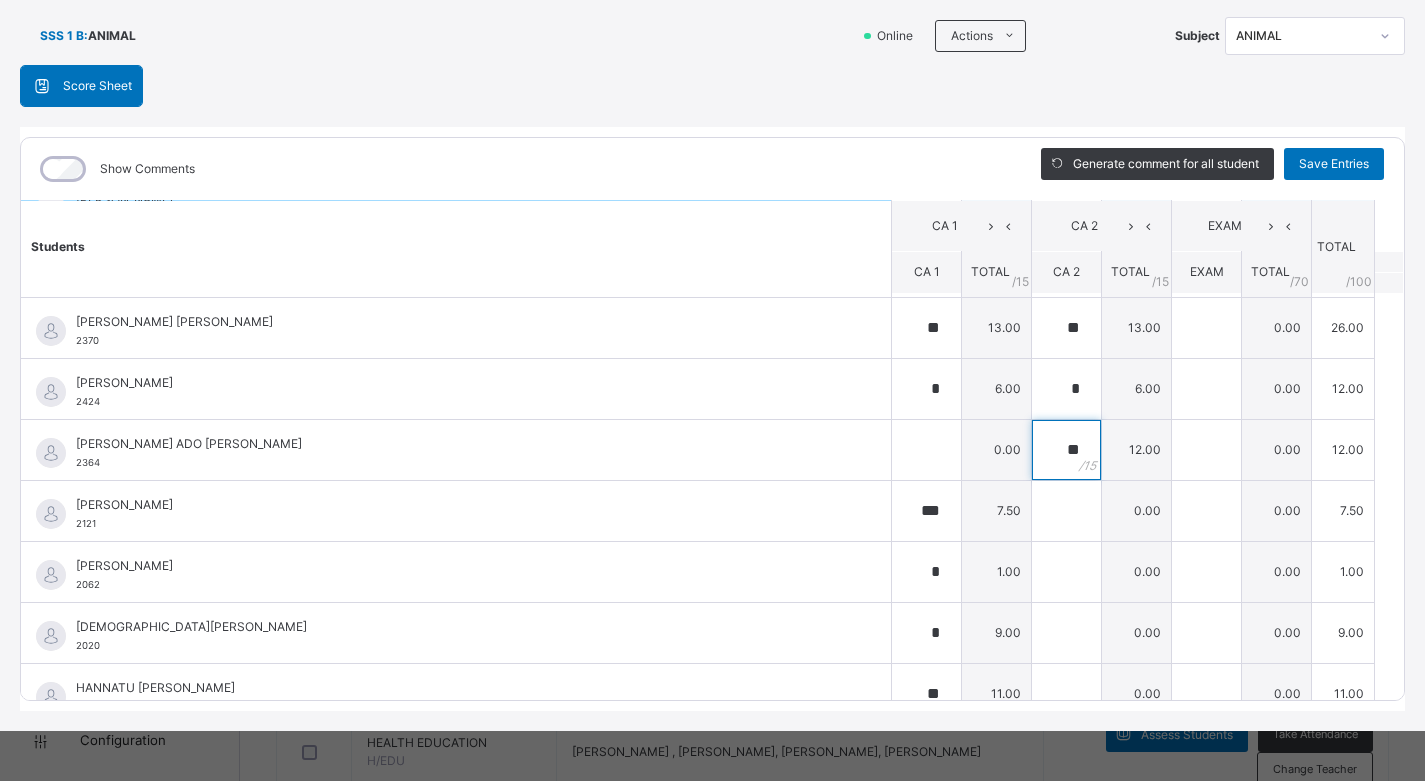 type on "**" 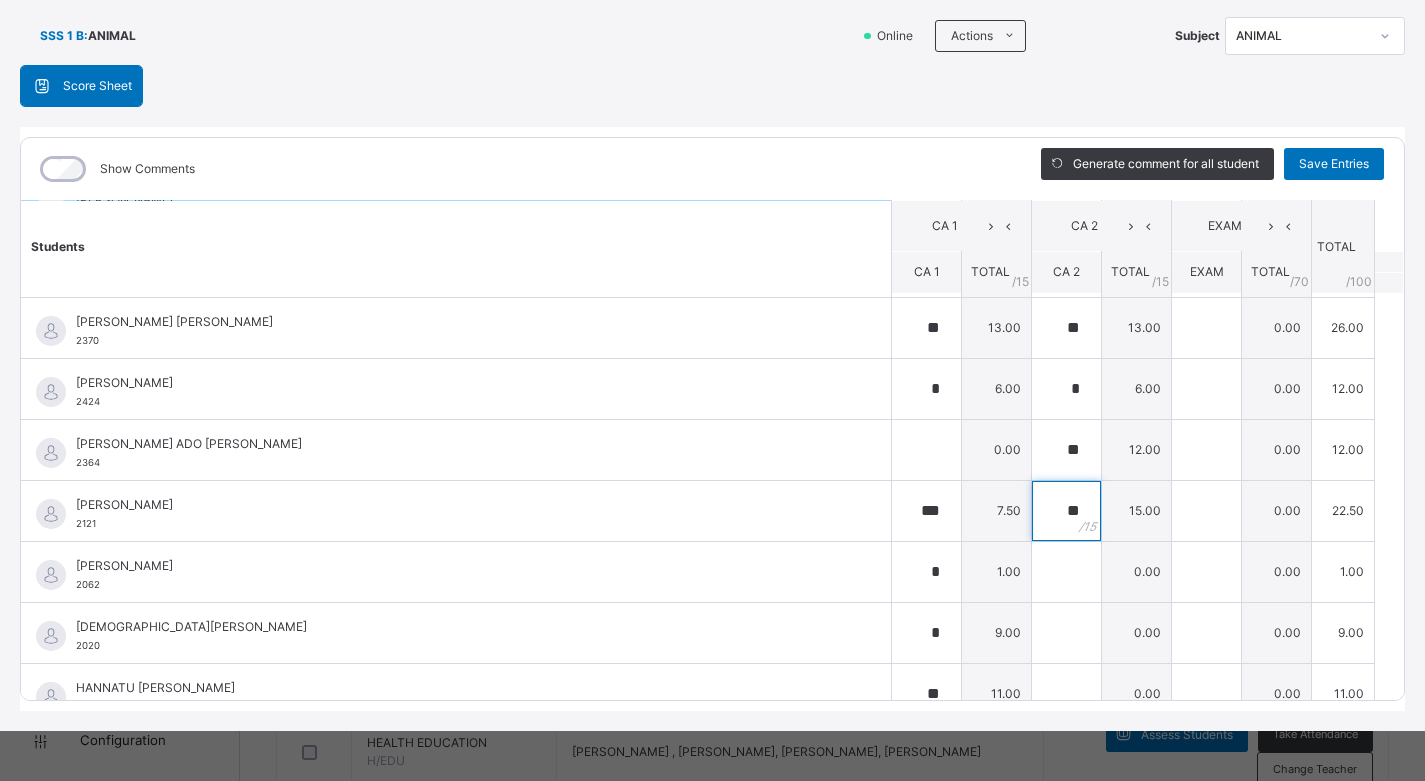 type on "**" 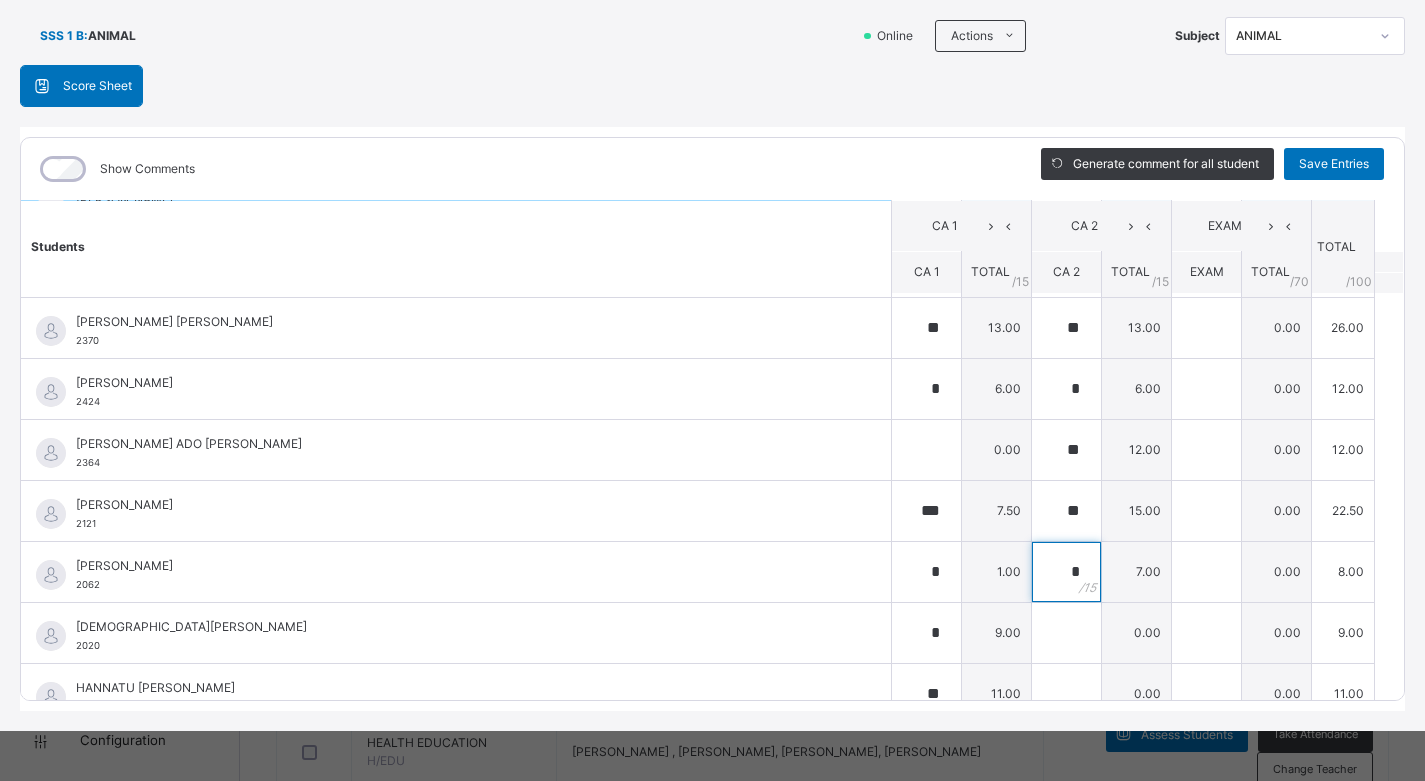 type on "*" 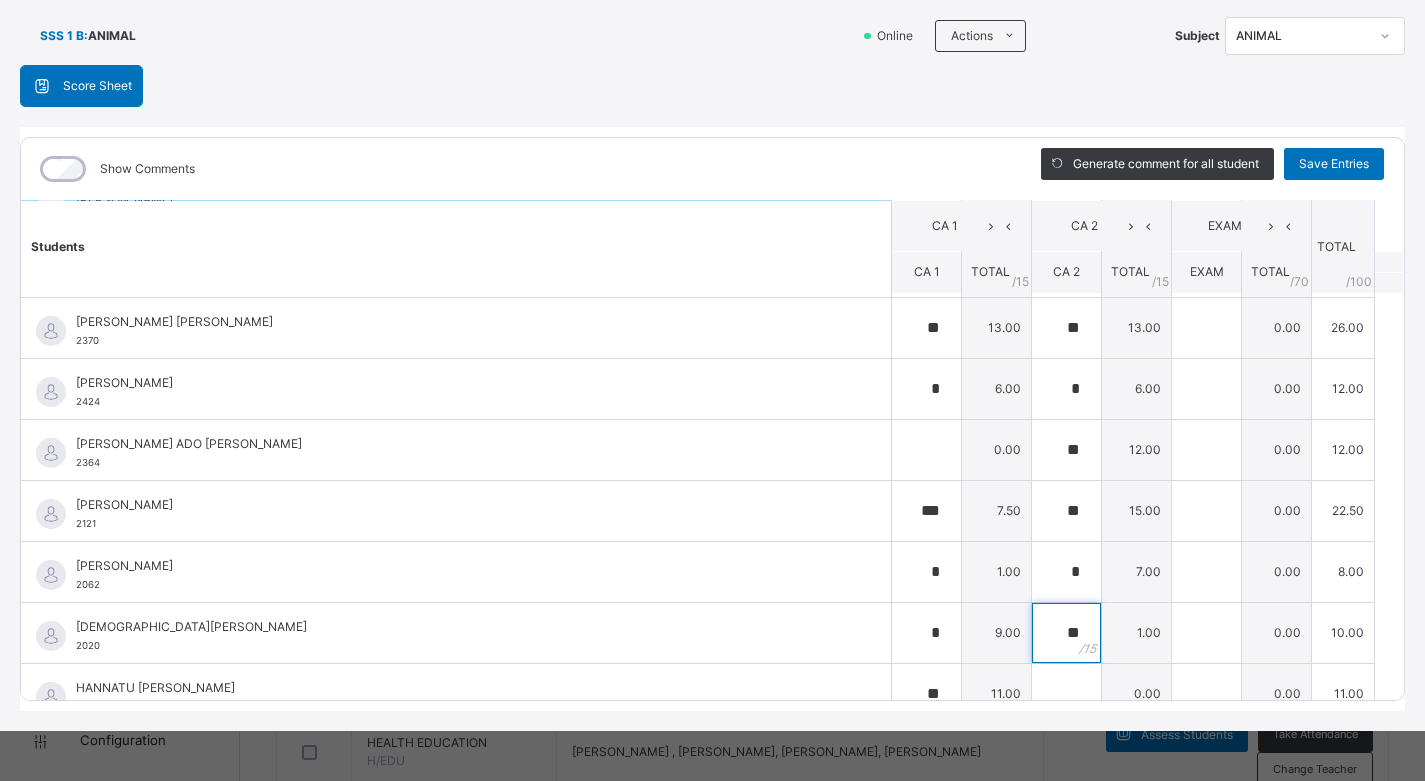 type on "**" 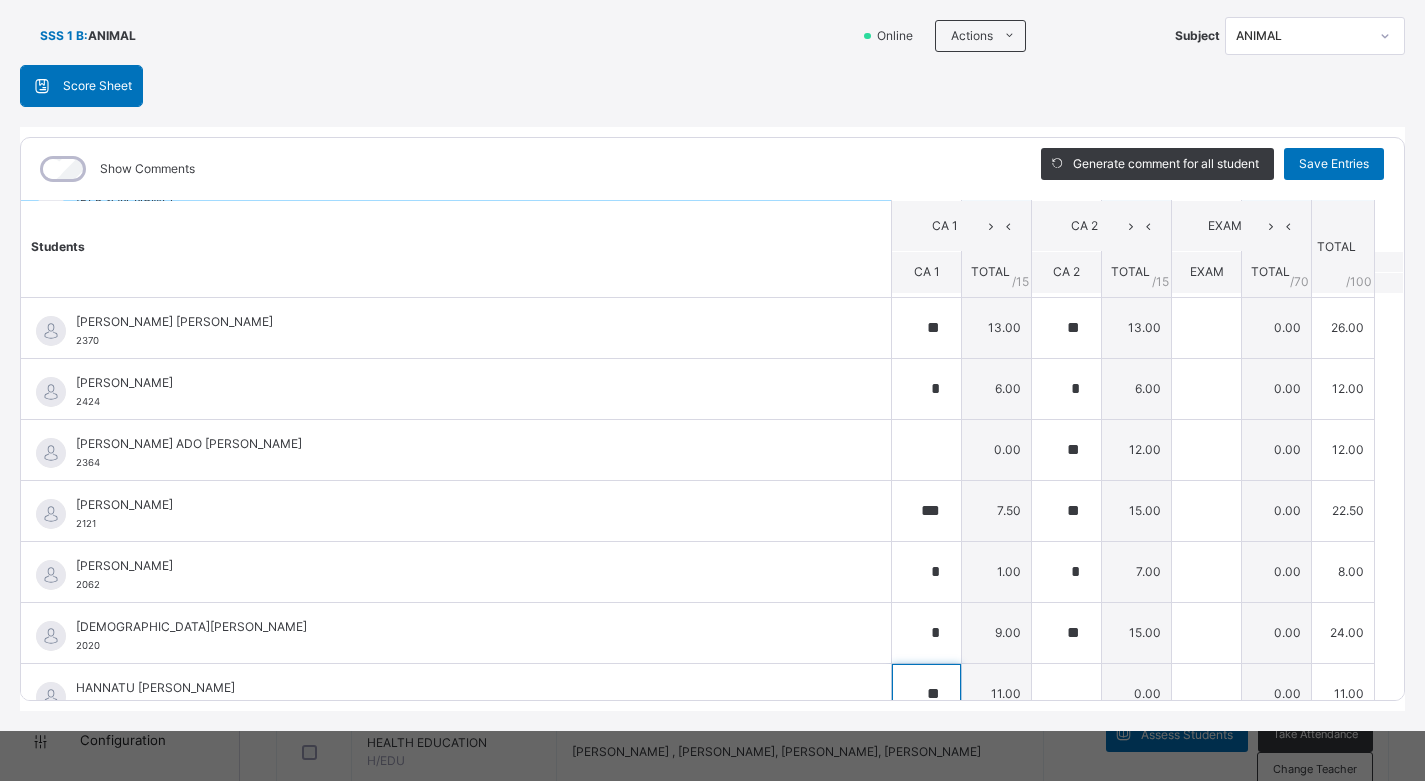 scroll, scrollTop: 325, scrollLeft: 0, axis: vertical 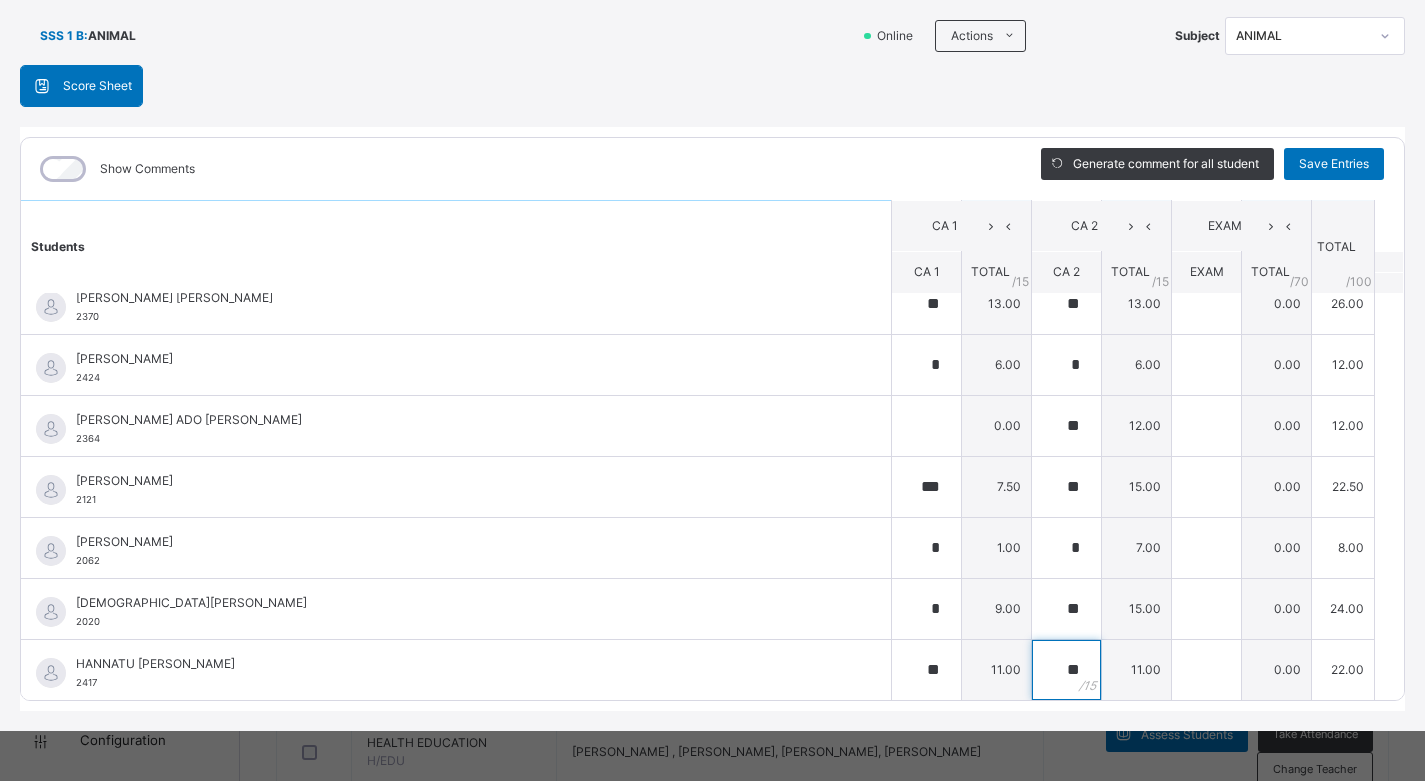 type on "**" 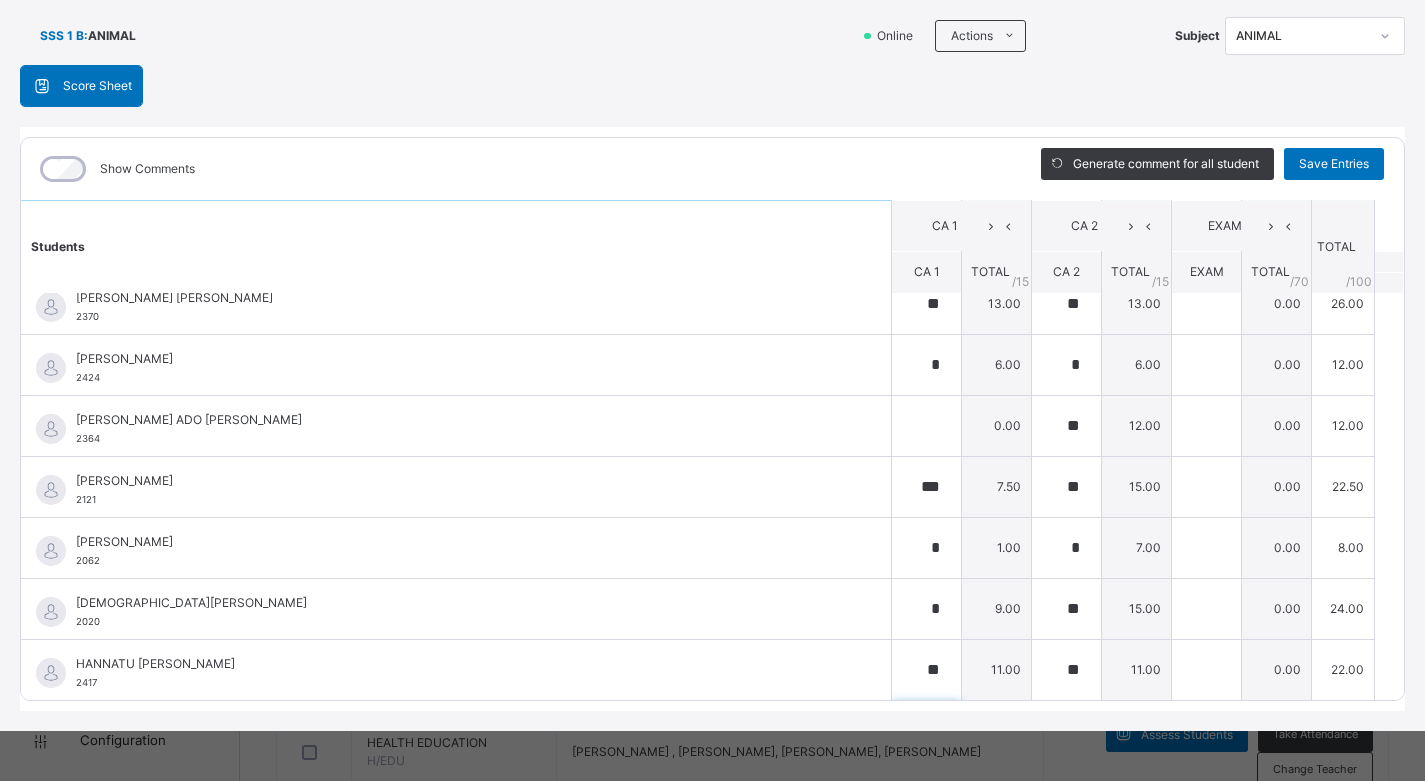 scroll, scrollTop: 606, scrollLeft: 0, axis: vertical 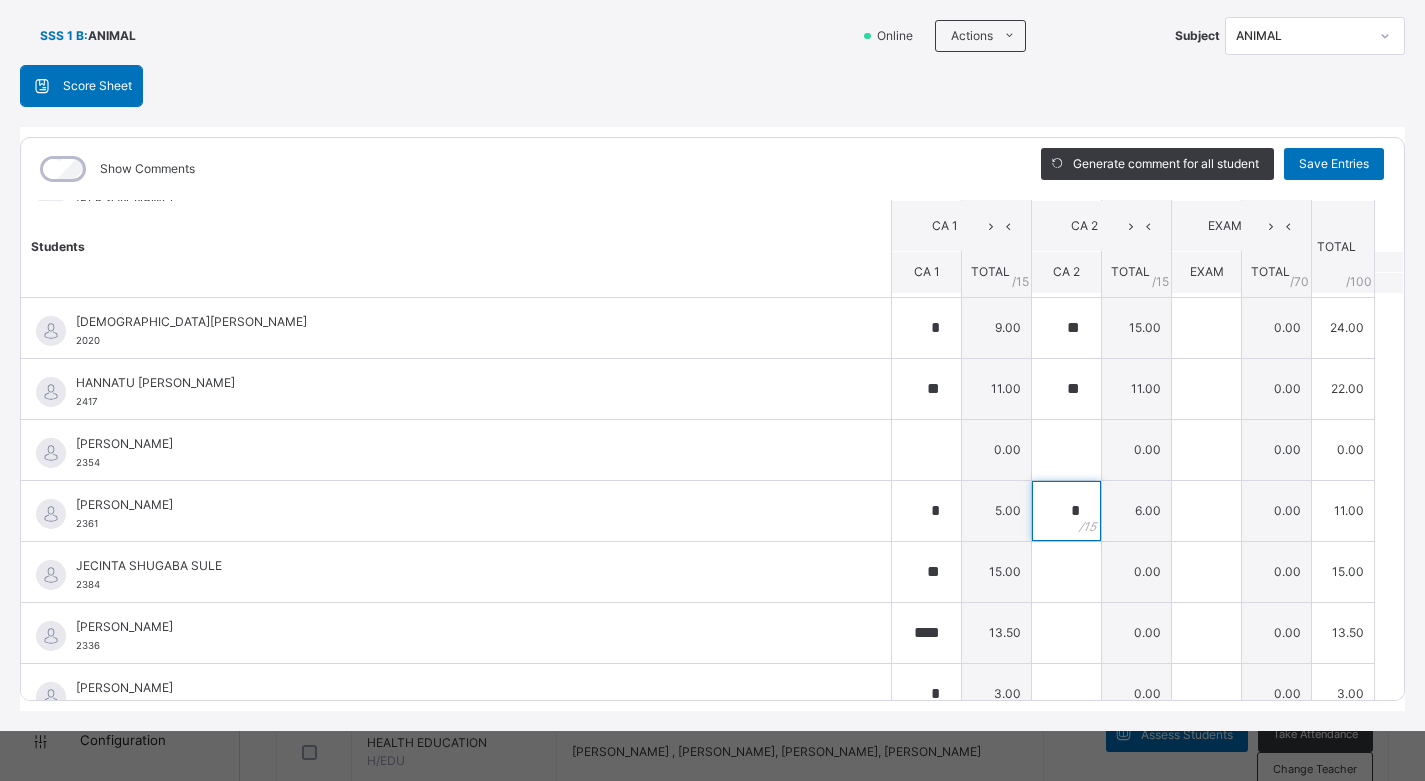 type on "*" 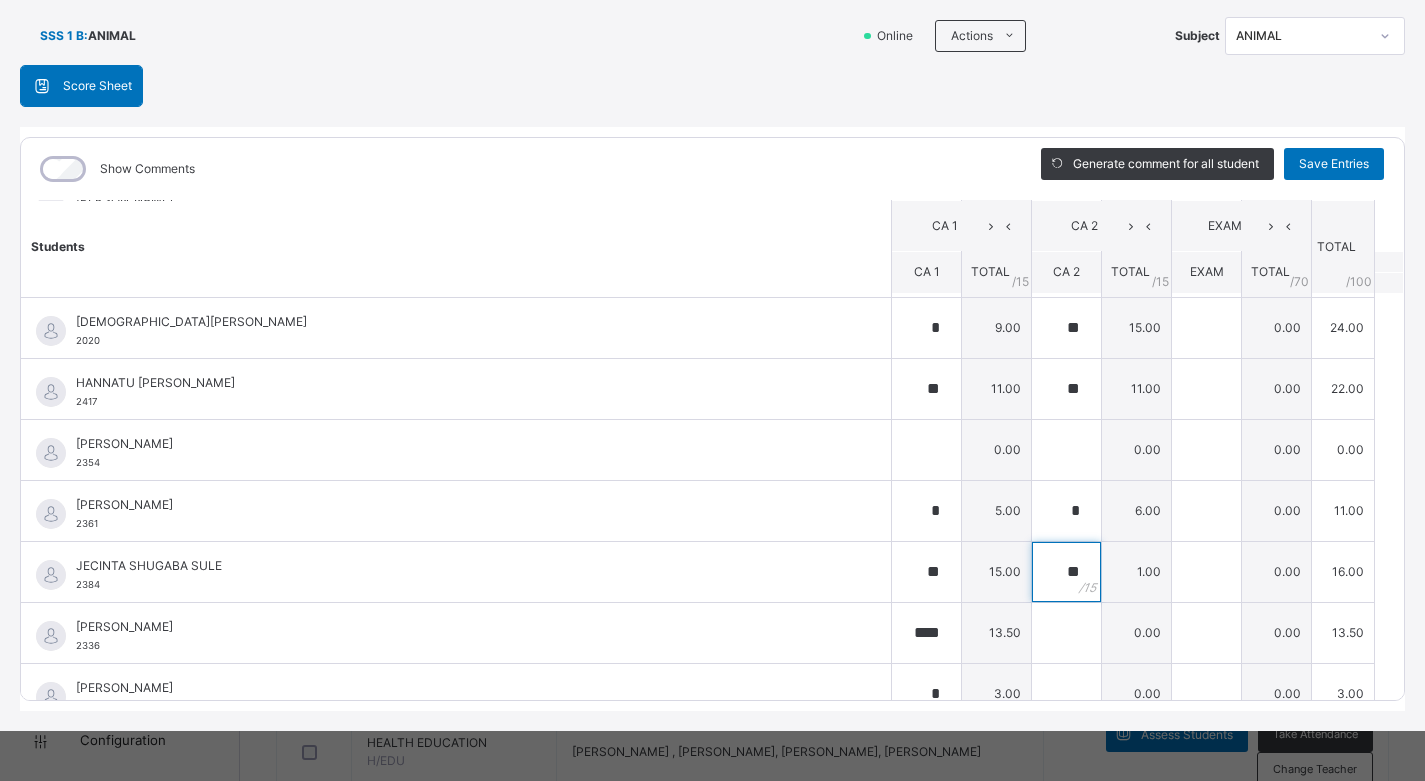 type on "**" 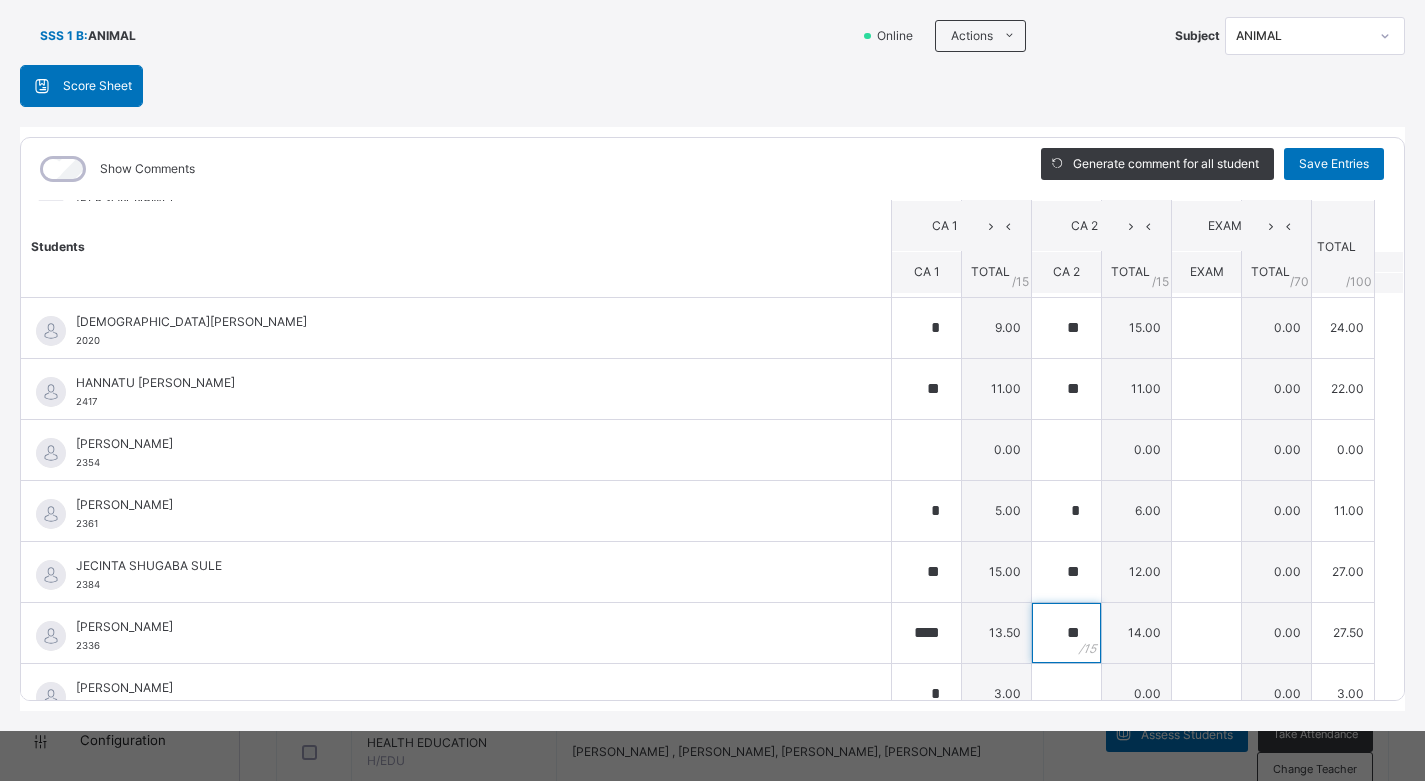 type on "**" 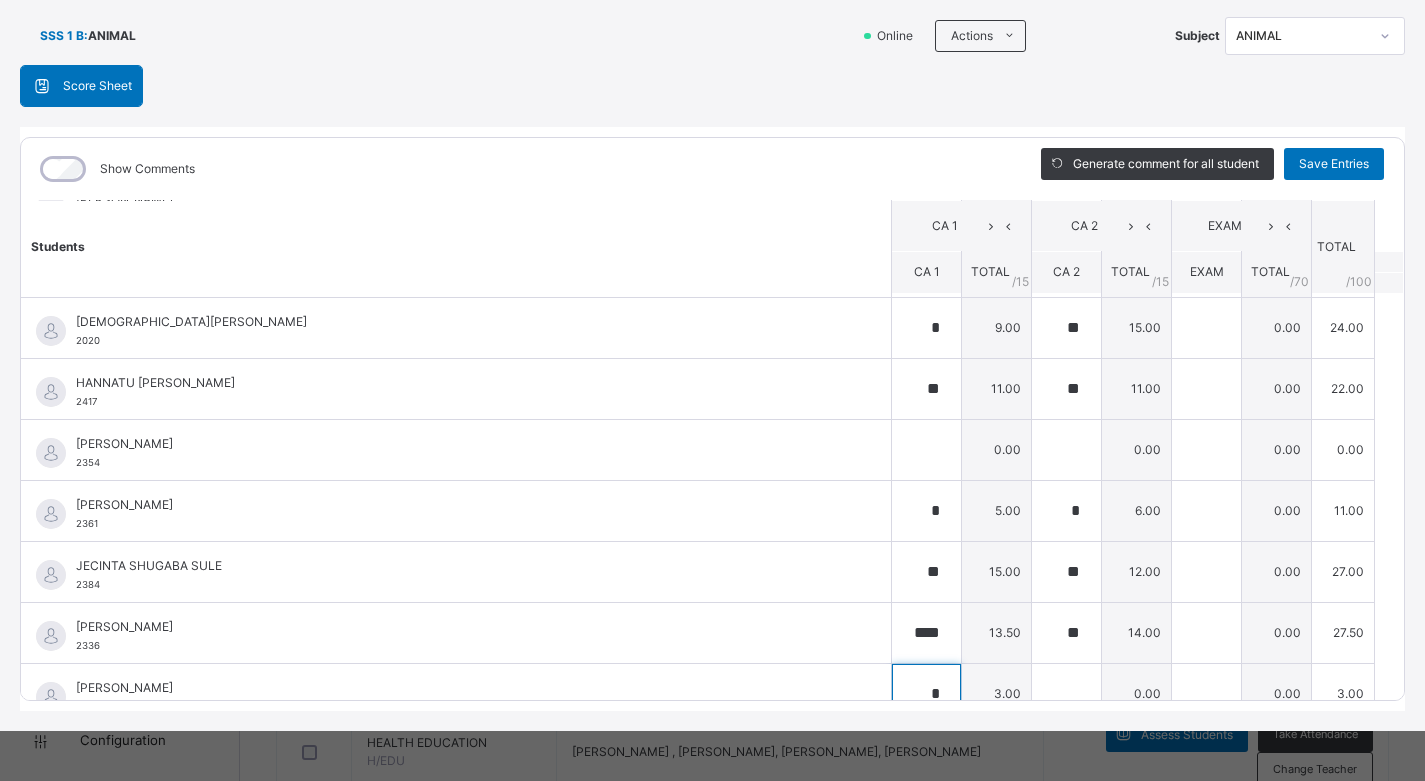 scroll, scrollTop: 630, scrollLeft: 0, axis: vertical 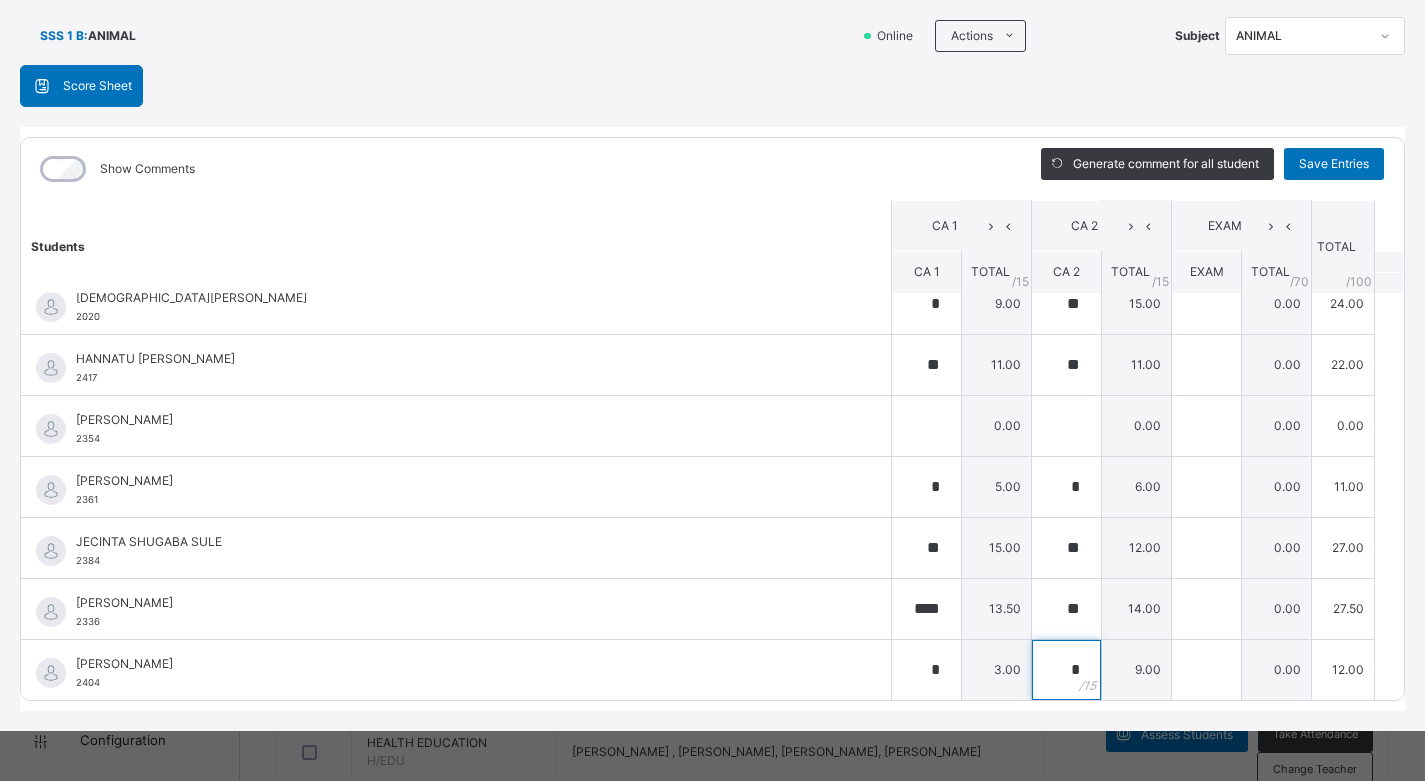 type on "*" 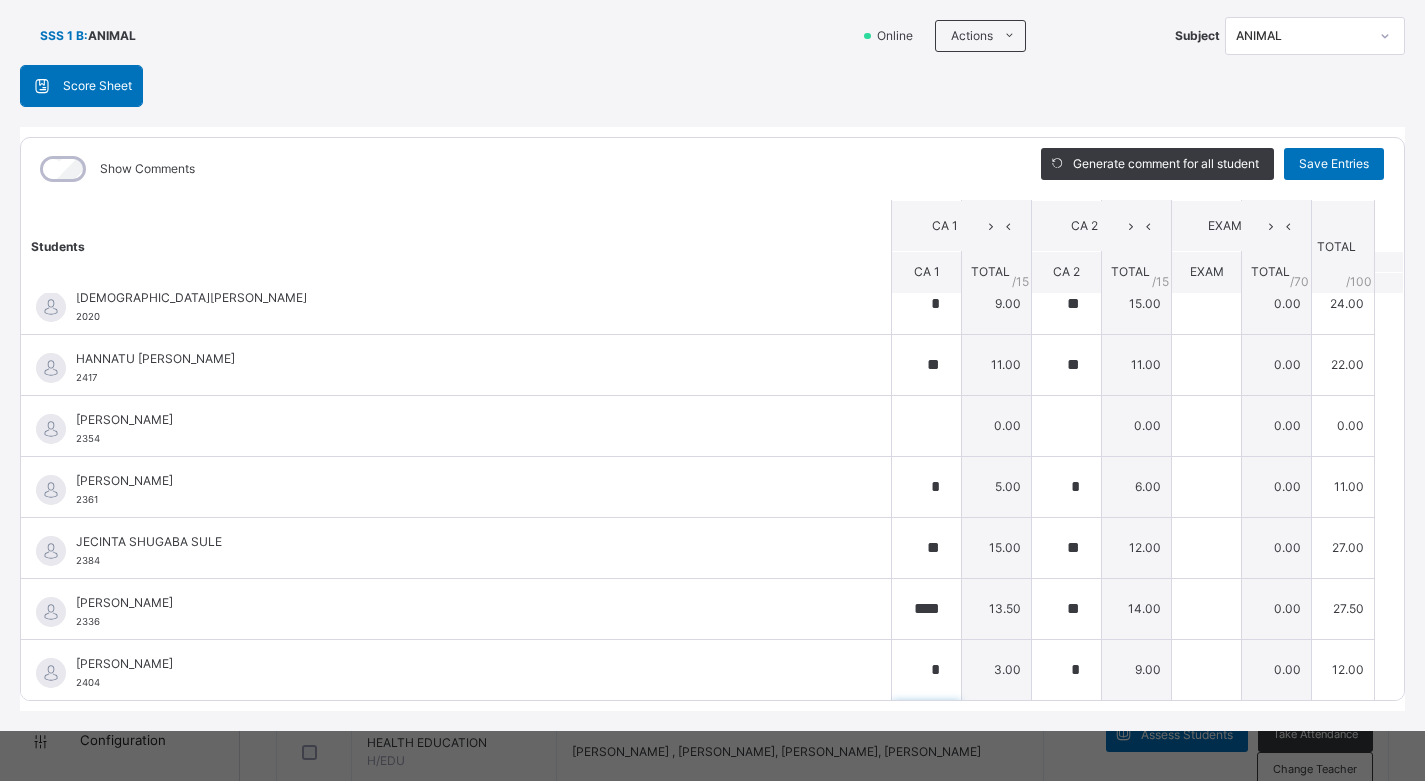 scroll, scrollTop: 911, scrollLeft: 0, axis: vertical 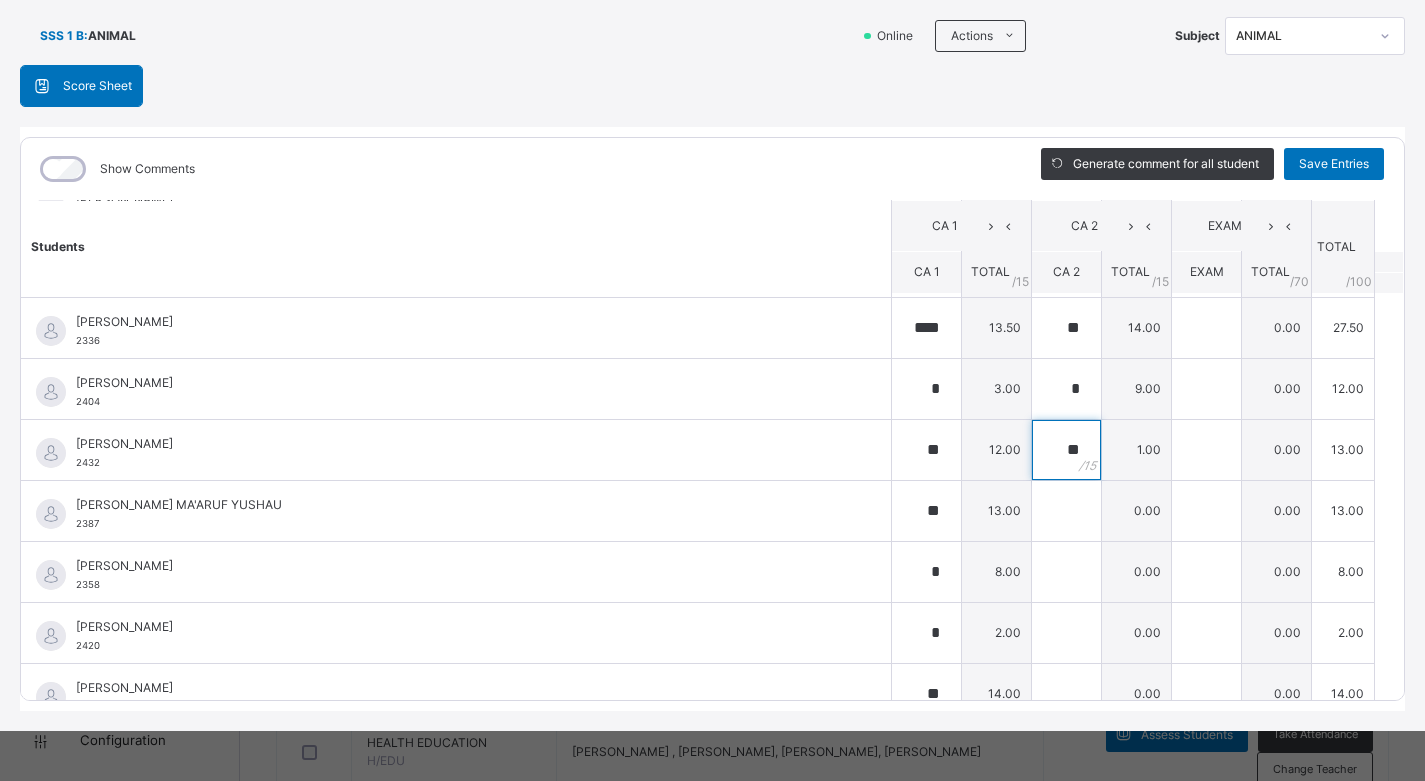 type on "**" 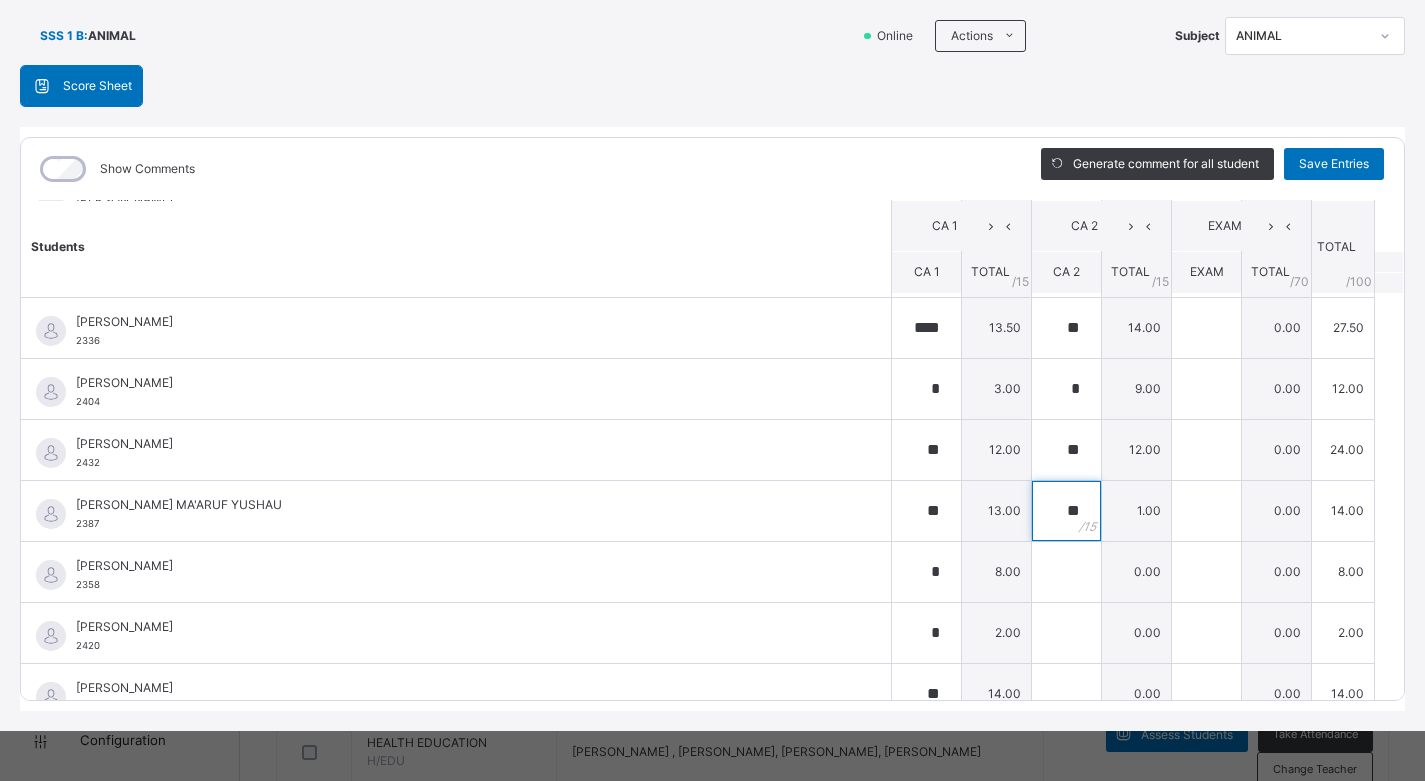 type on "**" 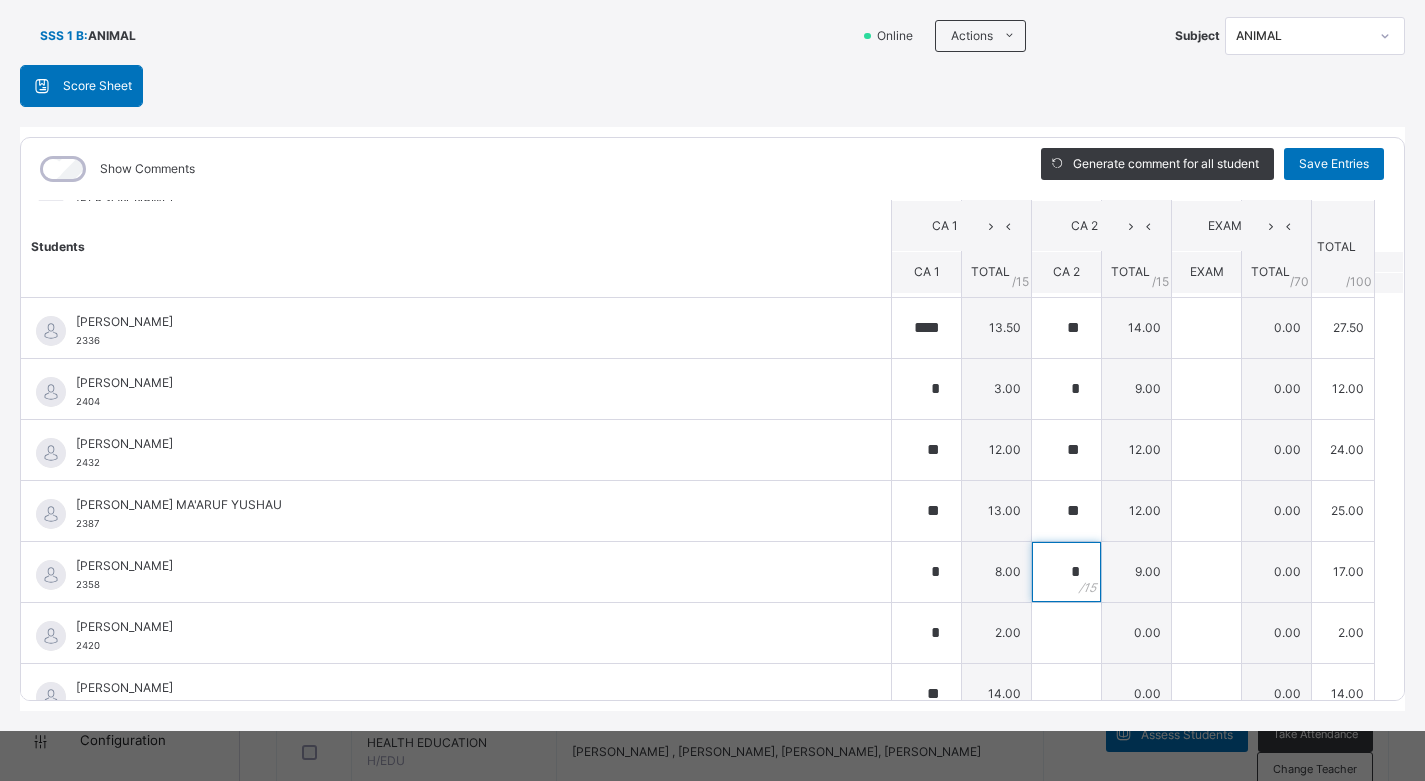 type on "*" 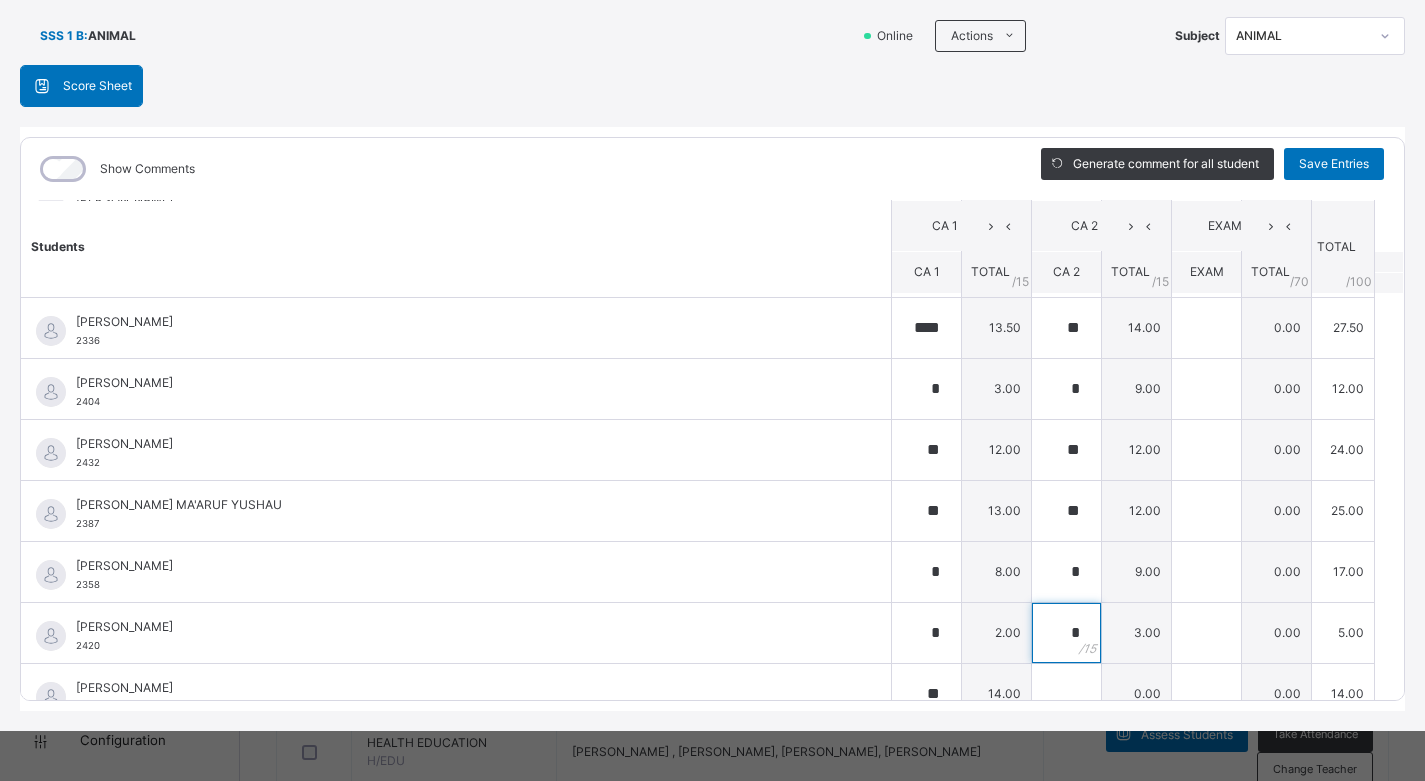 type on "*" 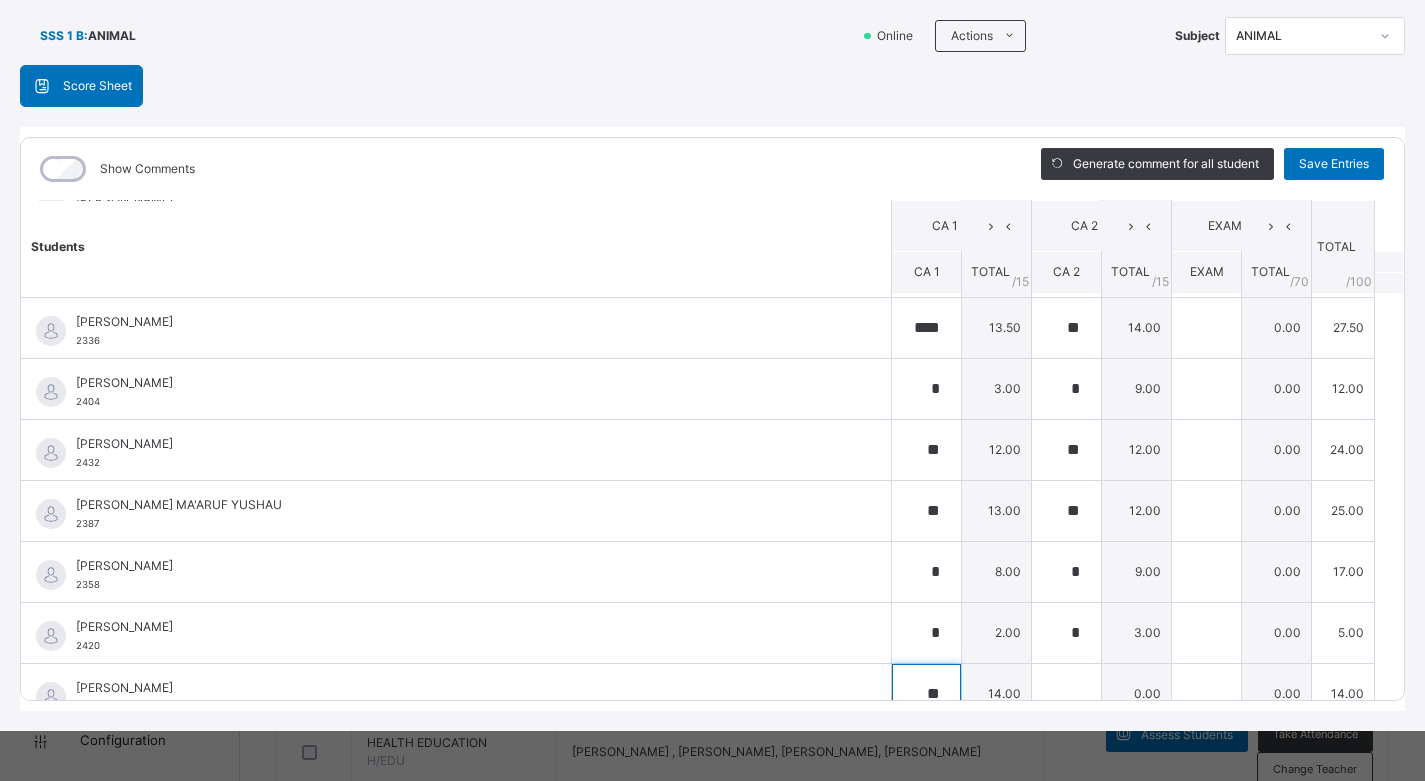 scroll, scrollTop: 935, scrollLeft: 0, axis: vertical 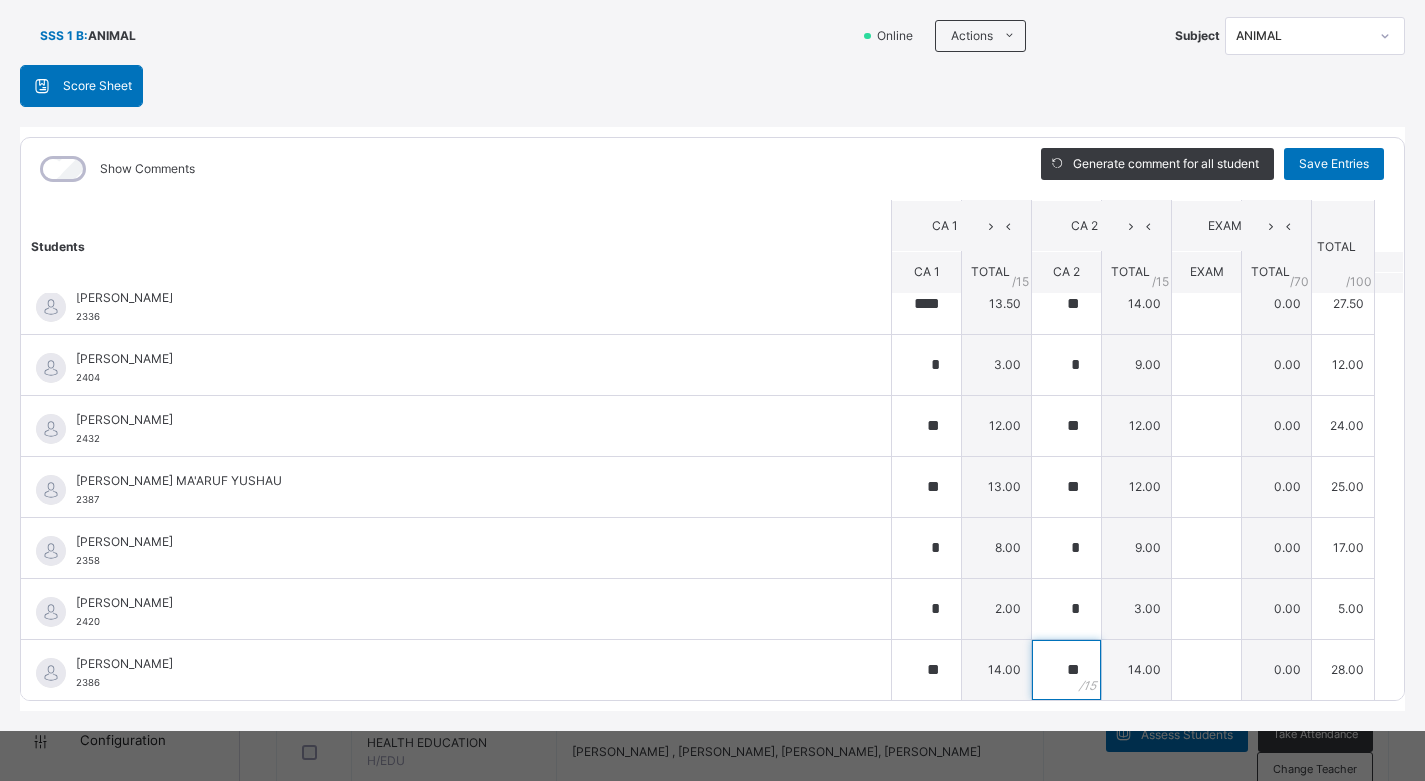 type on "**" 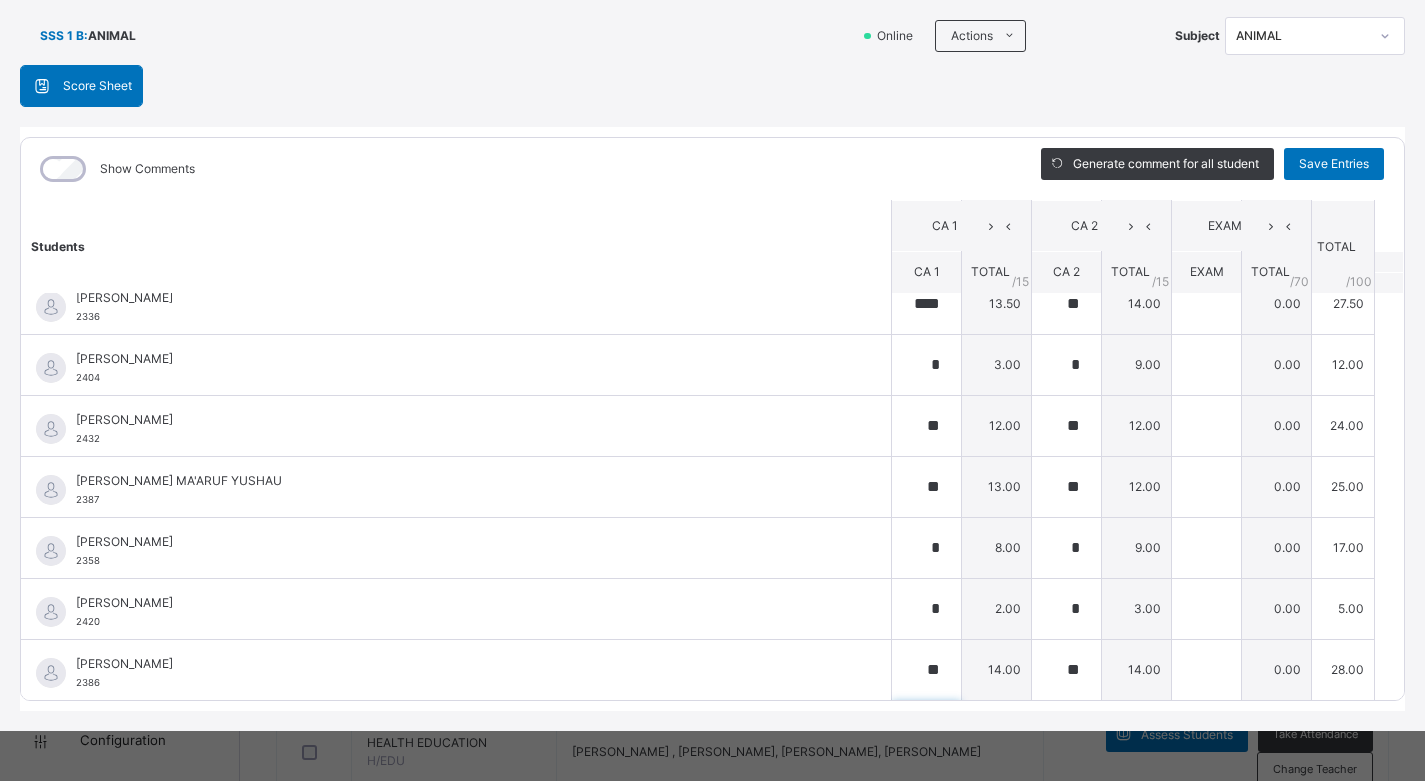 scroll, scrollTop: 1216, scrollLeft: 0, axis: vertical 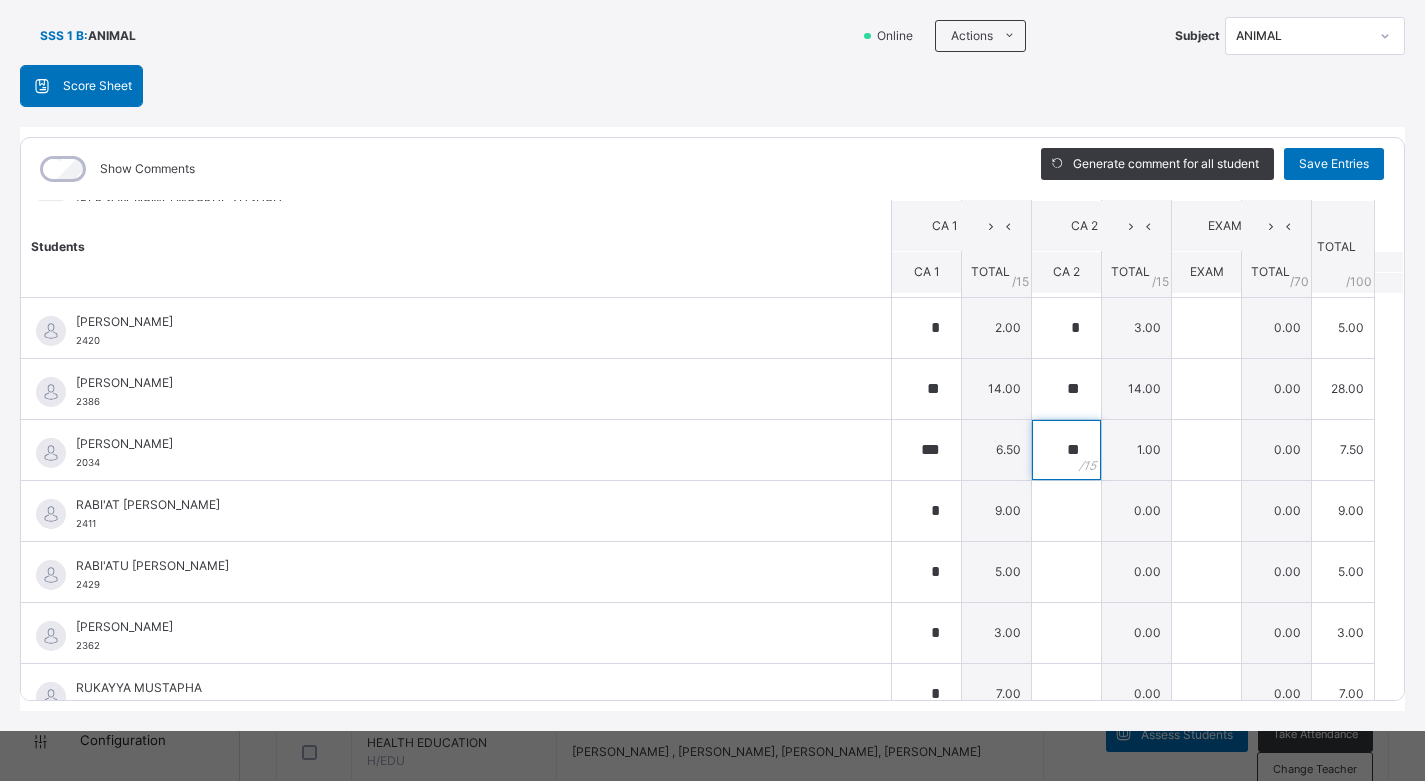 type on "**" 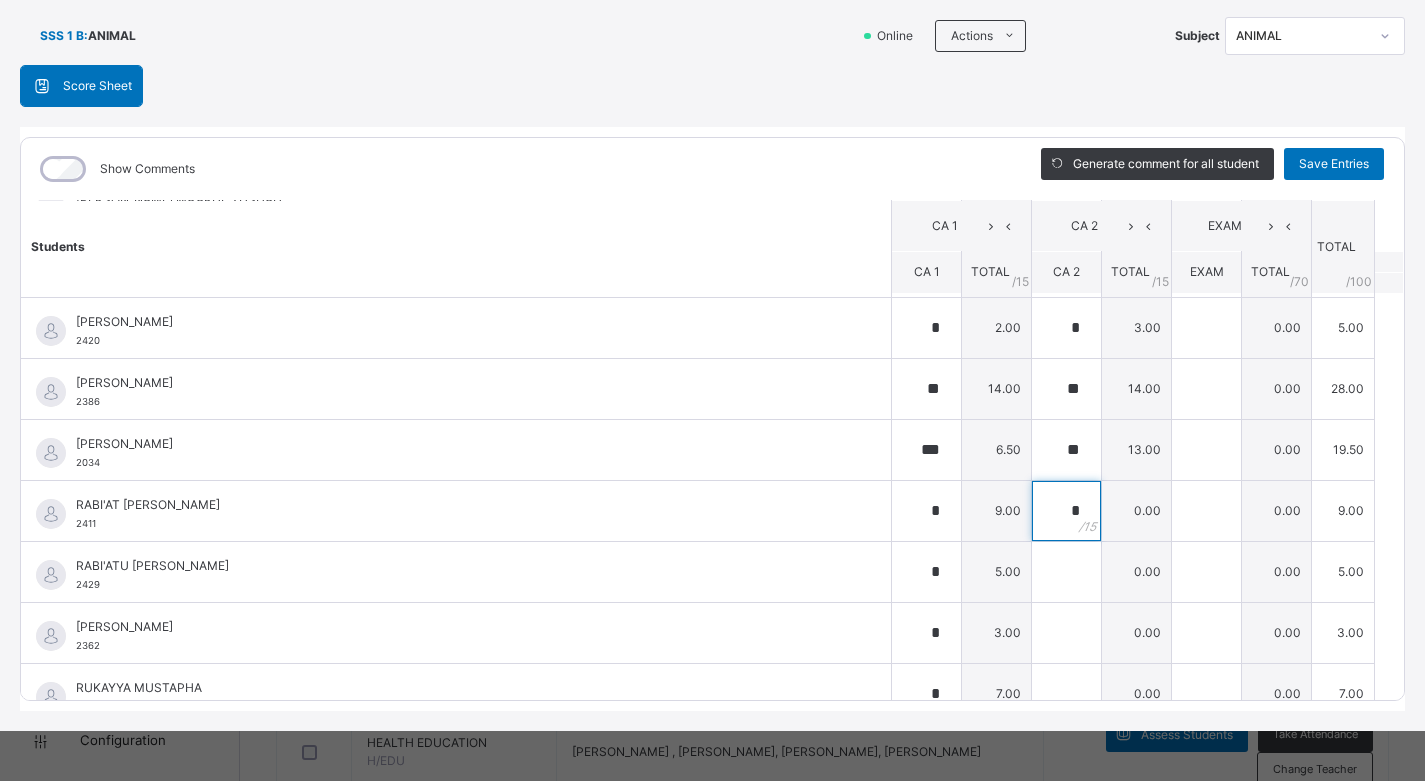type on "*" 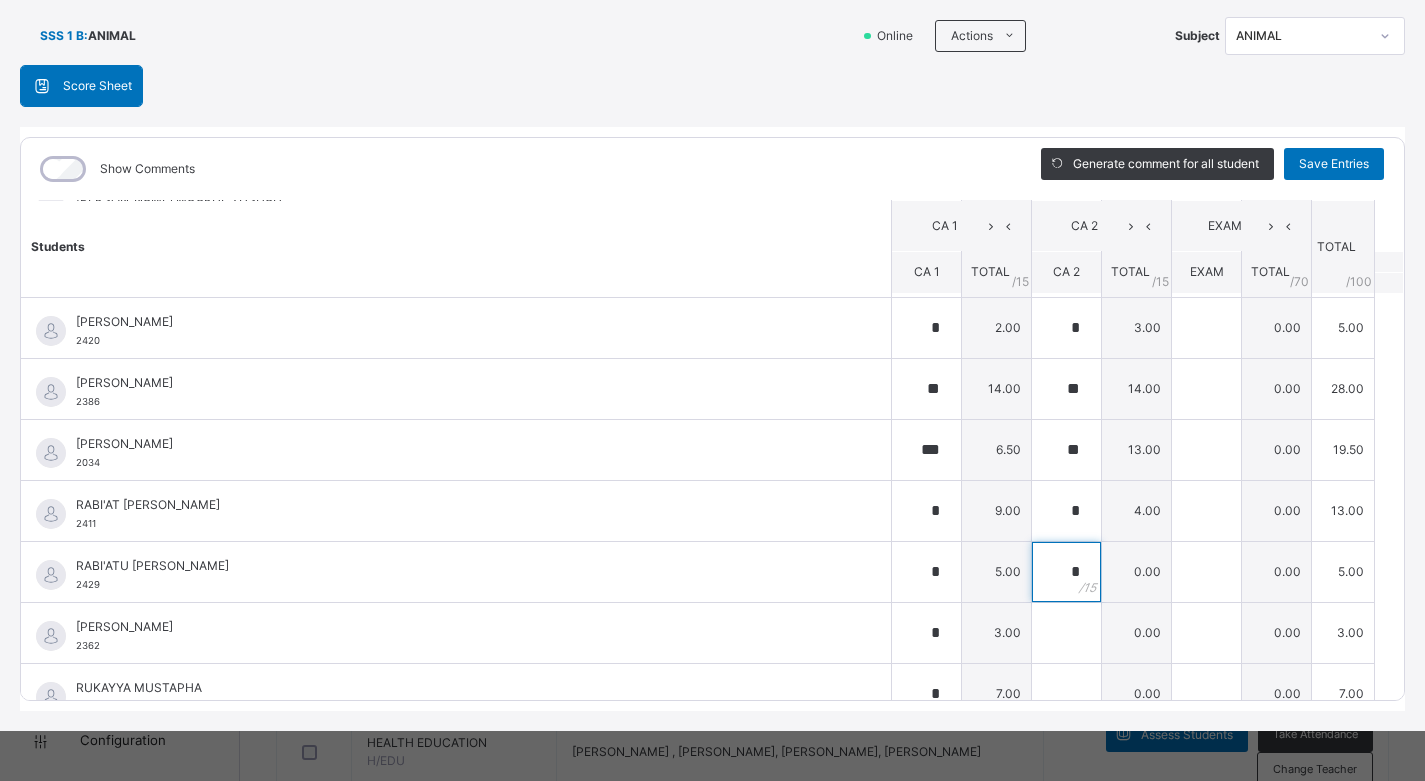 type on "*" 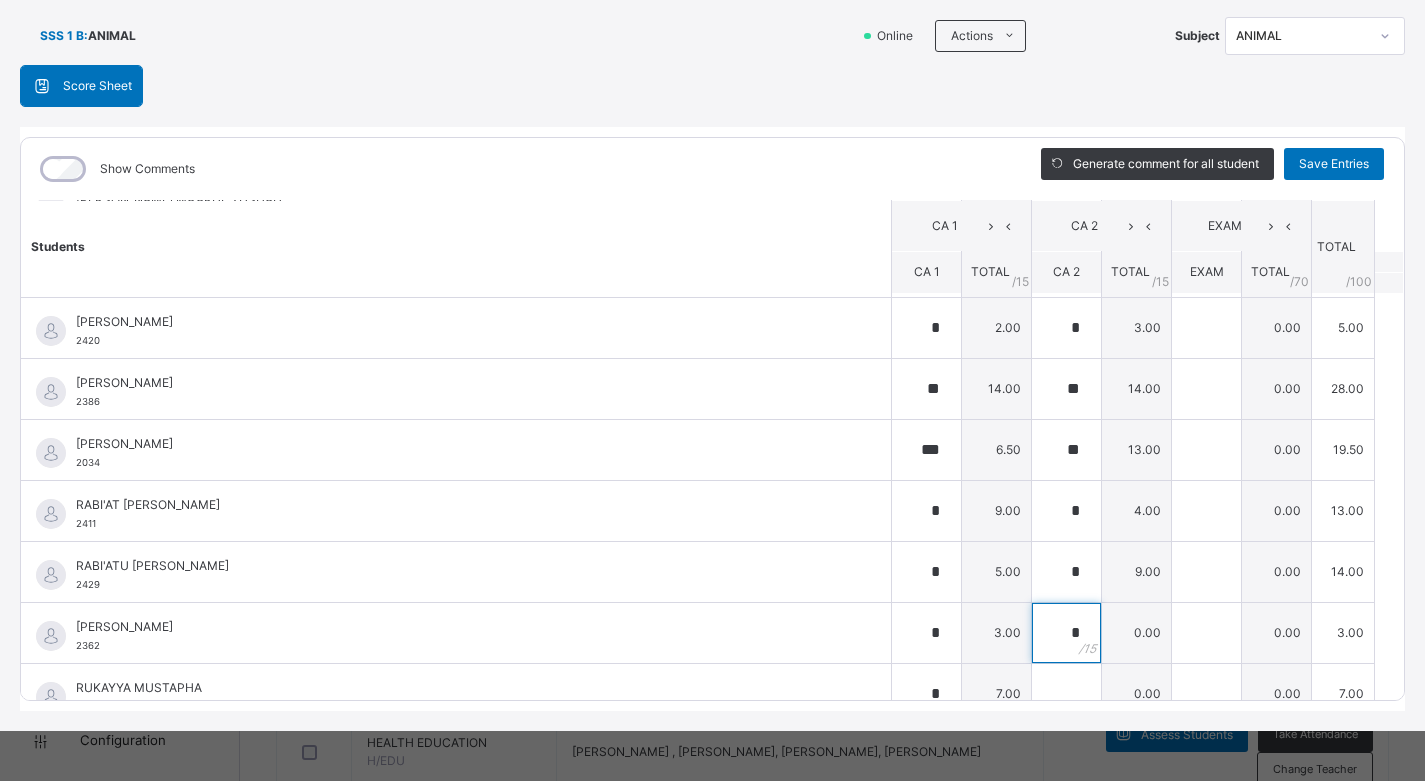 type on "*" 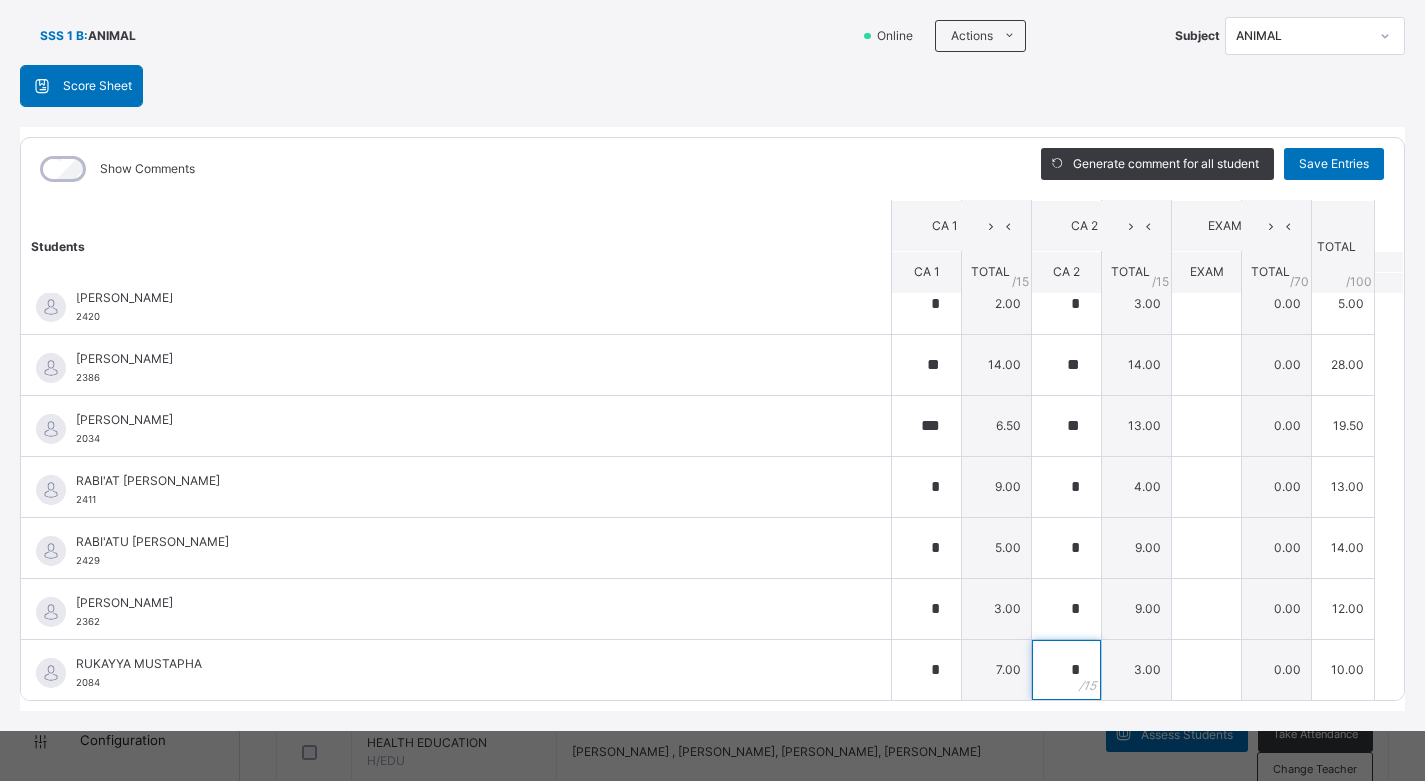type on "*" 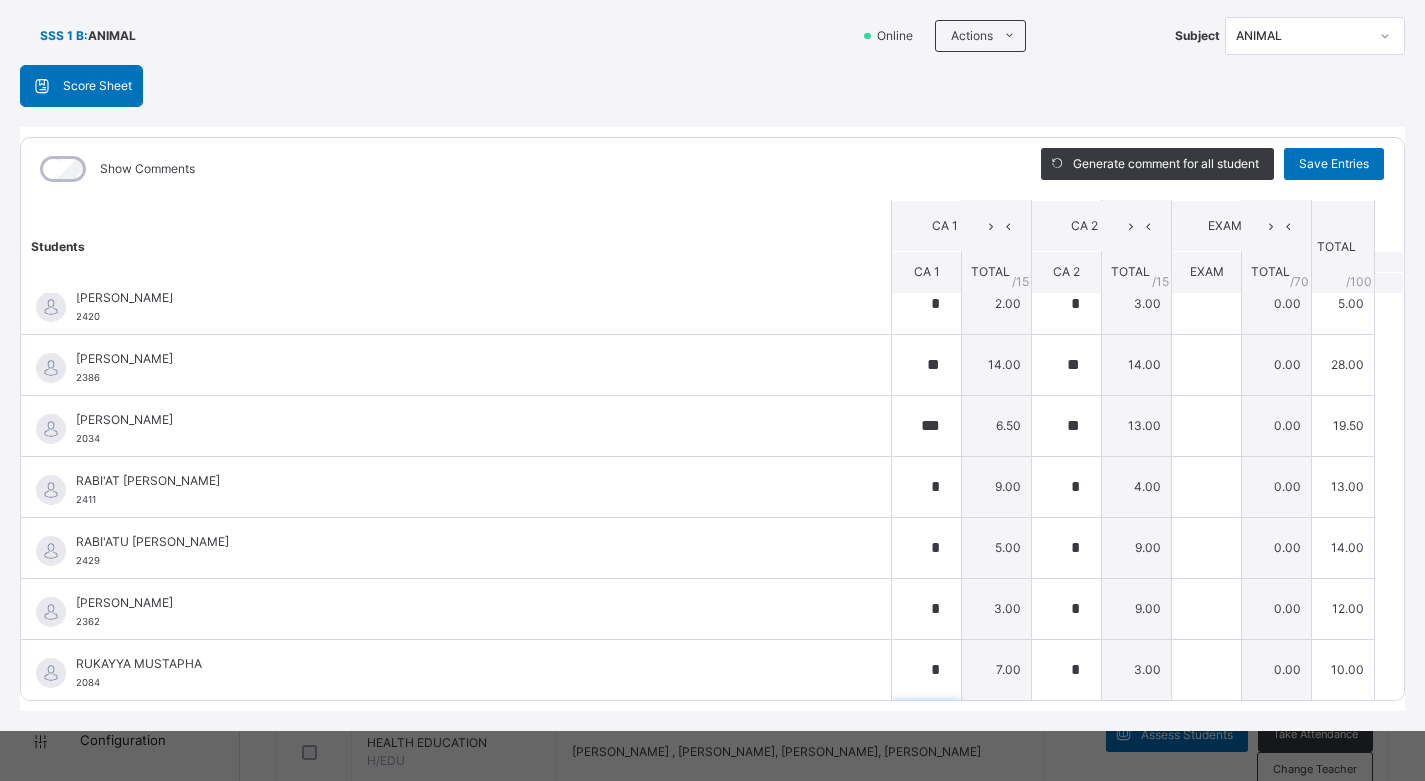 scroll, scrollTop: 1521, scrollLeft: 0, axis: vertical 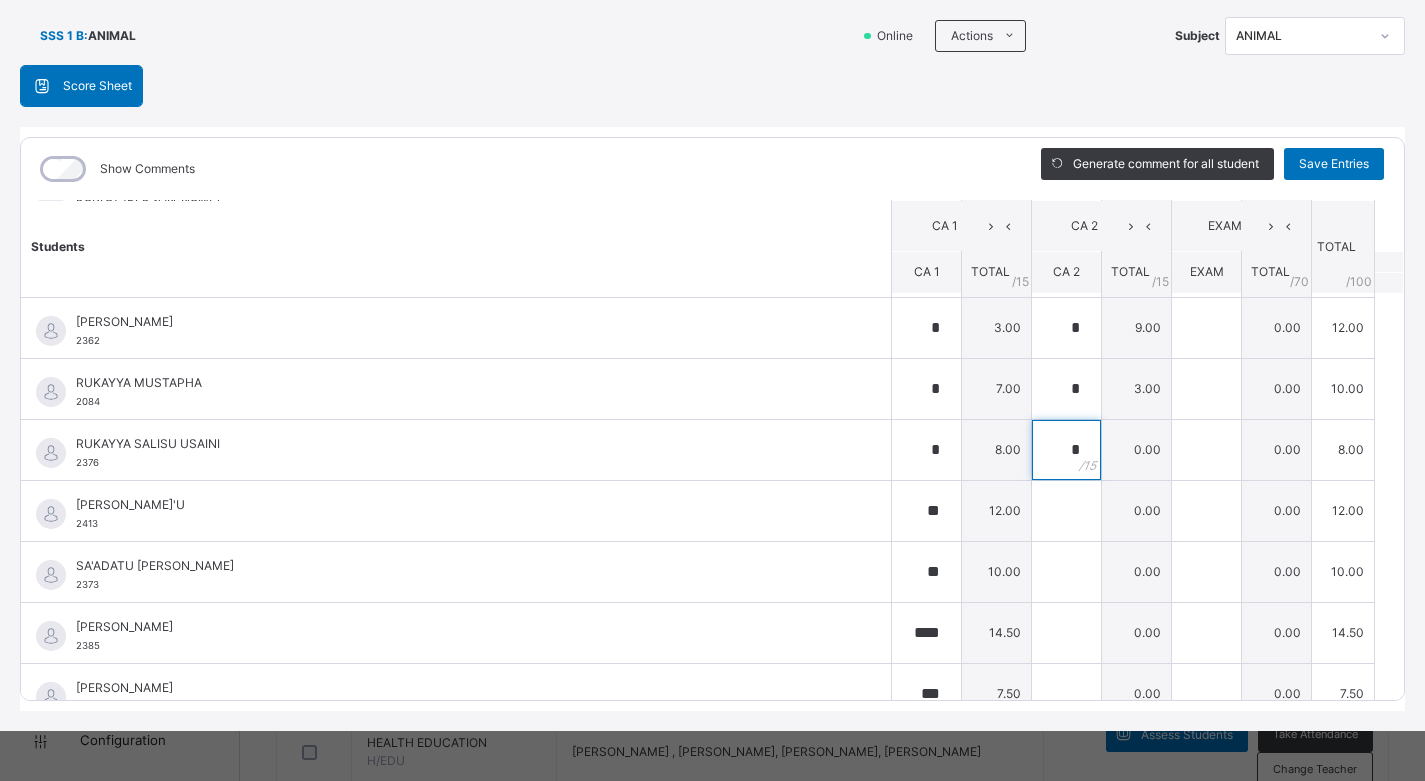 type on "*" 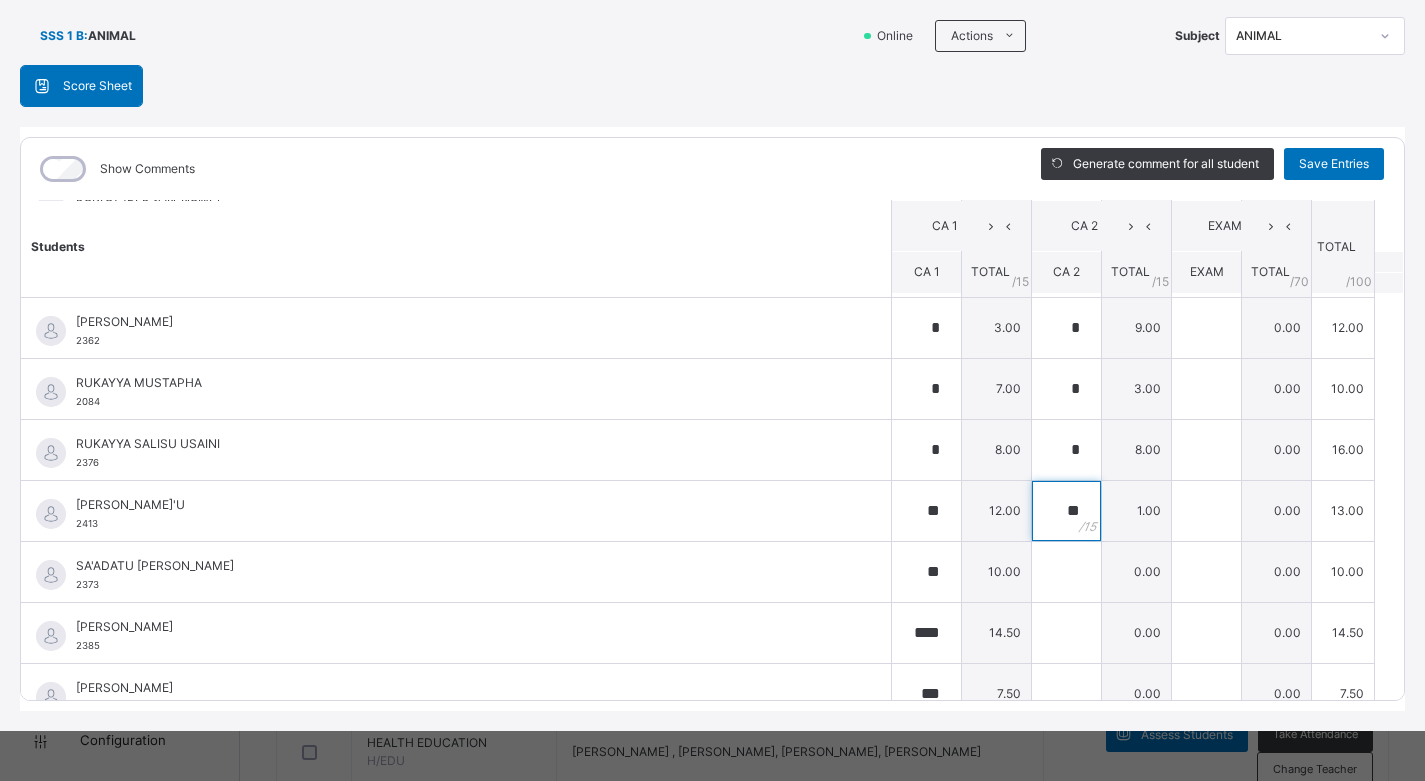 type on "**" 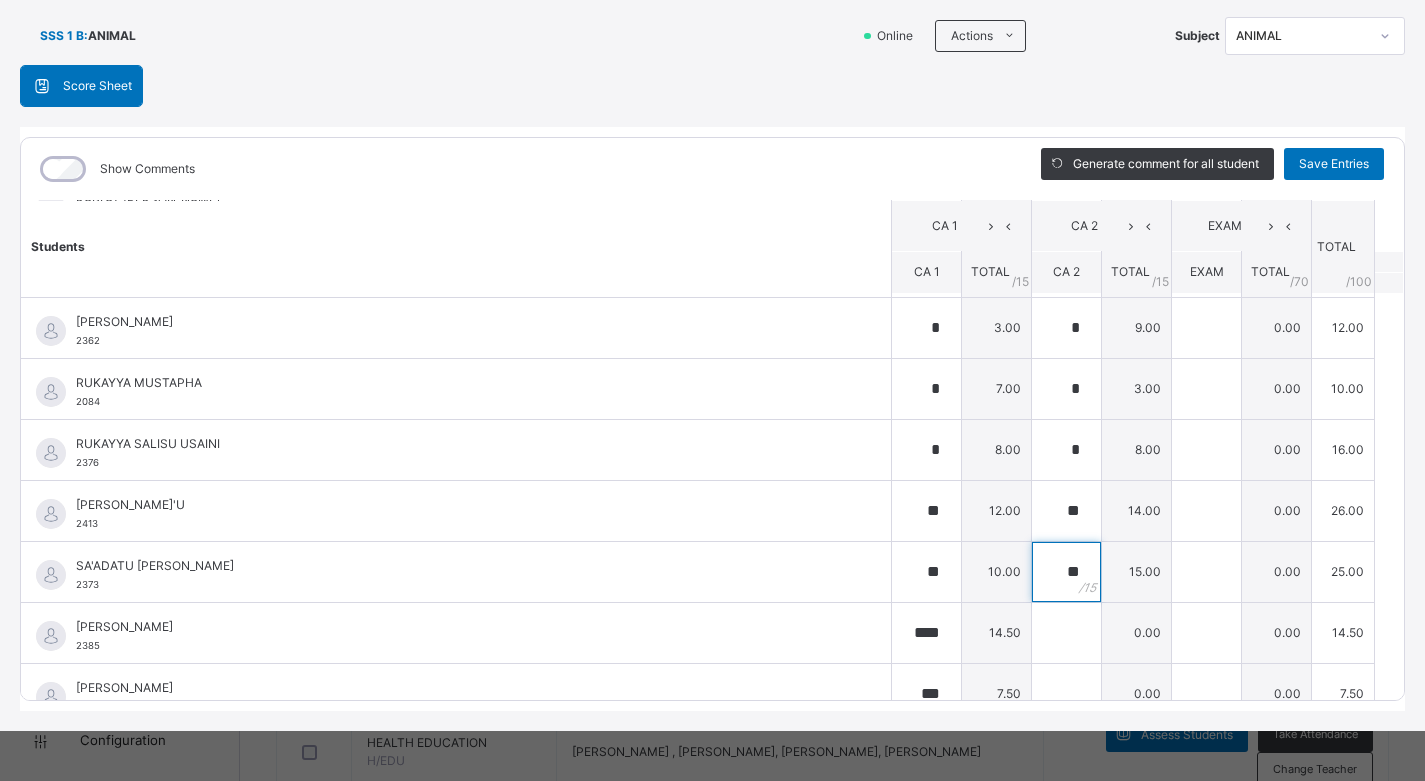 type on "**" 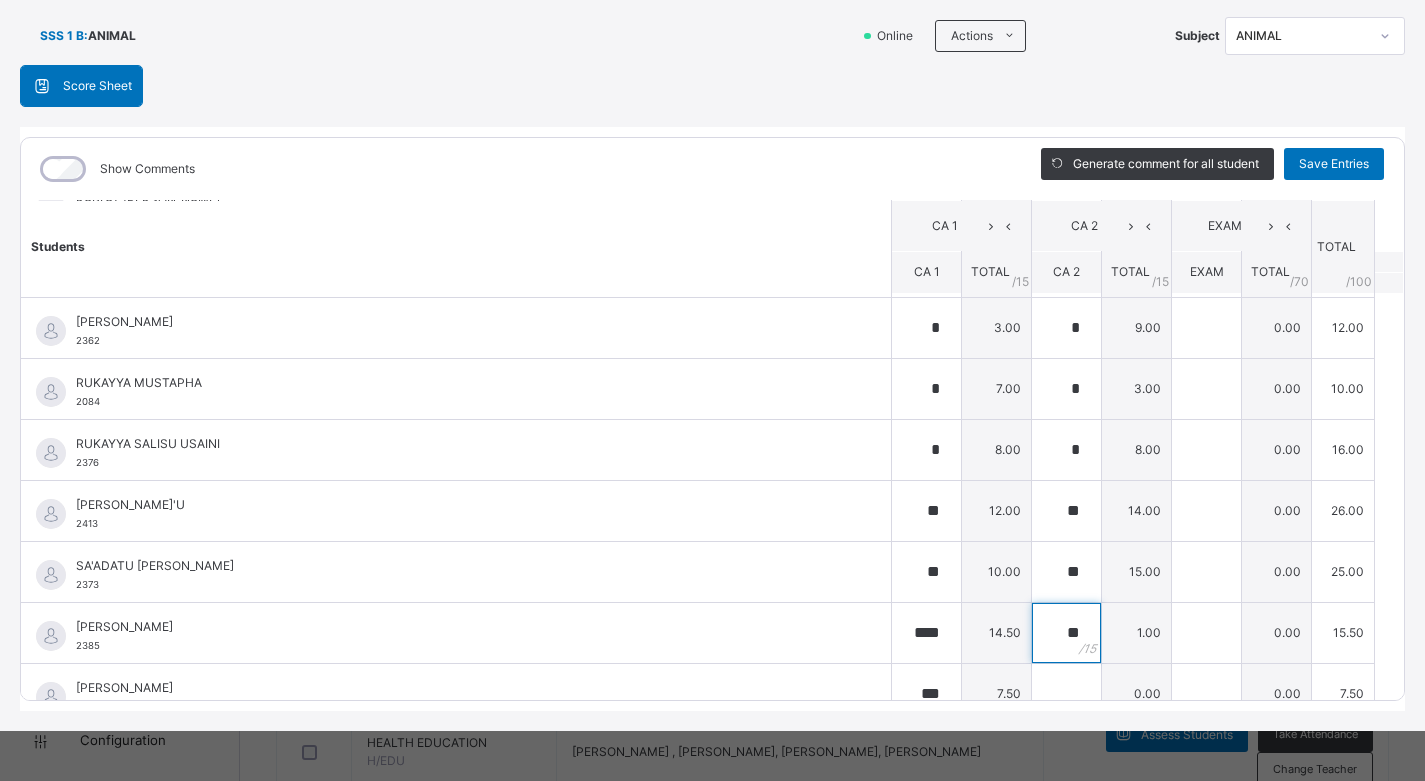type on "**" 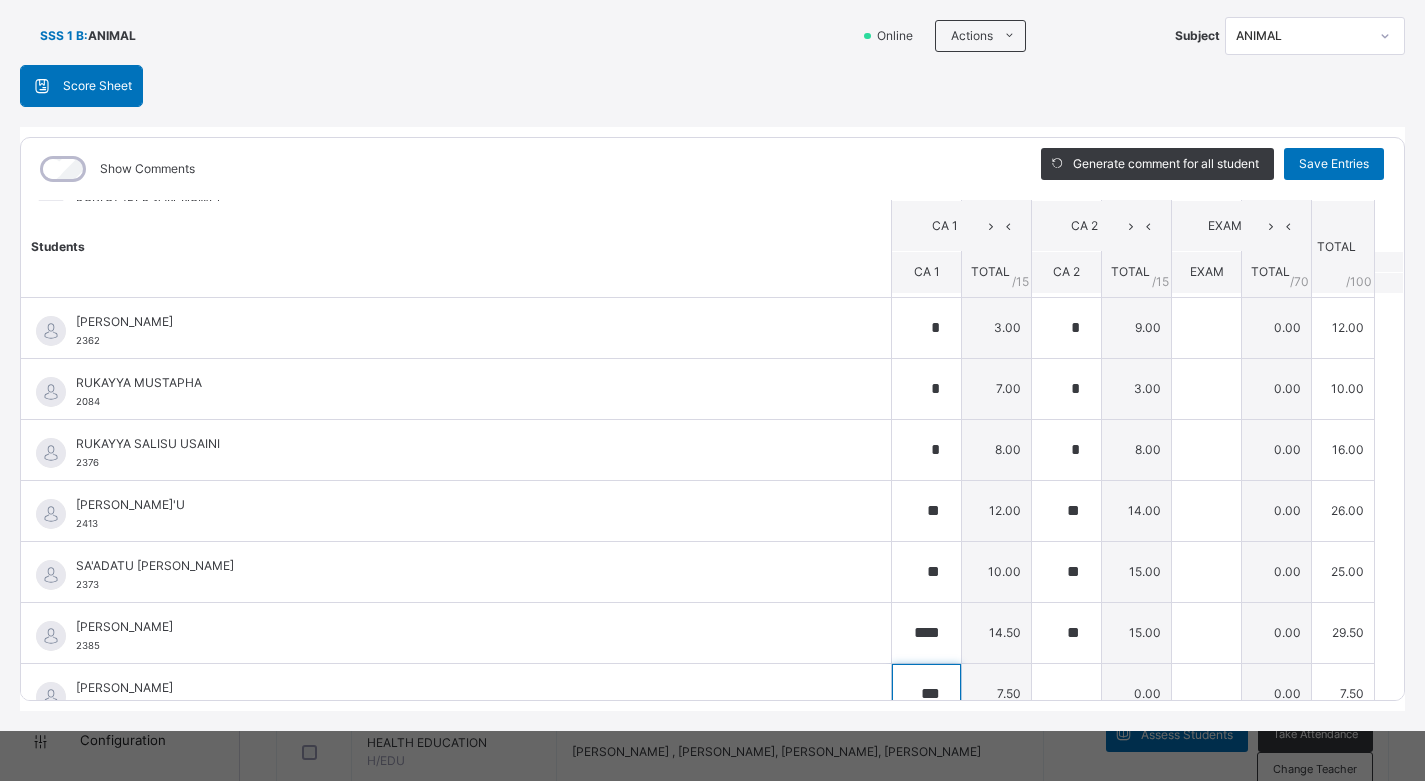 scroll, scrollTop: 1545, scrollLeft: 0, axis: vertical 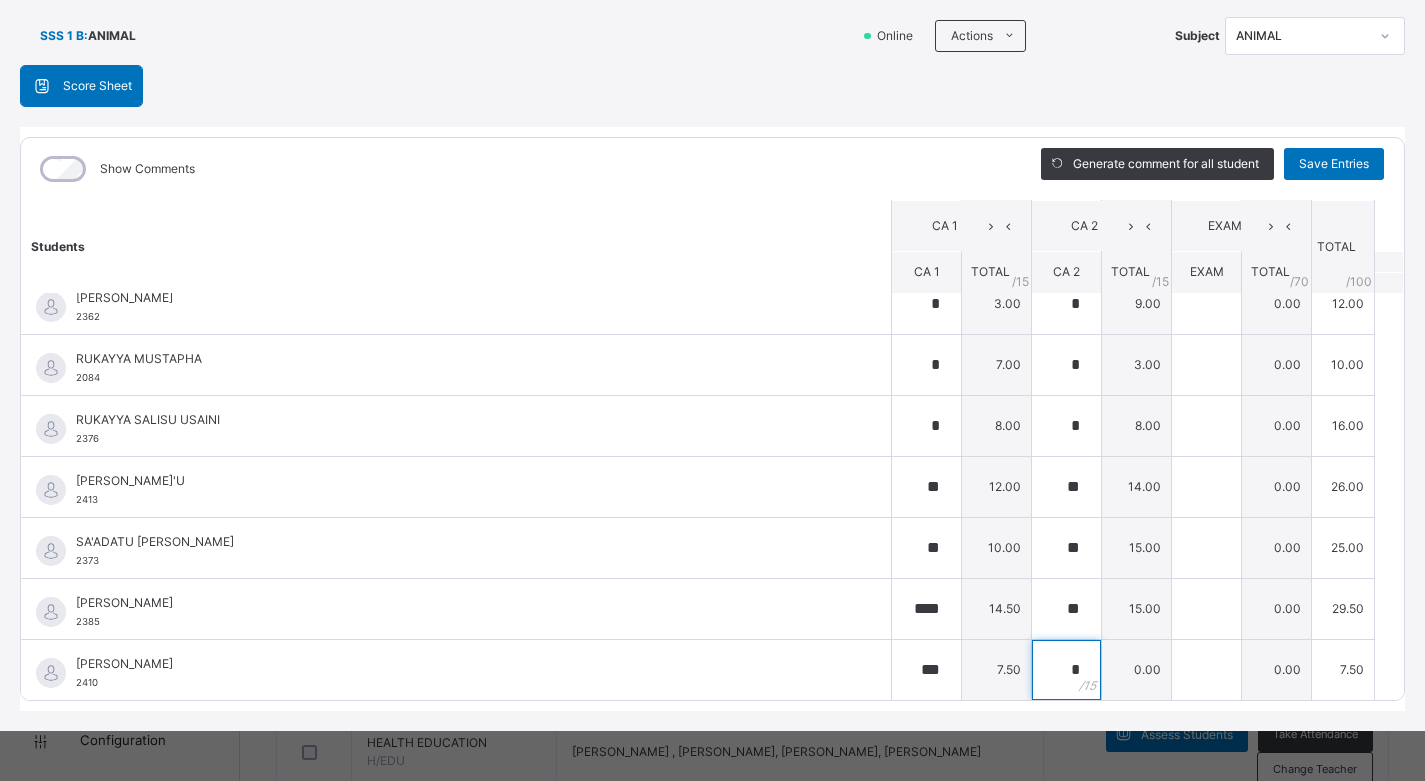 type on "*" 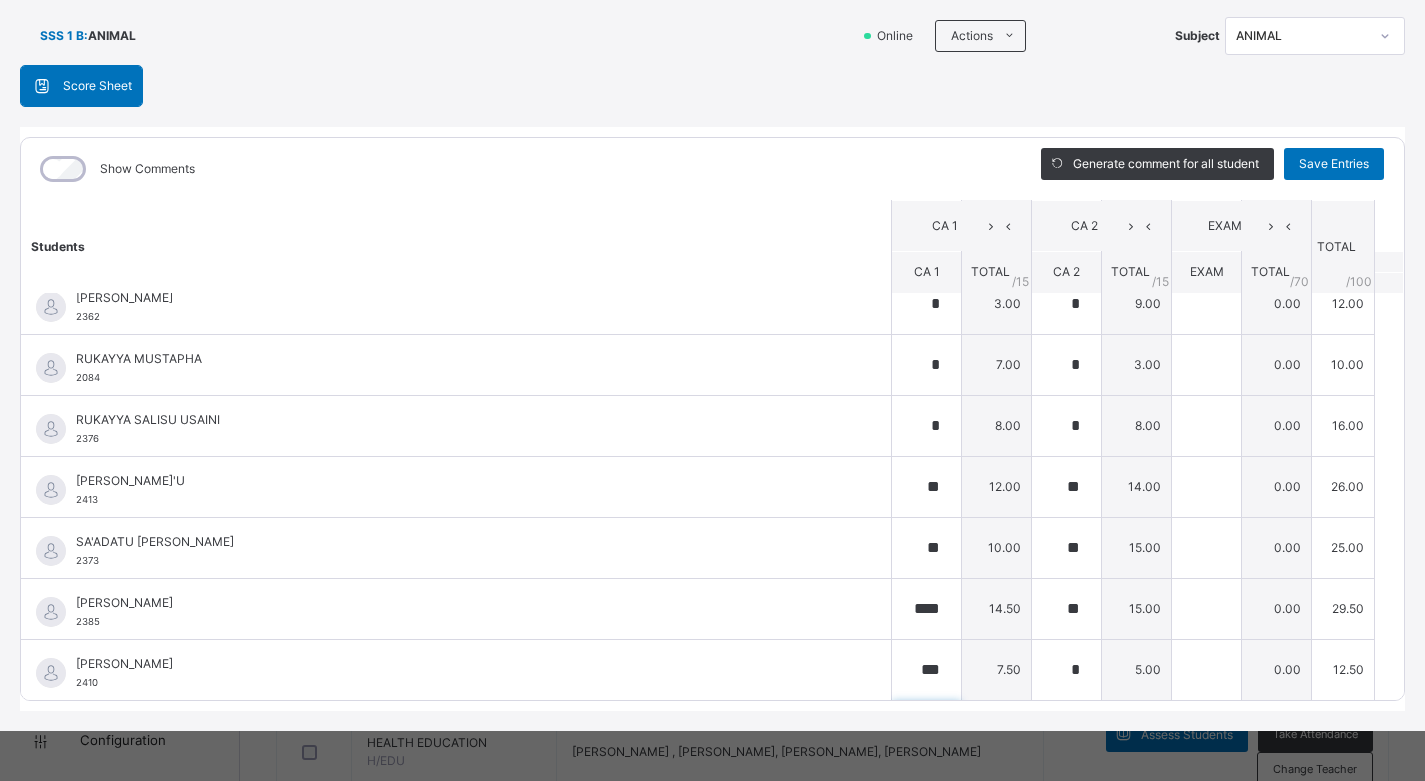 scroll, scrollTop: 1668, scrollLeft: 0, axis: vertical 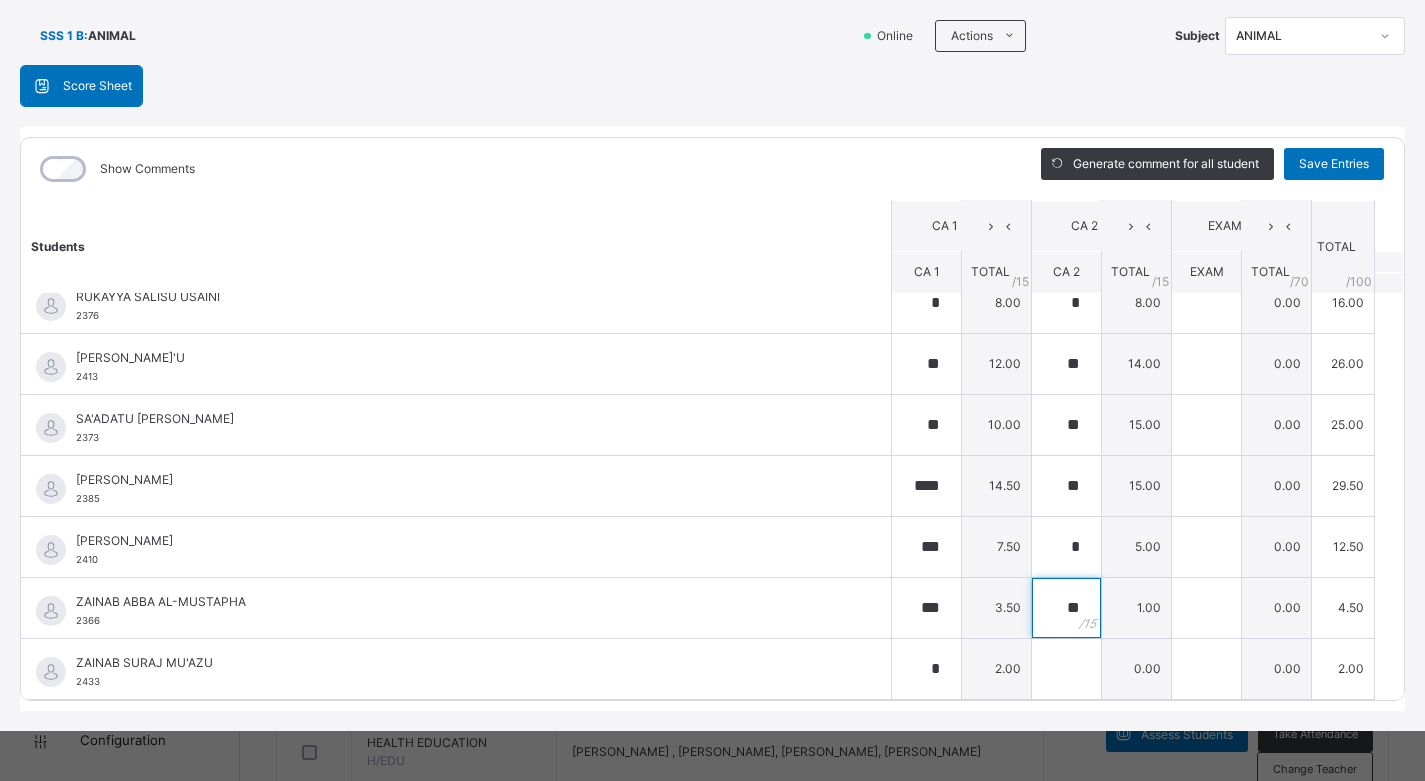 type on "**" 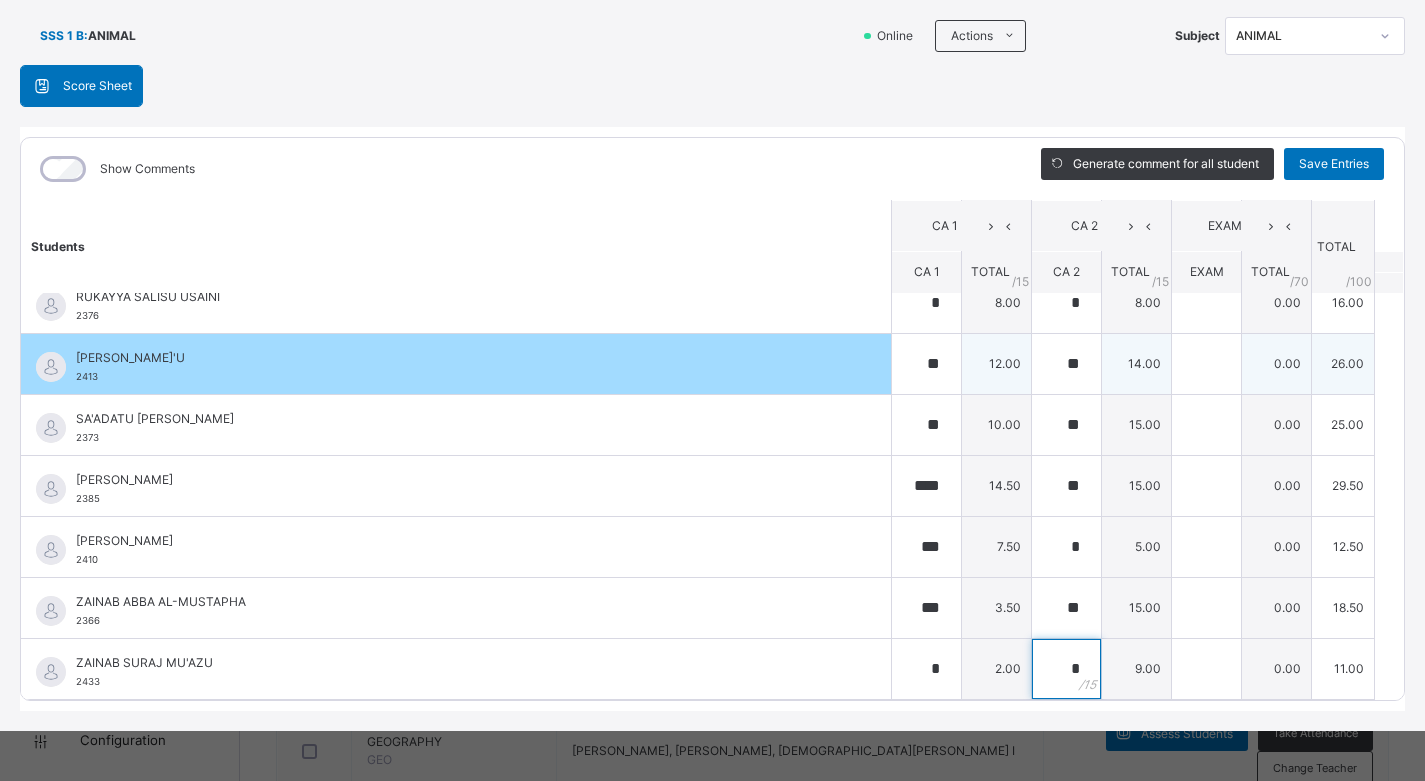scroll, scrollTop: 1000, scrollLeft: 0, axis: vertical 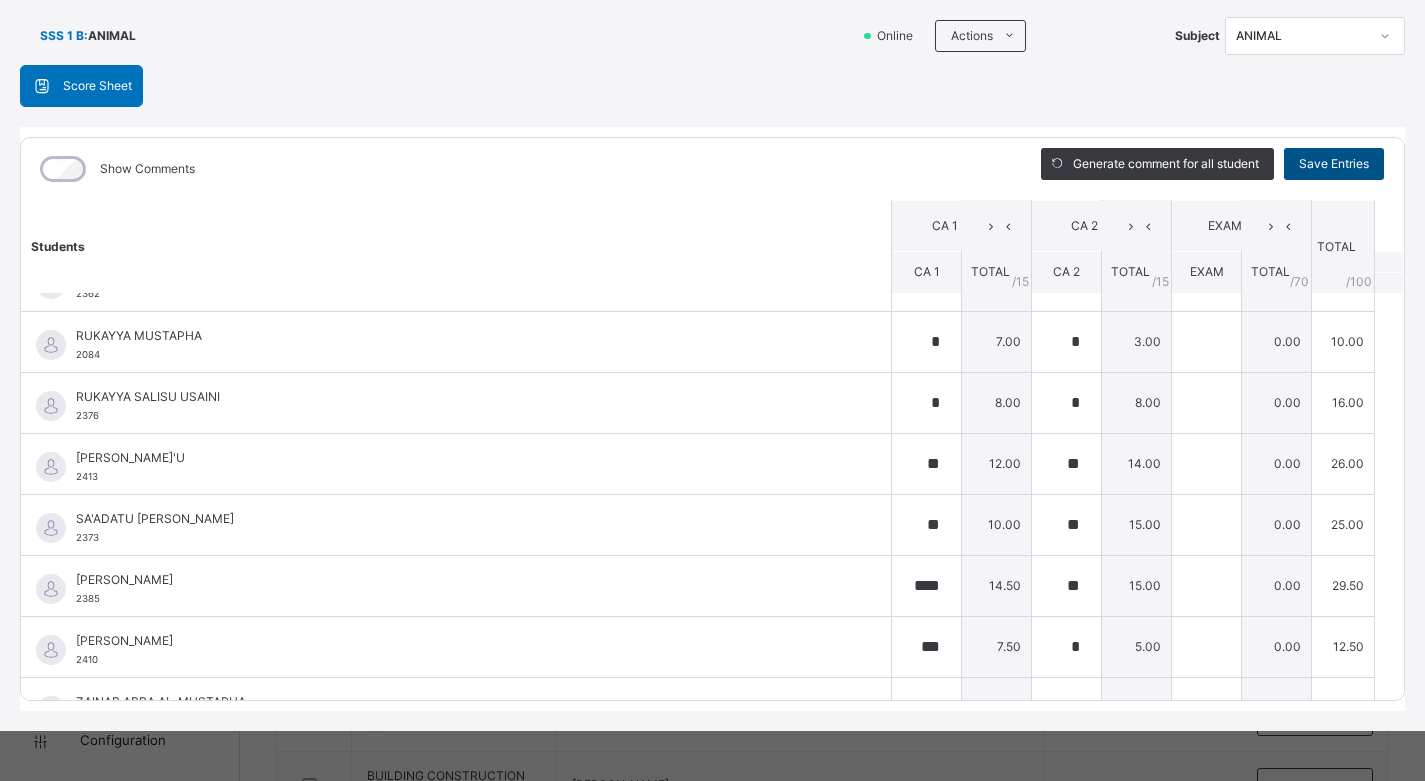 type on "*" 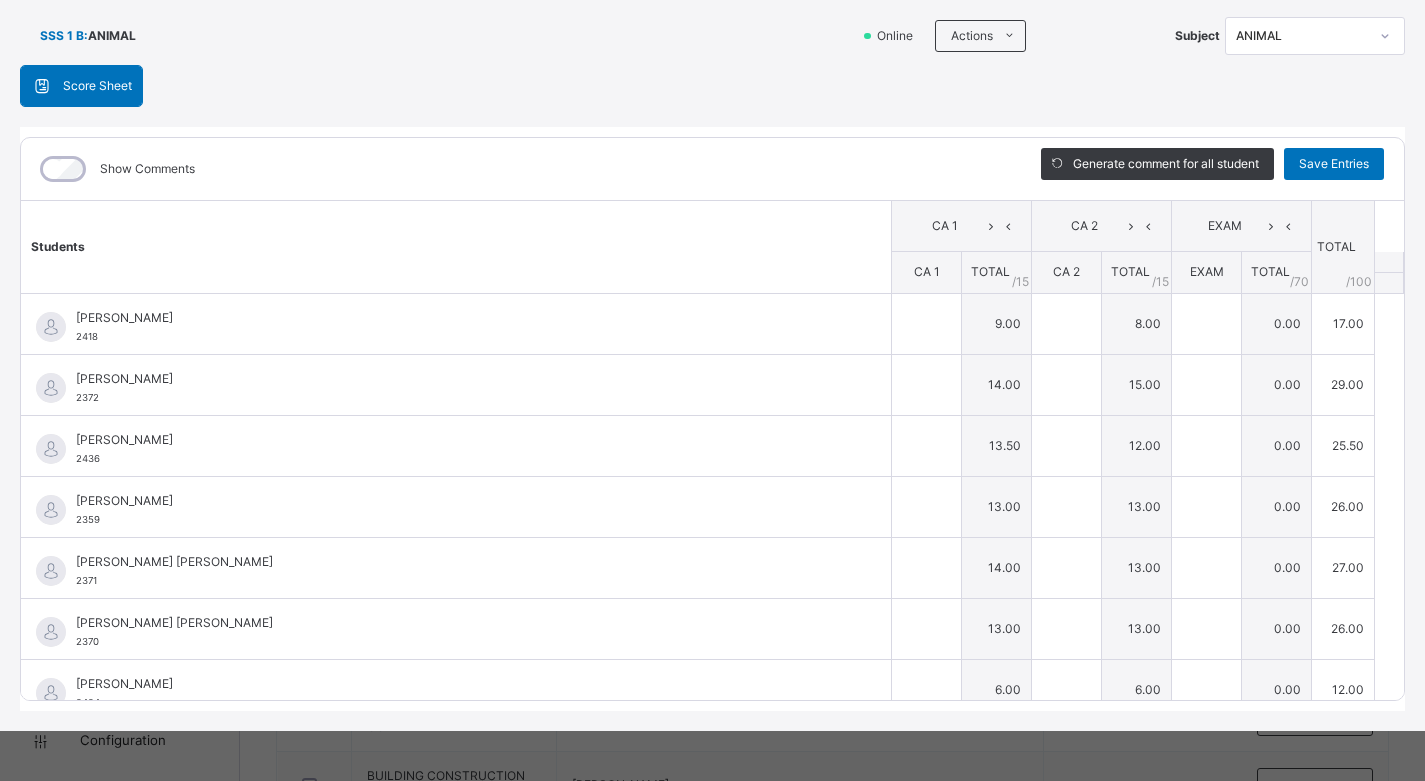 type on "*" 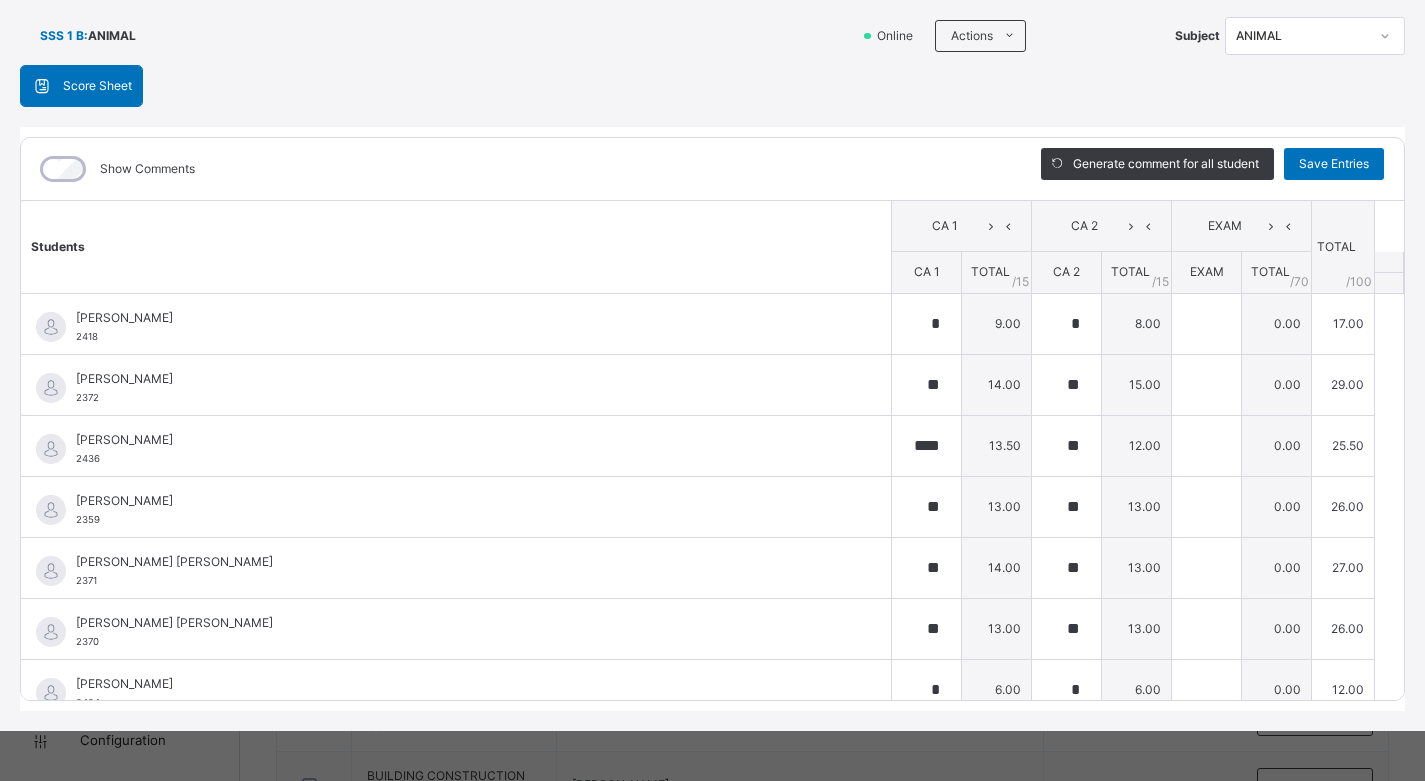 type on "*" 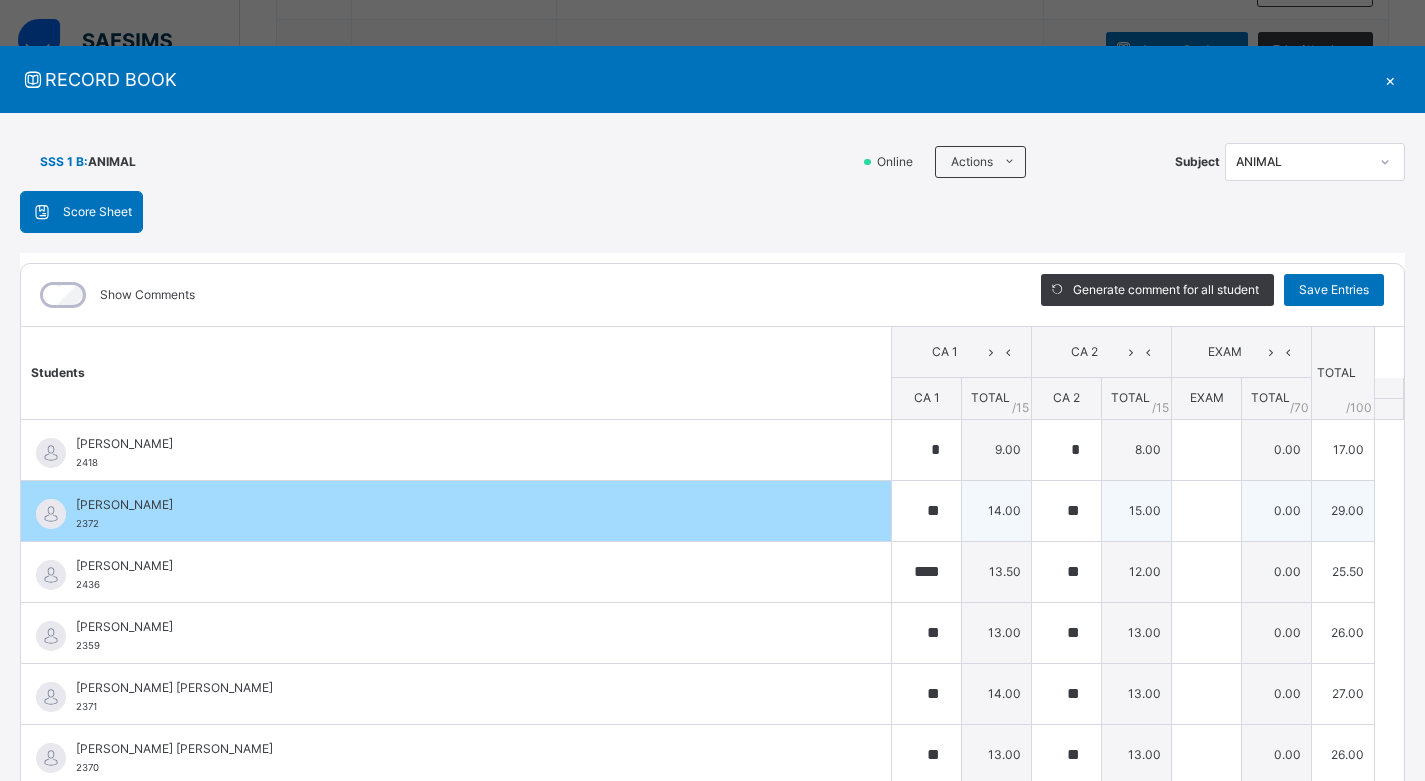 scroll, scrollTop: 0, scrollLeft: 0, axis: both 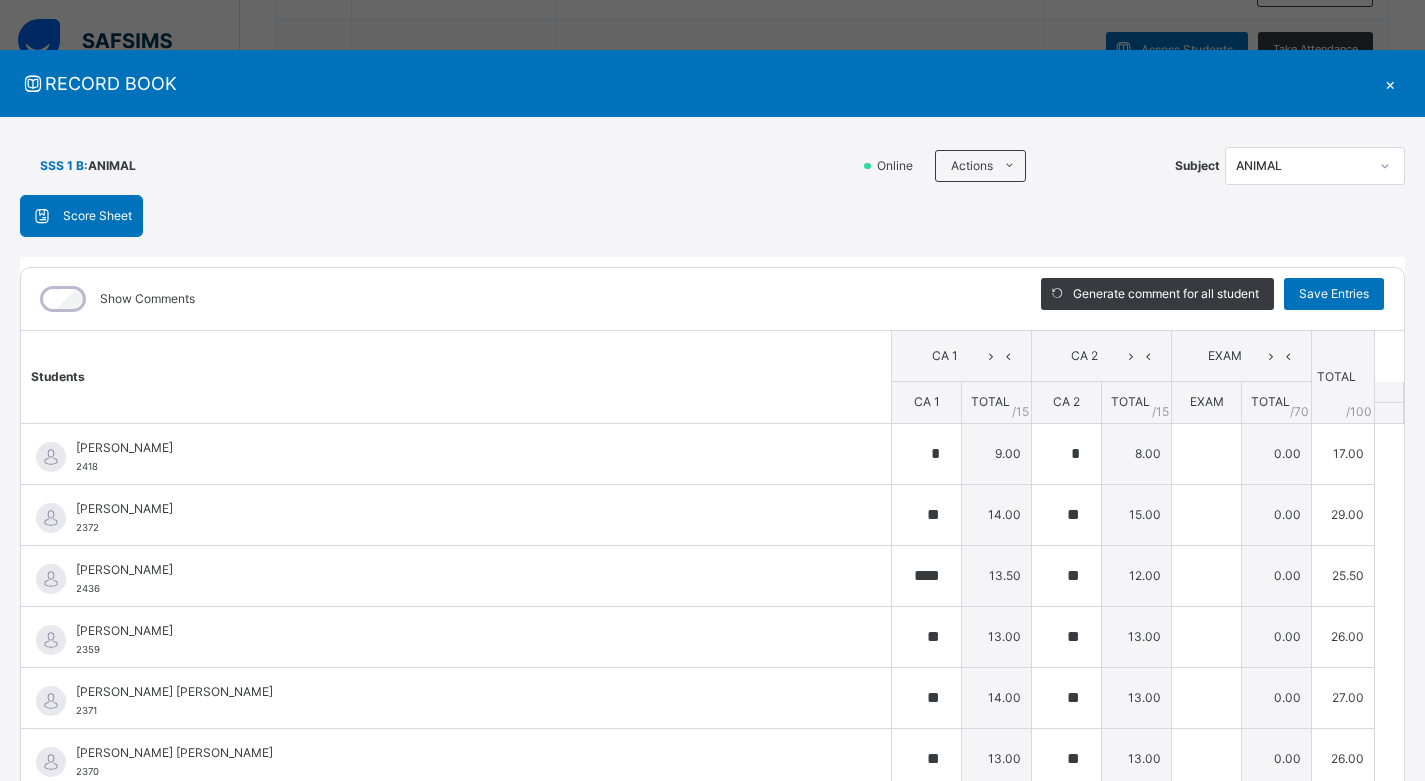 click on "×" at bounding box center (1390, 83) 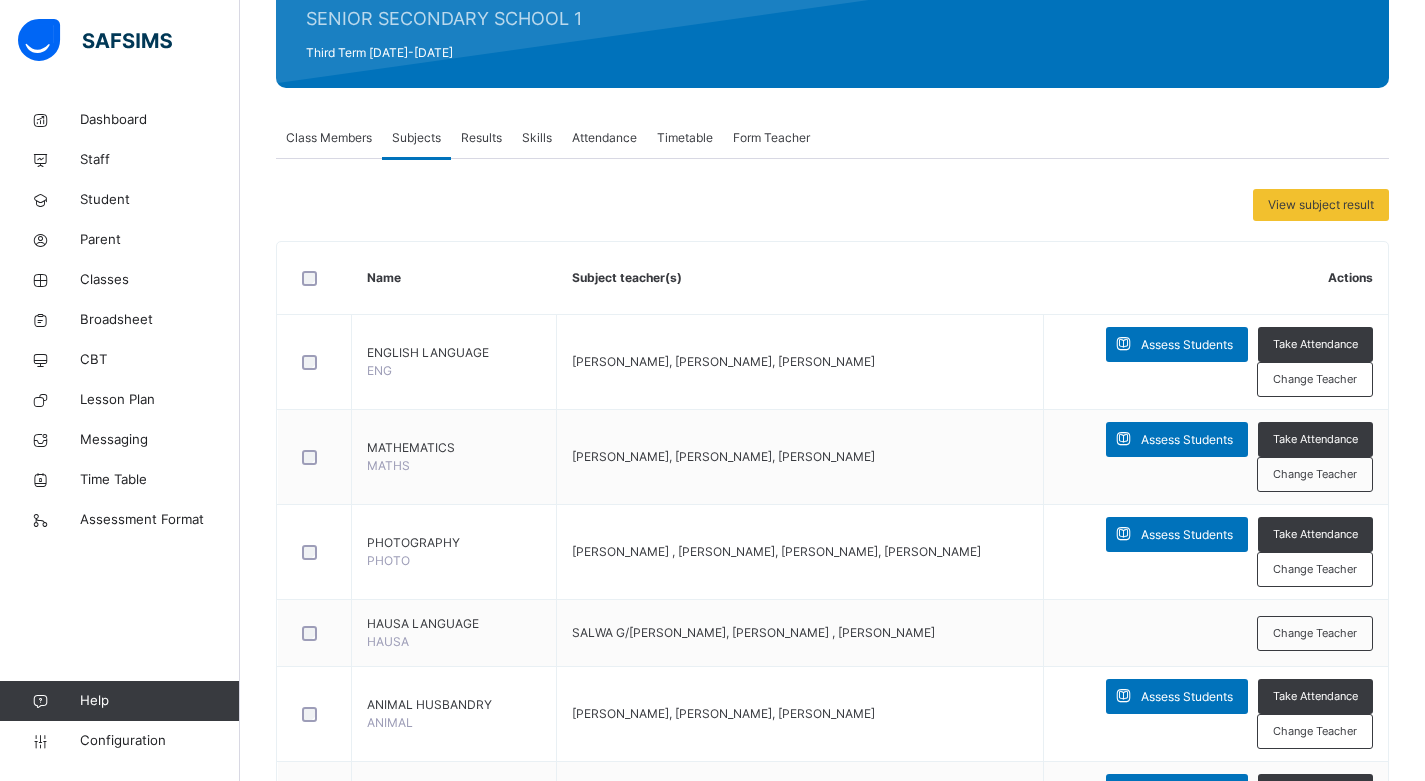 scroll, scrollTop: 0, scrollLeft: 0, axis: both 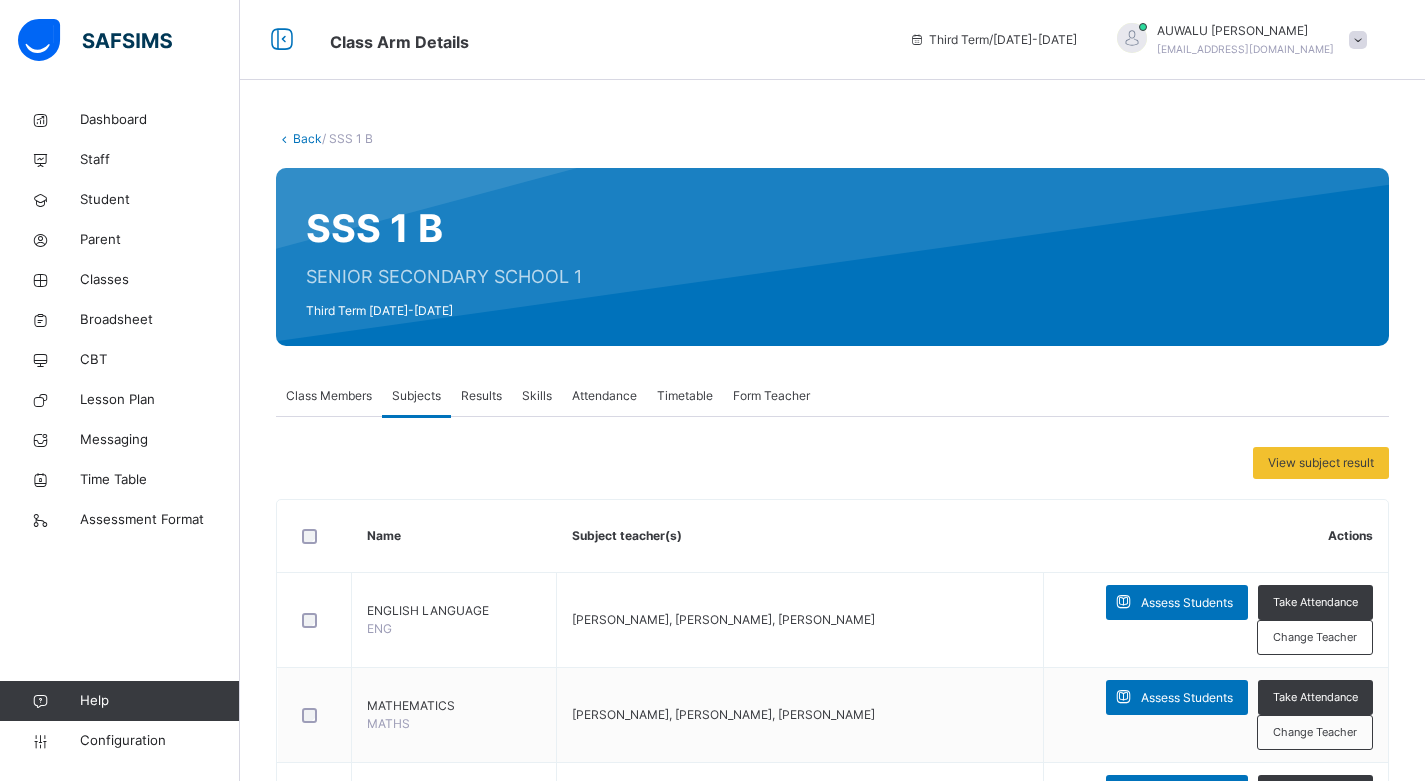 click on "Back" at bounding box center [307, 138] 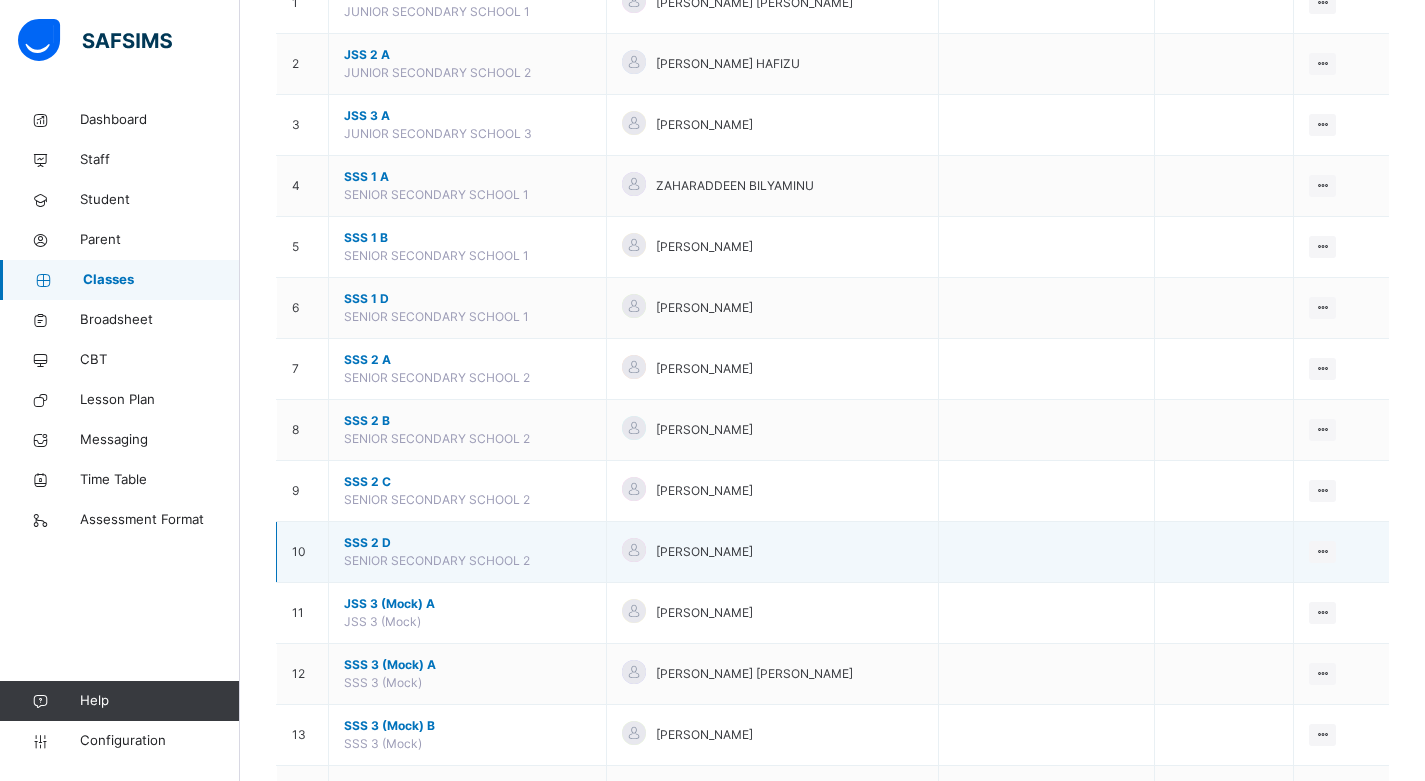 scroll, scrollTop: 300, scrollLeft: 0, axis: vertical 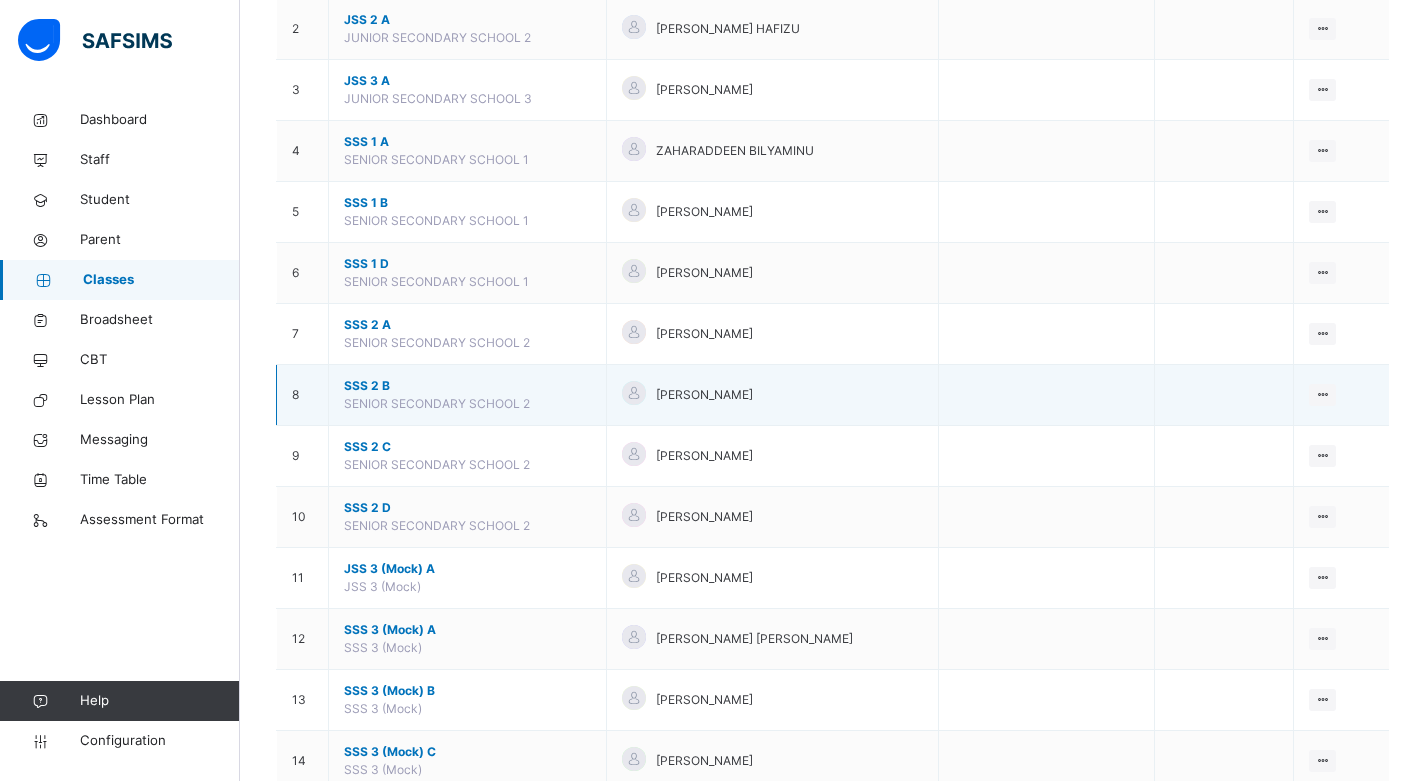 click on "SSS 2   B" at bounding box center [467, 386] 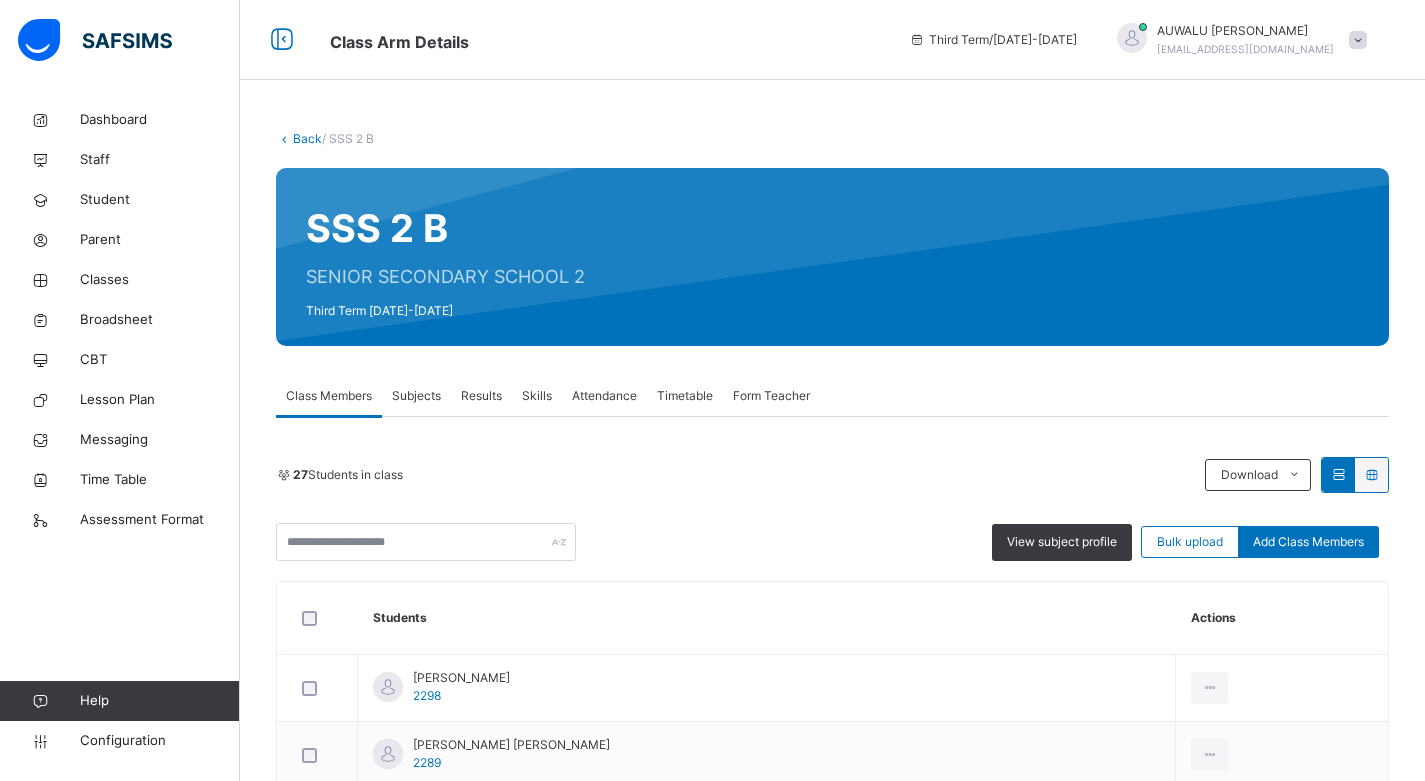 click on "Subjects" at bounding box center (416, 396) 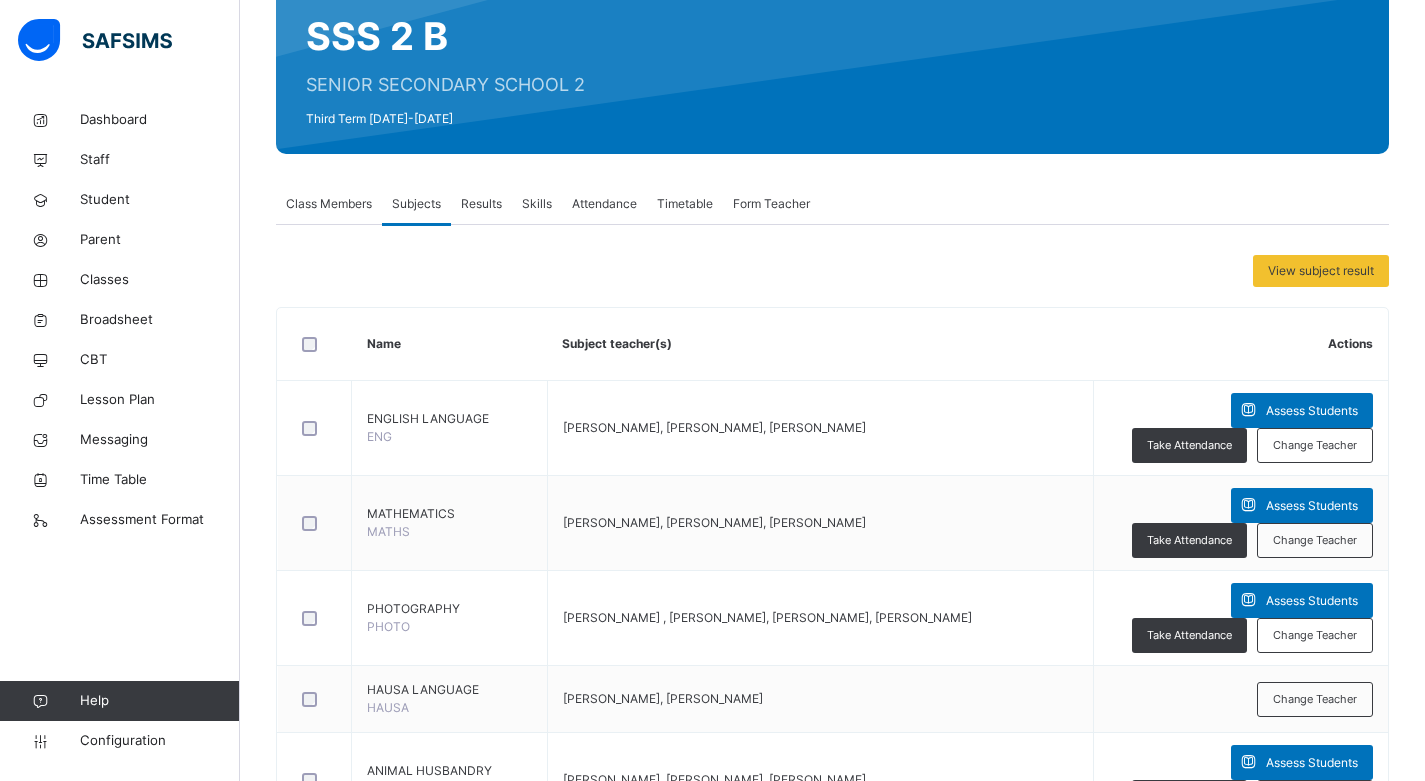 scroll, scrollTop: 600, scrollLeft: 0, axis: vertical 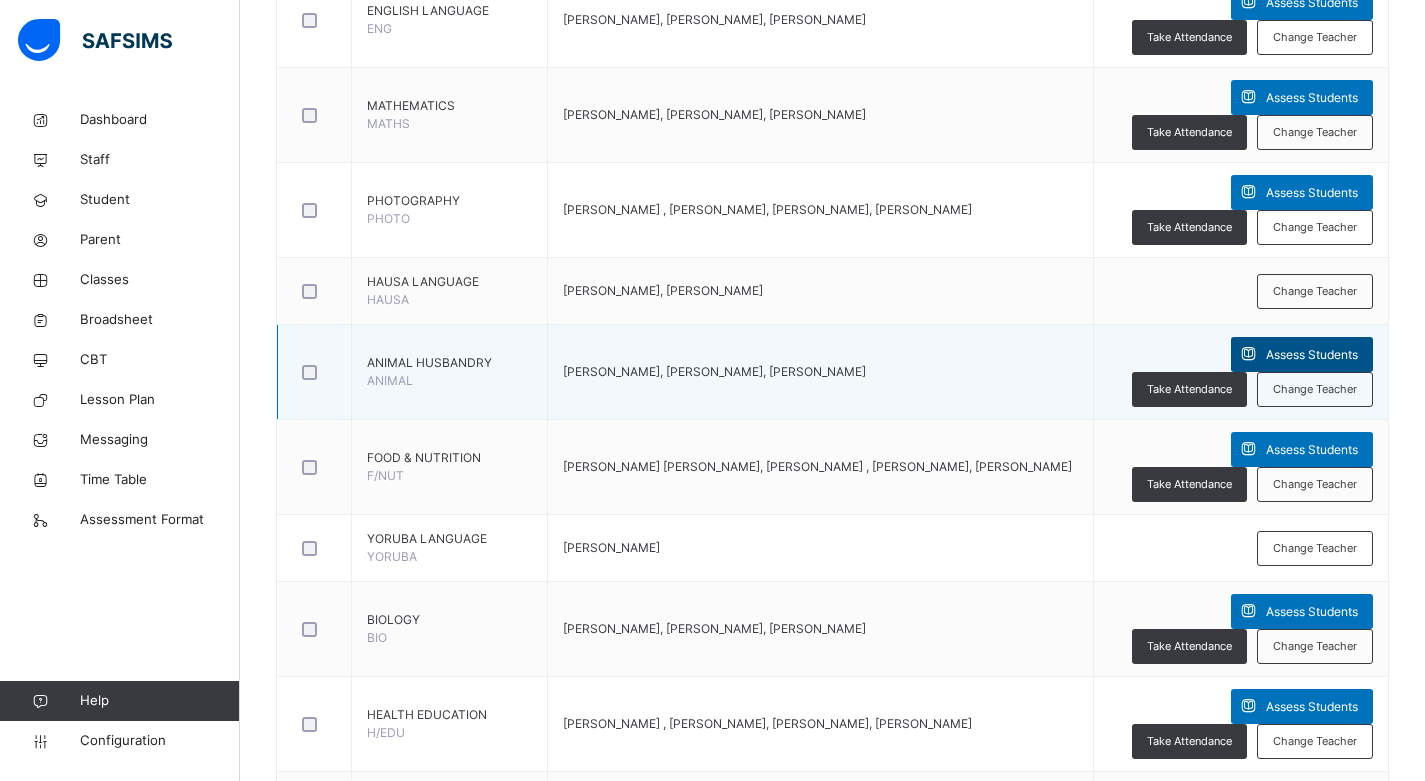 click on "Assess Students" at bounding box center (1312, 355) 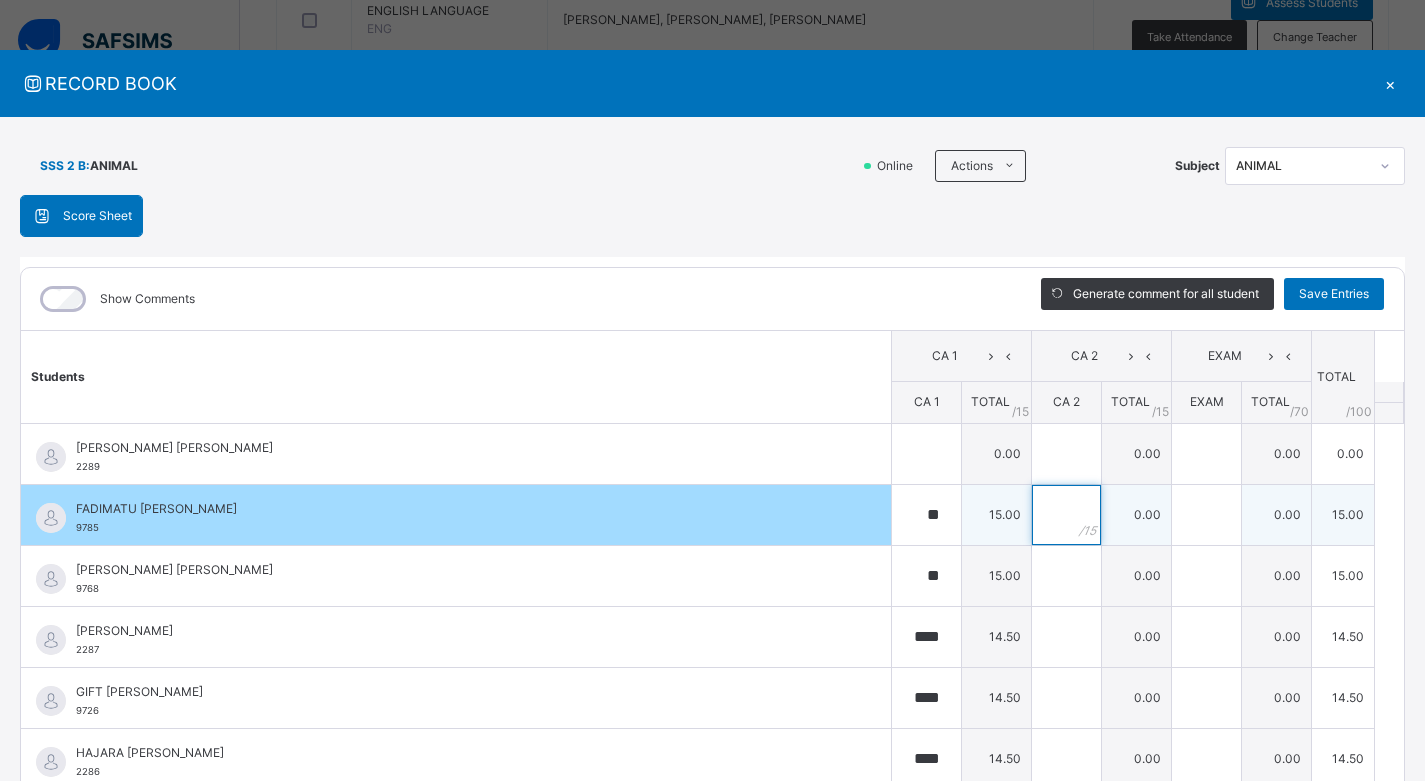 click at bounding box center (1066, 515) 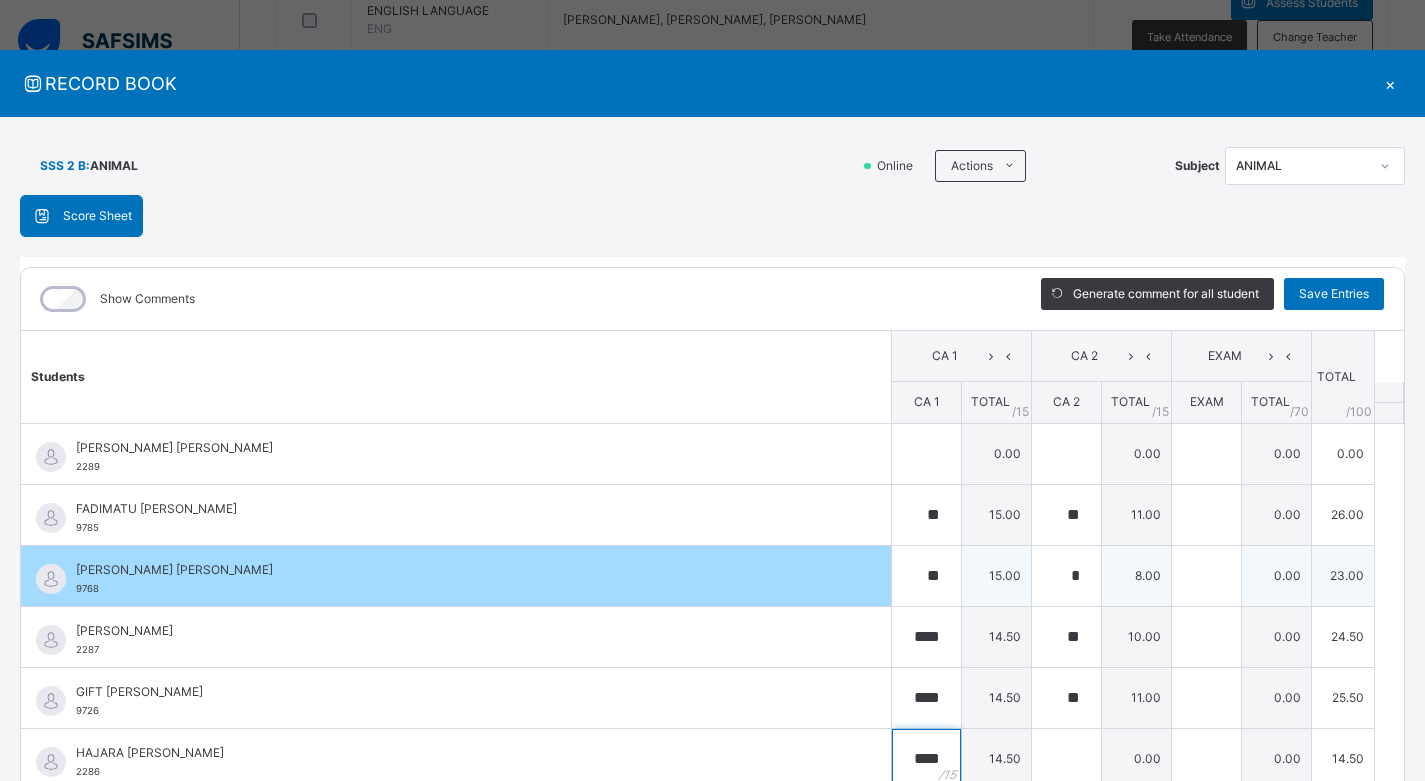 scroll, scrollTop: 8, scrollLeft: 0, axis: vertical 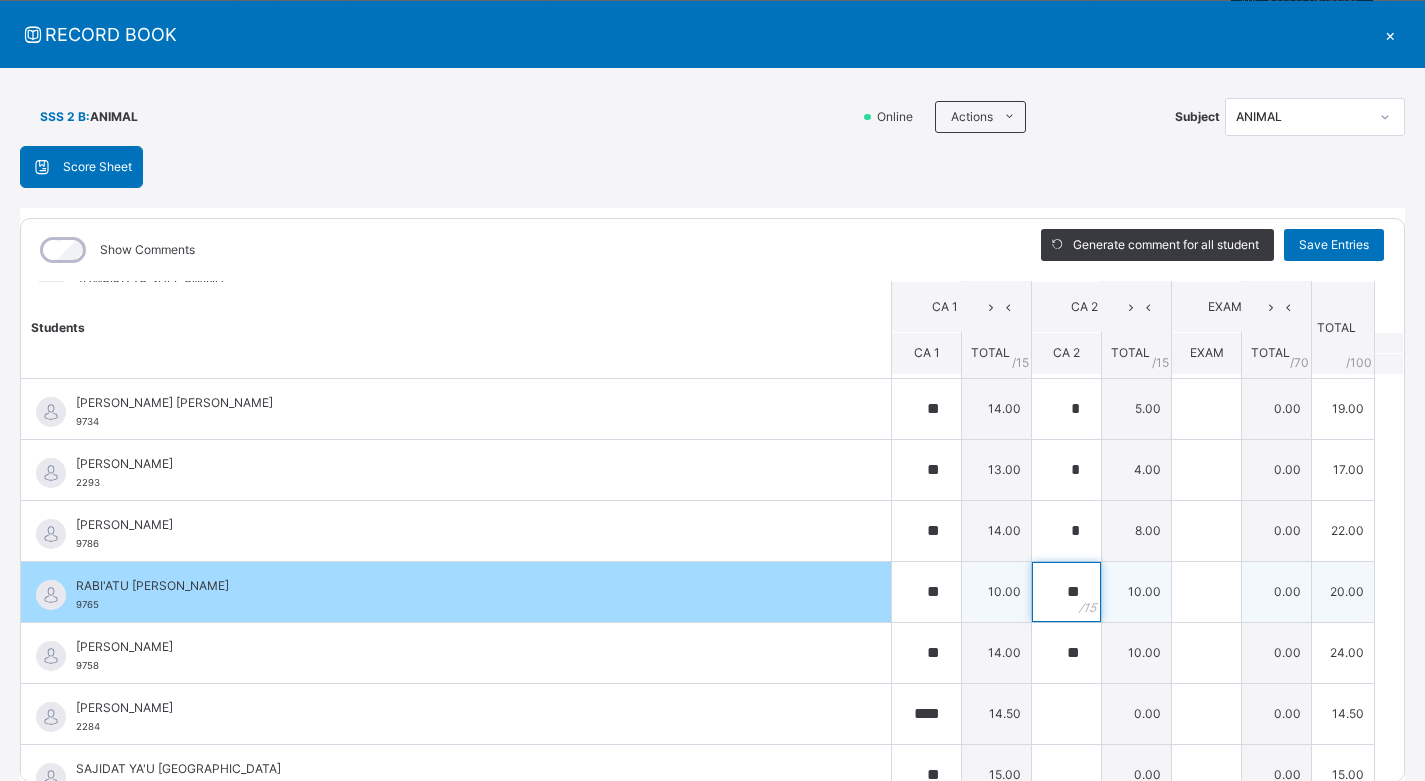 click on "**" at bounding box center (1066, 592) 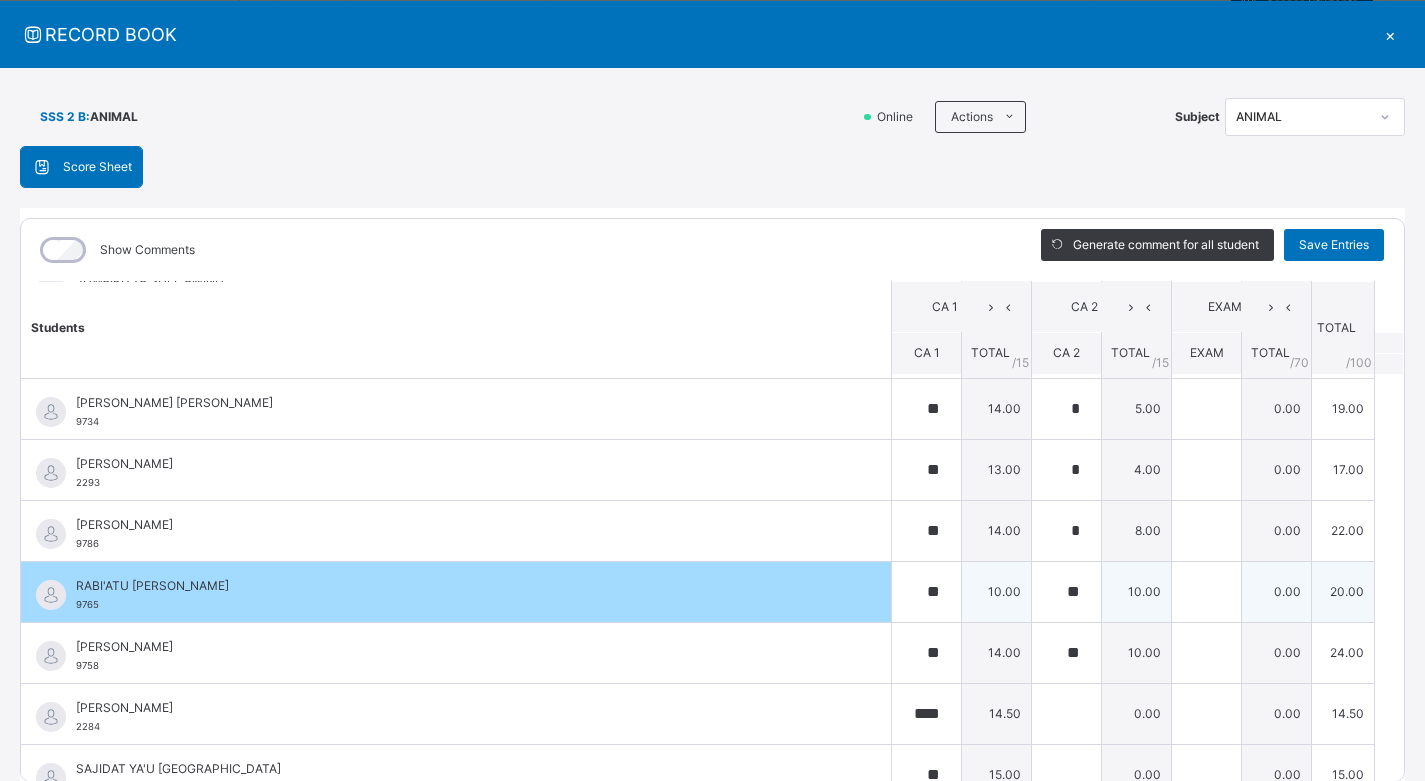 click on "**" at bounding box center (1066, 592) 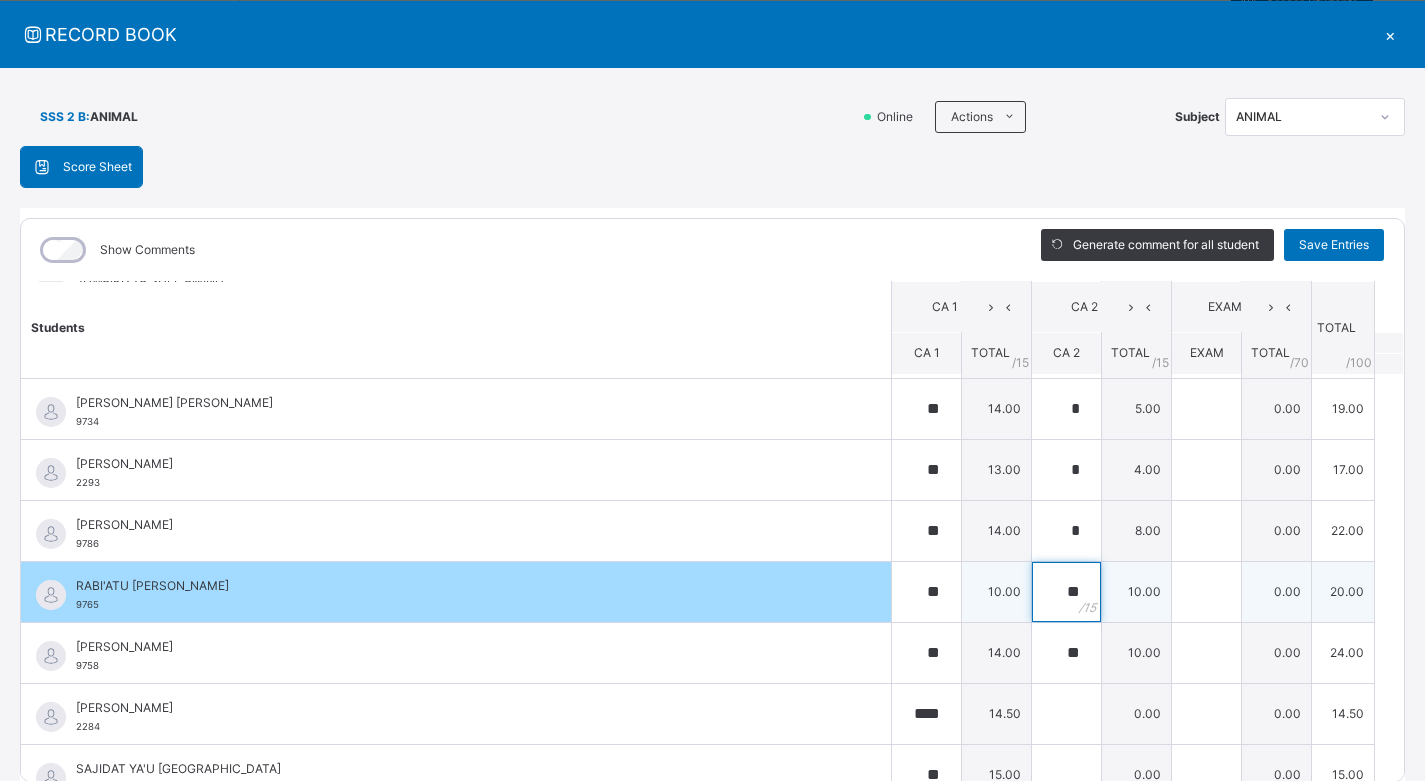 click on "**" at bounding box center (1066, 592) 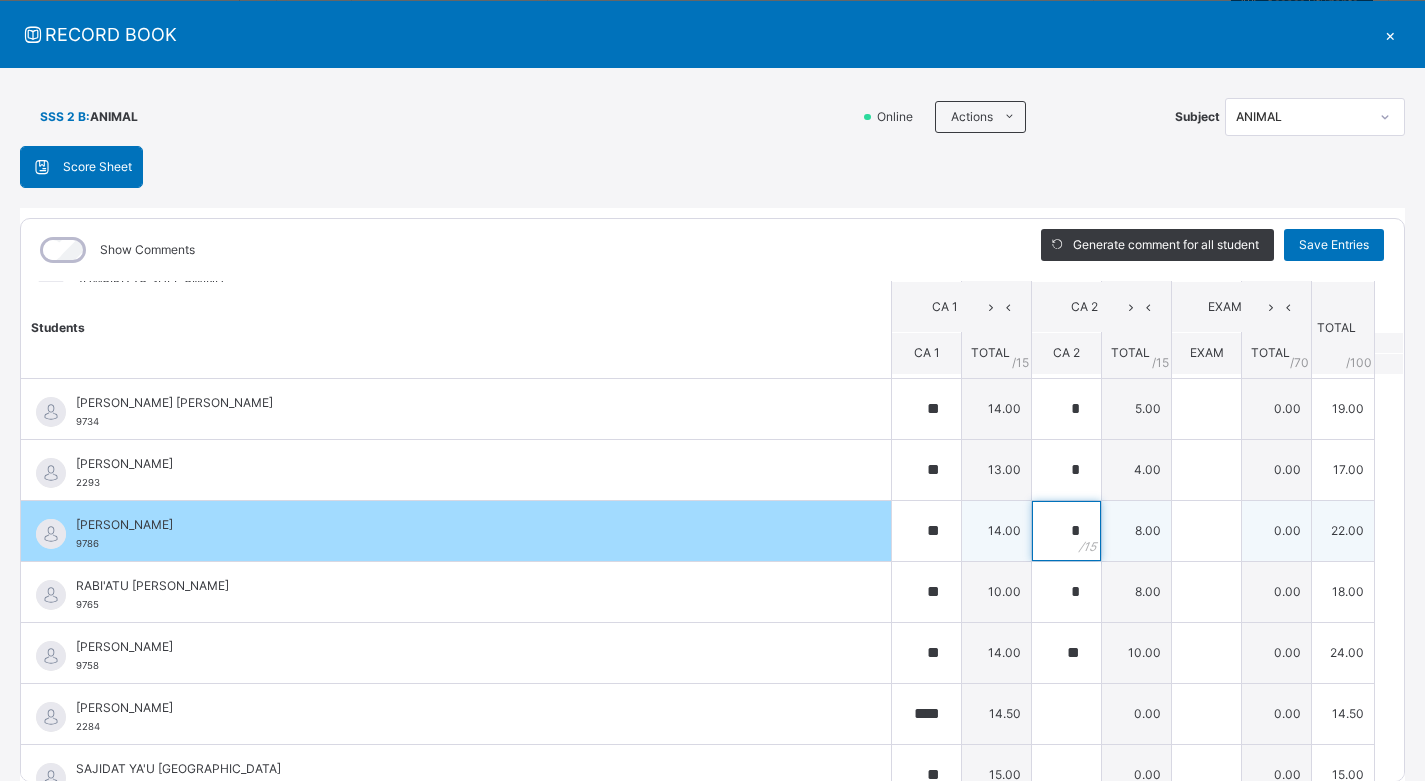 click on "*" at bounding box center [1066, 531] 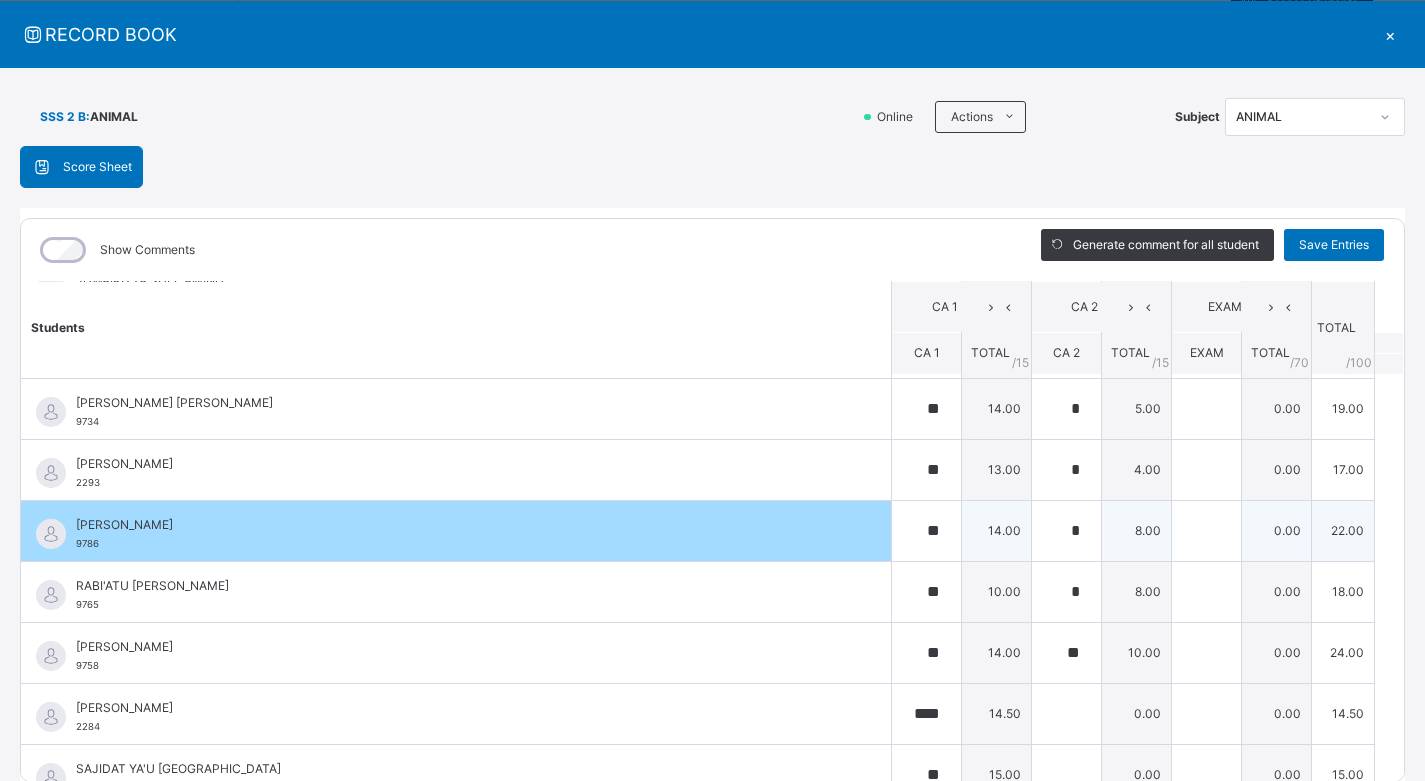 click on "*" at bounding box center (1066, 531) 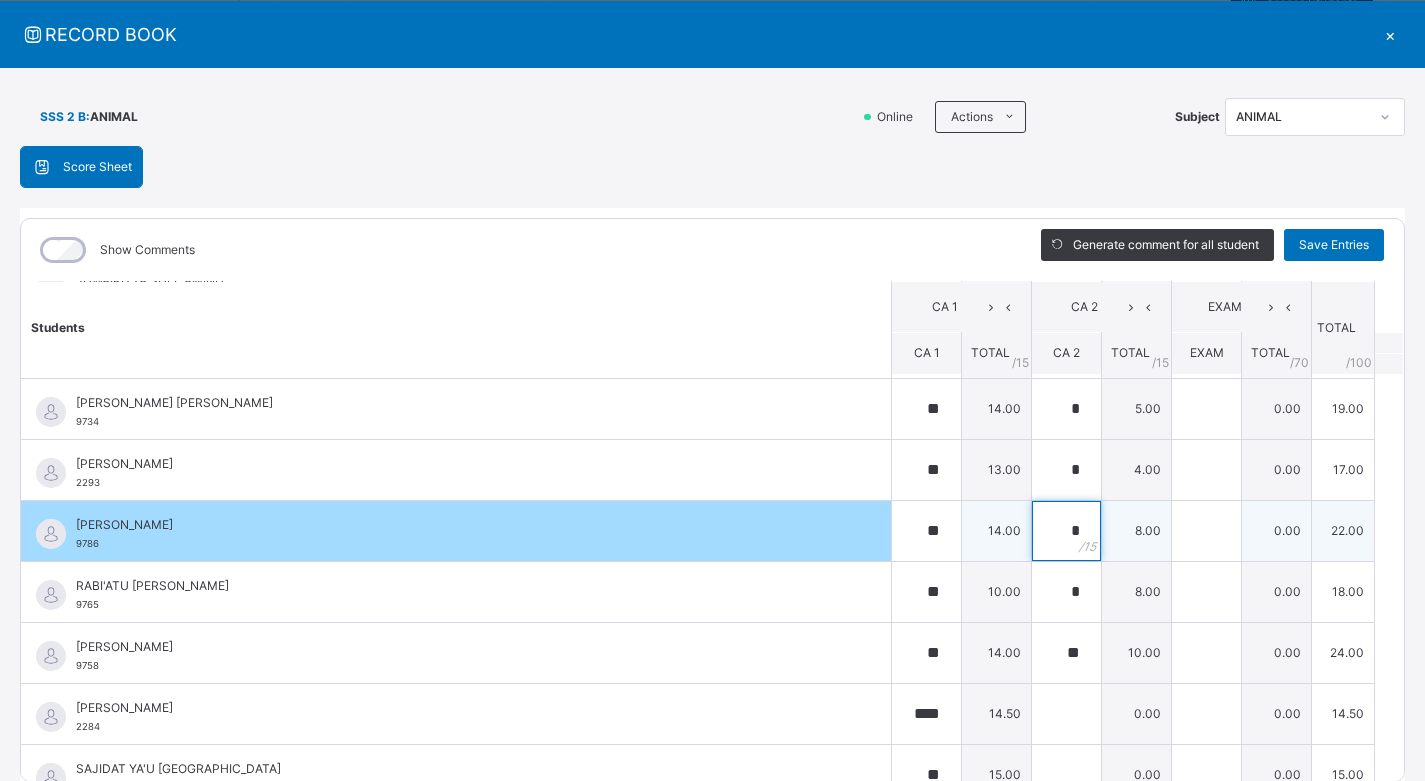 click on "*" at bounding box center [1066, 531] 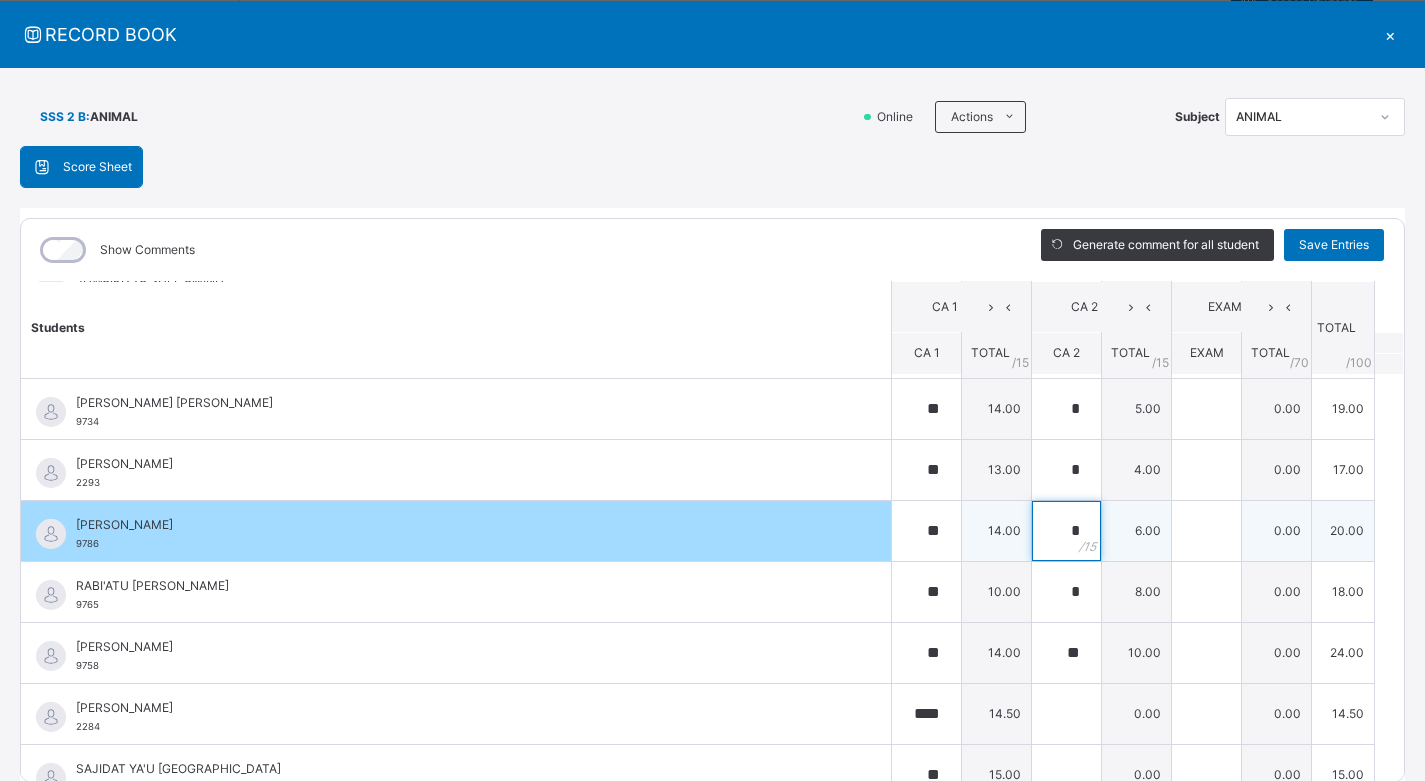 scroll, scrollTop: 706, scrollLeft: 0, axis: vertical 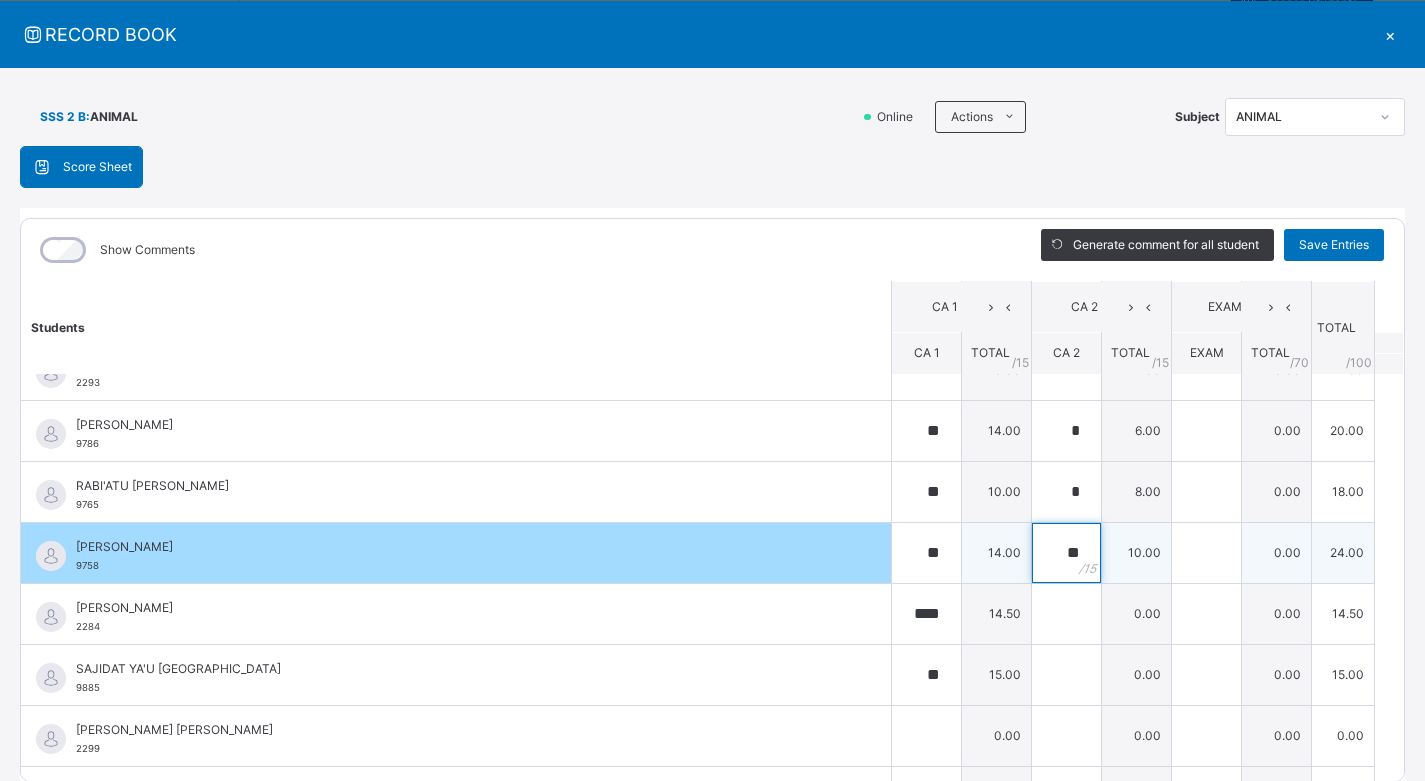 click on "**" at bounding box center (1066, 553) 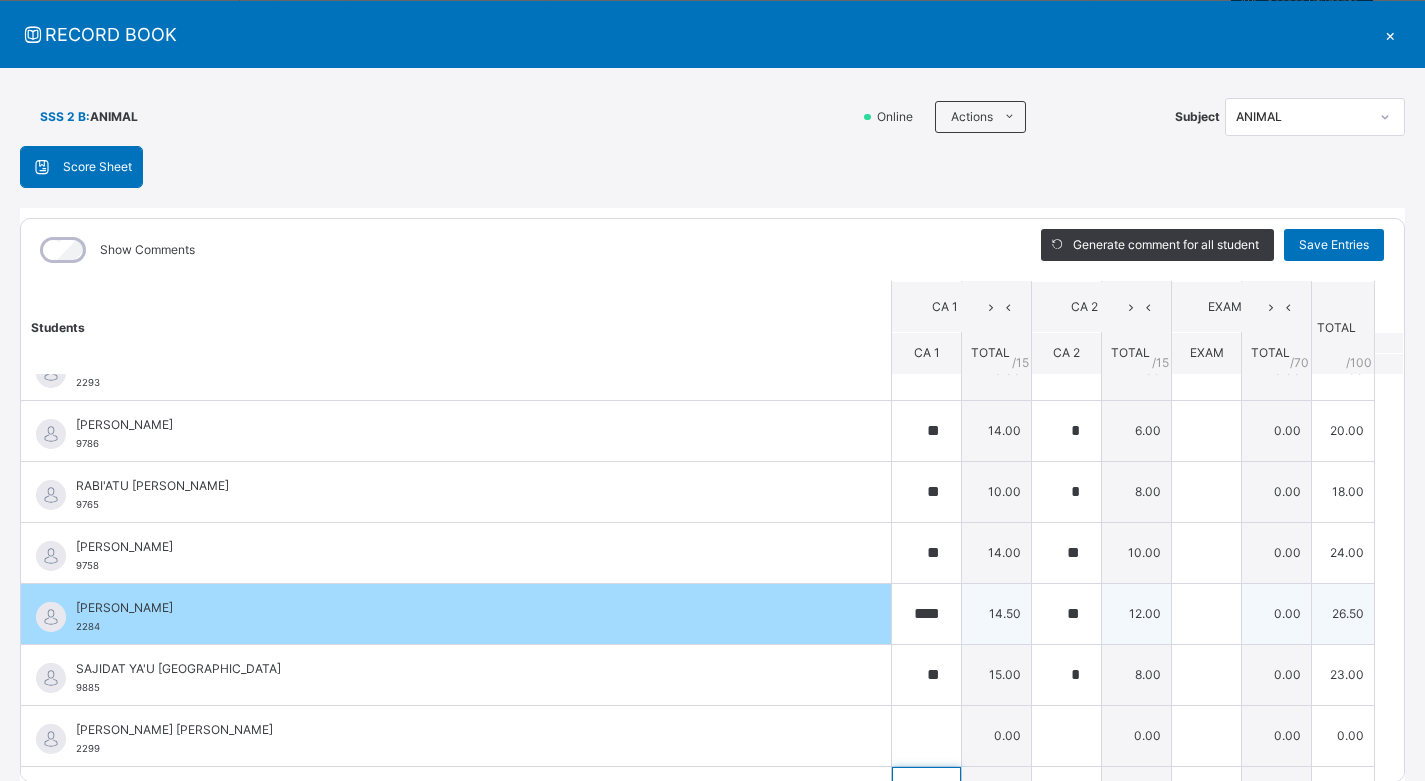 scroll, scrollTop: 752, scrollLeft: 0, axis: vertical 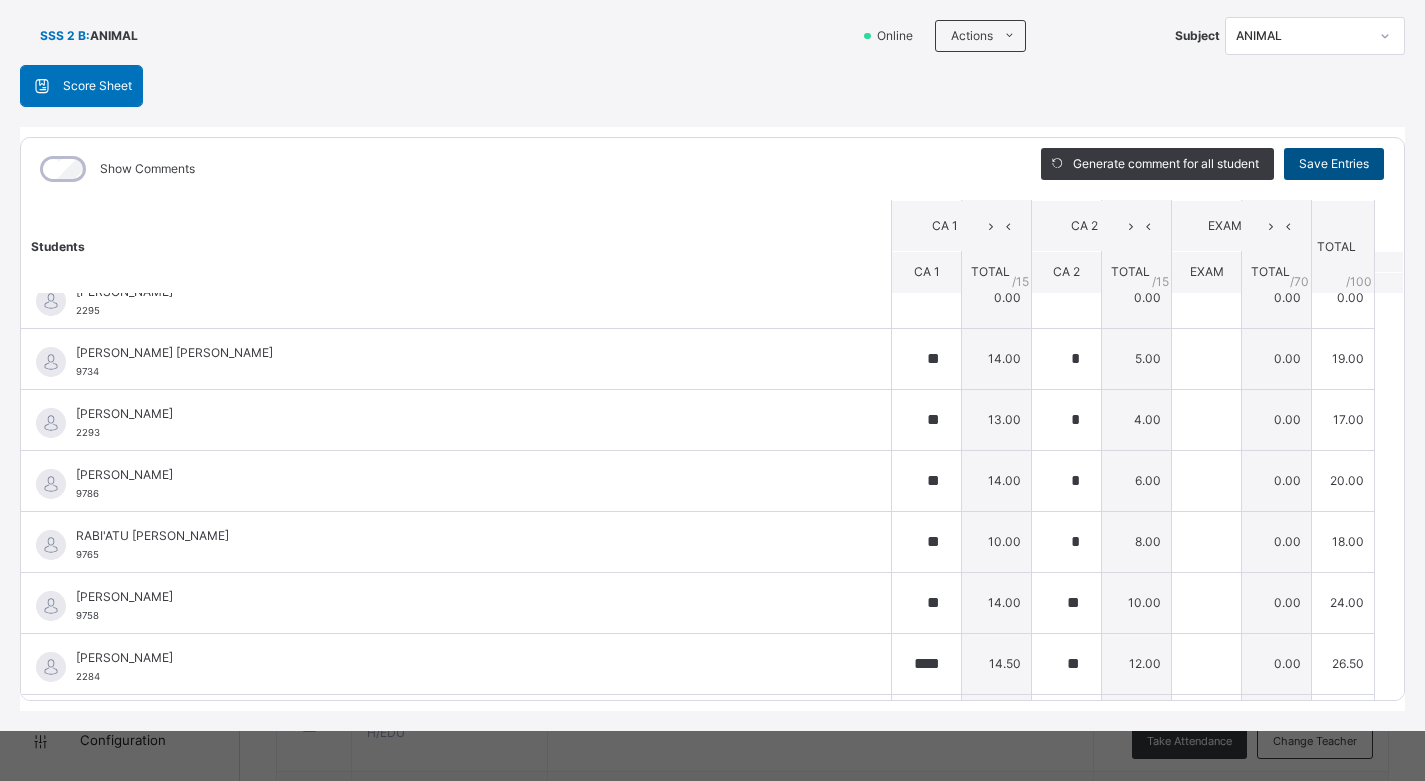 click on "Save Entries" at bounding box center (1334, 164) 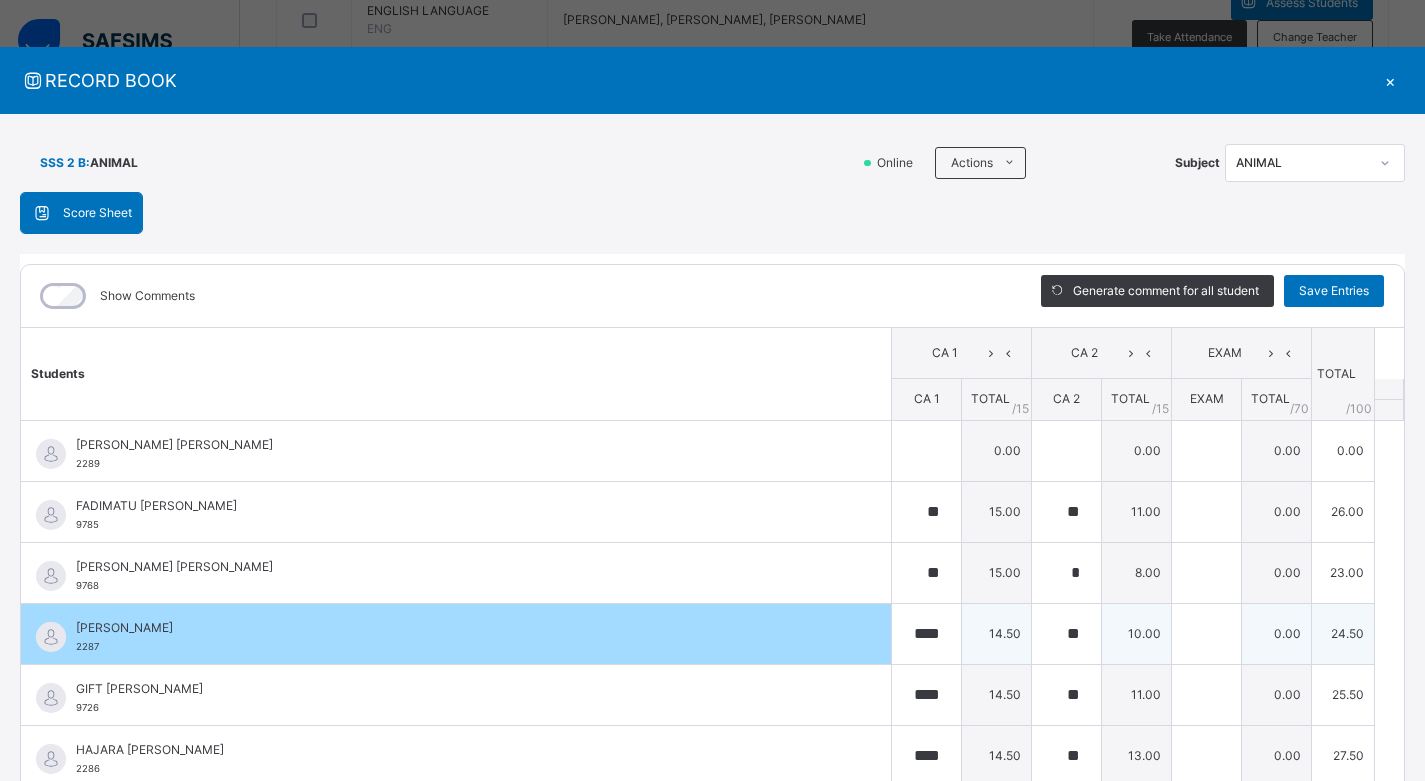 scroll, scrollTop: 0, scrollLeft: 0, axis: both 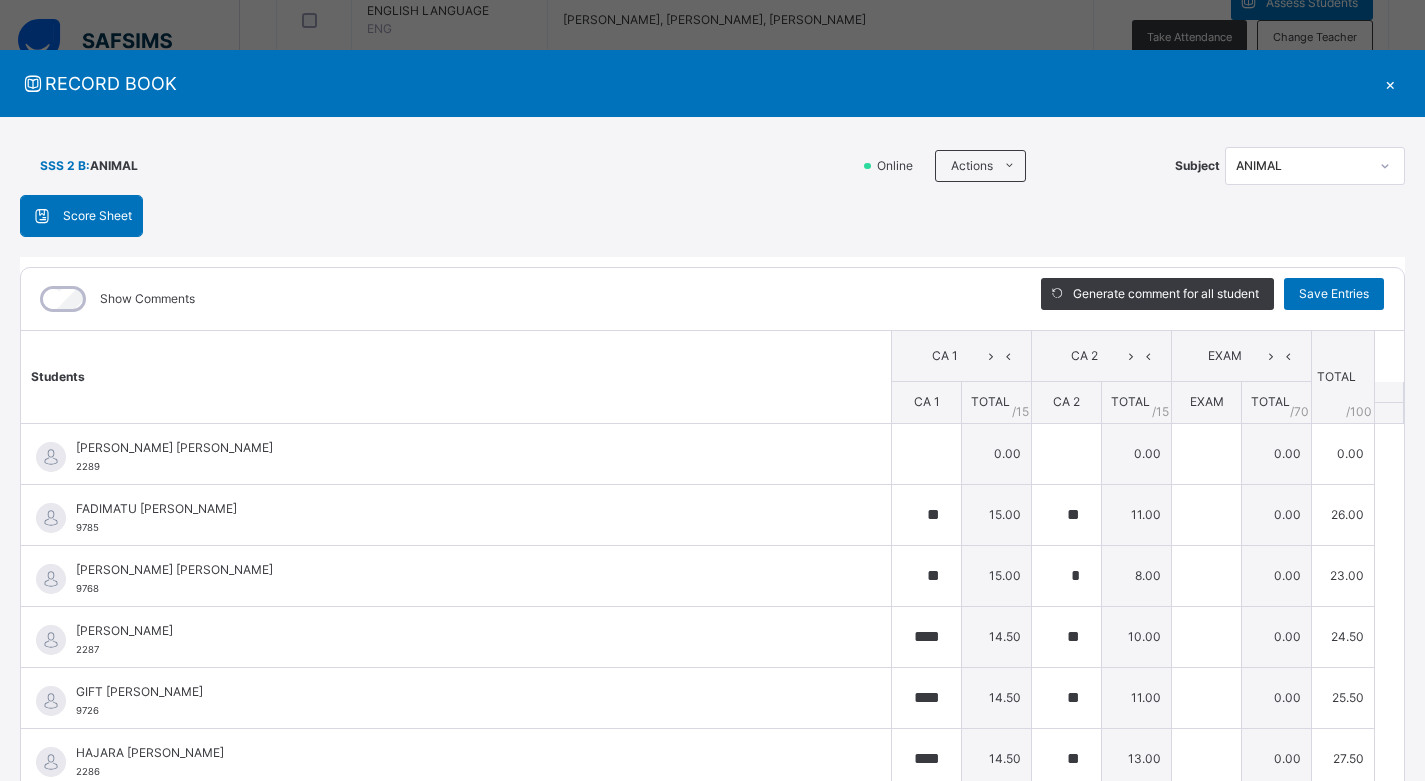 click on "×" at bounding box center [1390, 83] 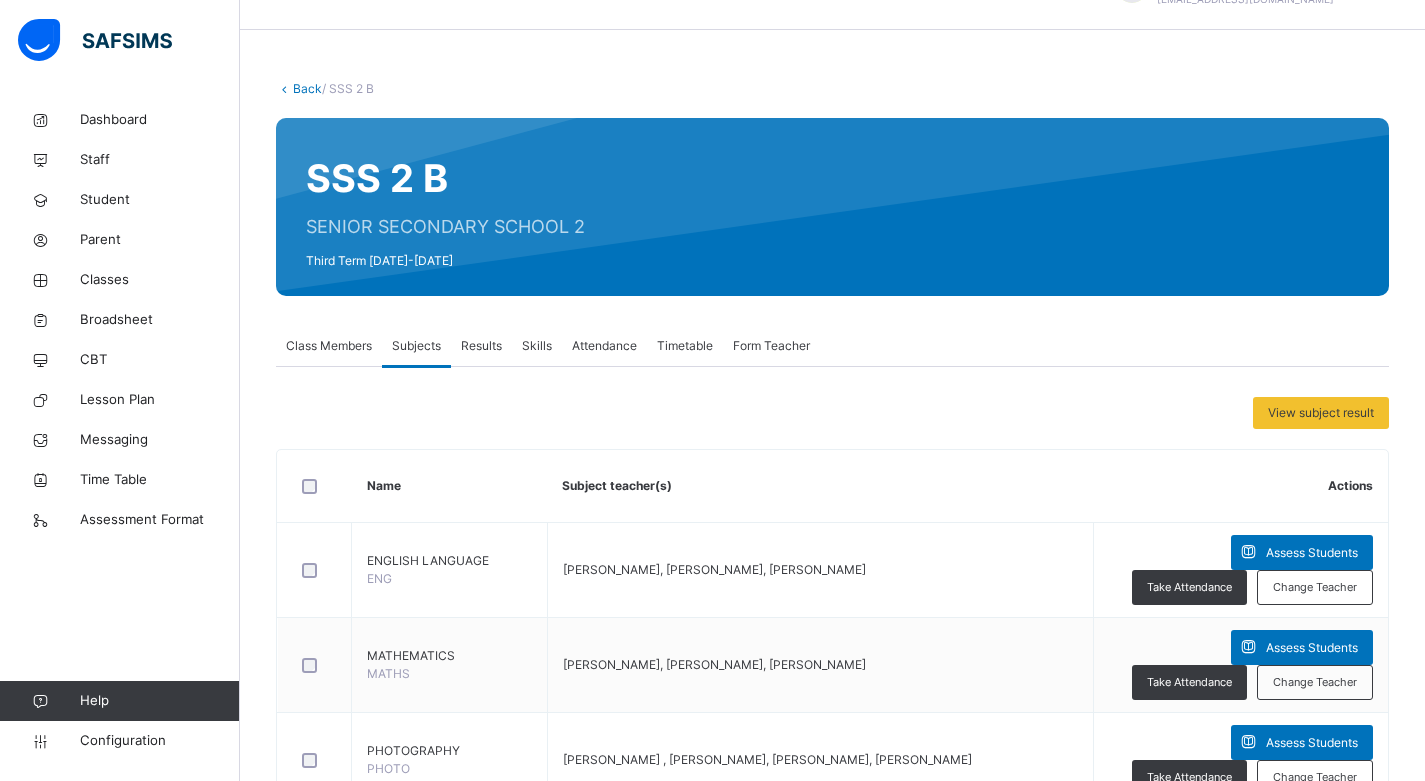 scroll, scrollTop: 0, scrollLeft: 0, axis: both 